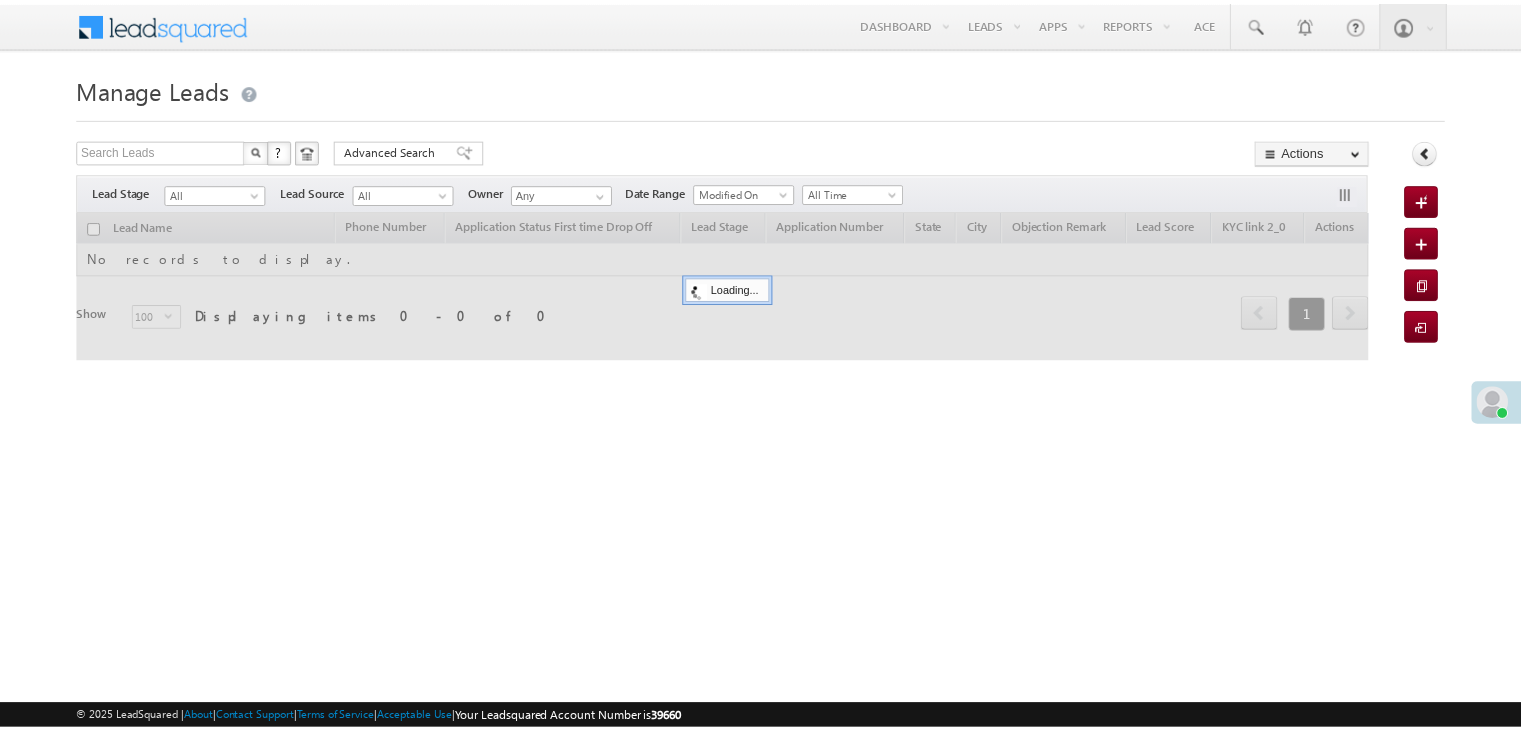scroll, scrollTop: 0, scrollLeft: 0, axis: both 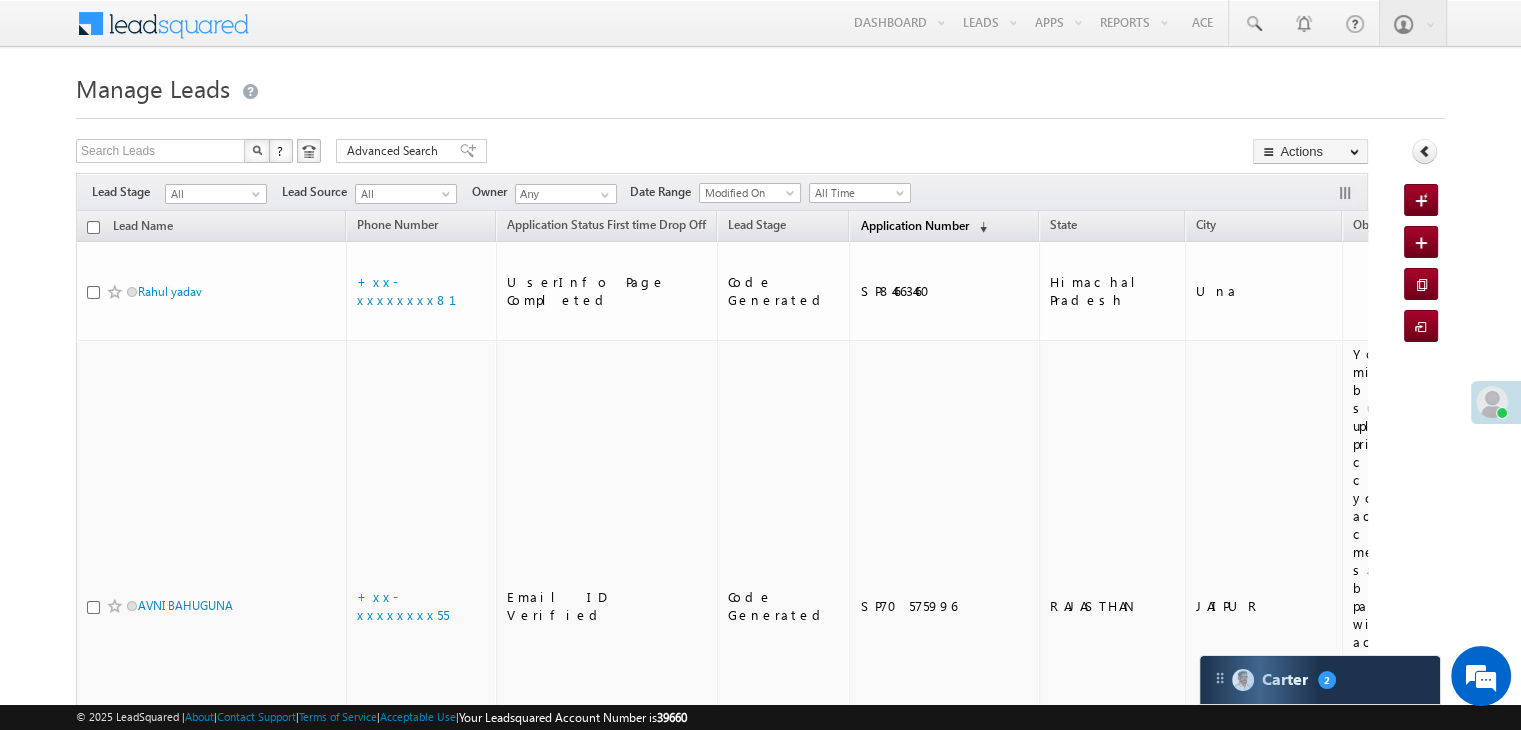 click on "Application Number" at bounding box center [914, 225] 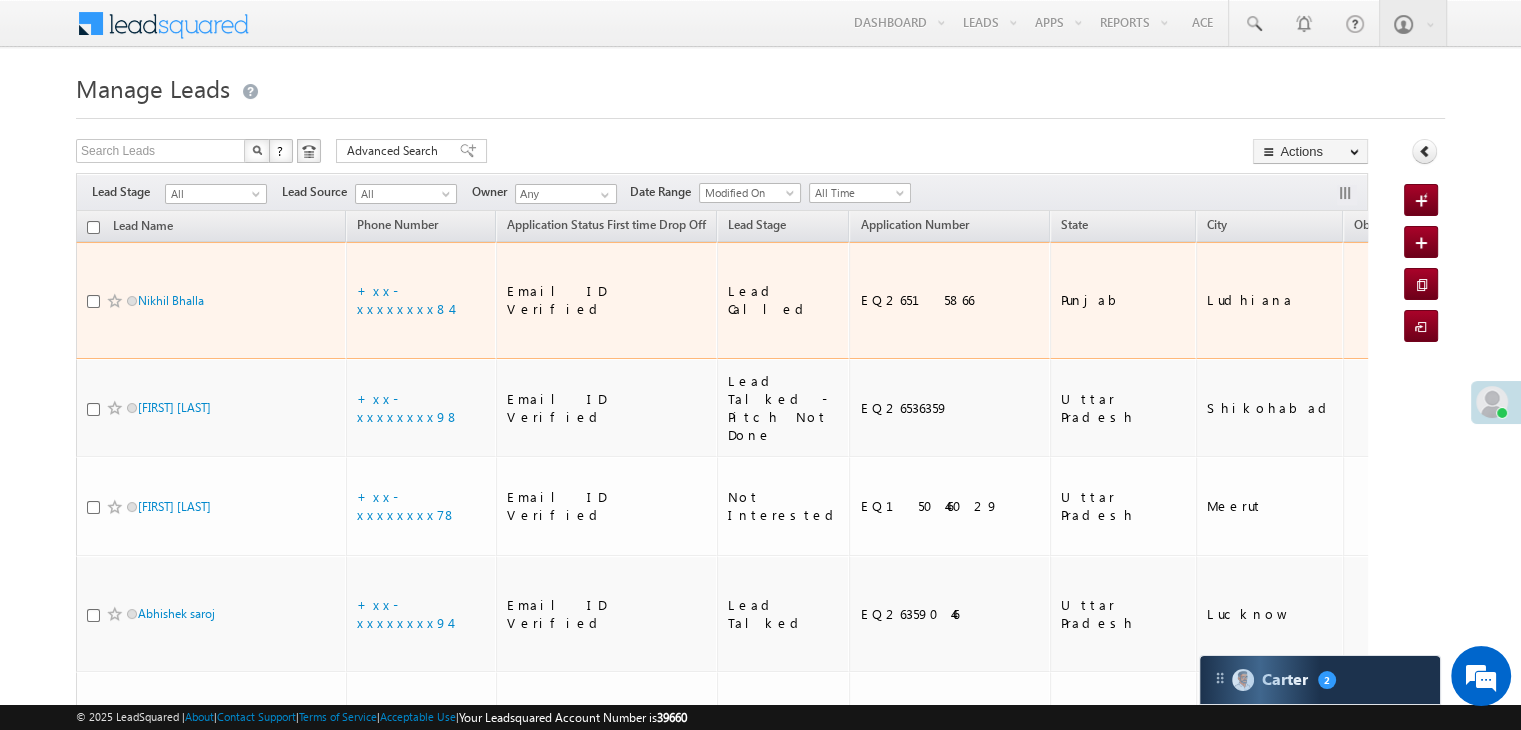scroll, scrollTop: 0, scrollLeft: 0, axis: both 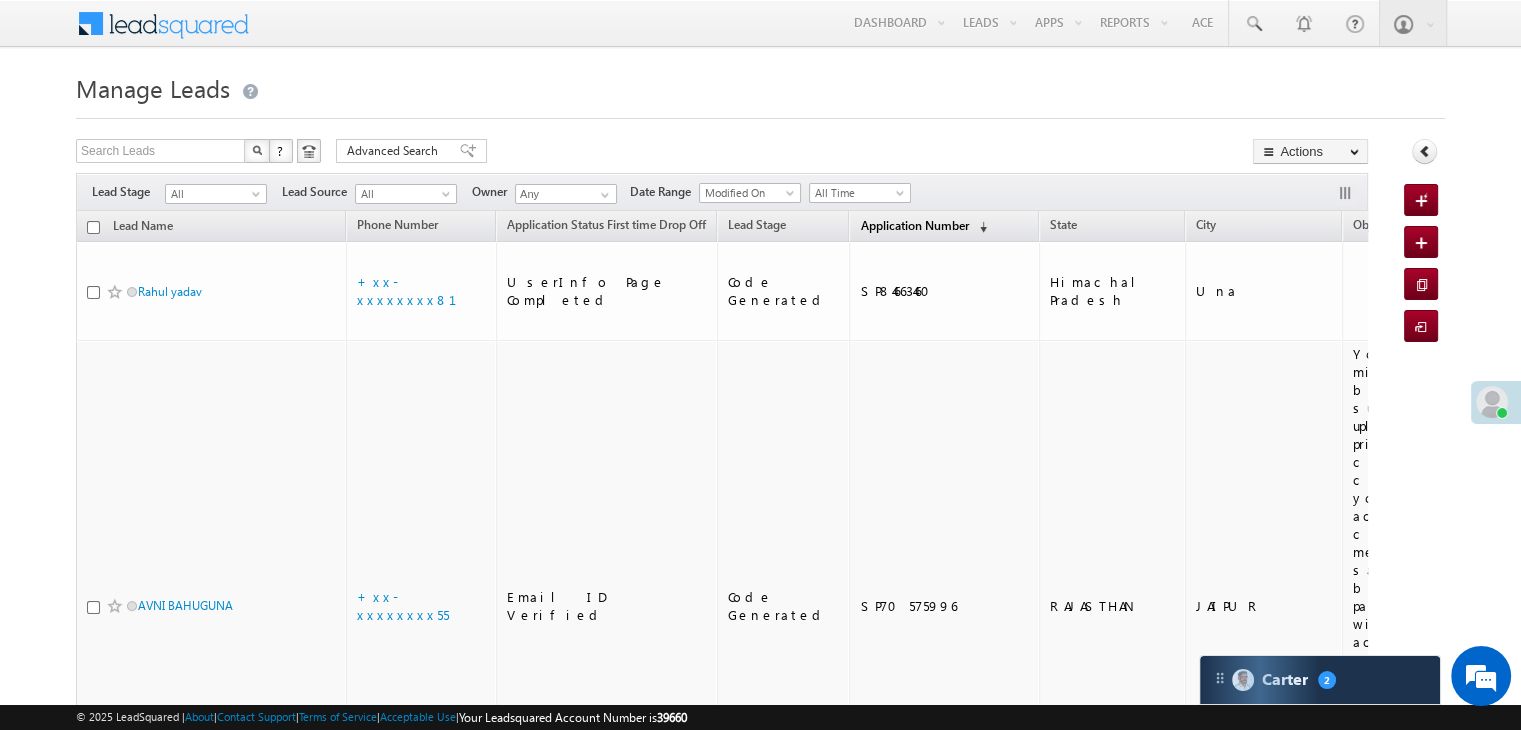 click on "Application Number" at bounding box center [914, 225] 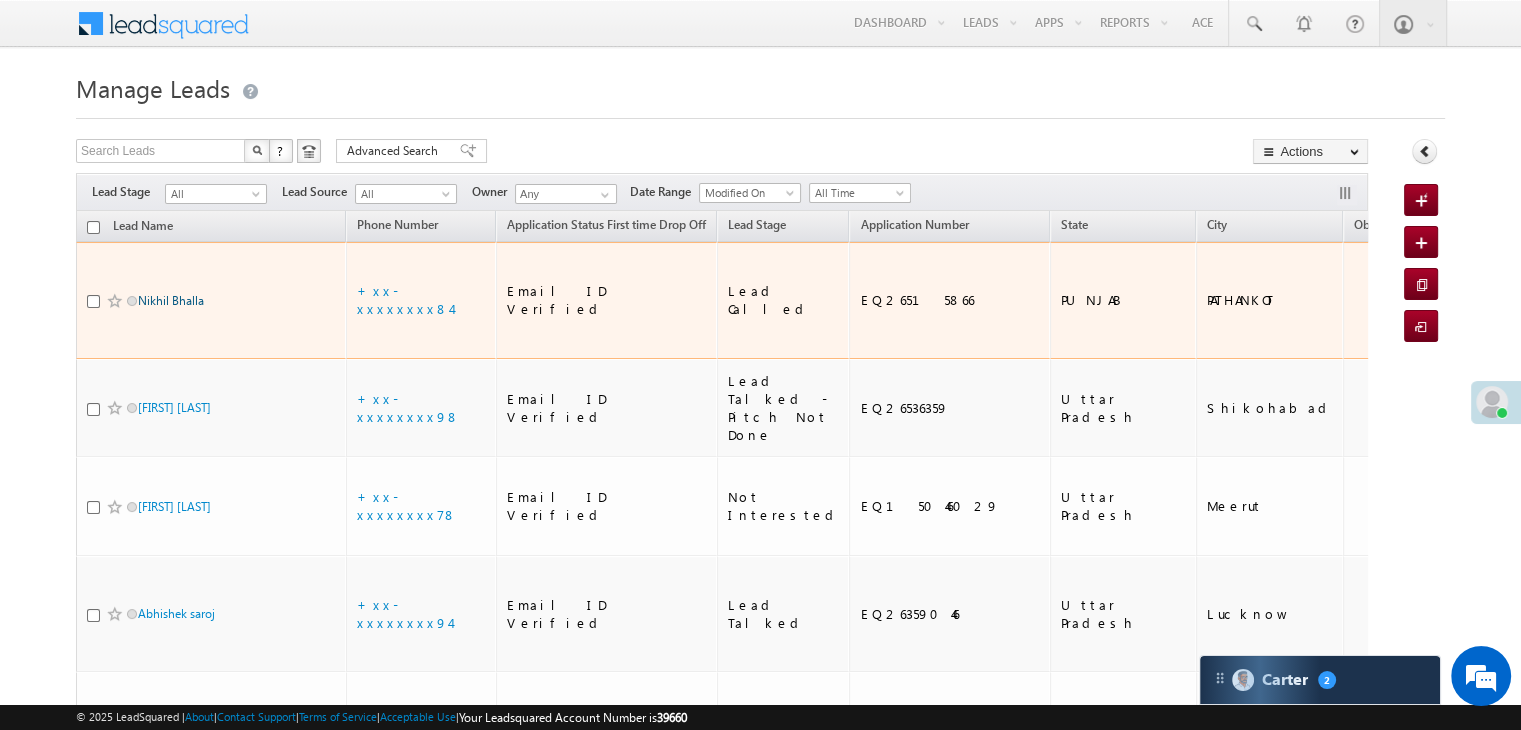 click on "Nikhil Bhalla" at bounding box center (171, 300) 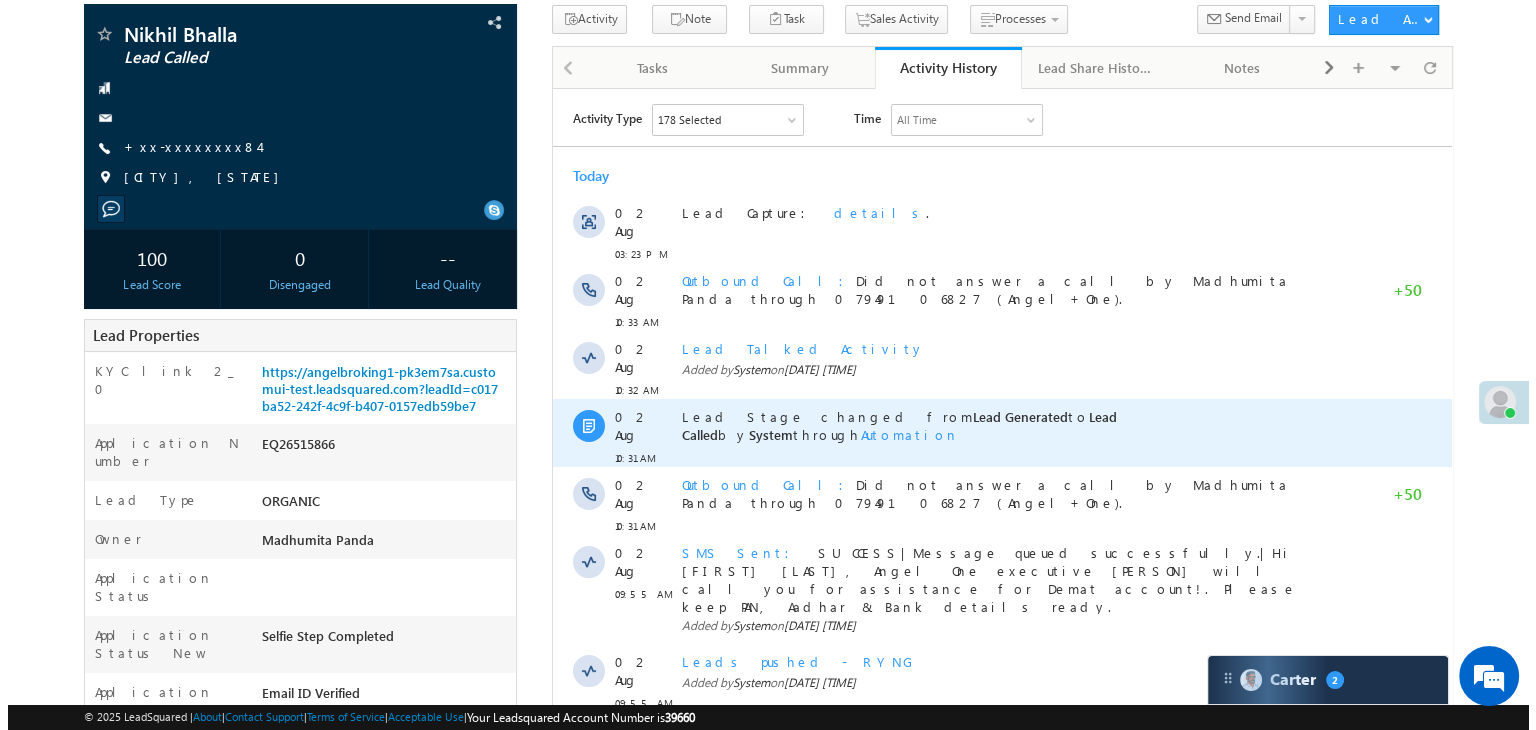 scroll, scrollTop: 100, scrollLeft: 0, axis: vertical 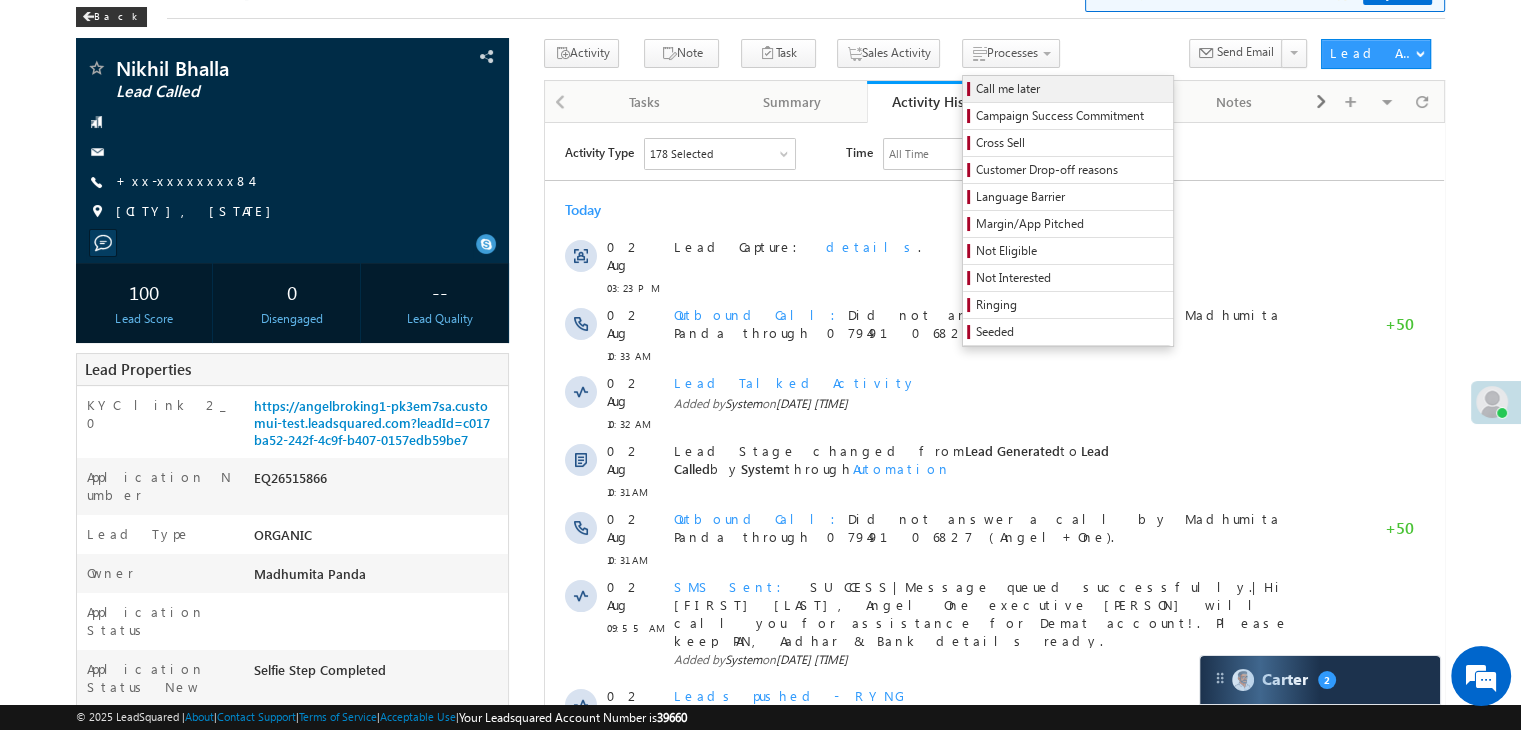 click on "Call me later" at bounding box center [1071, 89] 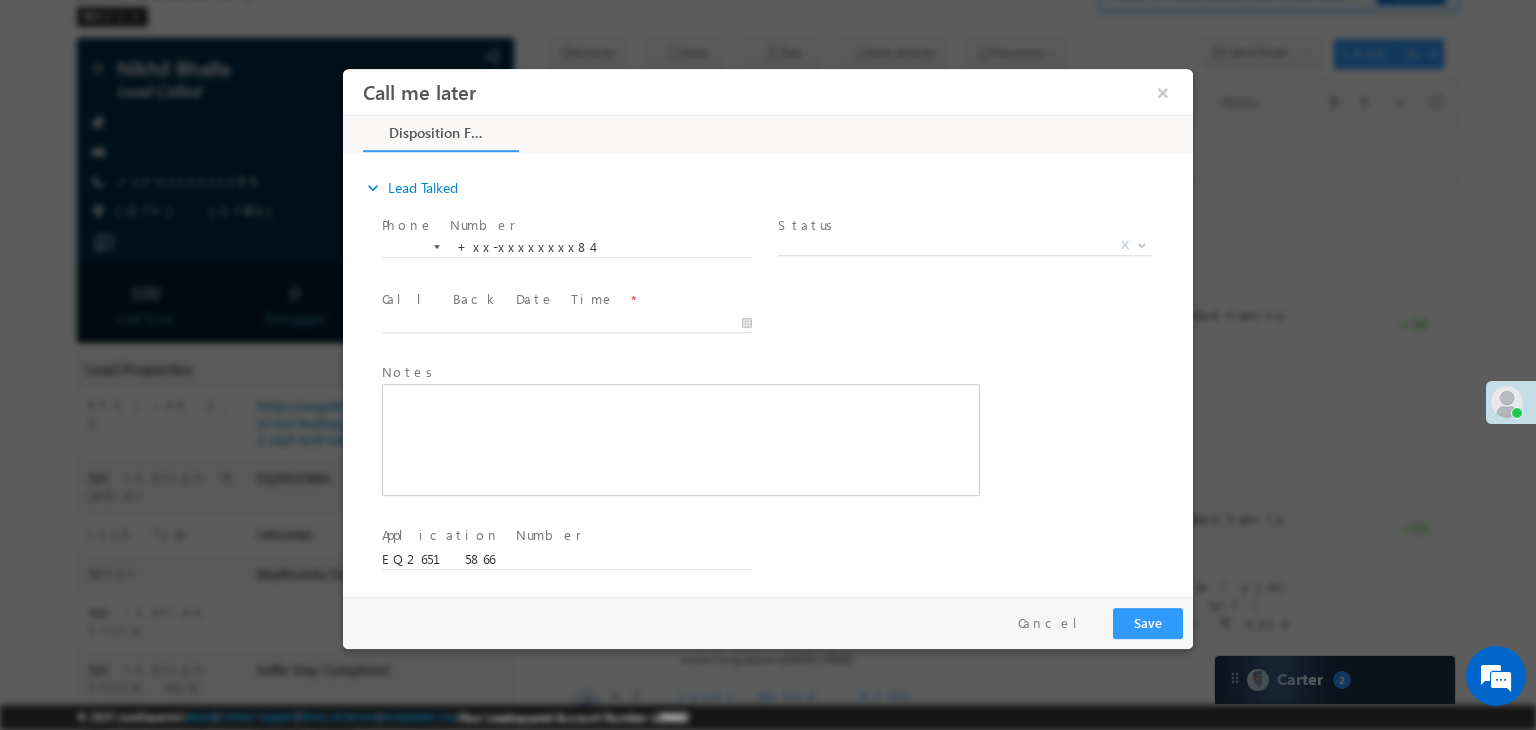 scroll, scrollTop: 0, scrollLeft: 0, axis: both 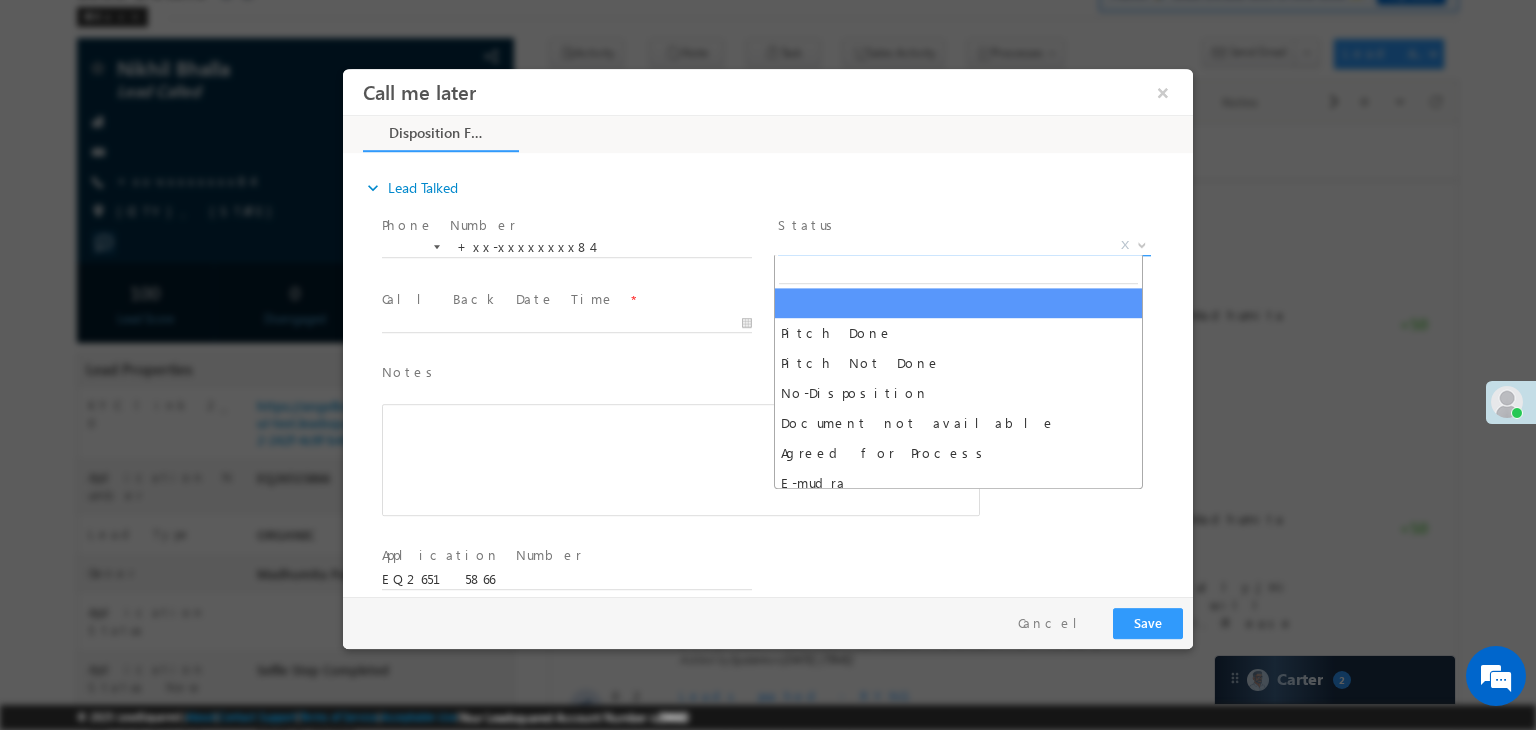 click on "X" at bounding box center [964, 246] 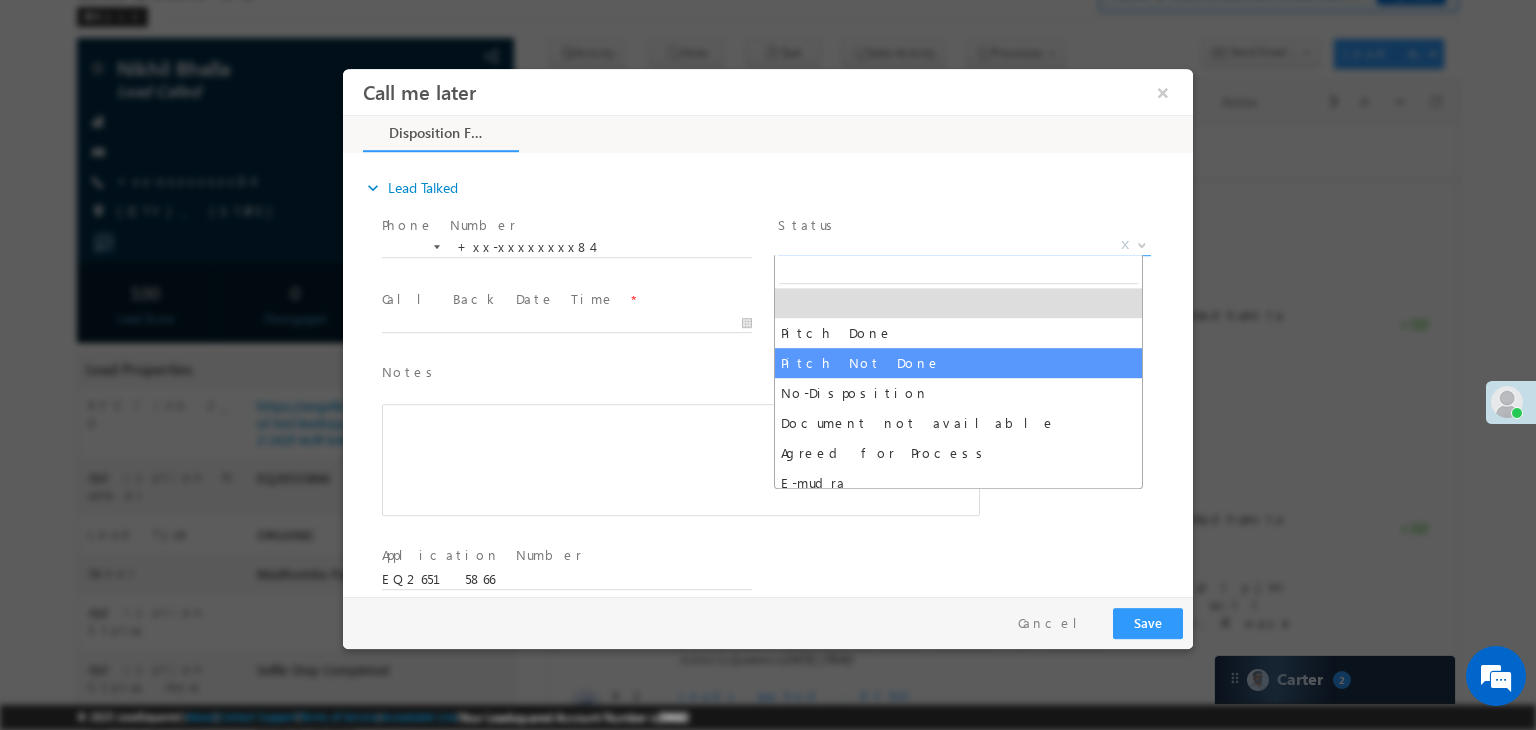 select on "Pitch Not Done" 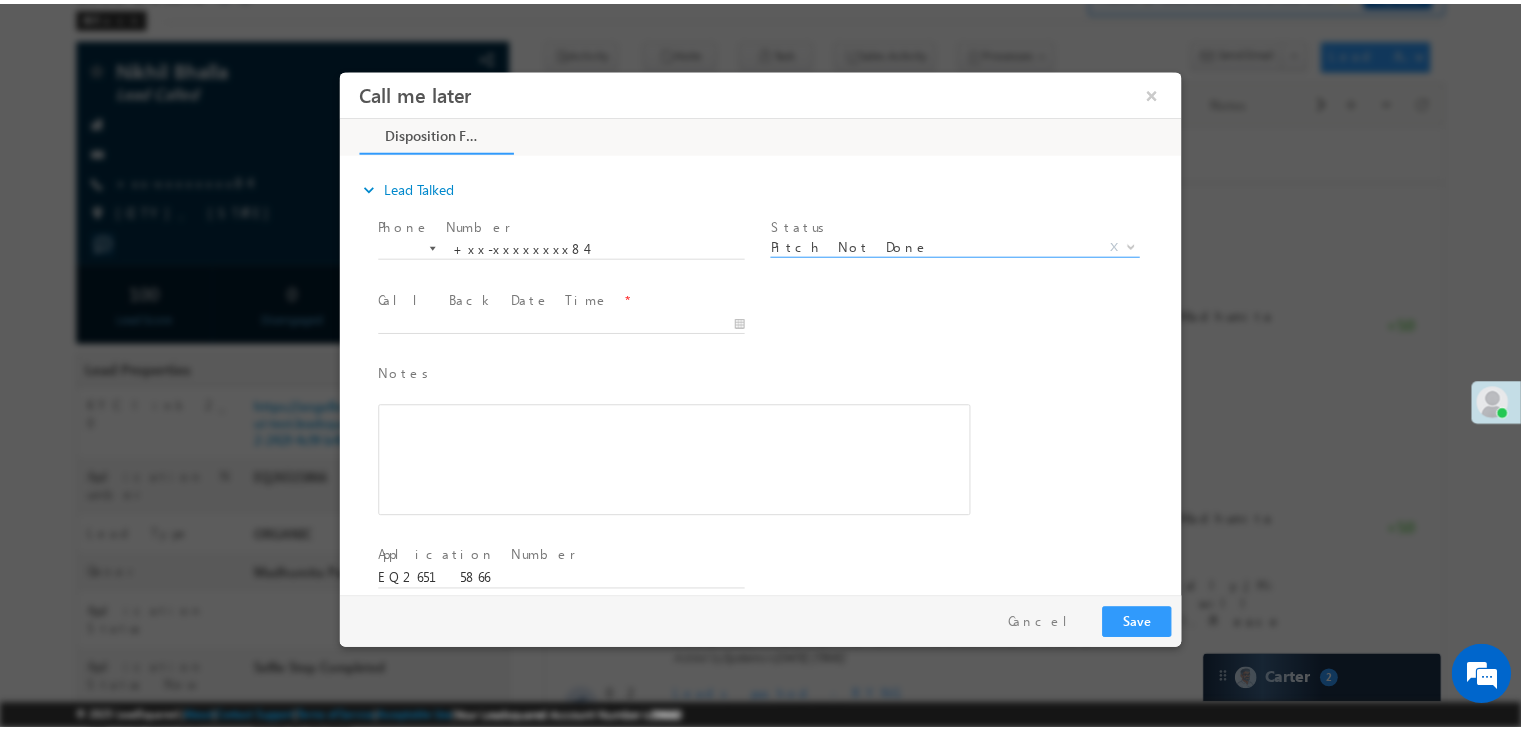 scroll, scrollTop: 0, scrollLeft: 0, axis: both 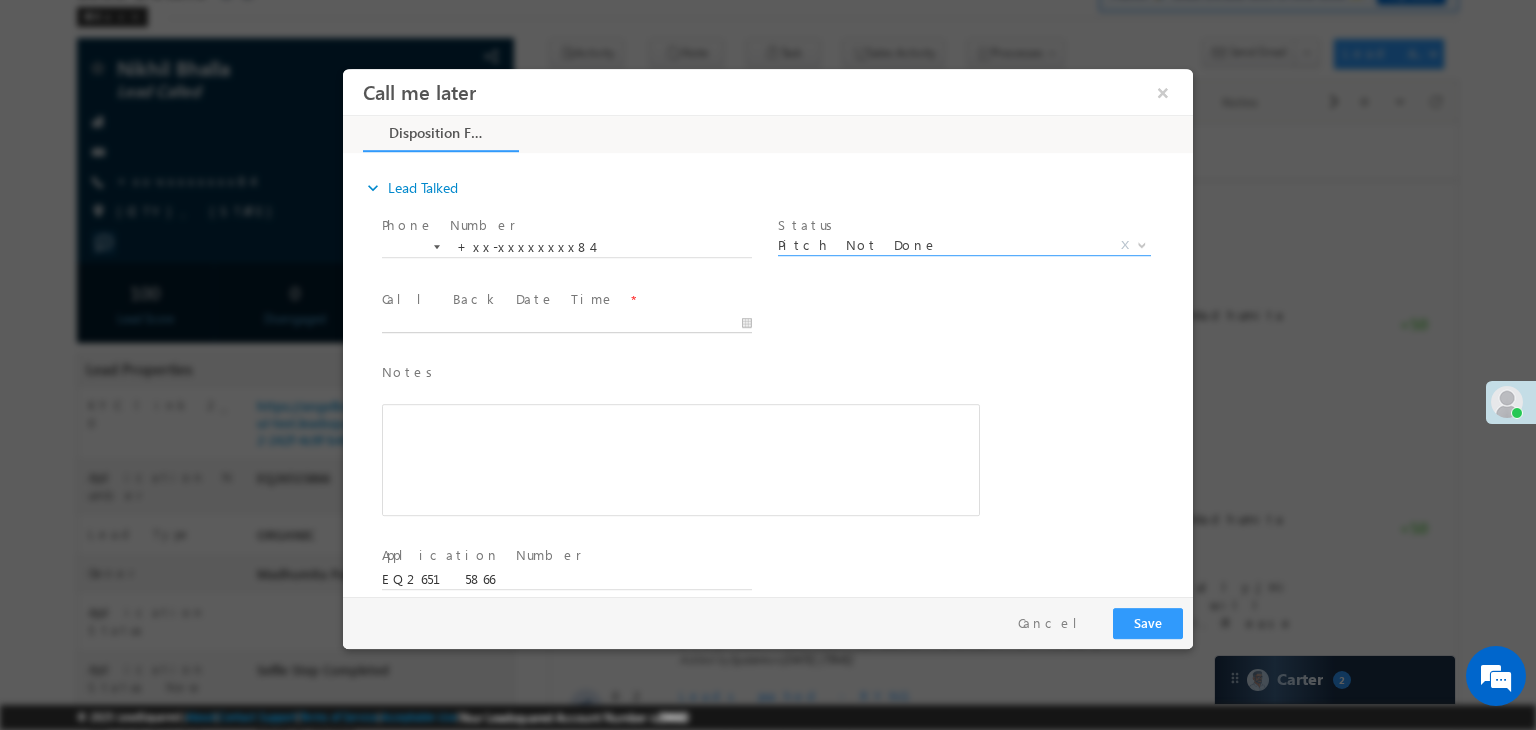 type on "08/02/25 3:24 PM" 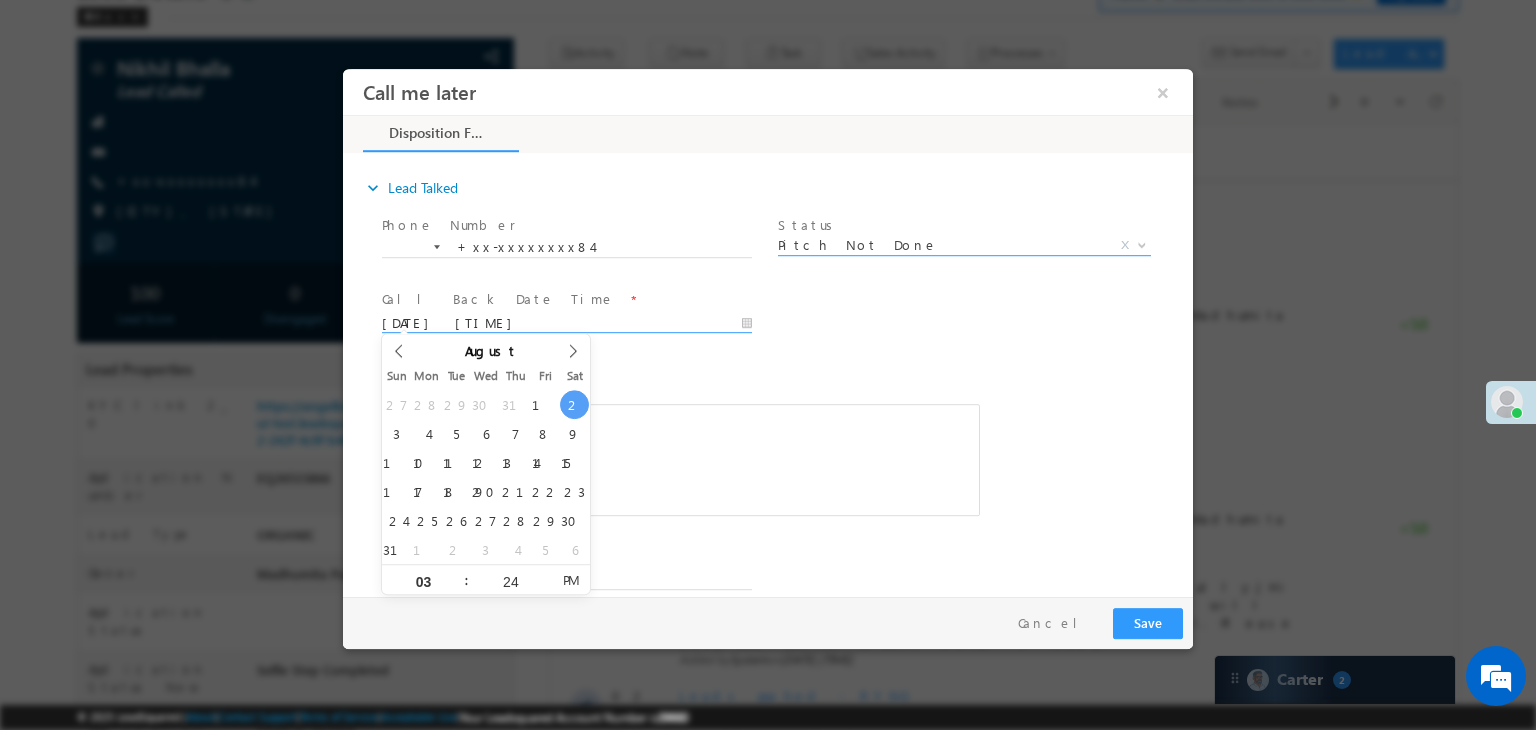 click on "08/02/25 3:24 PM" at bounding box center [567, 324] 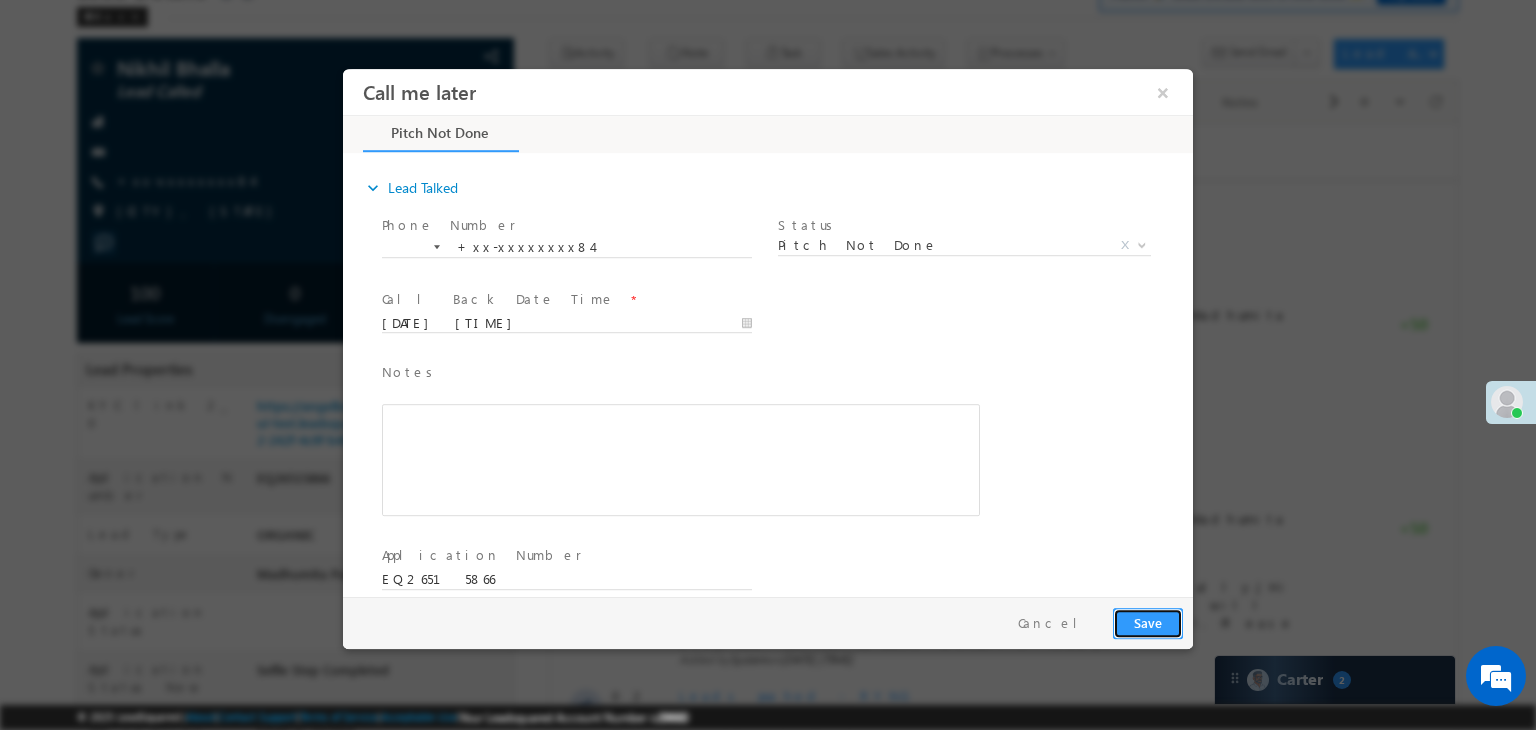 click on "Save" at bounding box center (1148, 623) 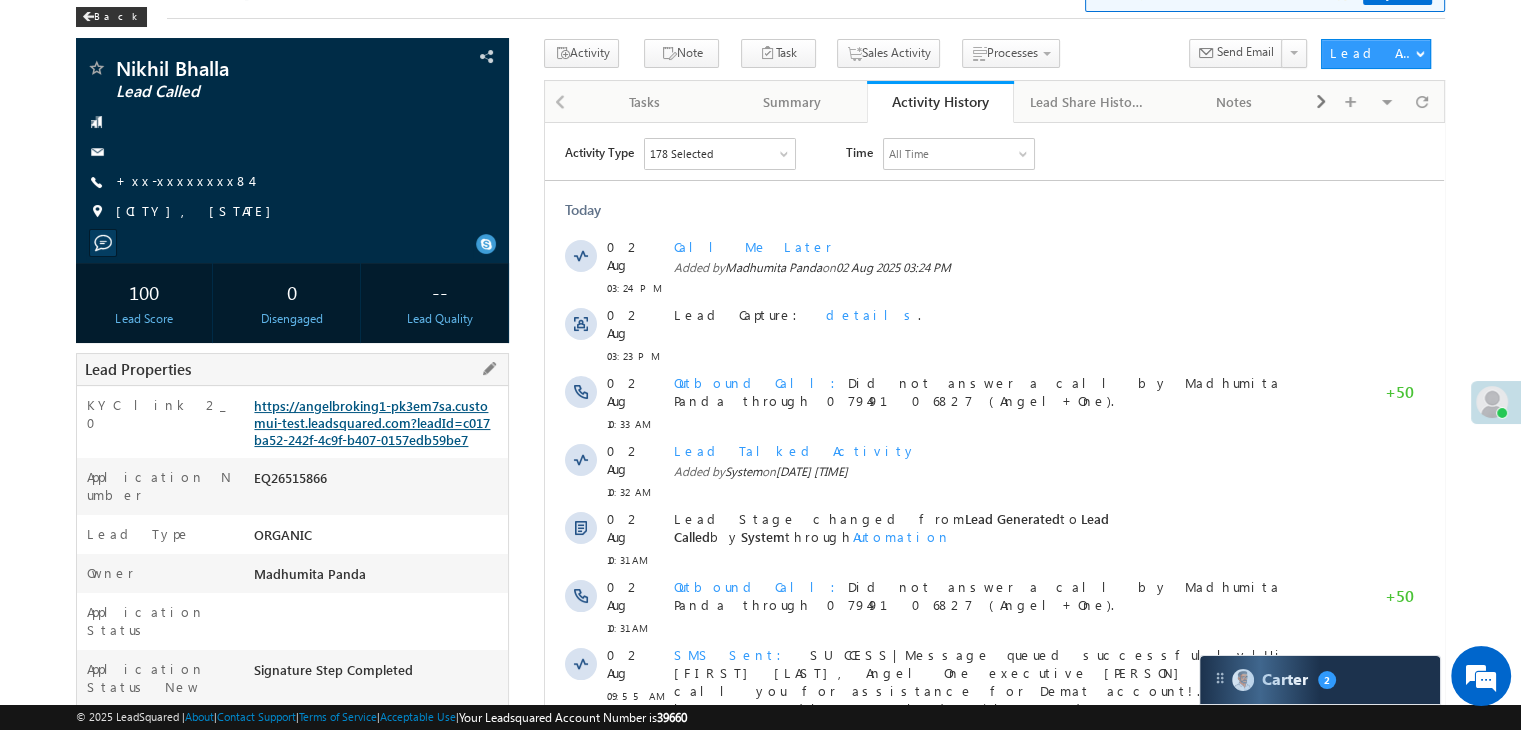 click on "https://angelbroking1-pk3em7sa.customui-test.leadsquared.com?leadId=c017ba52-242f-4c9f-b407-0157edb59be7" at bounding box center (372, 422) 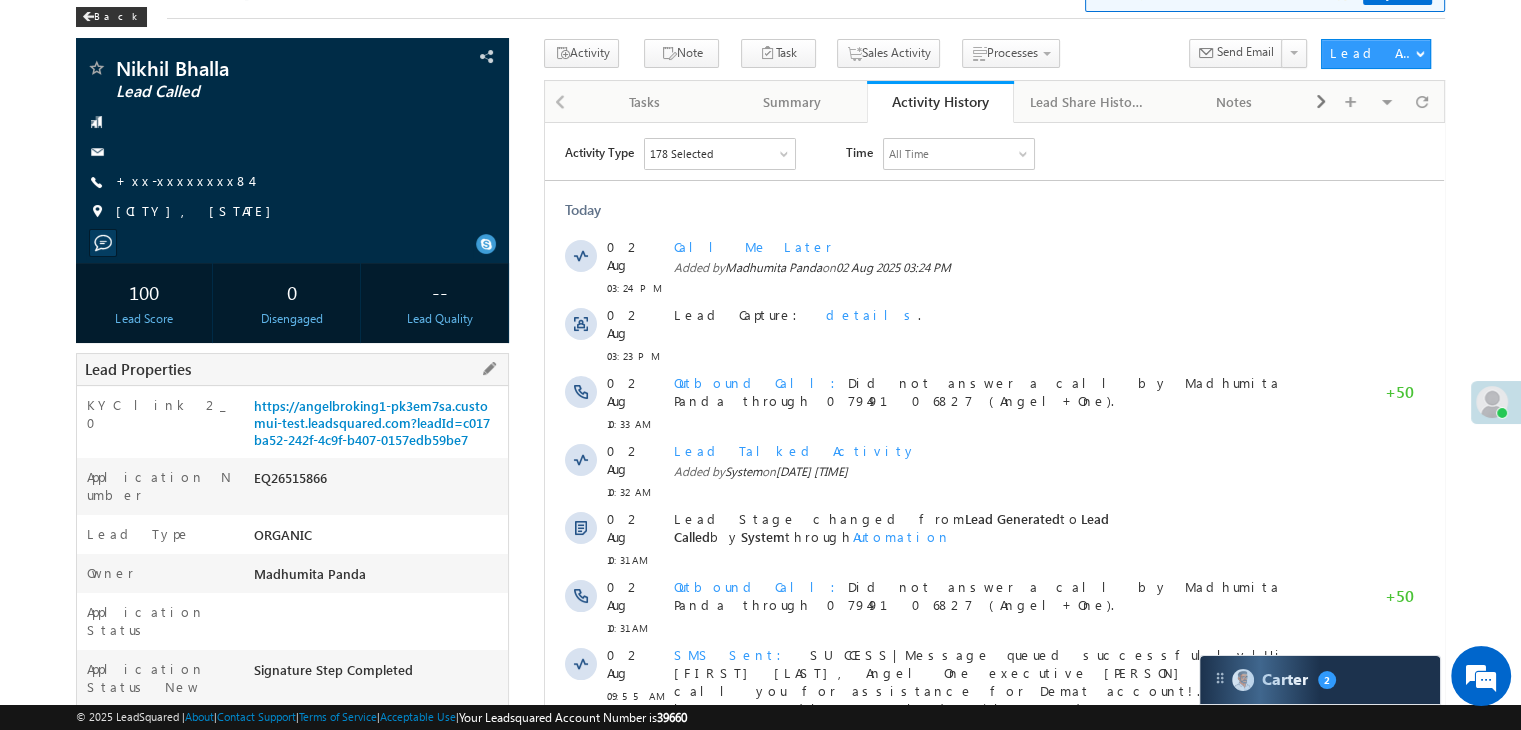 click on "EQ26515866" at bounding box center (378, 482) 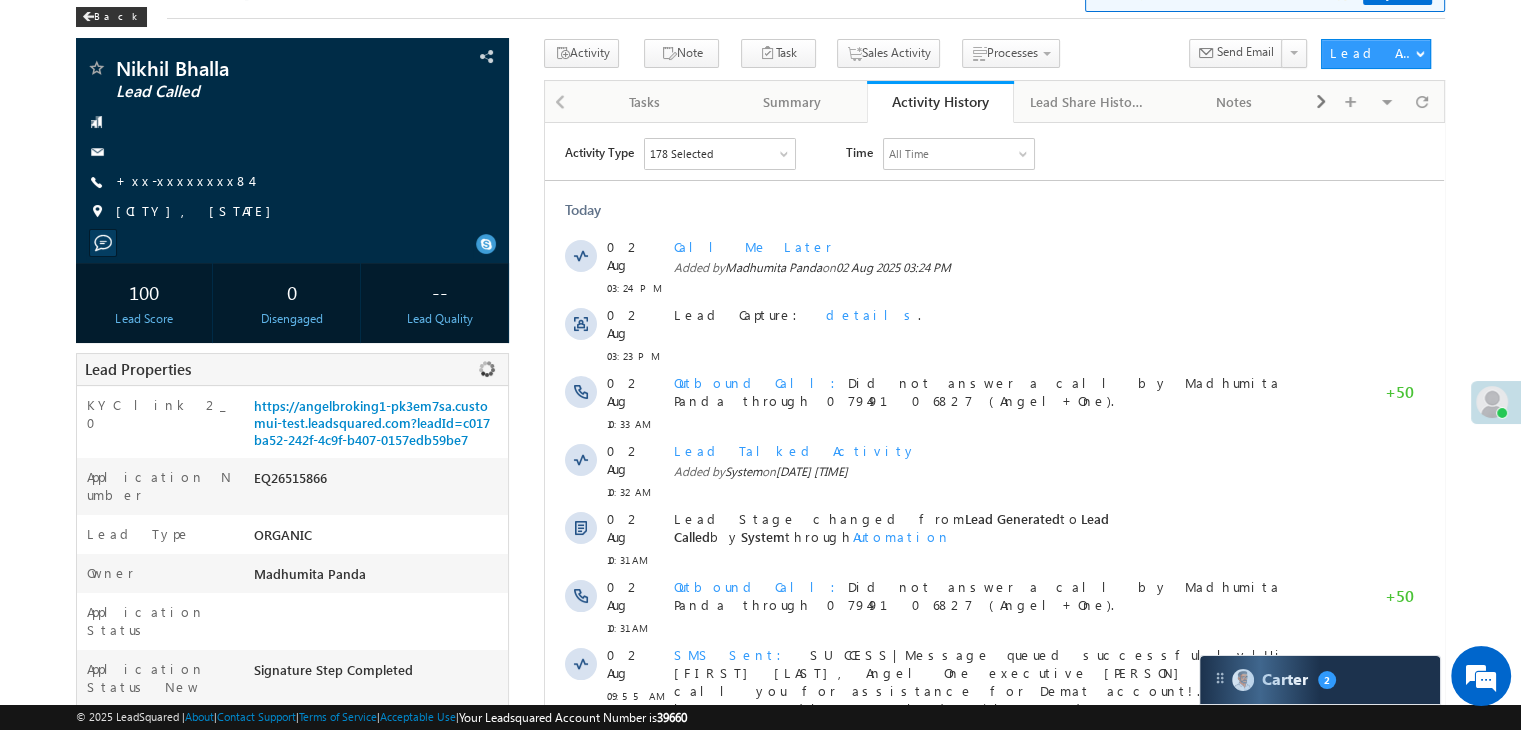 copy on "EQ26515866" 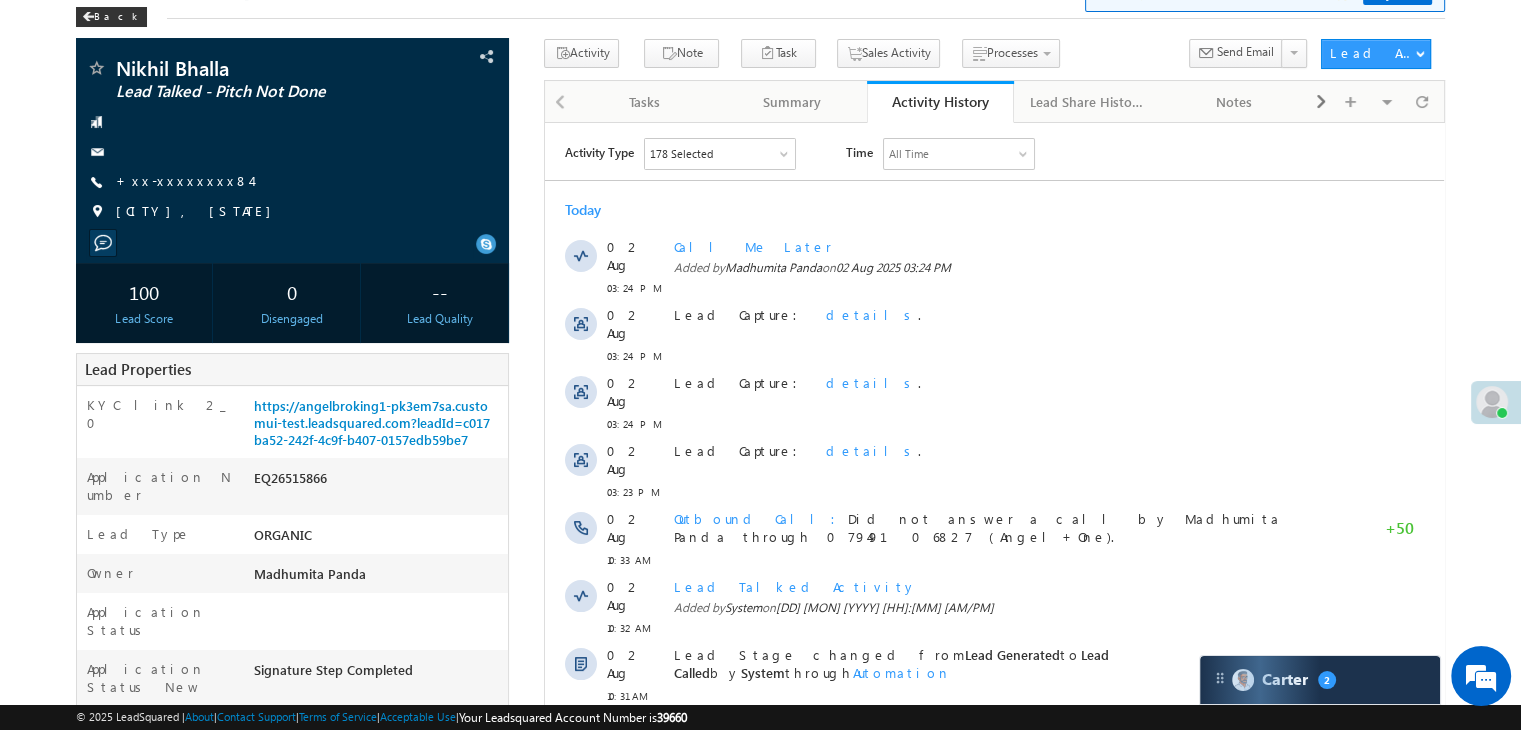scroll, scrollTop: 0, scrollLeft: 0, axis: both 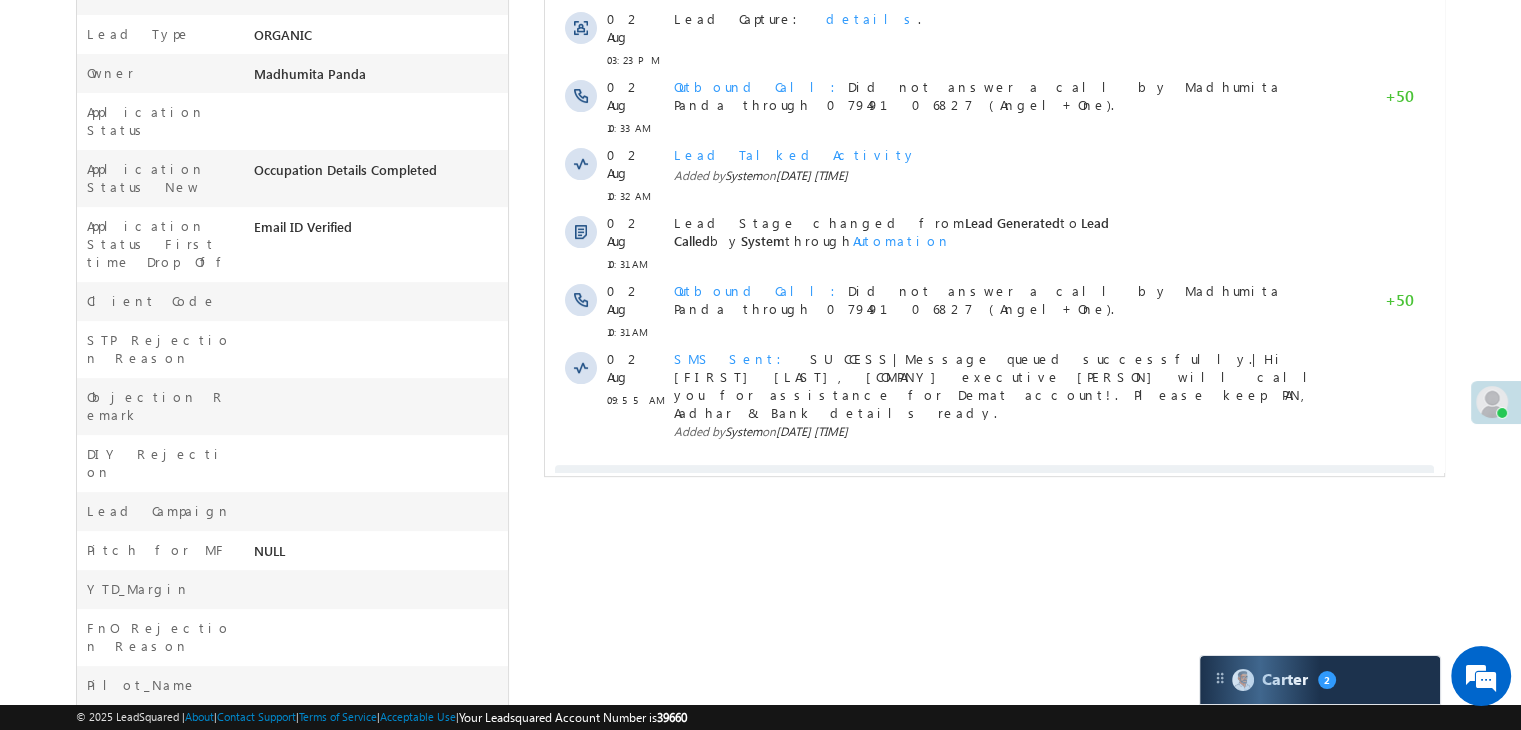 click on "Show More" at bounding box center (1004, 485) 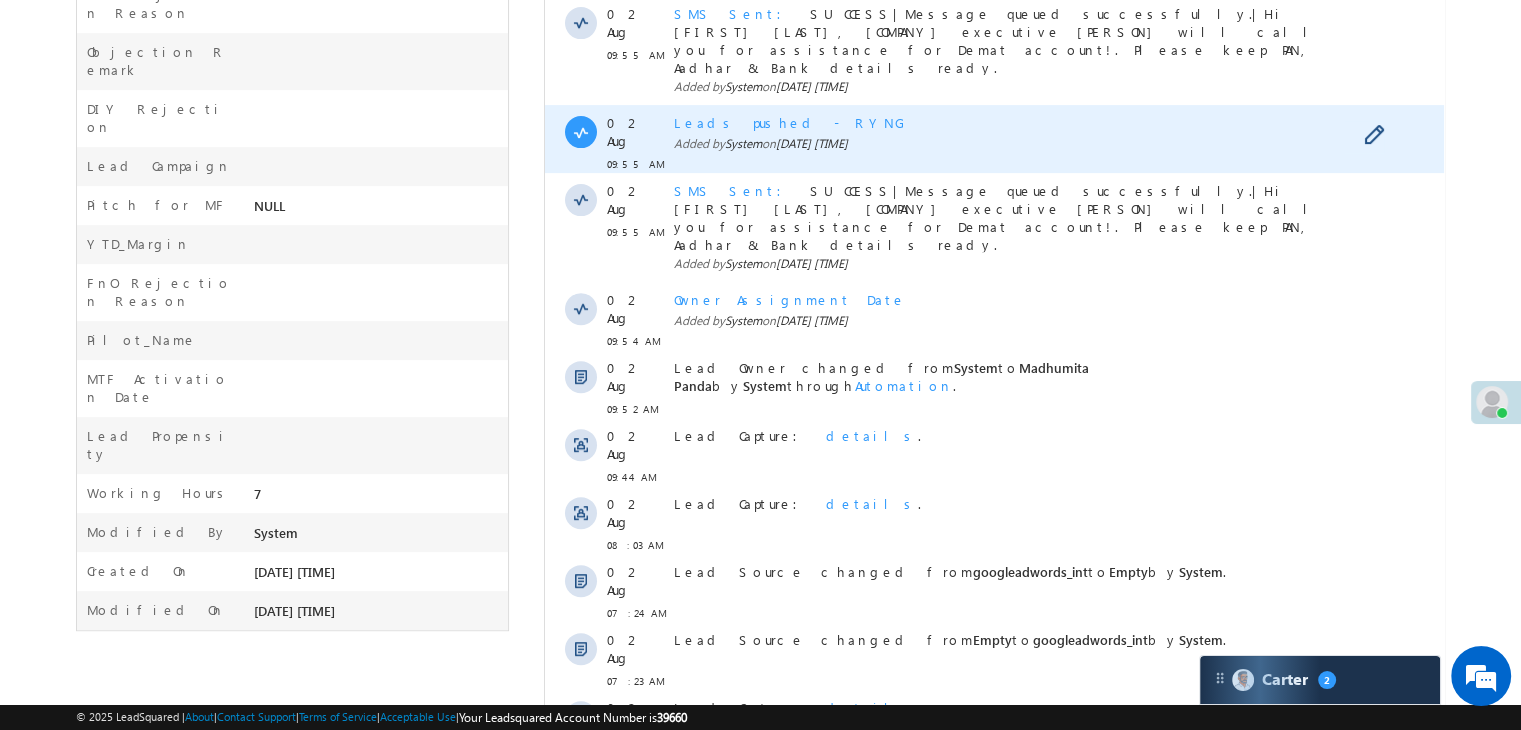 scroll, scrollTop: 1001, scrollLeft: 0, axis: vertical 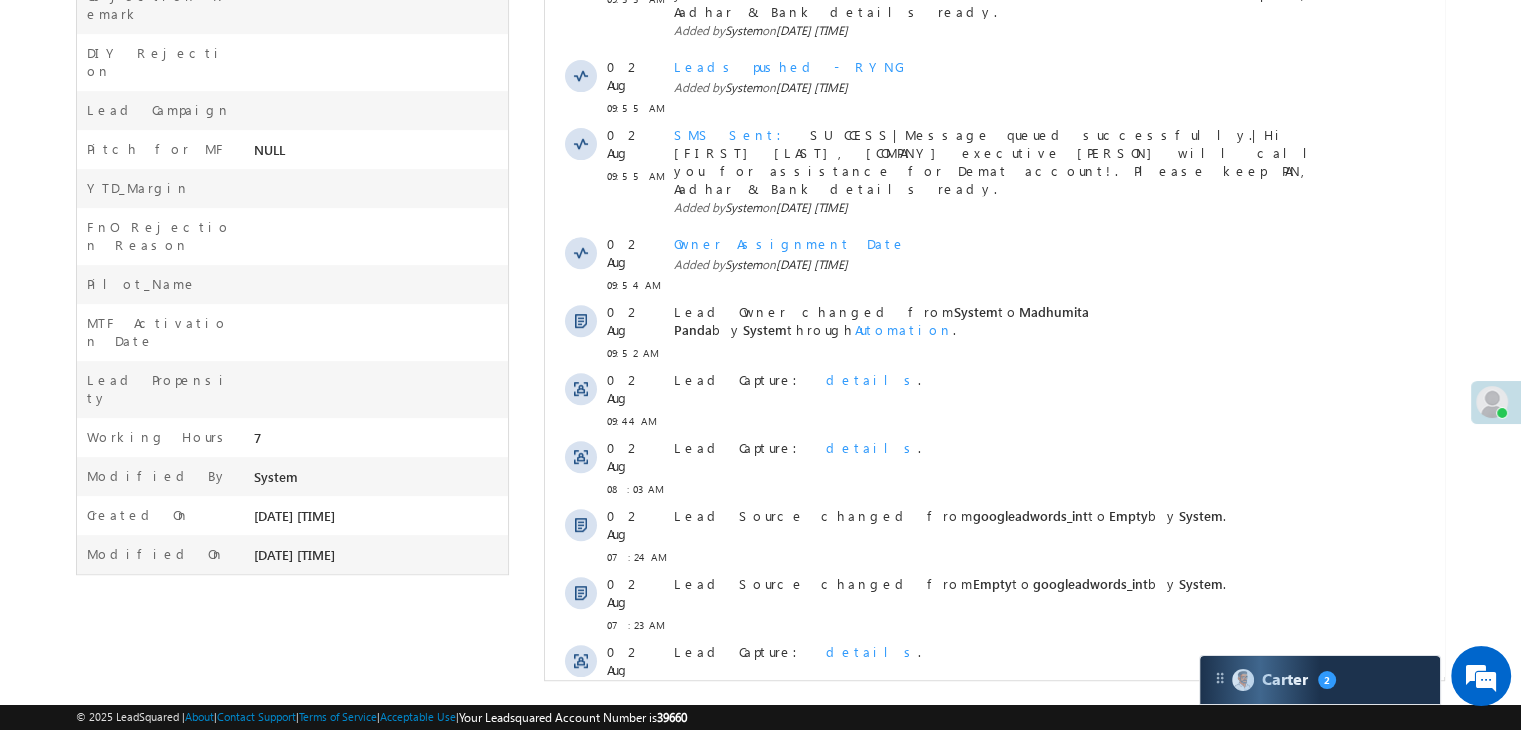 click on "Show More" at bounding box center (1004, 805) 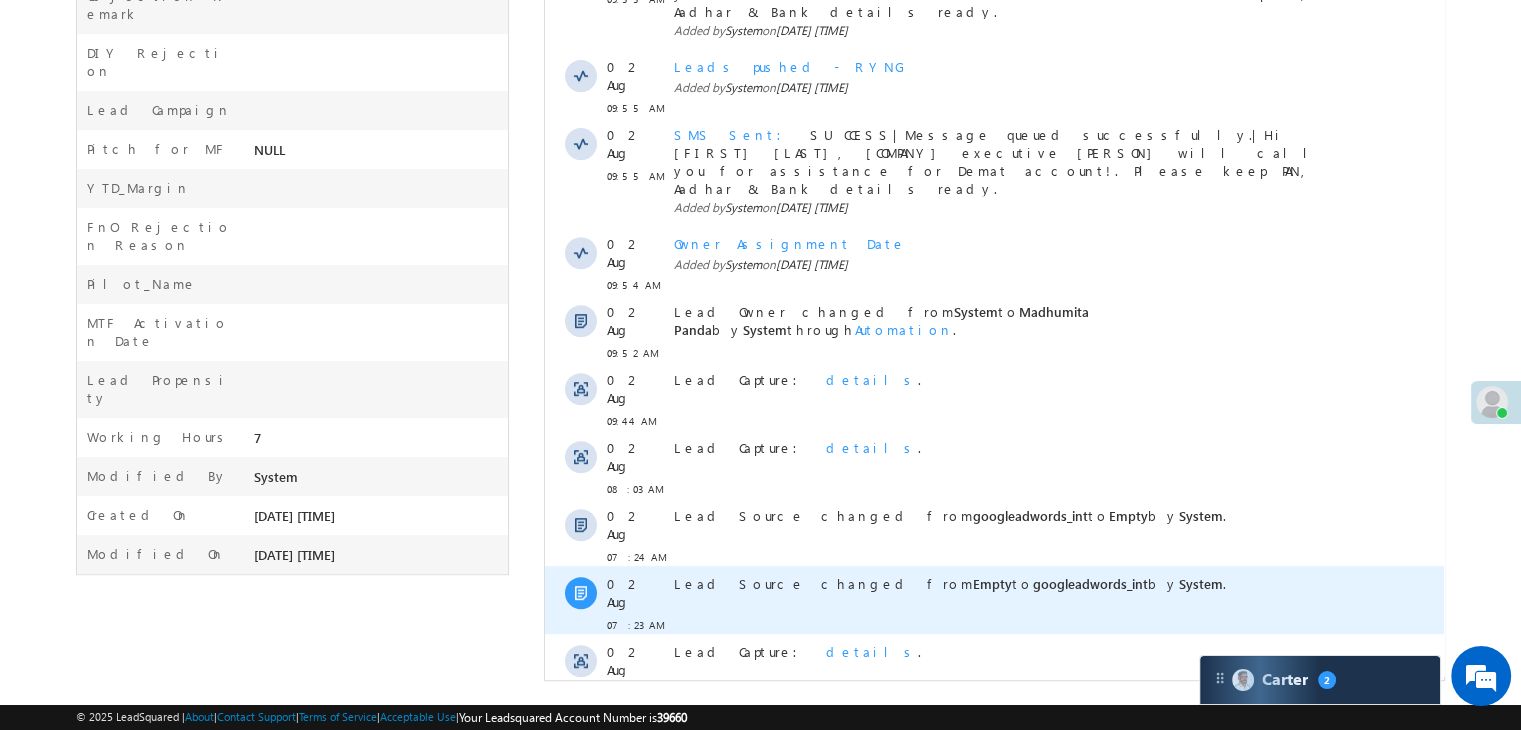 scroll, scrollTop: 0, scrollLeft: 0, axis: both 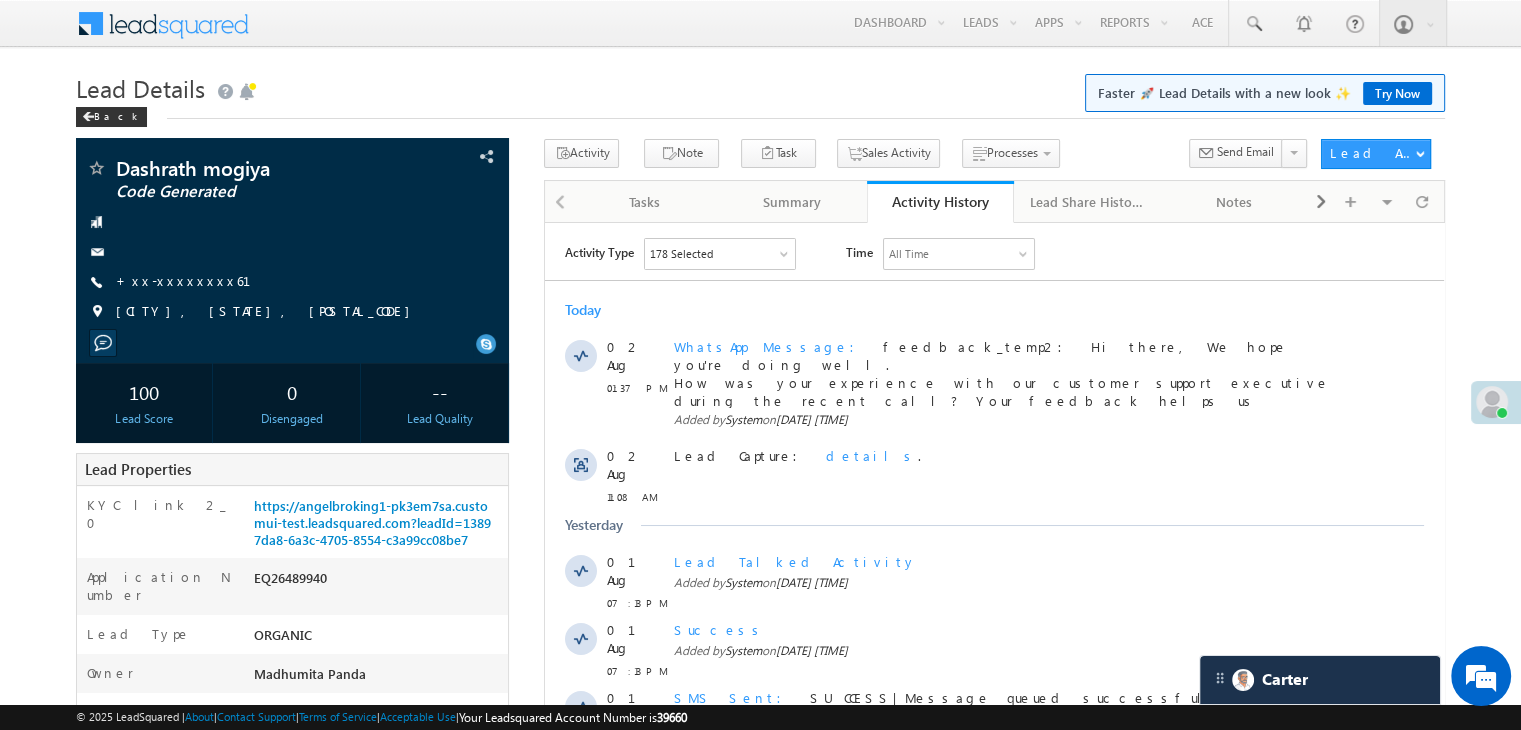 click on "Manage Leads" at bounding box center (0, 0) 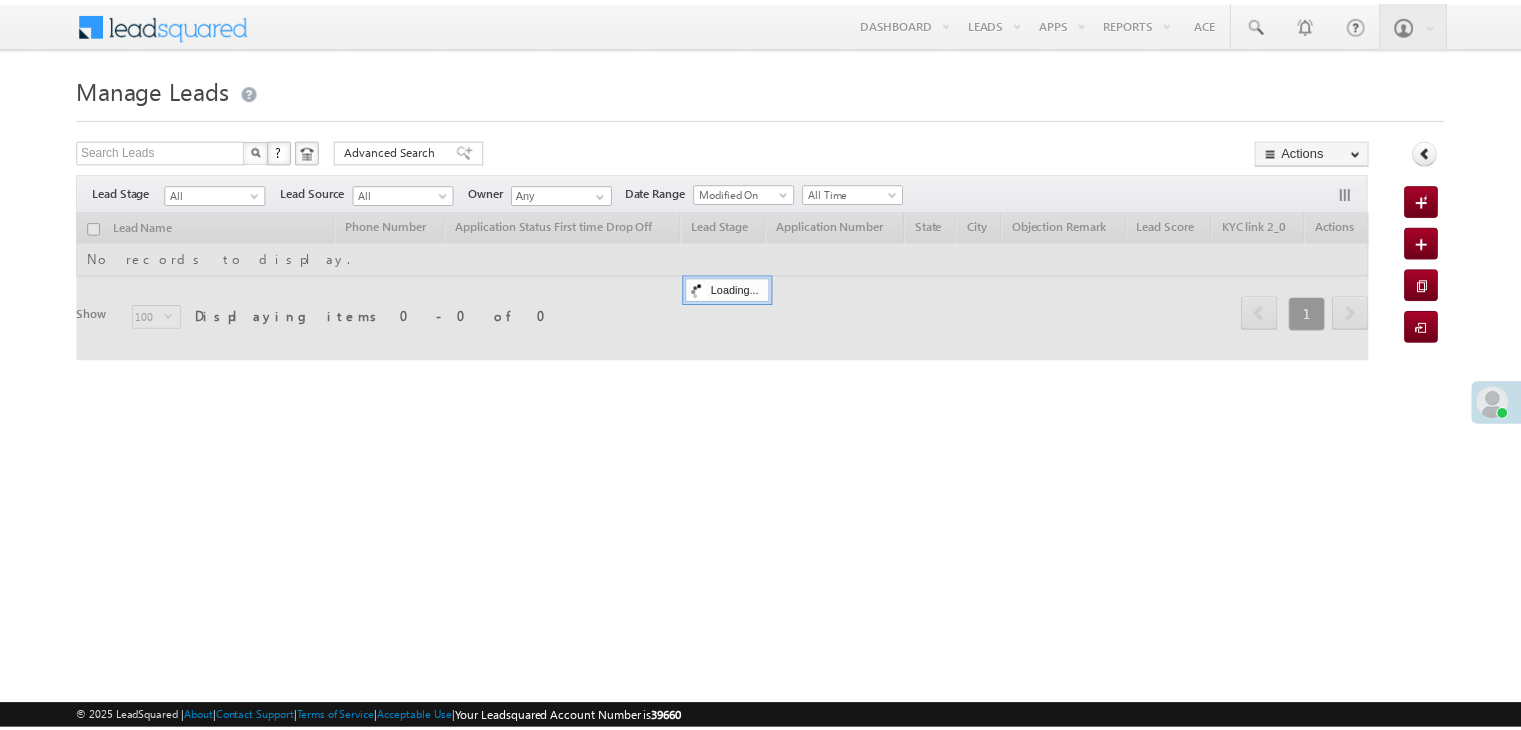 scroll, scrollTop: 0, scrollLeft: 0, axis: both 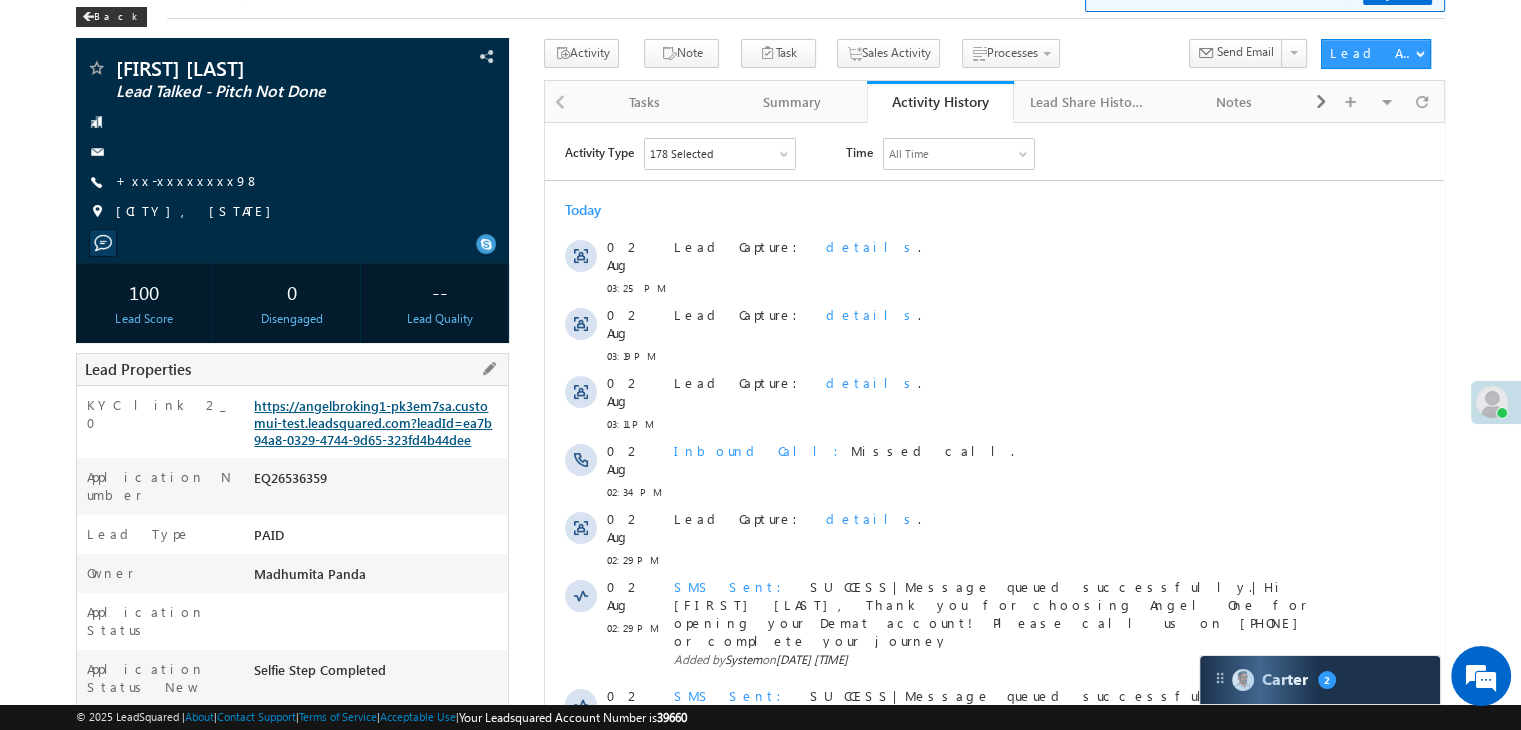 click on "https://angelbroking1-pk3em7sa.customui-test.leadsquared.com?leadId=ea7b94a8-0329-4744-9d65-323fd4b44dee" at bounding box center [373, 422] 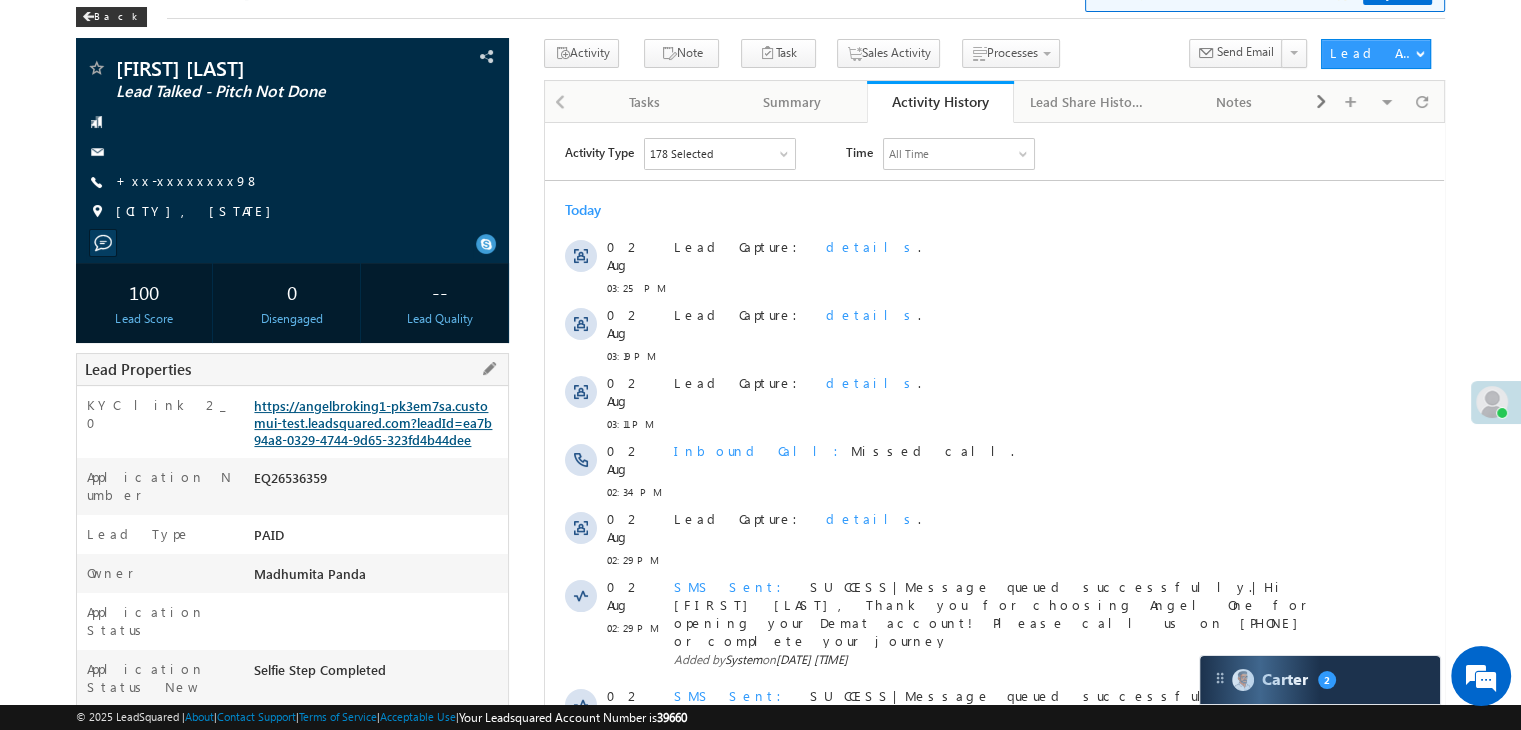 scroll, scrollTop: 0, scrollLeft: 0, axis: both 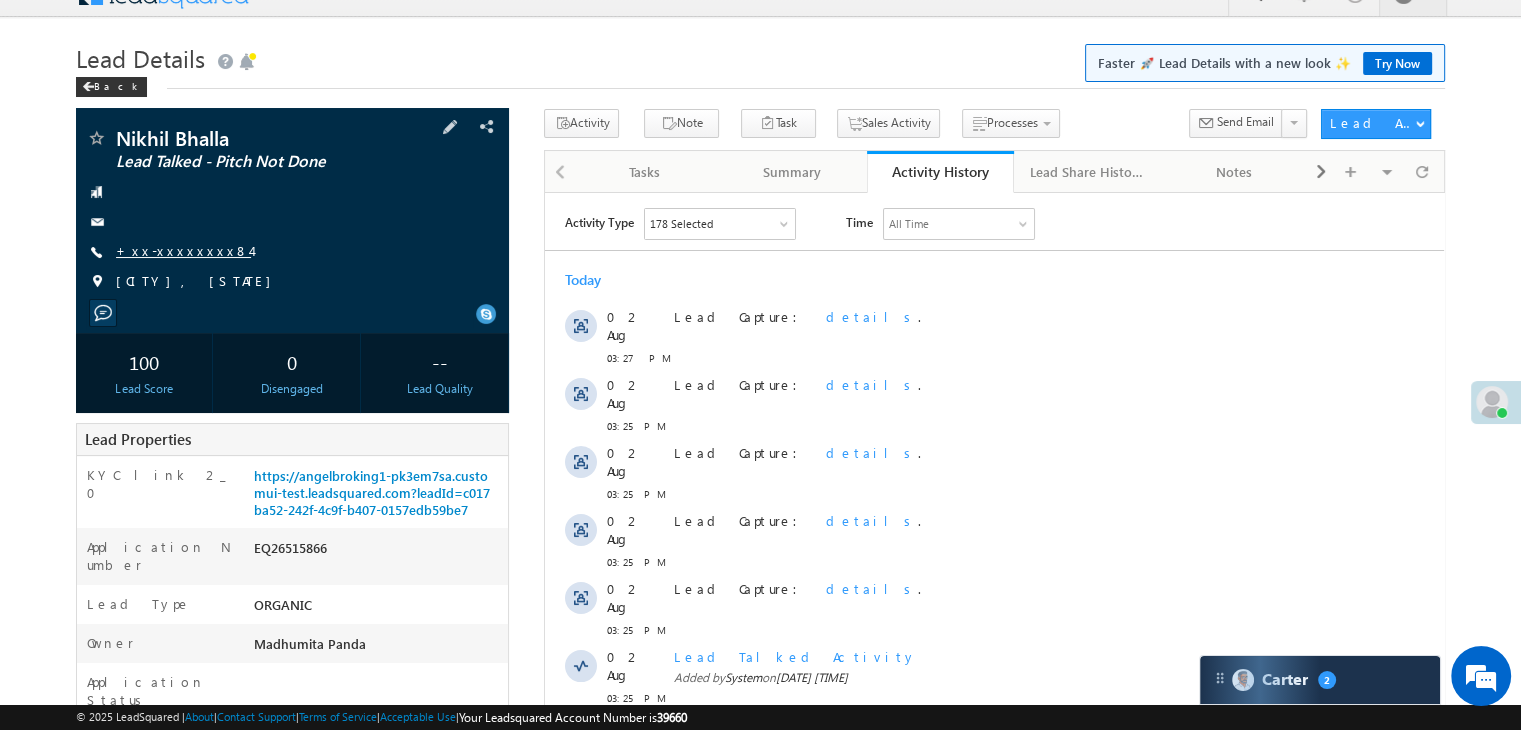 click on "+xx-xxxxxxxx84" at bounding box center (183, 250) 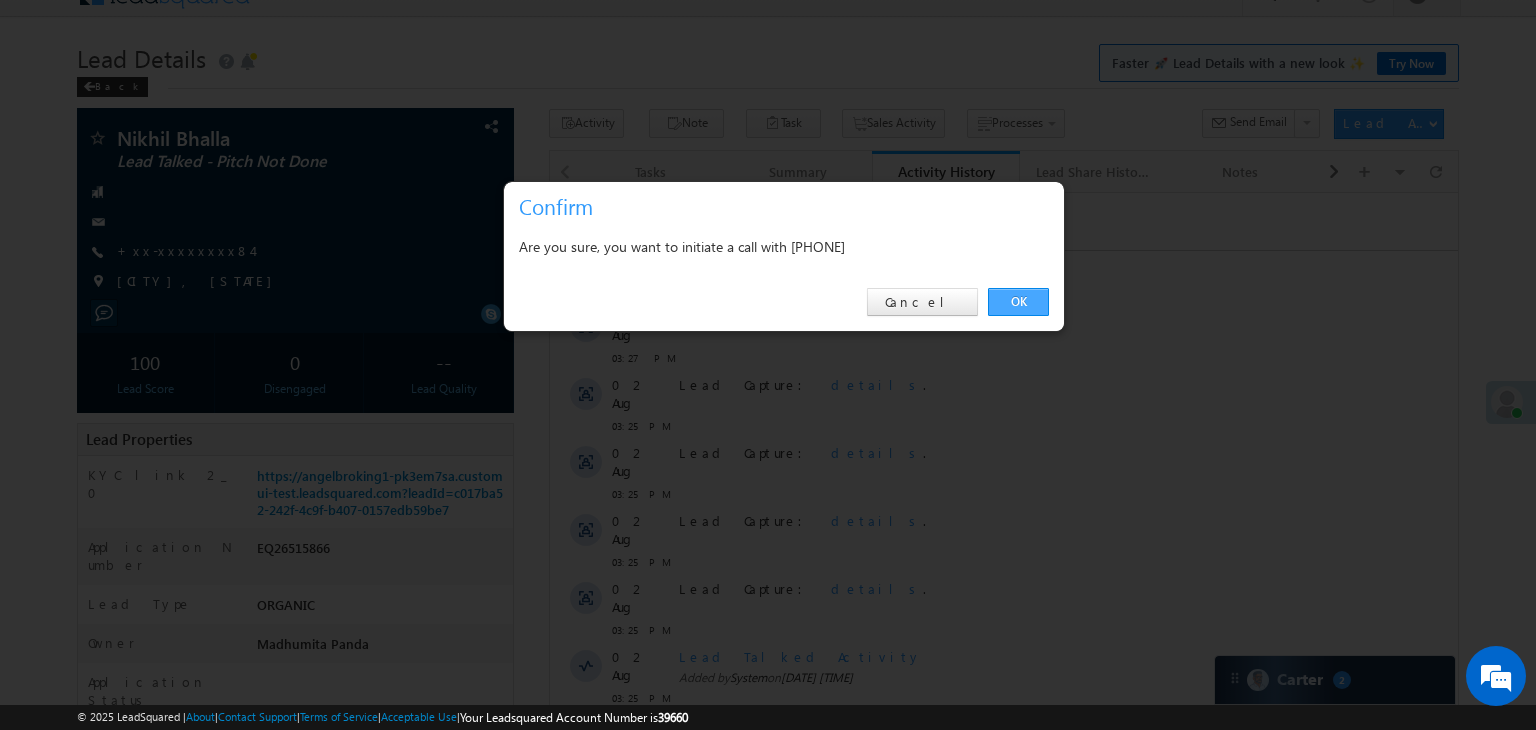 click on "OK" at bounding box center [1018, 302] 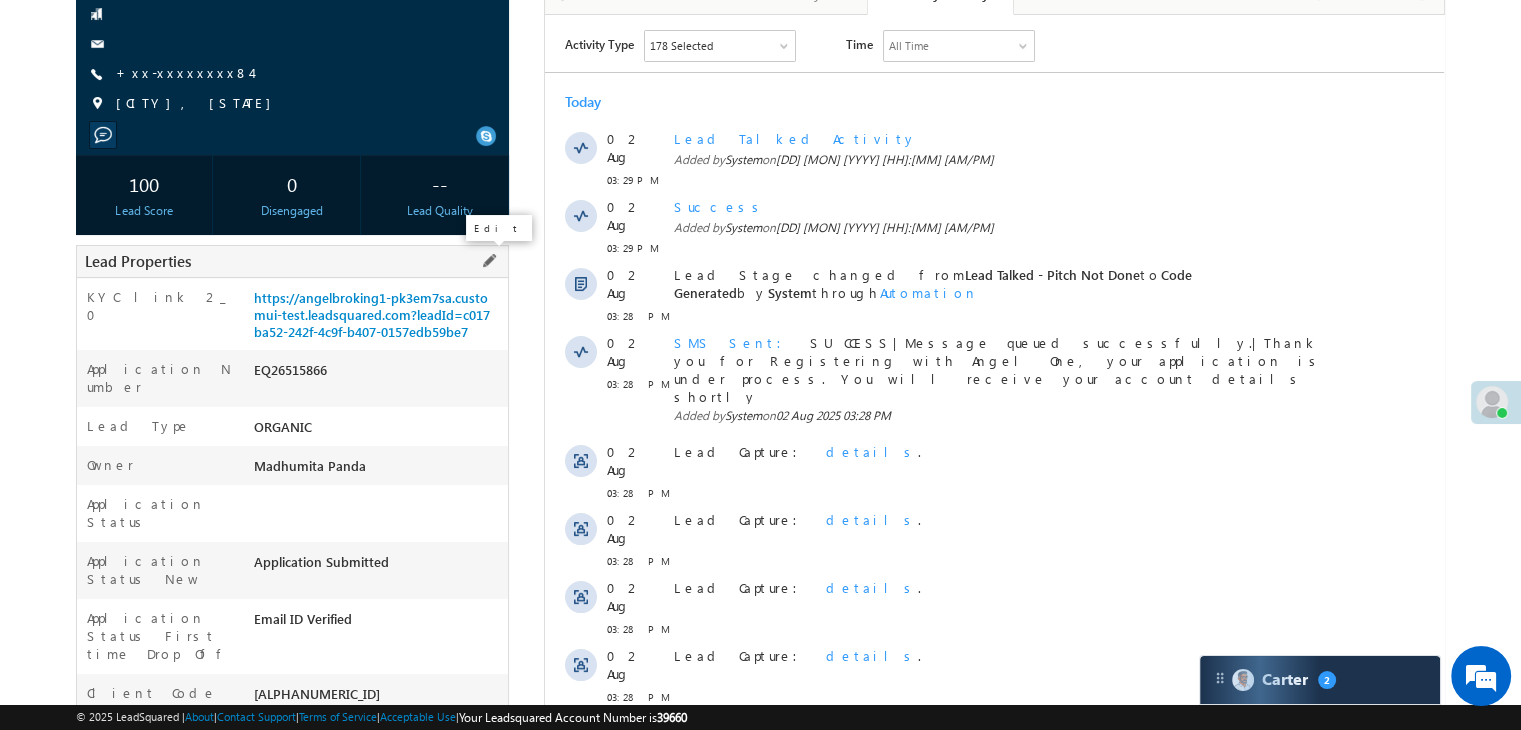 scroll, scrollTop: 230, scrollLeft: 0, axis: vertical 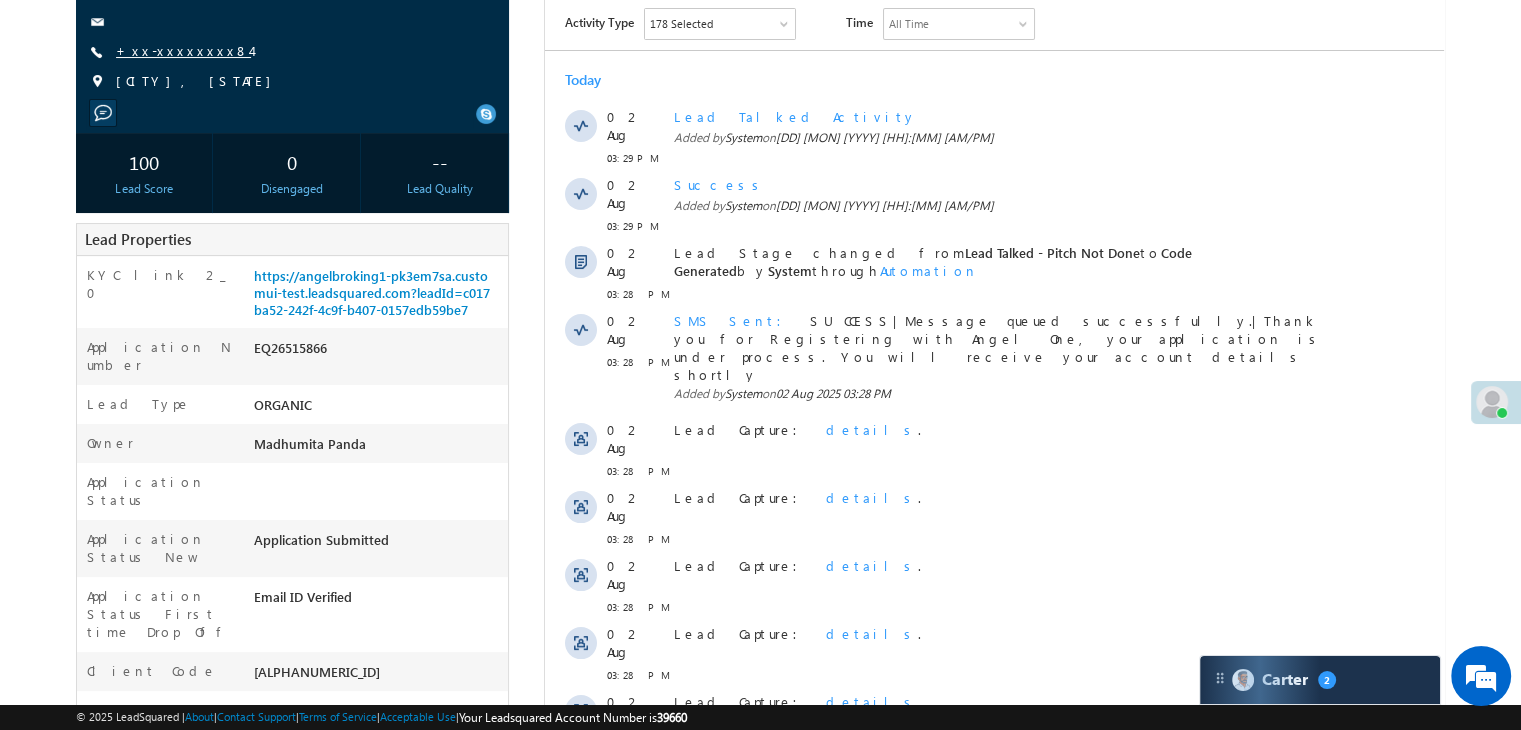 click on "+xx-xxxxxxxx84" at bounding box center (183, 50) 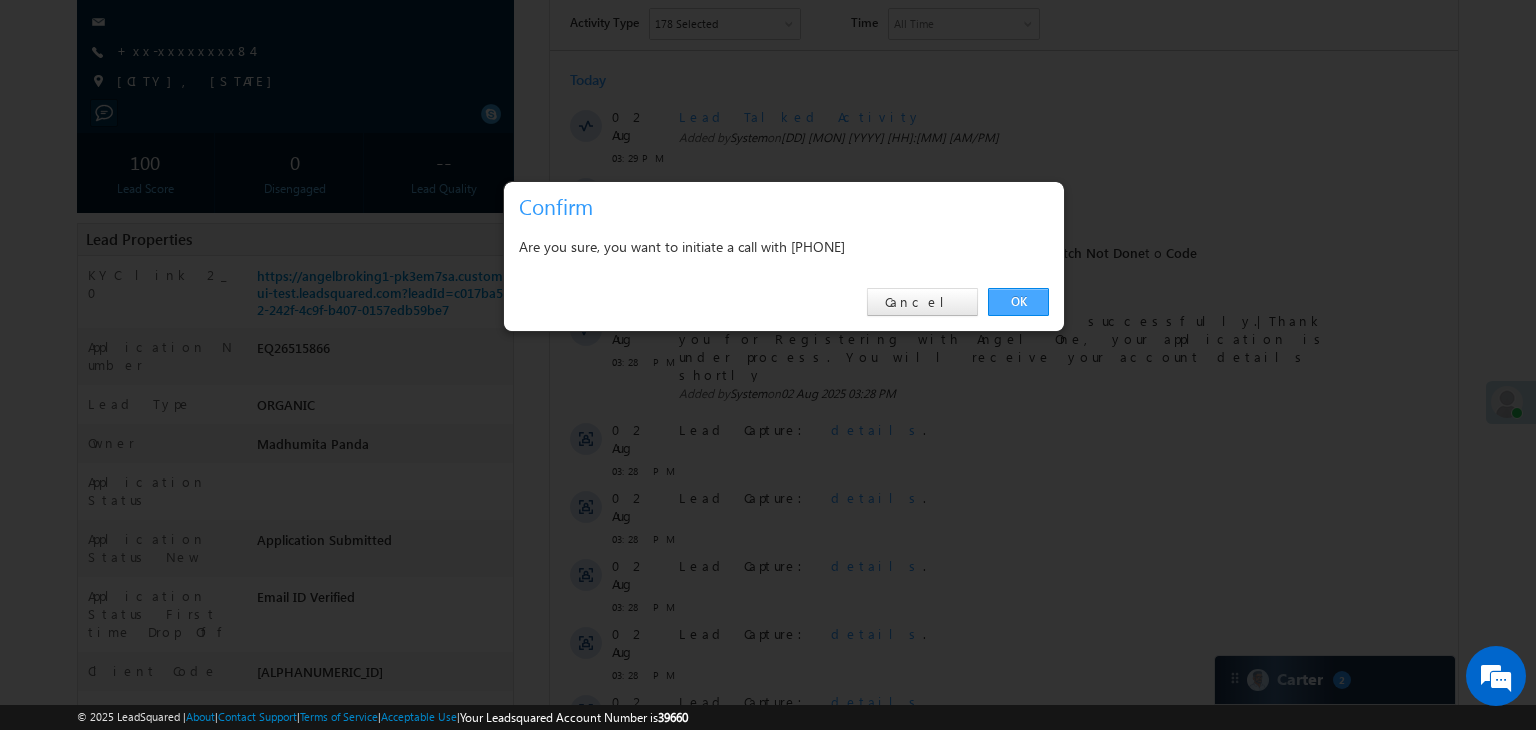 click on "OK" at bounding box center [1018, 302] 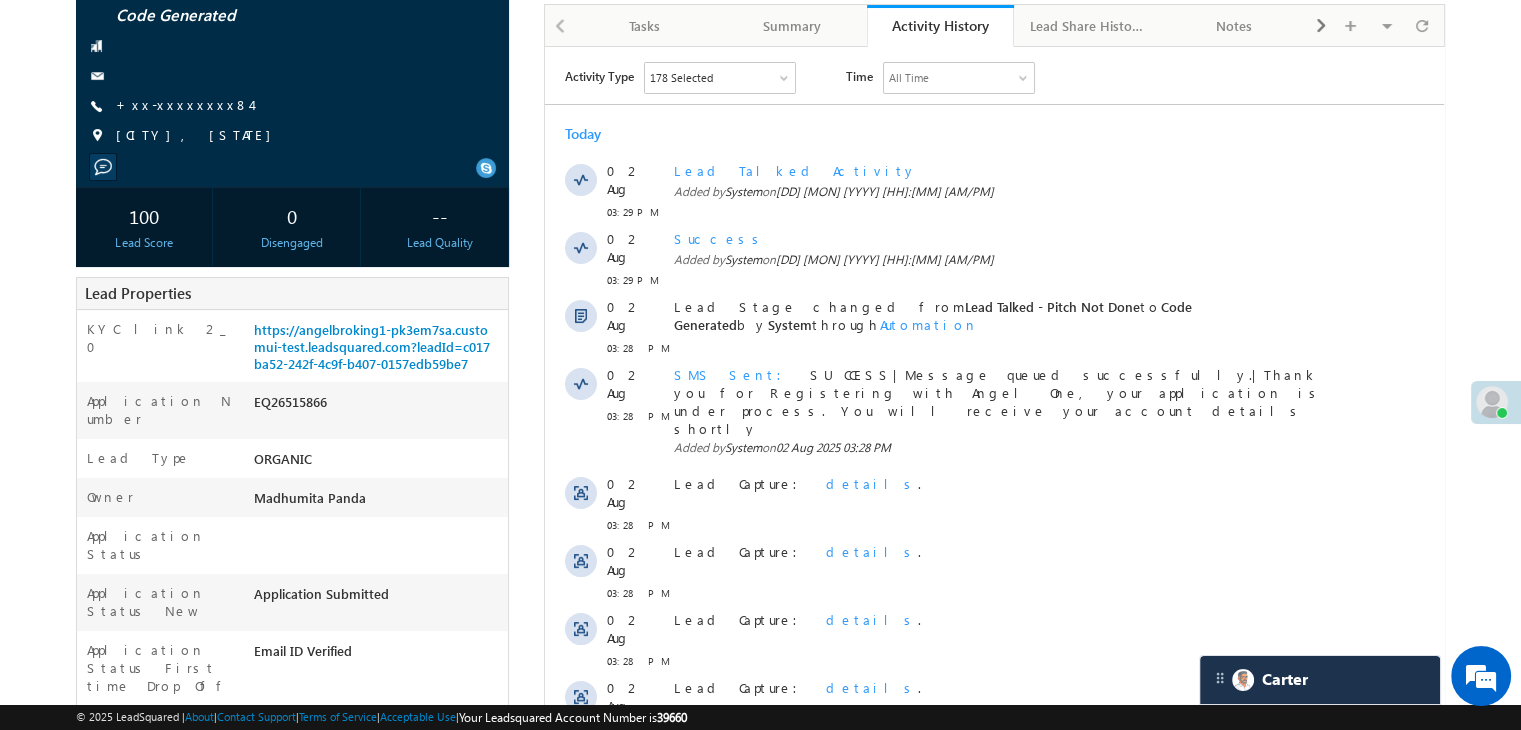 scroll, scrollTop: 284, scrollLeft: 0, axis: vertical 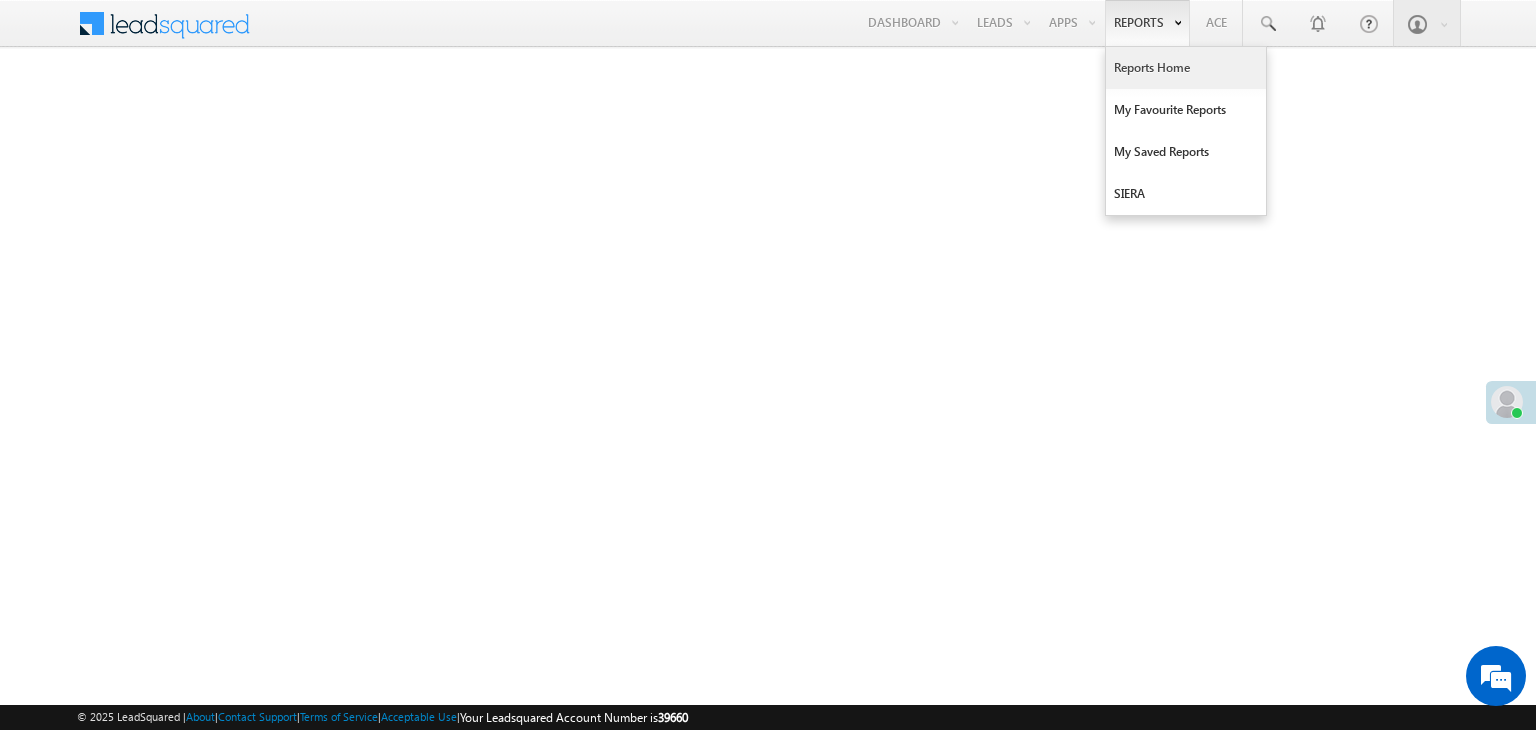 click on "Reports Home" at bounding box center [1186, 68] 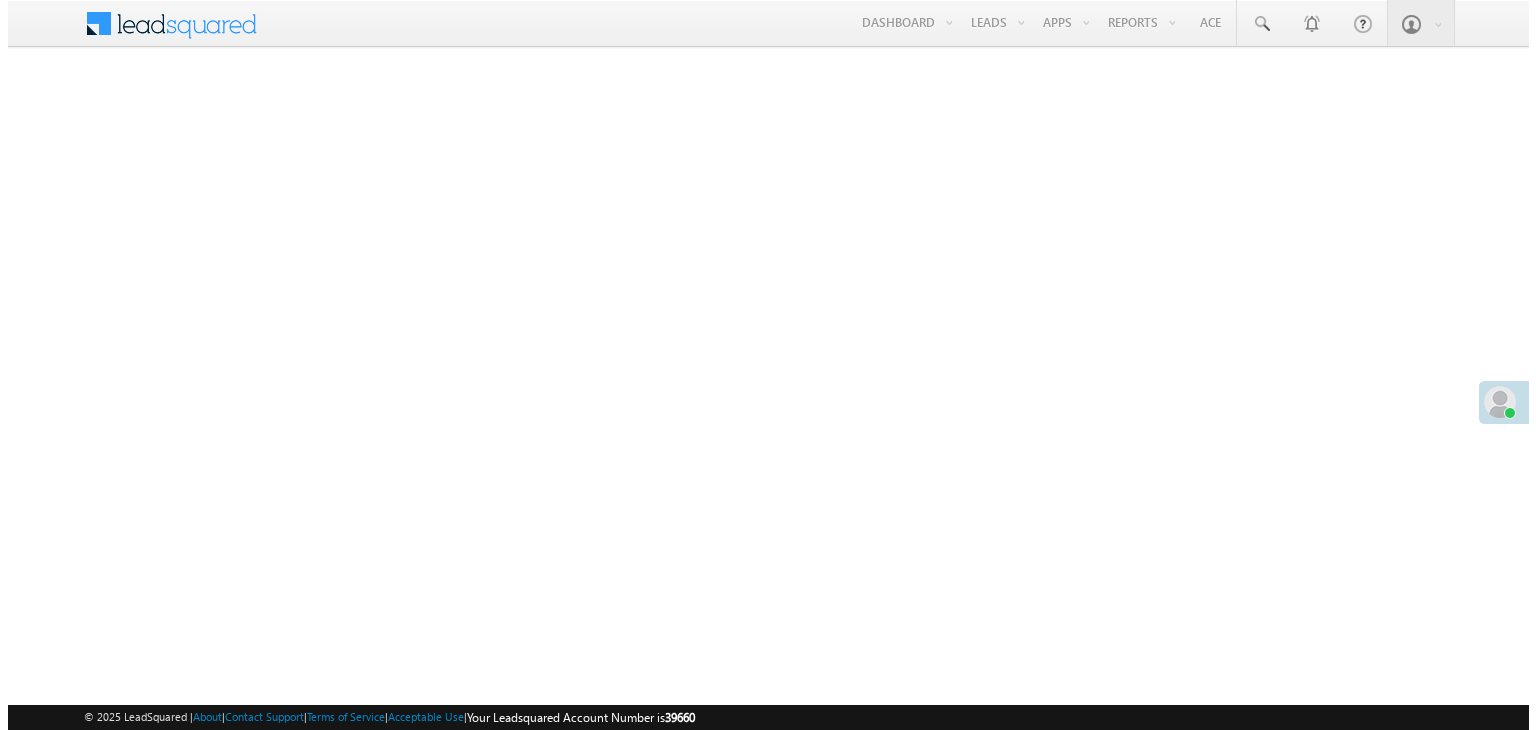 scroll, scrollTop: 0, scrollLeft: 0, axis: both 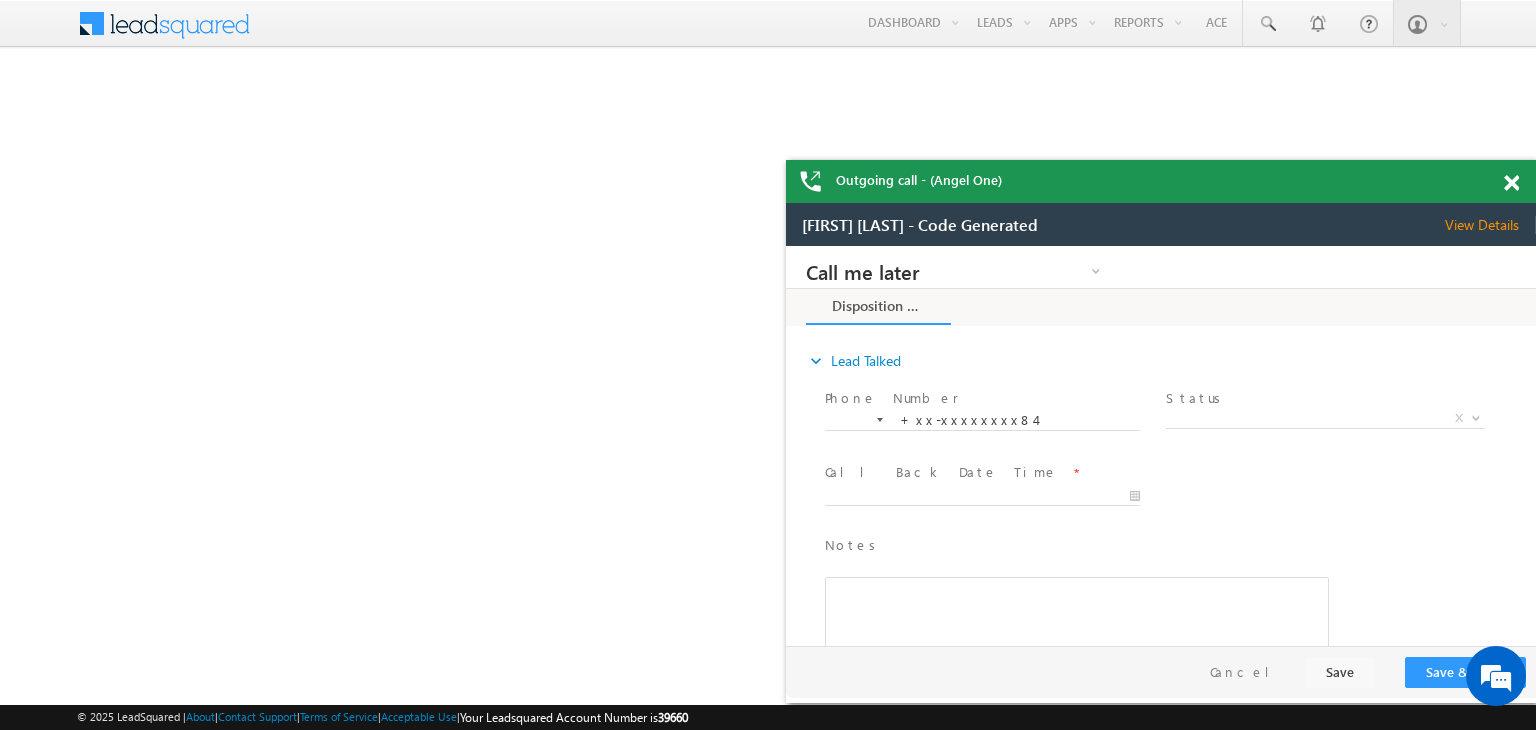 click at bounding box center (1511, 183) 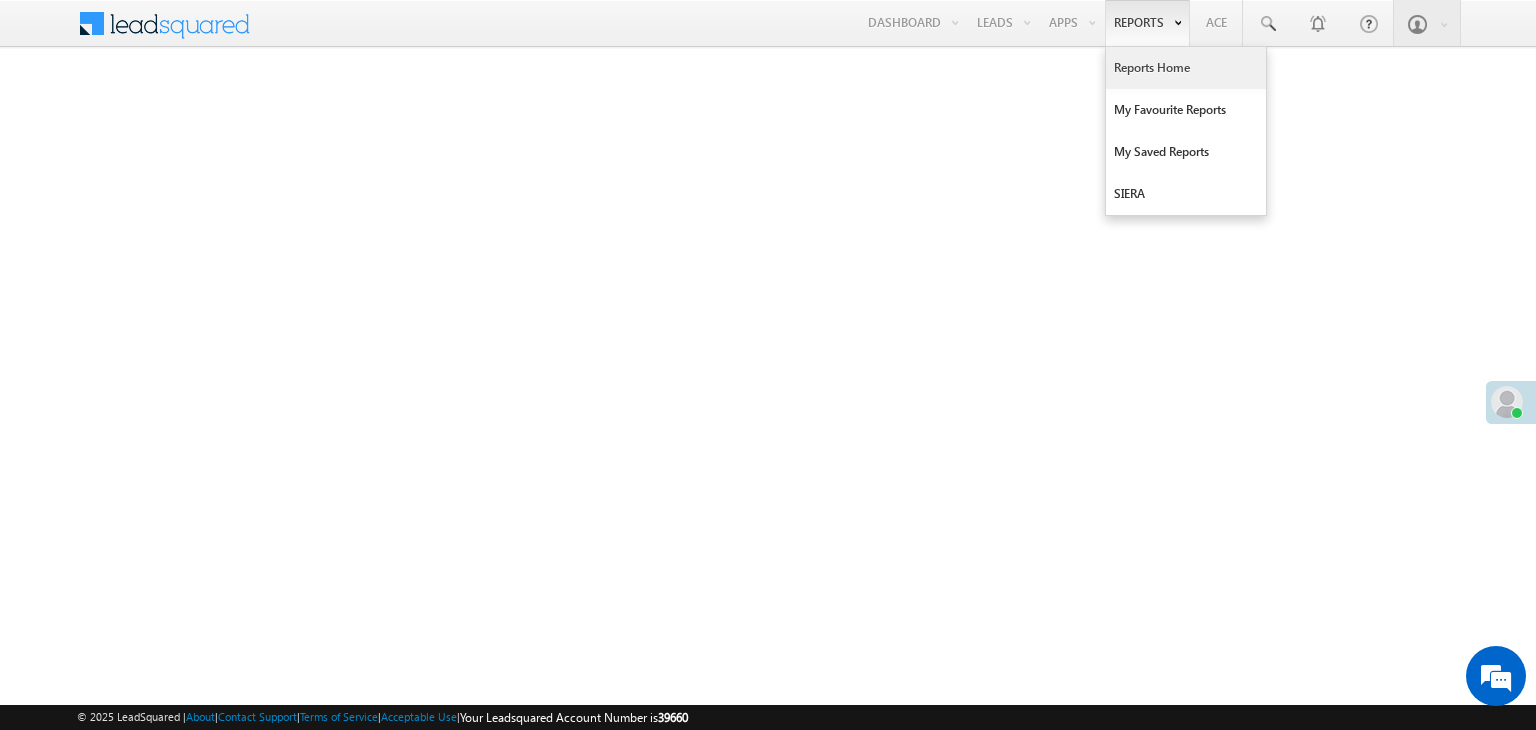 click on "Reports Home" at bounding box center (1186, 68) 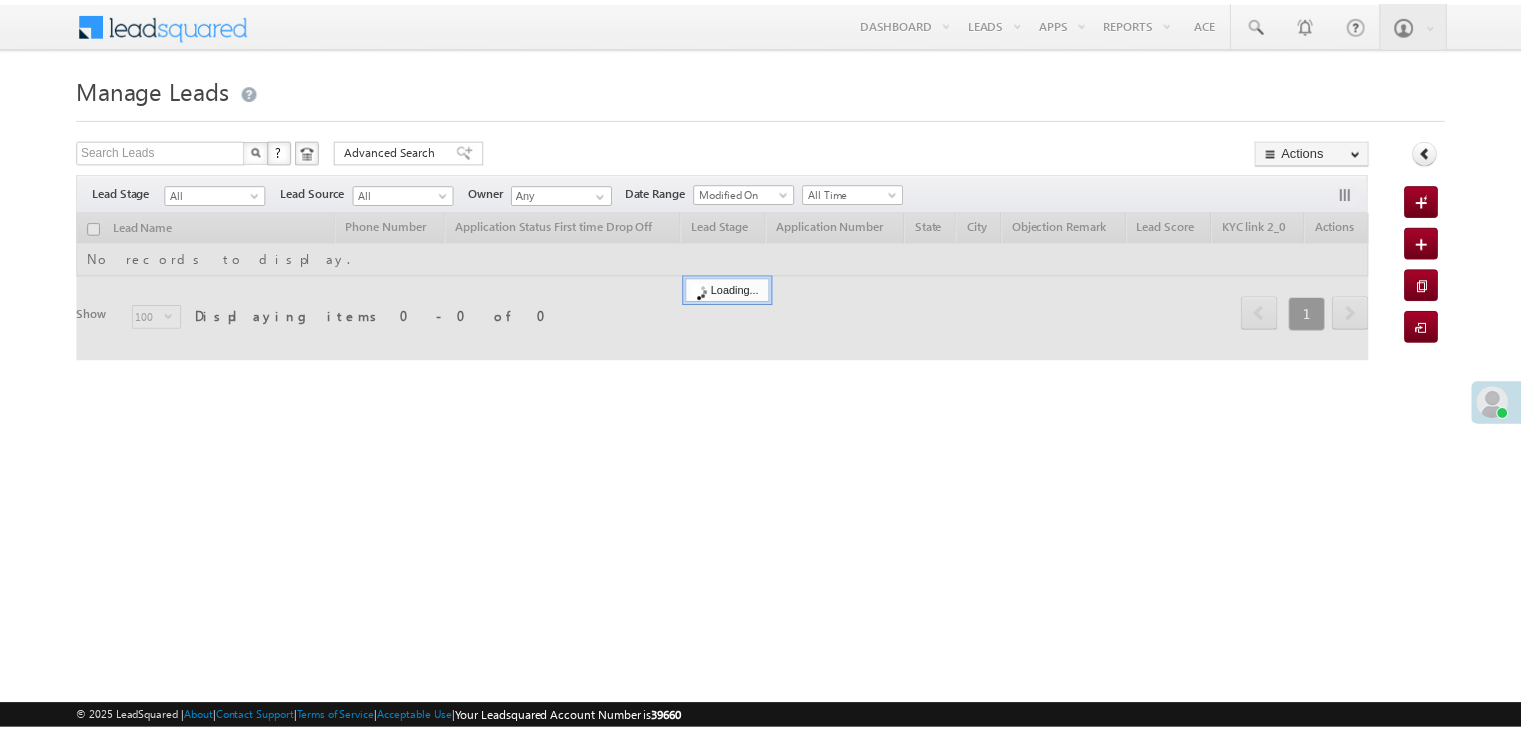 scroll, scrollTop: 0, scrollLeft: 0, axis: both 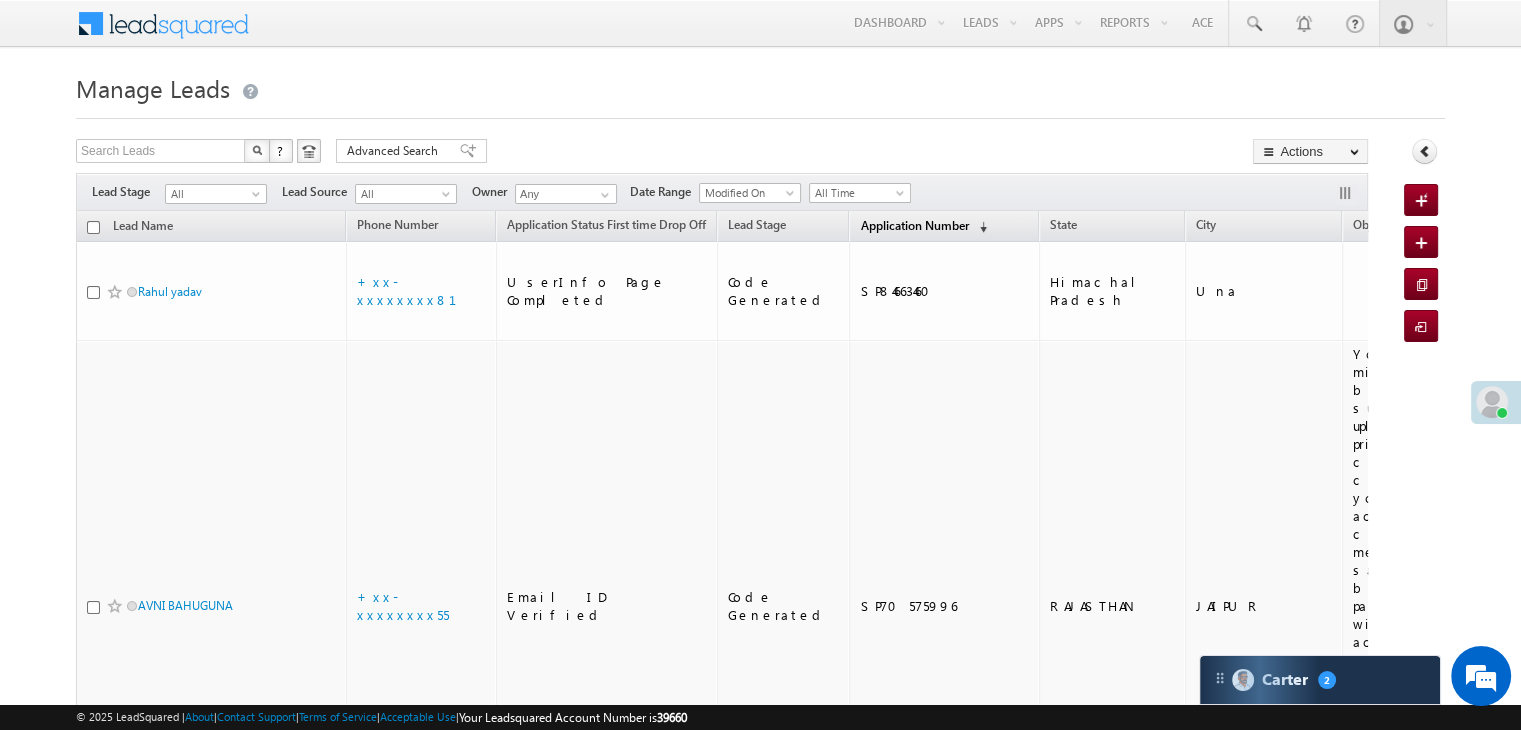 click on "Application Number" at bounding box center [914, 225] 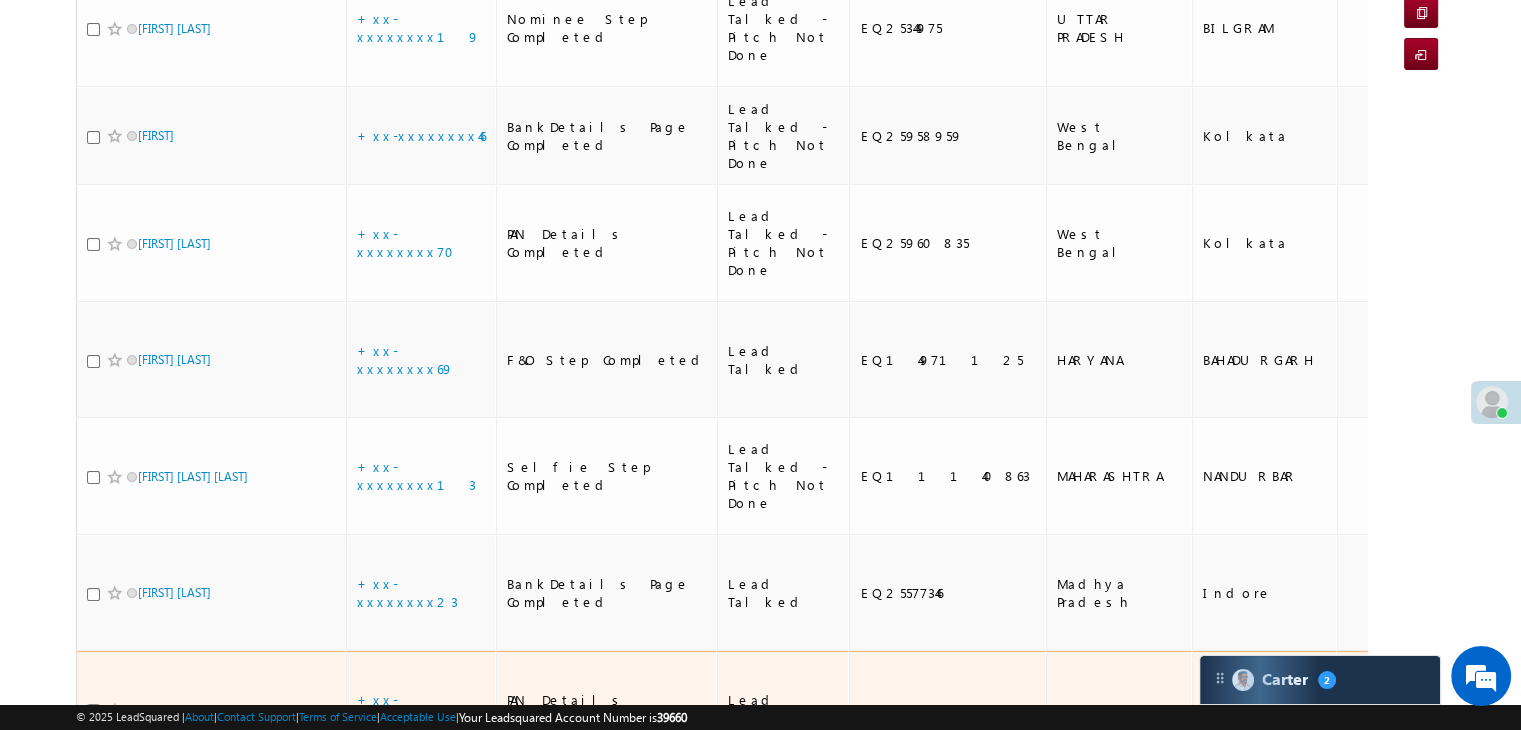 scroll, scrollTop: 400, scrollLeft: 0, axis: vertical 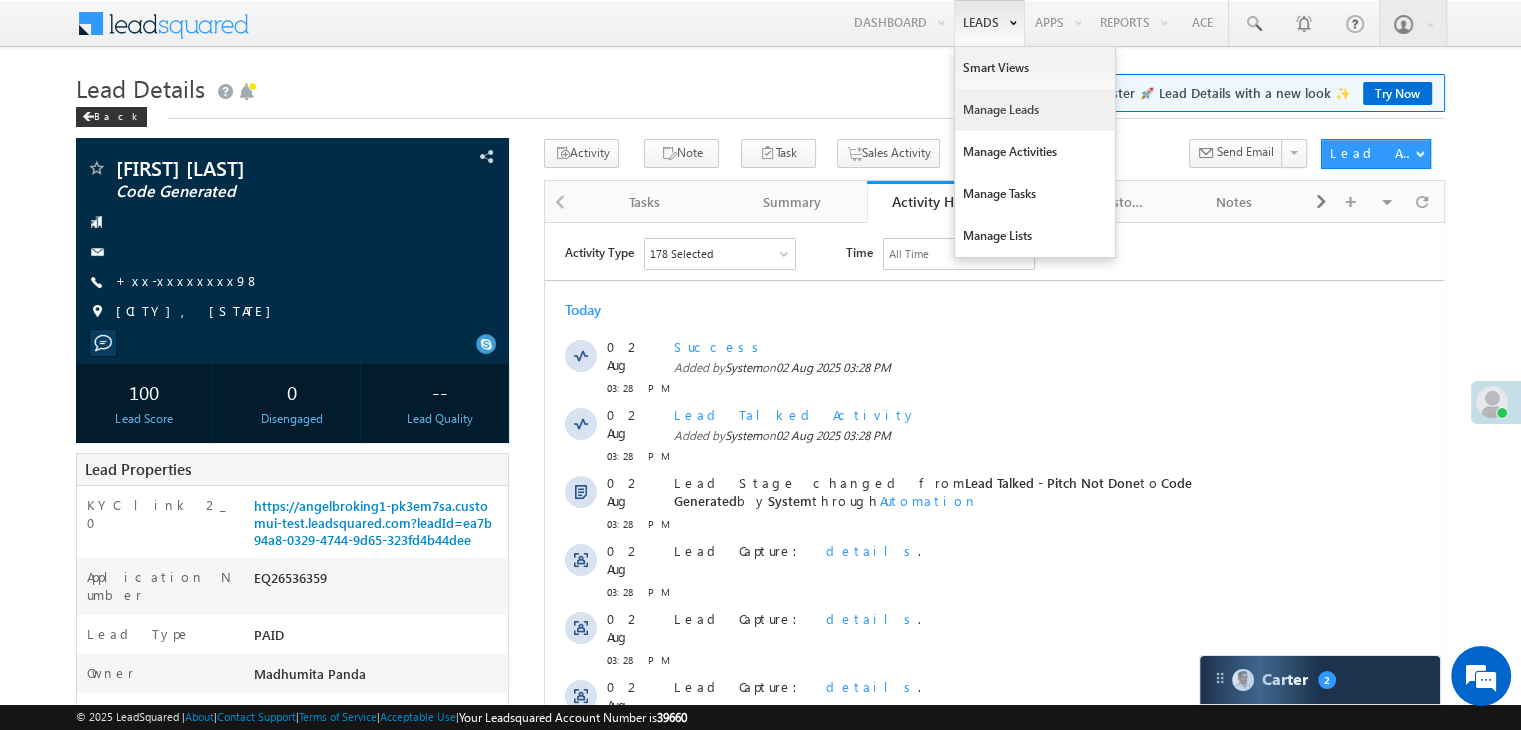 click on "Manage Leads" at bounding box center (1035, 110) 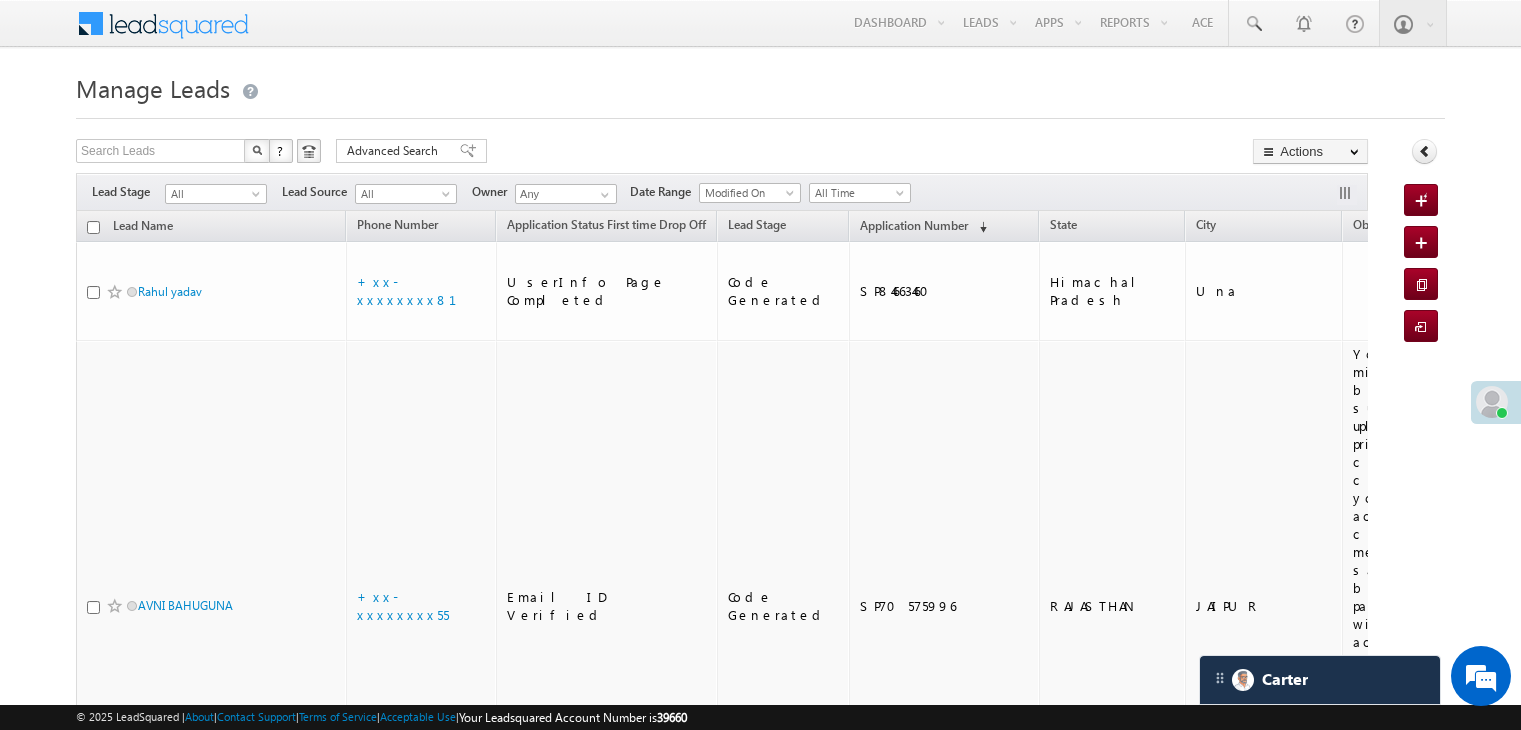 scroll, scrollTop: 0, scrollLeft: 0, axis: both 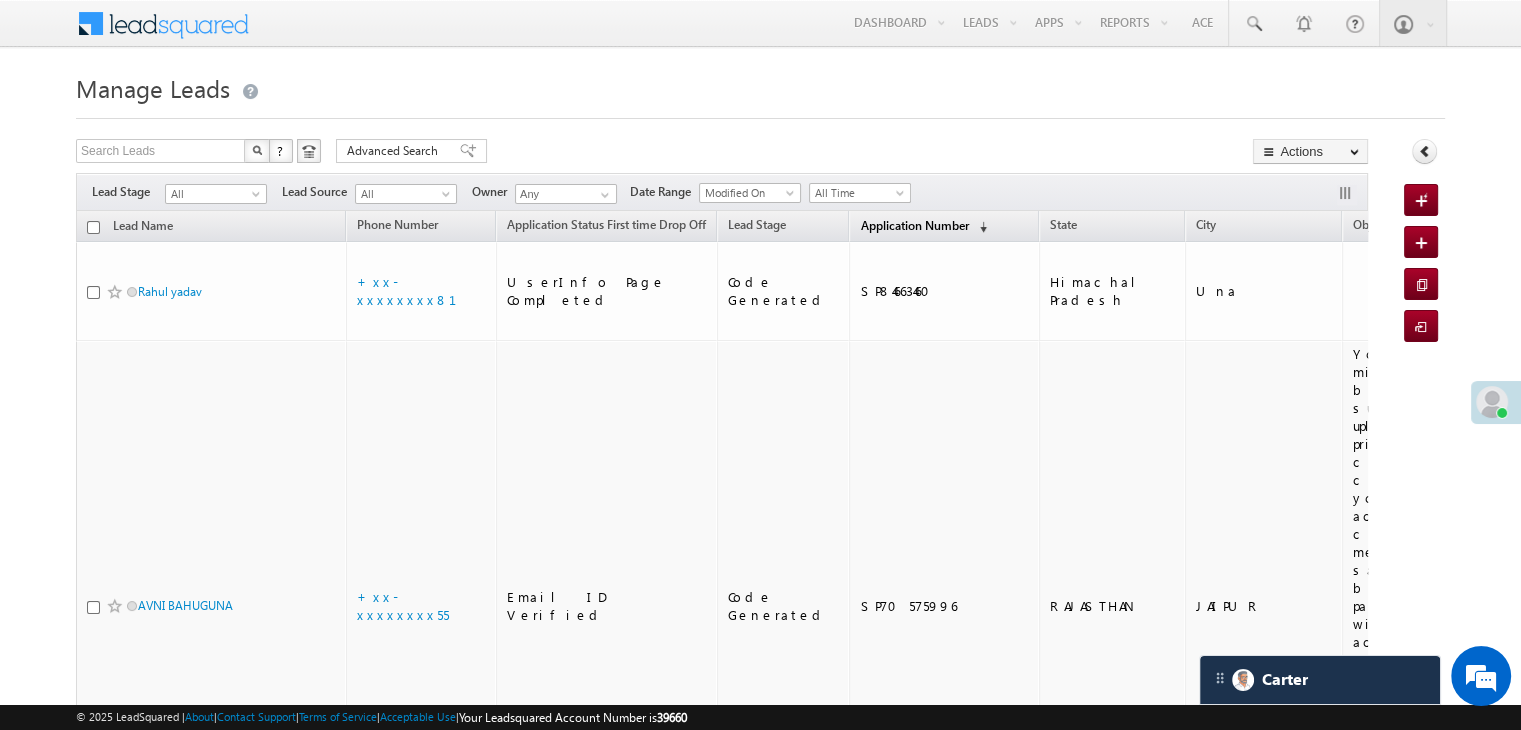 click on "Application Number" at bounding box center (914, 225) 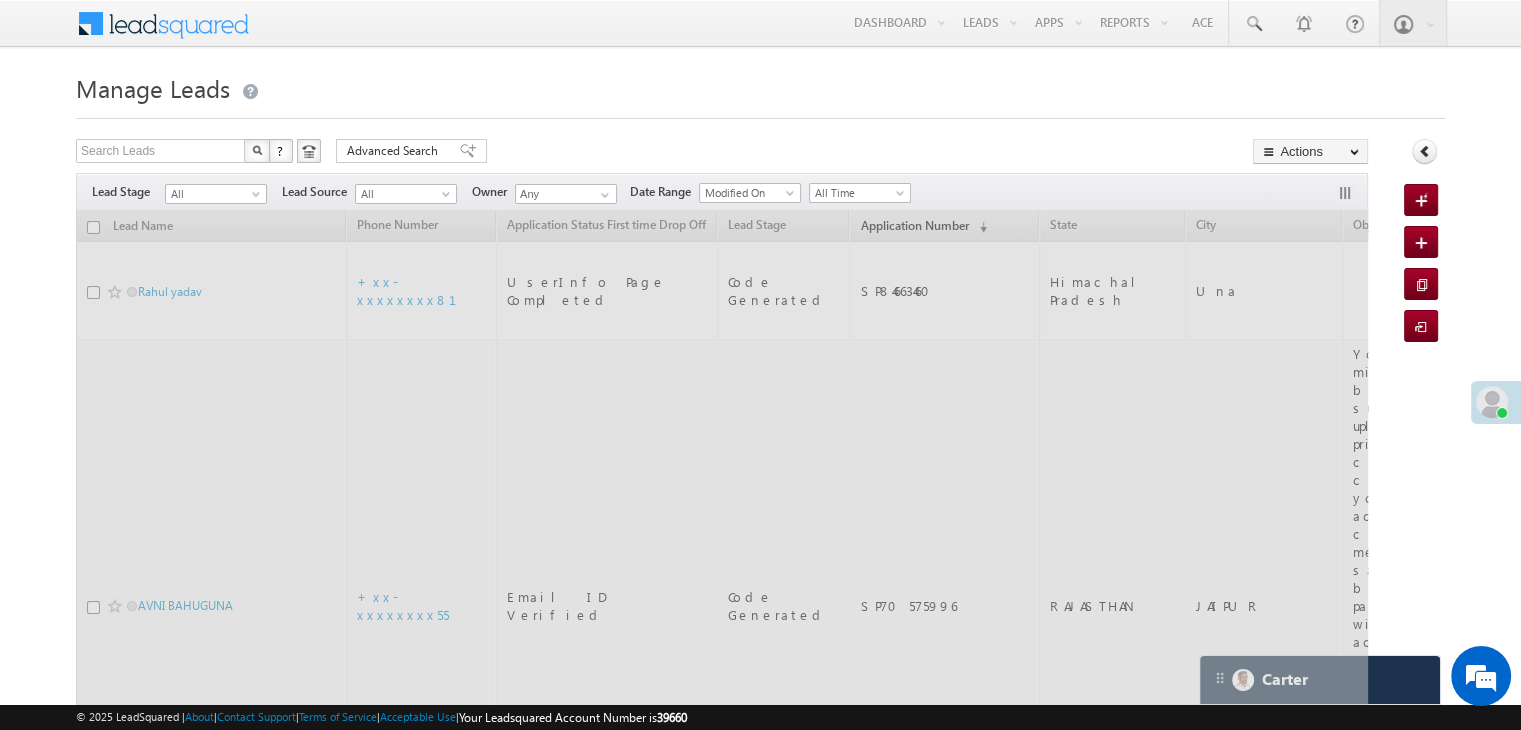 scroll, scrollTop: 0, scrollLeft: 0, axis: both 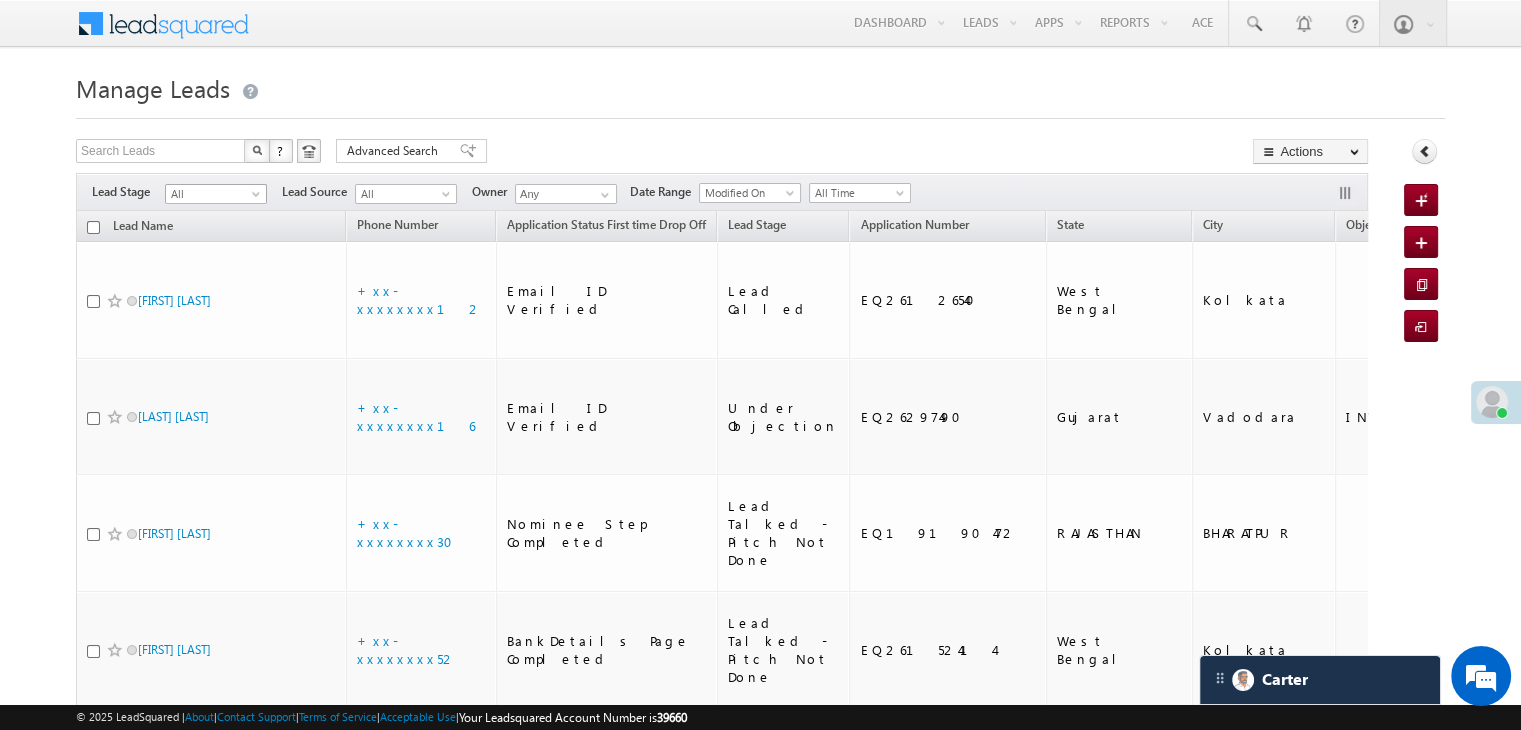 click at bounding box center [258, 198] 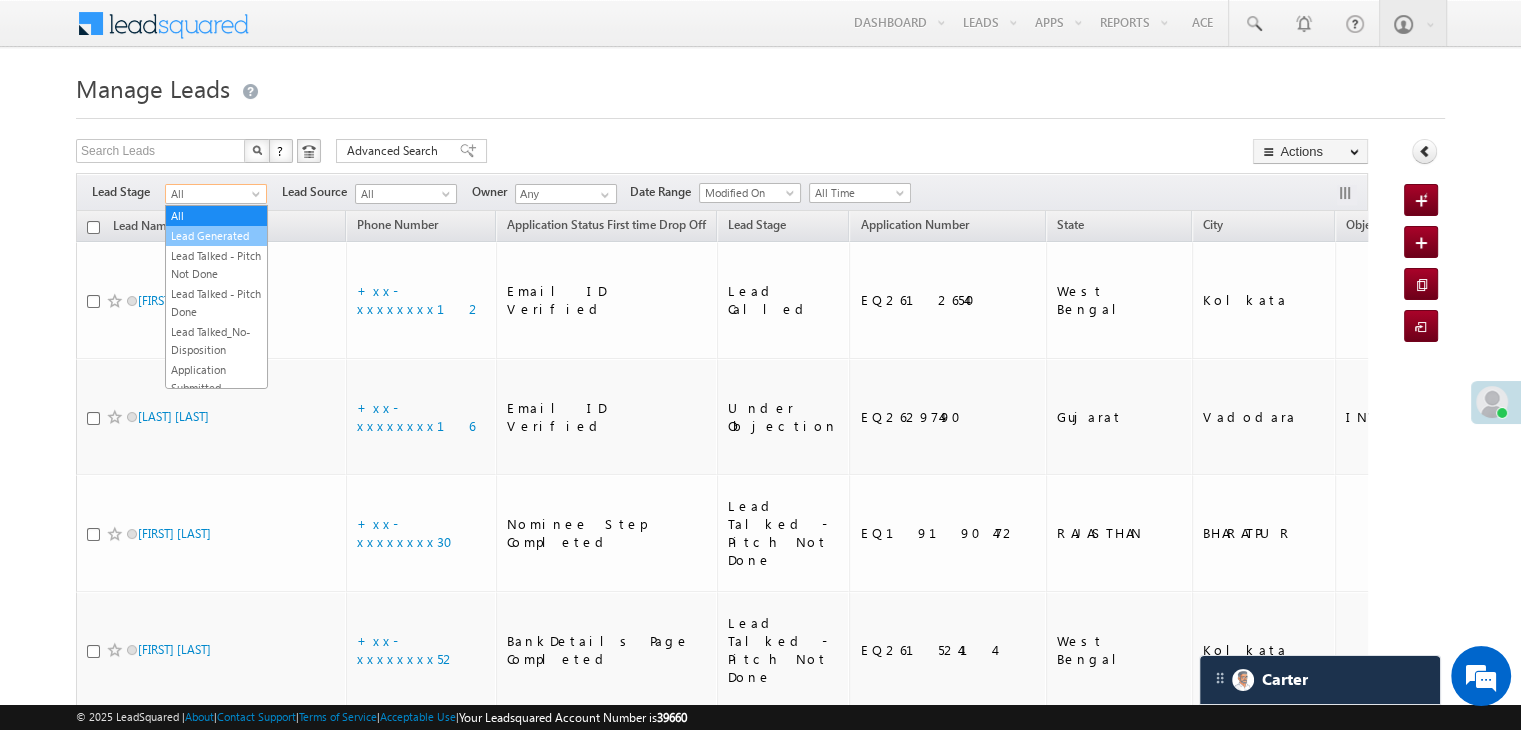 click on "Lead Generated" at bounding box center (216, 236) 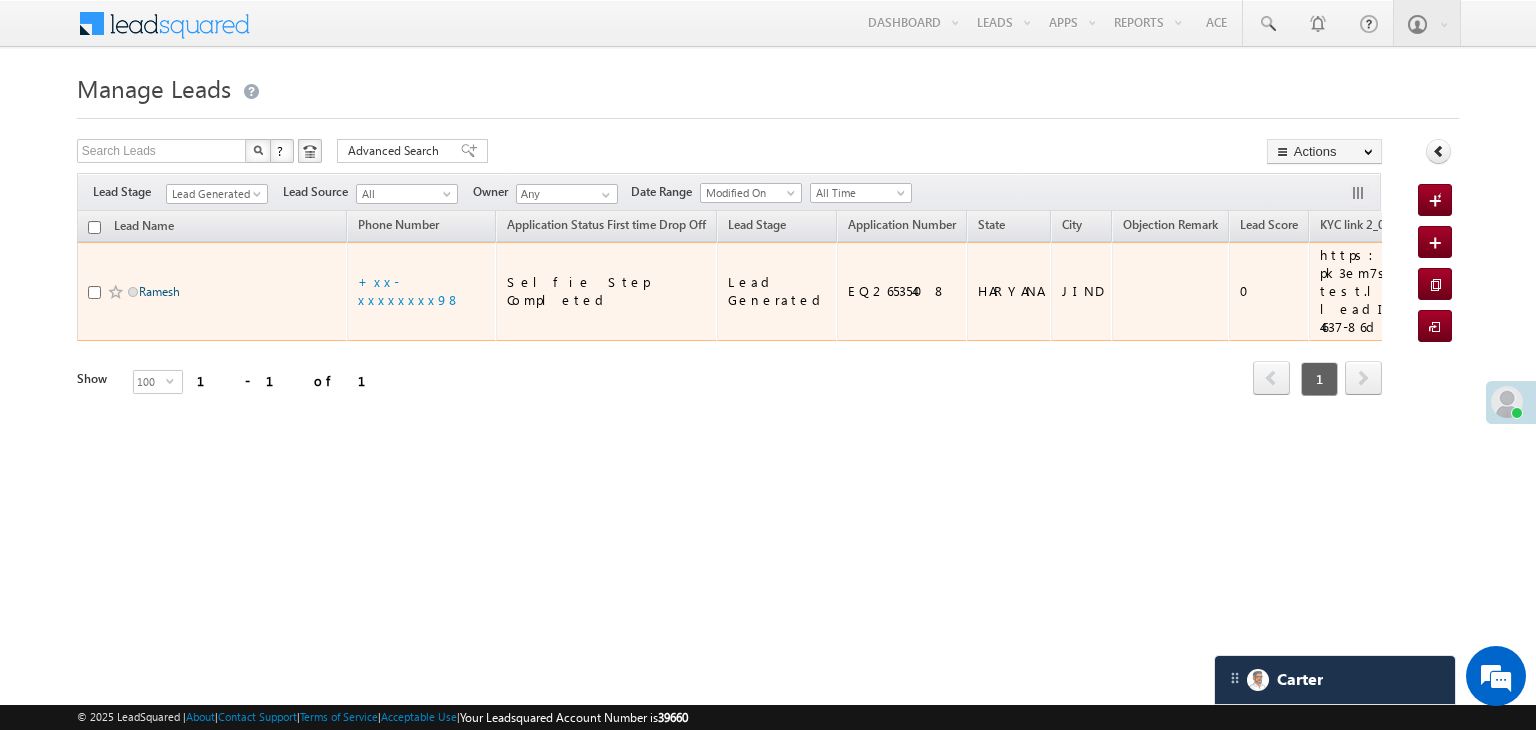 click on "Ramesh" at bounding box center [159, 291] 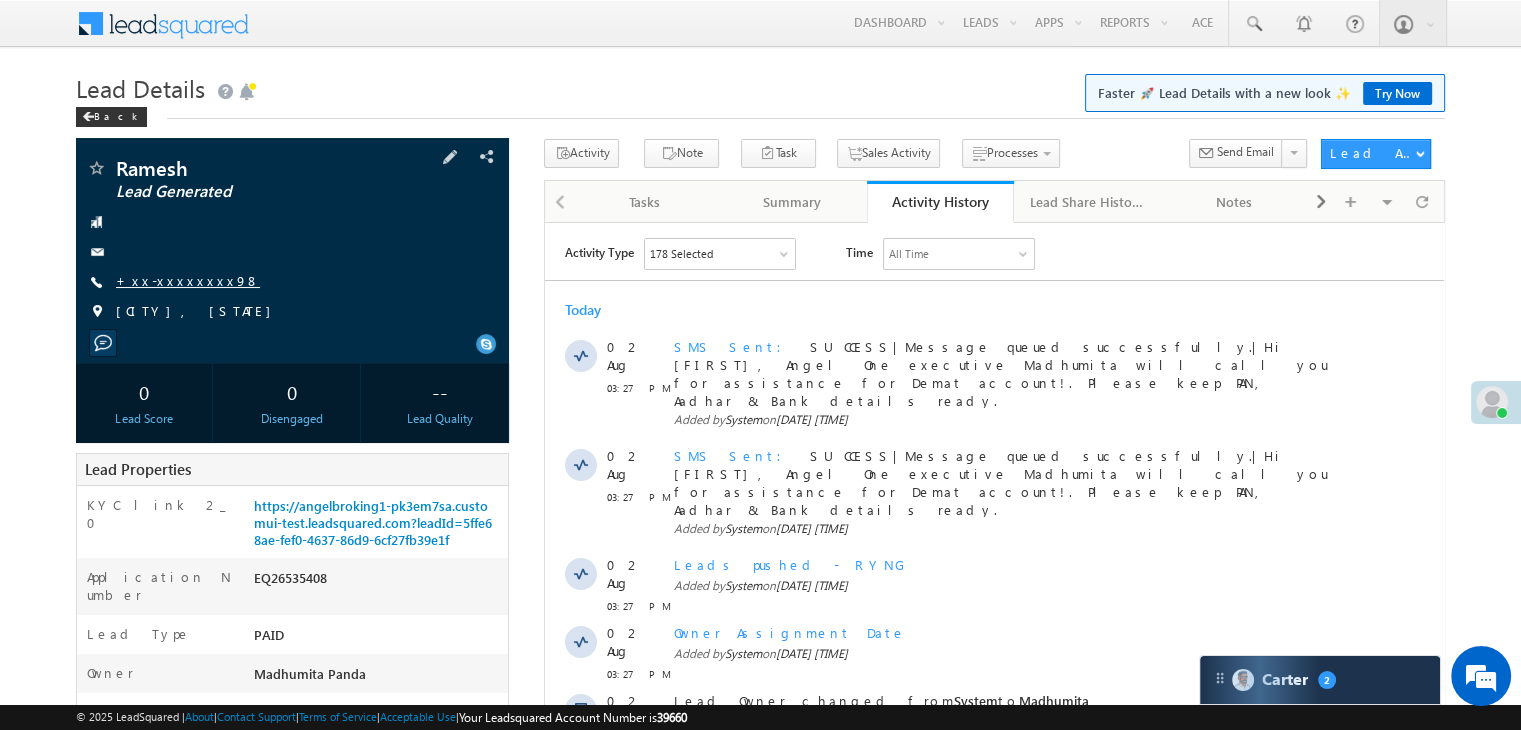 scroll, scrollTop: 0, scrollLeft: 0, axis: both 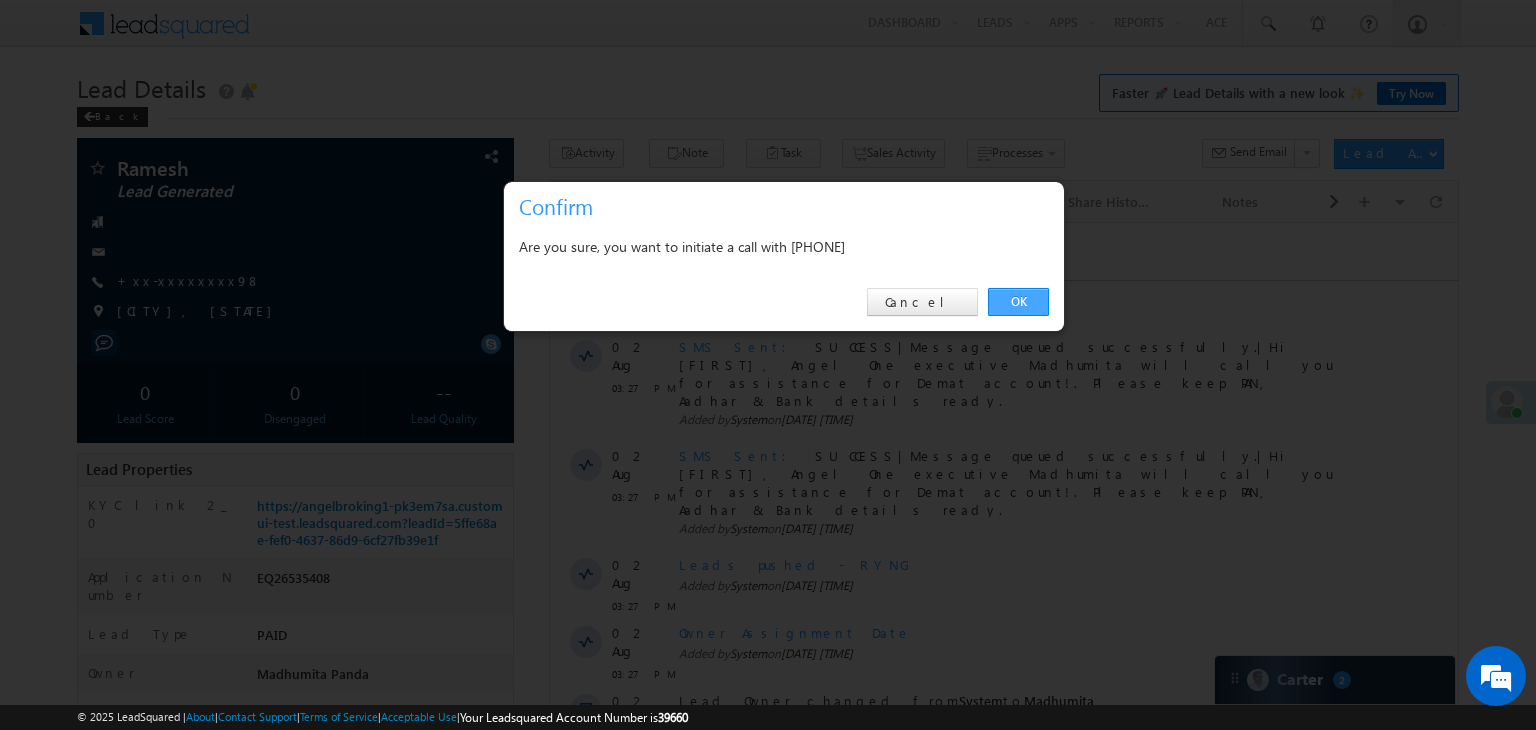 click on "OK" at bounding box center (1018, 302) 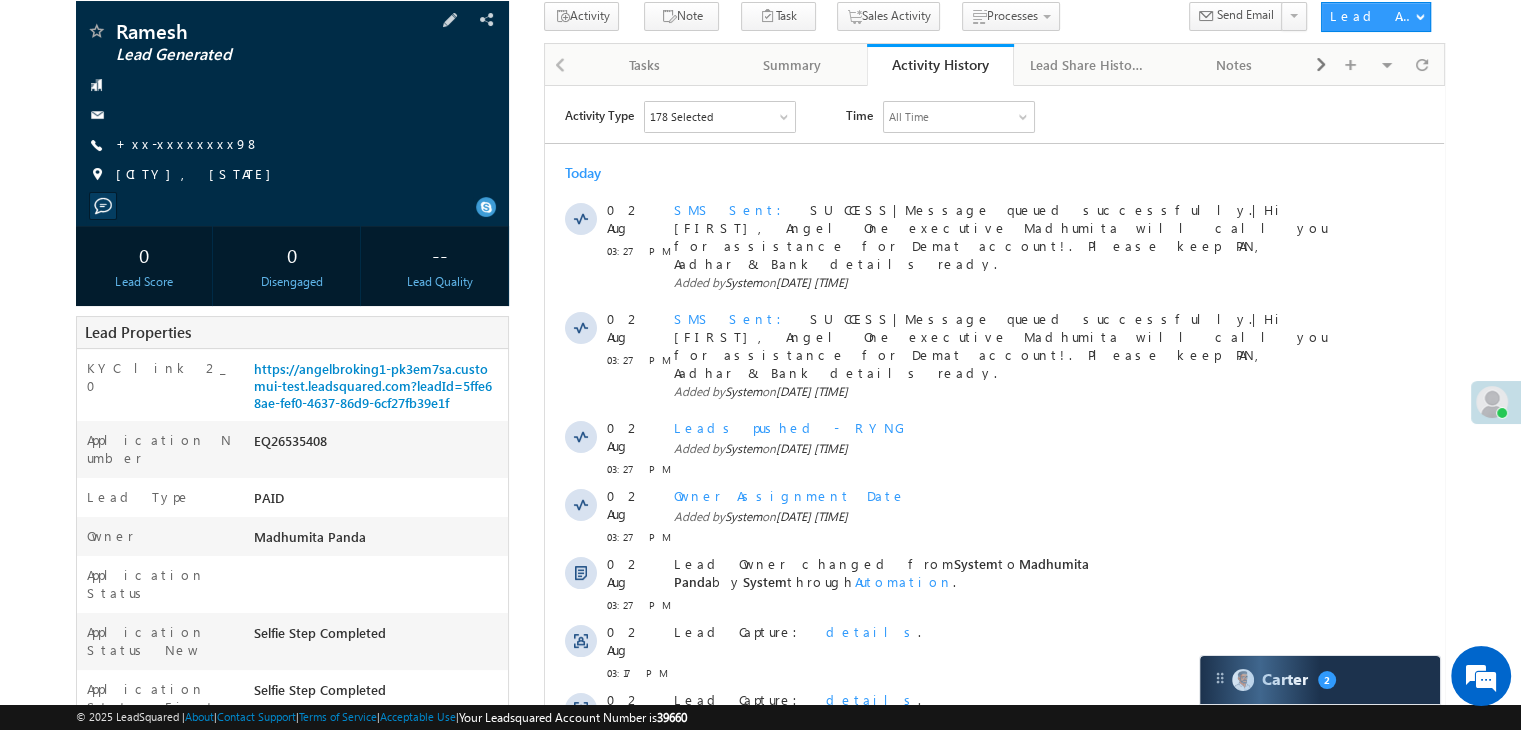 scroll, scrollTop: 400, scrollLeft: 0, axis: vertical 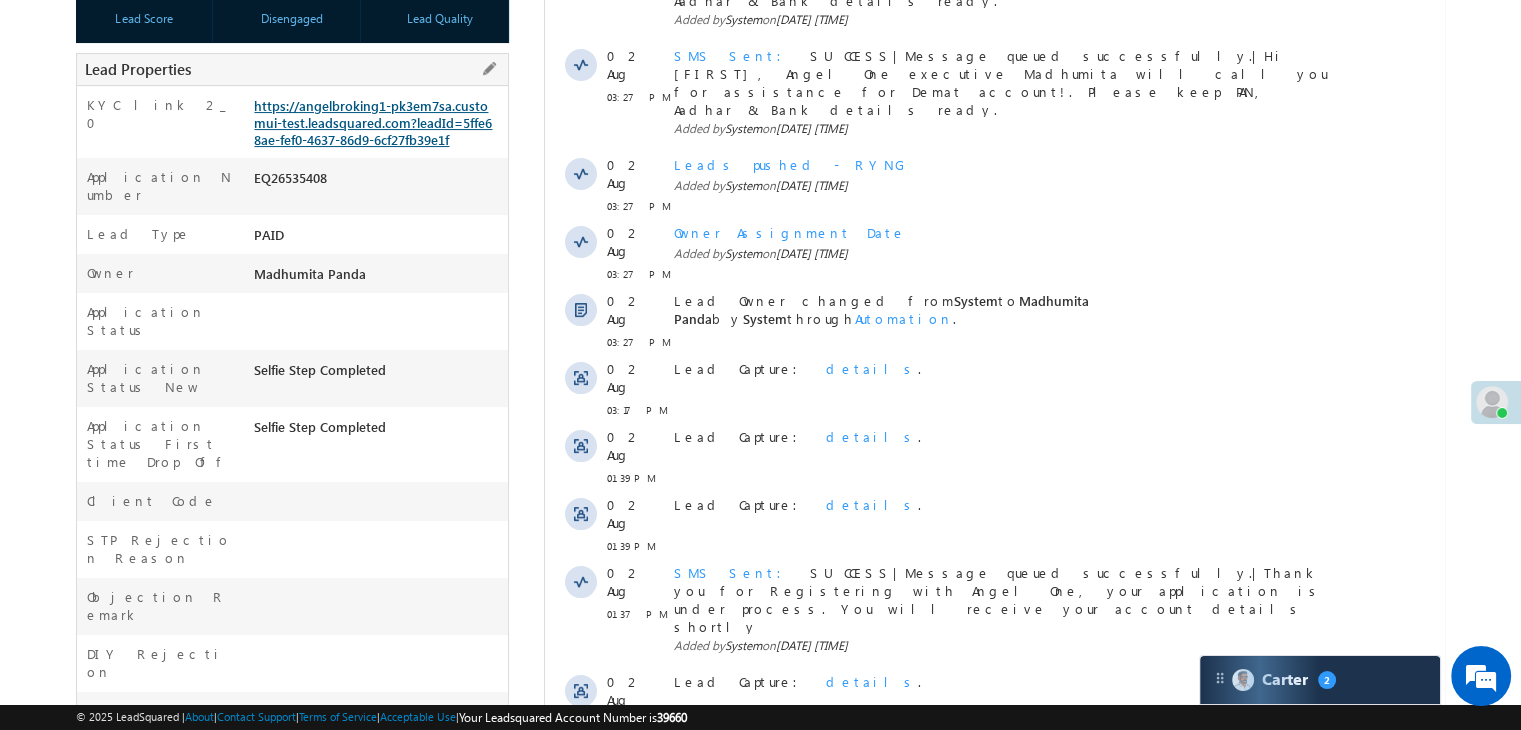 click on "https://angelbroking1-pk3em7sa.customui-test.leadsquared.com?leadId=5ffe68ae-fef0-4637-86d9-6cf27fb39e1f" at bounding box center (373, 122) 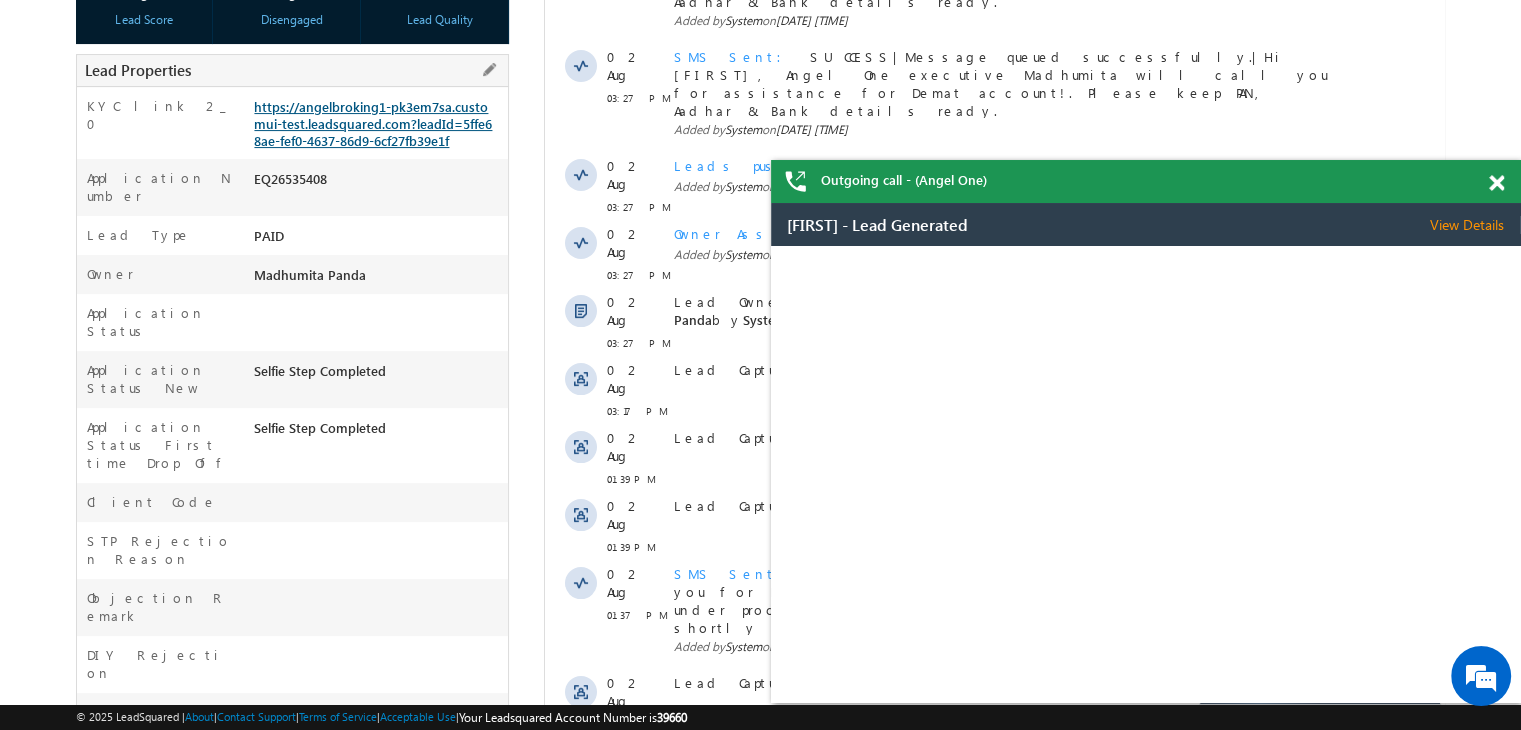 scroll, scrollTop: 0, scrollLeft: 0, axis: both 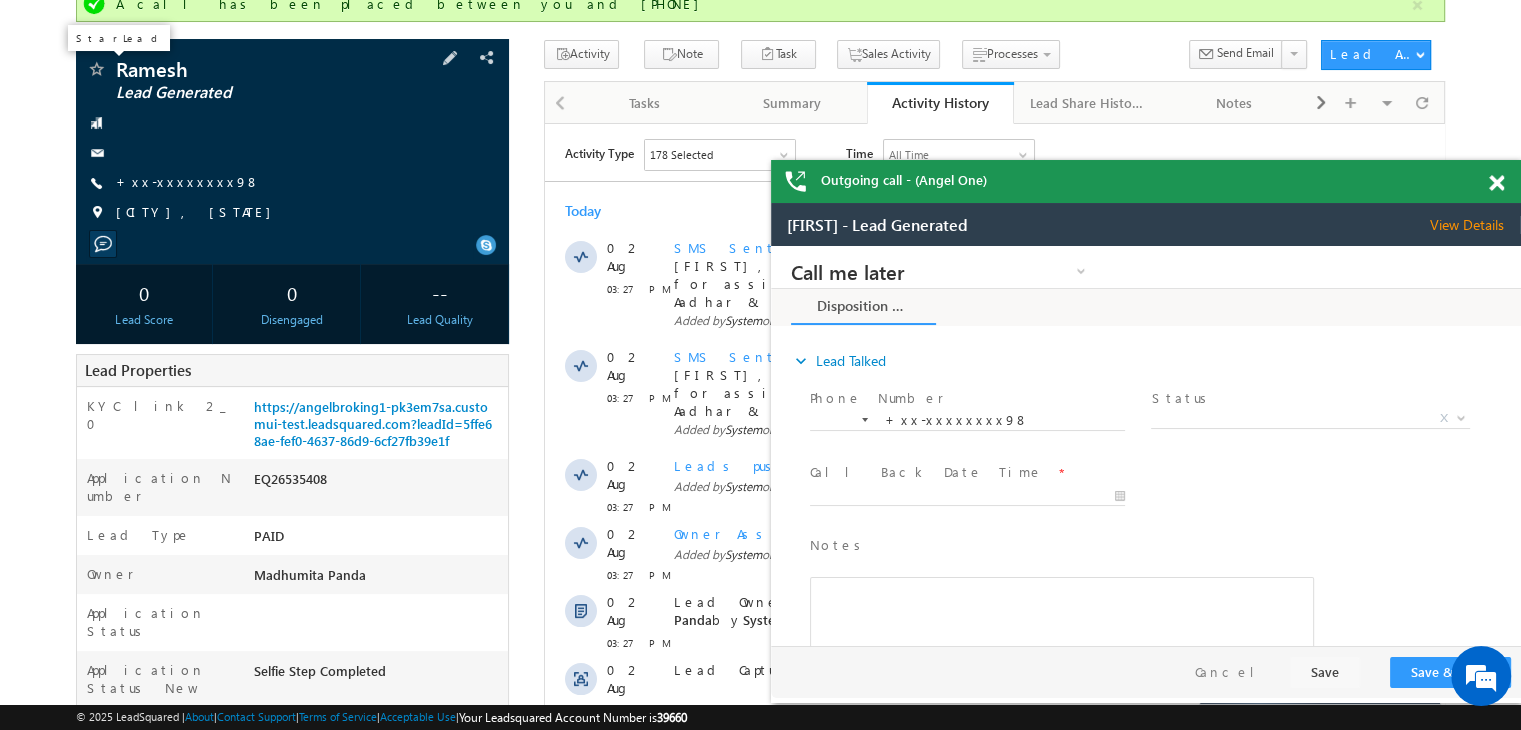click at bounding box center [96, 71] 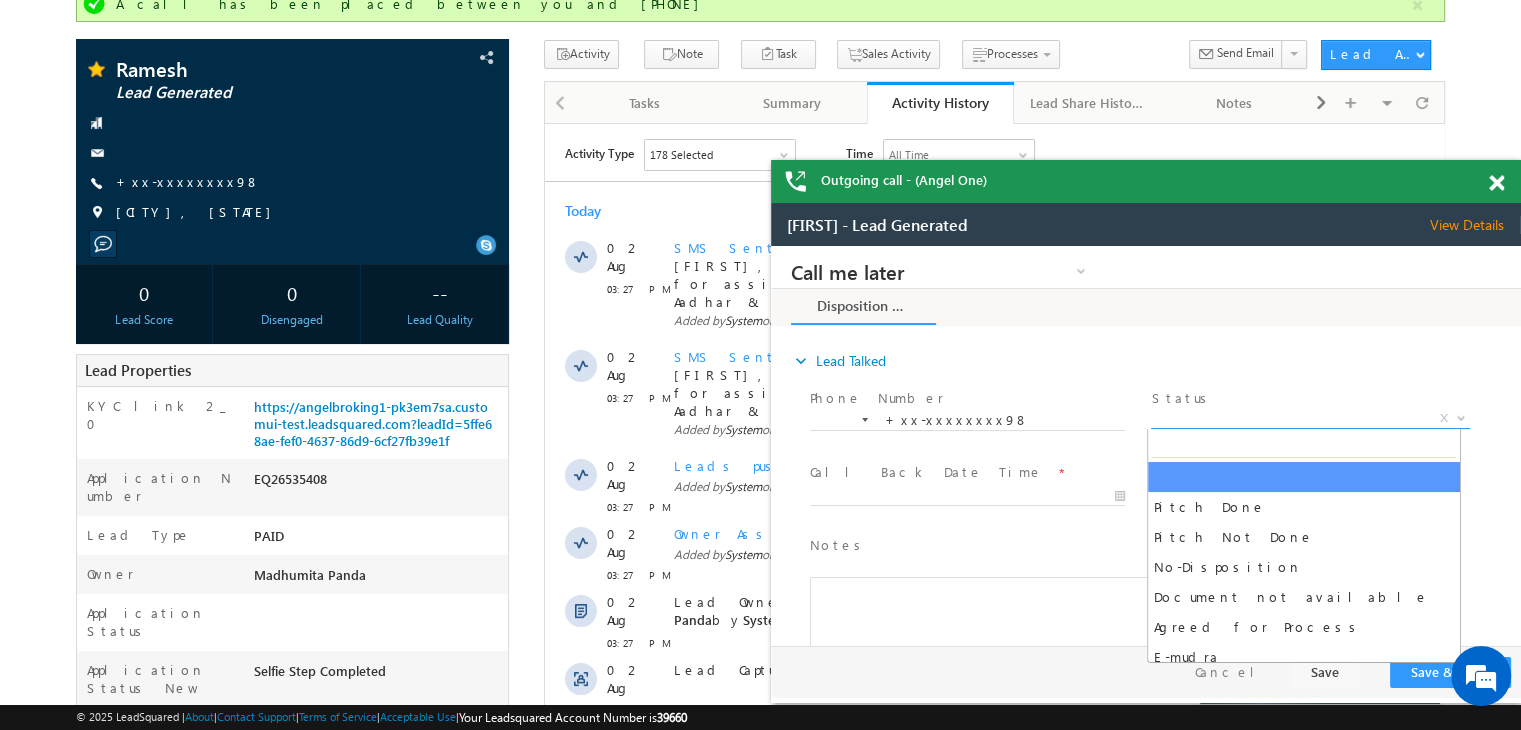 click on "X" at bounding box center [1310, 419] 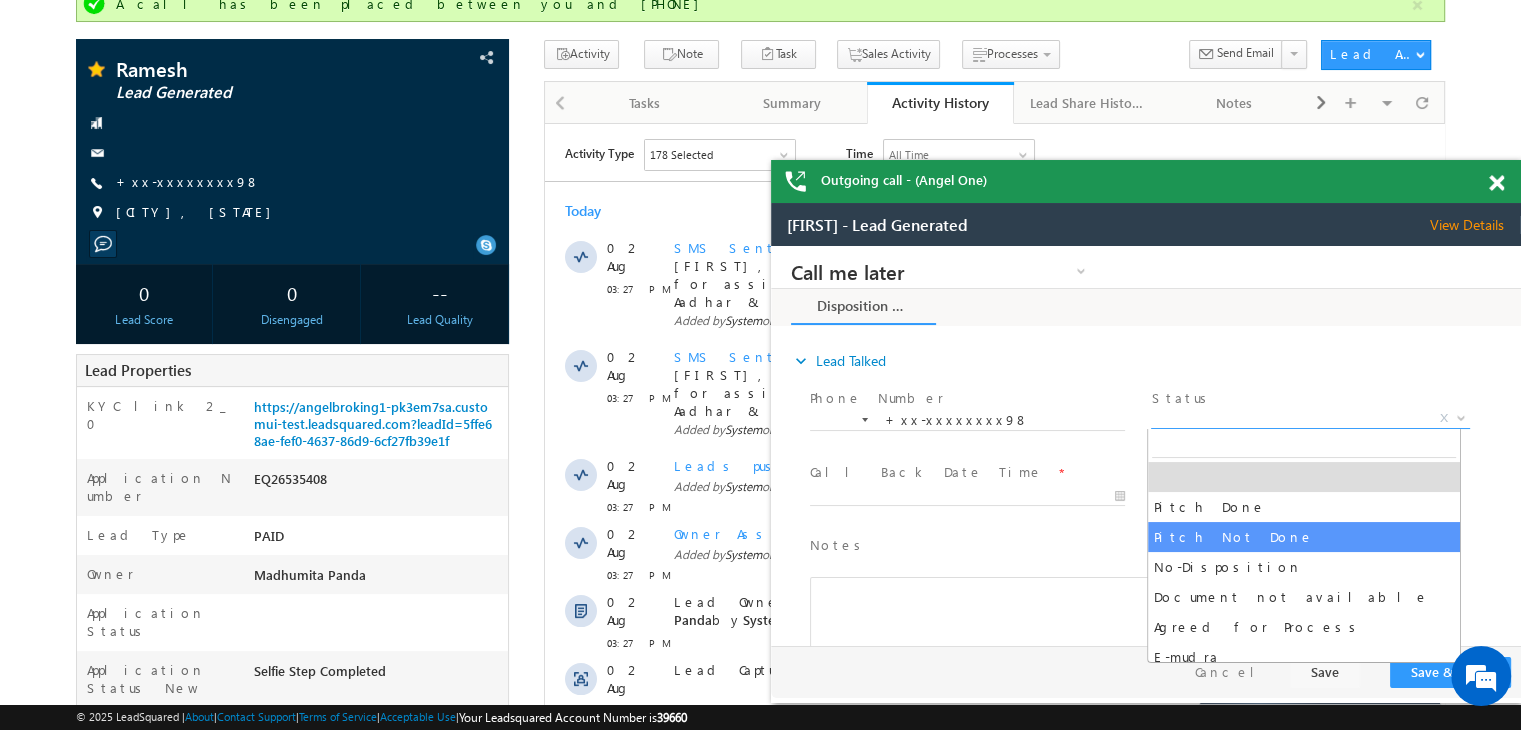 select on "Pitch Not Done" 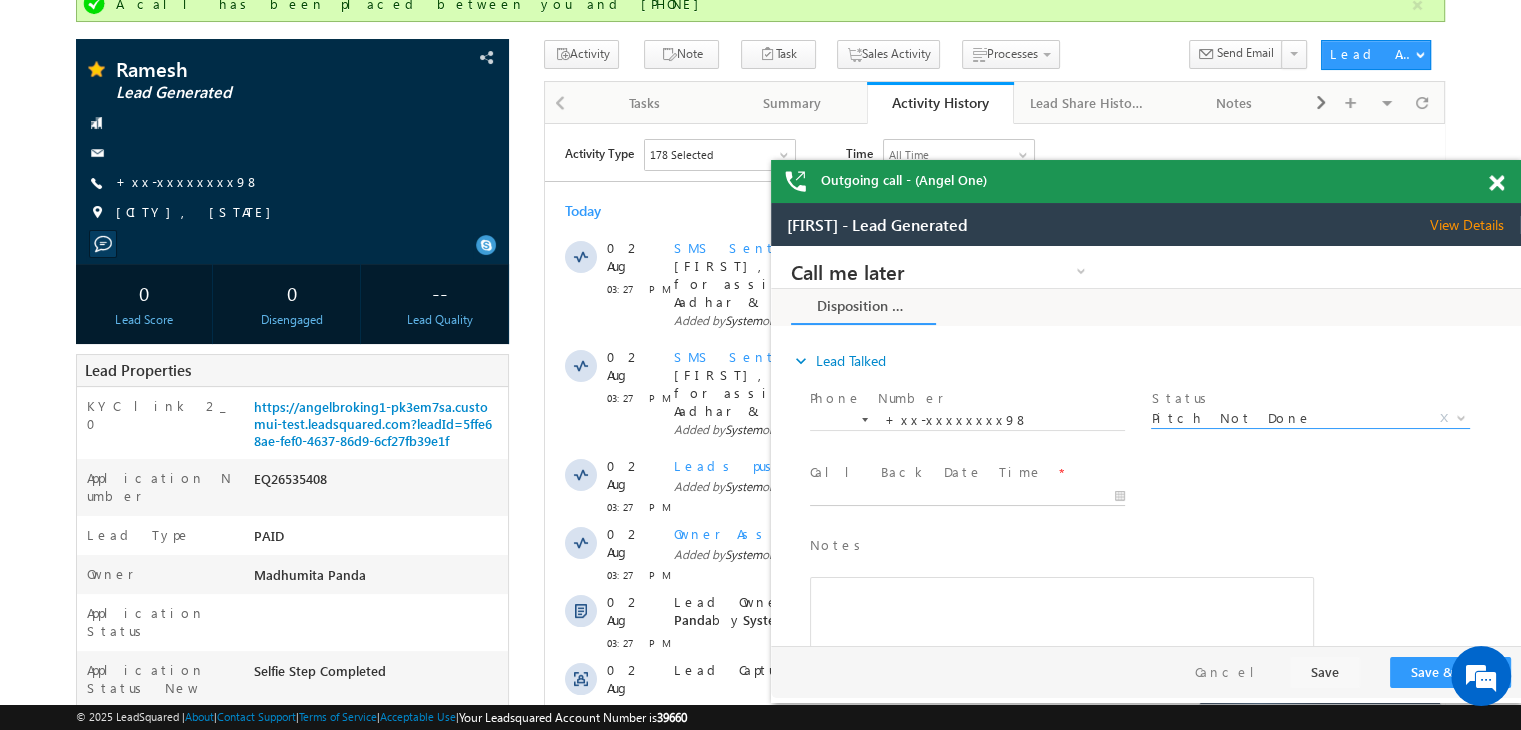 type on "08/02/25 3:39 PM" 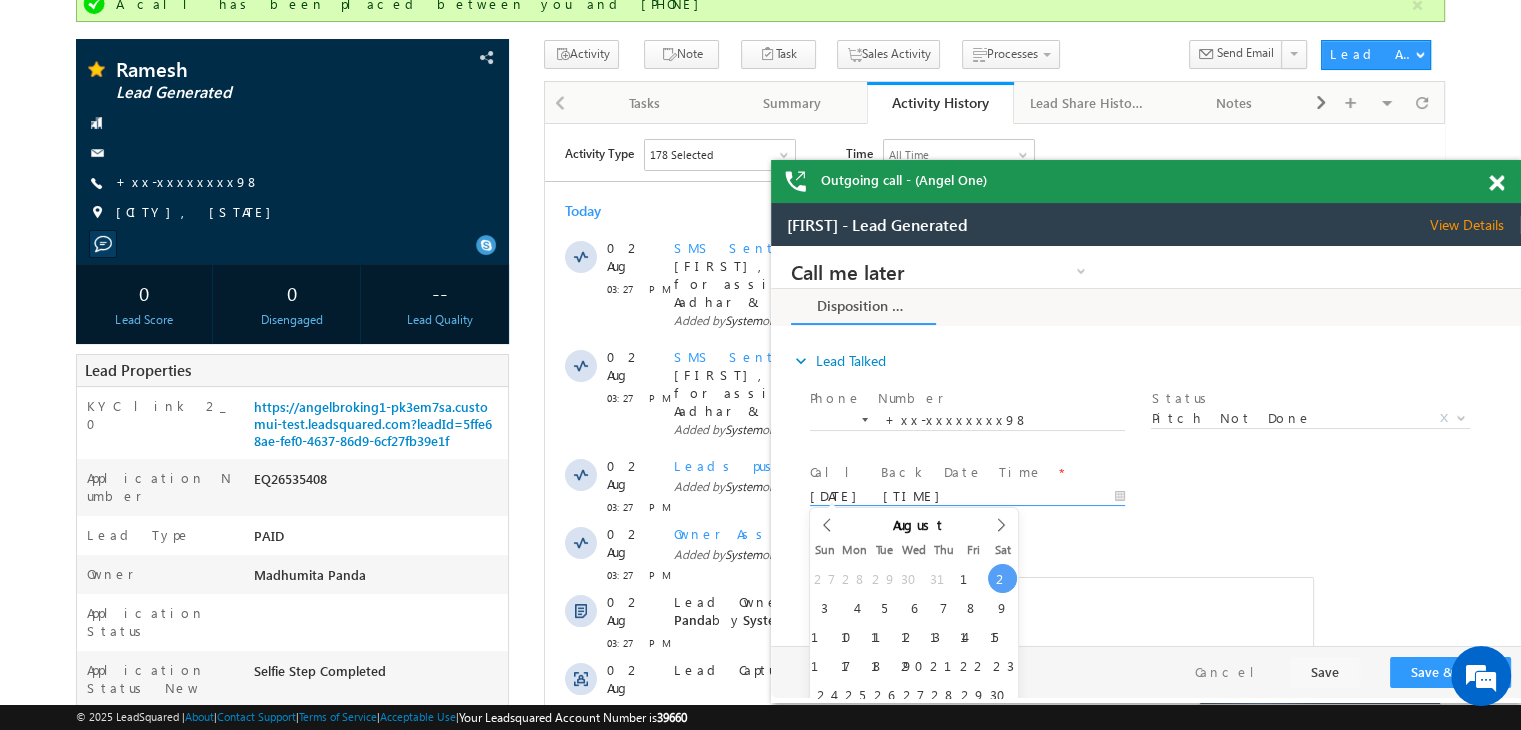 click on "08/02/25 3:39 PM" at bounding box center [967, 497] 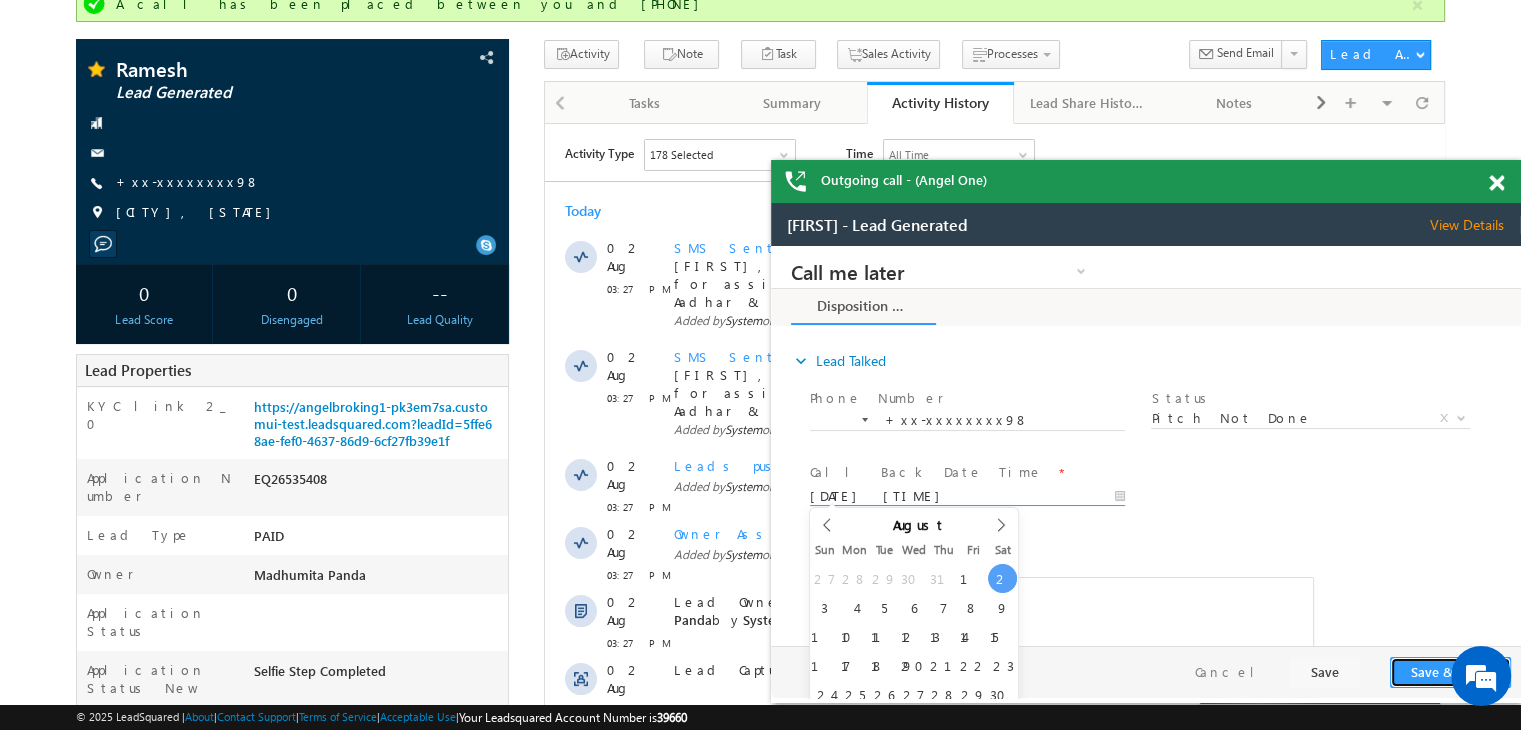 click on "Save & Close" at bounding box center (1450, 672) 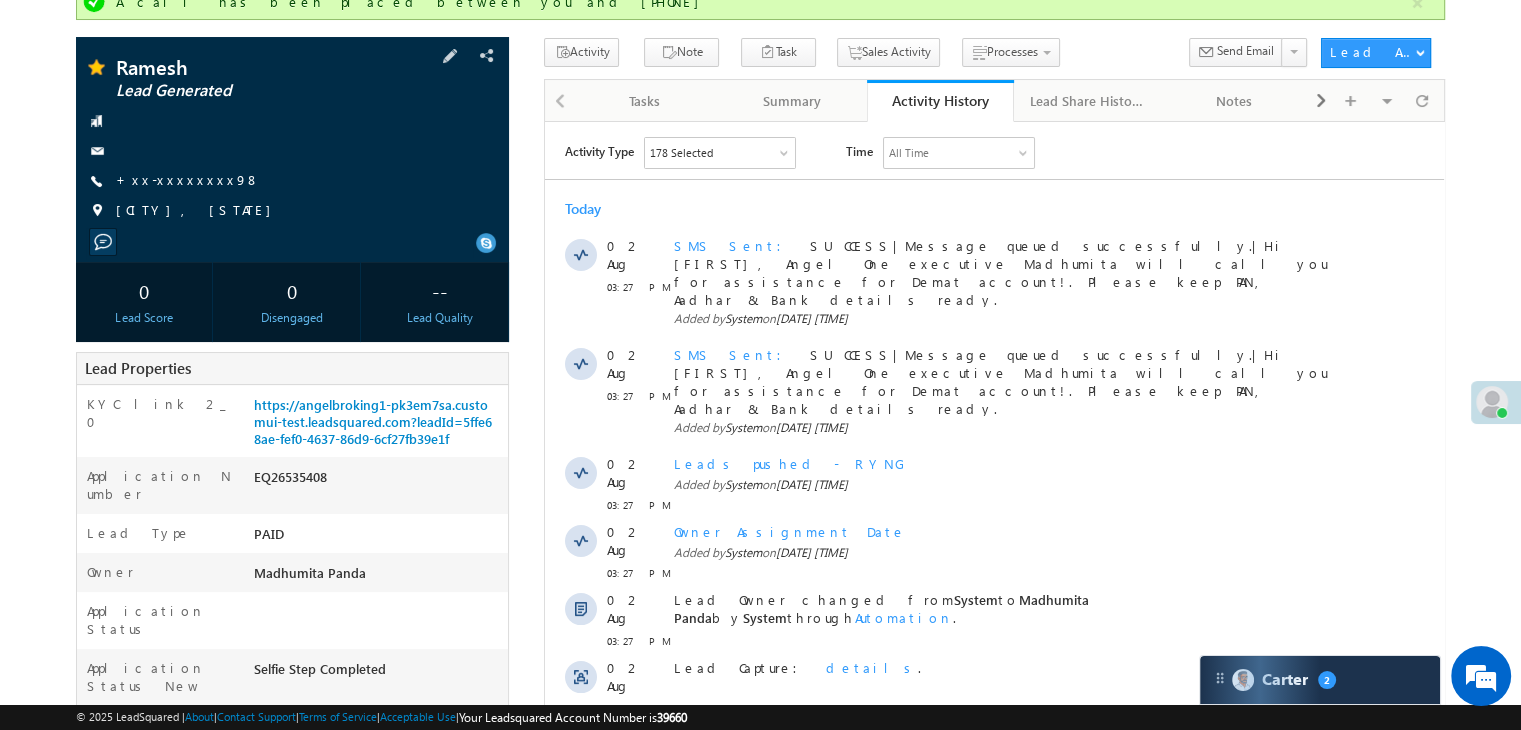 scroll, scrollTop: 153, scrollLeft: 0, axis: vertical 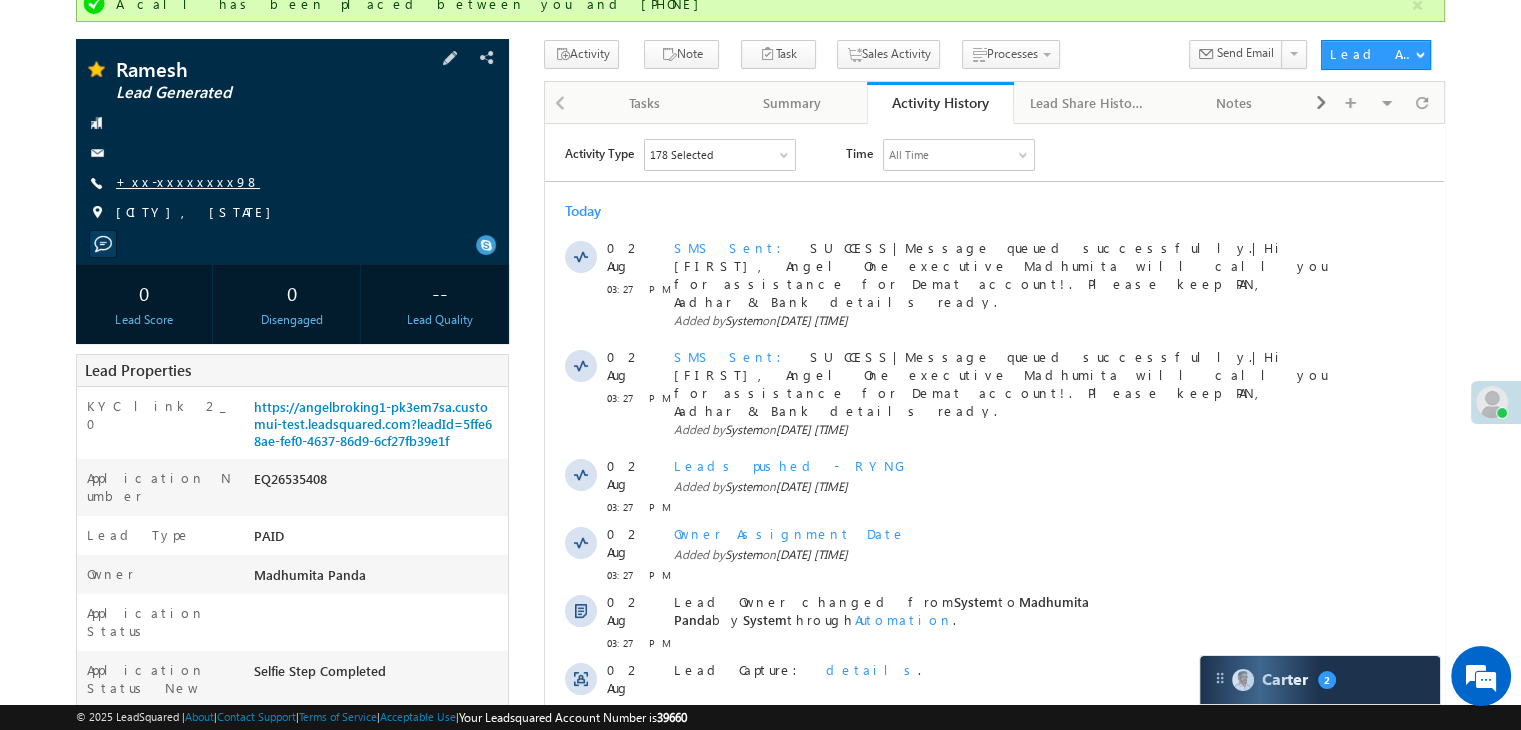click on "+xx-xxxxxxxx98" at bounding box center [188, 181] 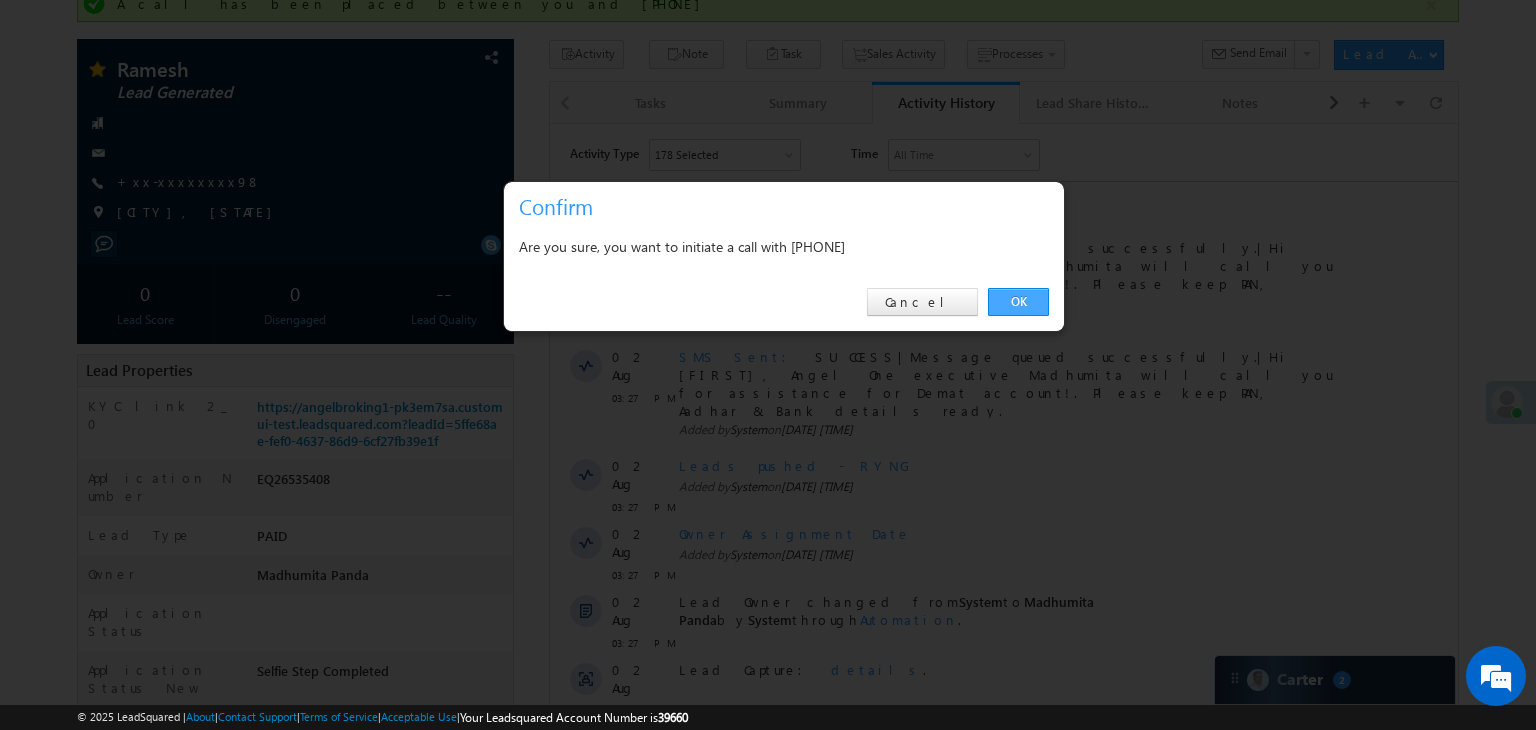click on "OK" at bounding box center (1018, 302) 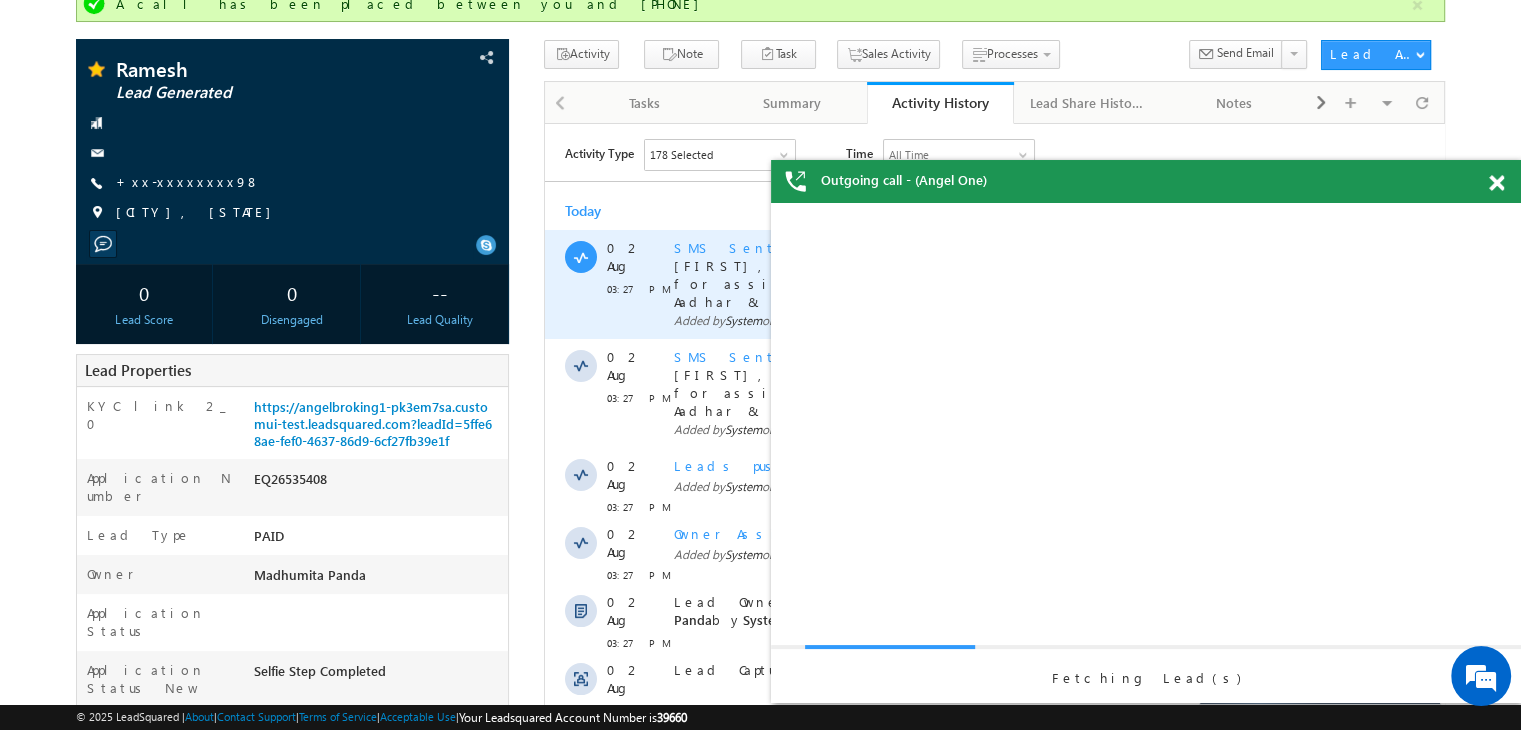 scroll, scrollTop: 0, scrollLeft: 0, axis: both 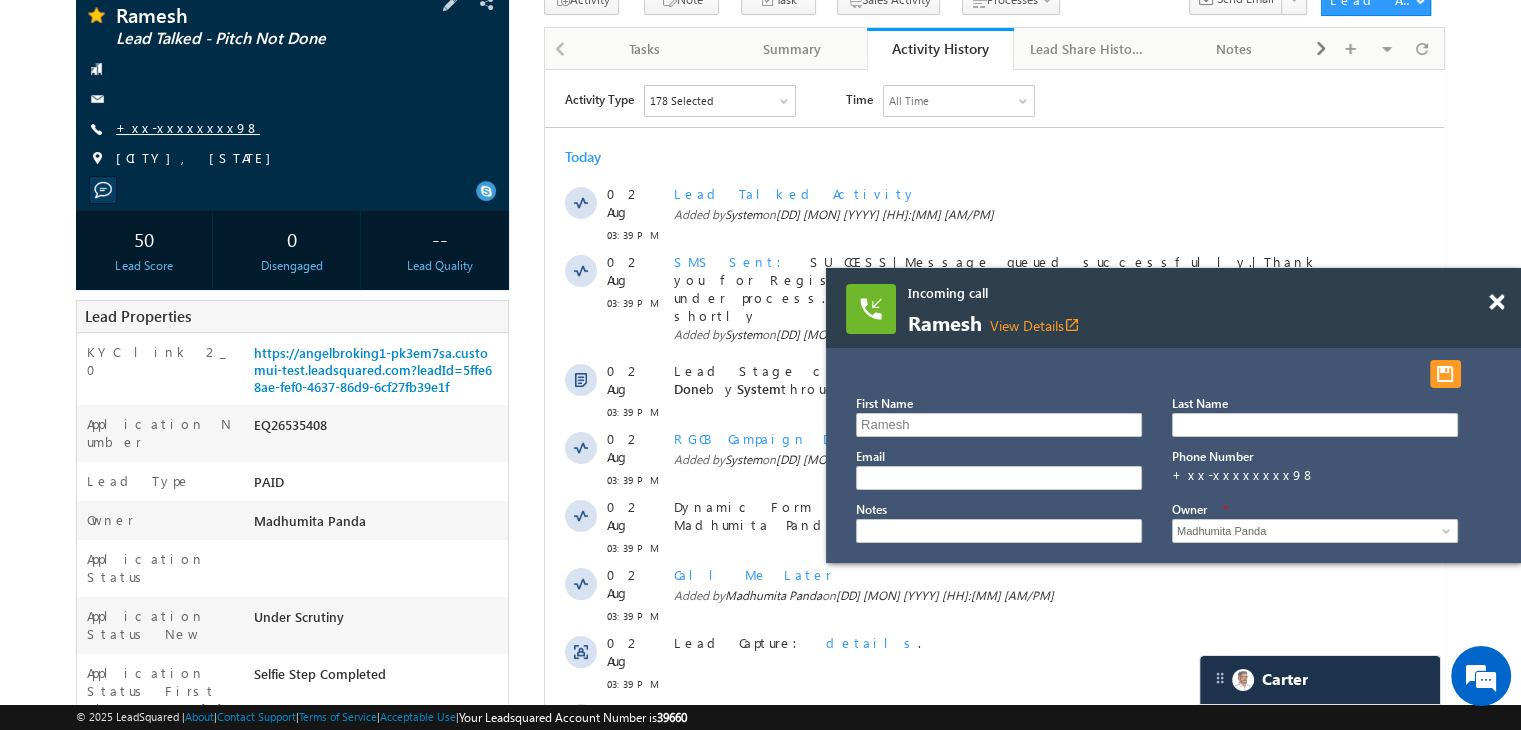 click on "+xx-xxxxxxxx98" at bounding box center (188, 127) 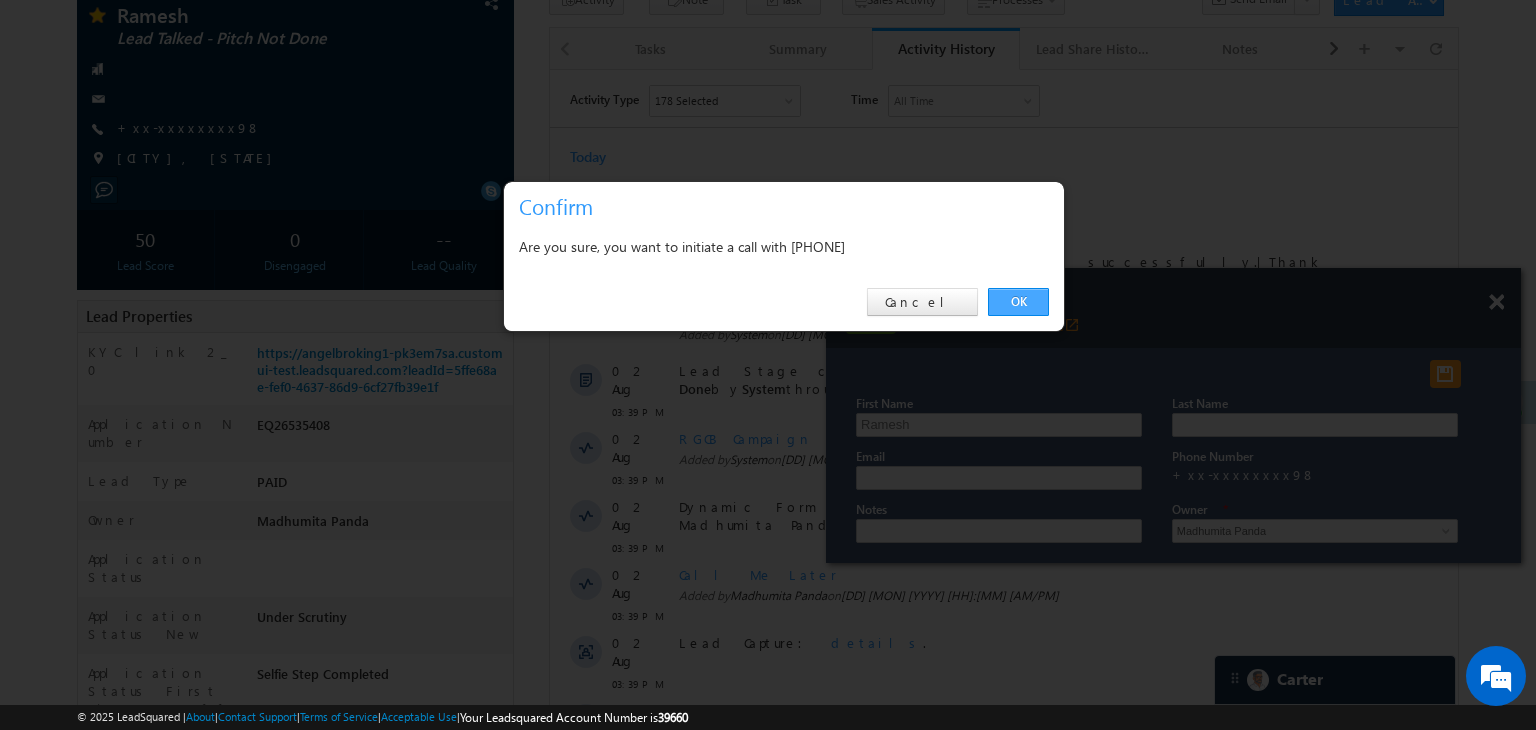click on "OK" at bounding box center (1018, 302) 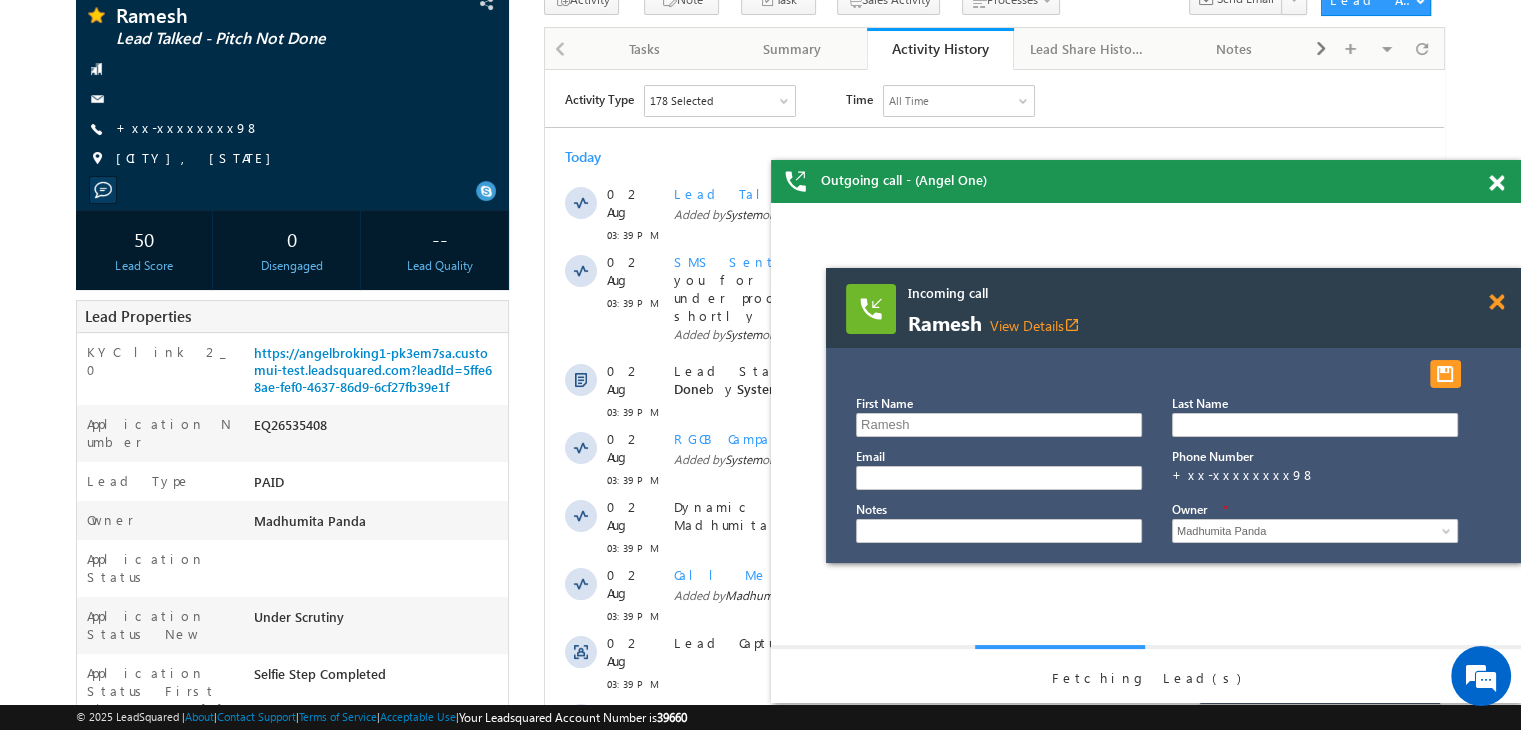 scroll, scrollTop: 0, scrollLeft: 0, axis: both 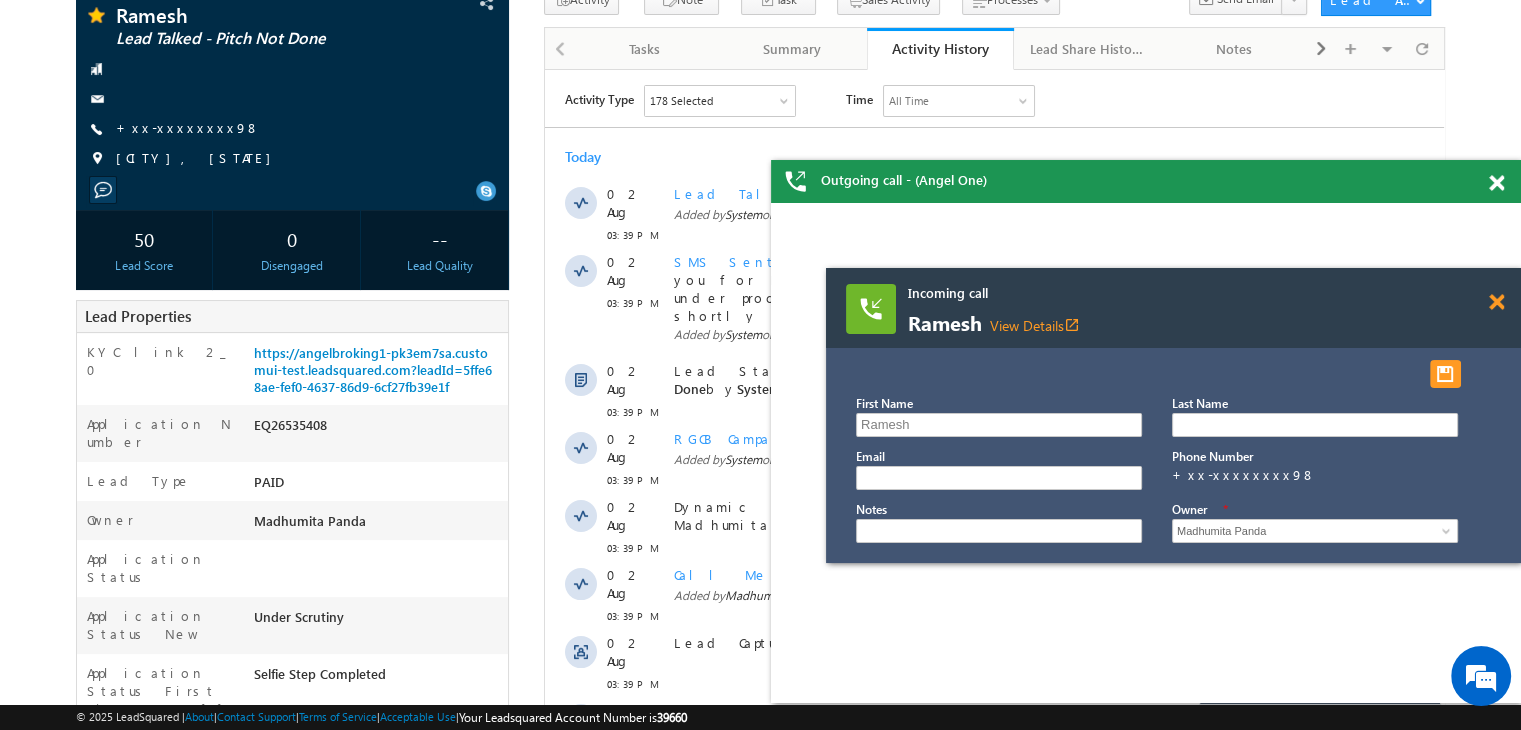 click at bounding box center [1496, 302] 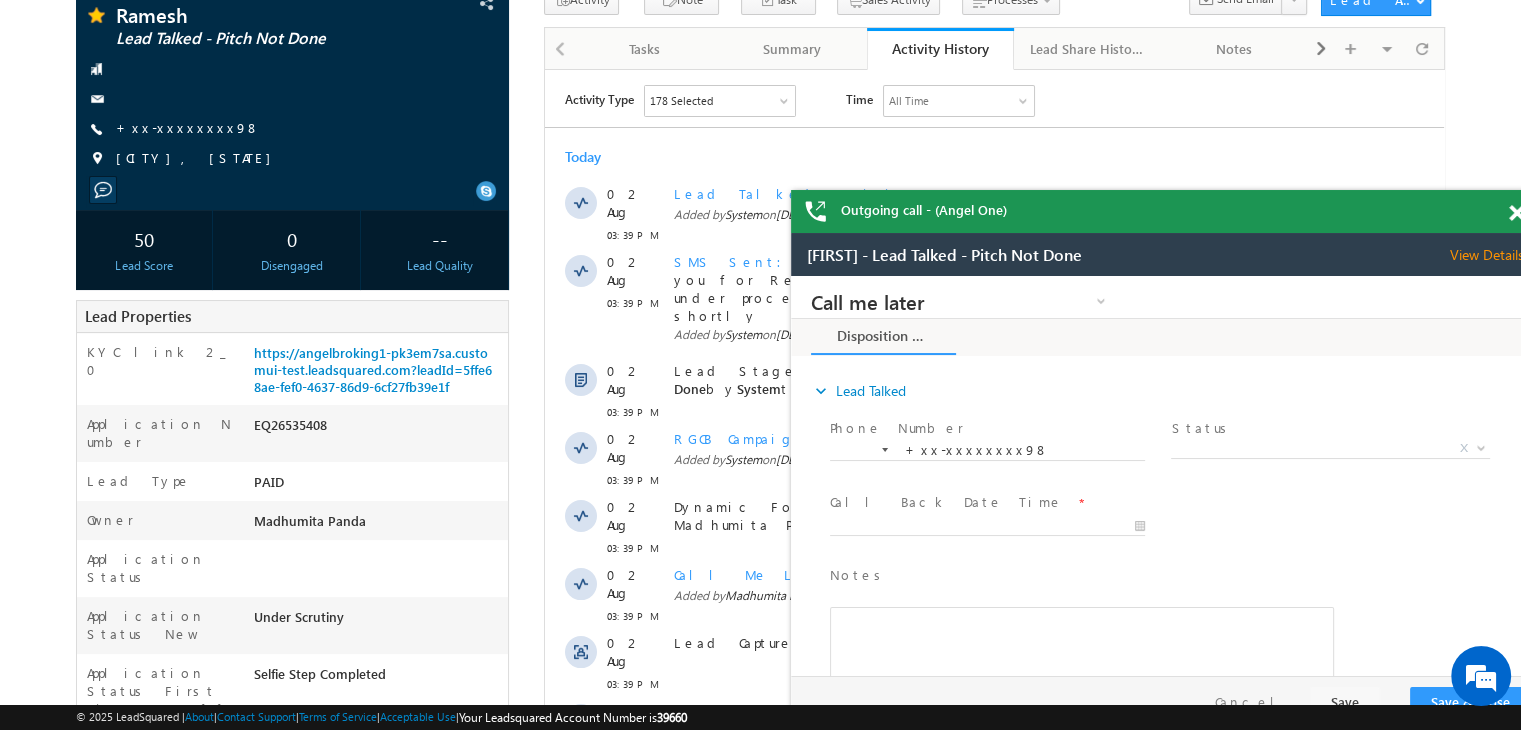 scroll, scrollTop: 0, scrollLeft: 0, axis: both 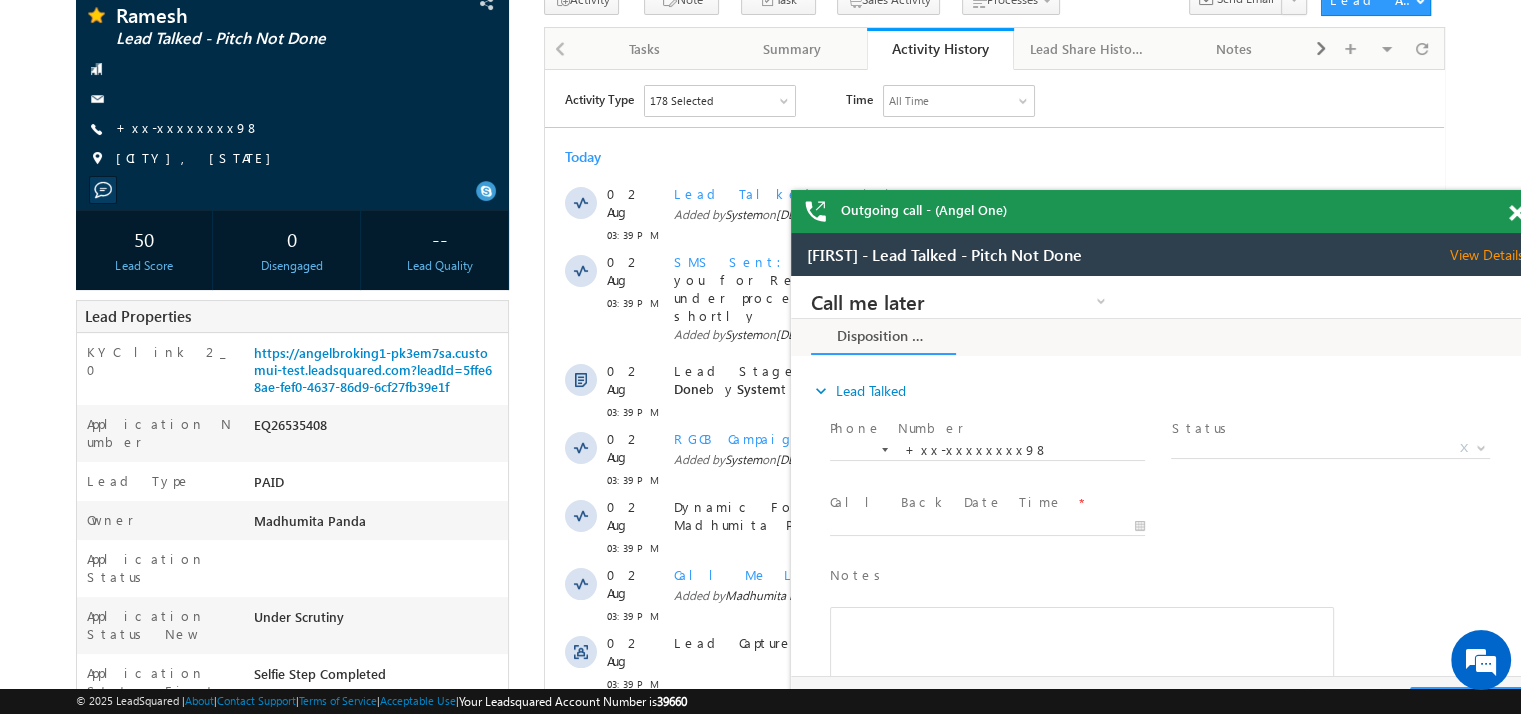 click at bounding box center [1516, 213] 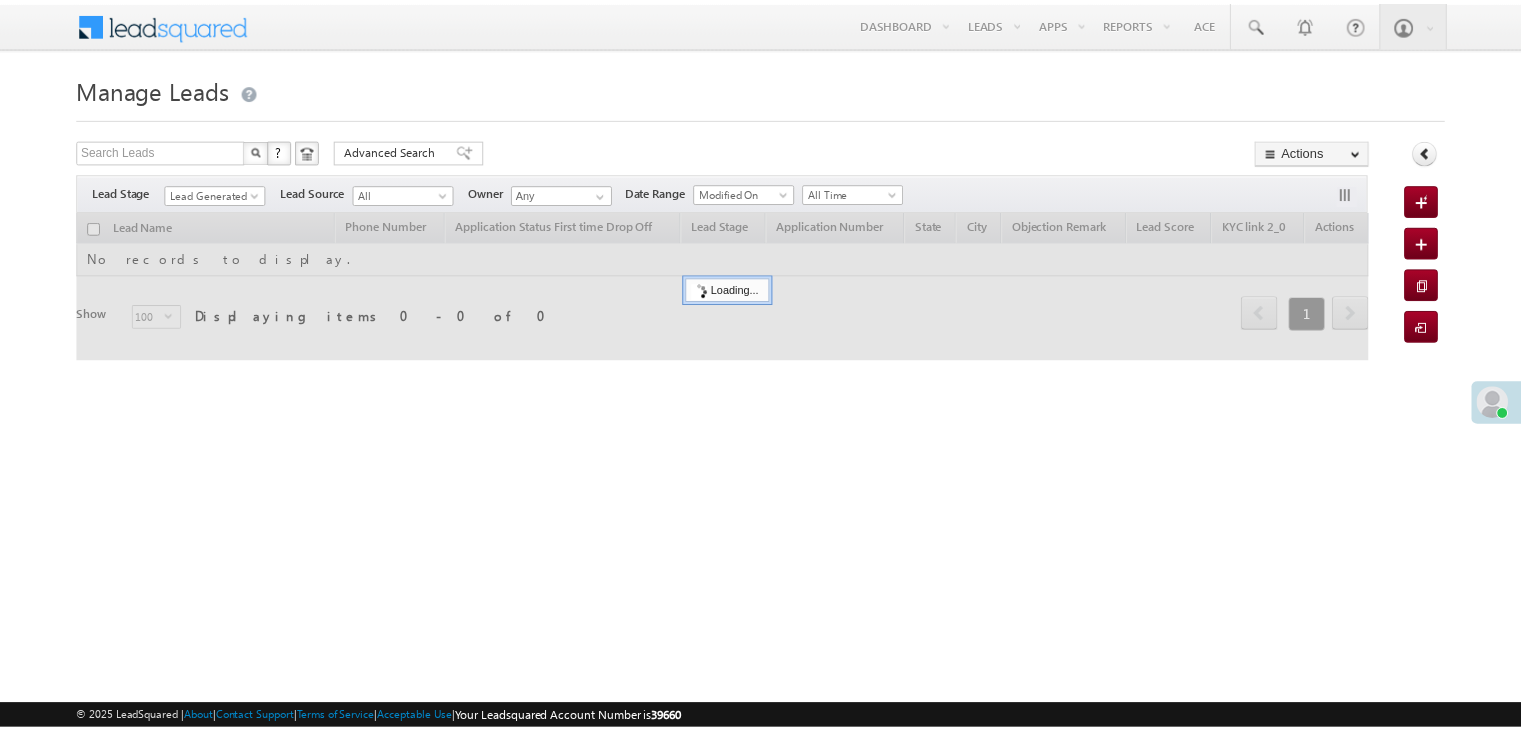 scroll, scrollTop: 0, scrollLeft: 0, axis: both 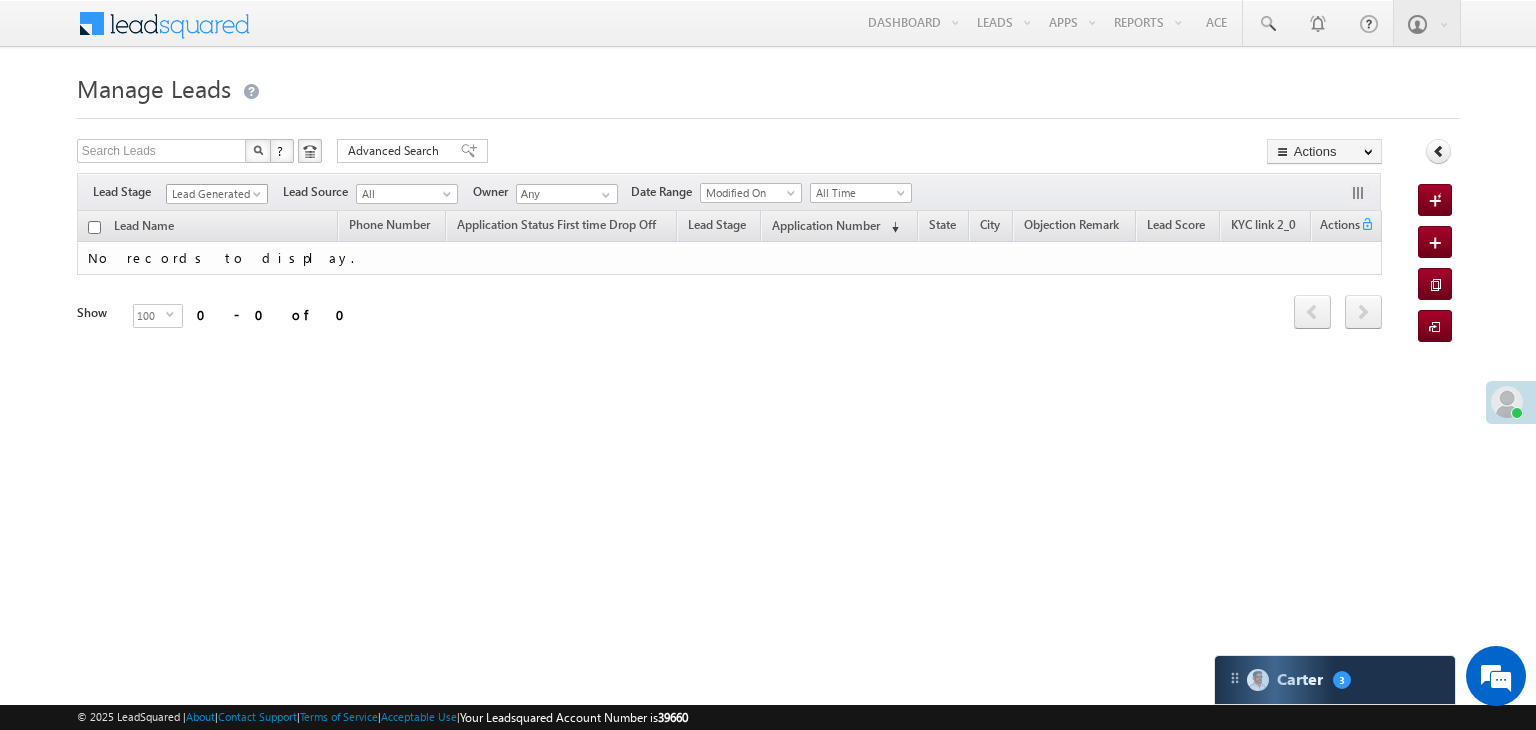 click at bounding box center (259, 198) 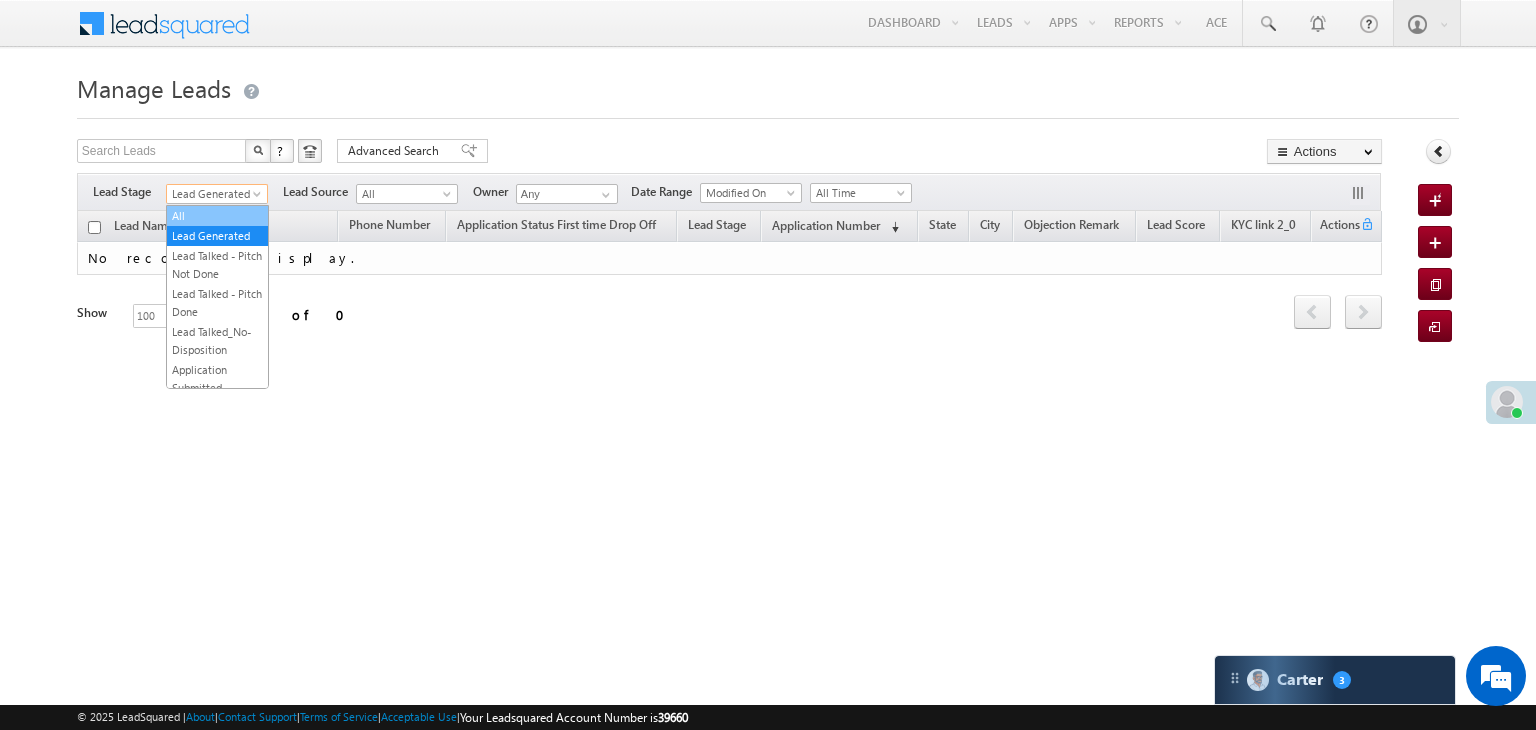 click on "All" at bounding box center (217, 216) 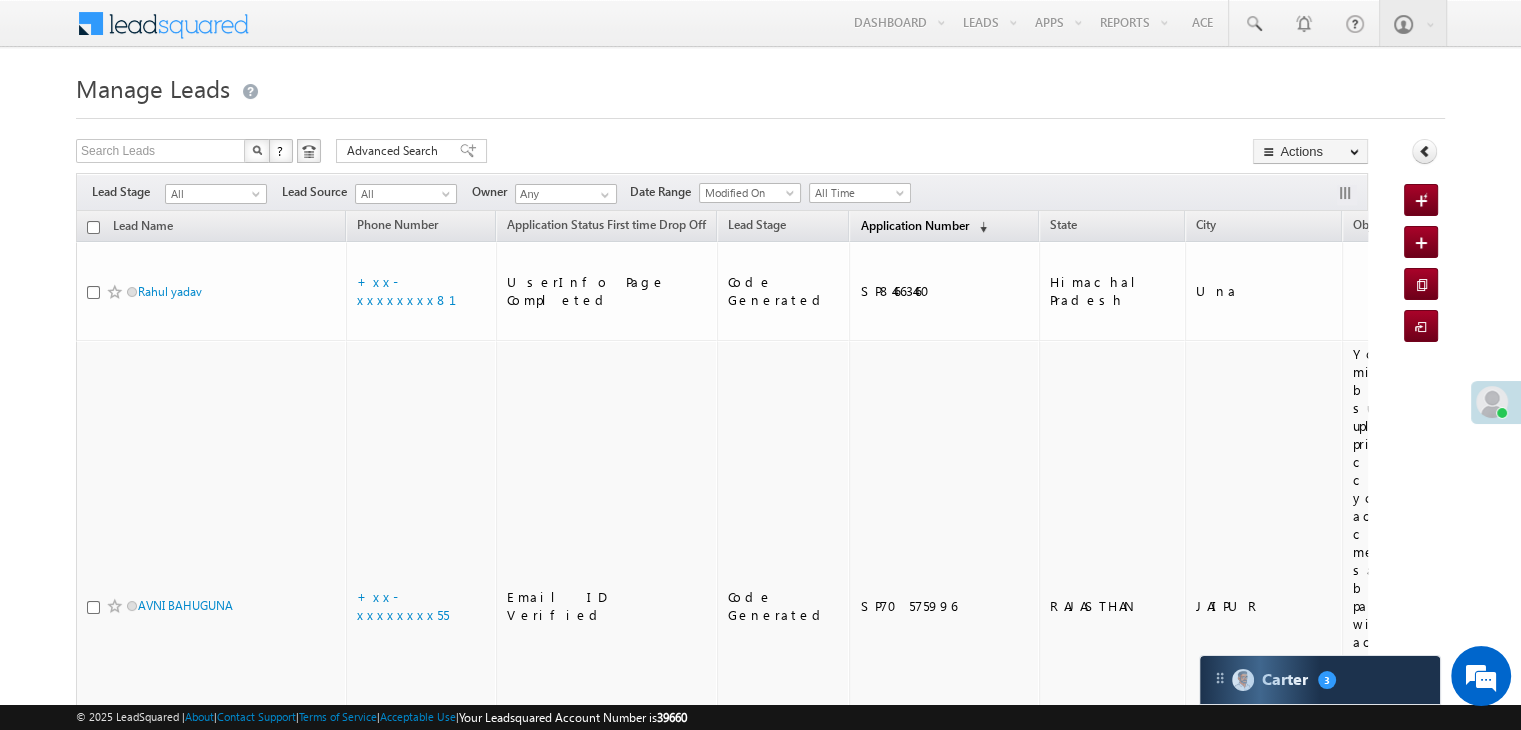 scroll, scrollTop: 0, scrollLeft: 0, axis: both 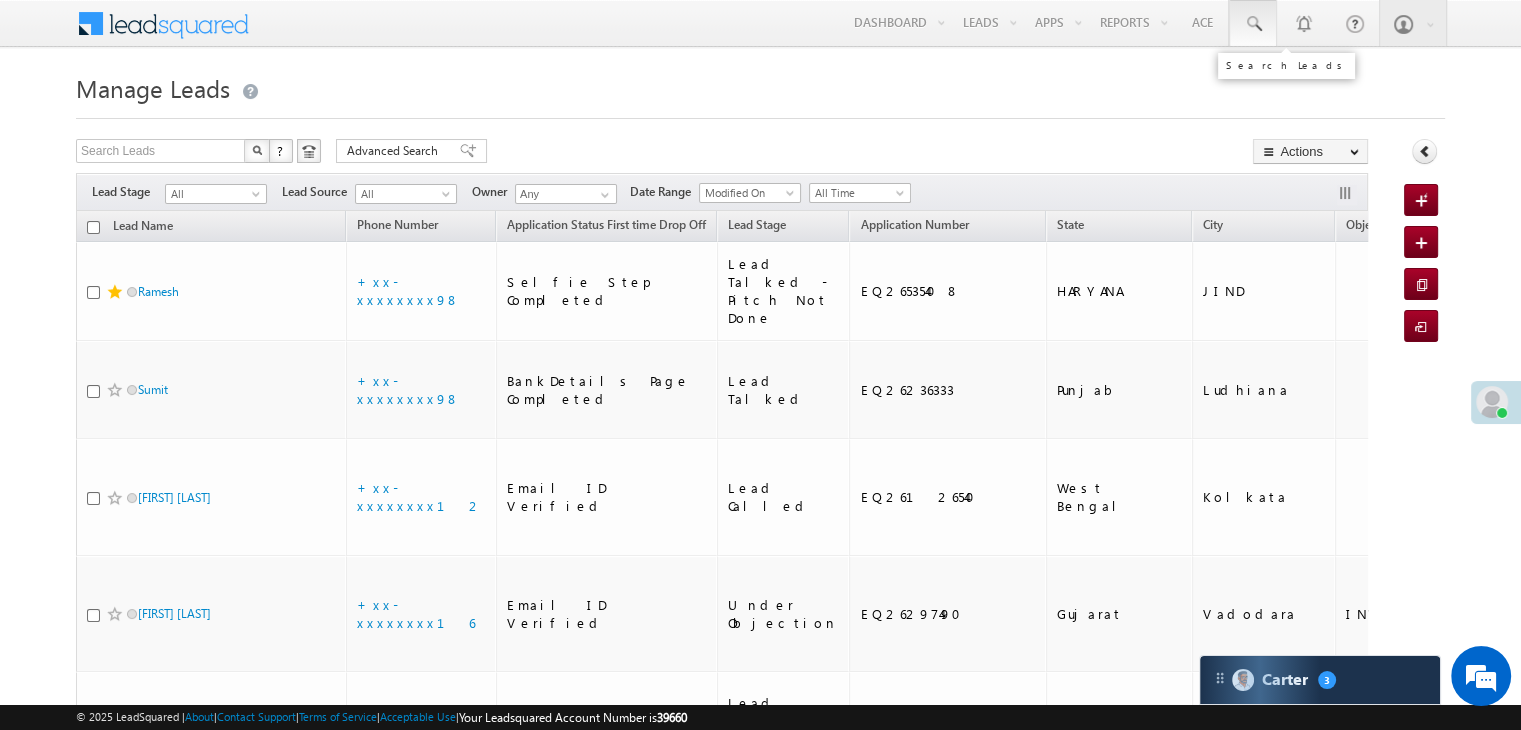 click at bounding box center [1253, 24] 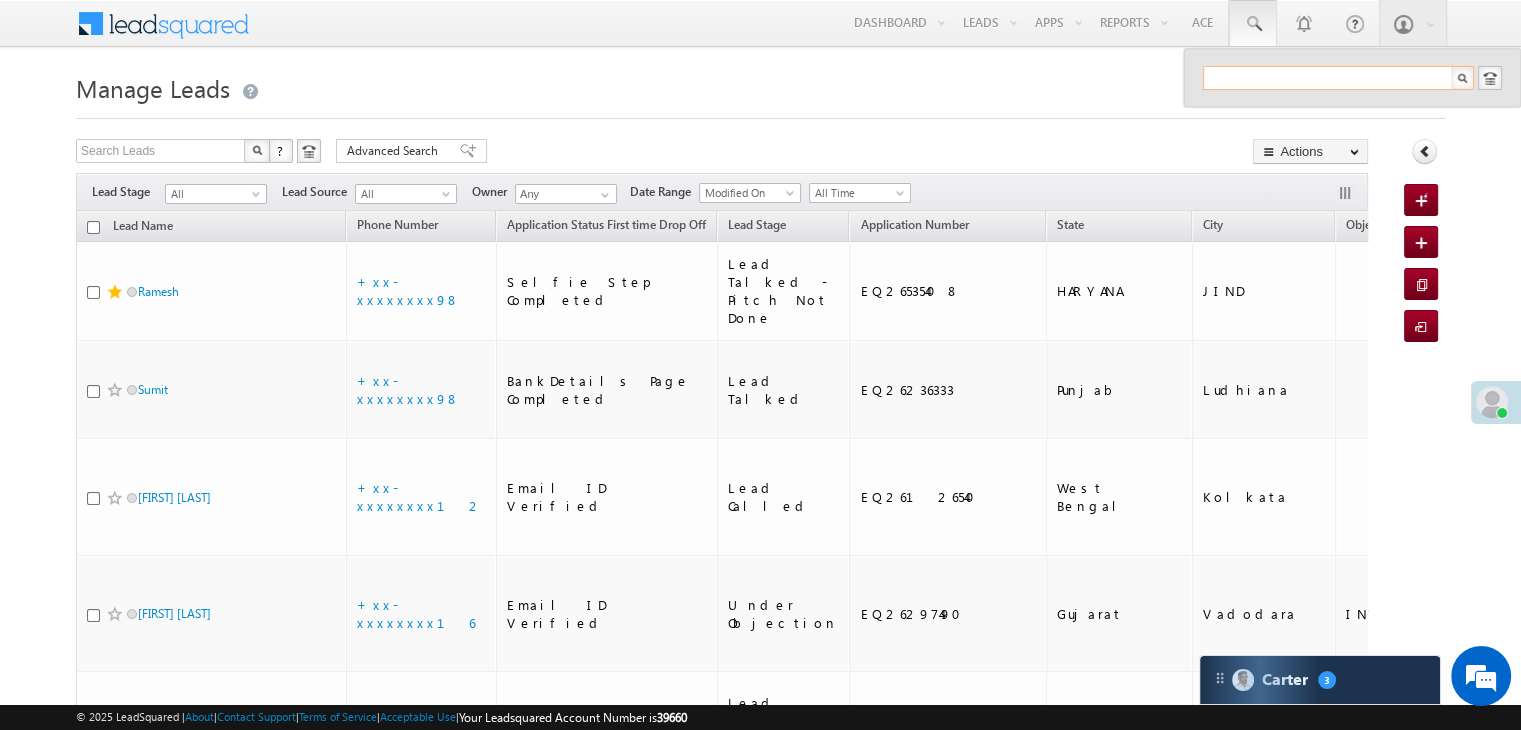 click at bounding box center [1338, 78] 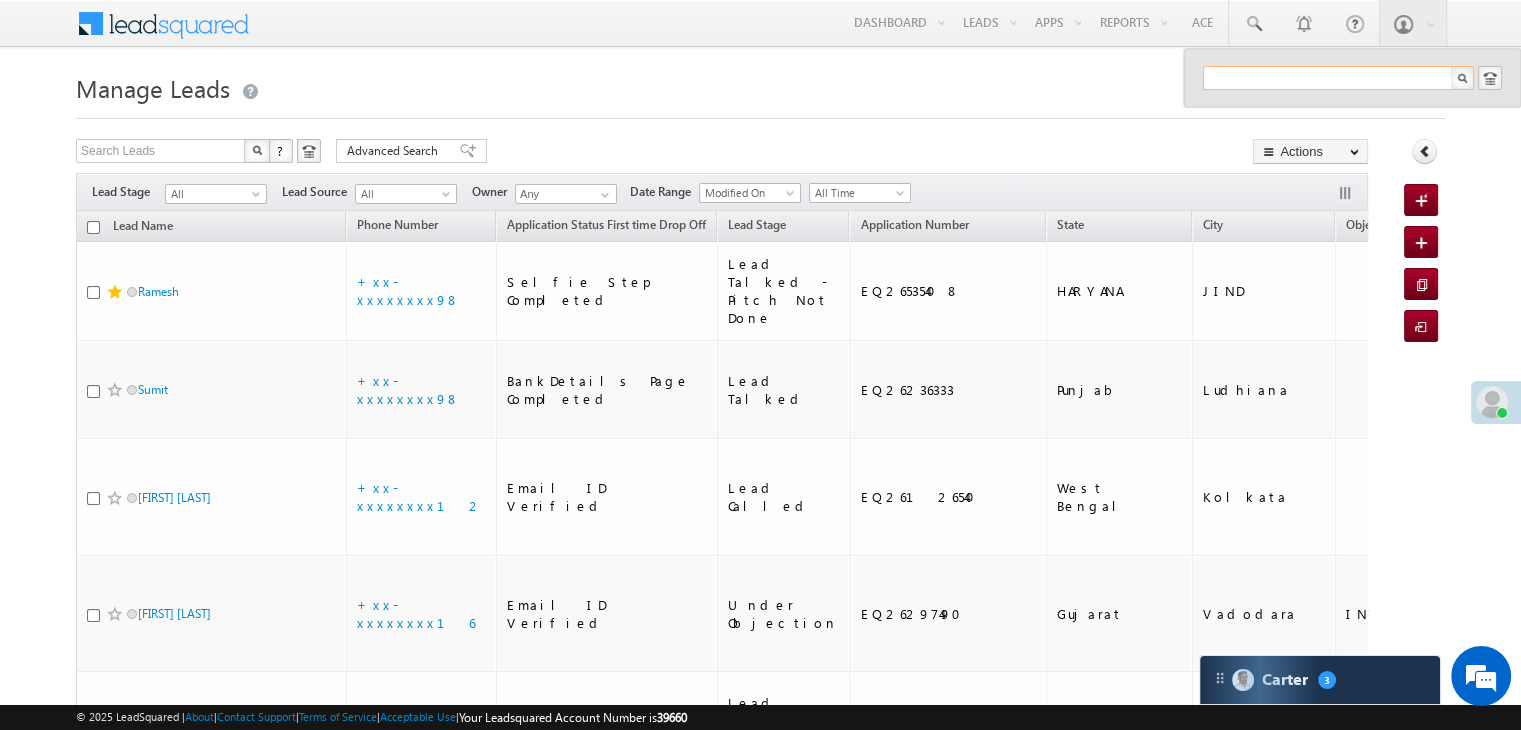 paste on "EQ26378971" 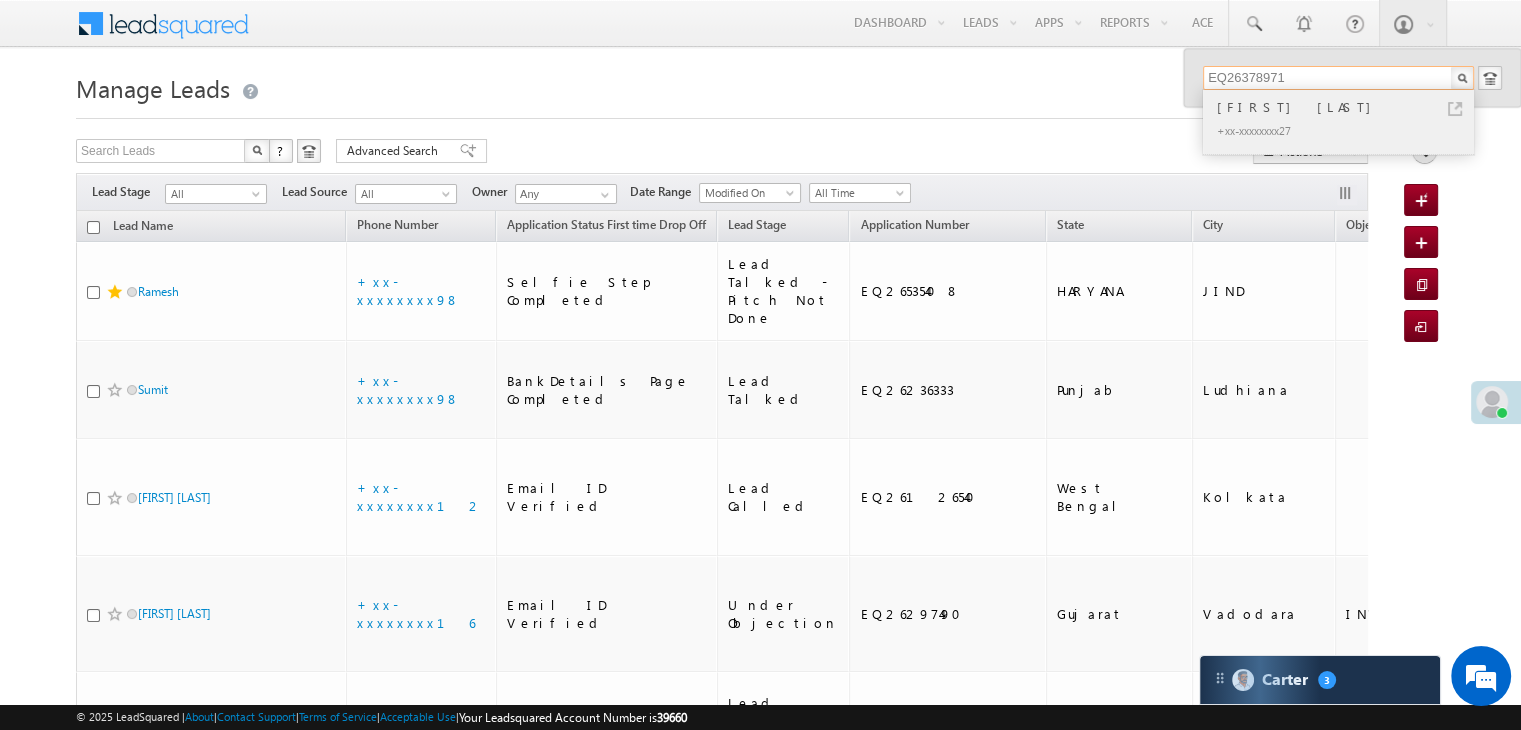 type on "EQ26378971" 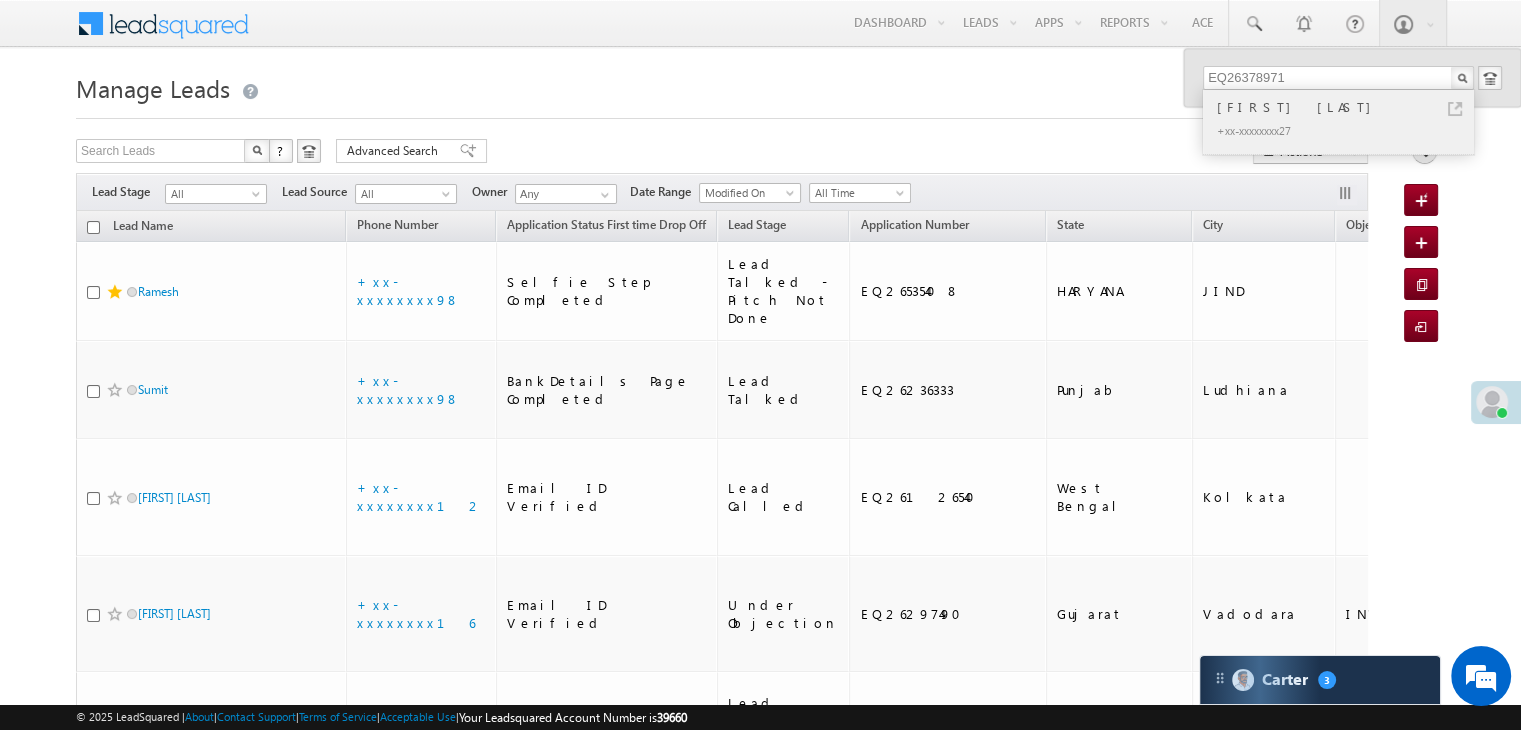 click on "Rakesh Kumar" at bounding box center (1347, 107) 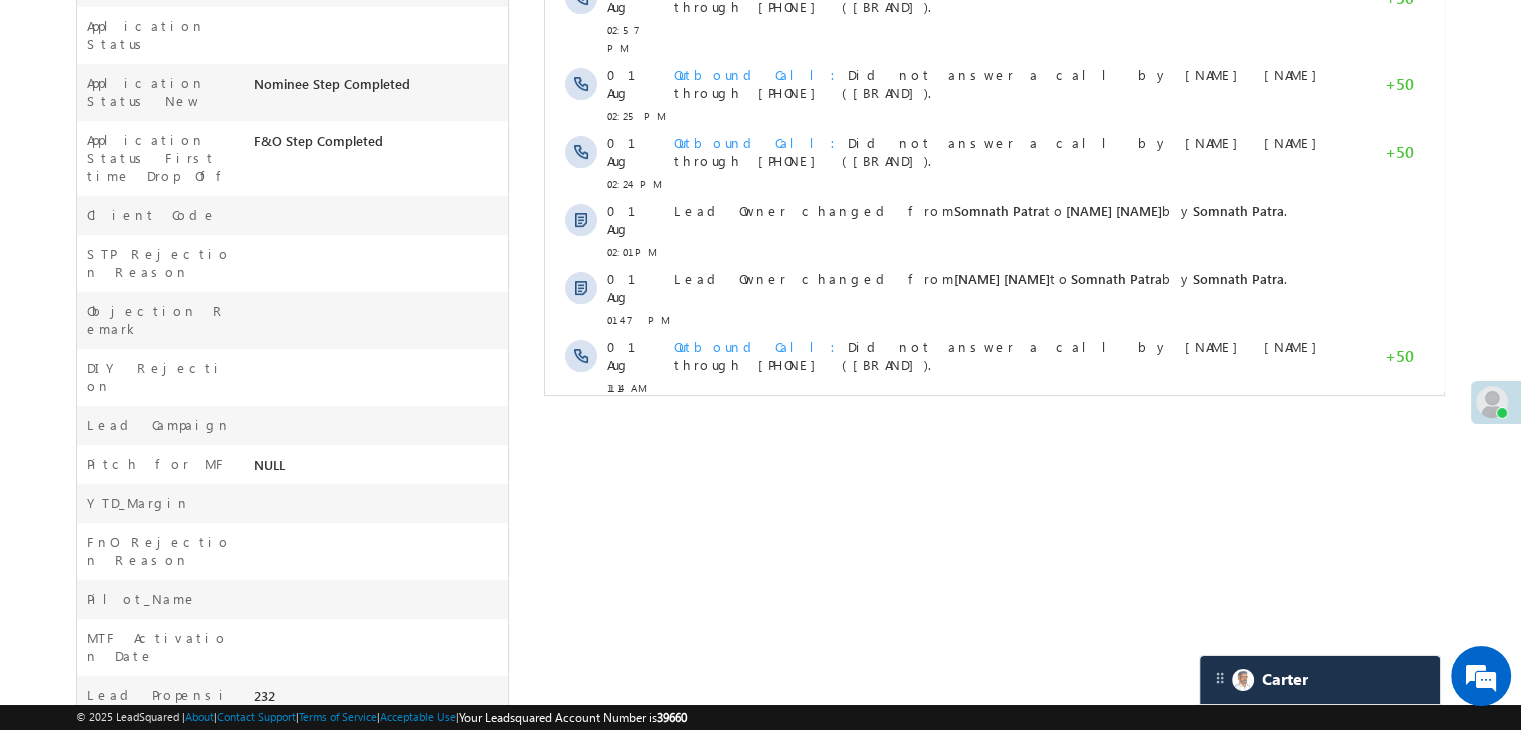 scroll, scrollTop: 700, scrollLeft: 0, axis: vertical 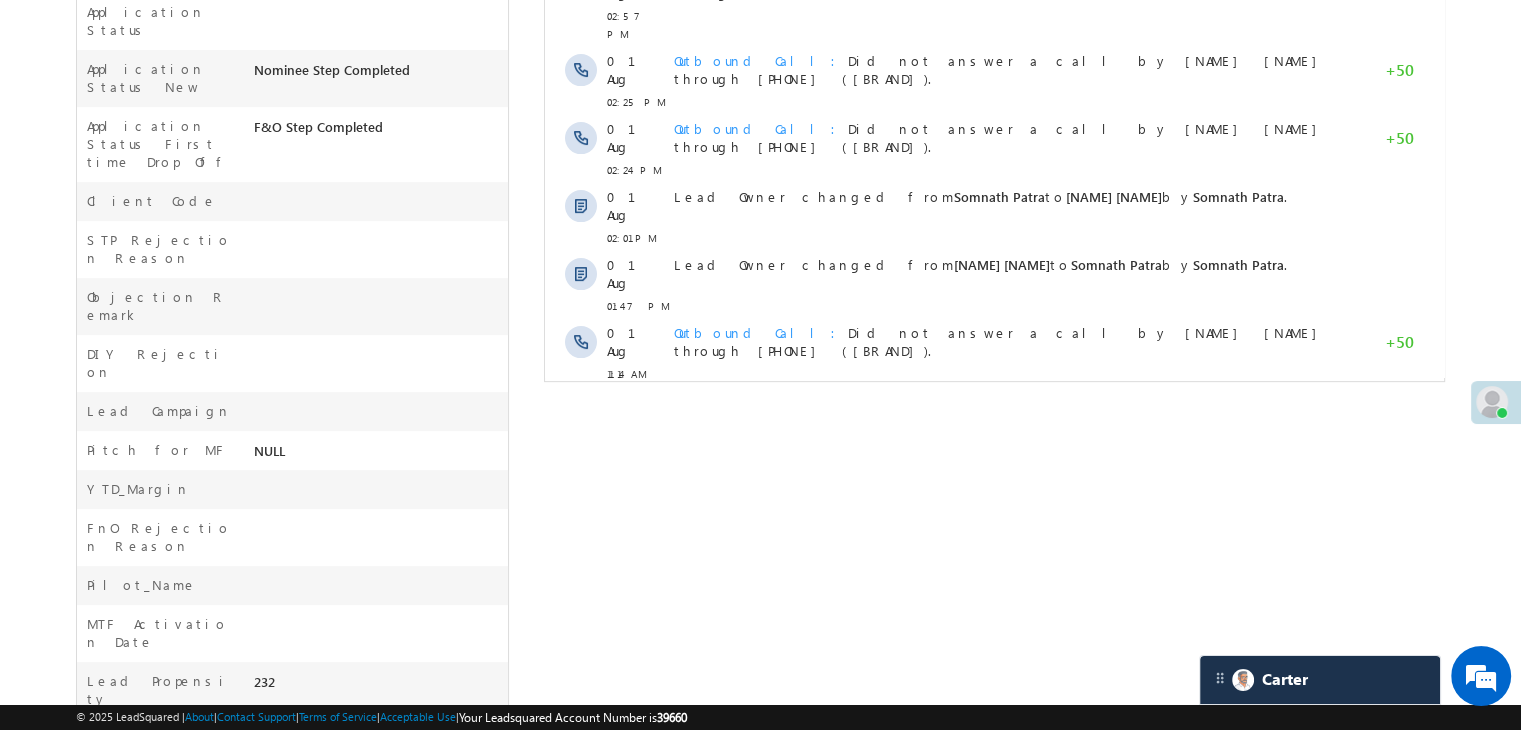 click on "Show More" at bounding box center (1004, 418) 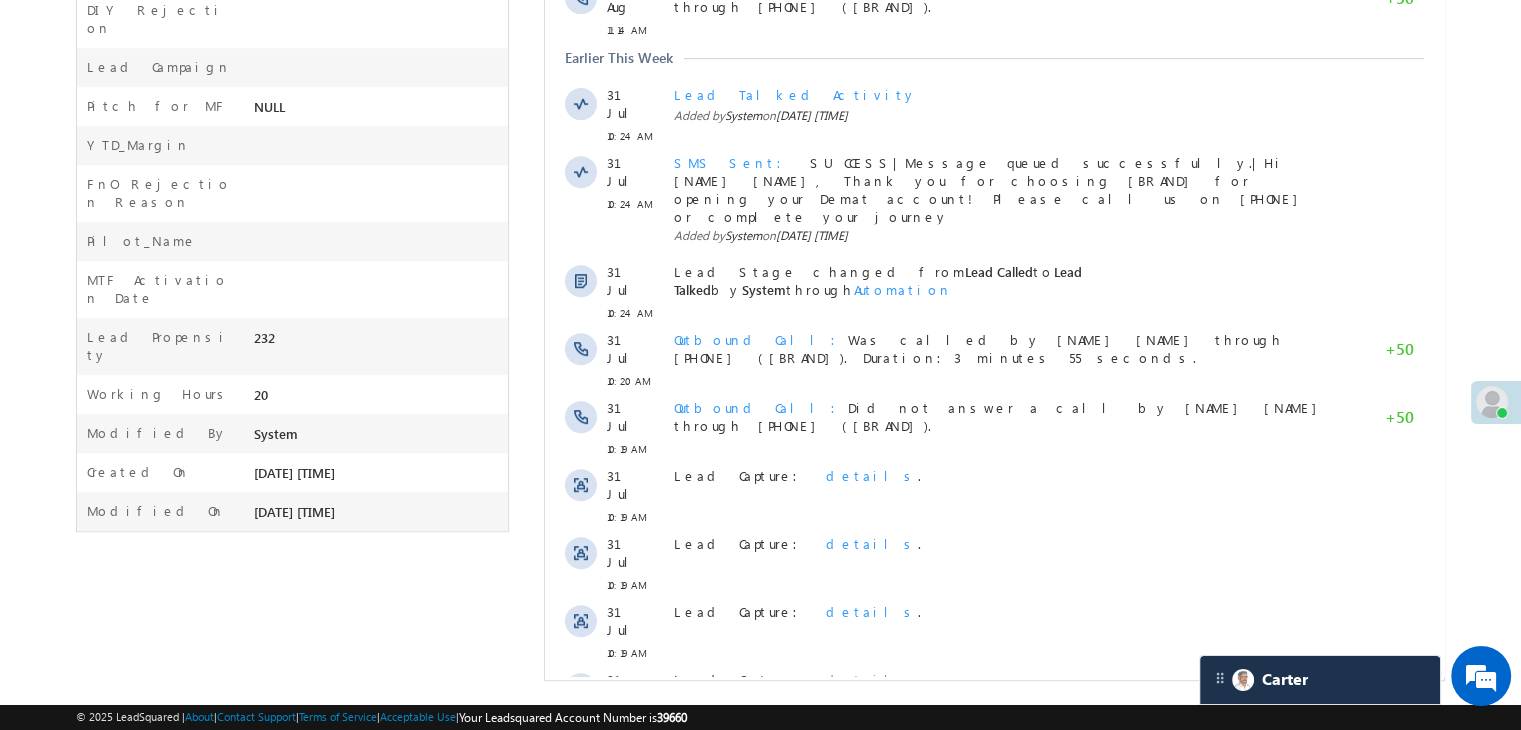 scroll, scrollTop: 444, scrollLeft: 0, axis: vertical 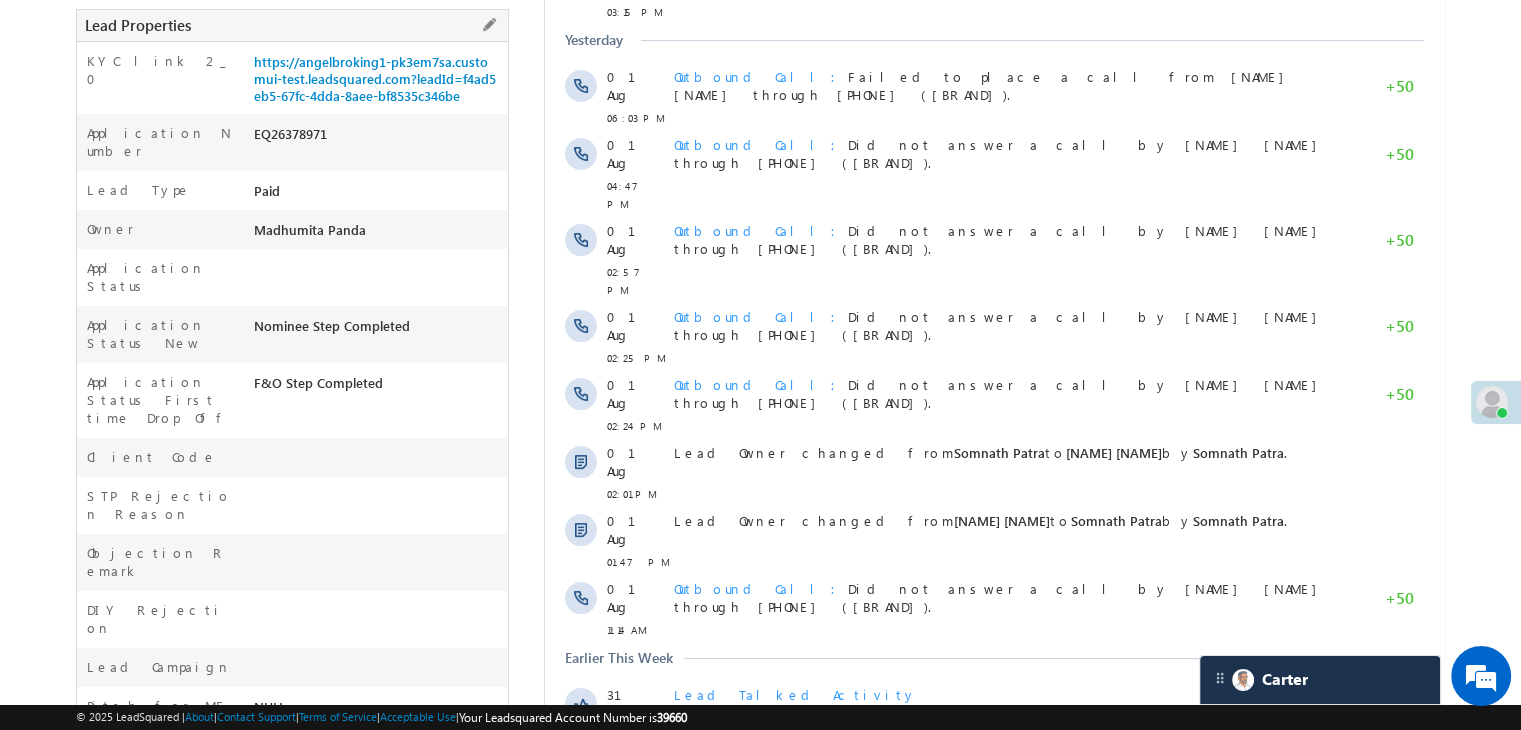 click on "https://angelbroking1-pk3em7sa.customui-test.leadsquared.com?leadId=f4ad5eb5-67fc-4dda-8aee-bf8535c346be" at bounding box center (378, 83) 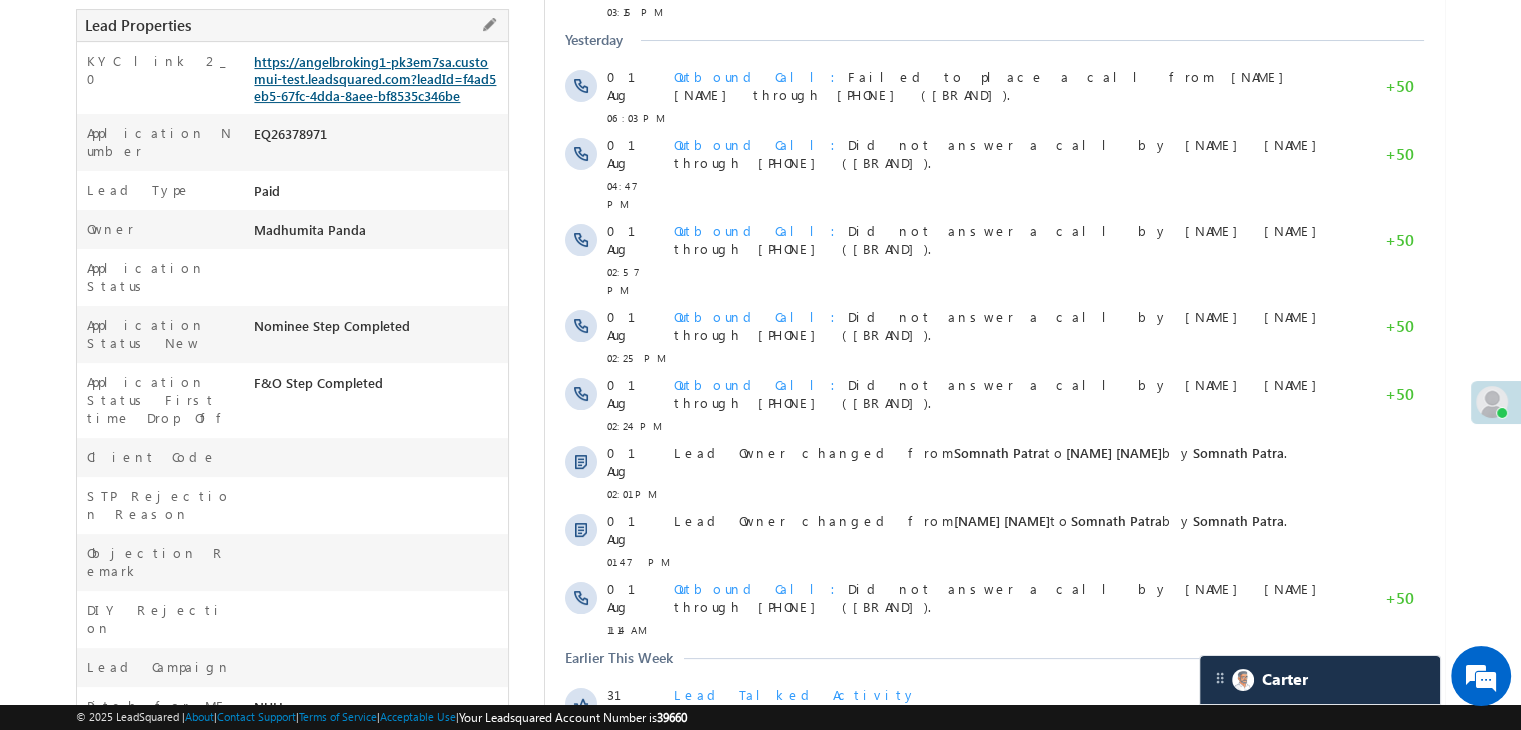 click on "https://angelbroking1-pk3em7sa.customui-test.leadsquared.com?leadId=f4ad5eb5-67fc-4dda-8aee-bf8535c346be" at bounding box center (375, 78) 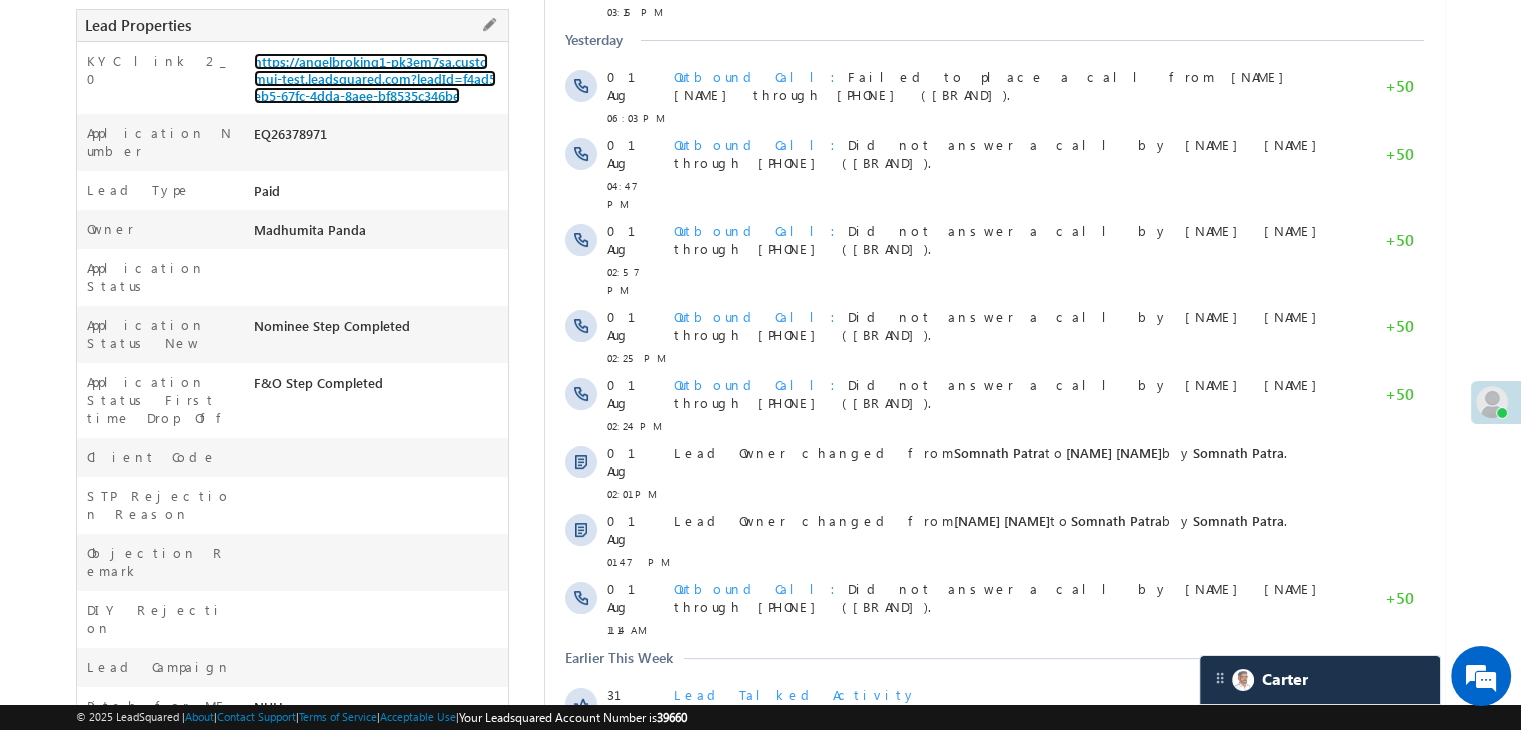 scroll, scrollTop: 0, scrollLeft: 0, axis: both 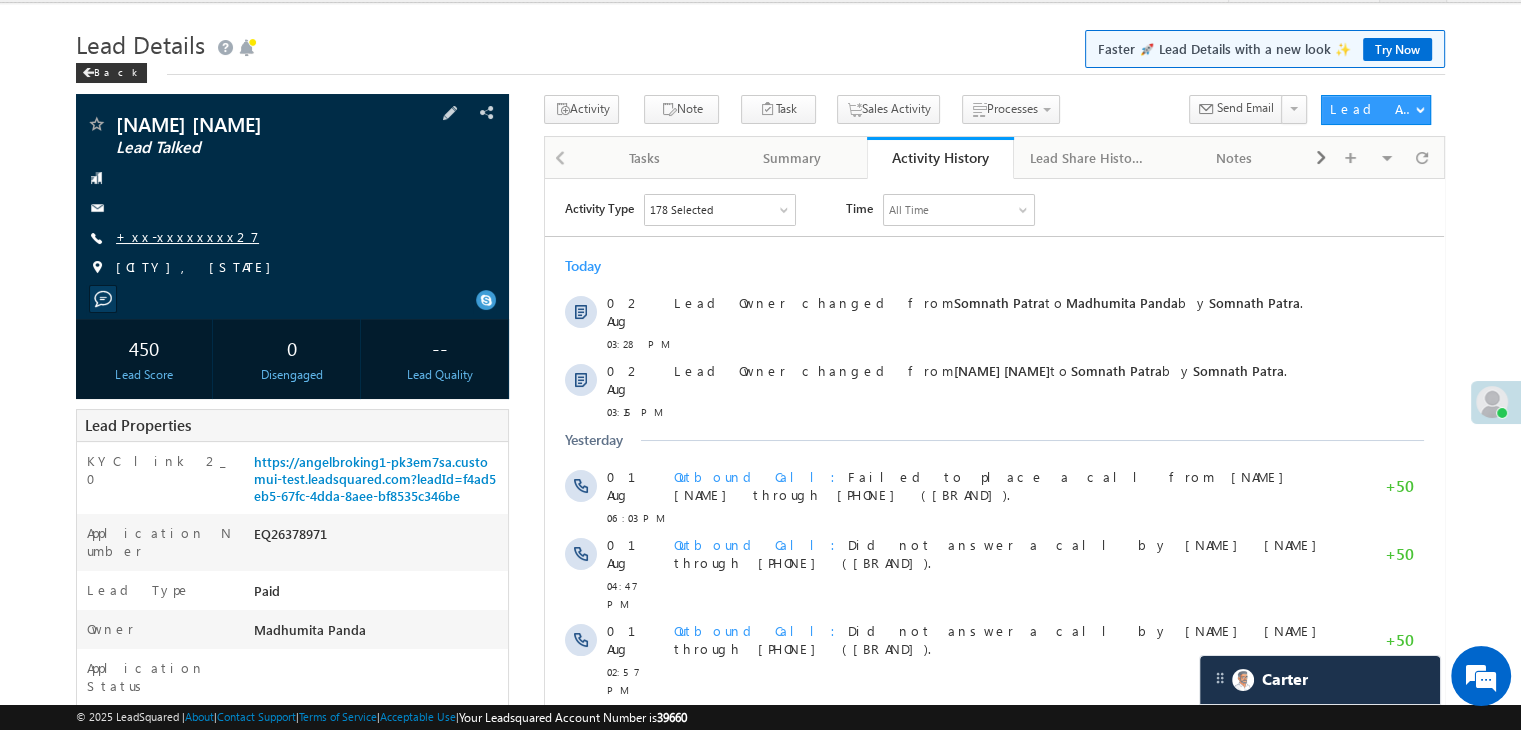 click on "+xx-xxxxxxxx27" at bounding box center [187, 236] 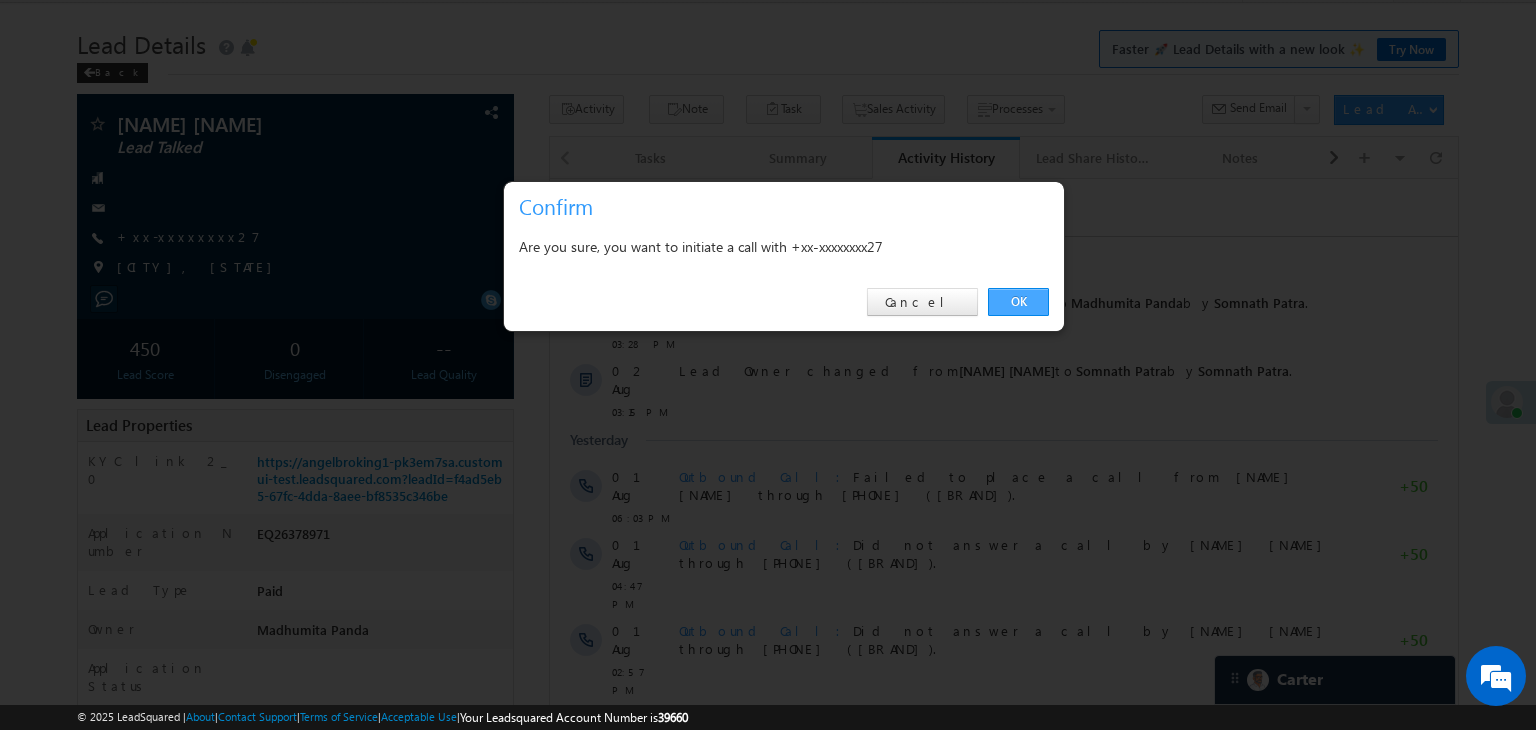 click on "OK" at bounding box center [1018, 302] 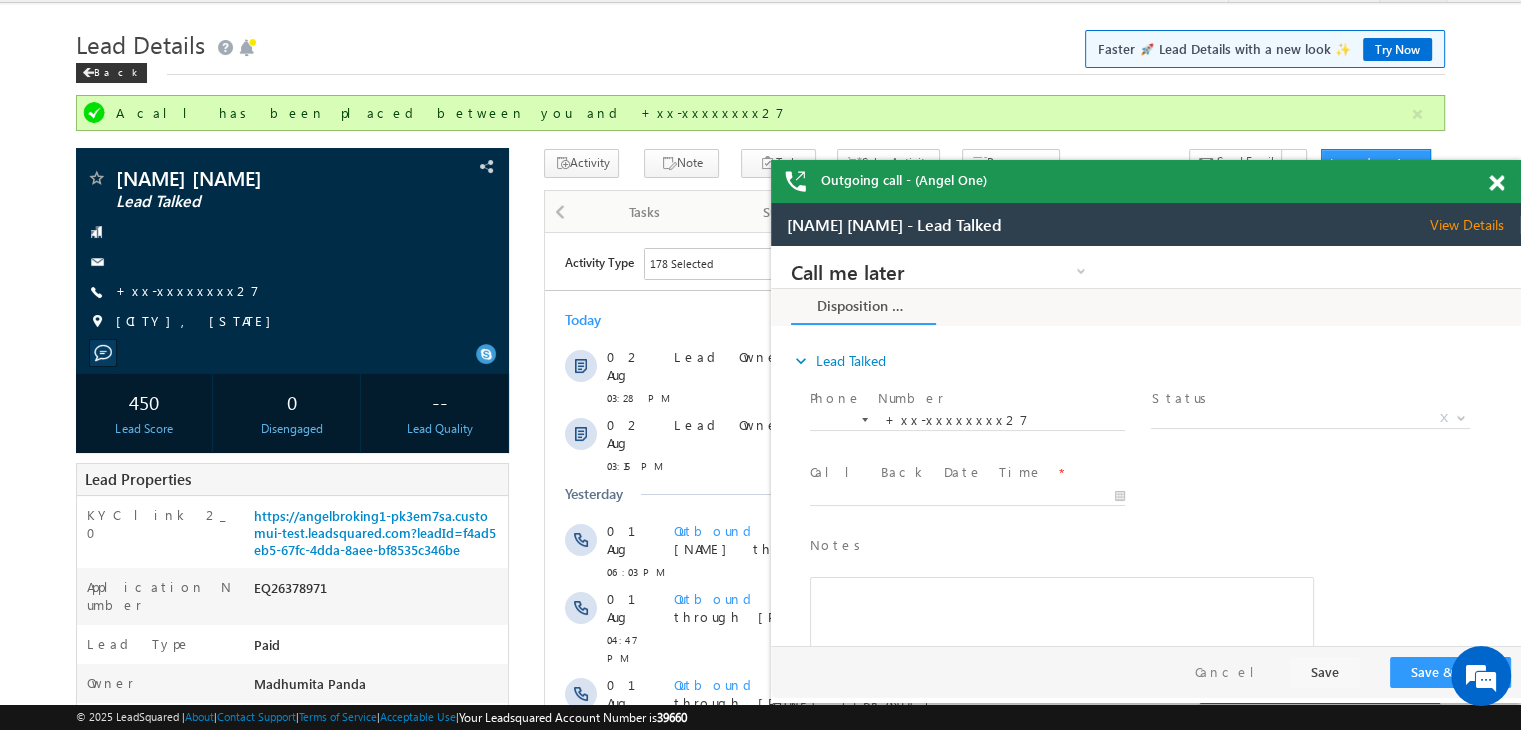 scroll, scrollTop: 0, scrollLeft: 0, axis: both 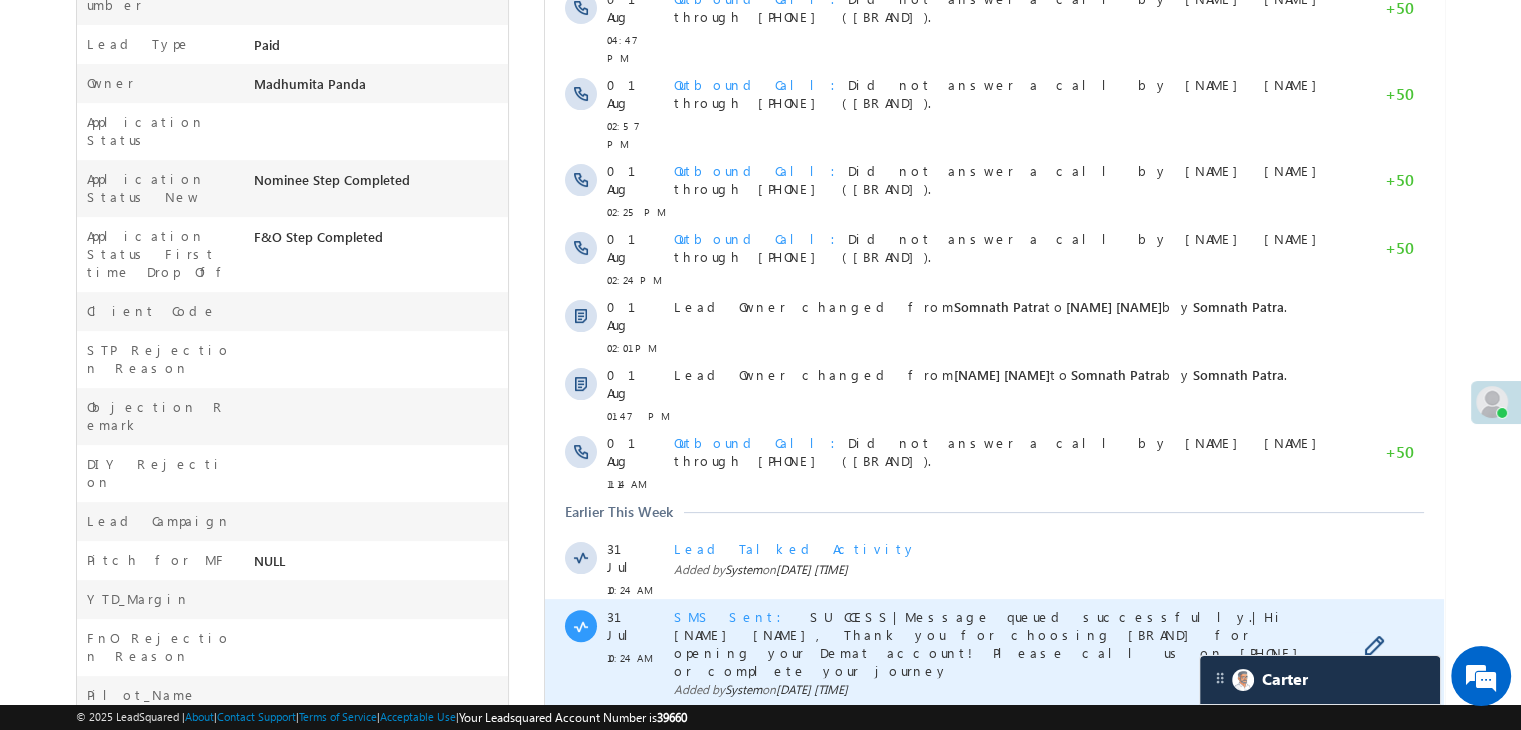 click on "SMS Sent" at bounding box center [734, 616] 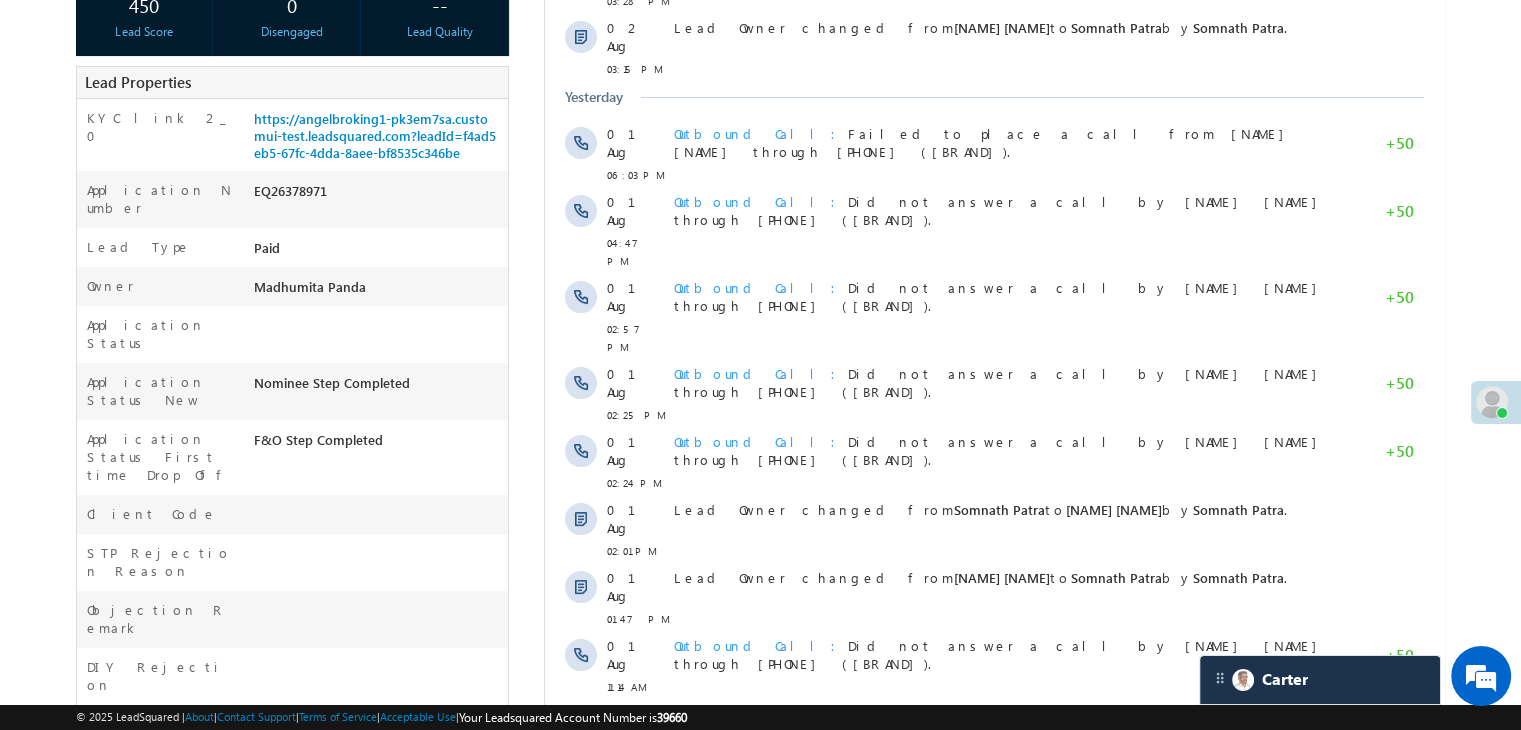 scroll, scrollTop: 244, scrollLeft: 0, axis: vertical 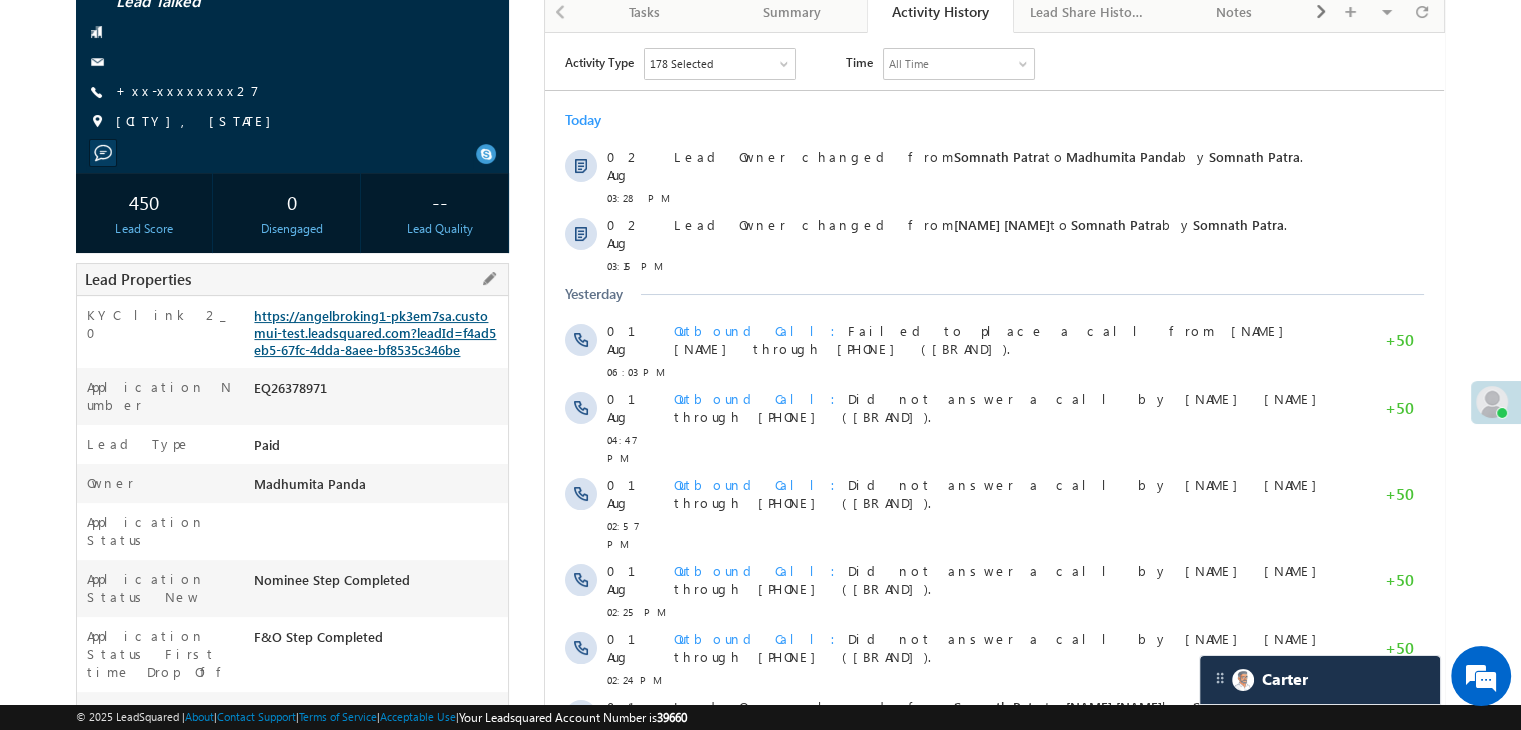 click on "https://angelbroking1-pk3em7sa.customui-test.leadsquared.com?leadId=f4ad5eb5-67fc-4dda-8aee-bf8535c346be" at bounding box center [375, 332] 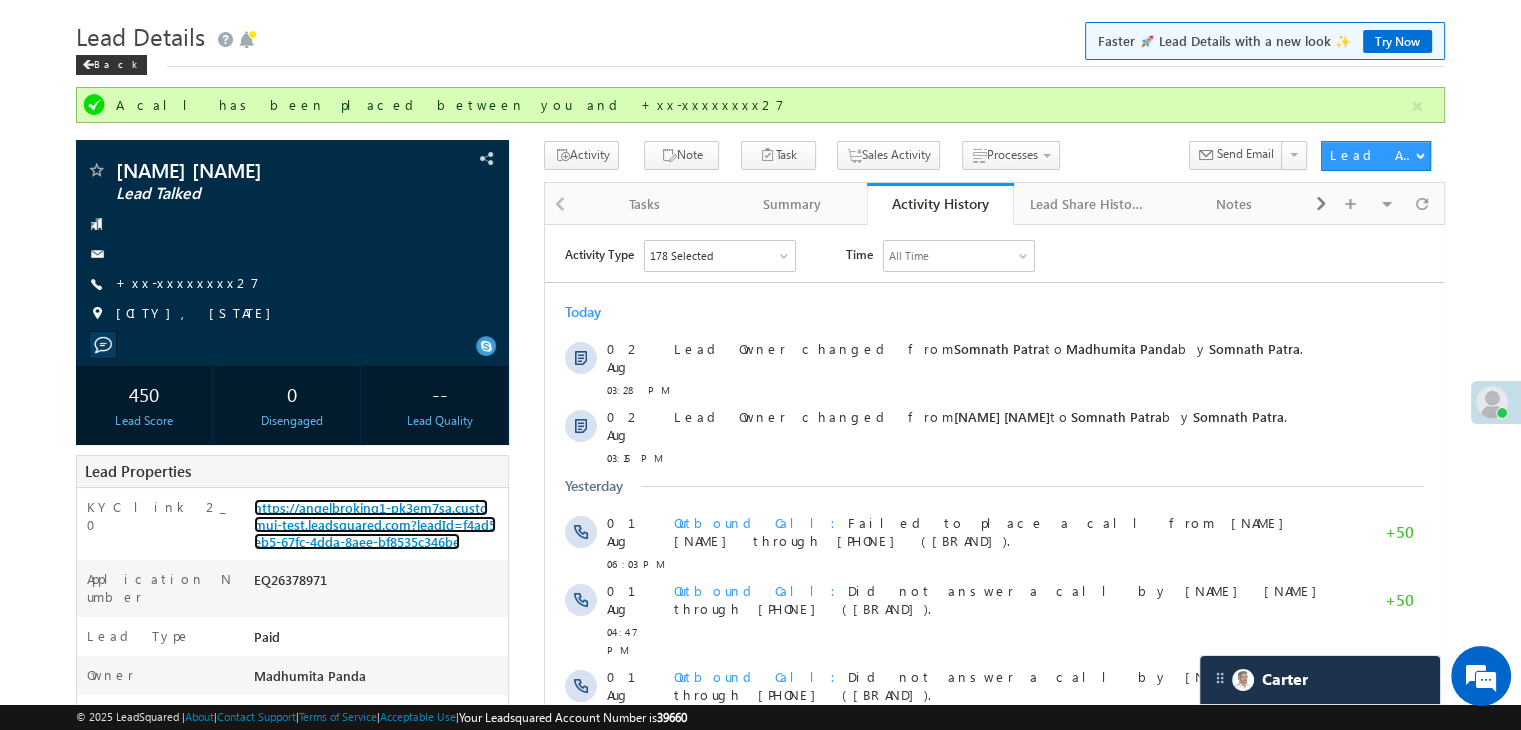 scroll, scrollTop: 0, scrollLeft: 0, axis: both 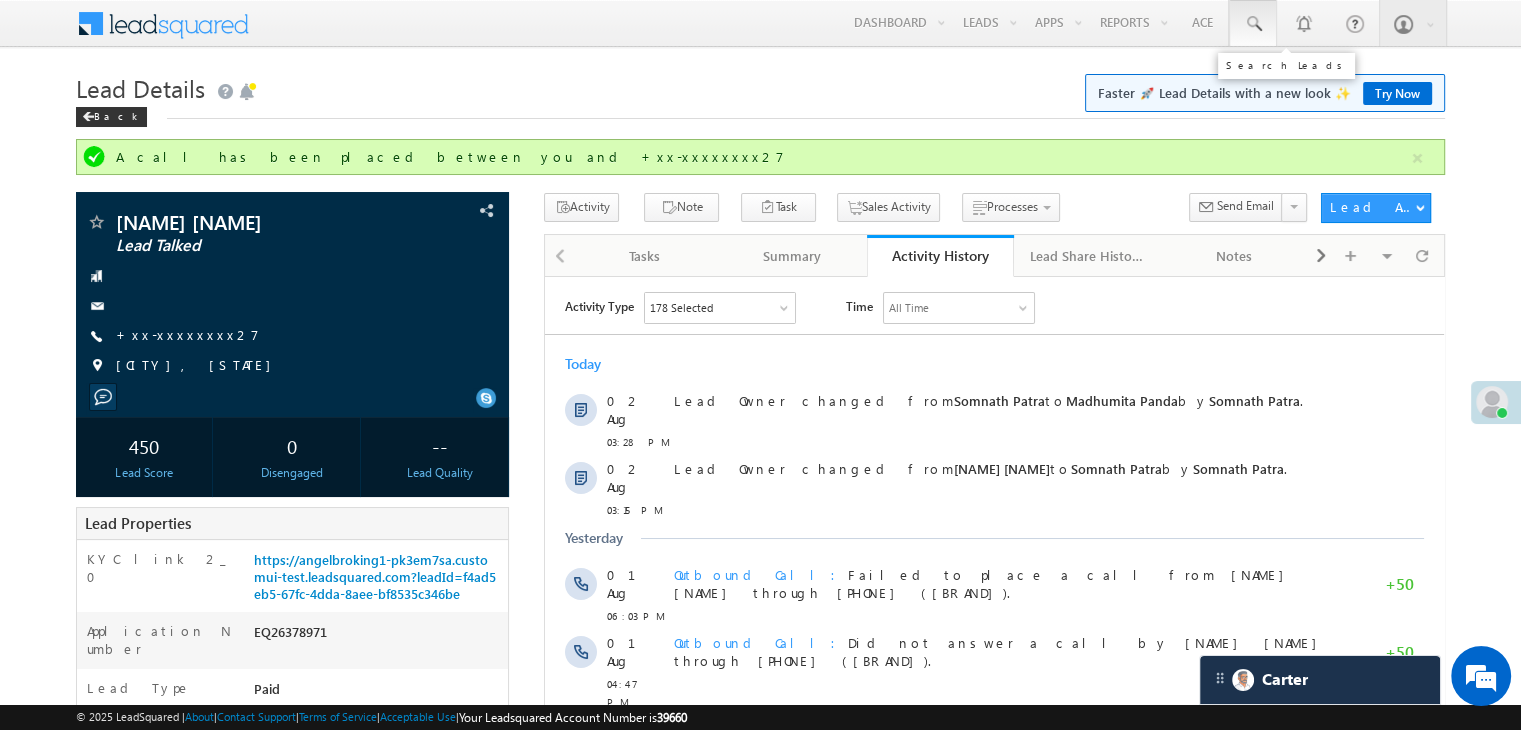 click at bounding box center (1253, 24) 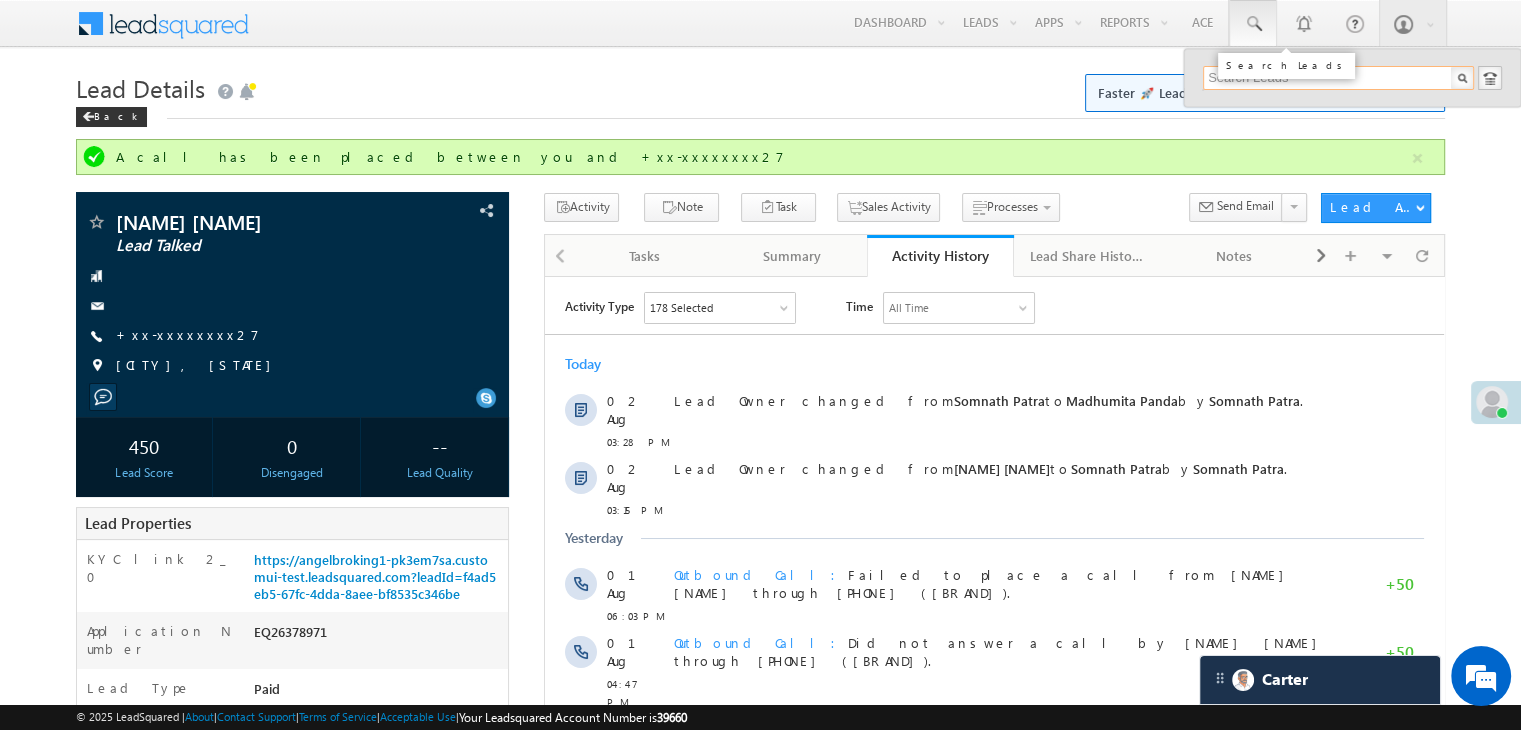 paste on "EQ26396163" 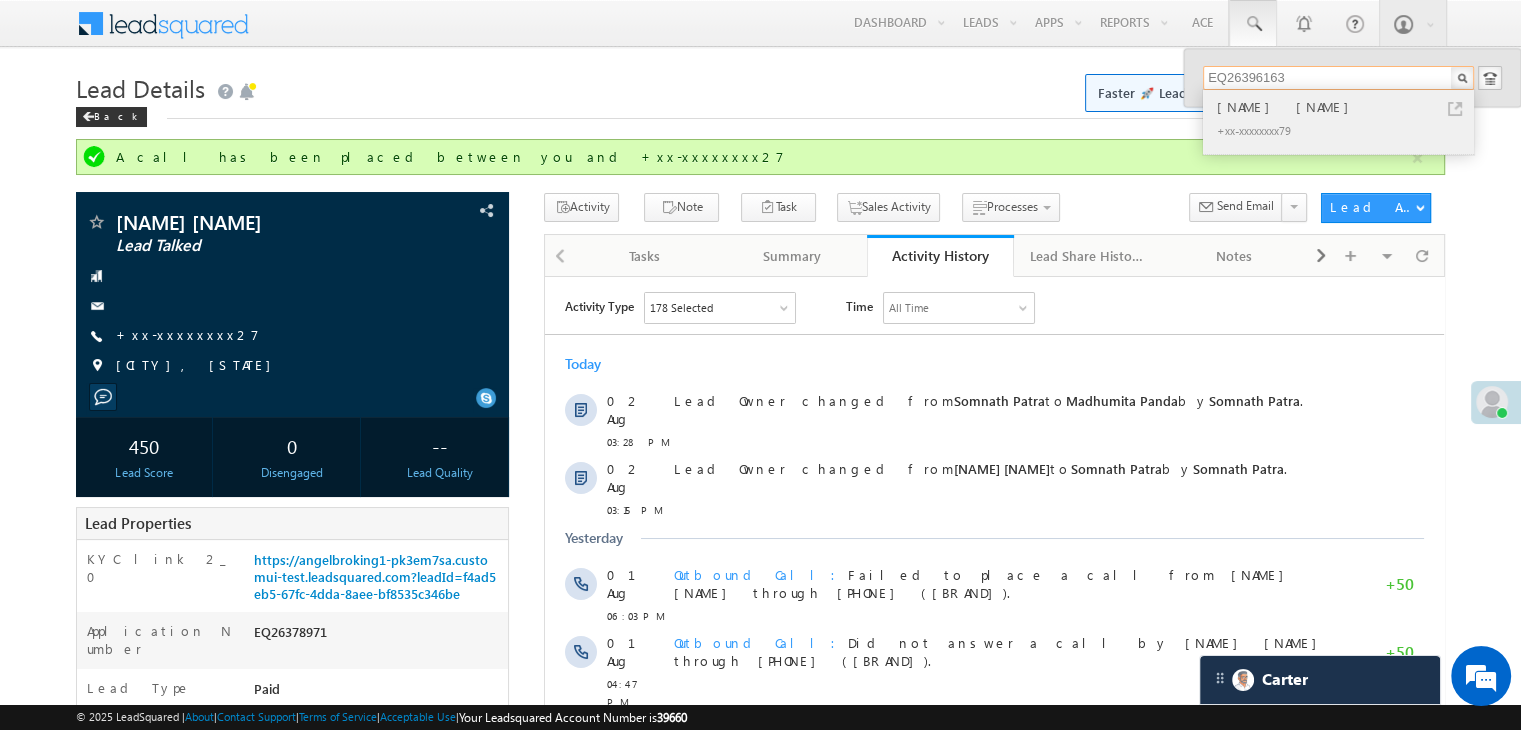 type on "EQ26396163" 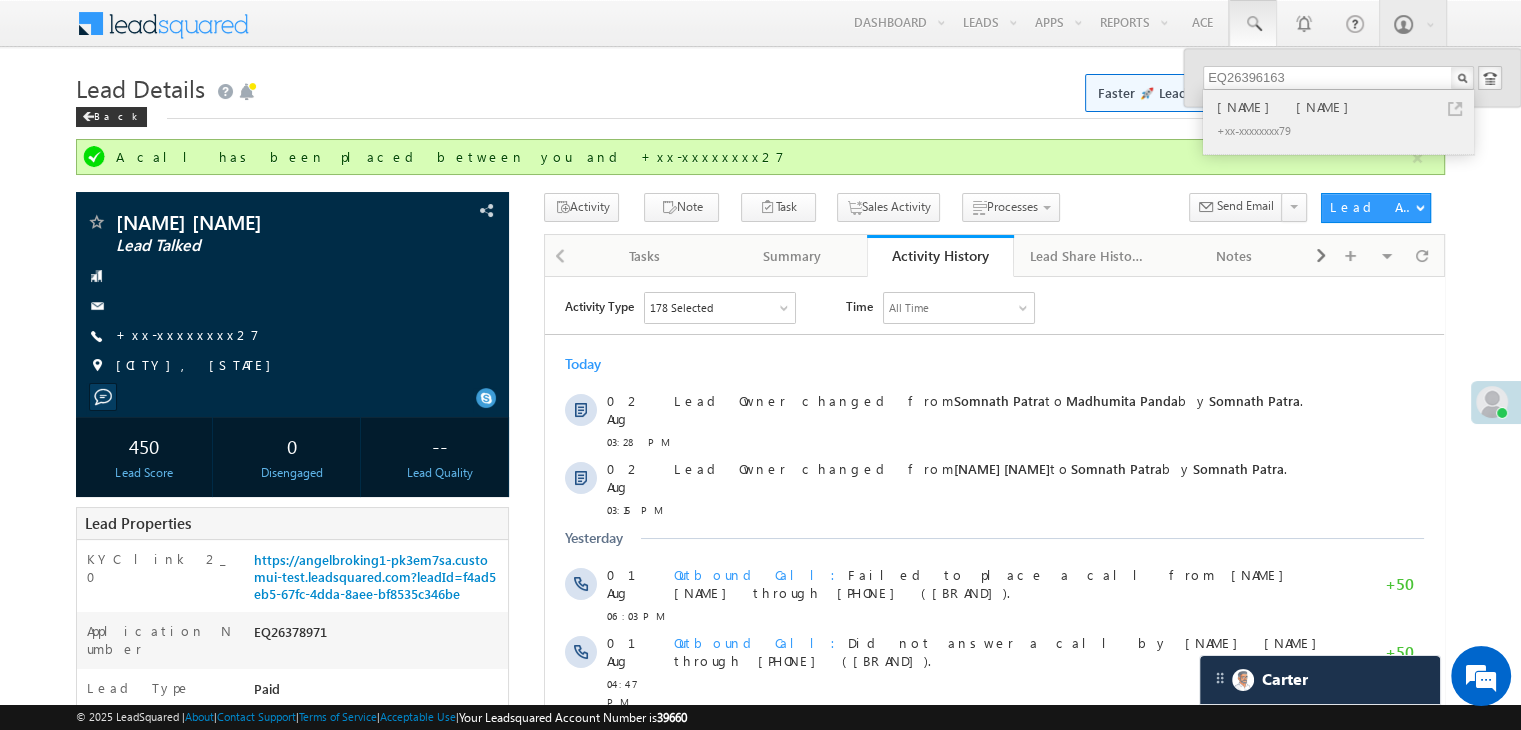 click on "SAGAR KHANDAGALE" at bounding box center (1347, 107) 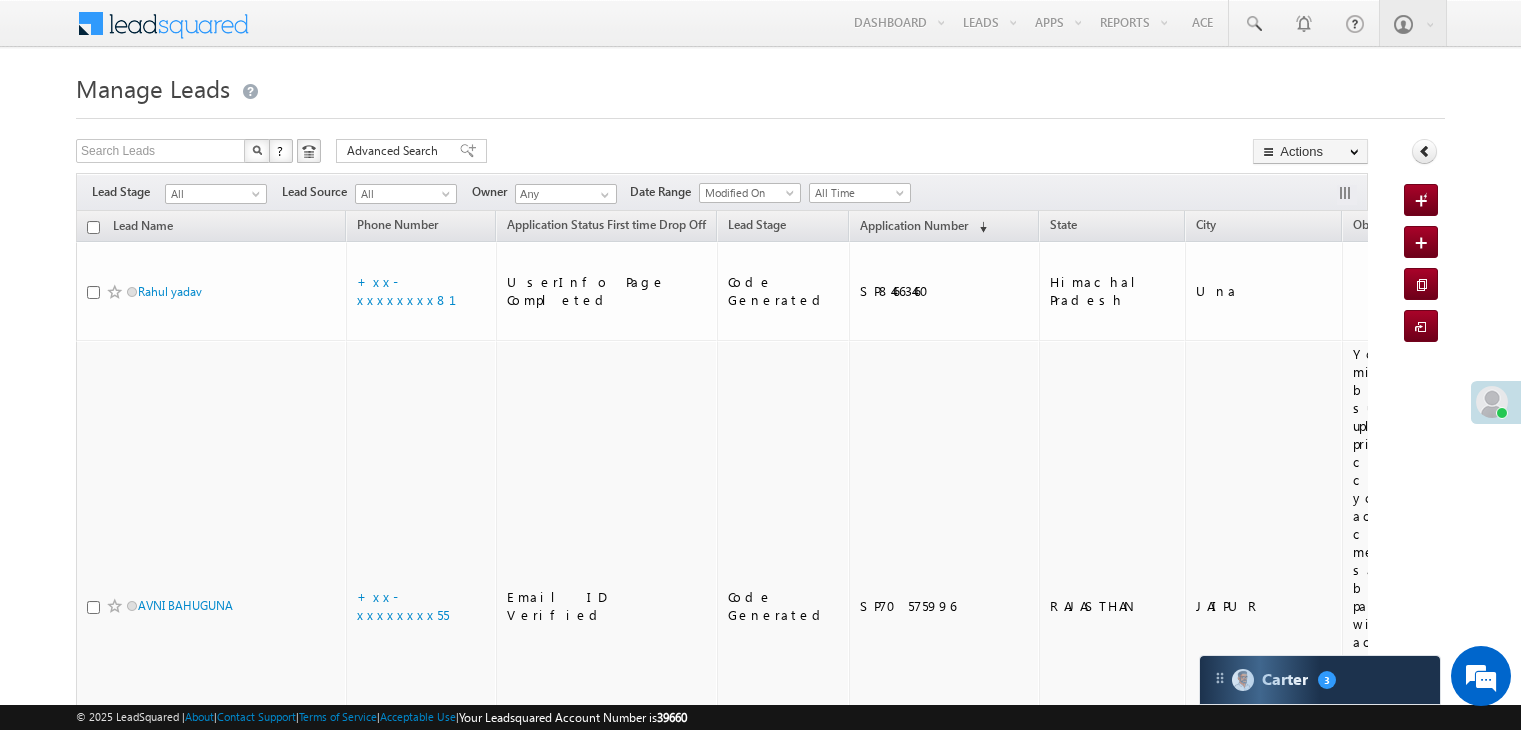 scroll, scrollTop: 0, scrollLeft: 0, axis: both 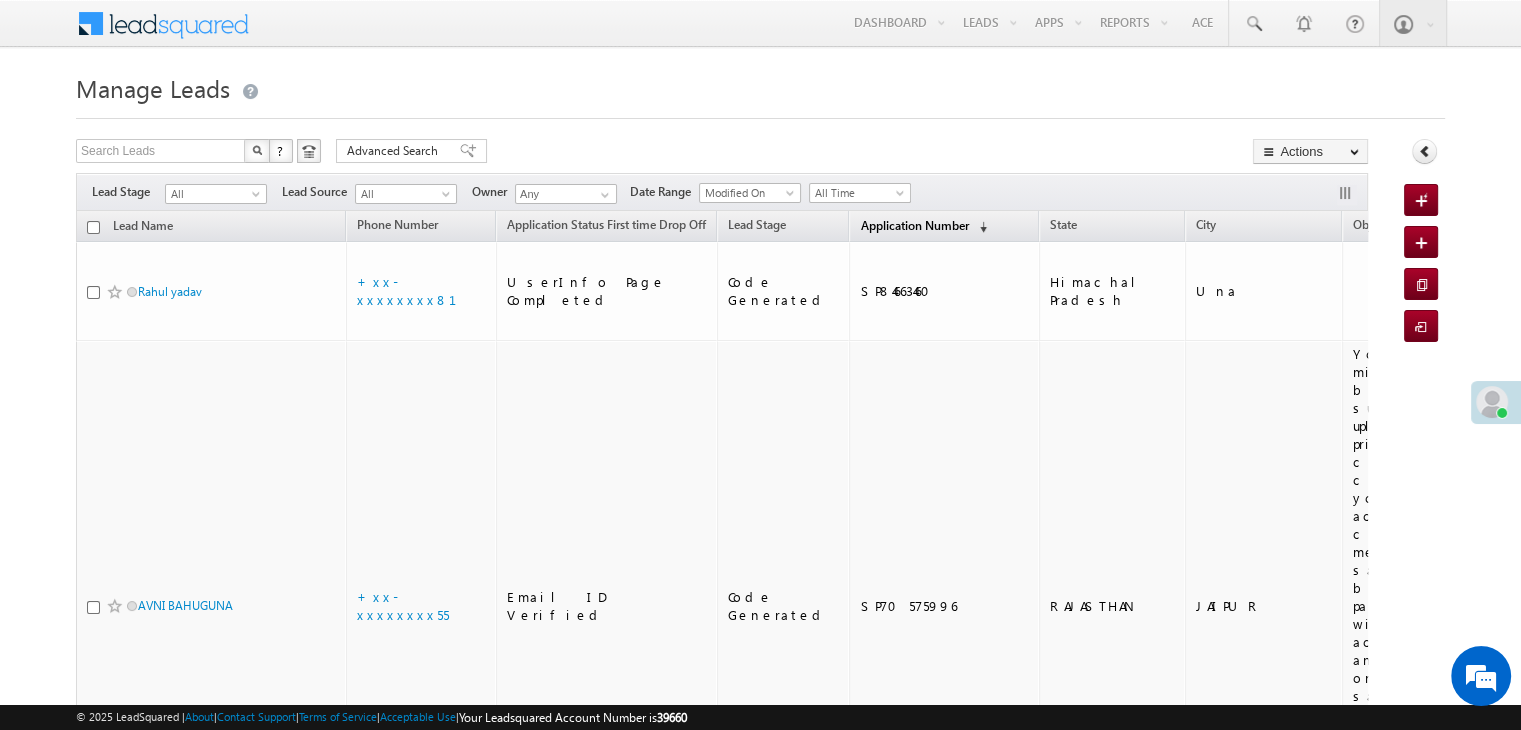 click on "Application Number" at bounding box center [914, 225] 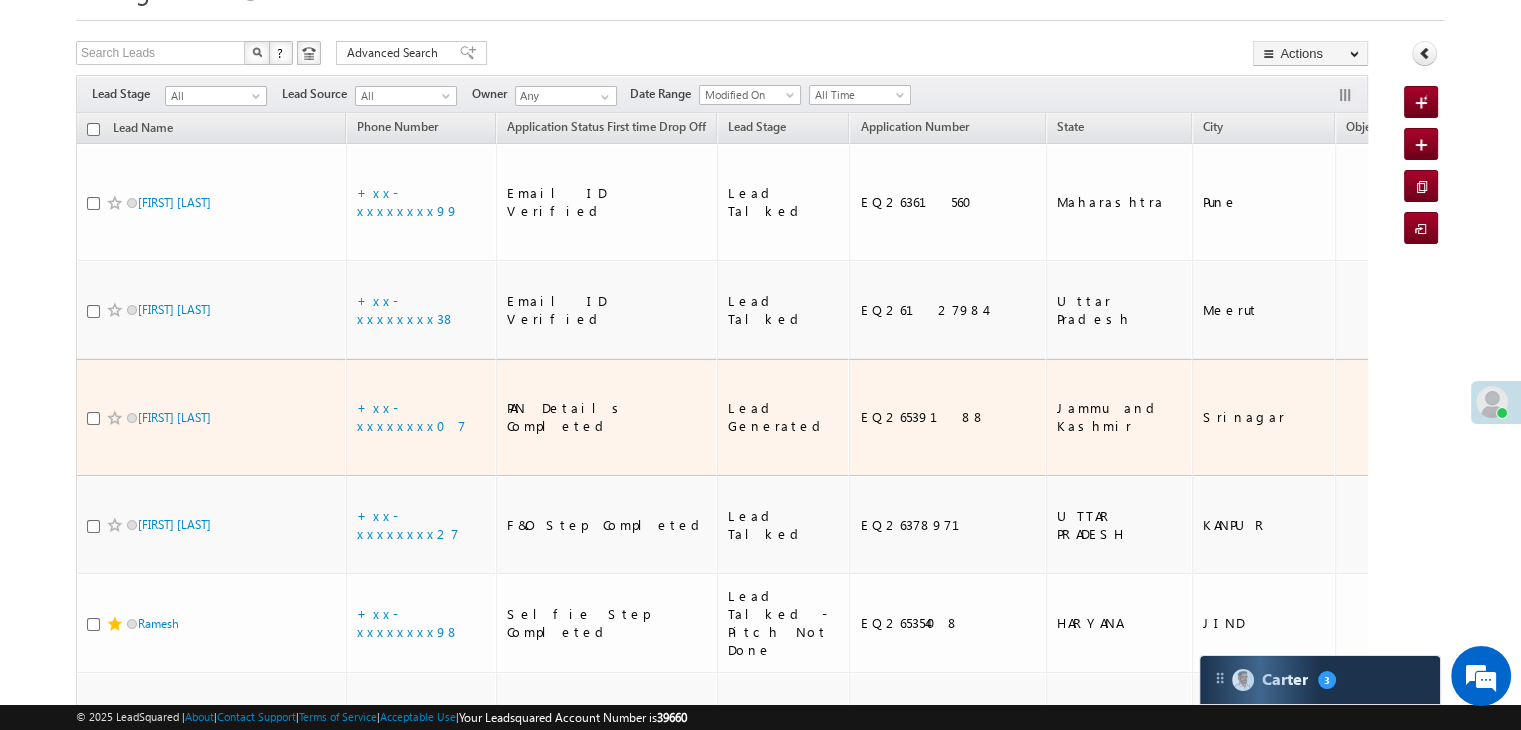 scroll, scrollTop: 100, scrollLeft: 0, axis: vertical 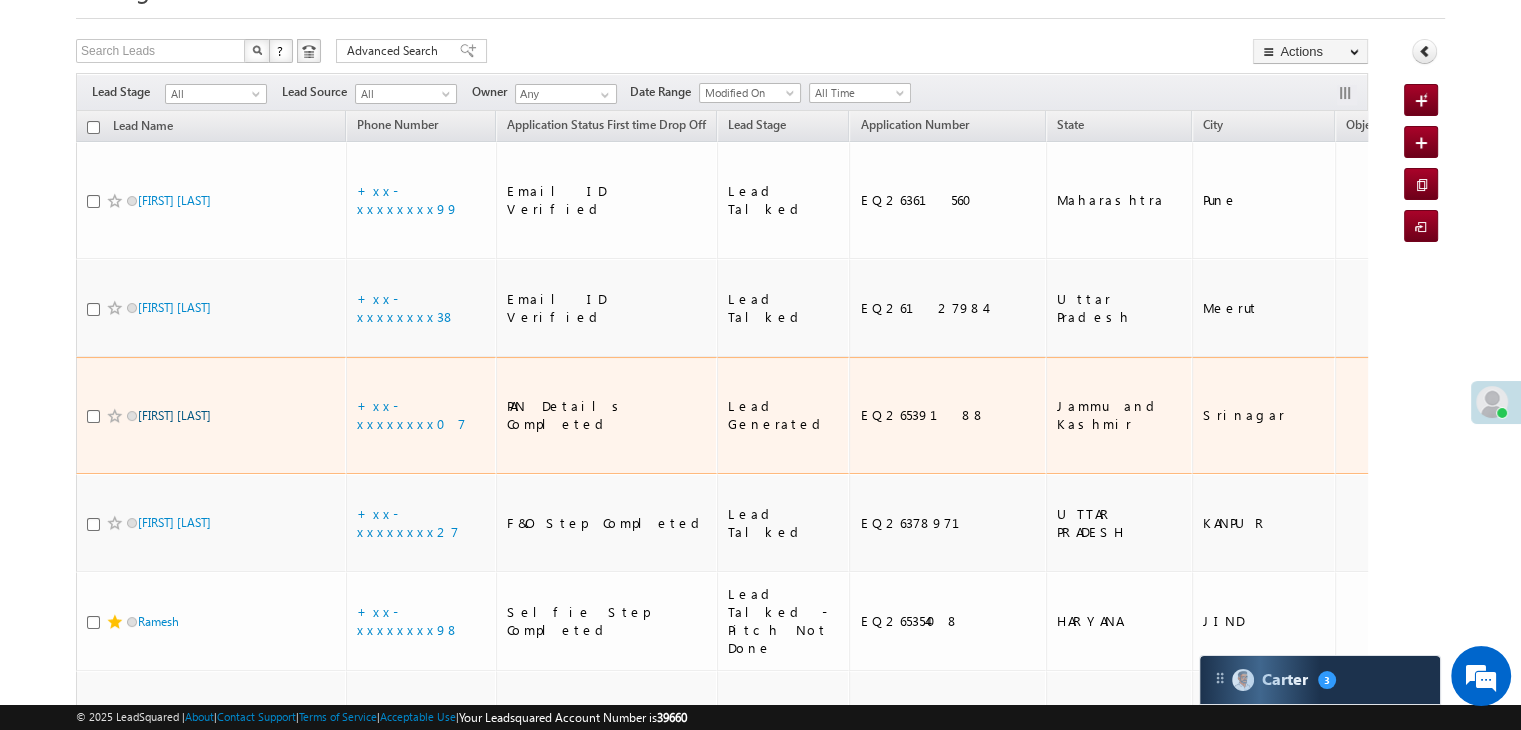 click on "[FIRST] [LAST]" at bounding box center (174, 415) 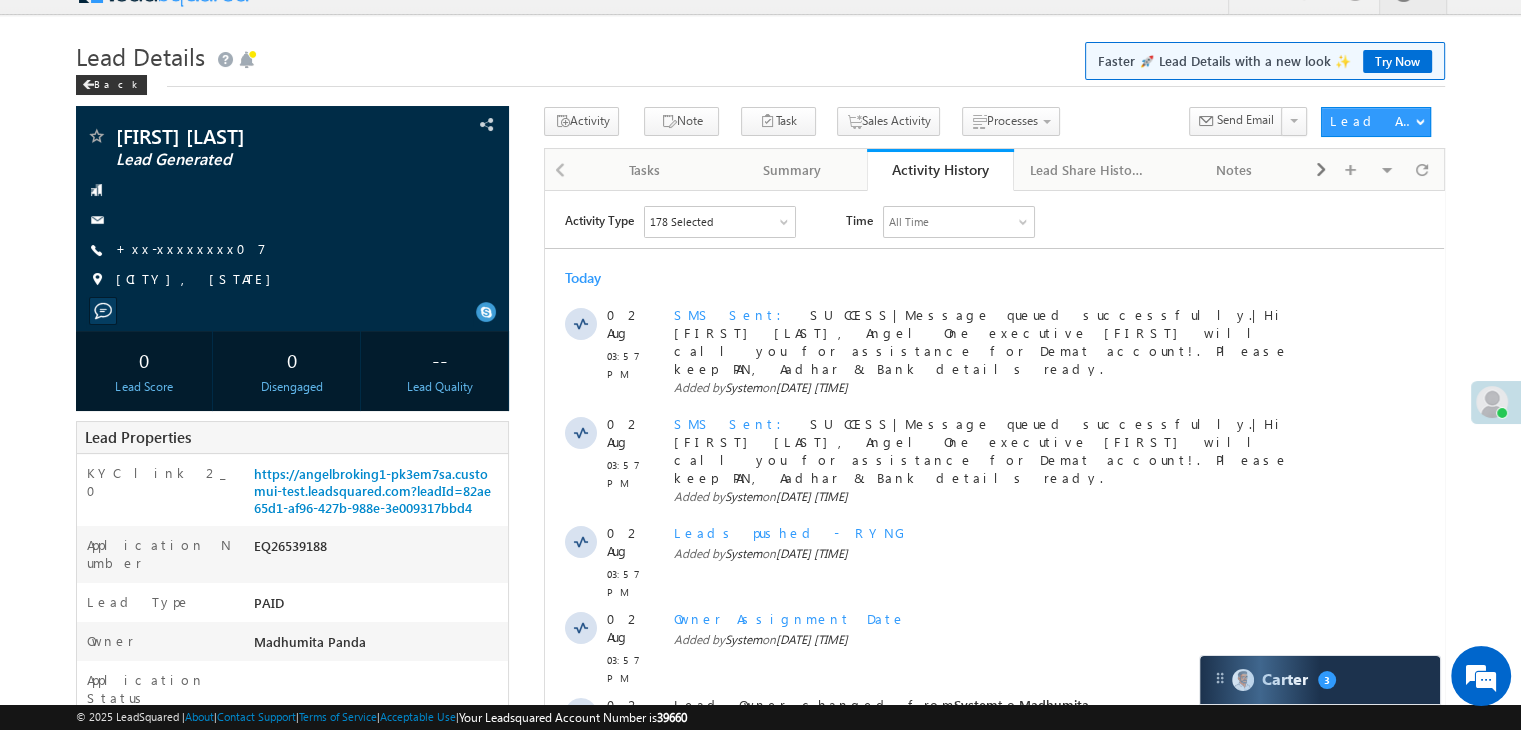 scroll, scrollTop: 0, scrollLeft: 0, axis: both 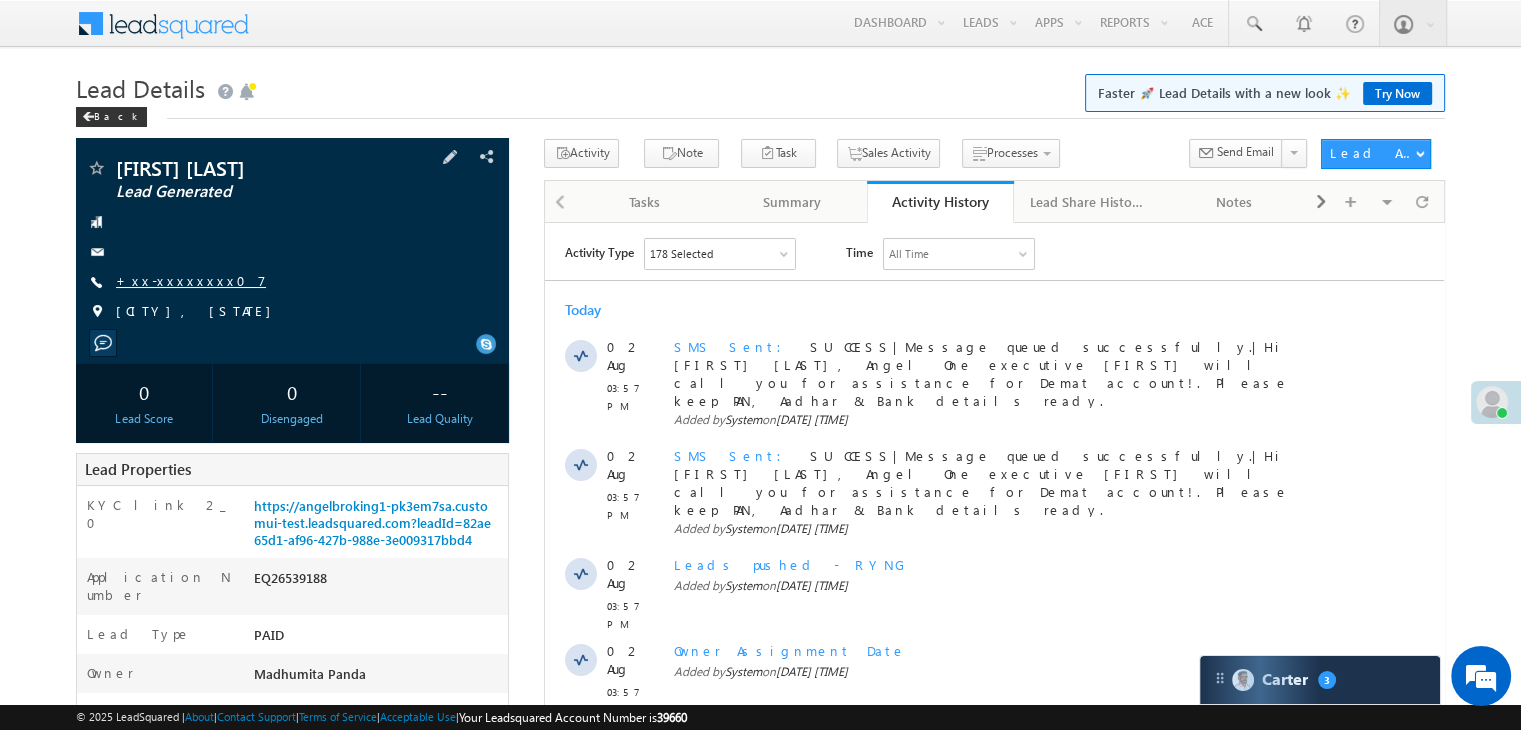 click on "+xx-xxxxxxxx07" at bounding box center [191, 280] 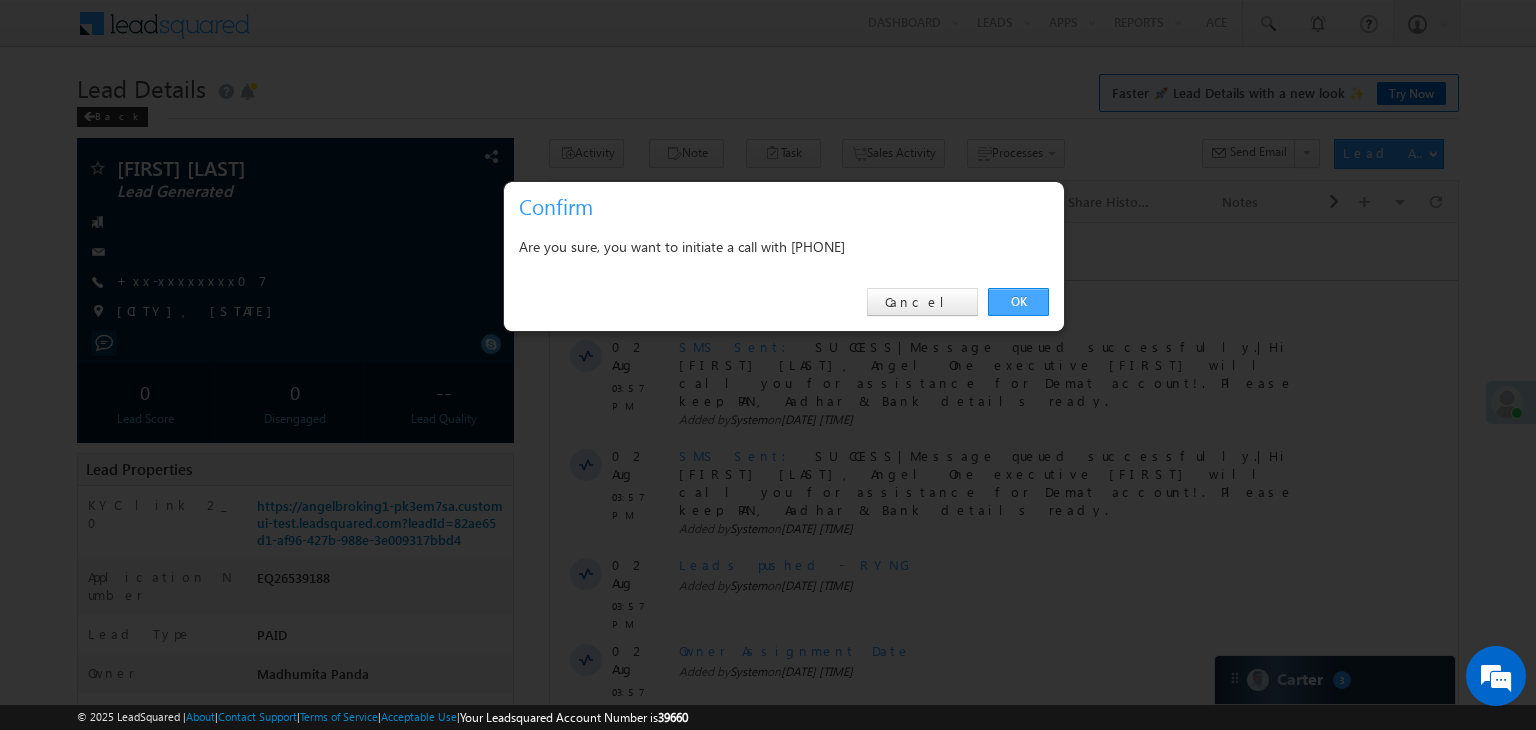 click on "OK" at bounding box center (1018, 302) 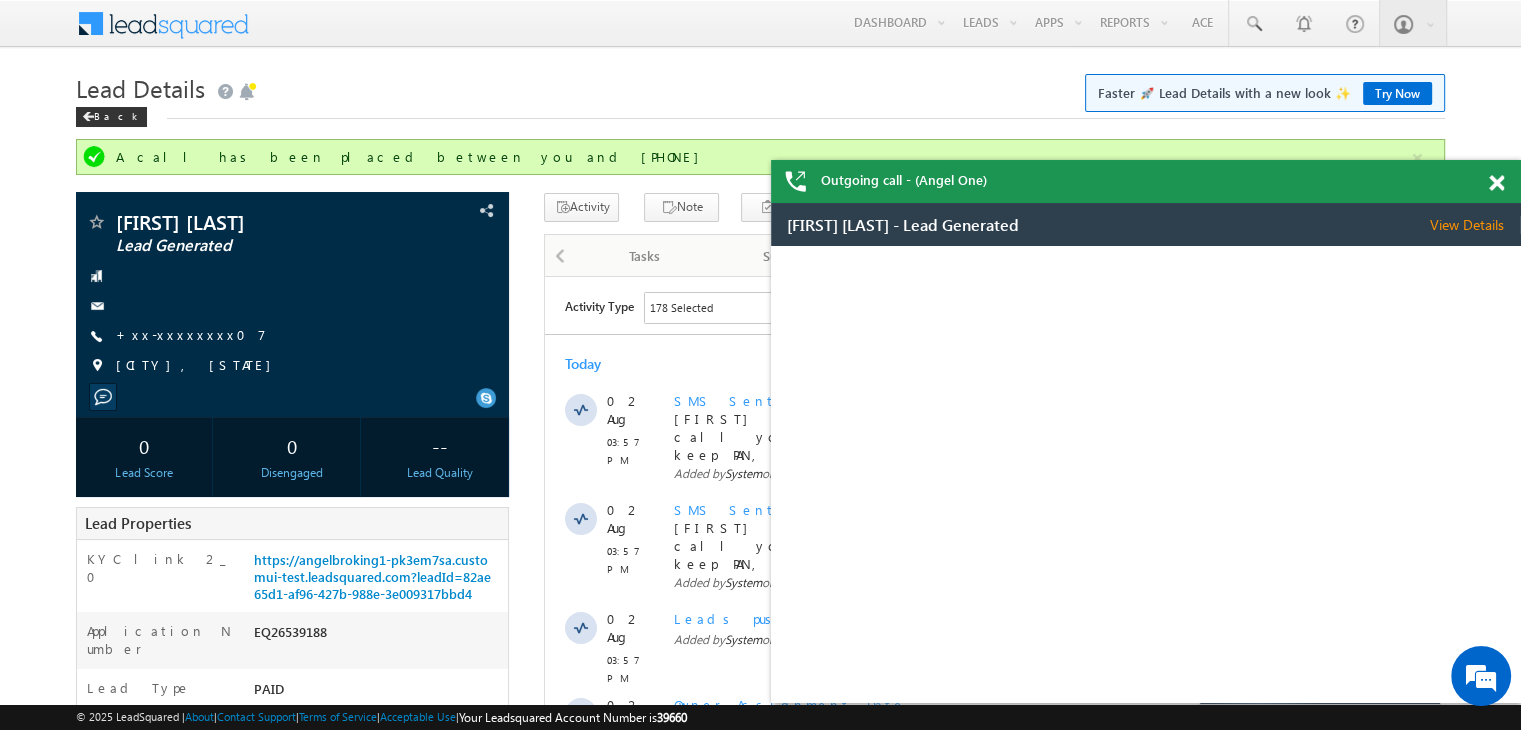 scroll, scrollTop: 0, scrollLeft: 0, axis: both 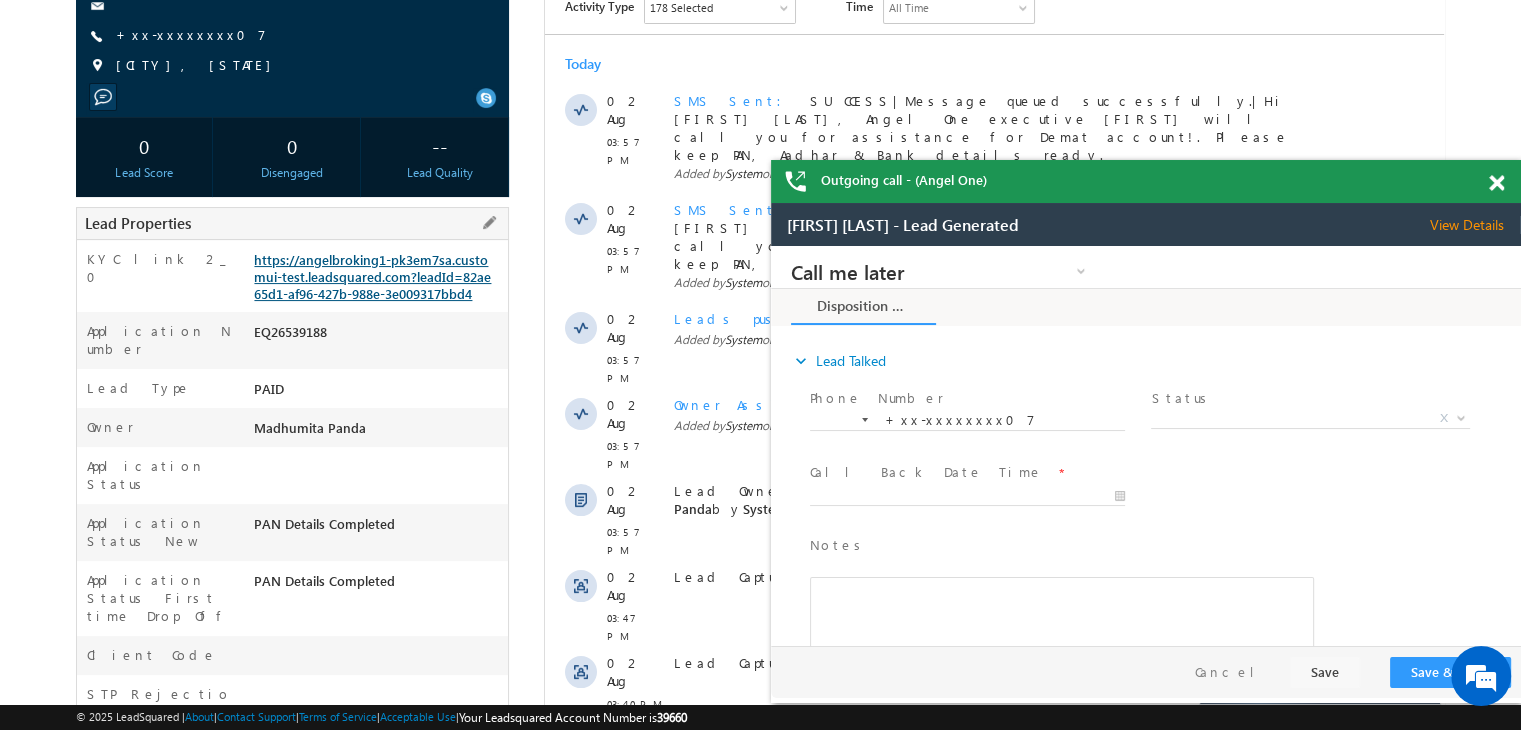 click on "https://angelbroking1-pk3em7sa.customui-test.leadsquared.com?leadId=82ae65d1-af96-427b-988e-3e009317bbd4" at bounding box center [372, 276] 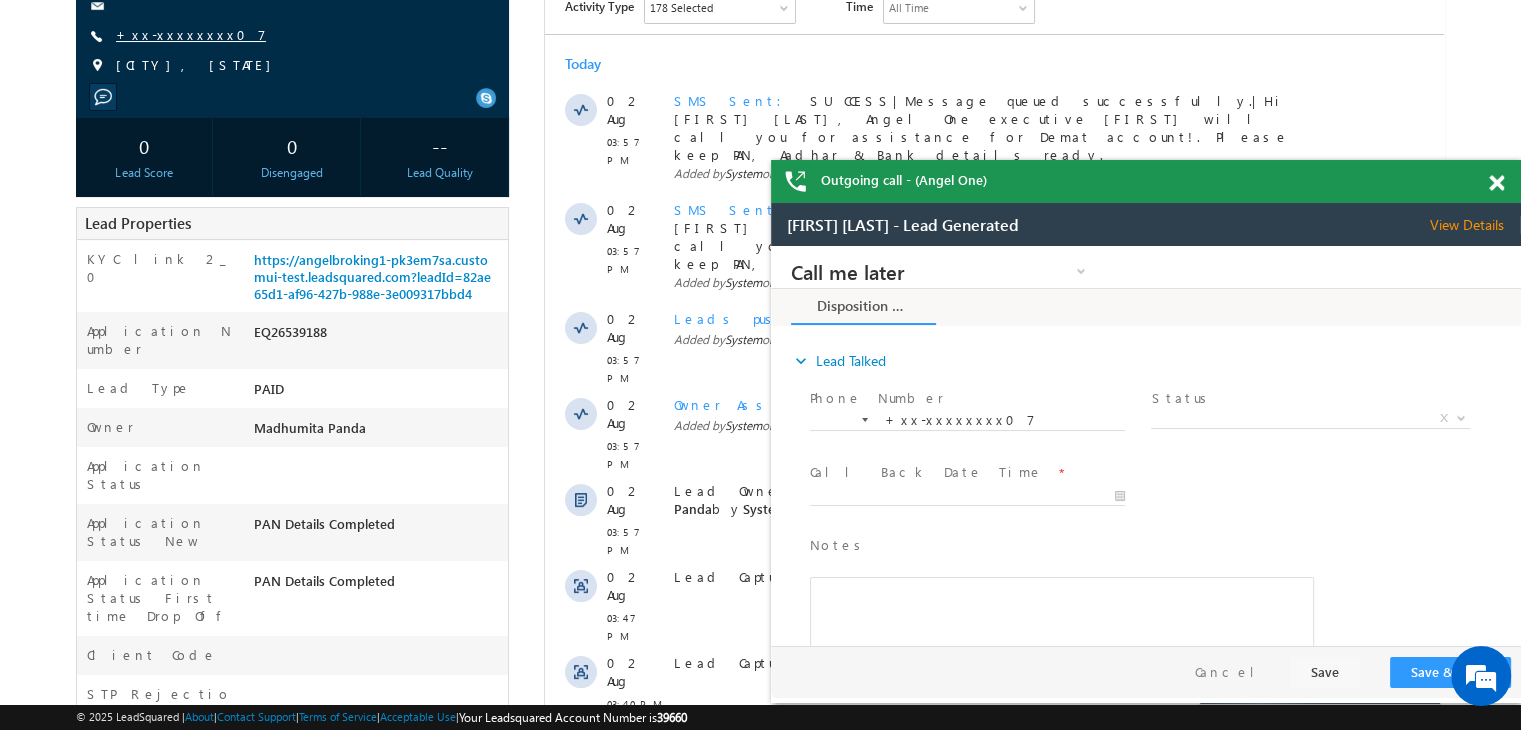 click on "+xx-xxxxxxxx07" at bounding box center [191, 34] 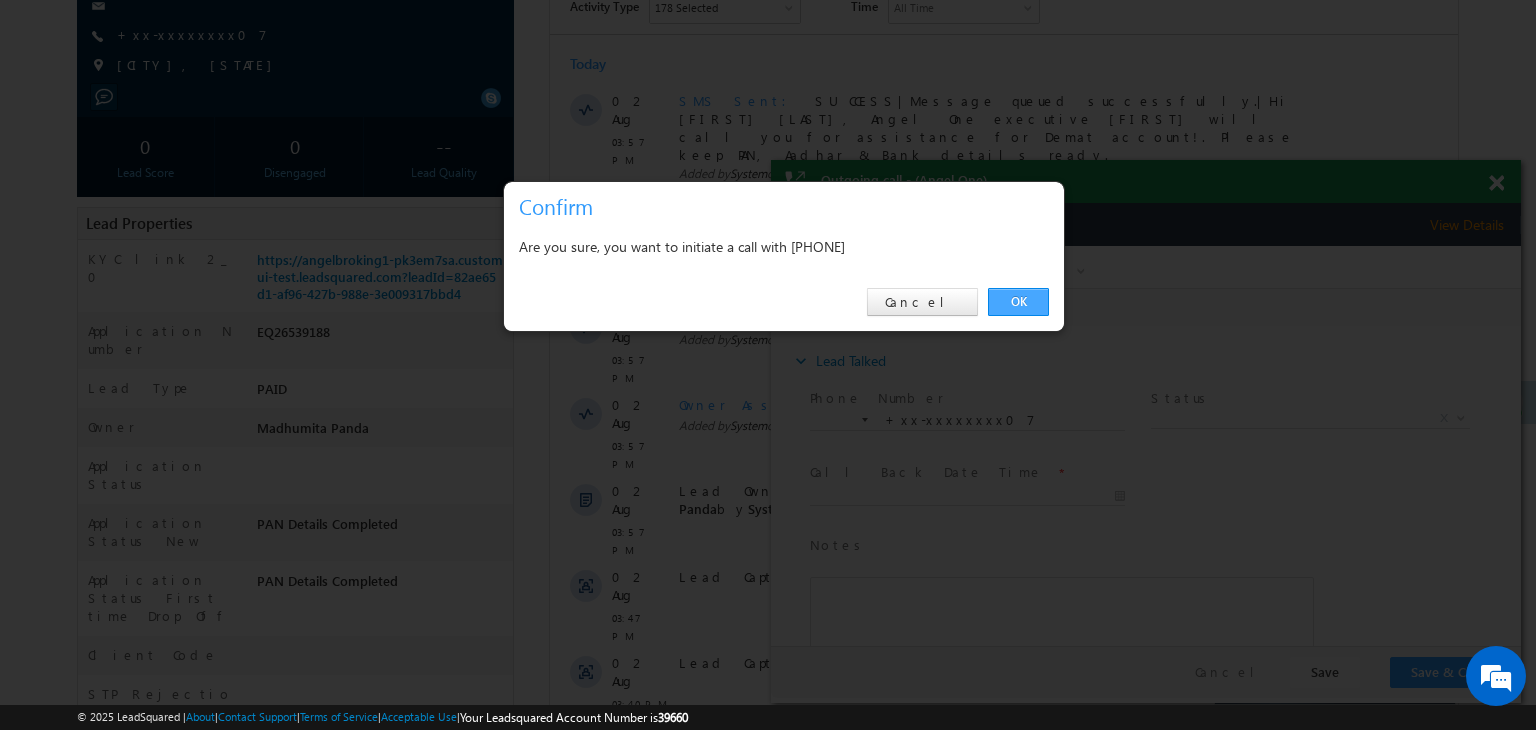 click on "OK" at bounding box center (1018, 302) 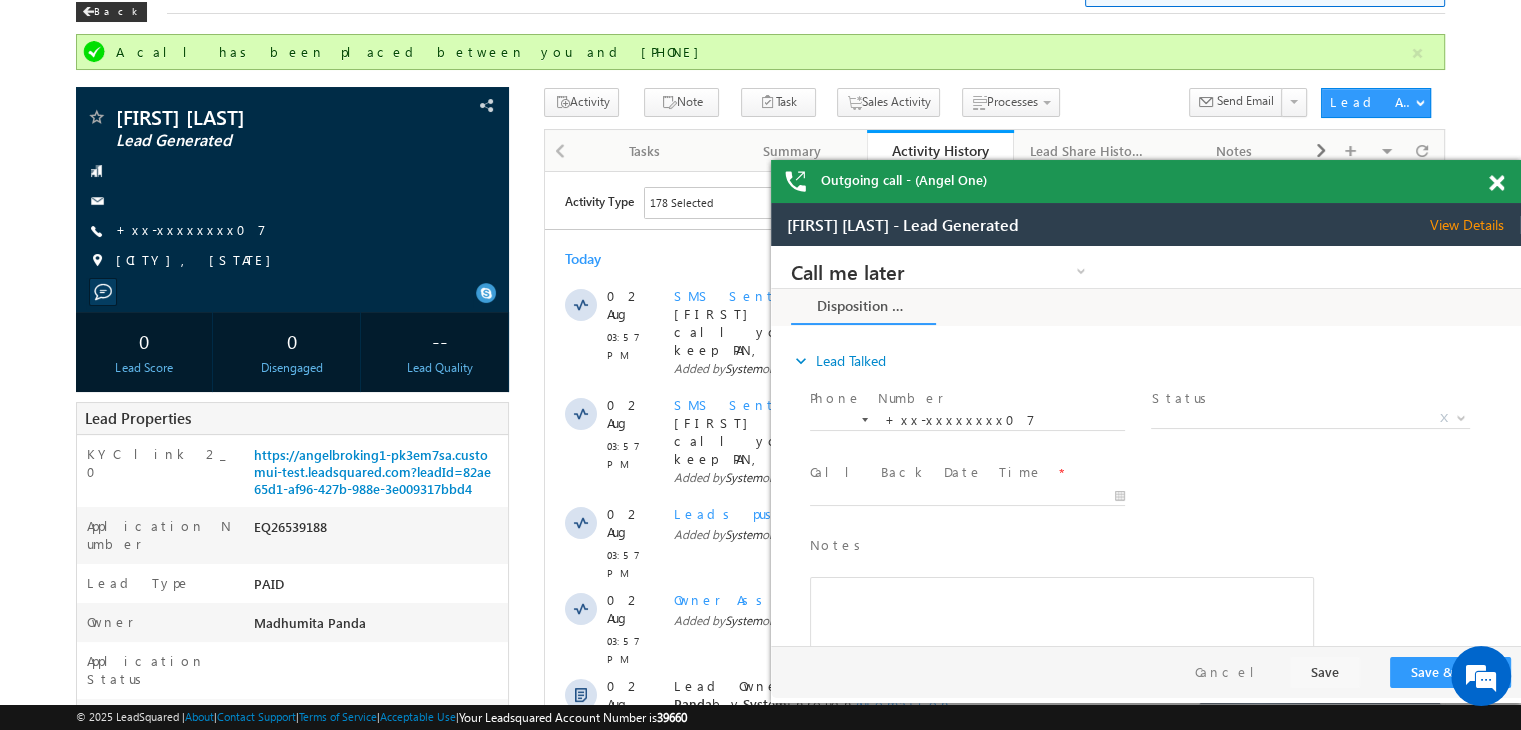scroll, scrollTop: 0, scrollLeft: 0, axis: both 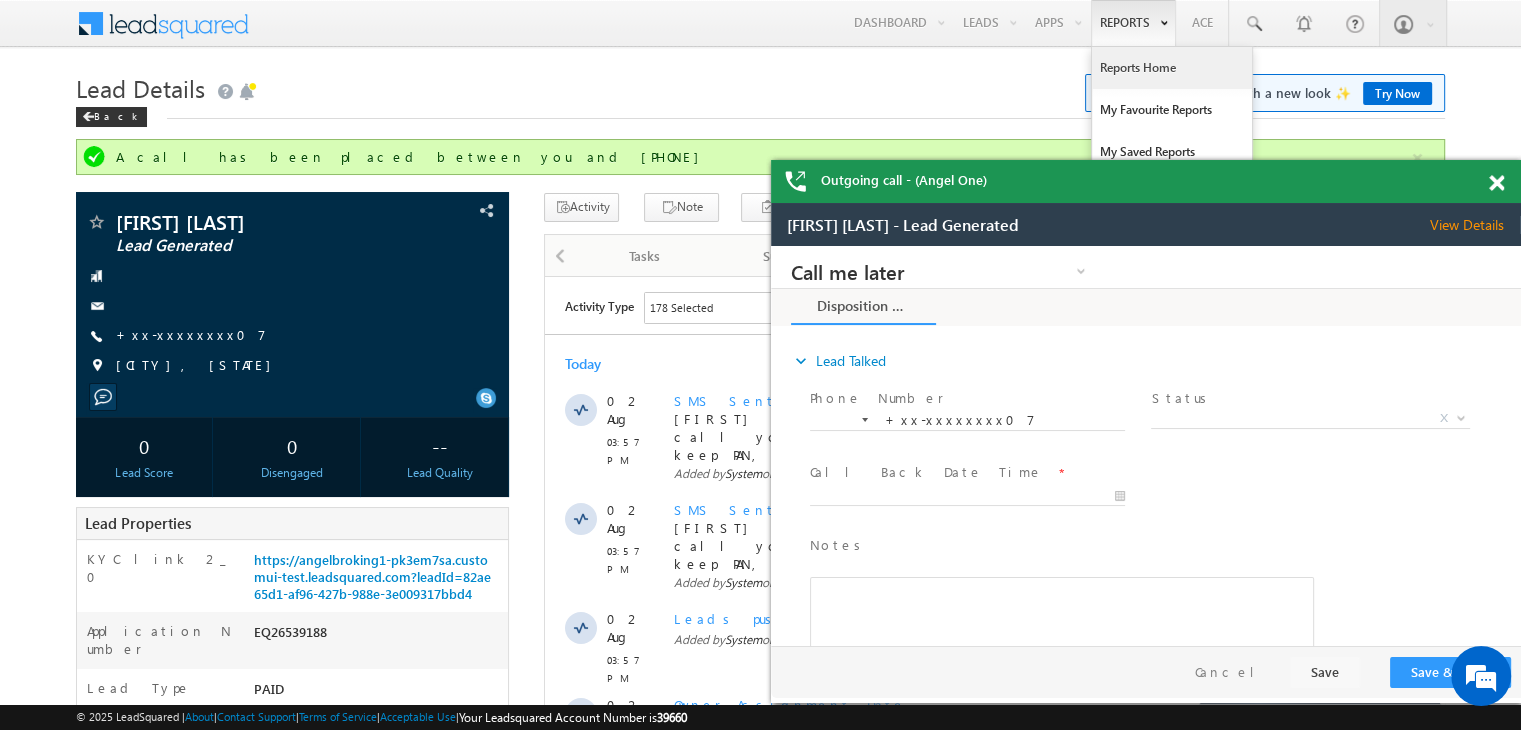 click on "Reports Home" at bounding box center (1172, 68) 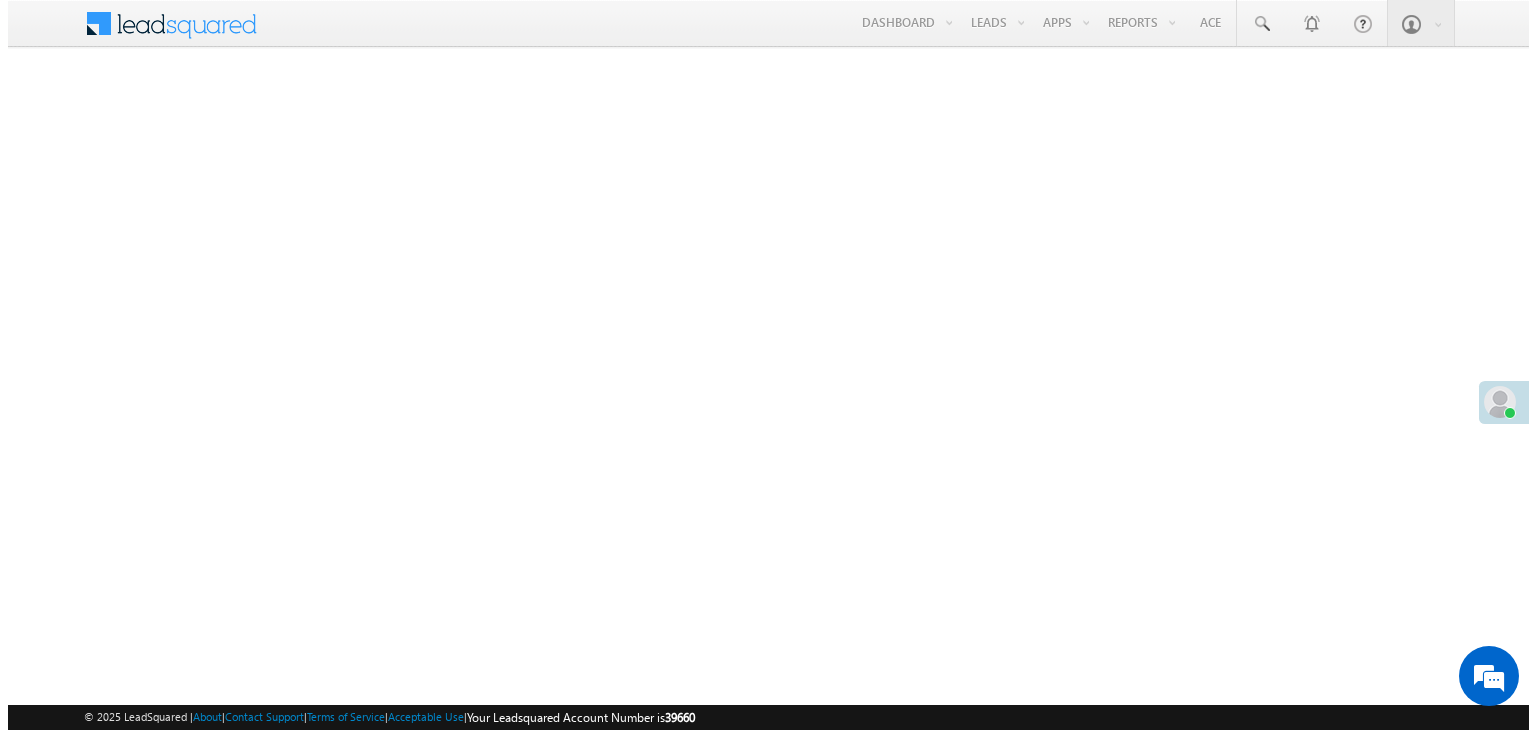scroll, scrollTop: 0, scrollLeft: 0, axis: both 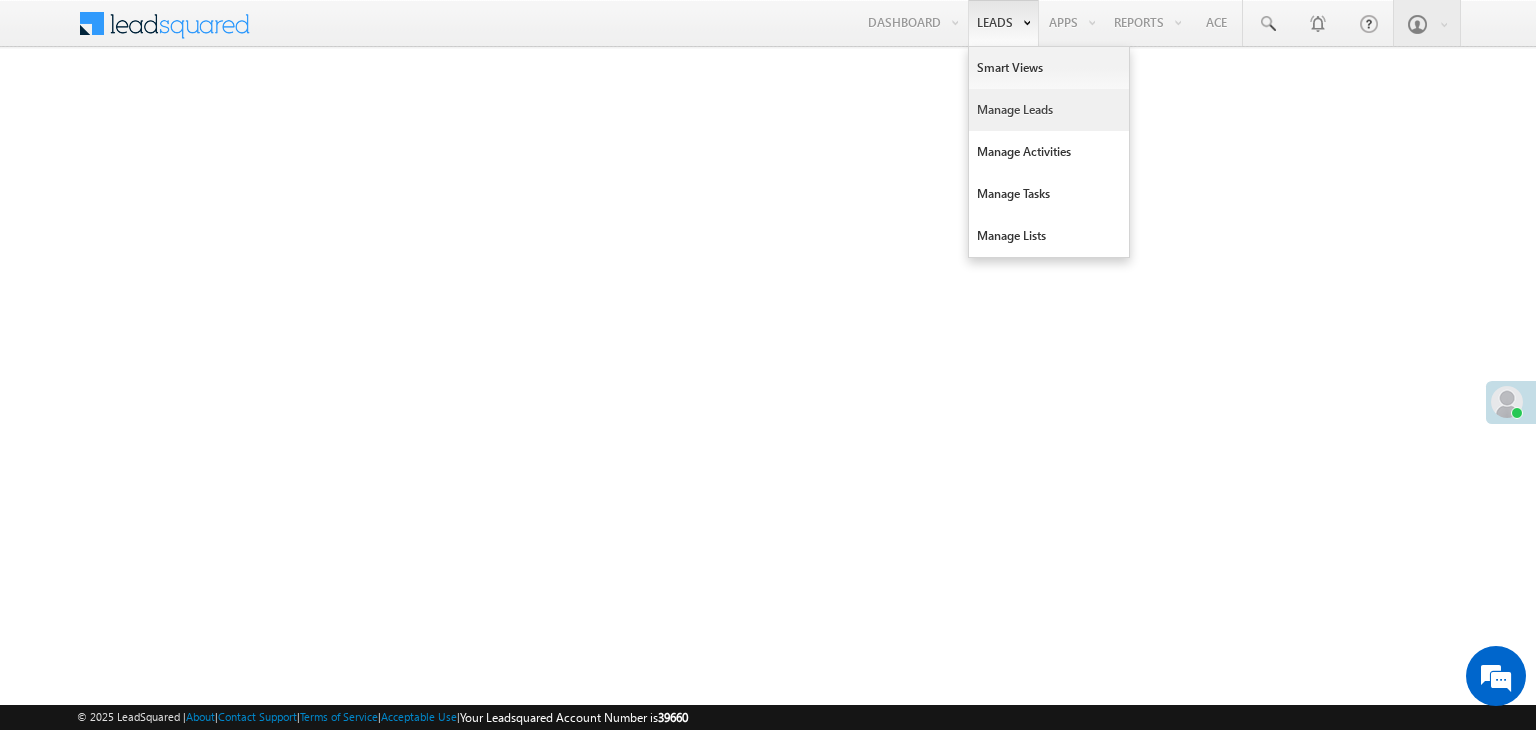 click on "Manage Leads" at bounding box center [1049, 110] 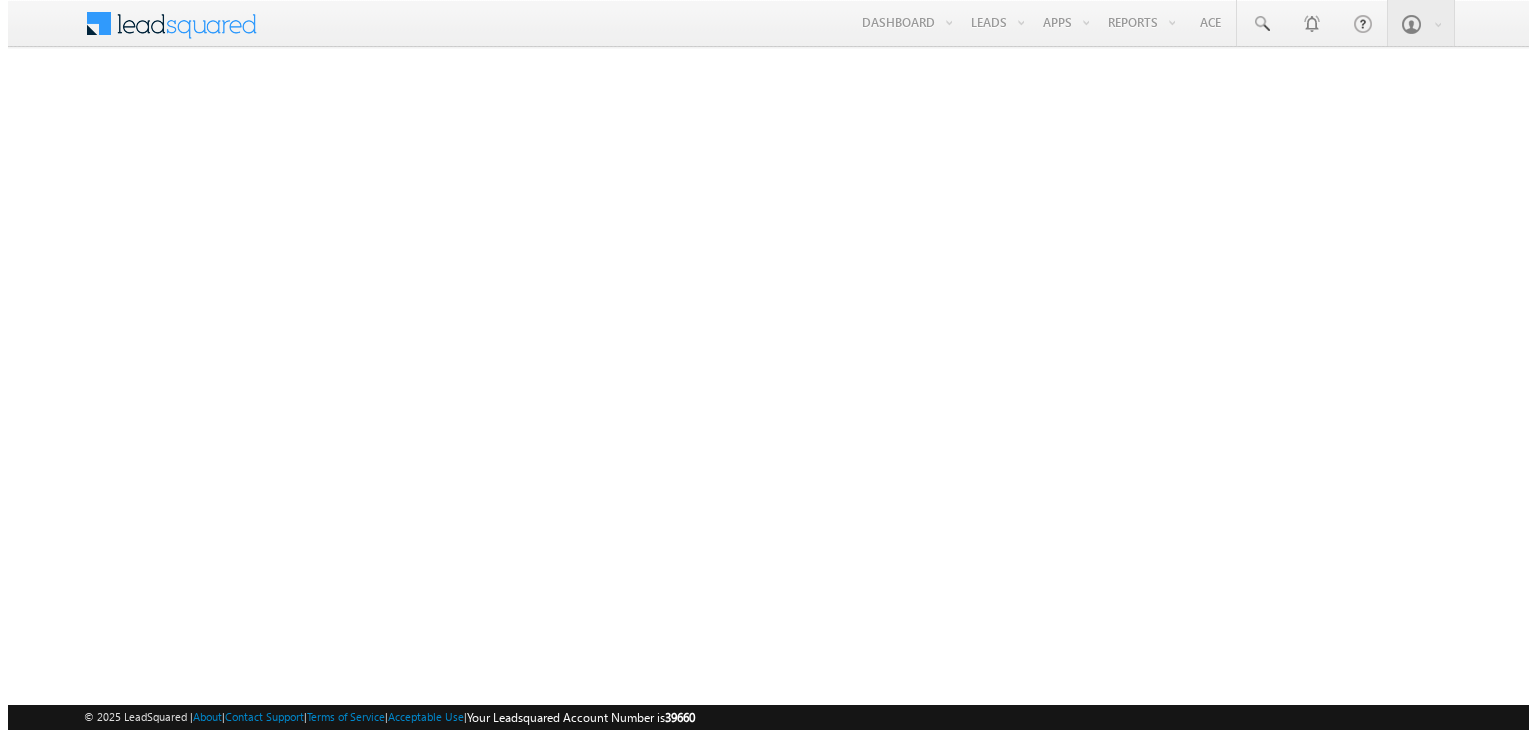 scroll, scrollTop: 0, scrollLeft: 0, axis: both 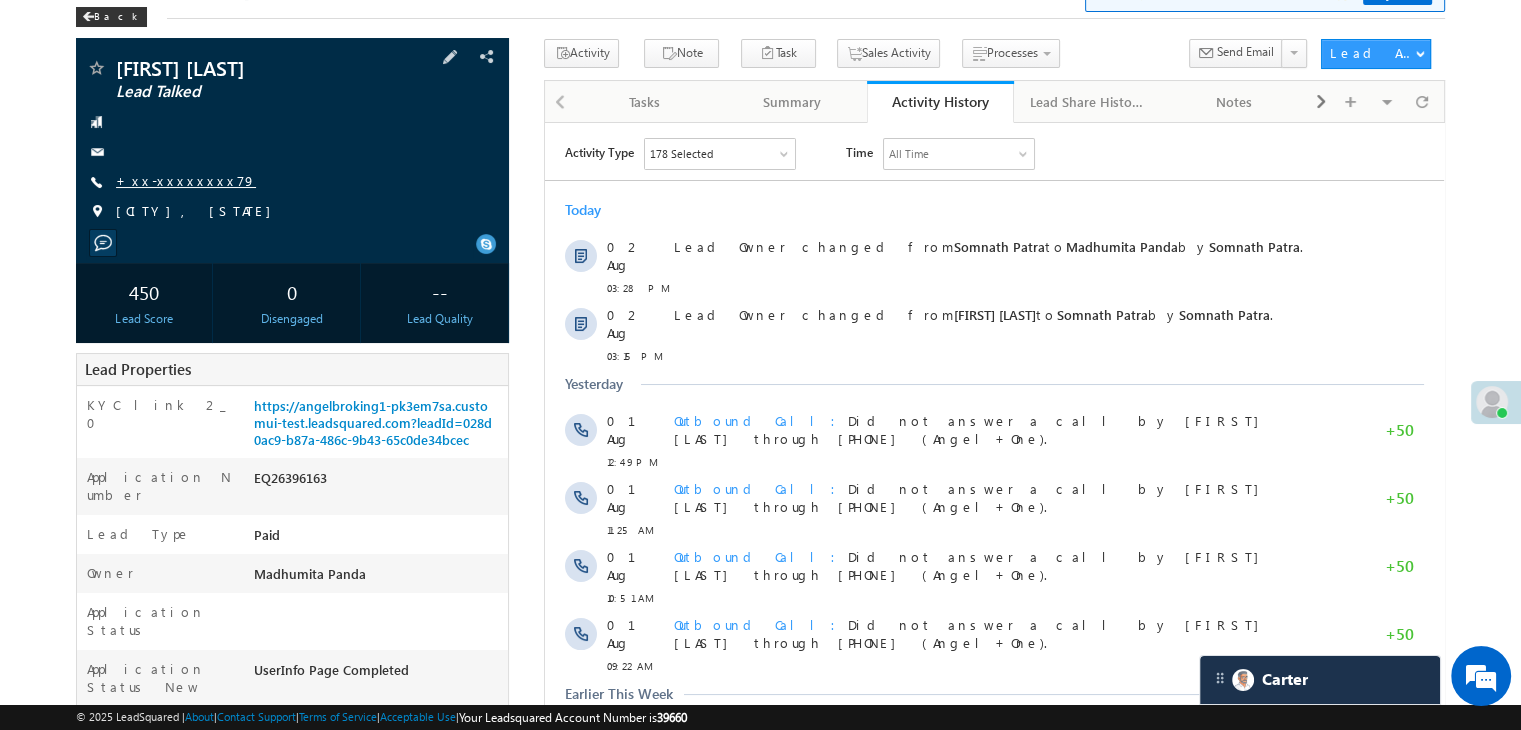 click on "+xx-xxxxxxxx79" at bounding box center (186, 180) 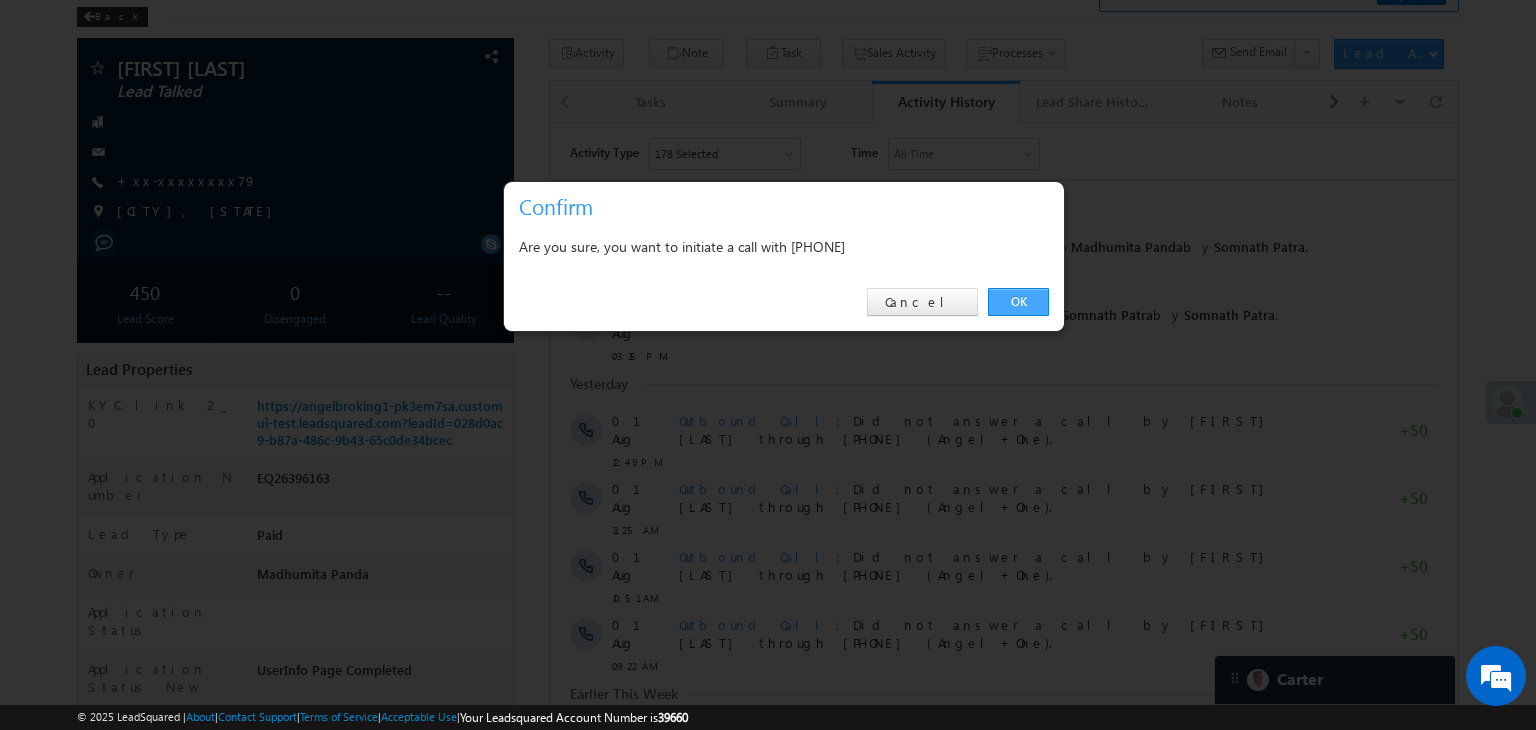 click on "OK" at bounding box center (1018, 302) 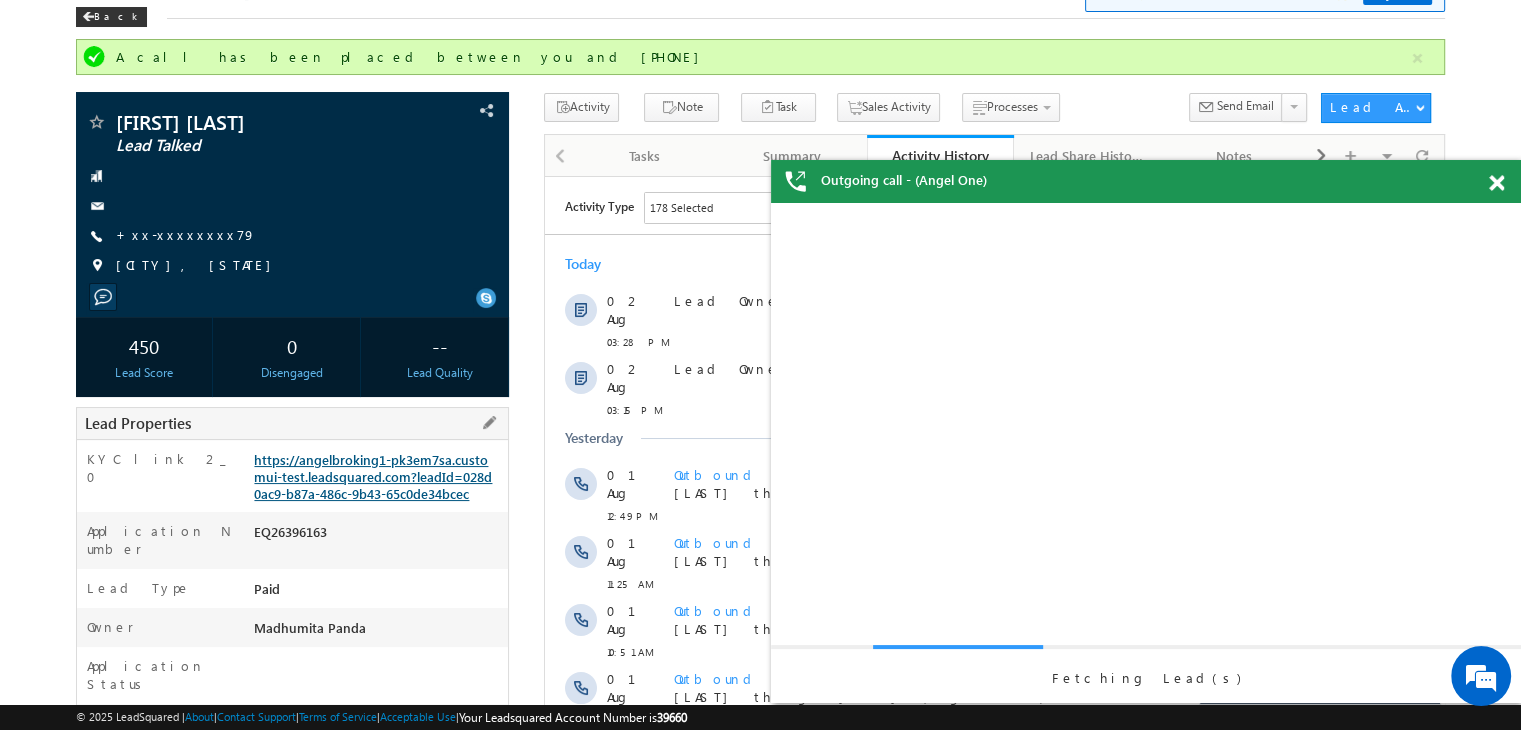 scroll, scrollTop: 0, scrollLeft: 0, axis: both 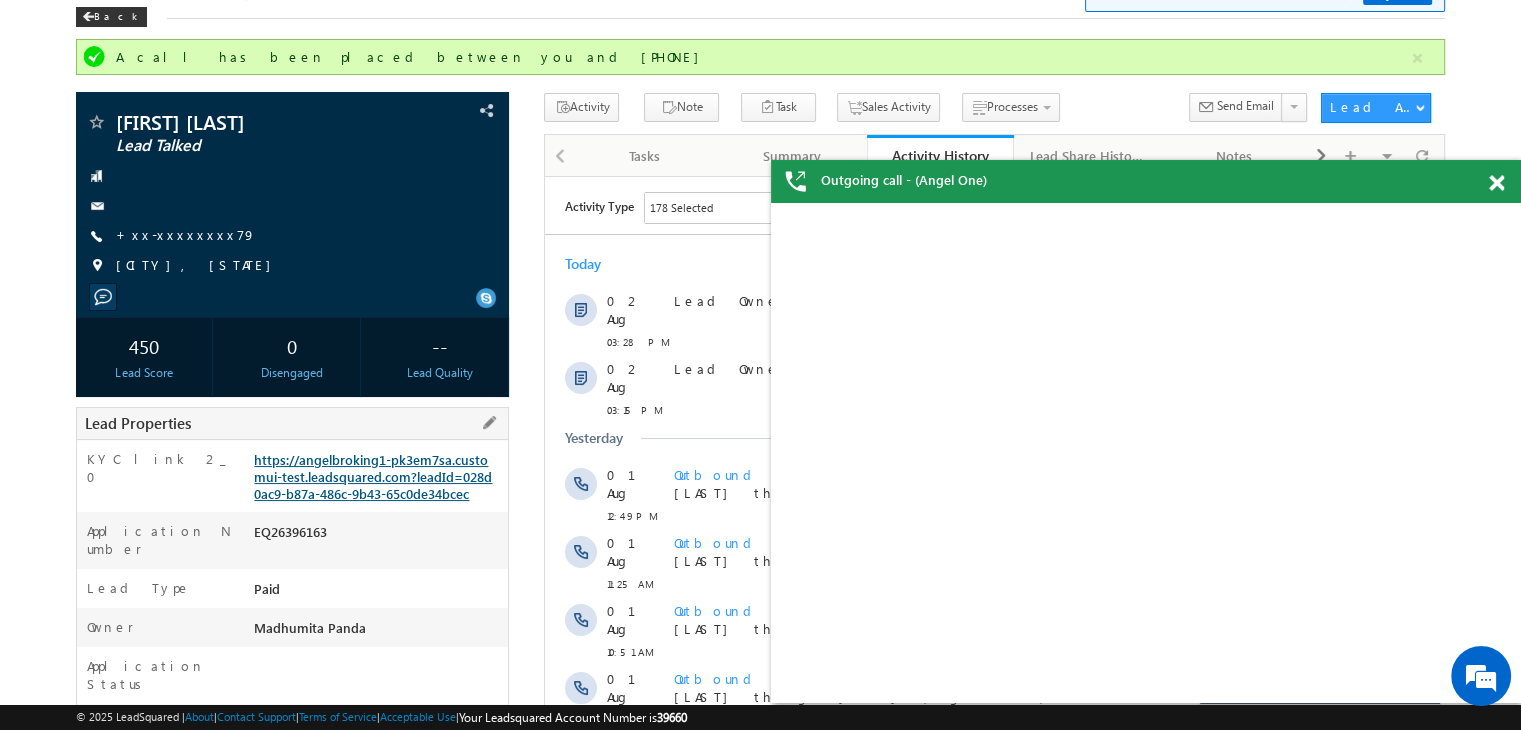 click on "https://angelbroking1-pk3em7sa.customui-test.leadsquared.com?leadId=028d0ac9-b87a-486c-9b43-65c0de34bcec" at bounding box center (373, 476) 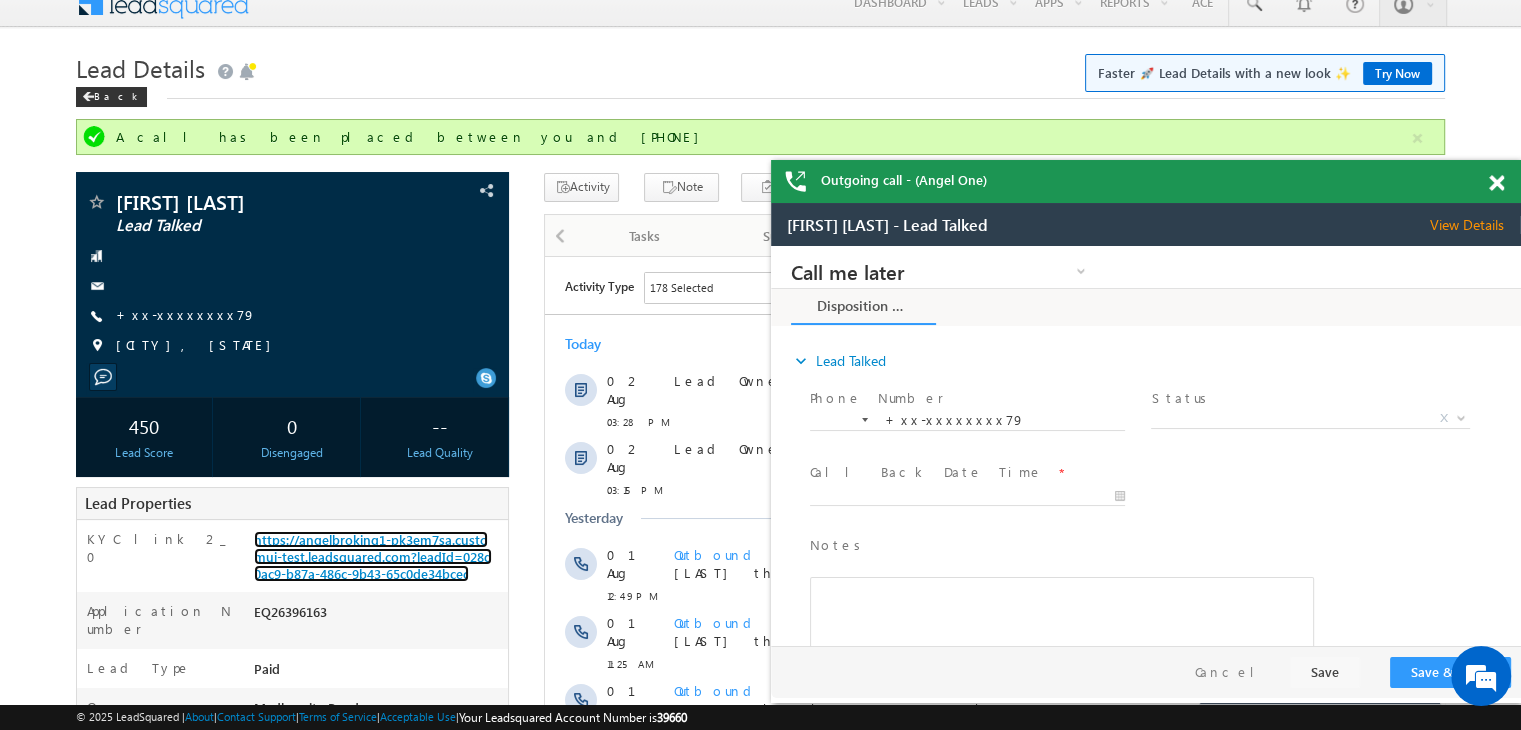 scroll, scrollTop: 0, scrollLeft: 0, axis: both 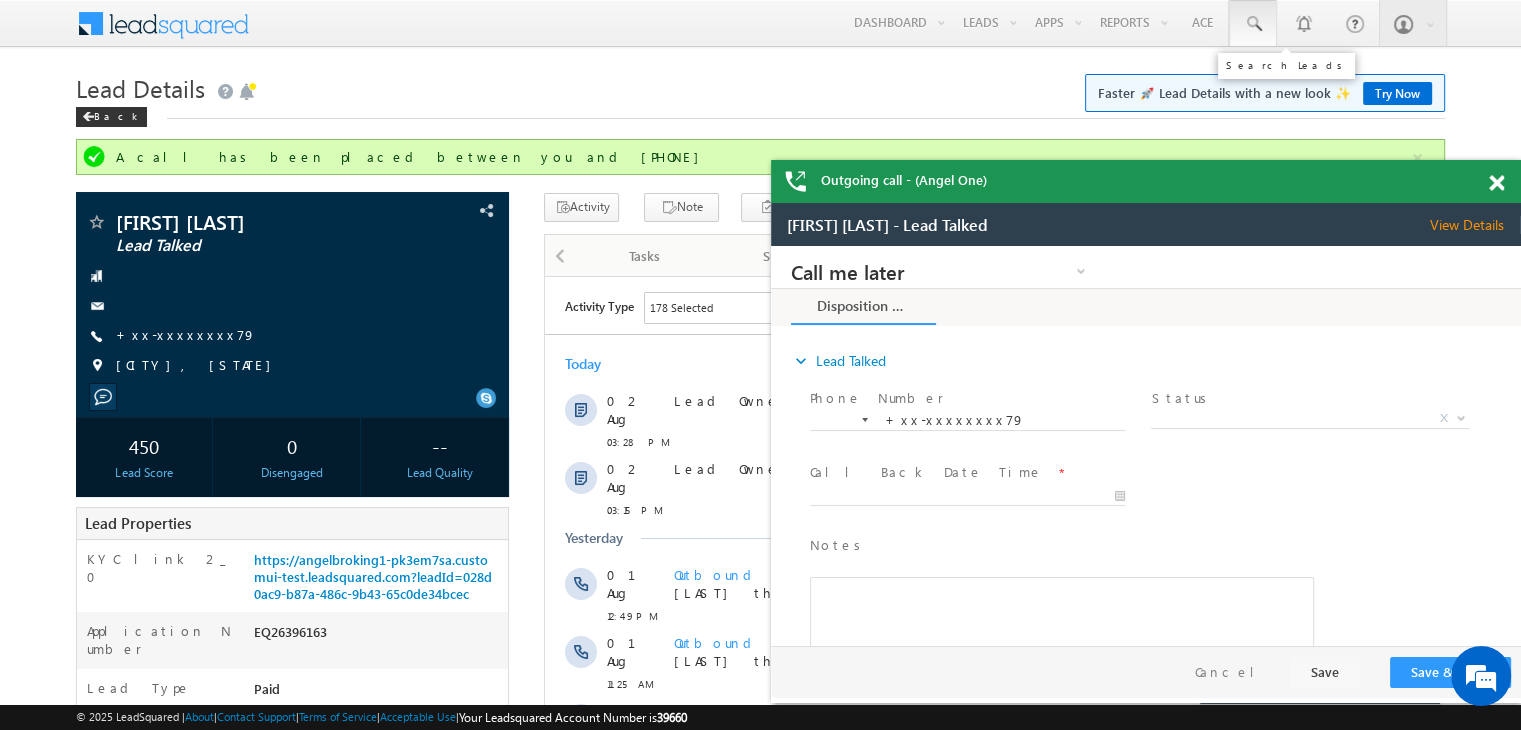 click at bounding box center [1253, 24] 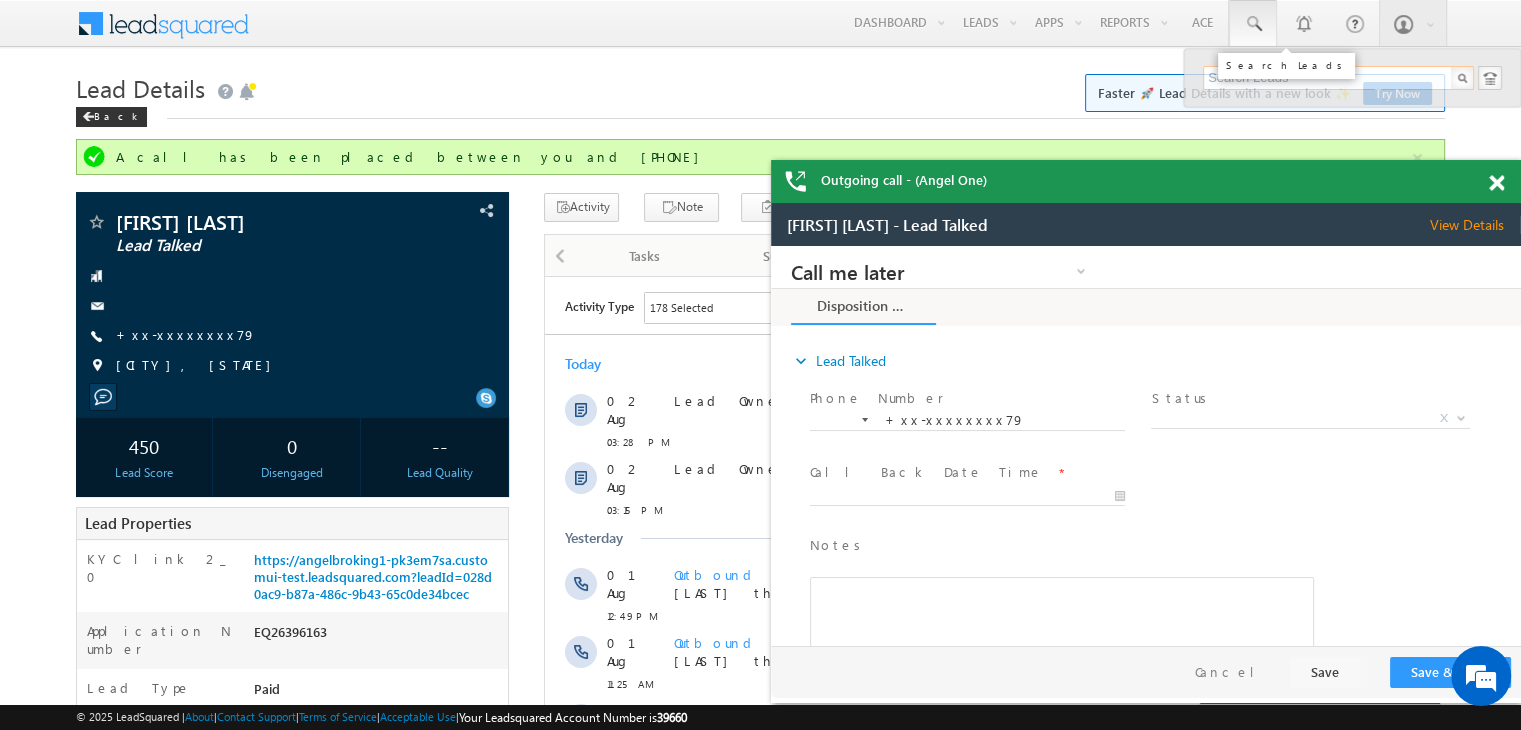 paste on "EQ26343843" 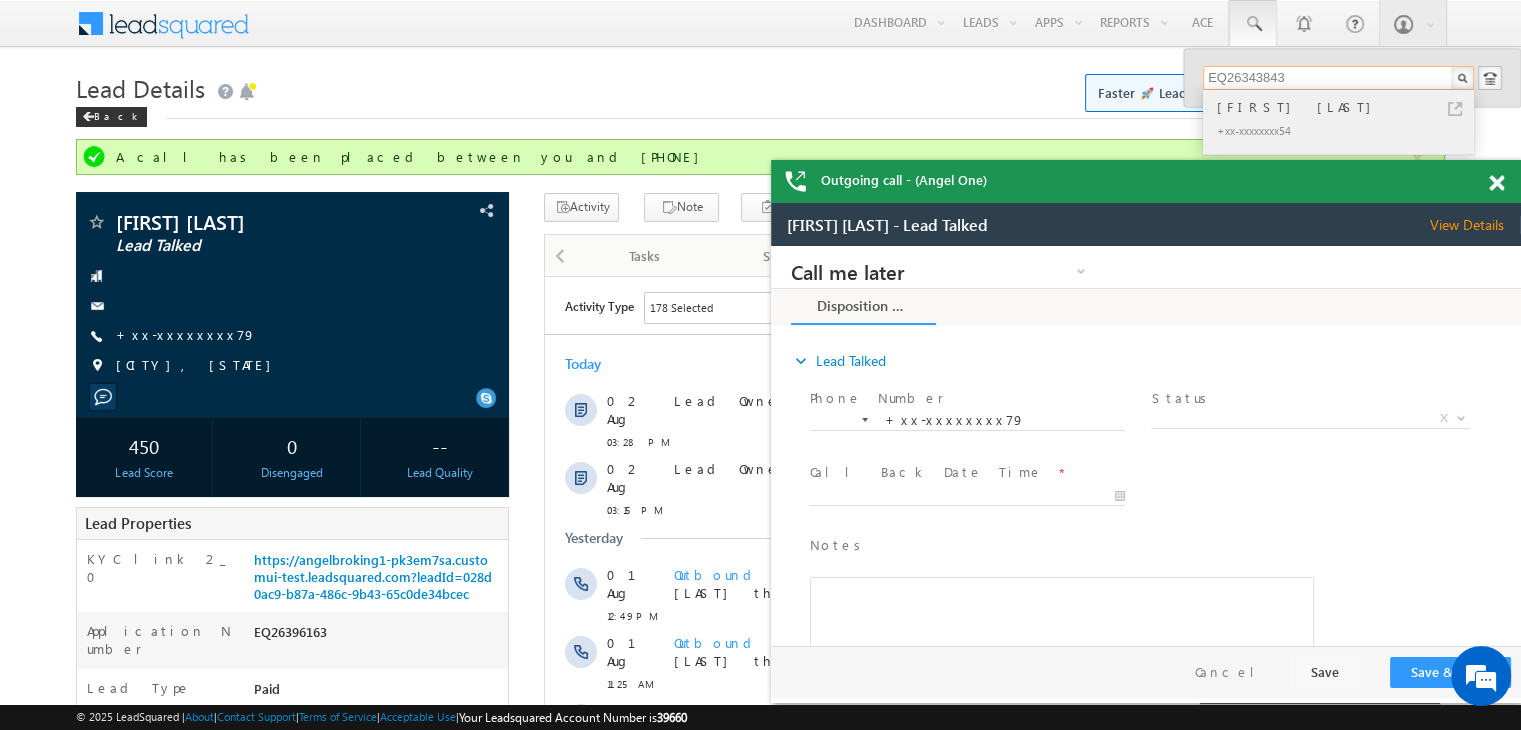 type on "EQ26343843" 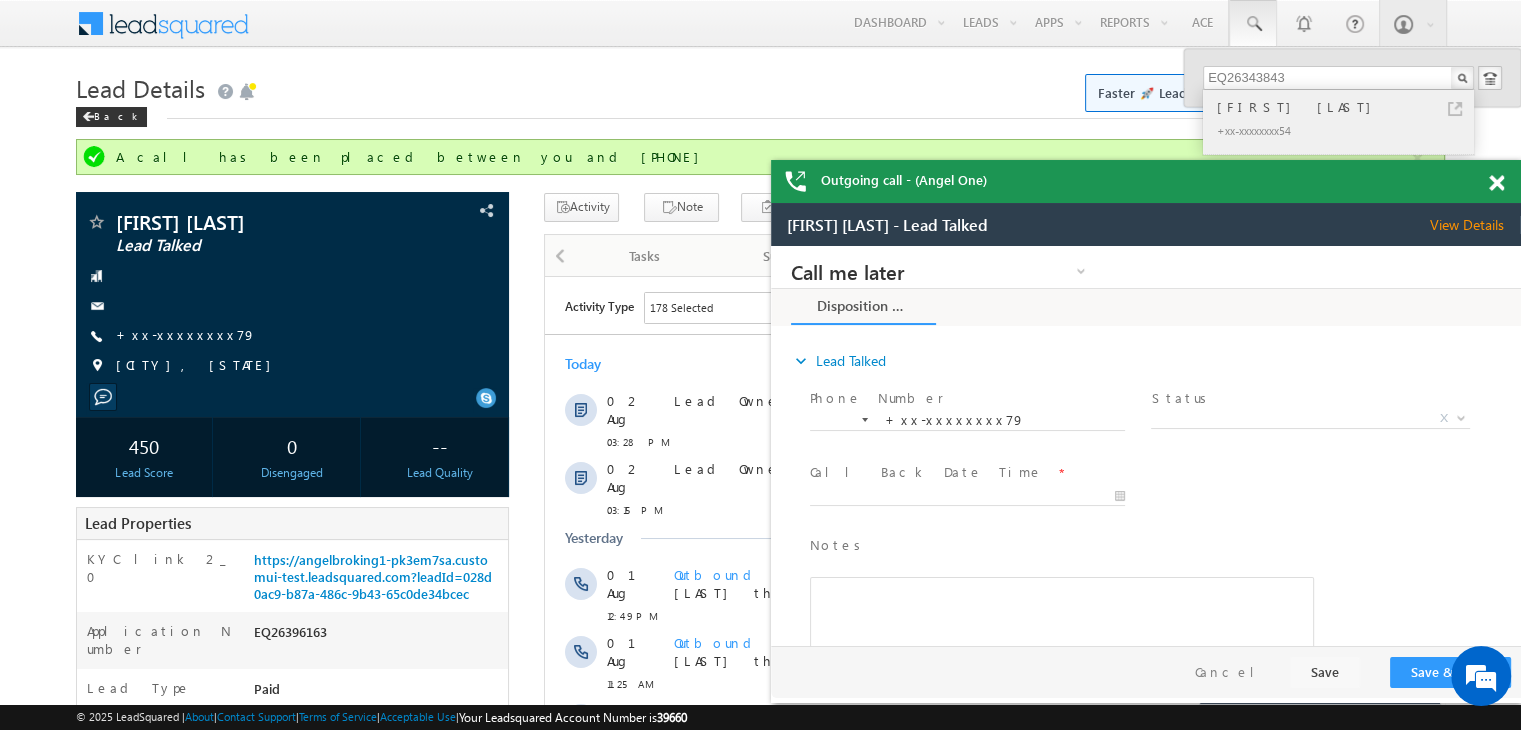 click on "Sachin Sadashiv Mane" at bounding box center [1347, 107] 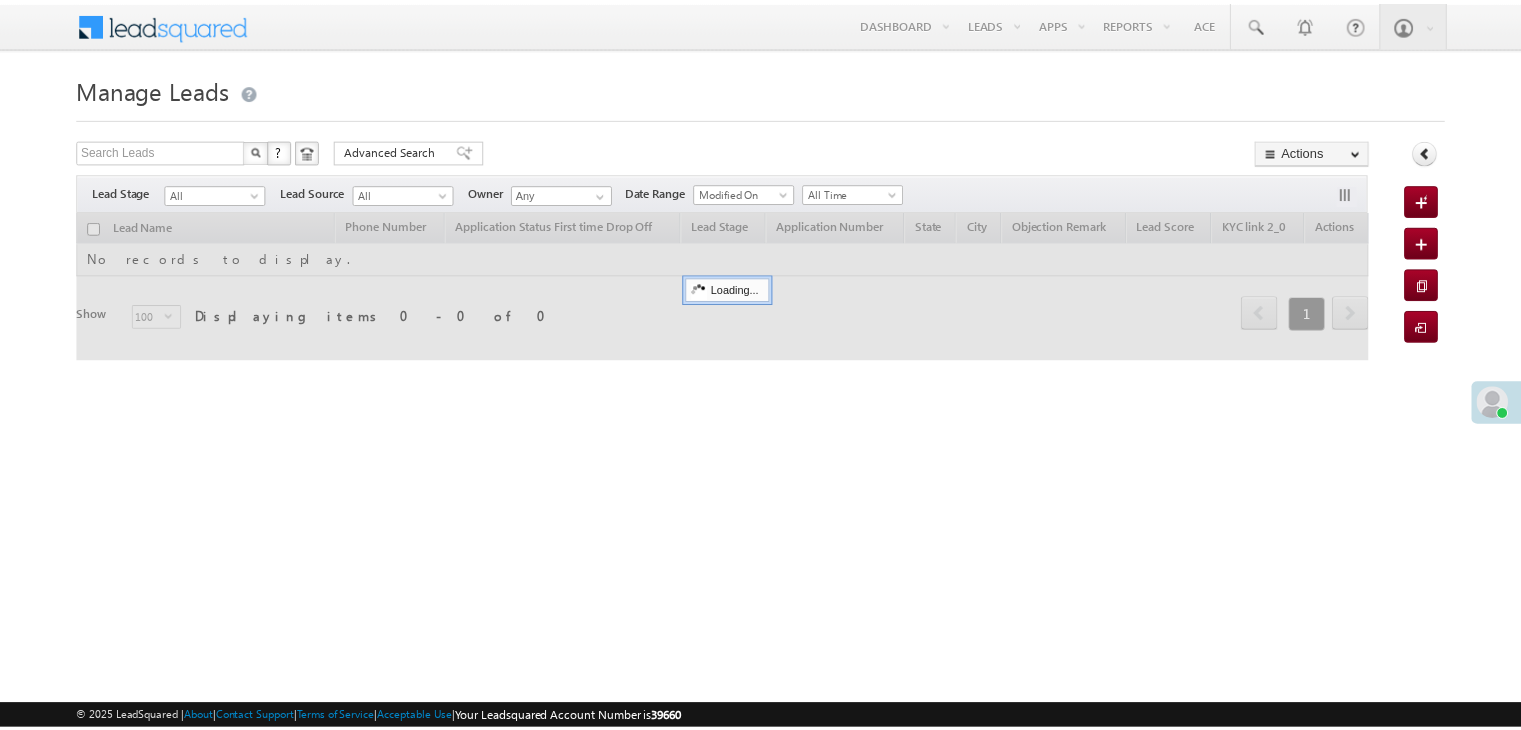 scroll, scrollTop: 0, scrollLeft: 0, axis: both 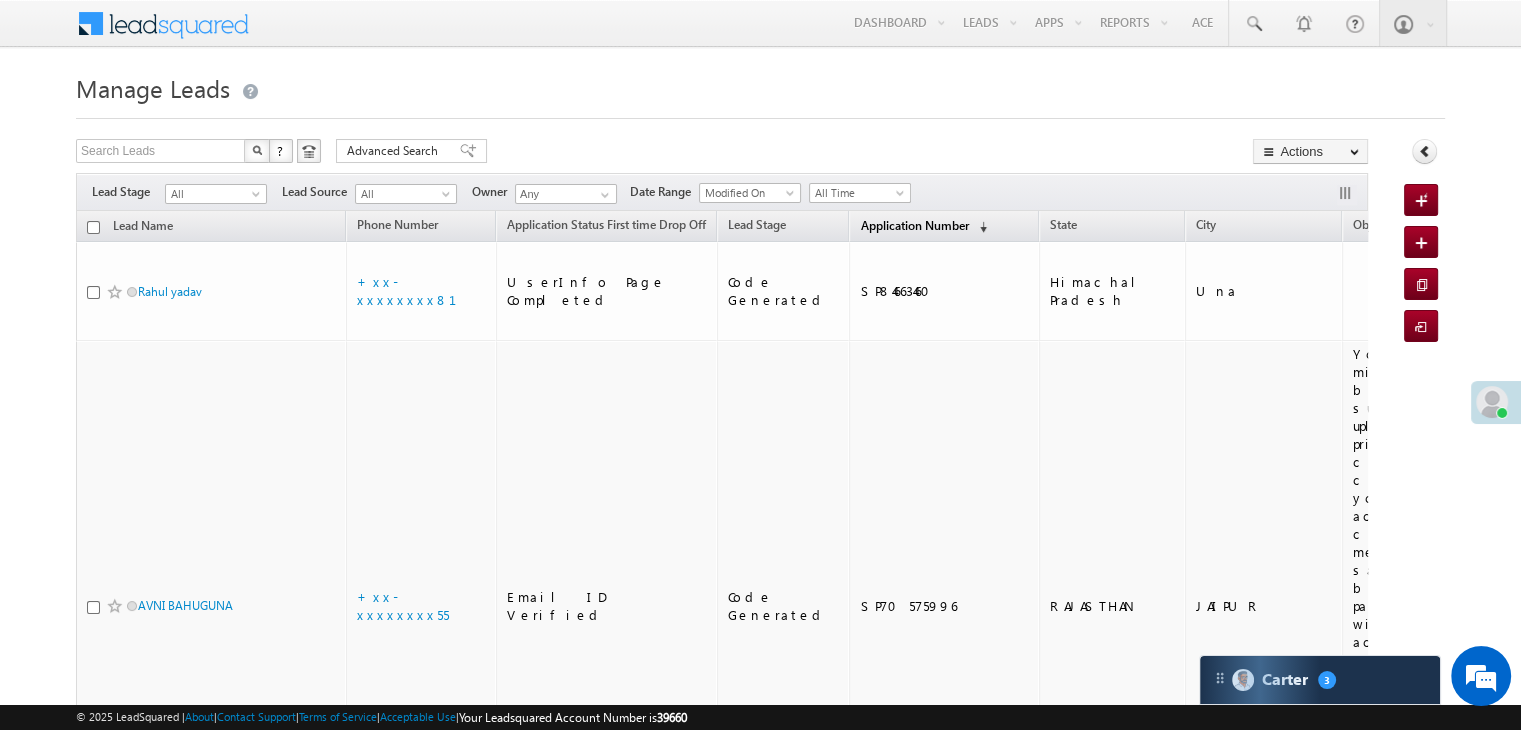 click on "Application Number" at bounding box center [914, 225] 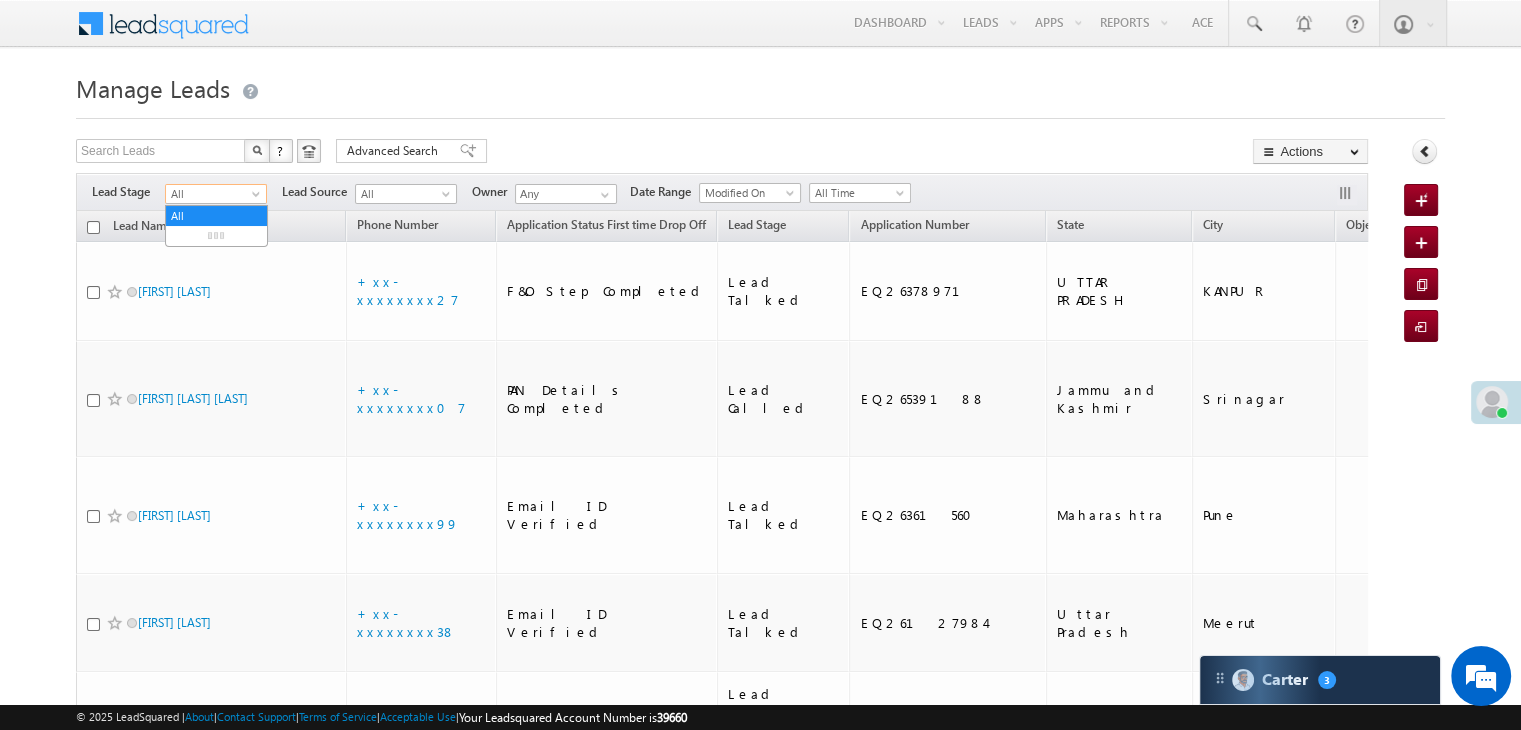 click at bounding box center [258, 198] 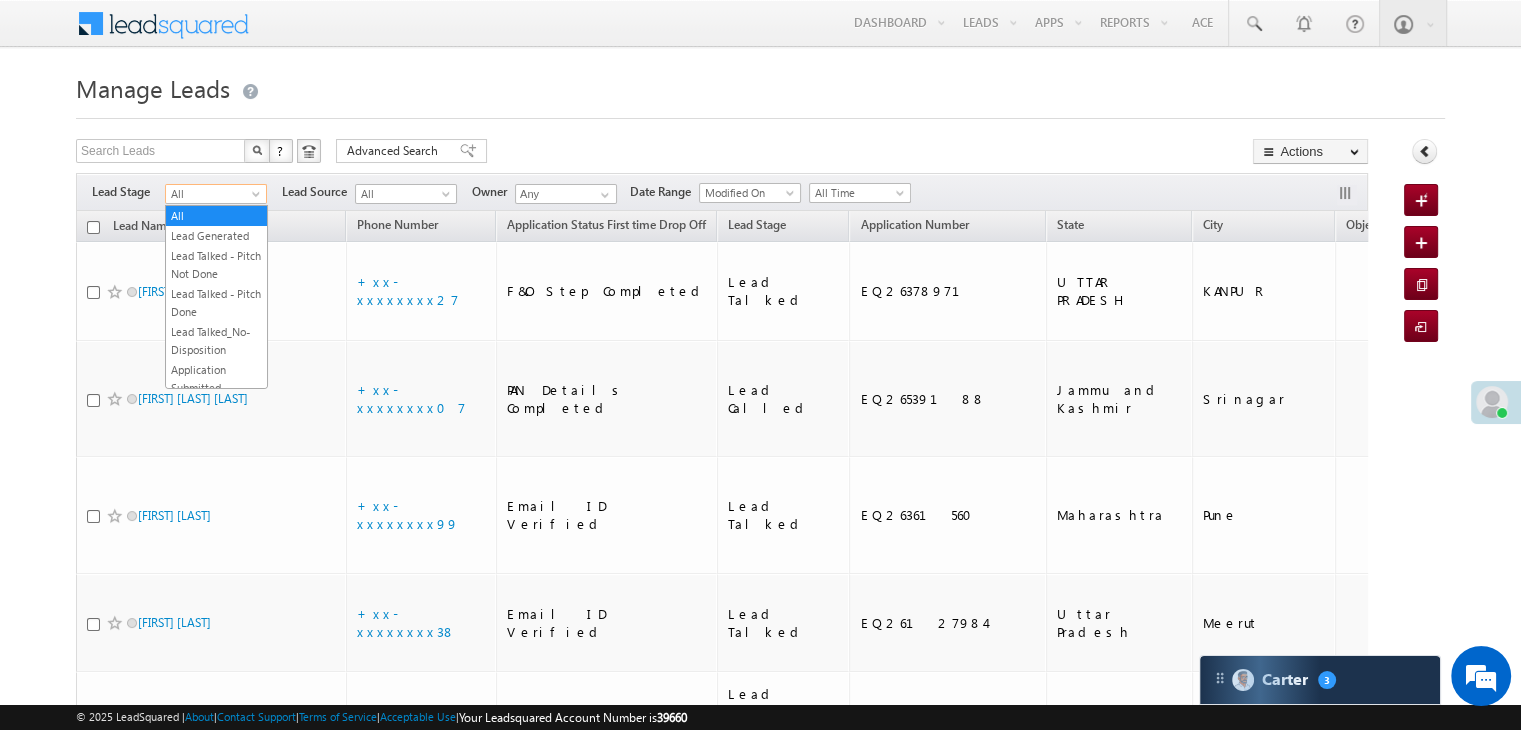 scroll, scrollTop: 0, scrollLeft: 0, axis: both 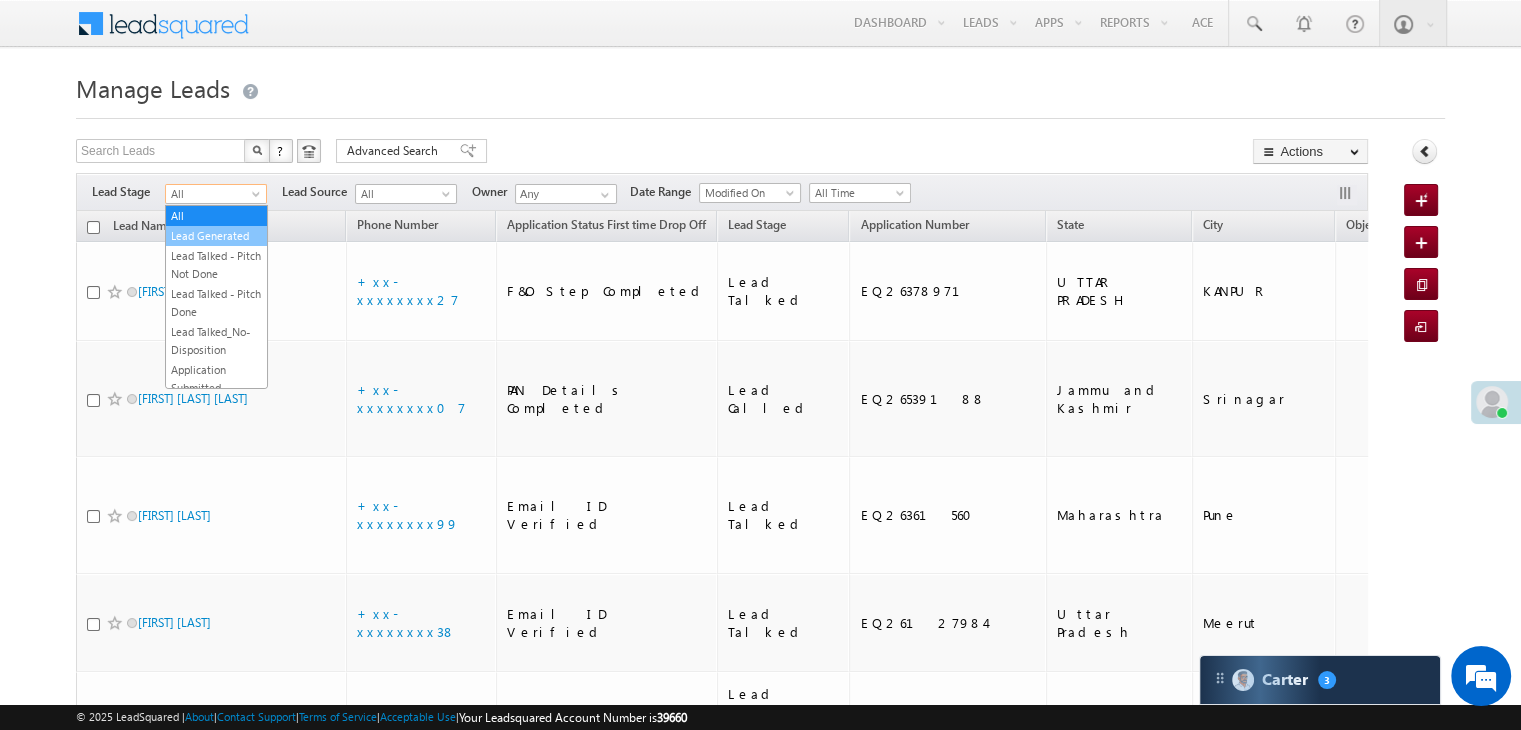click on "Lead Generated" at bounding box center (216, 236) 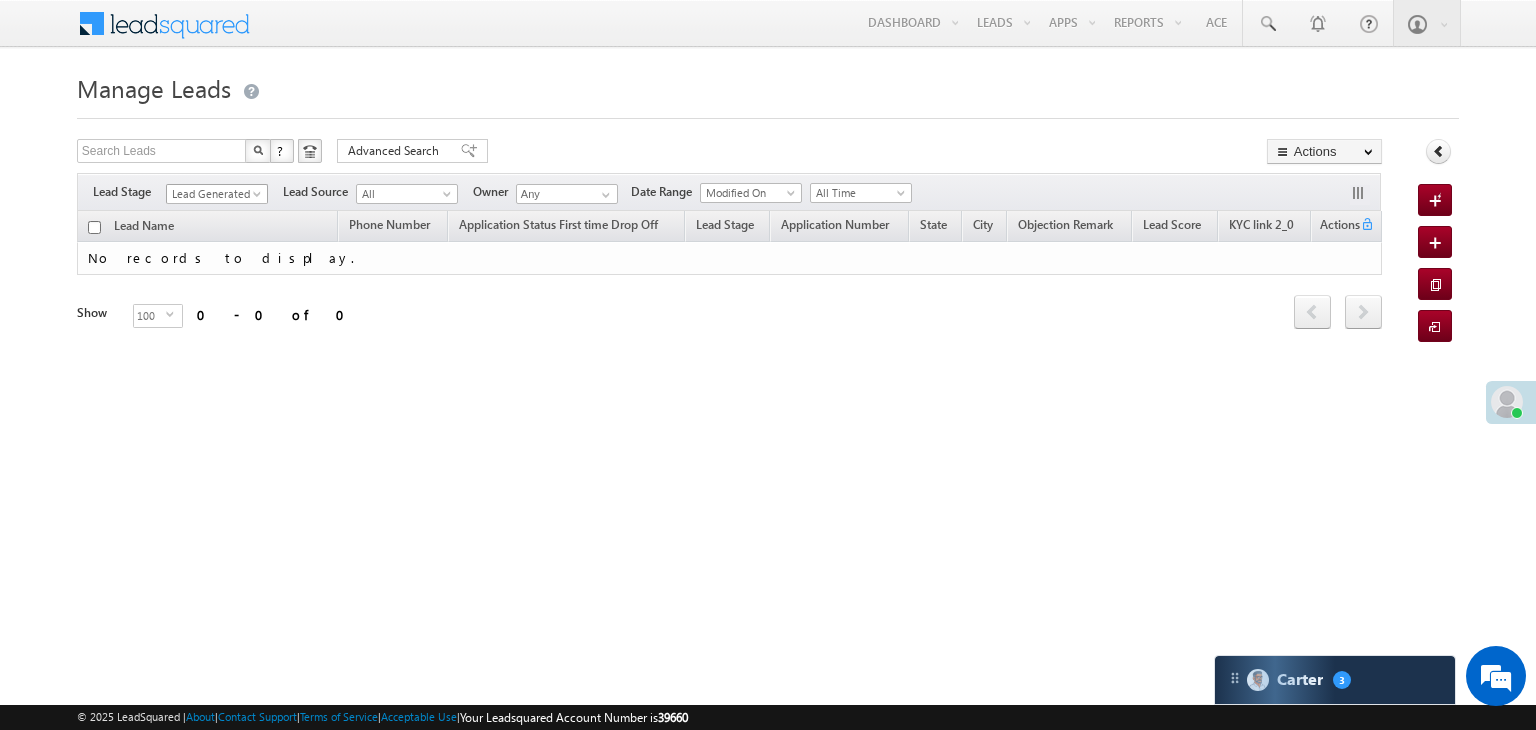 click on "Lead Generated" at bounding box center [214, 194] 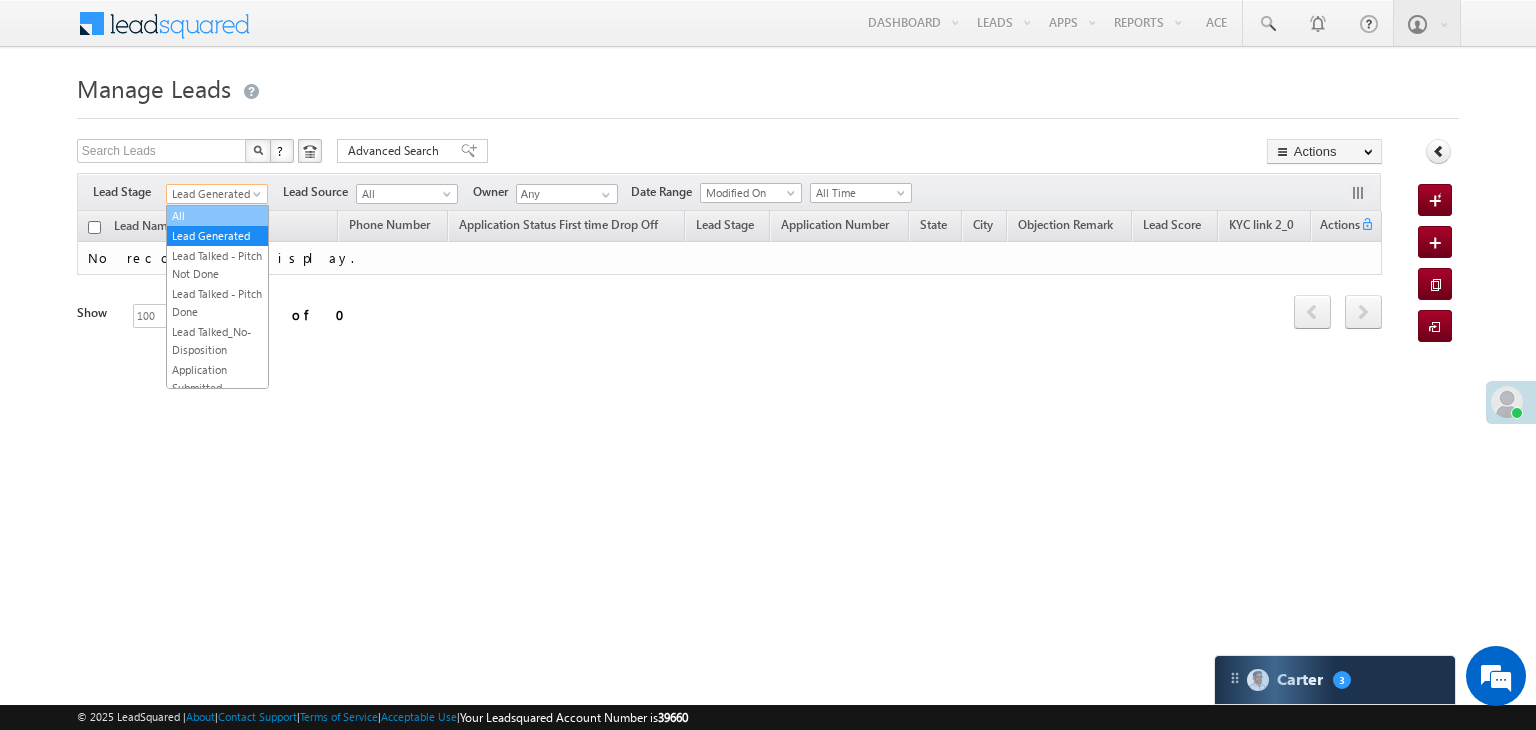 click on "All" at bounding box center (217, 216) 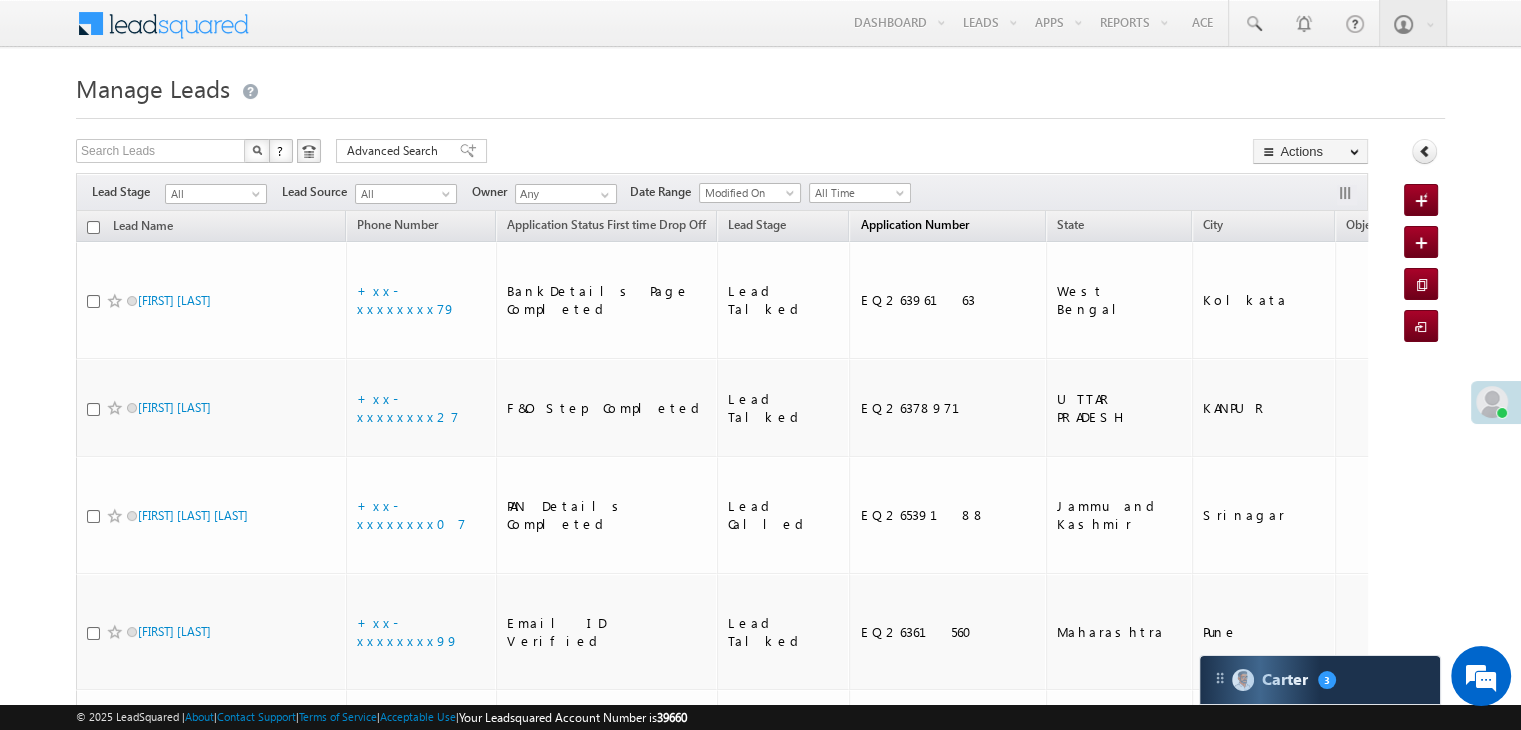 click on "Application Number" at bounding box center [914, 224] 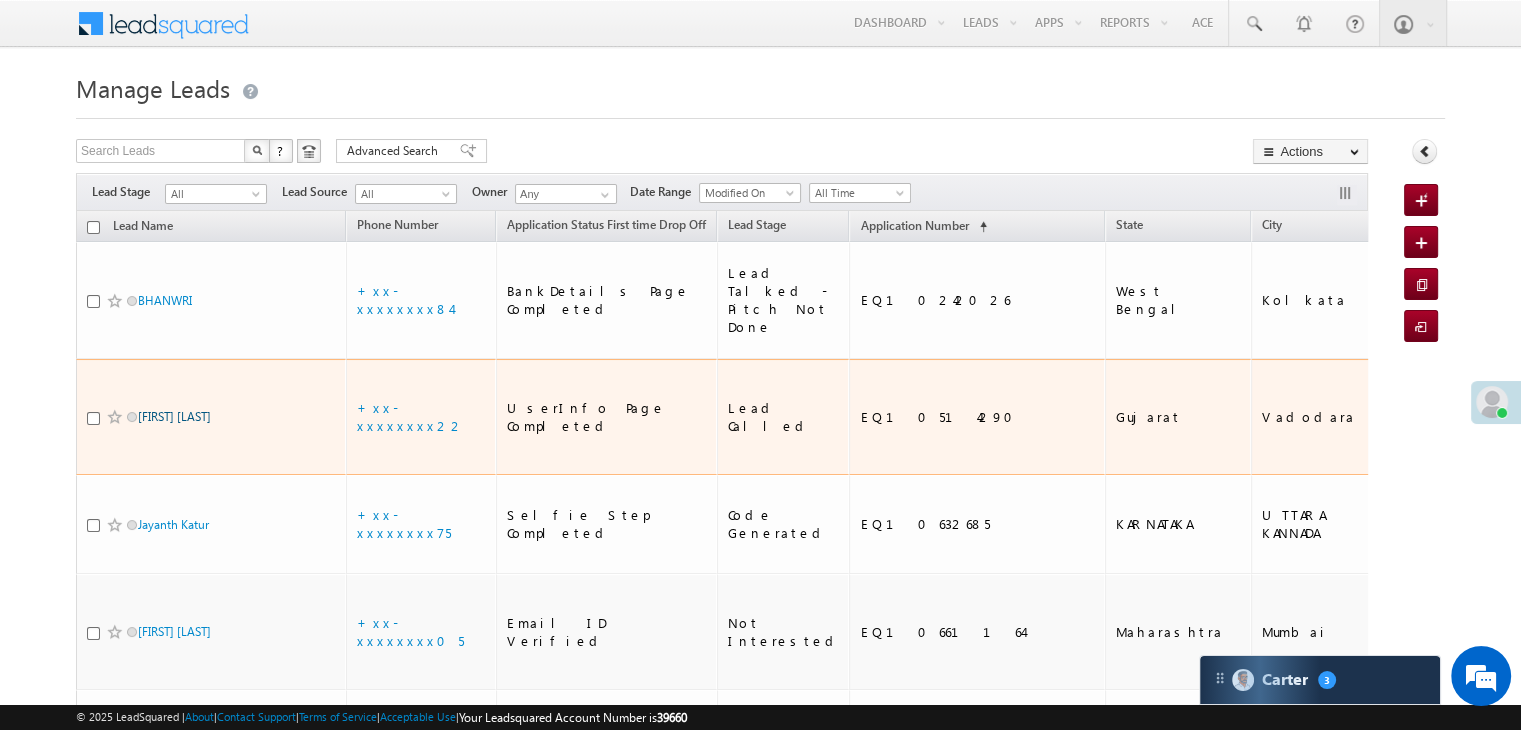 click on "Rajendra Vaghela" at bounding box center [174, 416] 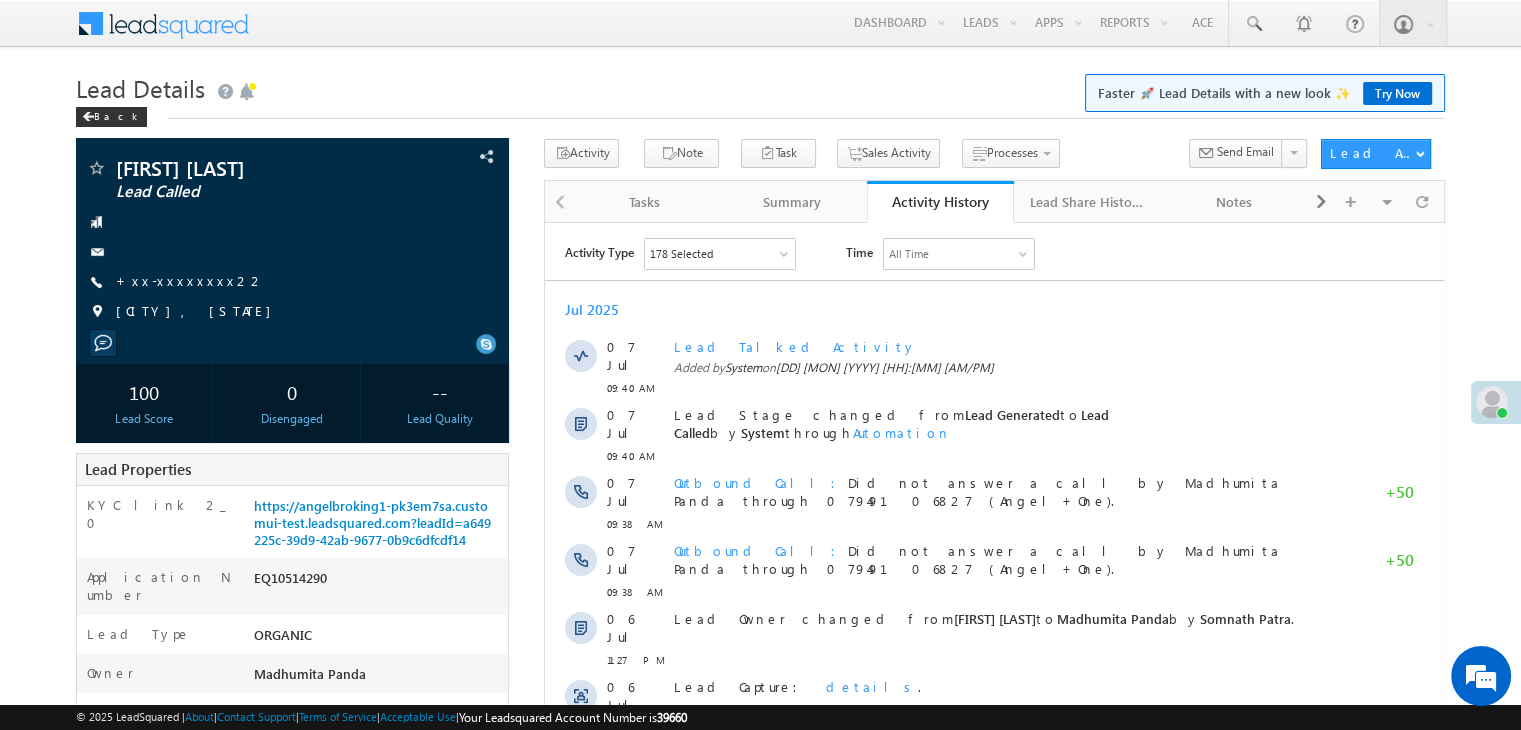 scroll, scrollTop: 0, scrollLeft: 0, axis: both 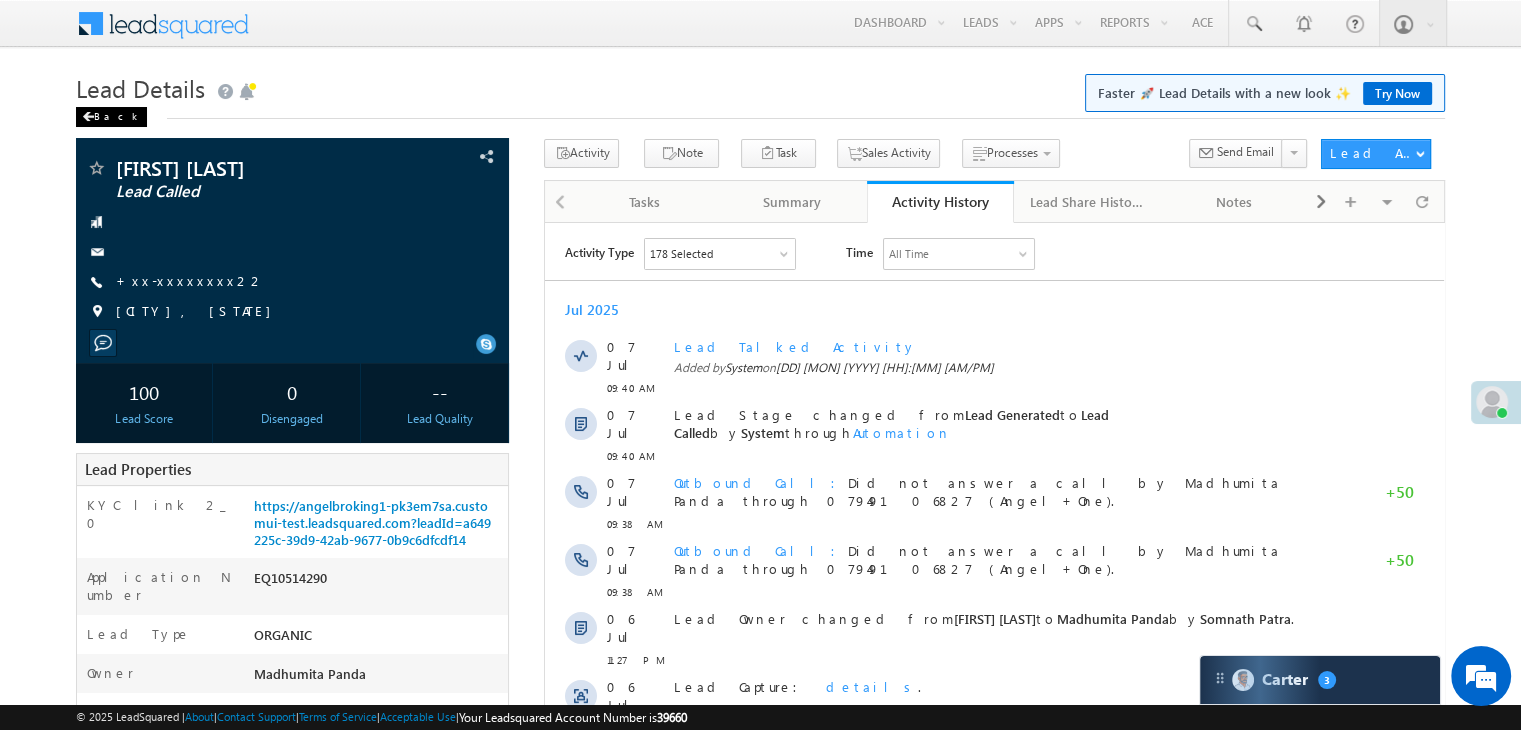 click on "Back" at bounding box center [111, 117] 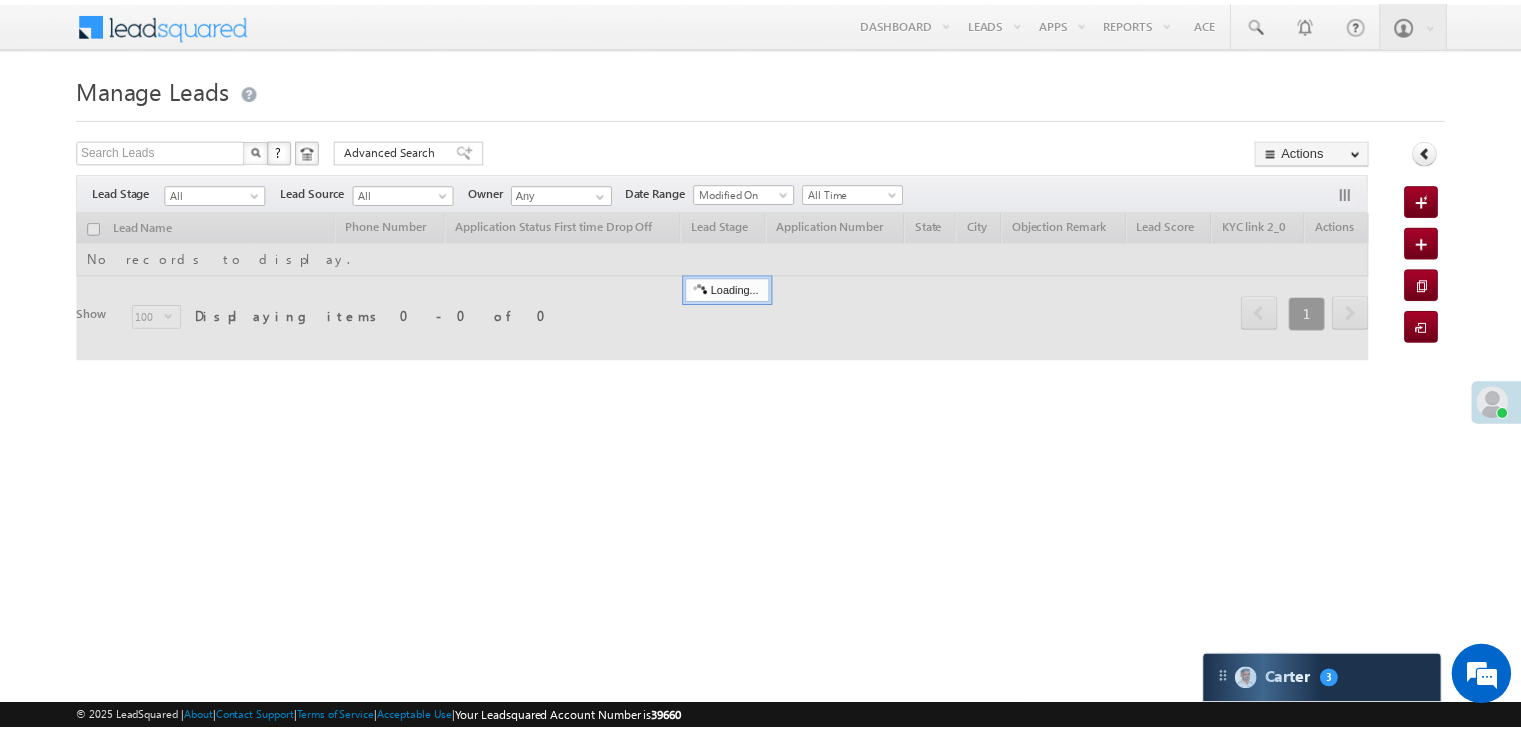 scroll, scrollTop: 0, scrollLeft: 0, axis: both 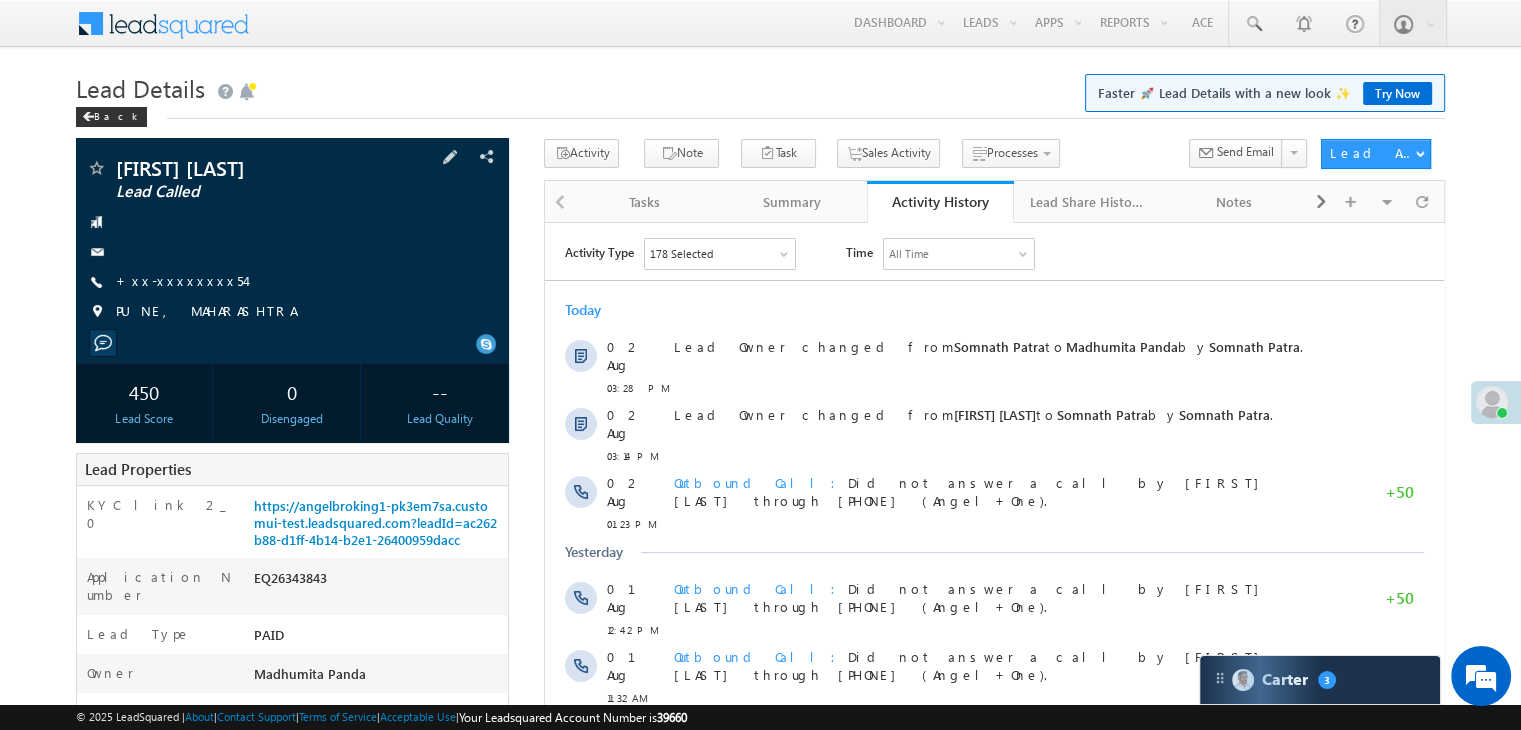 click on "+xx-xxxxxxxx54" at bounding box center (180, 282) 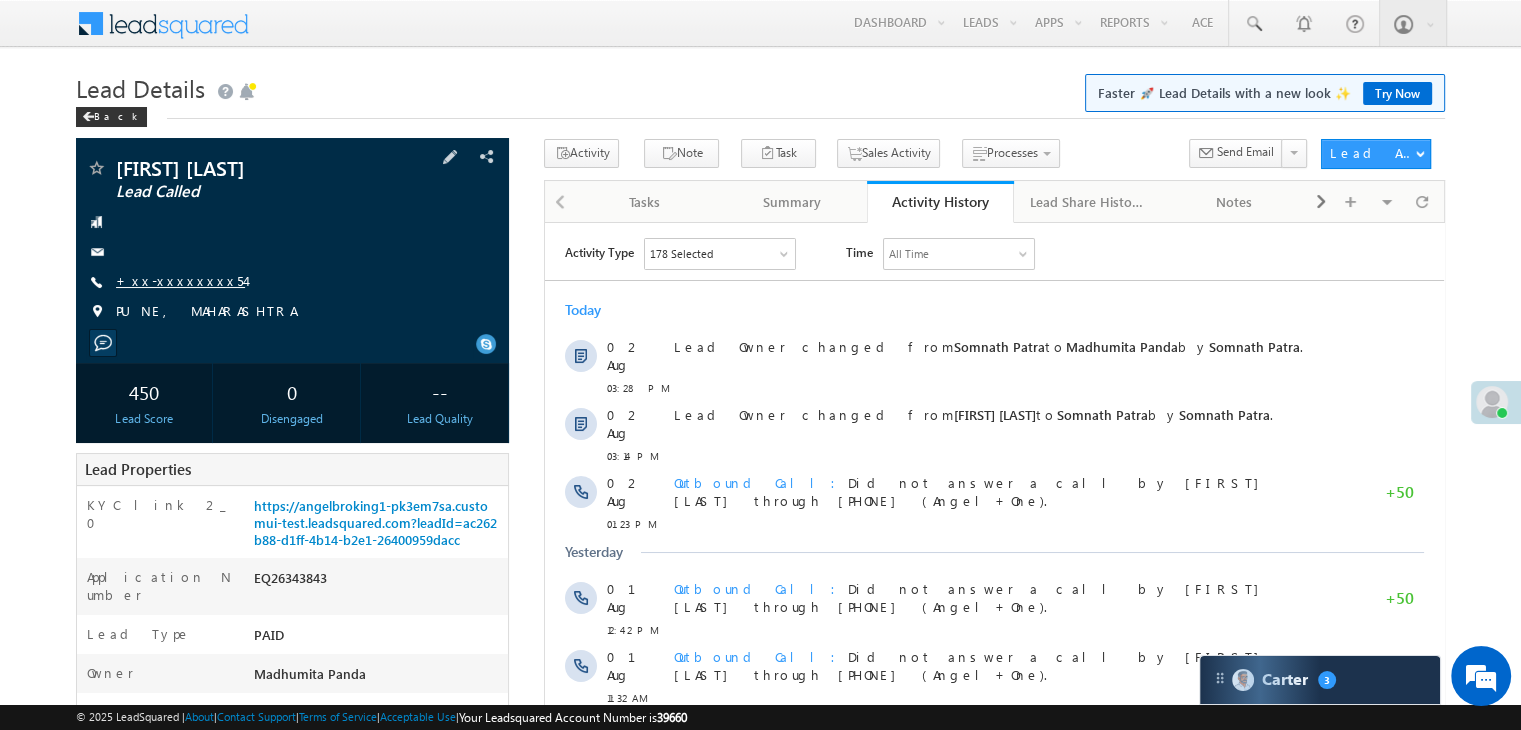 click on "+xx-xxxxxxxx54" at bounding box center [180, 280] 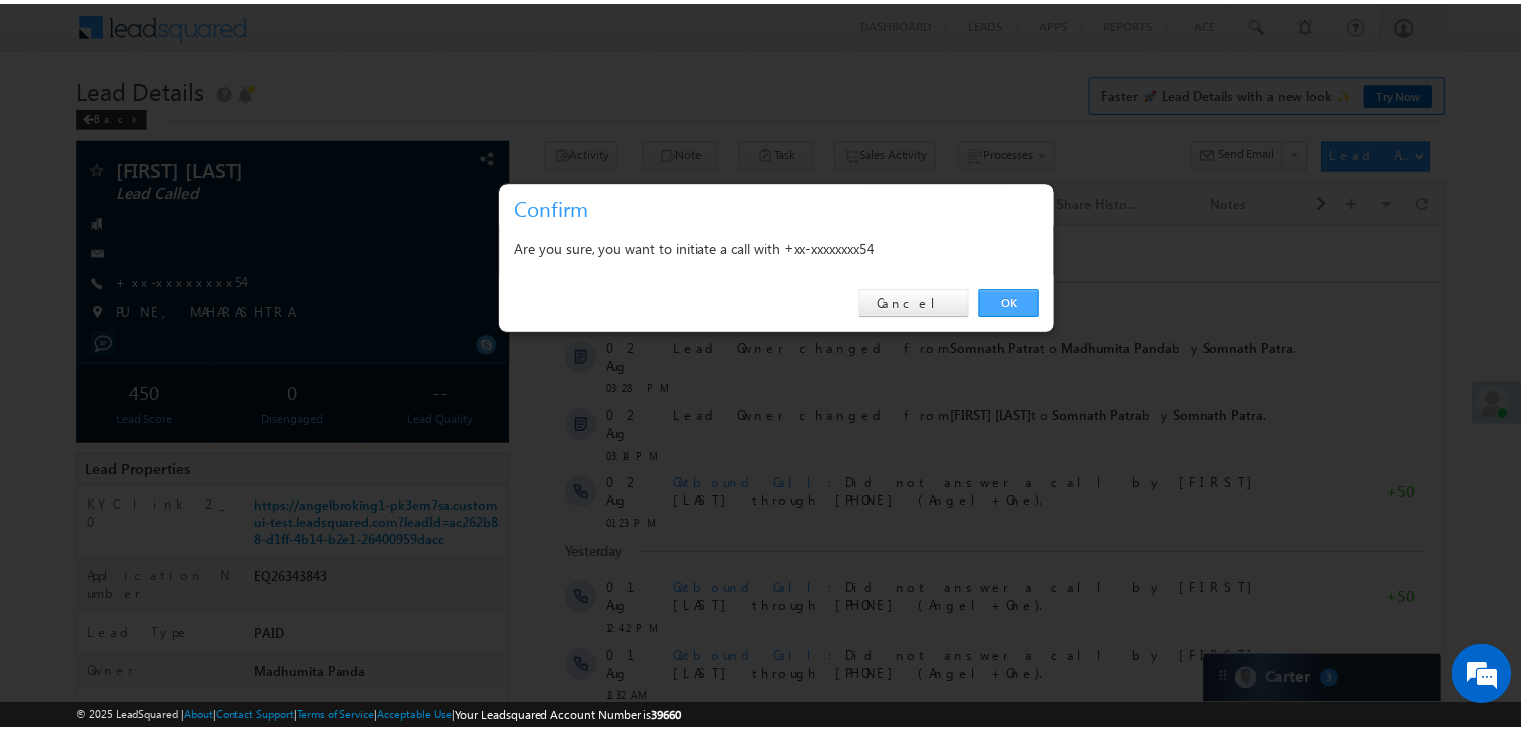 scroll, scrollTop: 0, scrollLeft: 0, axis: both 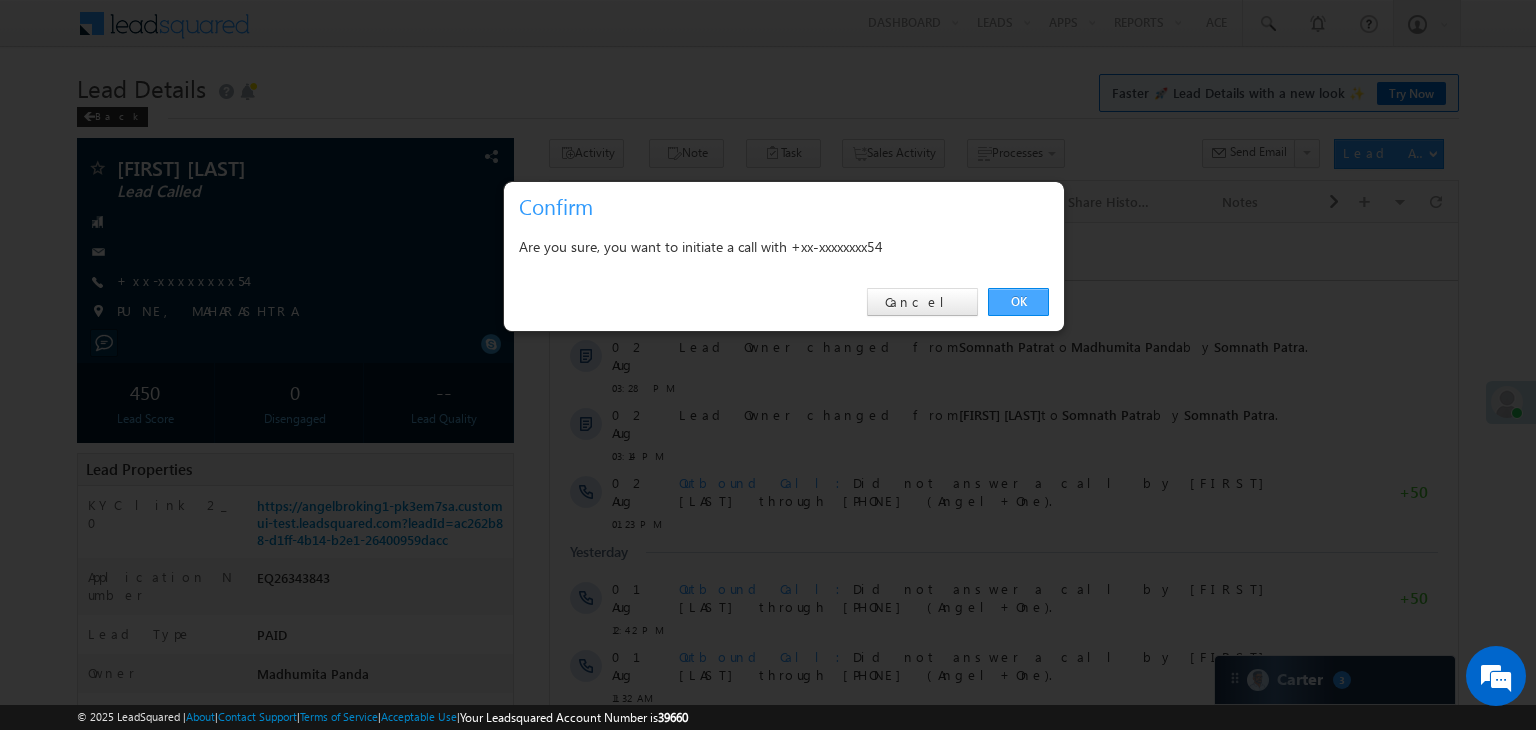 click on "OK" at bounding box center [1018, 302] 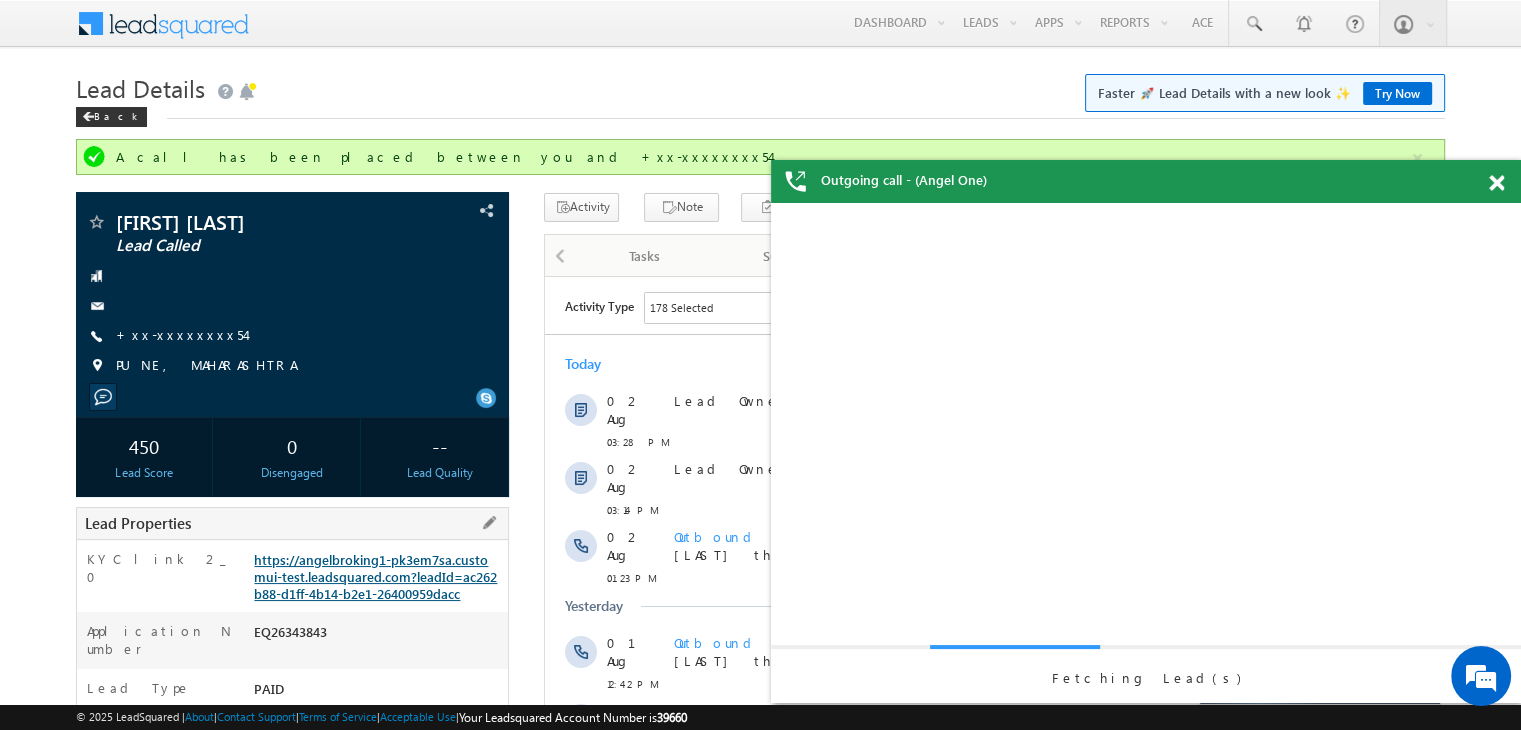 scroll, scrollTop: 0, scrollLeft: 0, axis: both 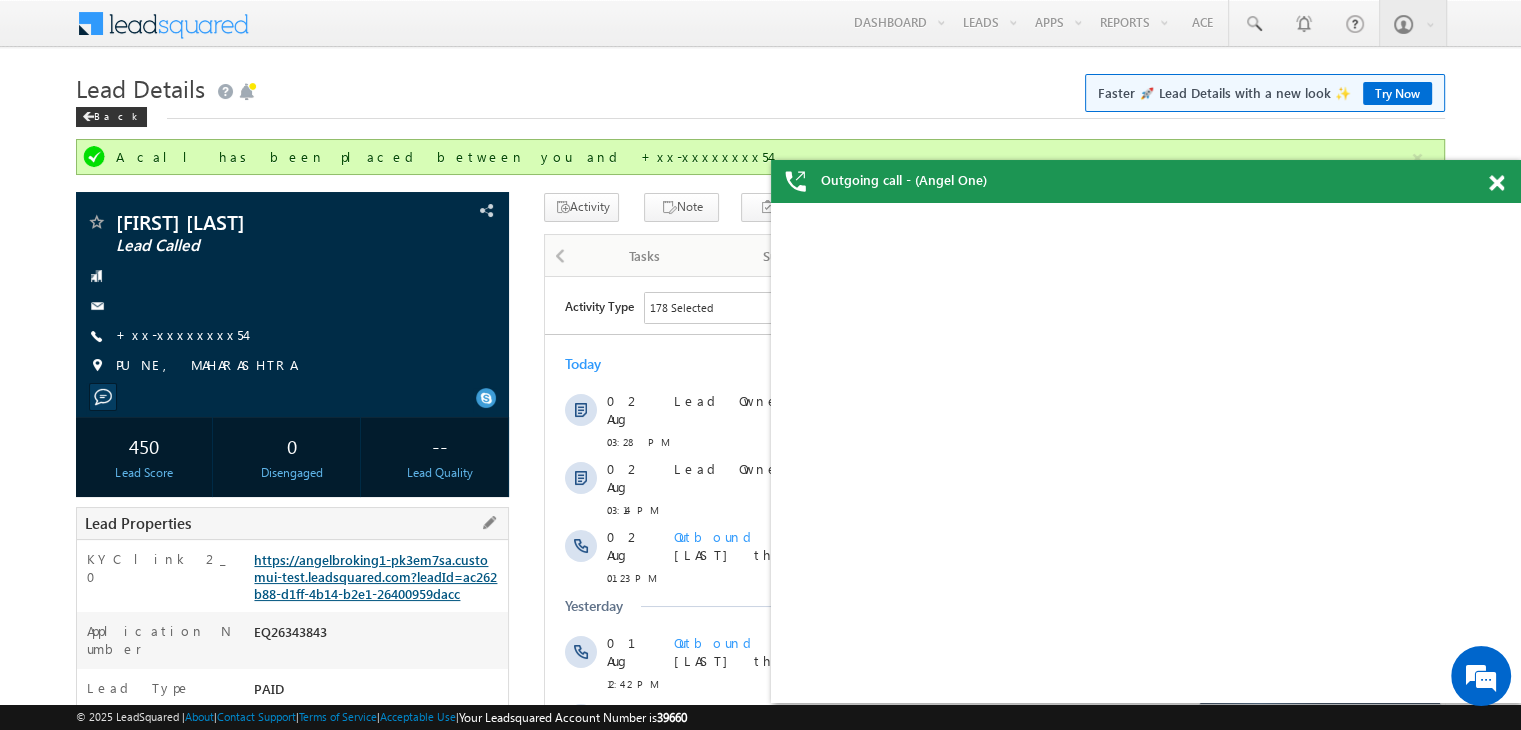 click on "https://angelbroking1-pk3em7sa.customui-test.leadsquared.com?leadId=ac262b88-d1ff-4b14-b2e1-26400959dacc" at bounding box center (375, 576) 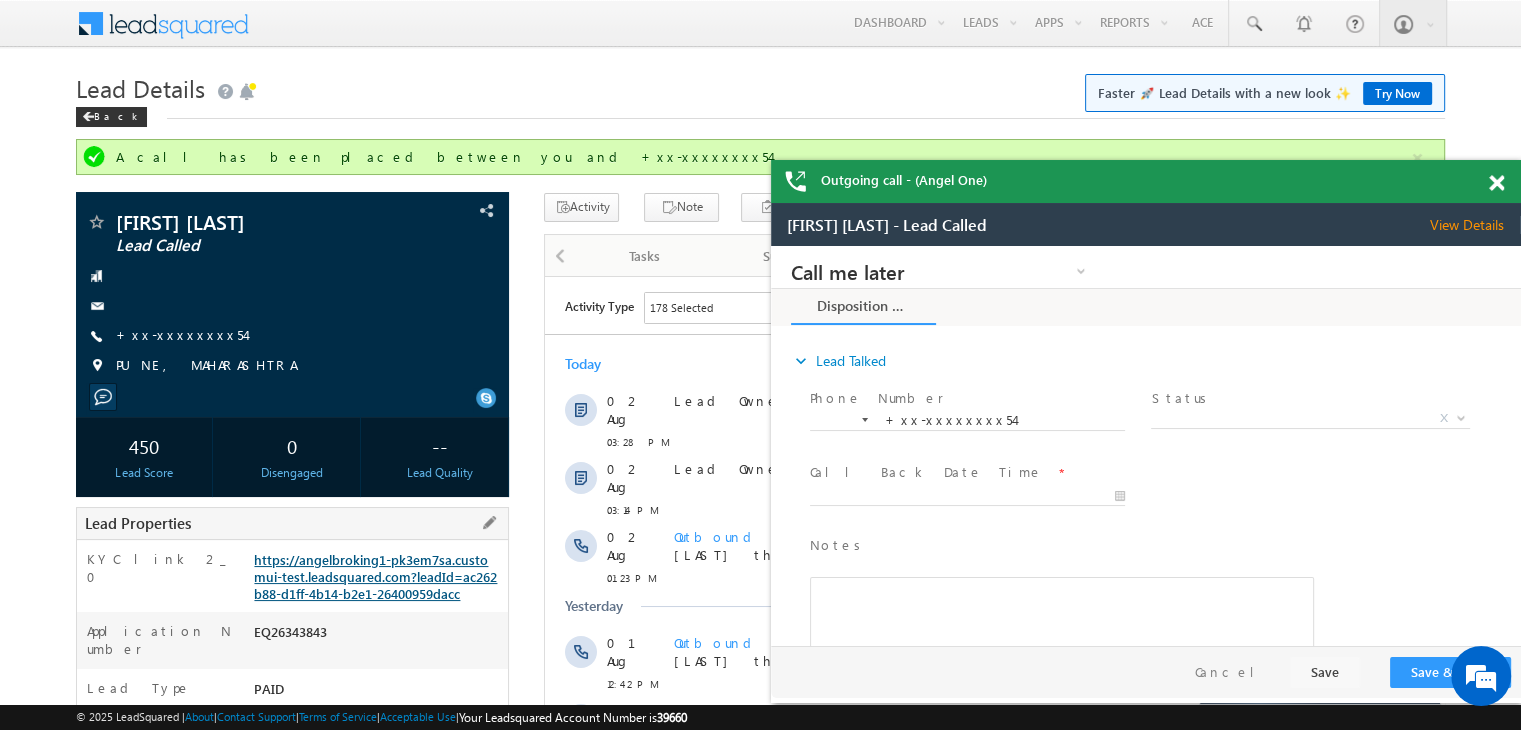 scroll, scrollTop: 0, scrollLeft: 0, axis: both 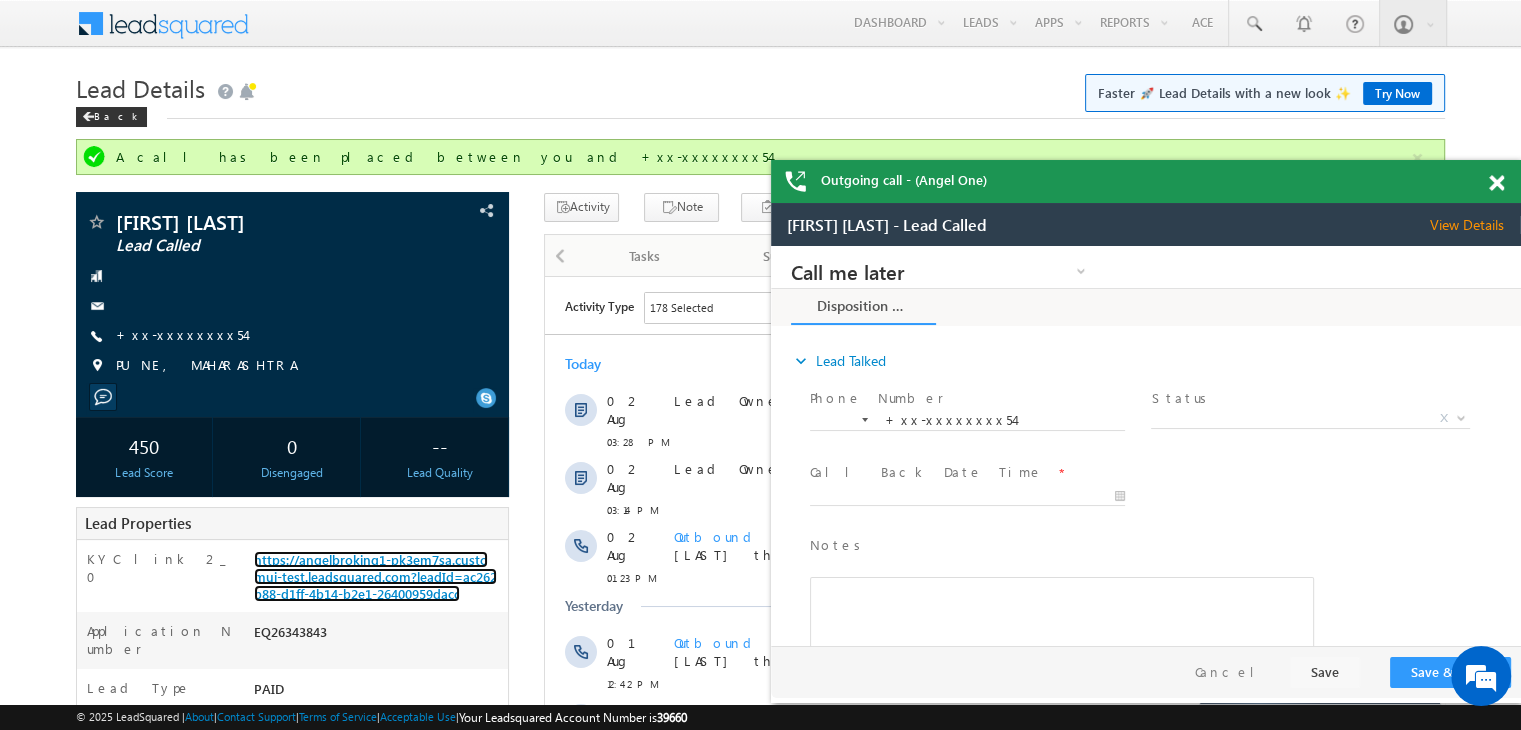 click at bounding box center (1496, 183) 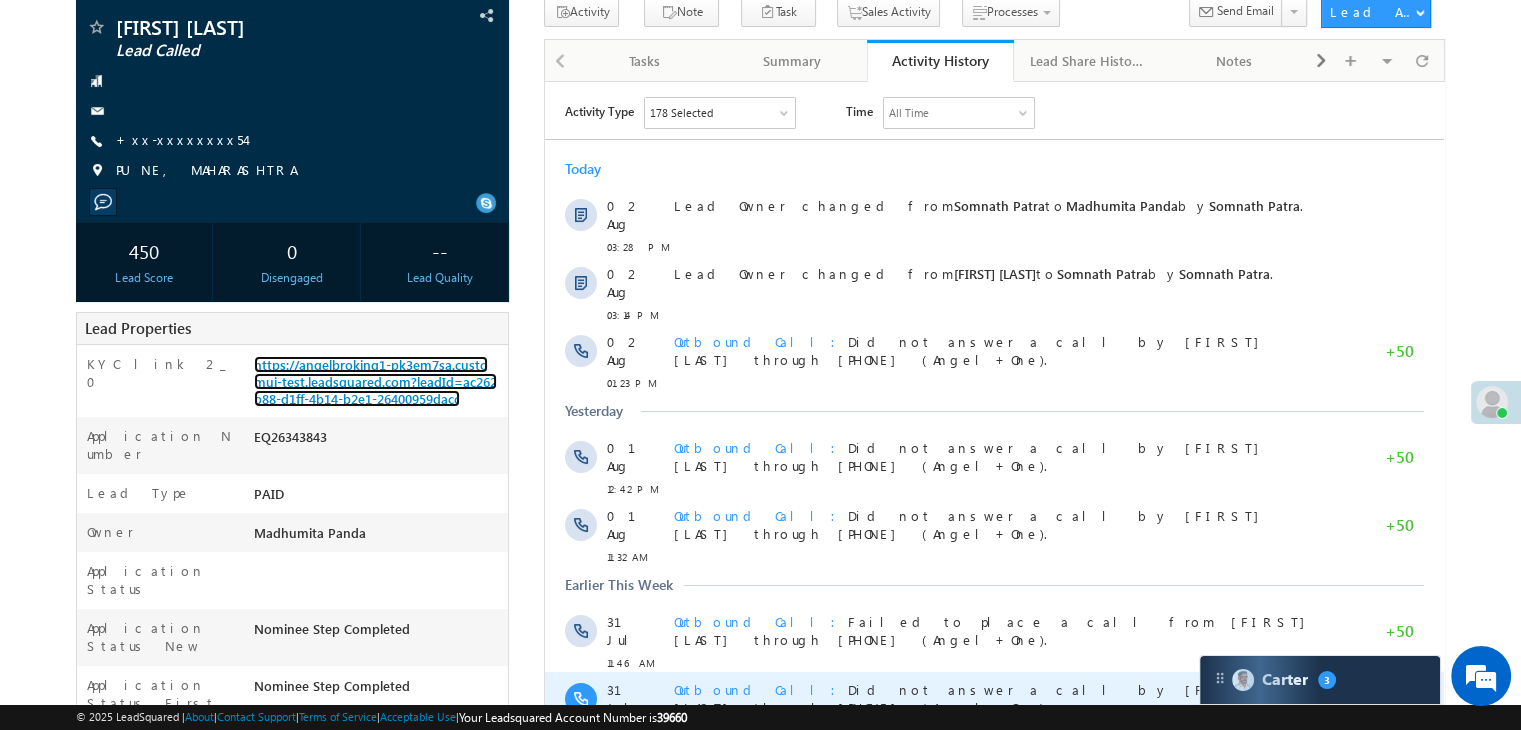 scroll, scrollTop: 500, scrollLeft: 0, axis: vertical 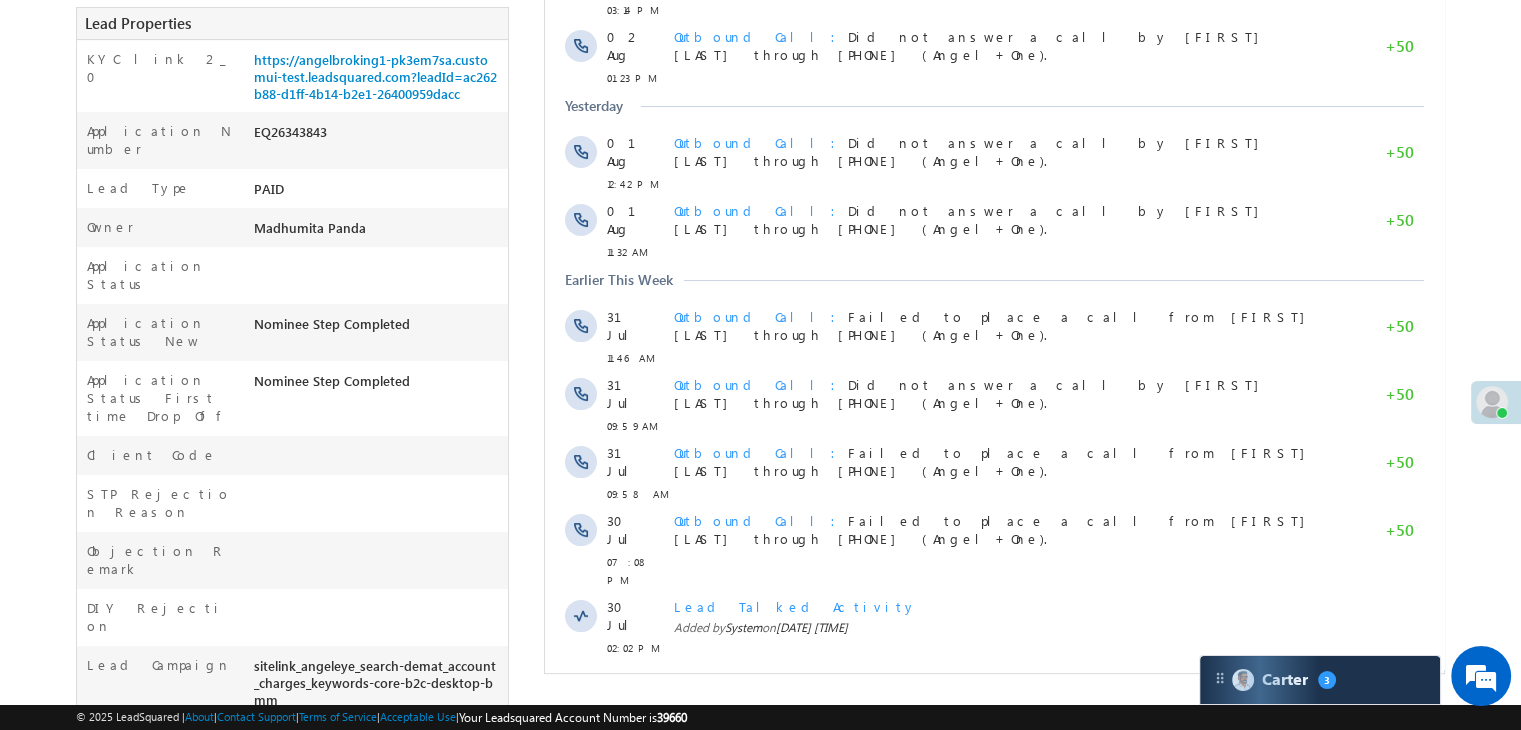 click on "Show More" at bounding box center [1004, 692] 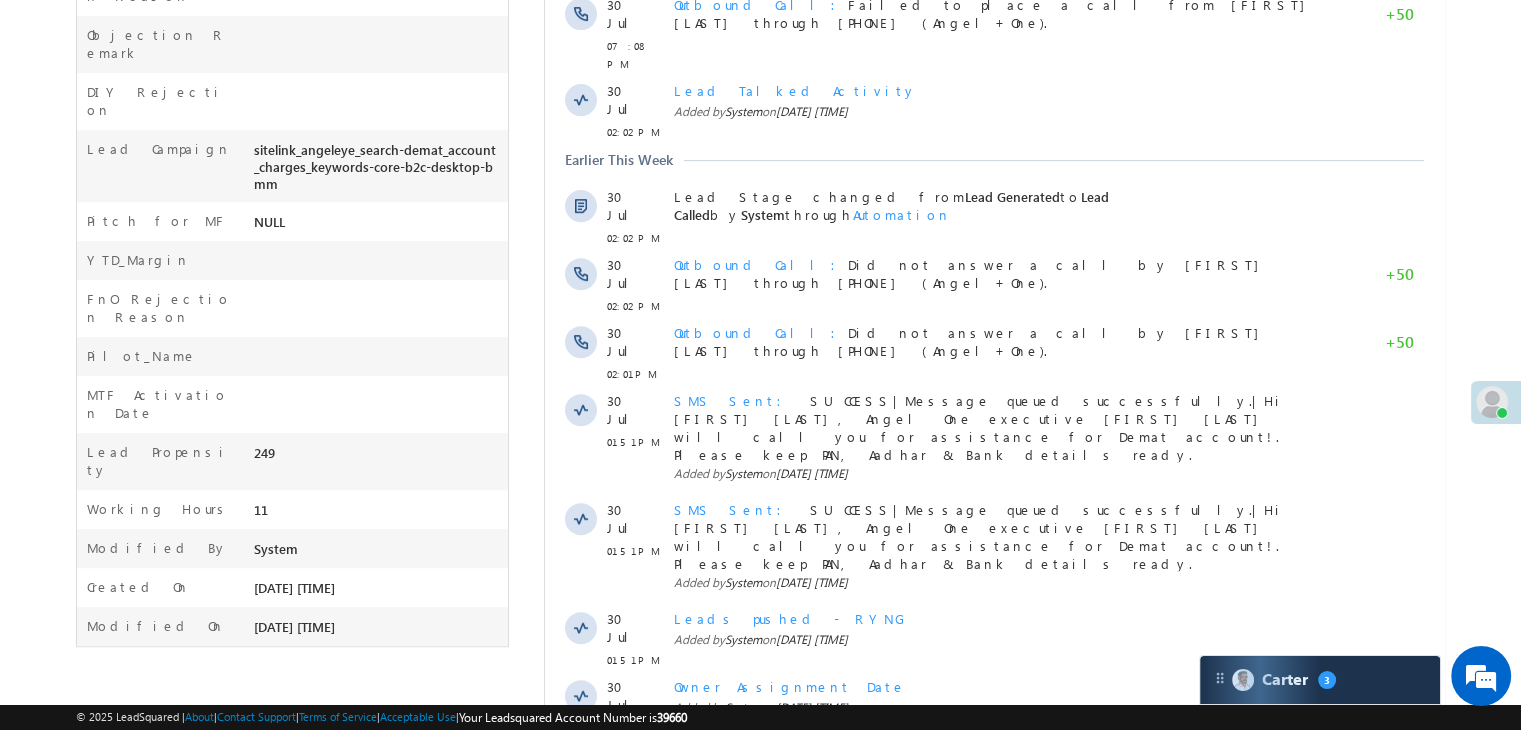 scroll, scrollTop: 1100, scrollLeft: 0, axis: vertical 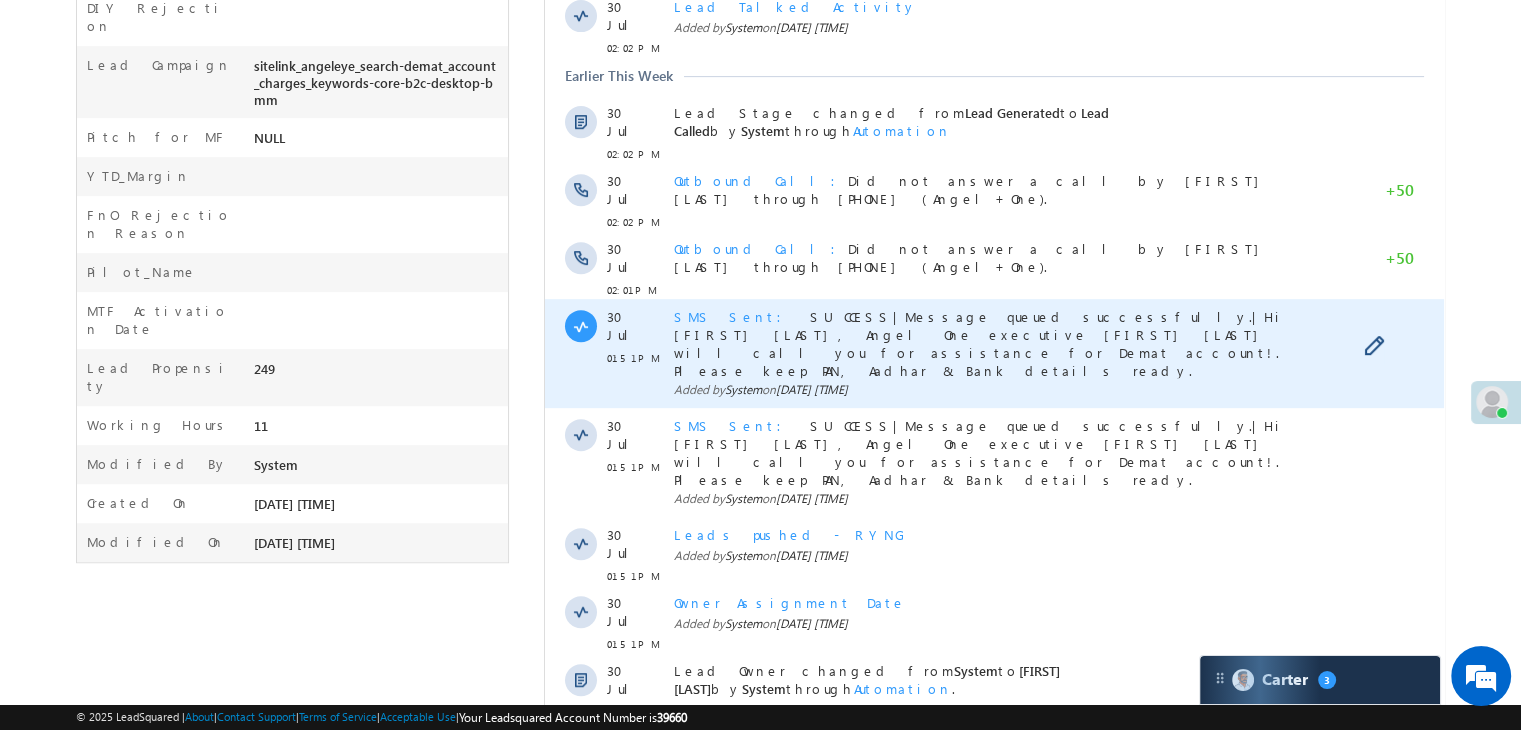 click on "SMS Sent" at bounding box center (734, 316) 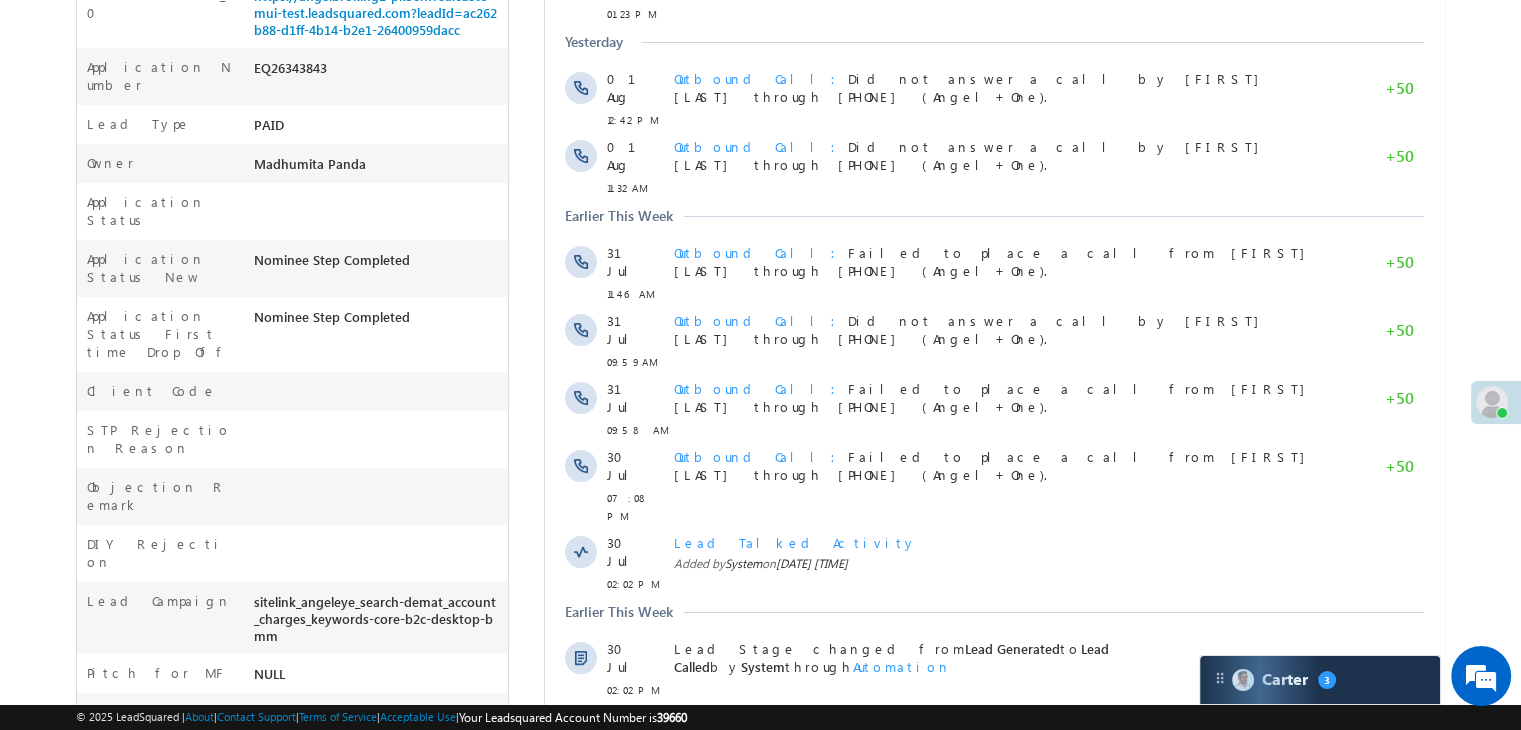 scroll, scrollTop: 300, scrollLeft: 0, axis: vertical 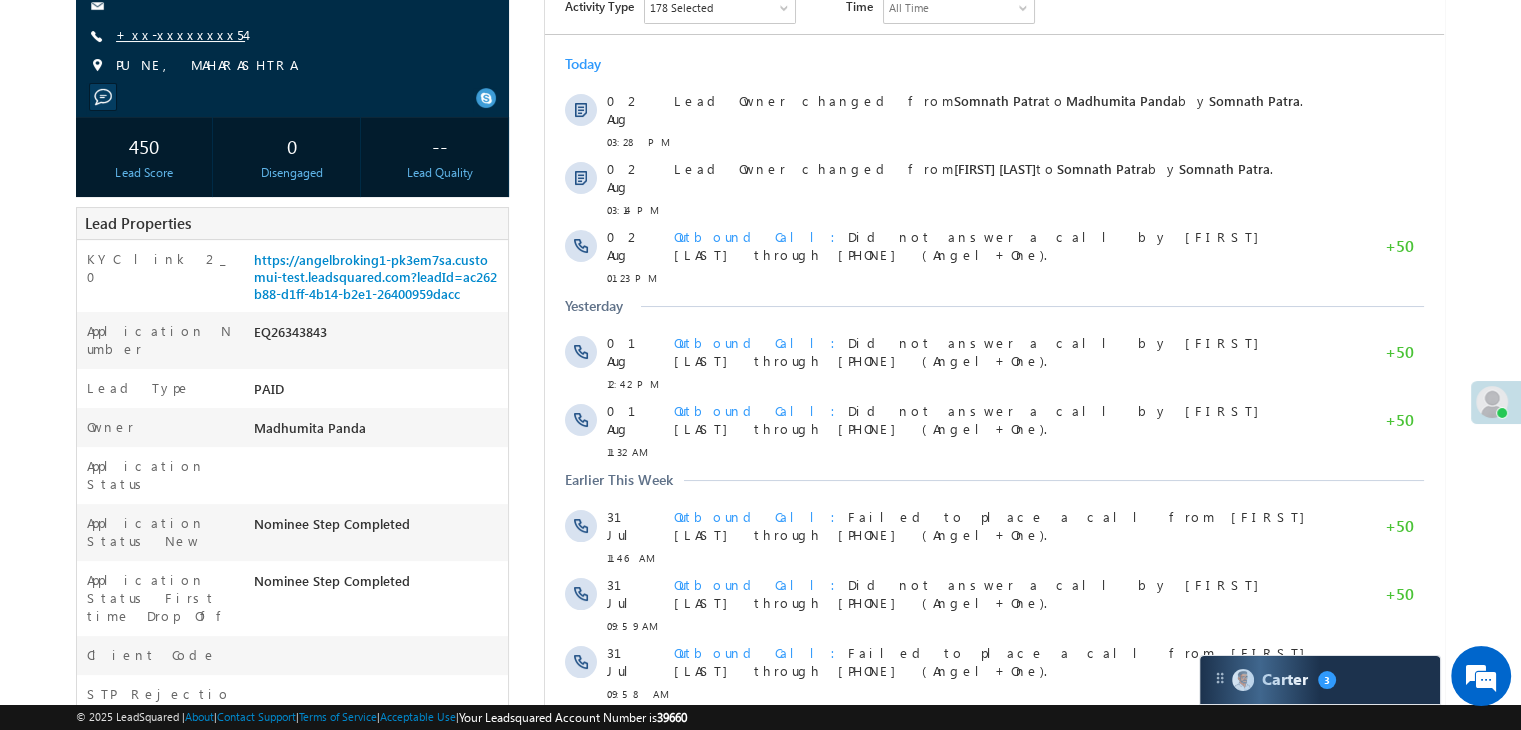 click on "+xx-xxxxxxxx54" at bounding box center (180, 34) 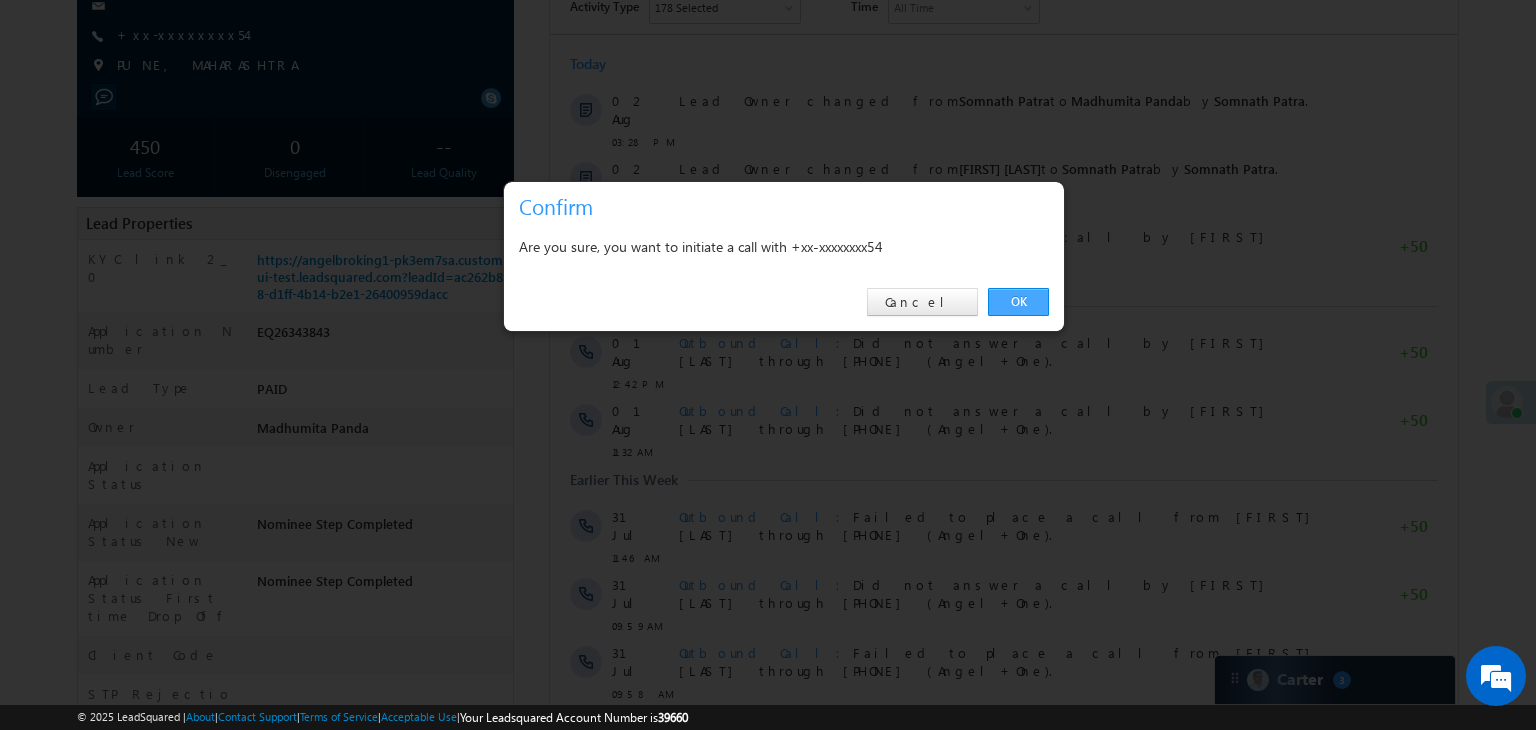 drag, startPoint x: 1018, startPoint y: 294, endPoint x: 399, endPoint y: 222, distance: 623.17334 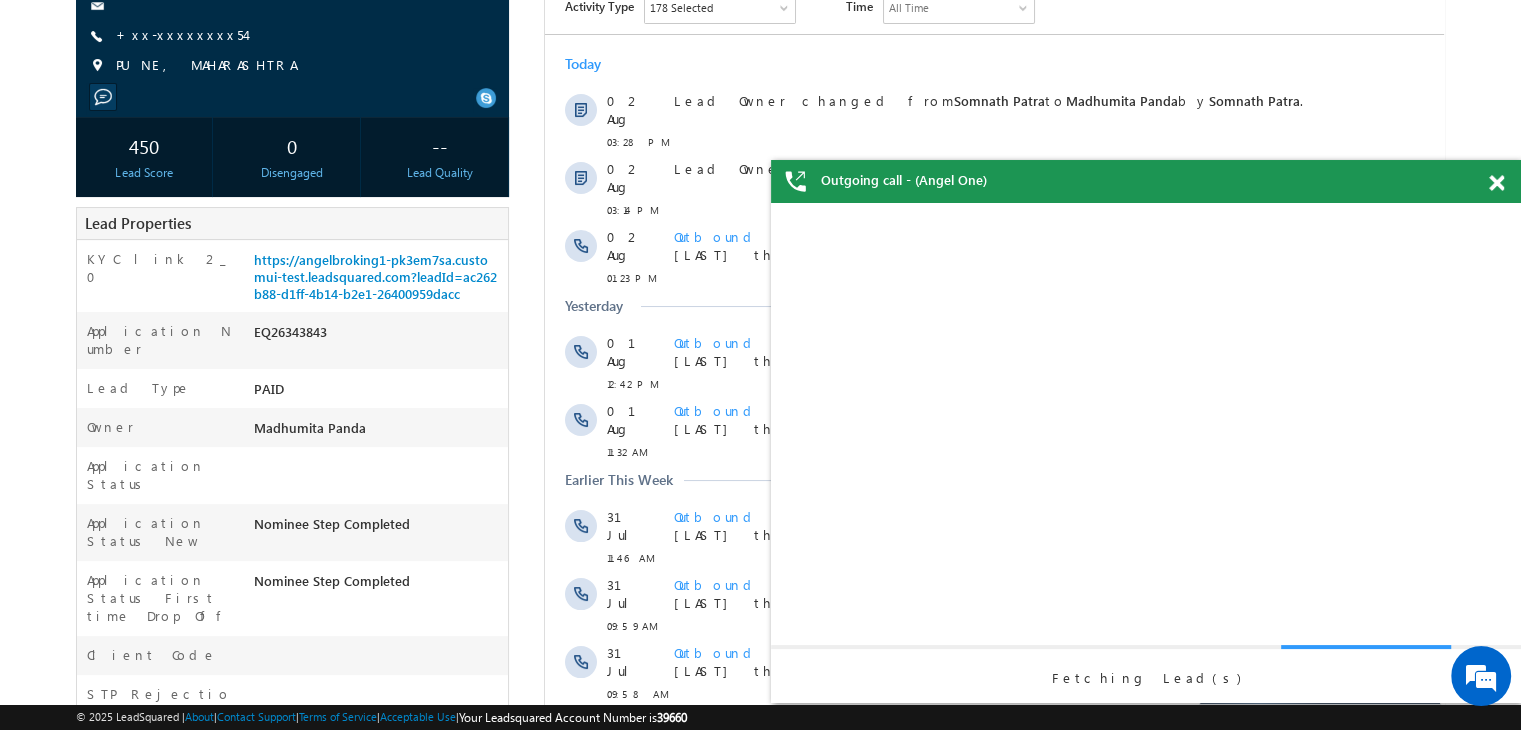 scroll, scrollTop: 0, scrollLeft: 0, axis: both 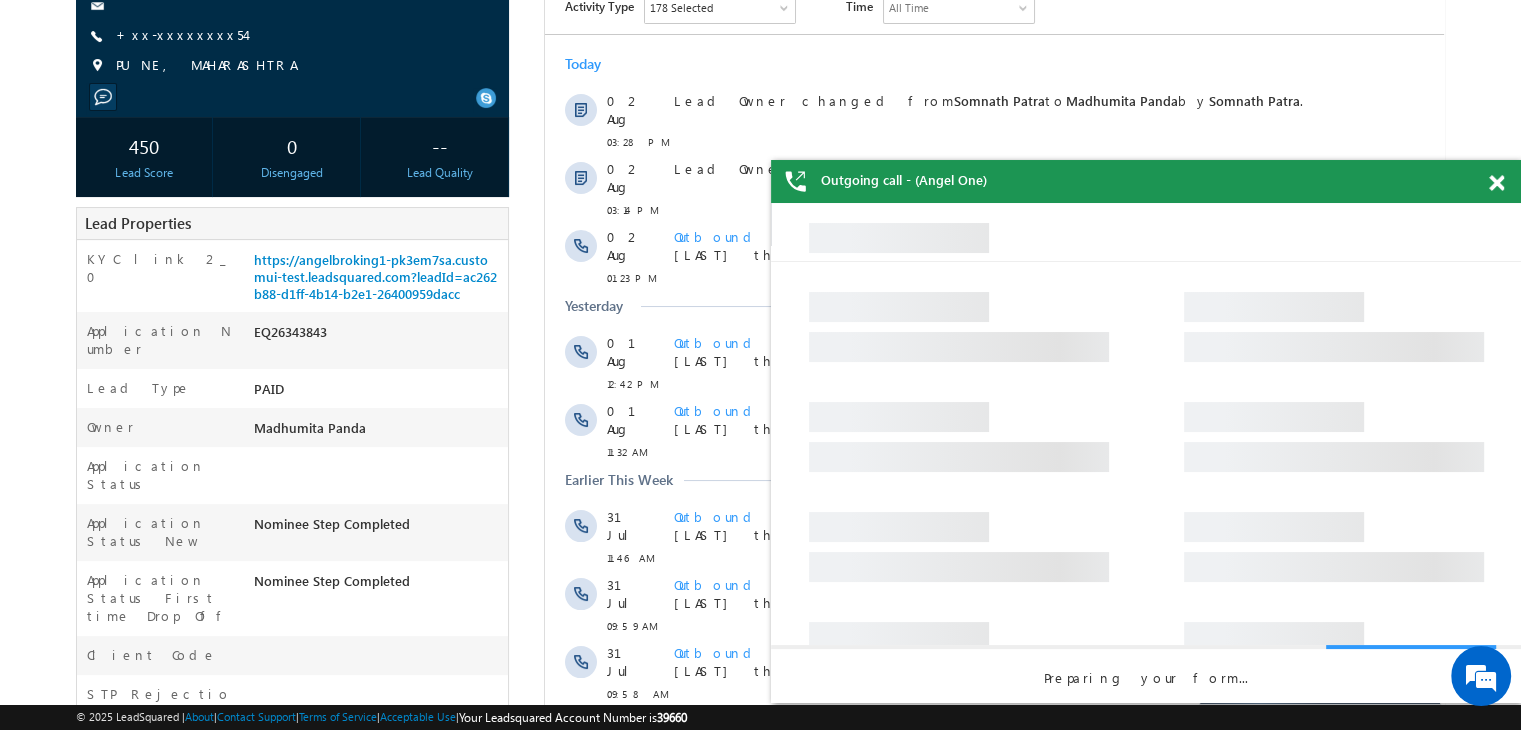 click at bounding box center [1496, 183] 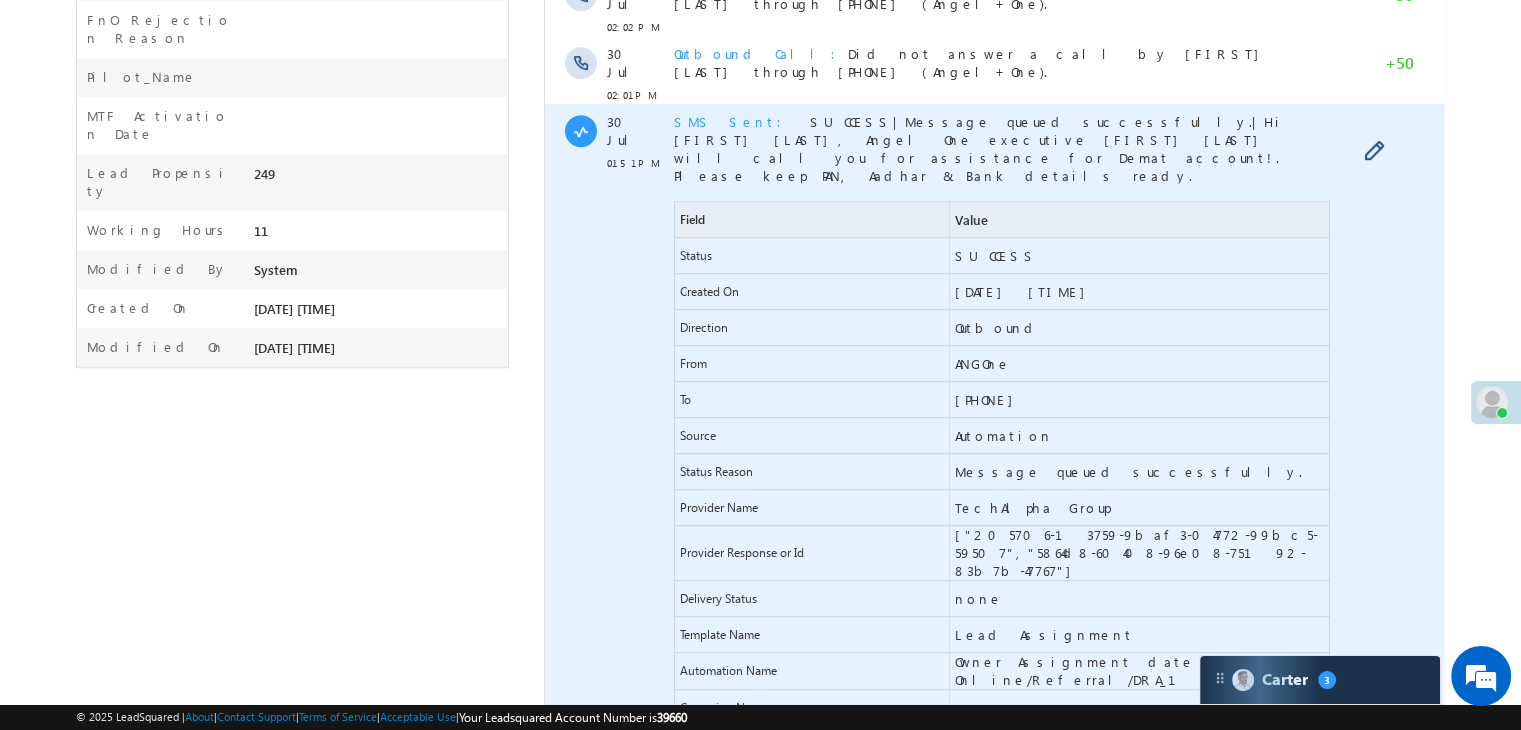 scroll, scrollTop: 1300, scrollLeft: 0, axis: vertical 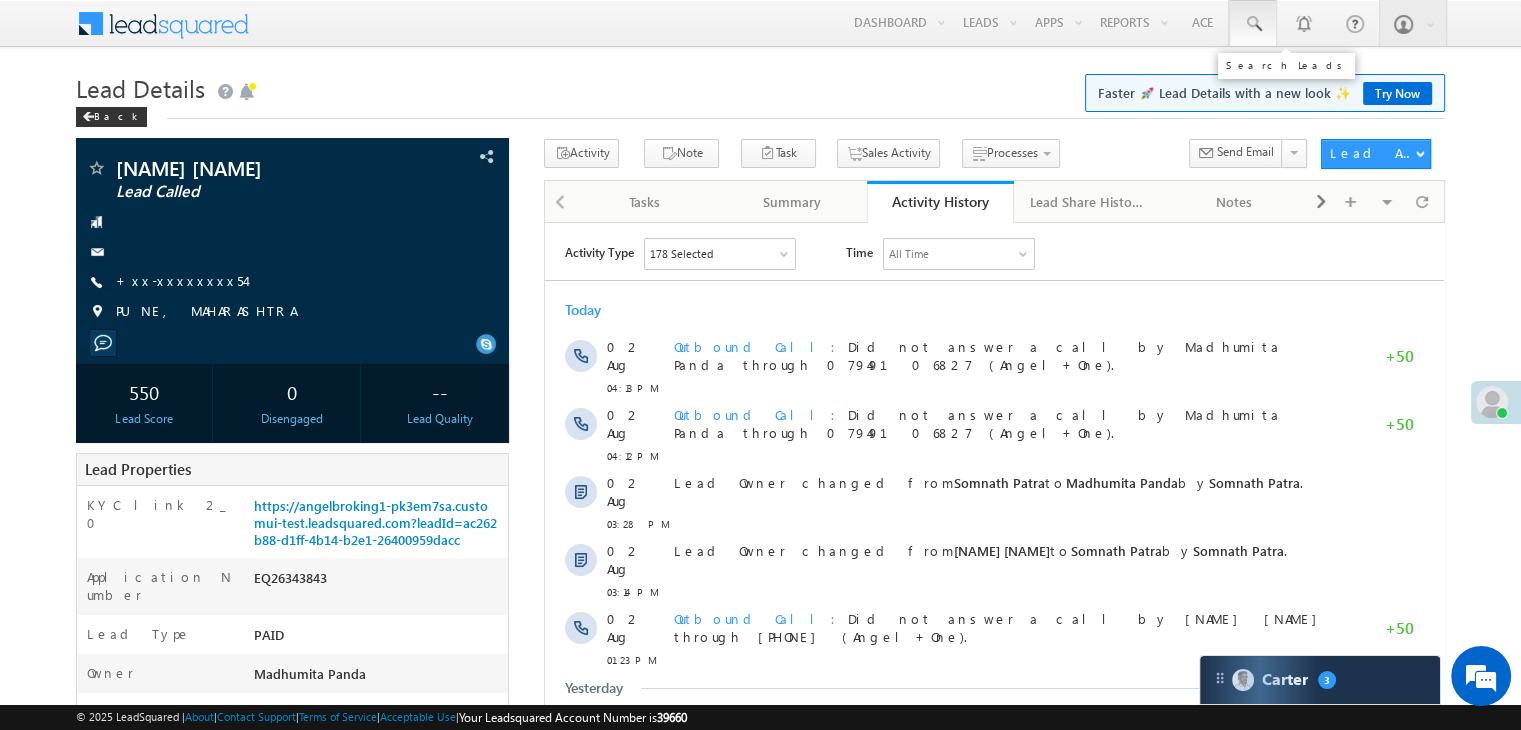 click at bounding box center [1253, 24] 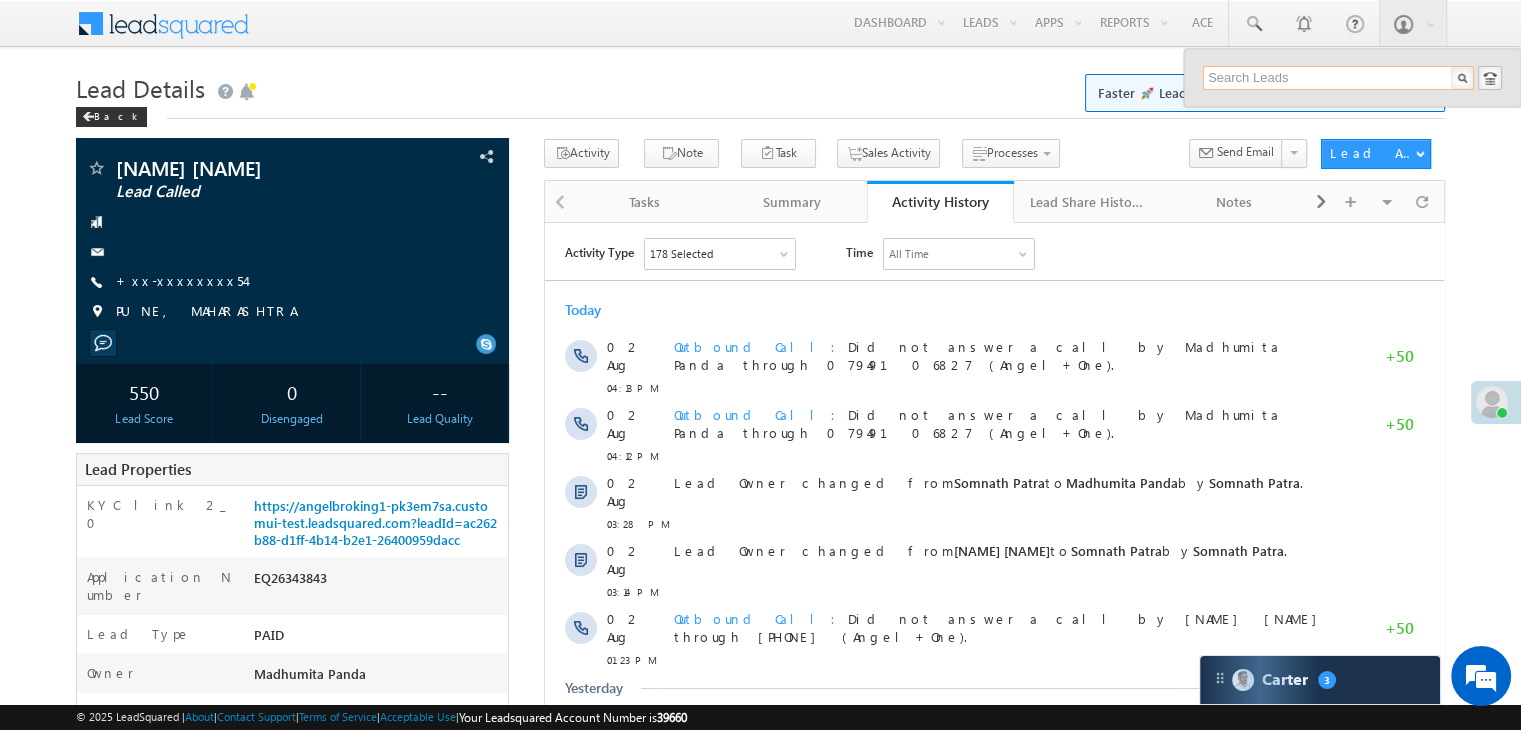 click at bounding box center (1338, 78) 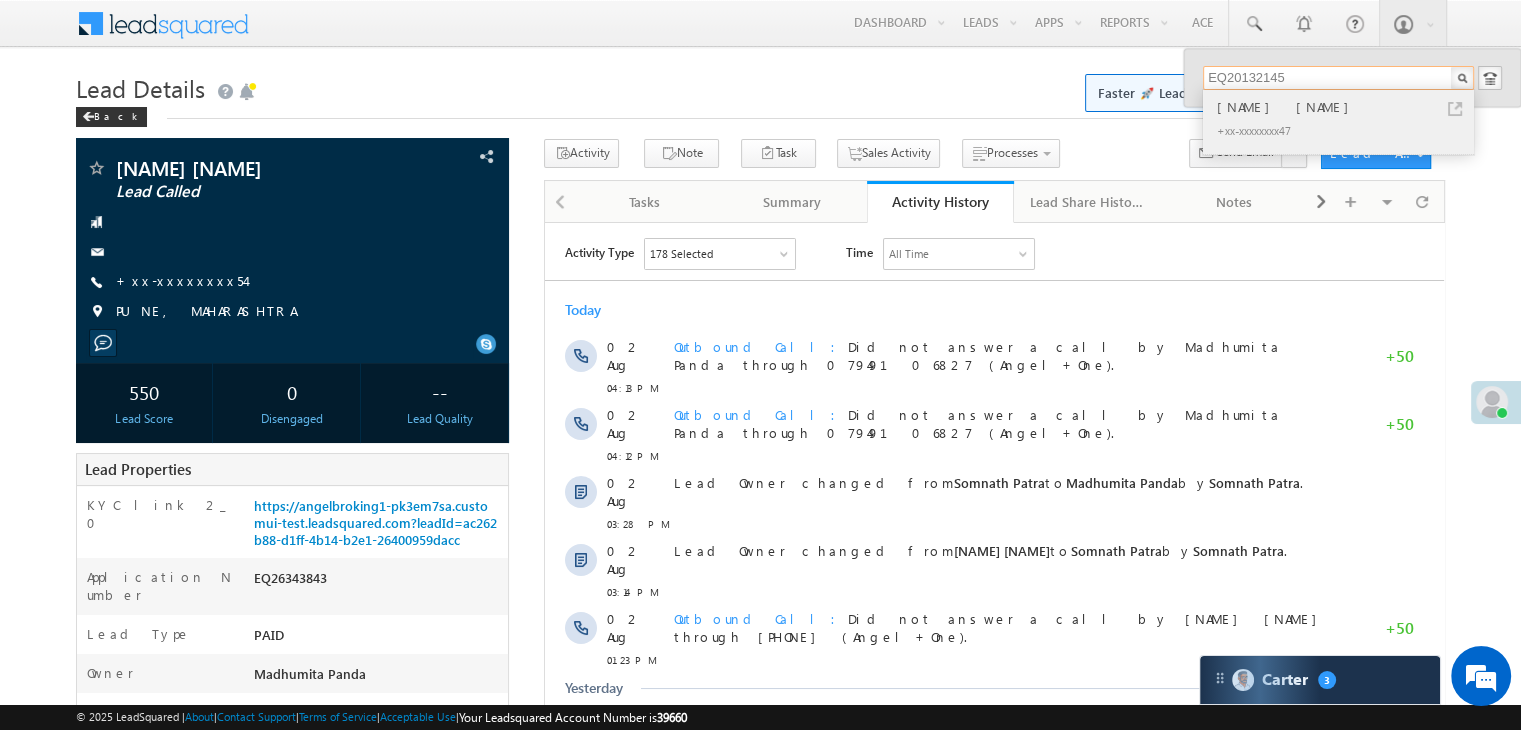 type on "EQ20132145" 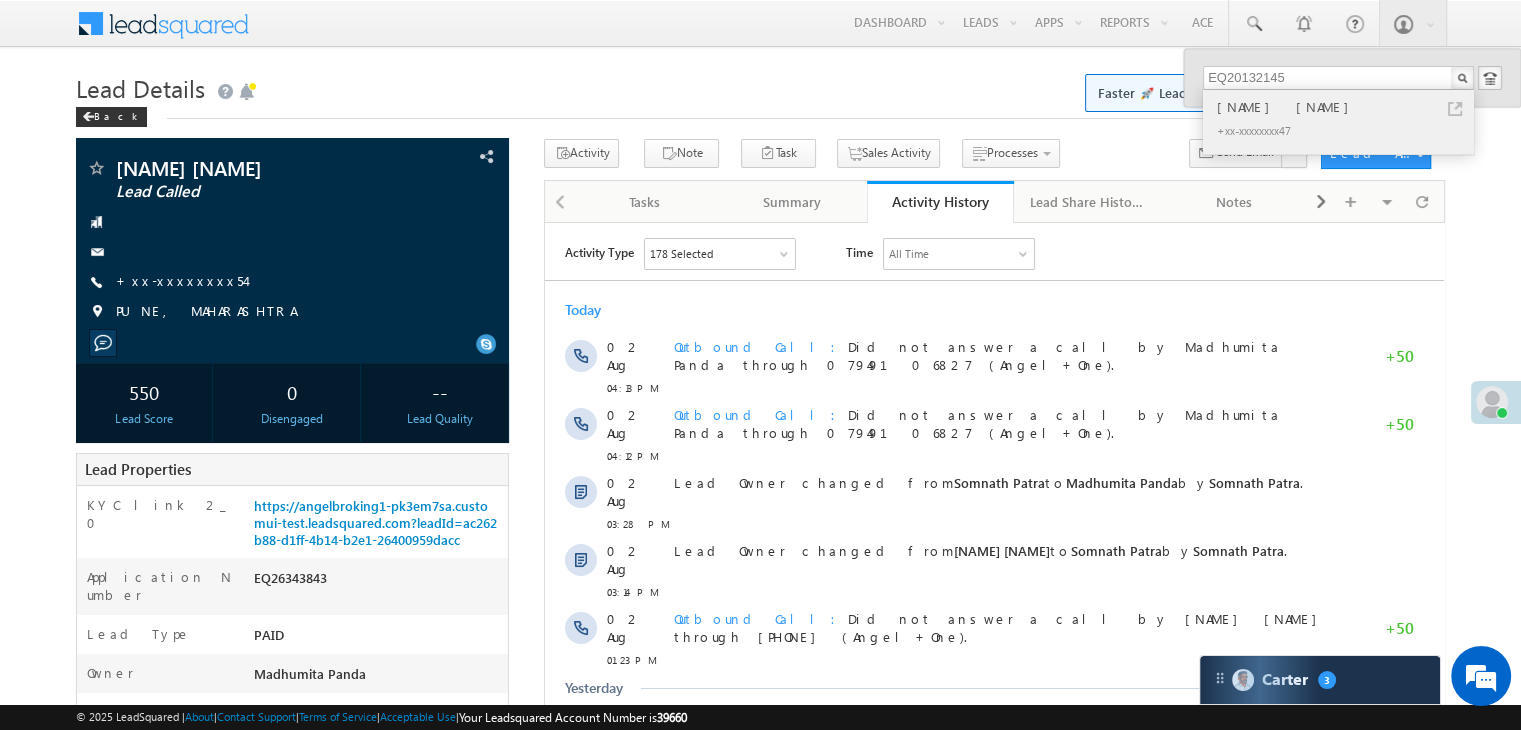 click on "[NAME] [NAME]" at bounding box center (1347, 107) 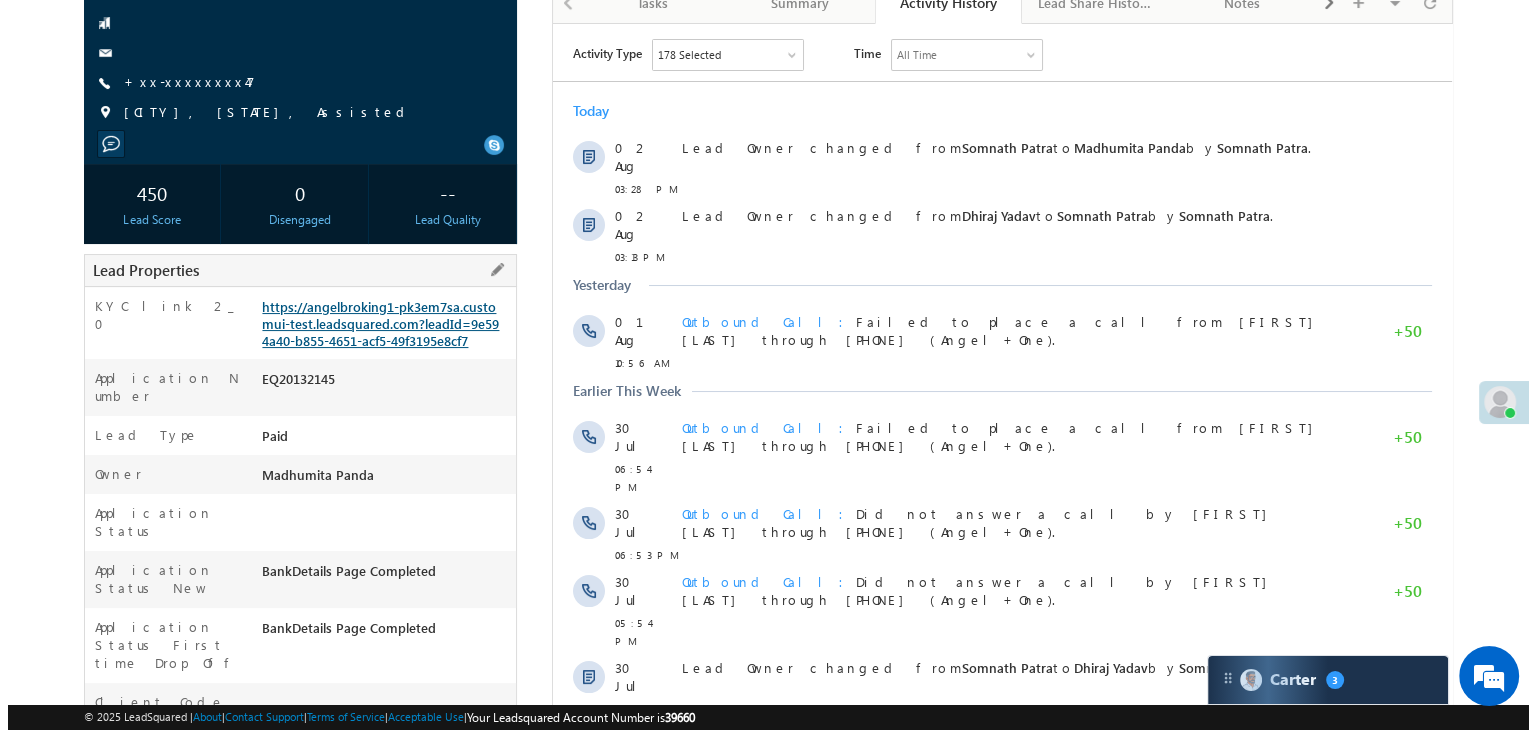 scroll, scrollTop: 0, scrollLeft: 0, axis: both 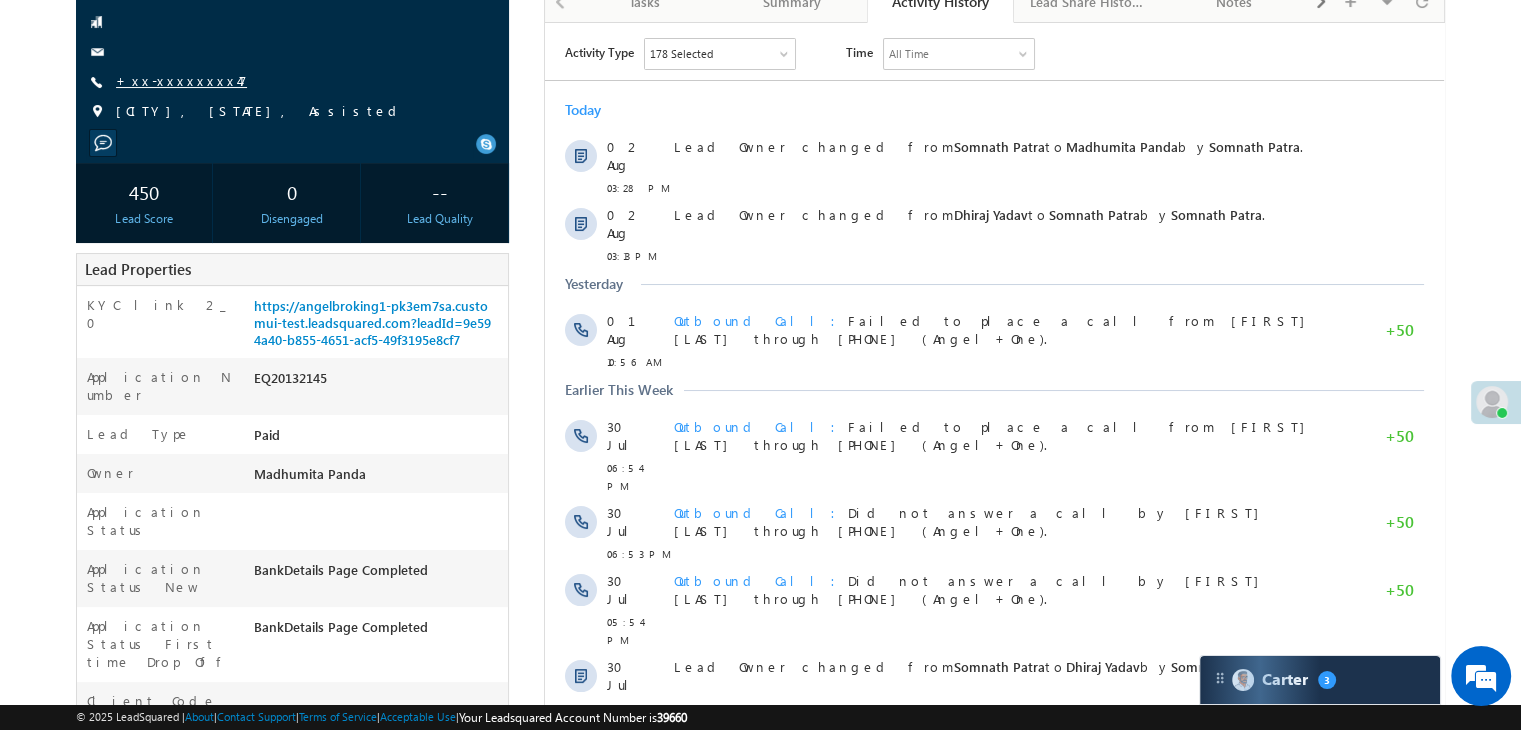 click on "+xx-xxxxxxxx47" at bounding box center (181, 80) 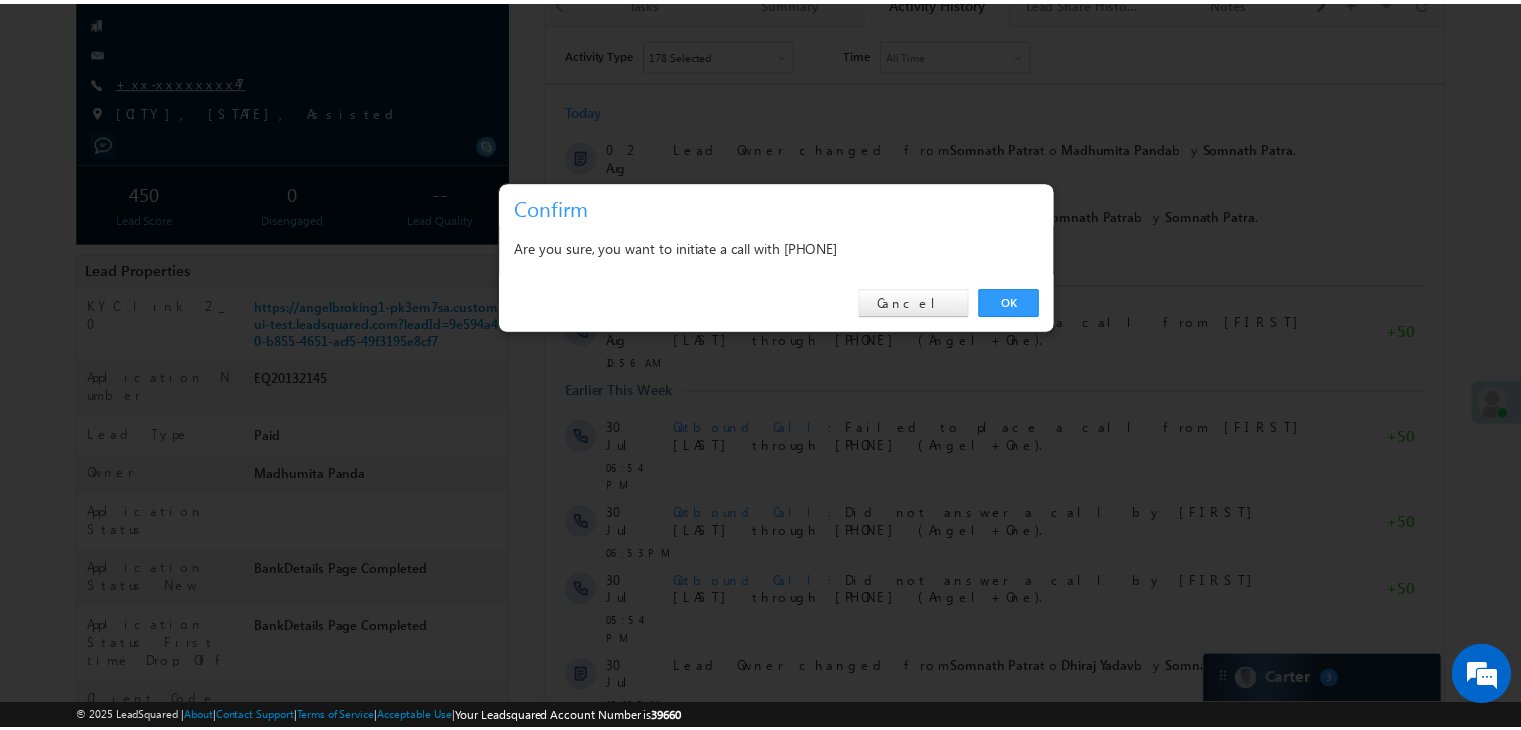 scroll, scrollTop: 0, scrollLeft: 0, axis: both 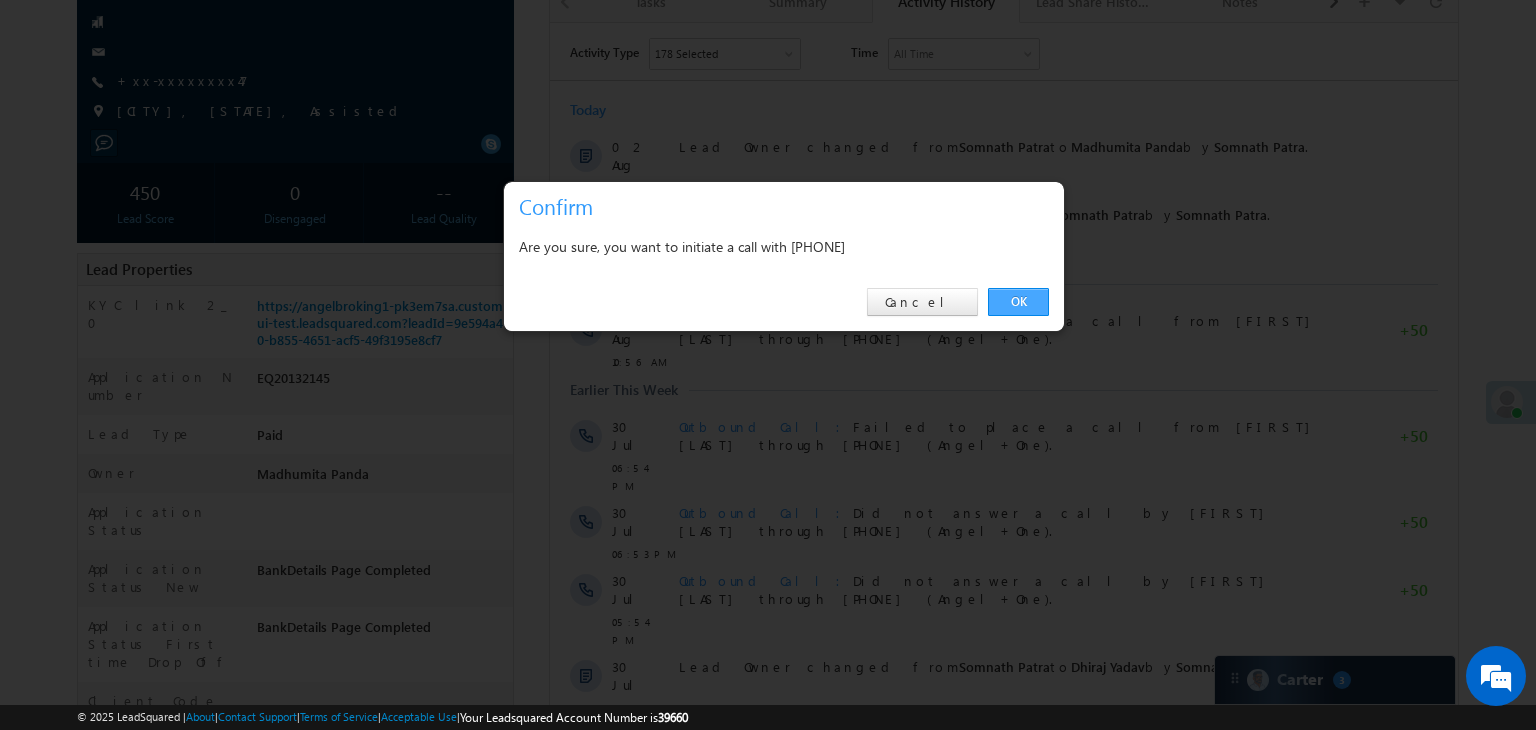 click on "OK" at bounding box center (1018, 302) 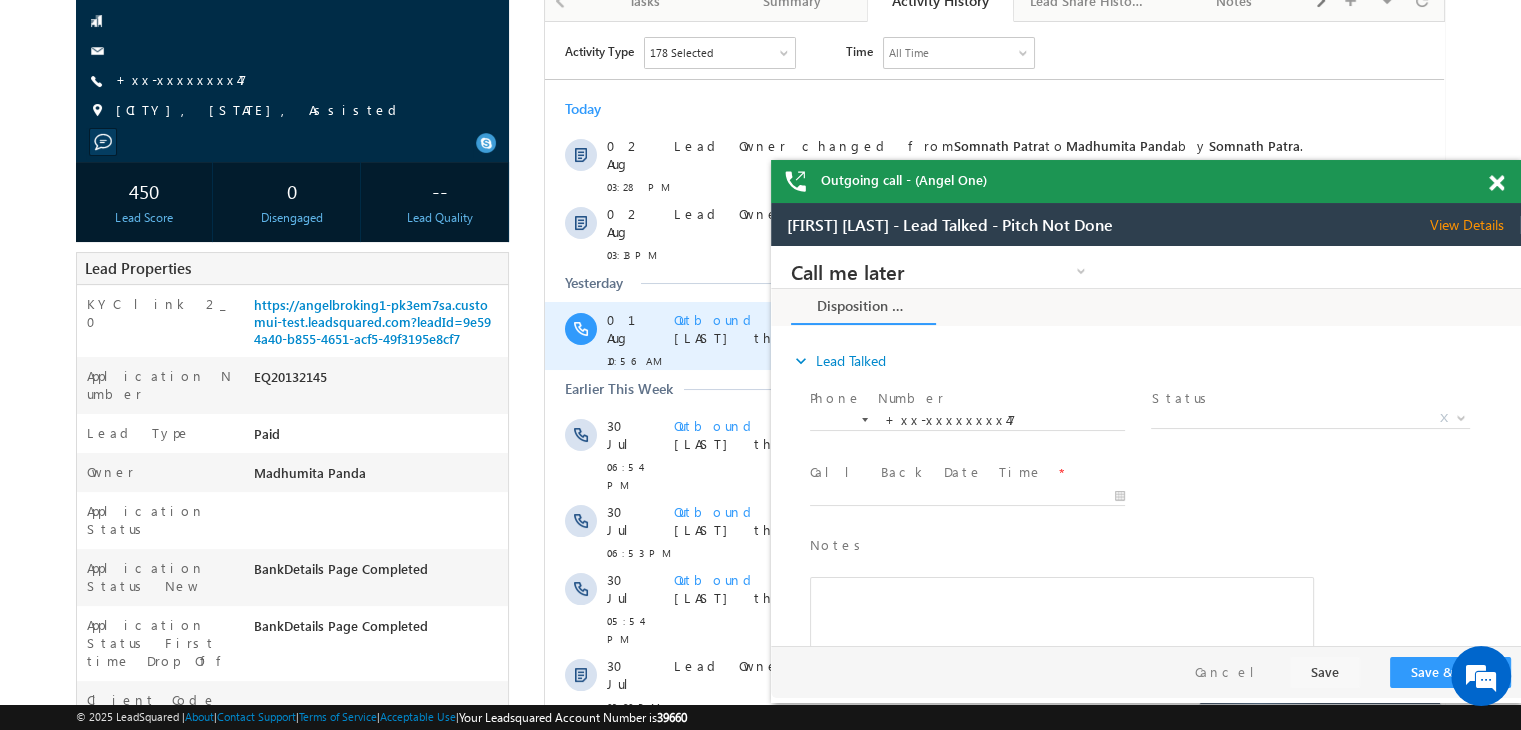 scroll, scrollTop: 253, scrollLeft: 0, axis: vertical 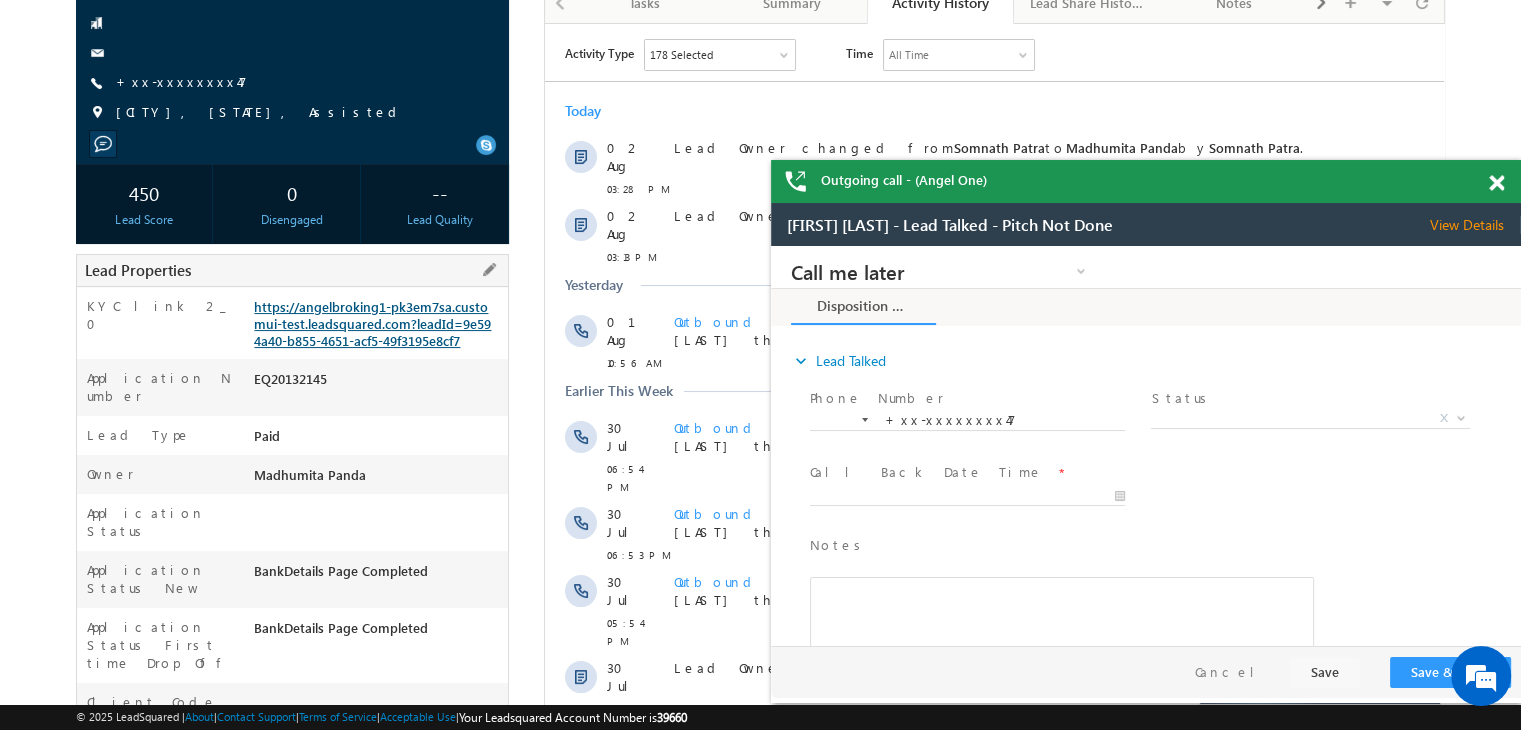 click on "https://angelbroking1-pk3em7sa.customui-test.leadsquared.com?leadId=9e594a40-b855-4651-acf5-49f3195e8cf7" at bounding box center [372, 323] 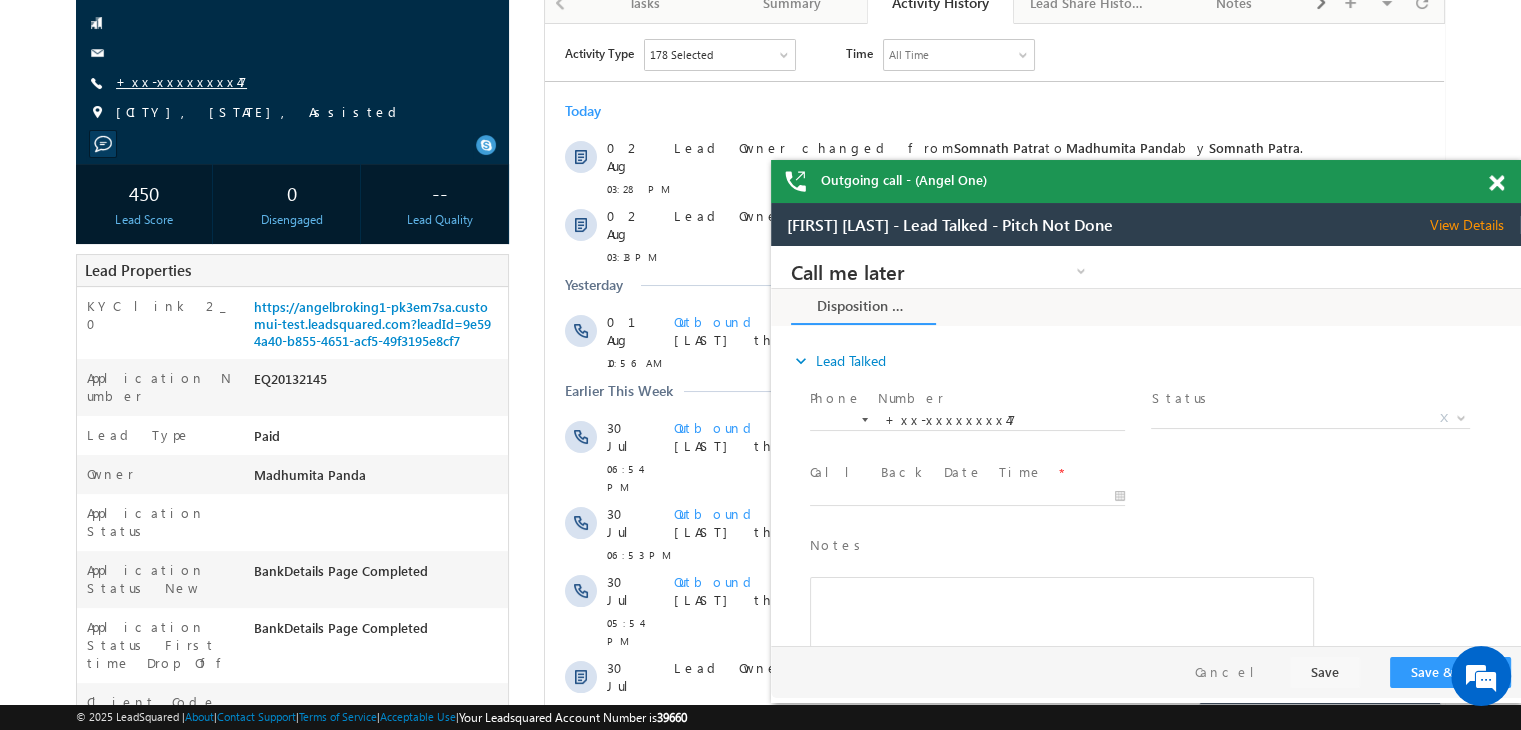click on "+xx-xxxxxxxx47" at bounding box center [181, 81] 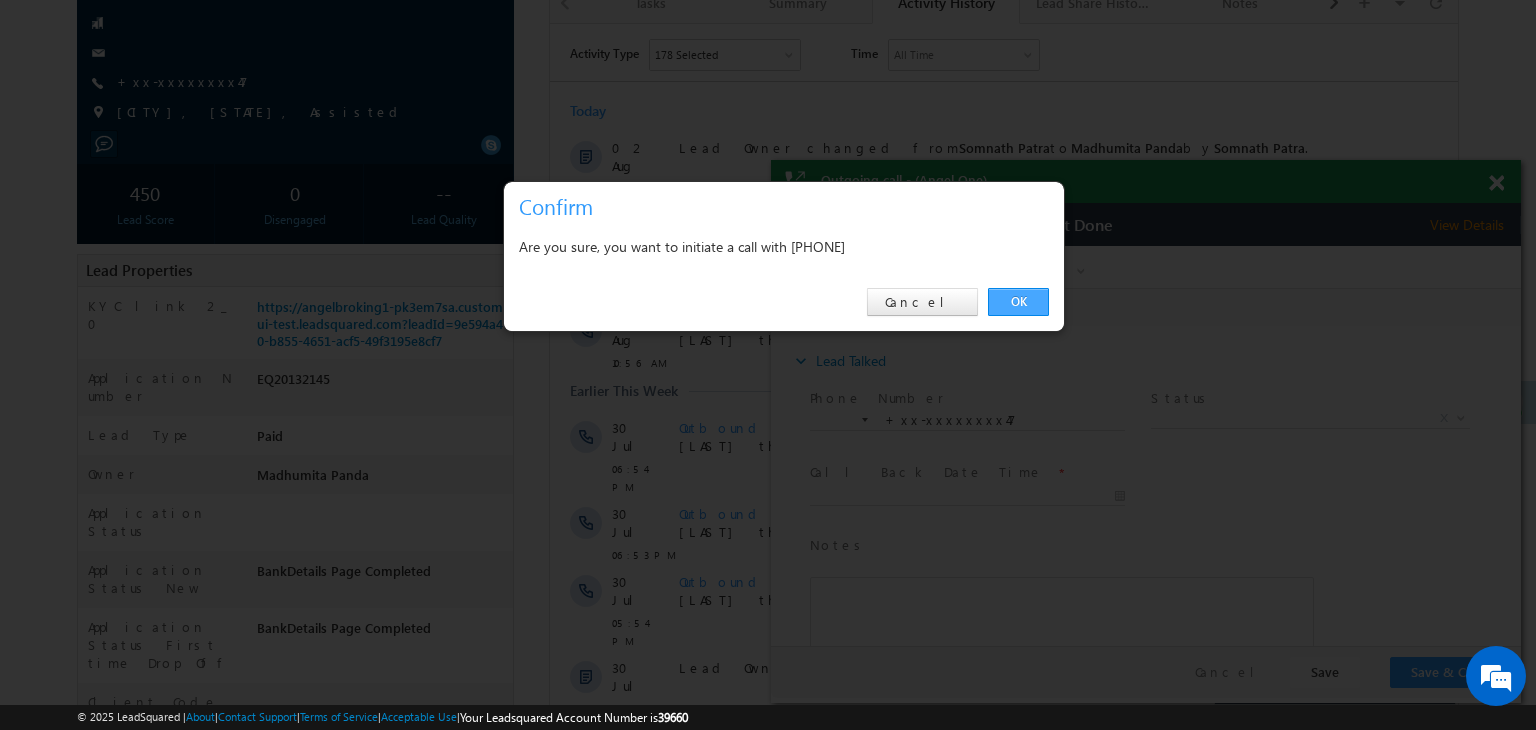click on "OK" at bounding box center (1018, 302) 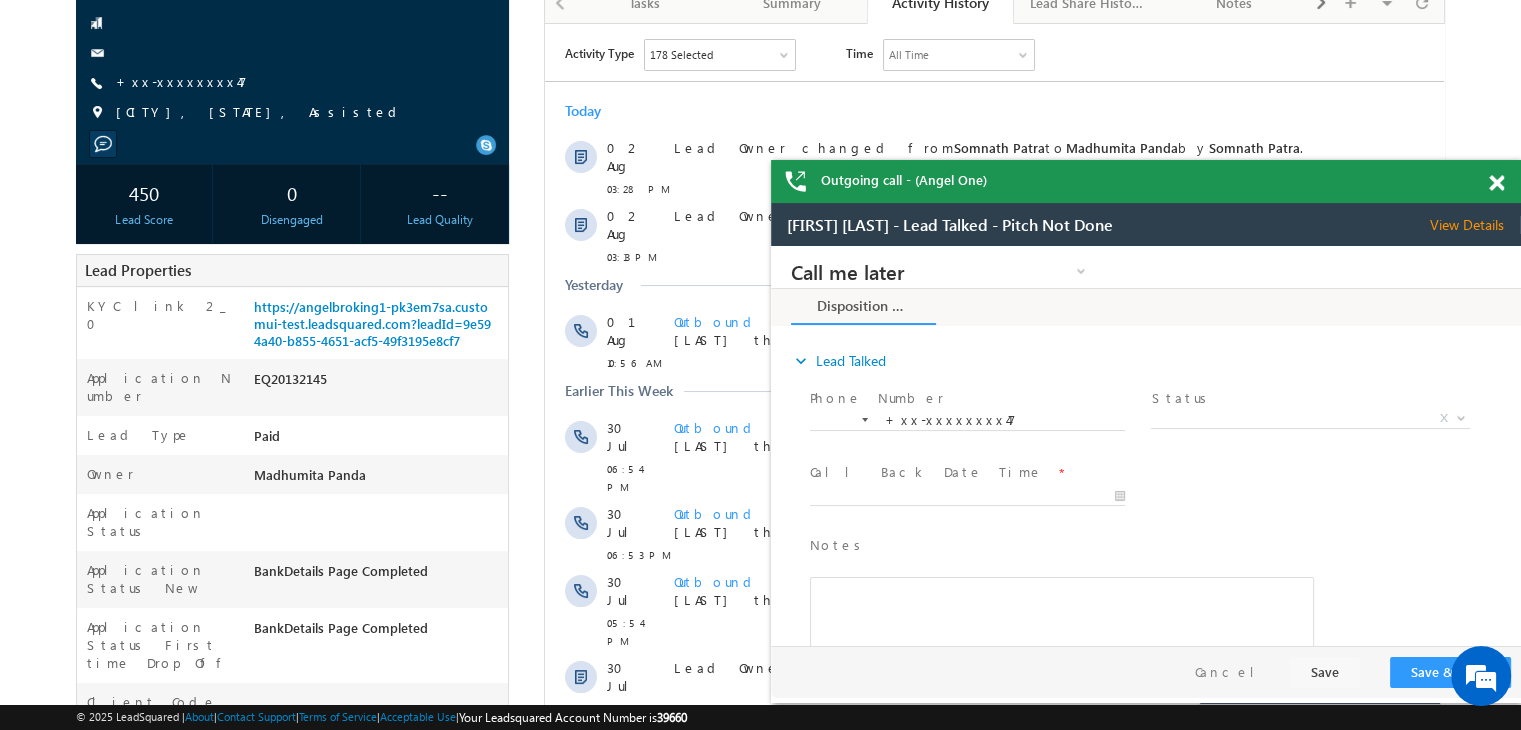 scroll, scrollTop: 0, scrollLeft: 0, axis: both 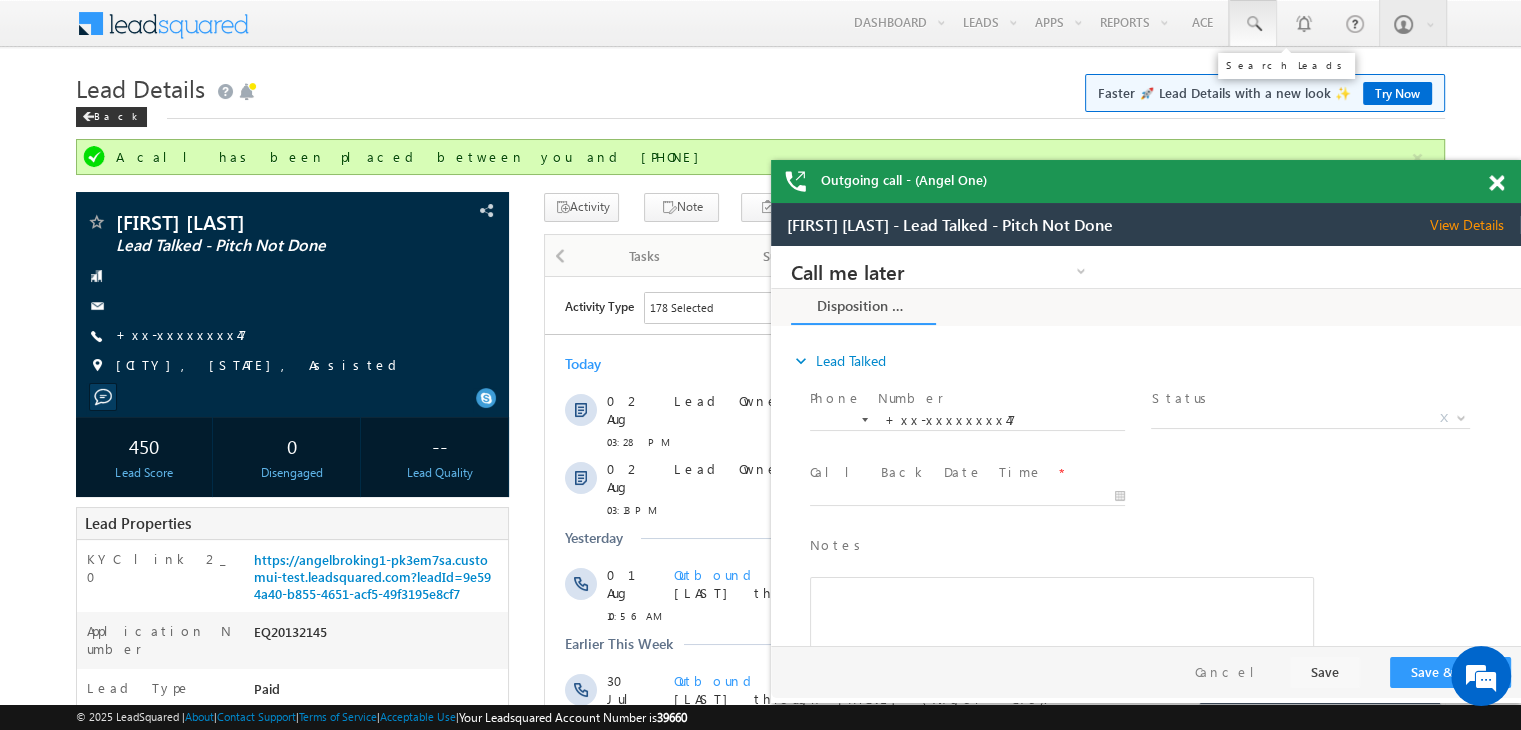 click at bounding box center [1253, 24] 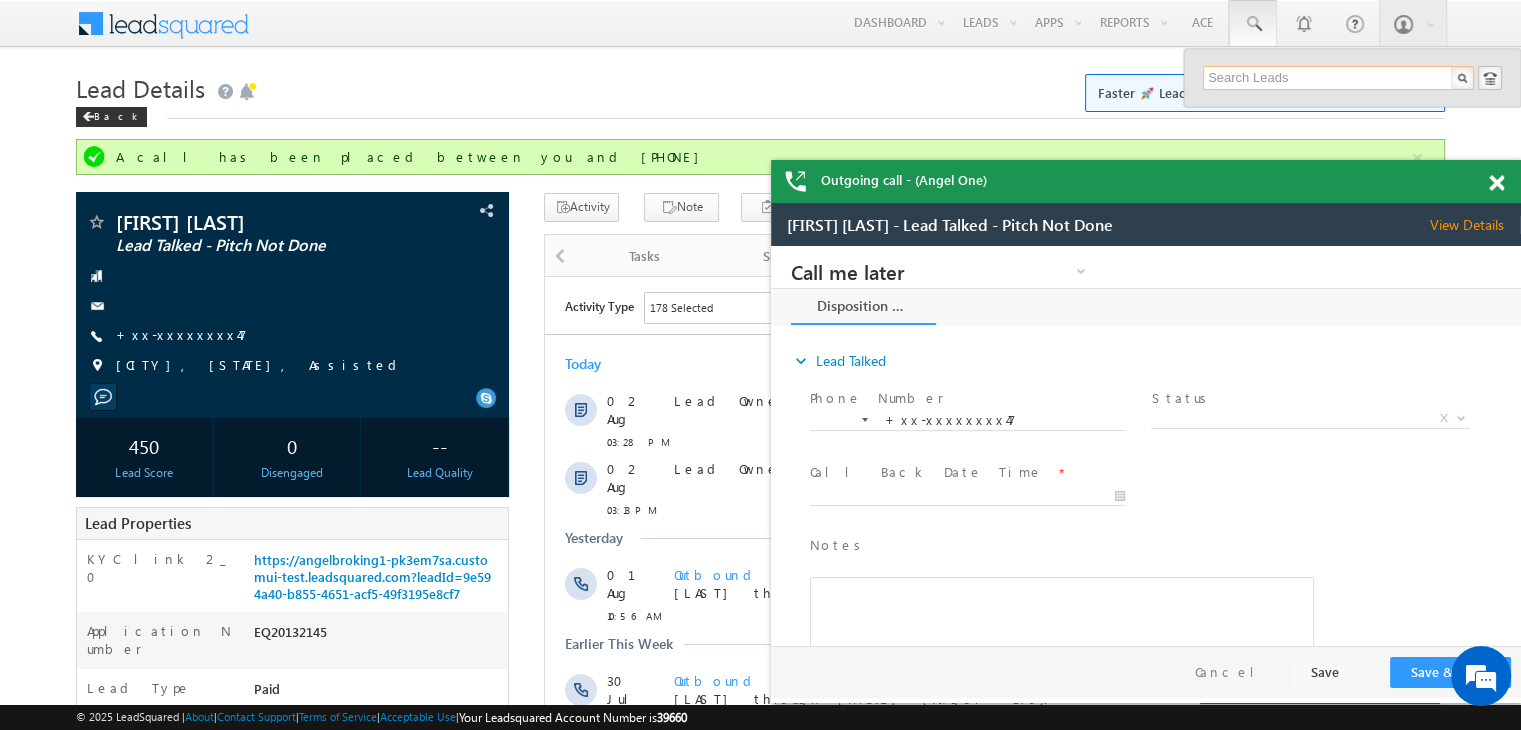paste on "EQ19190472" 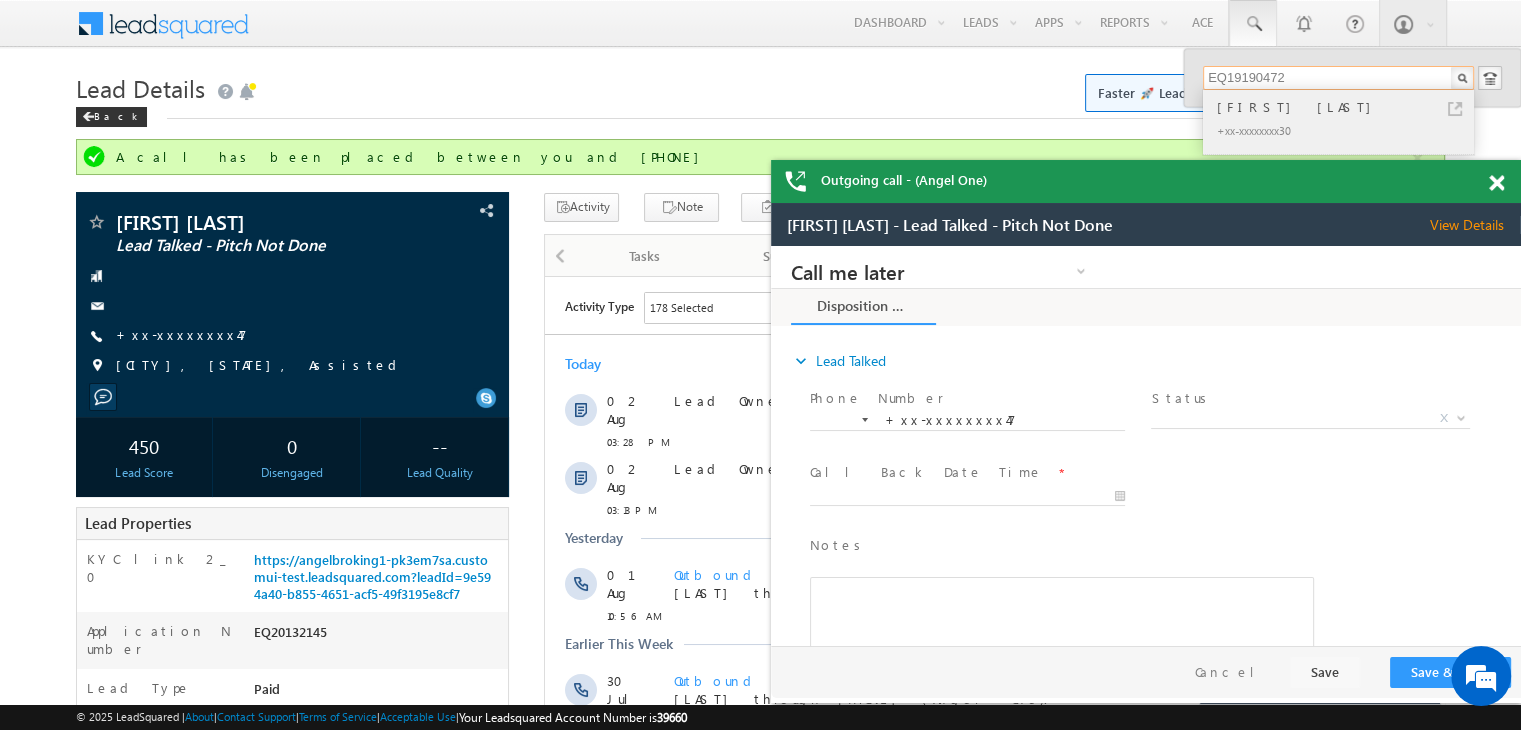 type on "EQ19190472" 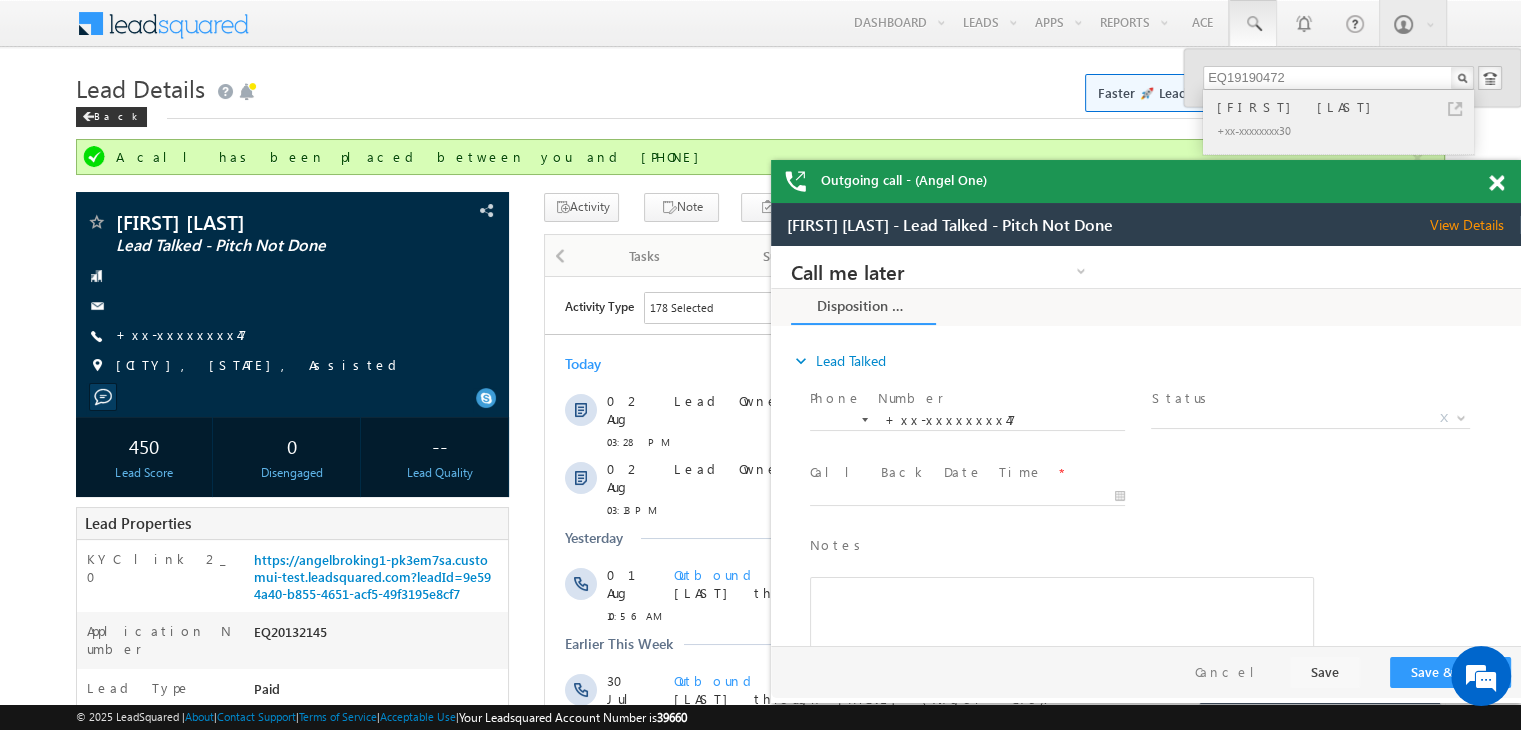 click on "[FIRST] [LAST]" at bounding box center [1347, 107] 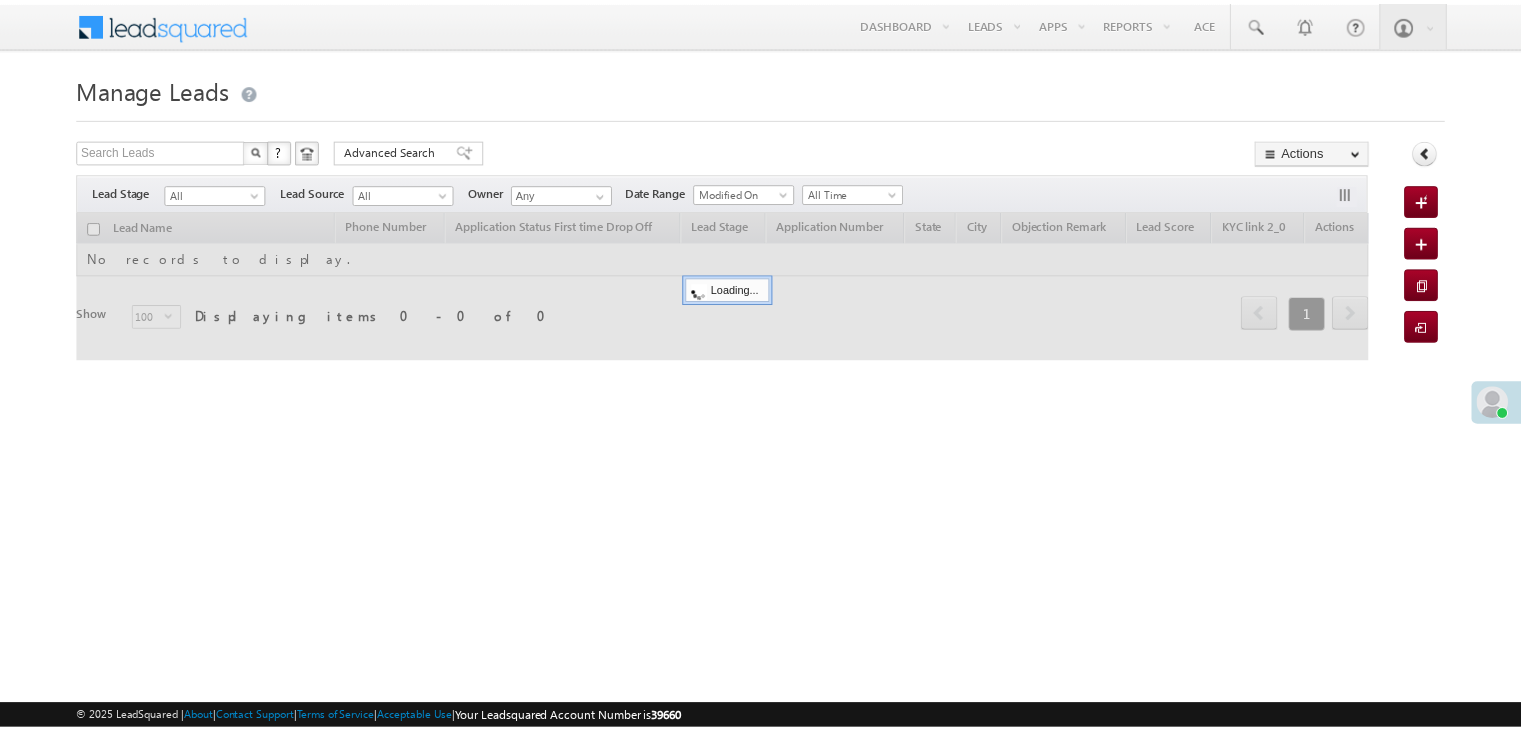 scroll, scrollTop: 0, scrollLeft: 0, axis: both 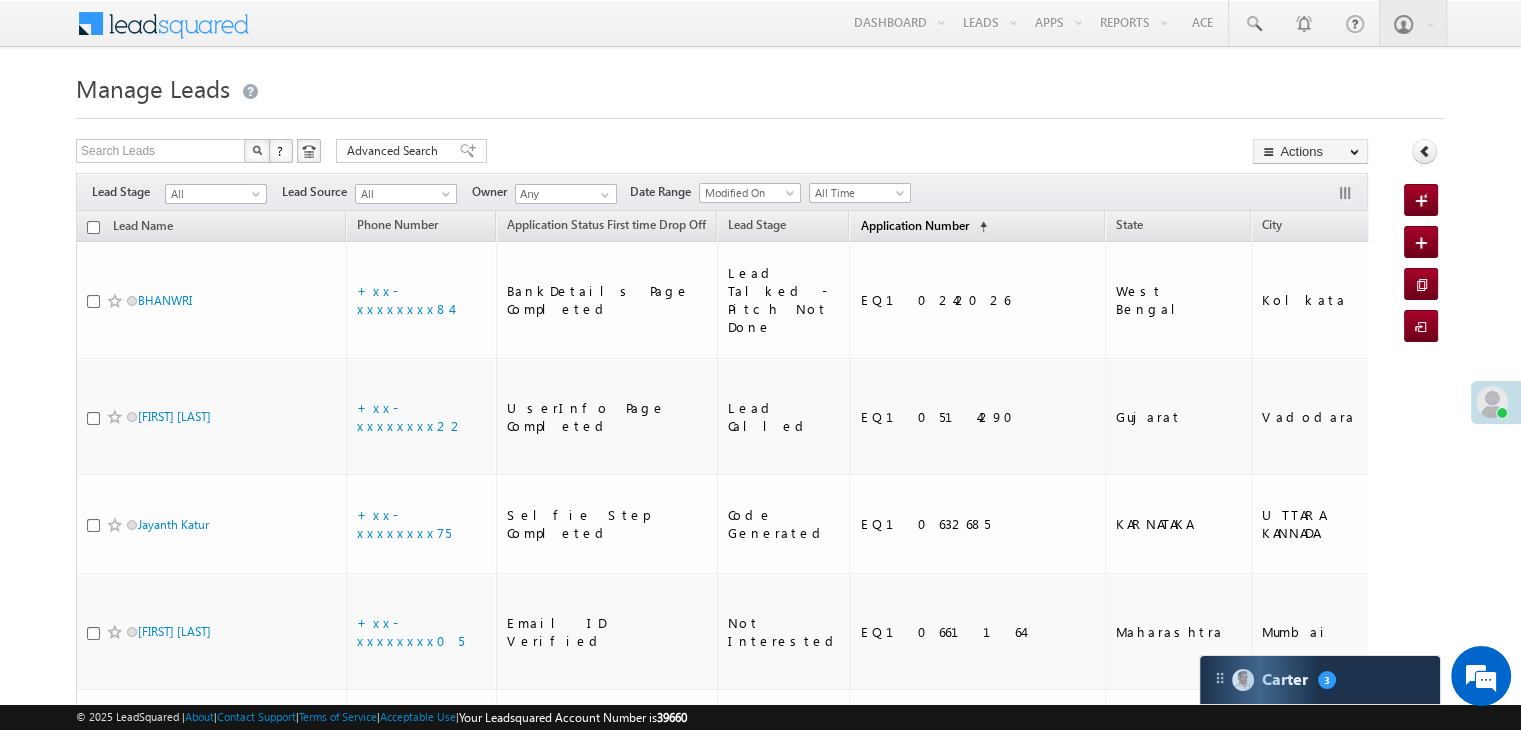 click on "Application Number" at bounding box center (914, 225) 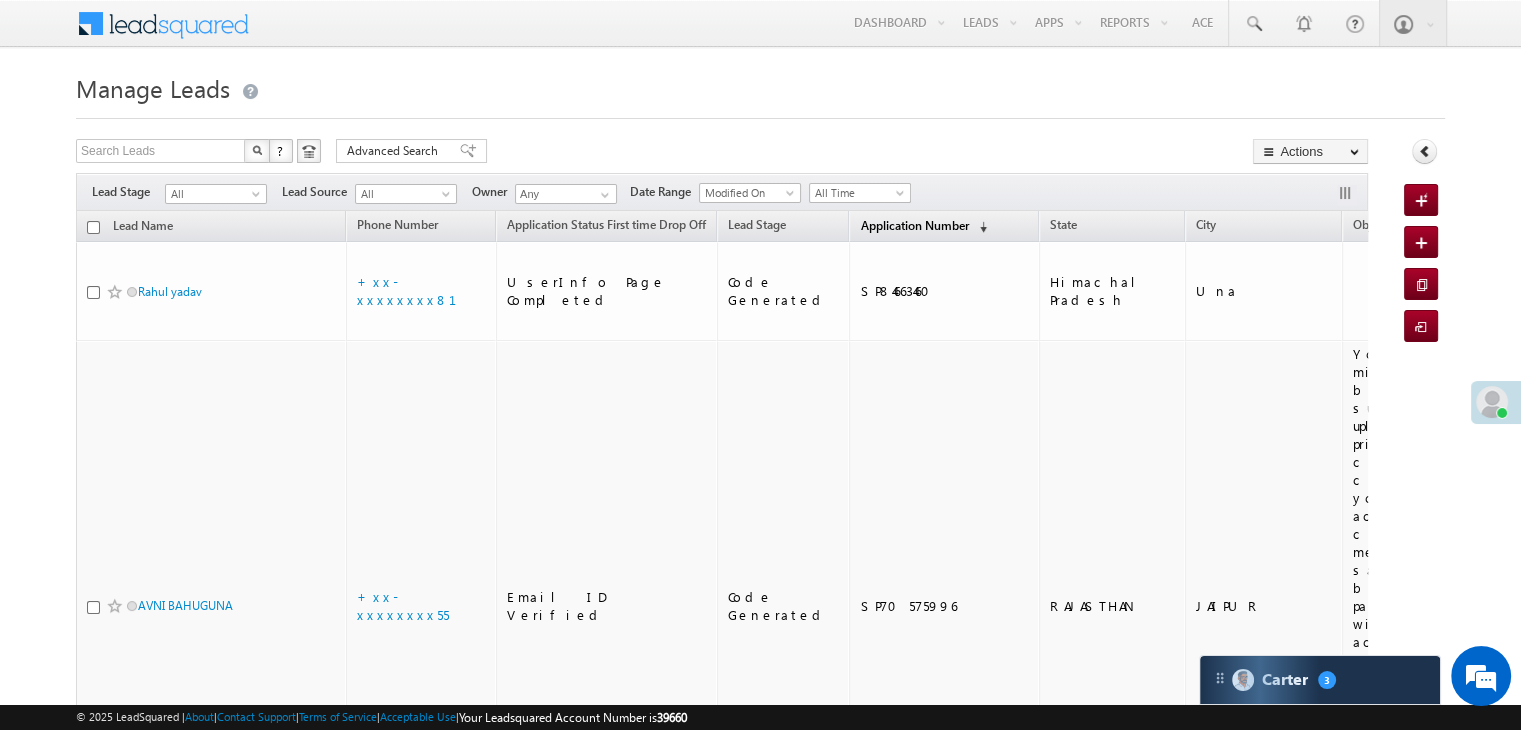 click on "Application Number" at bounding box center [914, 225] 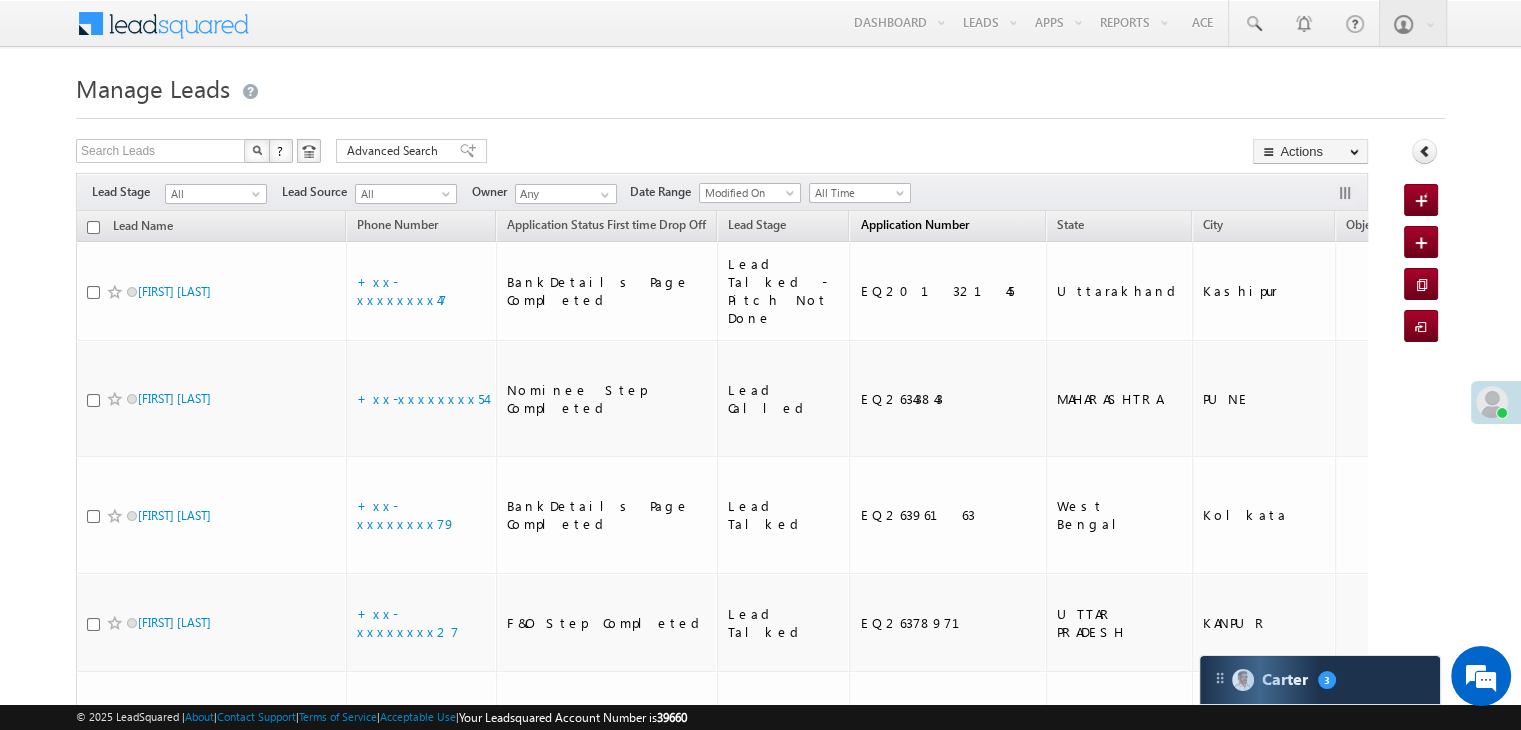 scroll, scrollTop: 0, scrollLeft: 0, axis: both 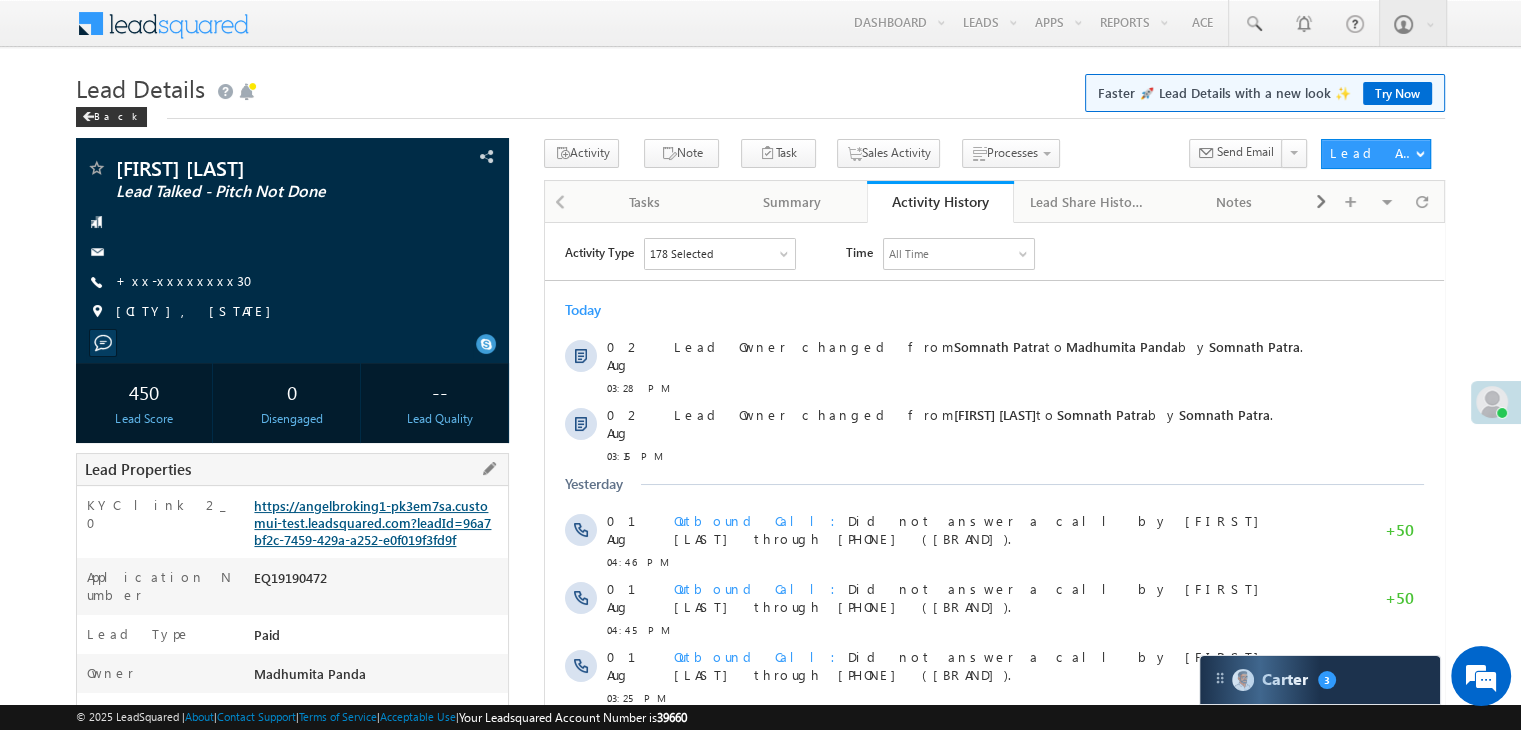 click on "https://angelbroking1-pk3em7sa.customui-test.leadsquared.com?leadId=96a7bf2c-7459-429a-a252-e0f019f3fd9f" at bounding box center [372, 522] 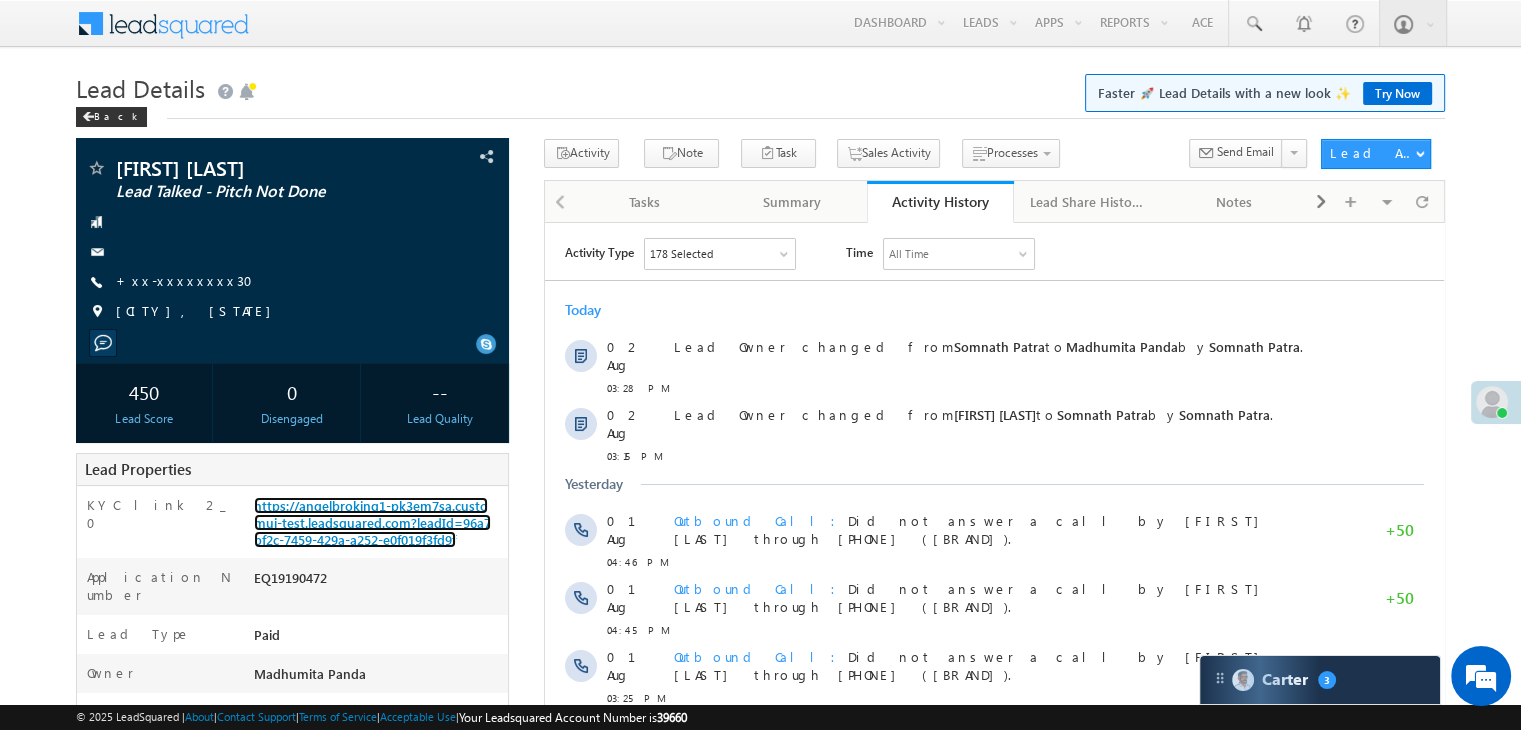 scroll, scrollTop: 0, scrollLeft: 0, axis: both 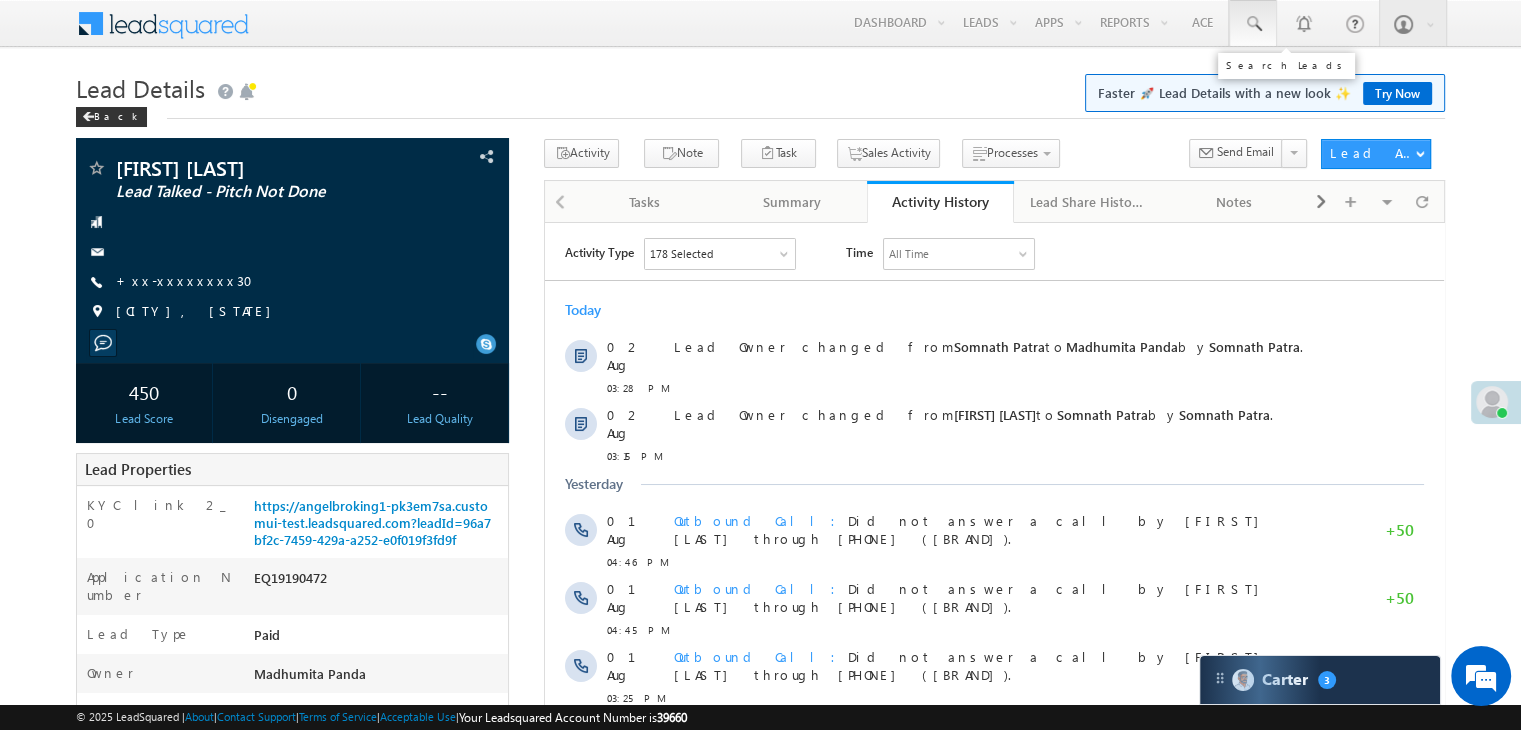 click at bounding box center [1253, 24] 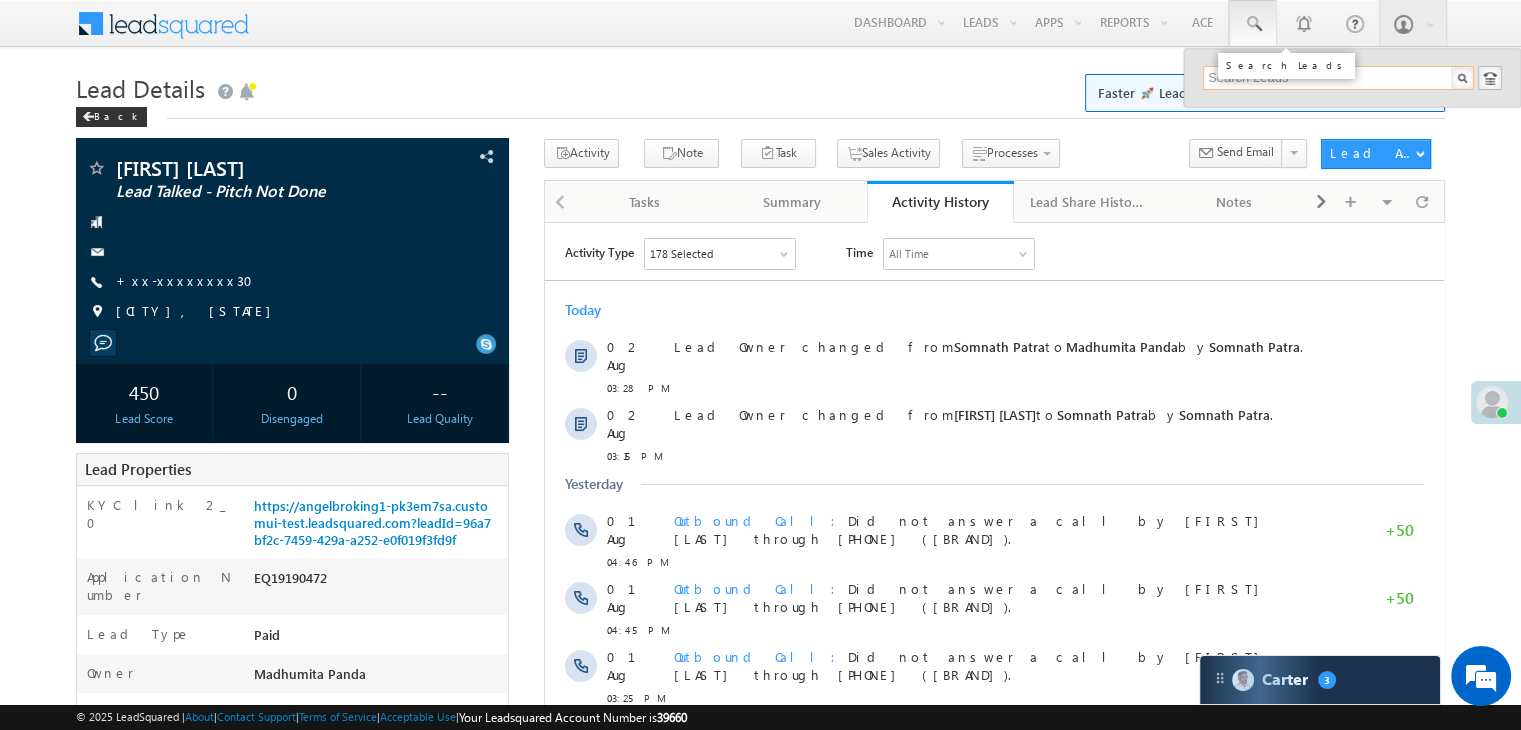 paste on "EQ25920370" 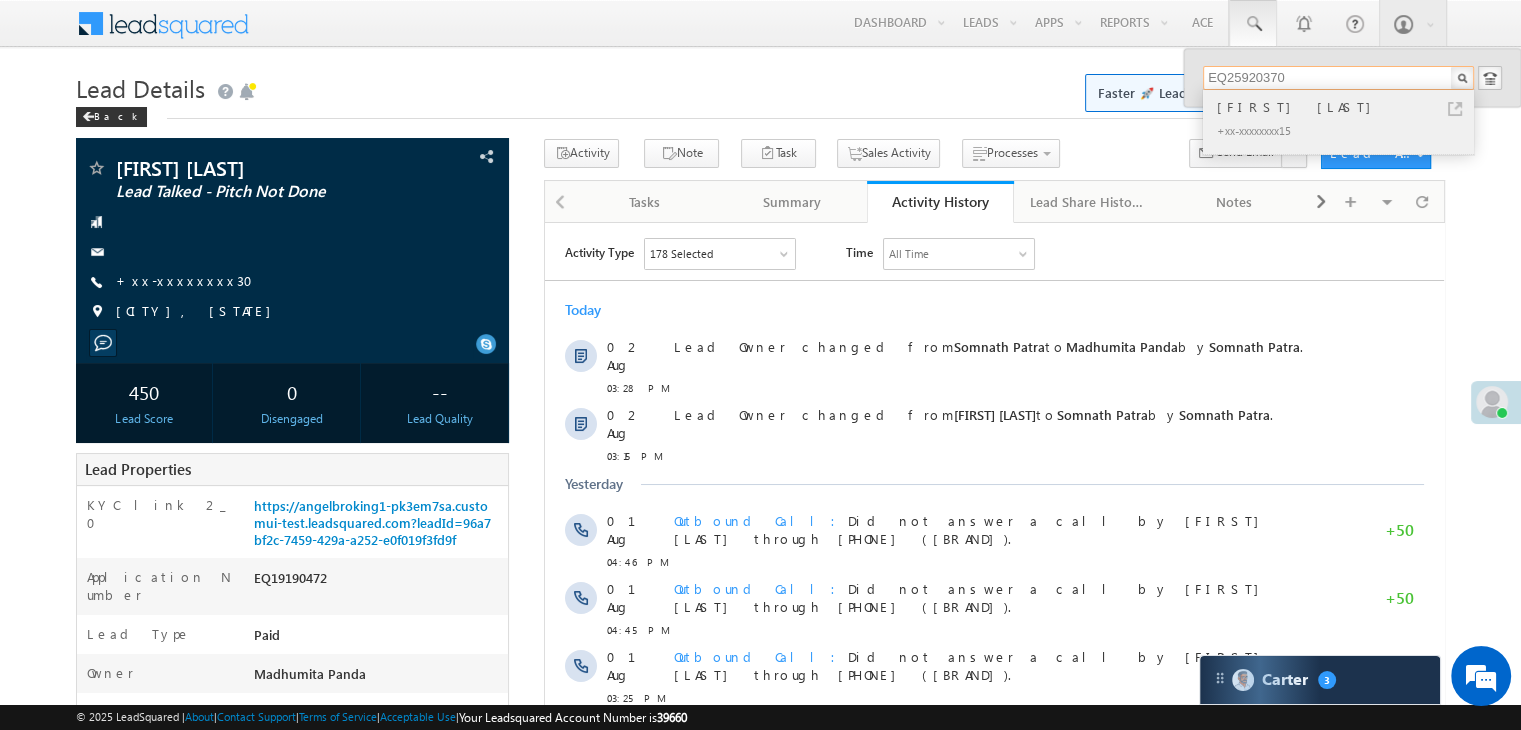 type on "EQ25920370" 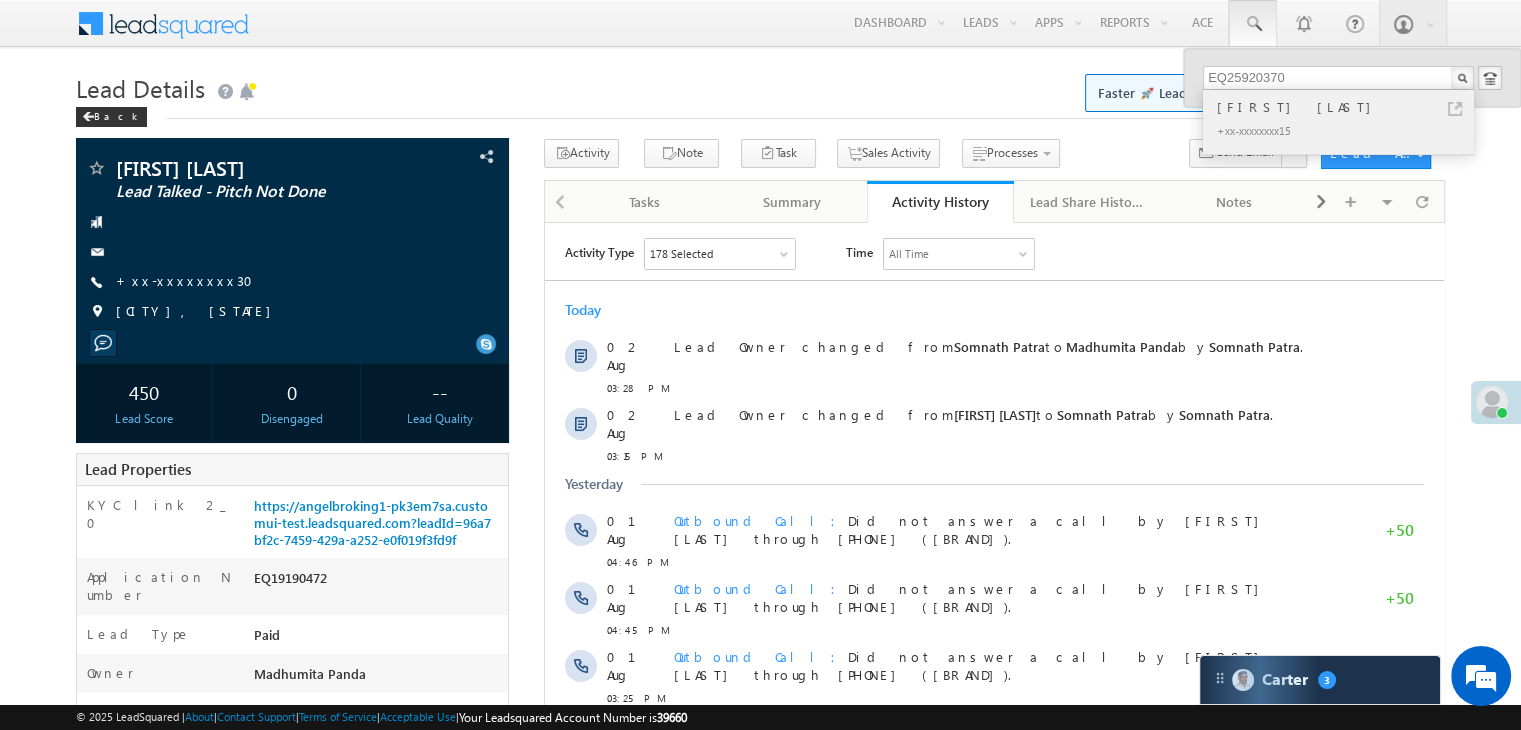 click on "[FIRST] [LAST]" at bounding box center [1347, 107] 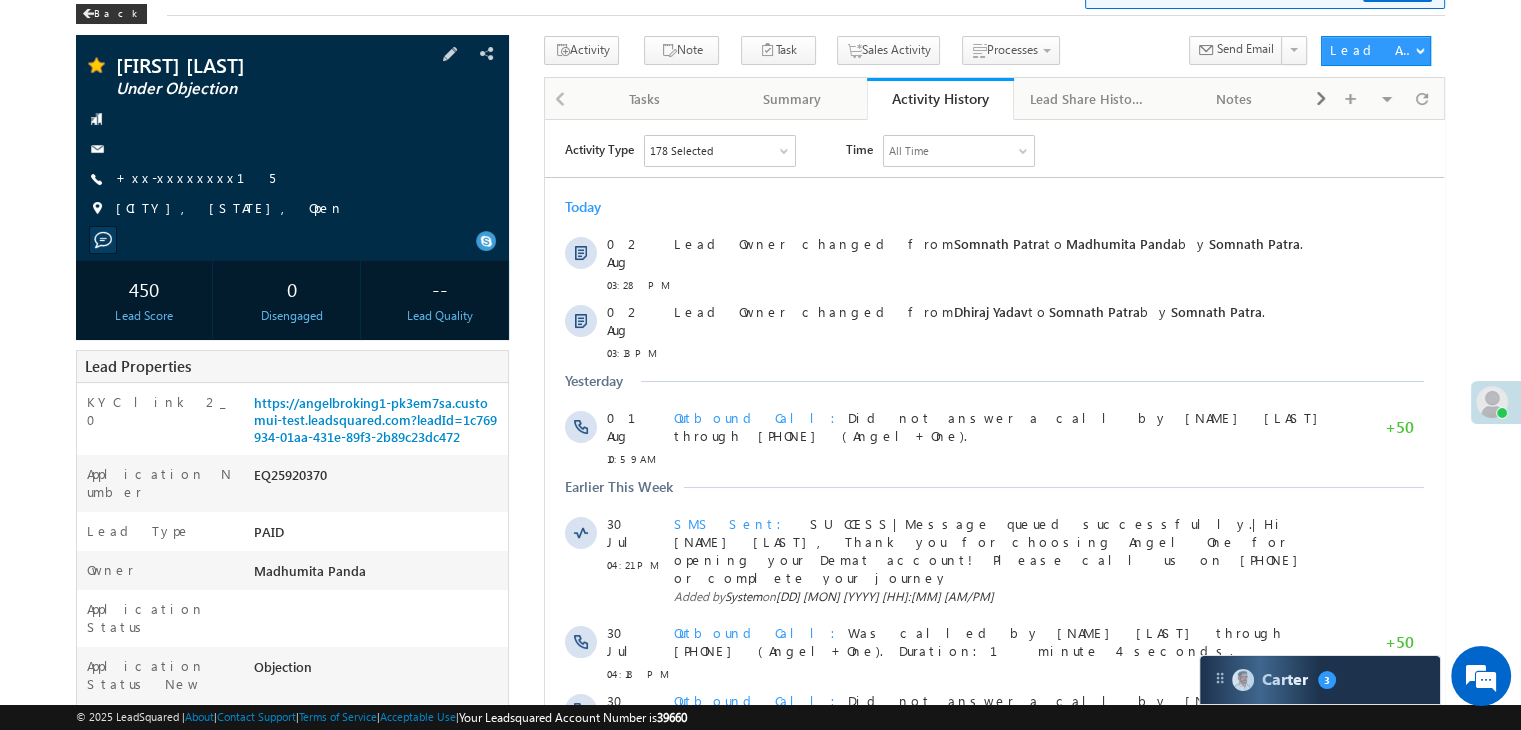 scroll, scrollTop: 100, scrollLeft: 0, axis: vertical 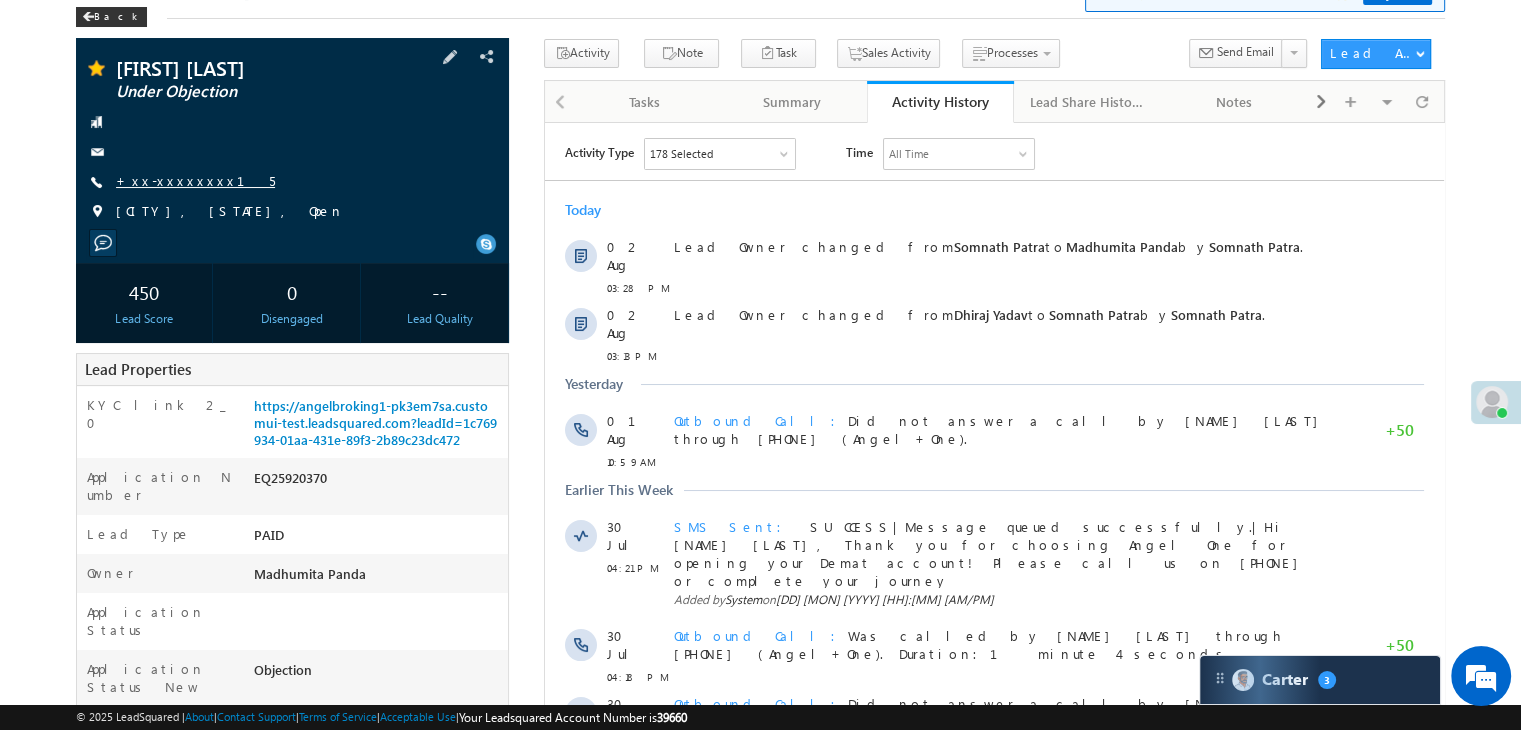 click on "+xx-xxxxxxxx15" at bounding box center [195, 180] 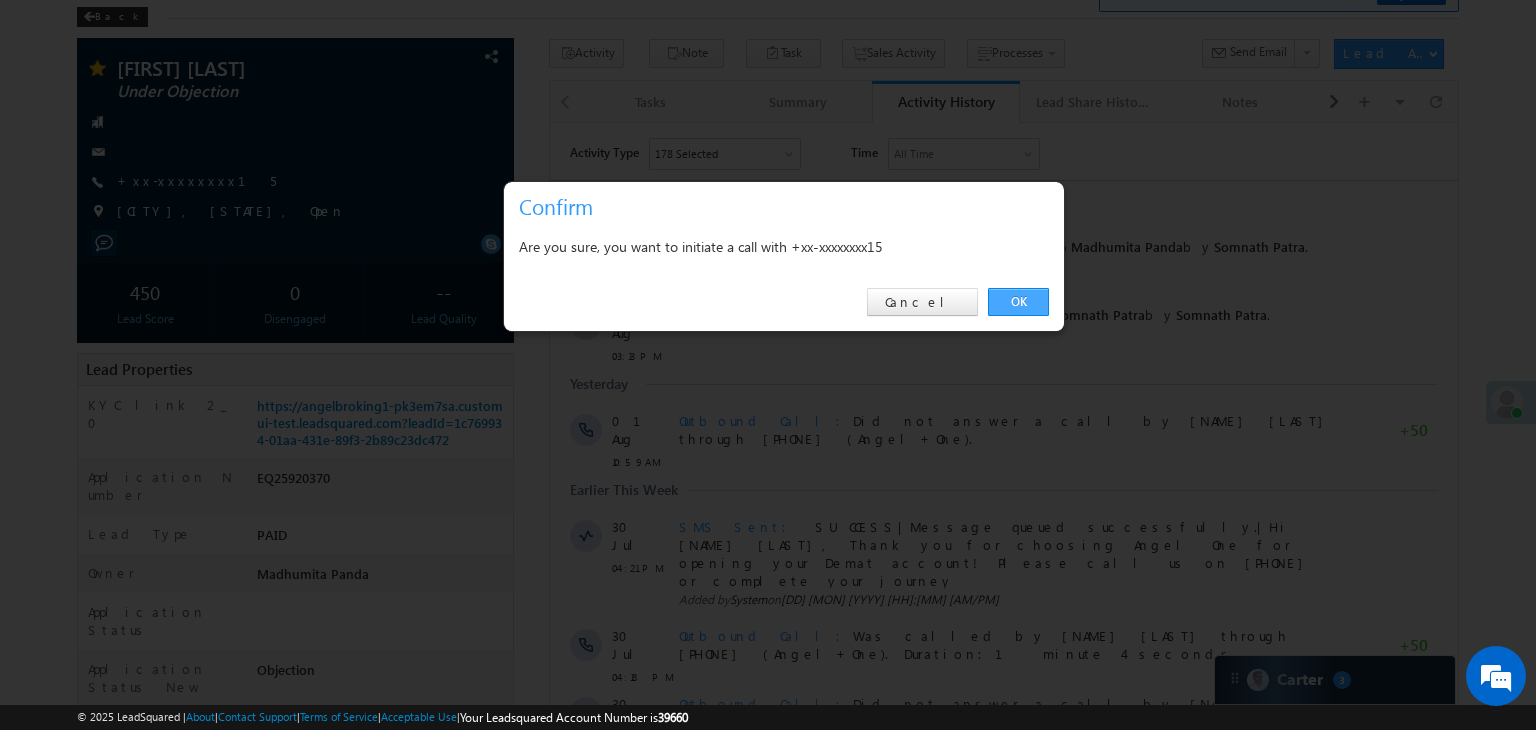 click on "OK" at bounding box center [1018, 302] 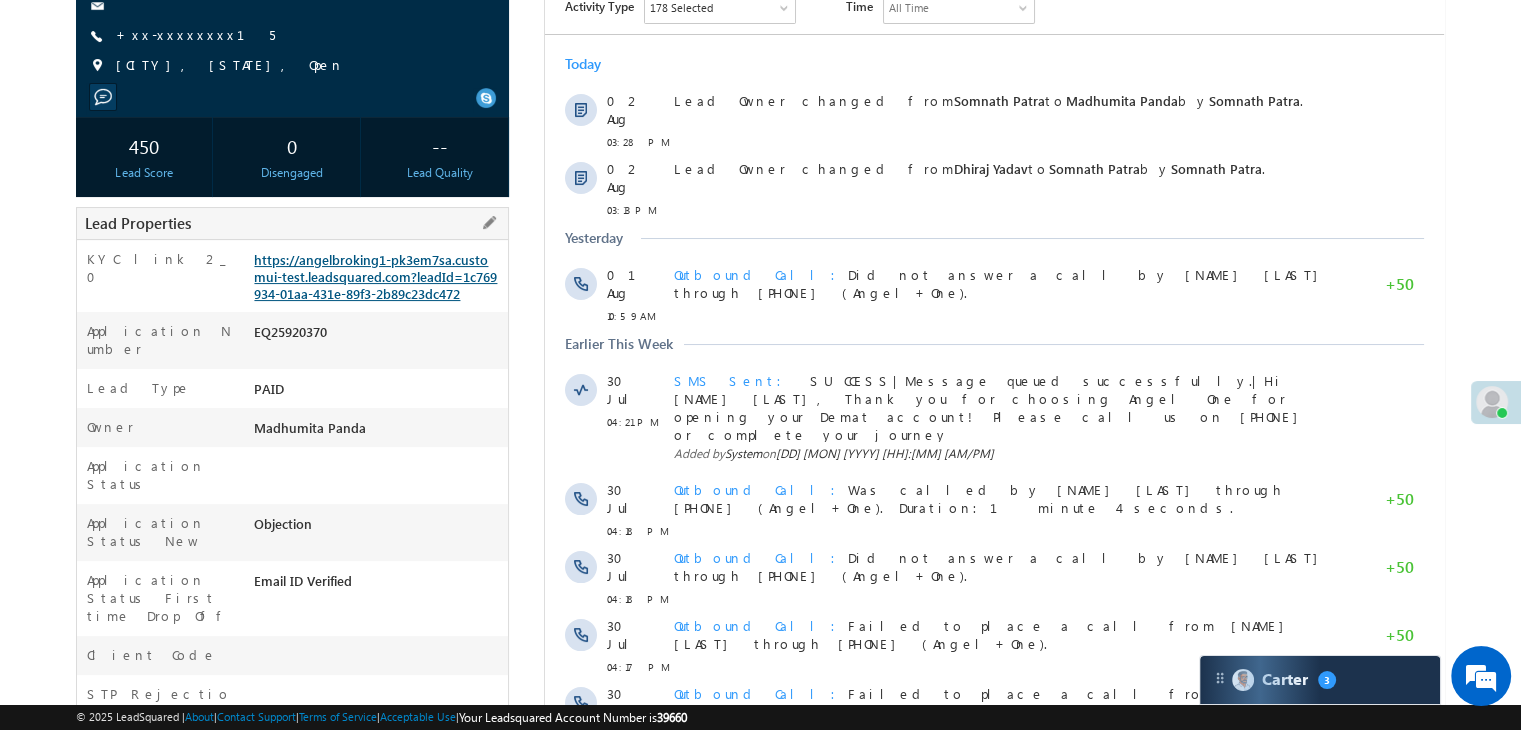 scroll, scrollTop: 353, scrollLeft: 0, axis: vertical 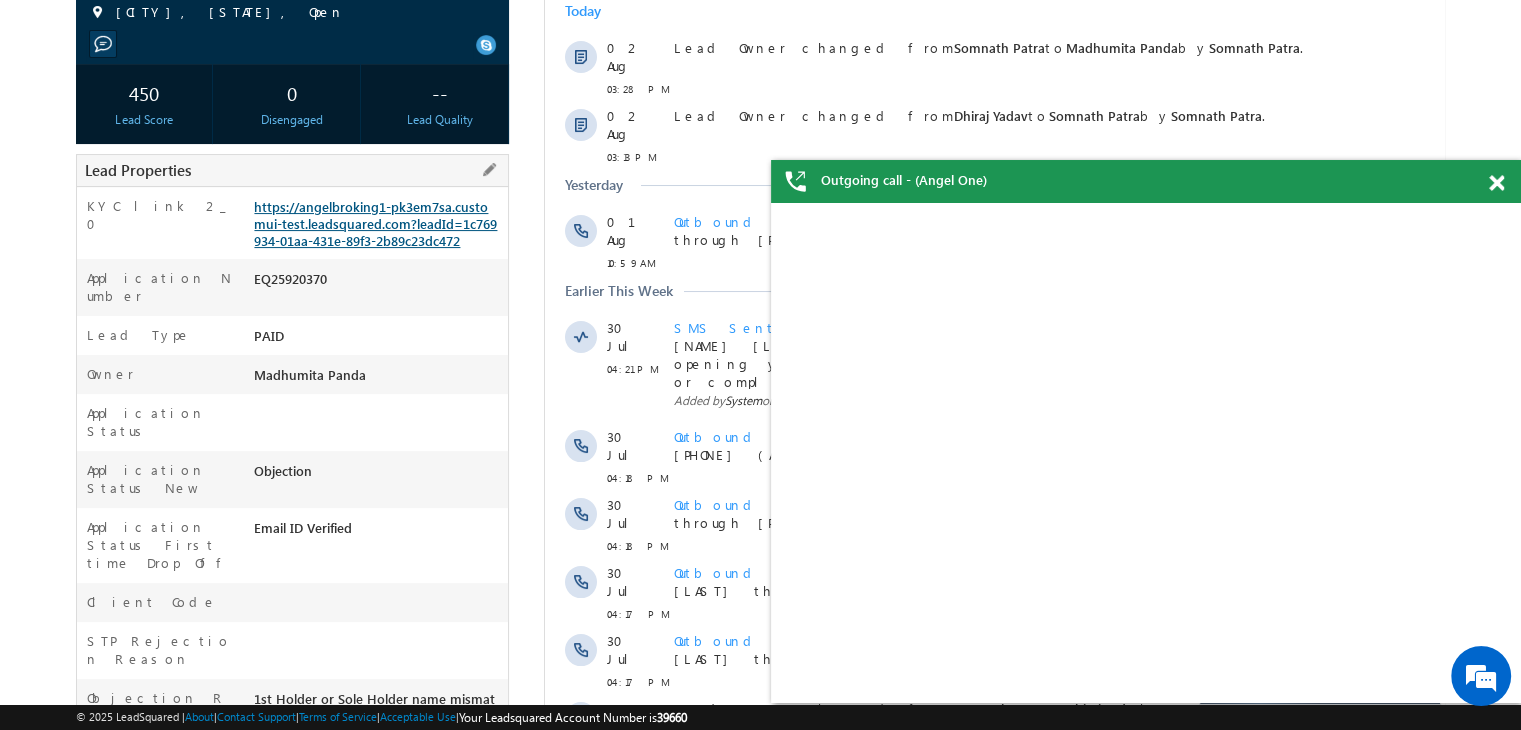 click on "https://angelbroking1-pk3em7sa.customui-test.leadsquared.com?leadId=1c769934-01aa-431e-89f3-2b89c23dc472" at bounding box center (375, 223) 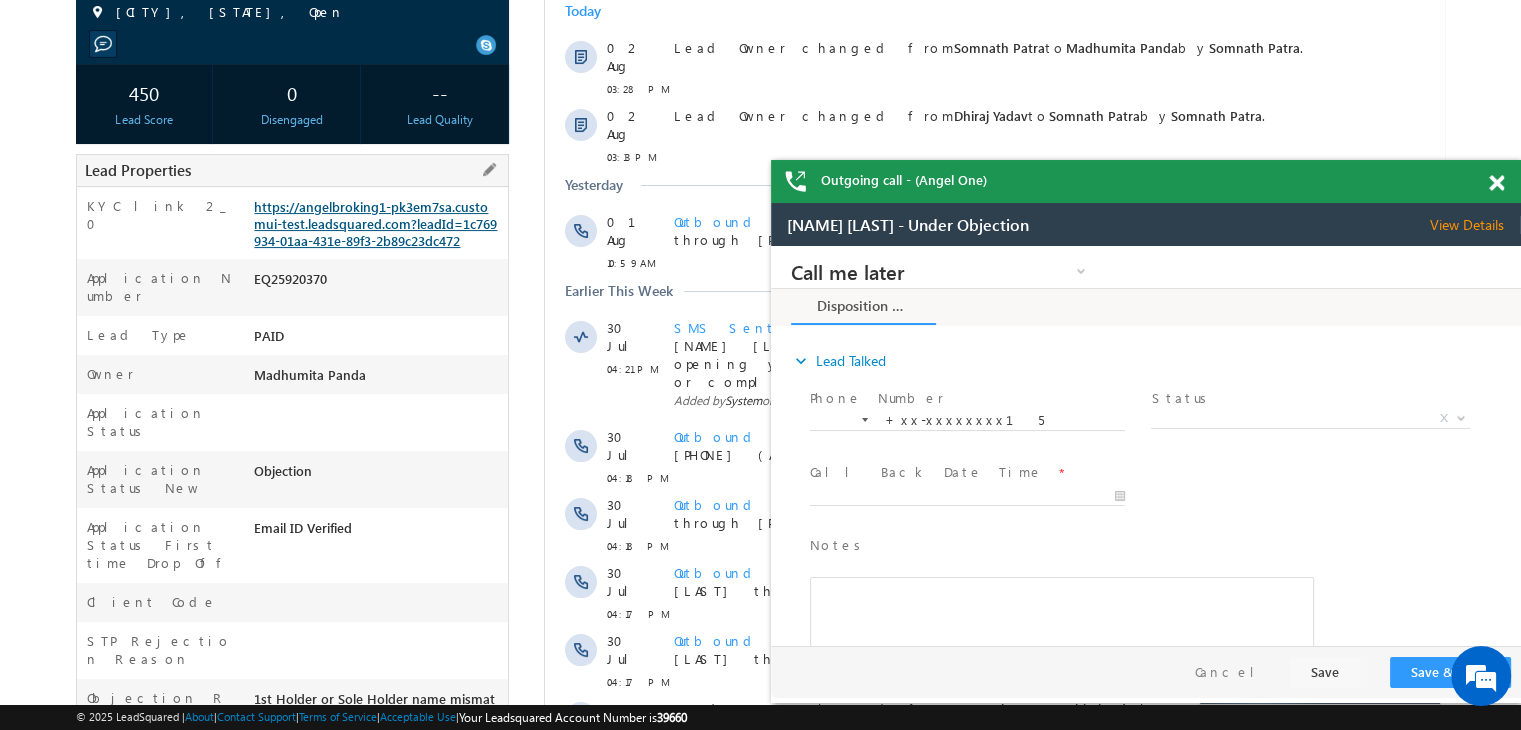 scroll, scrollTop: 0, scrollLeft: 0, axis: both 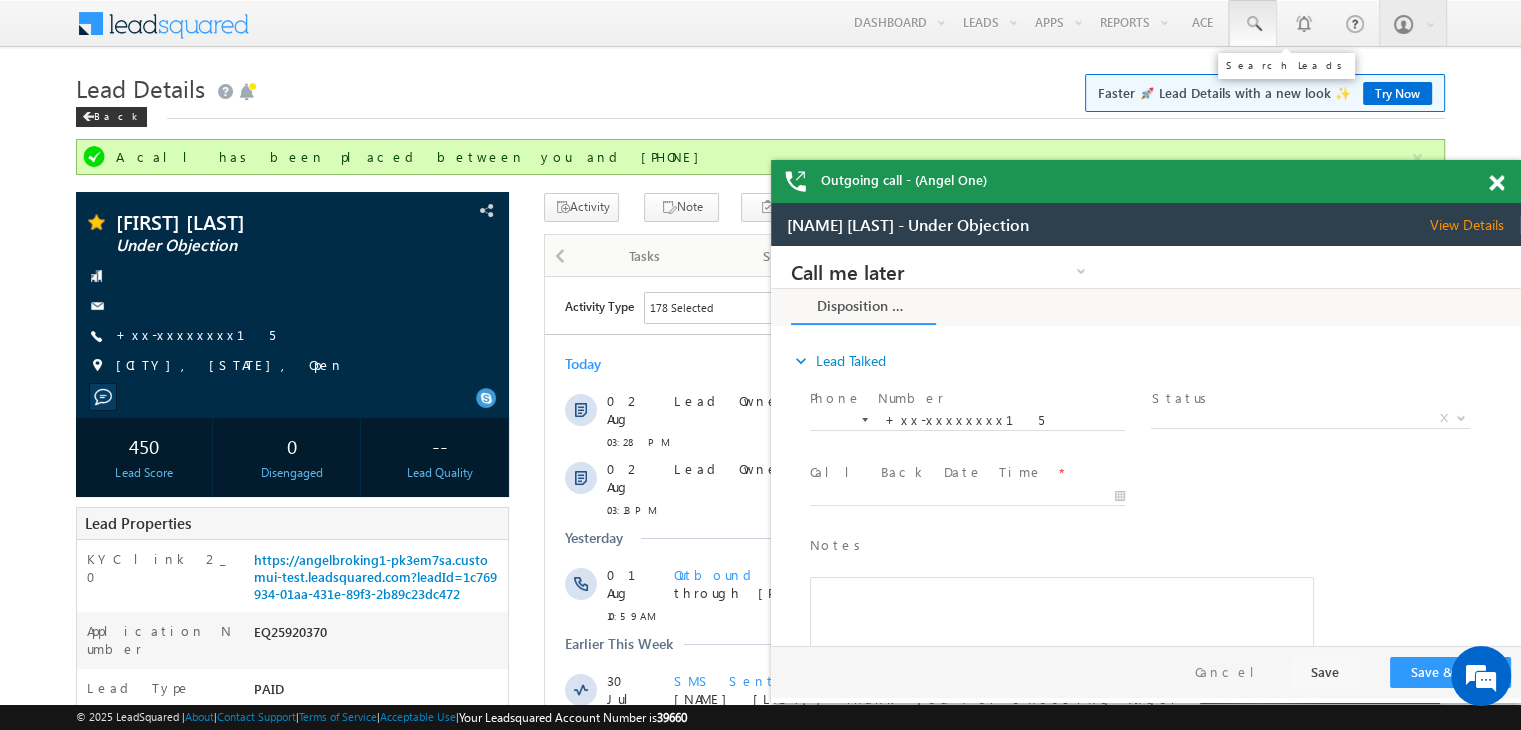 click at bounding box center [1253, 24] 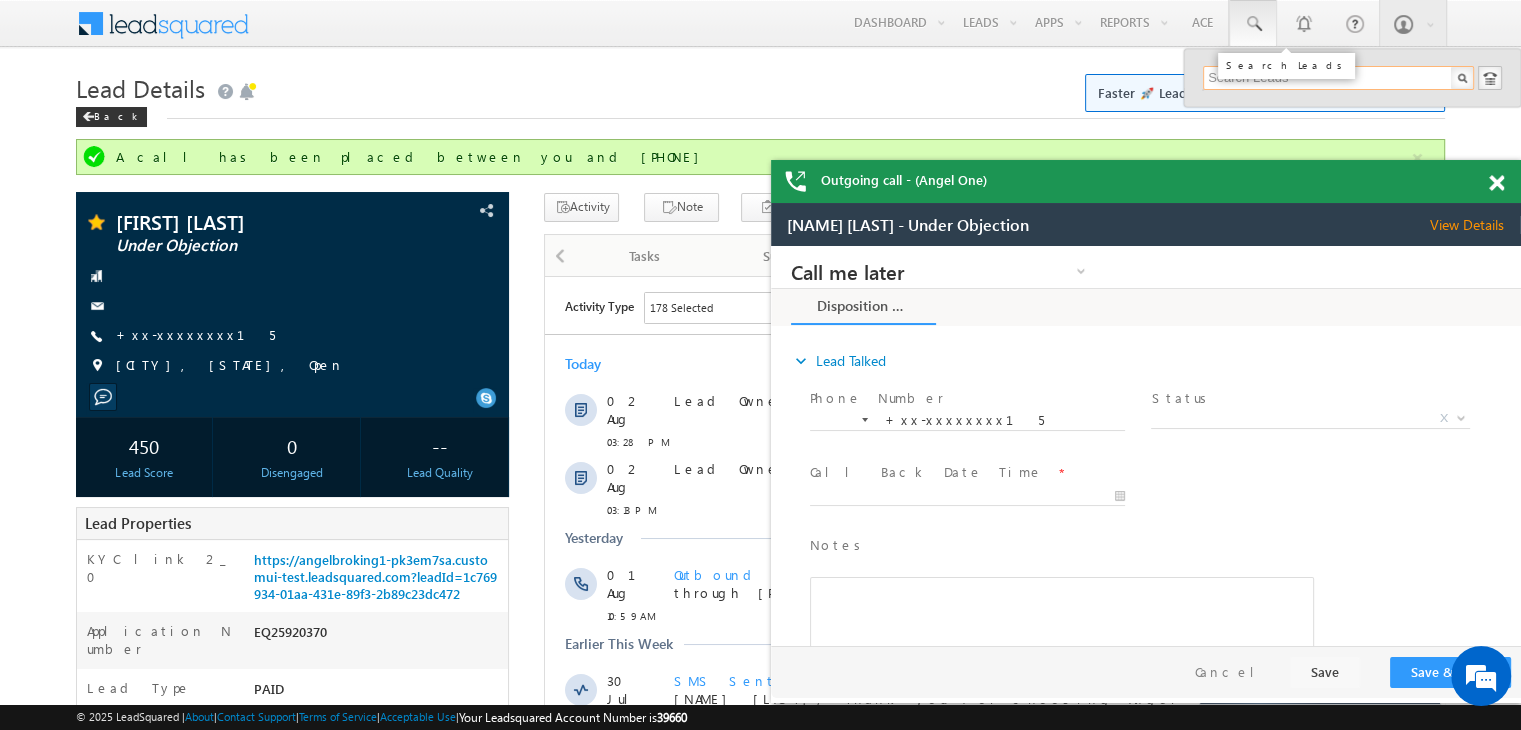 paste on "EQ11140863" 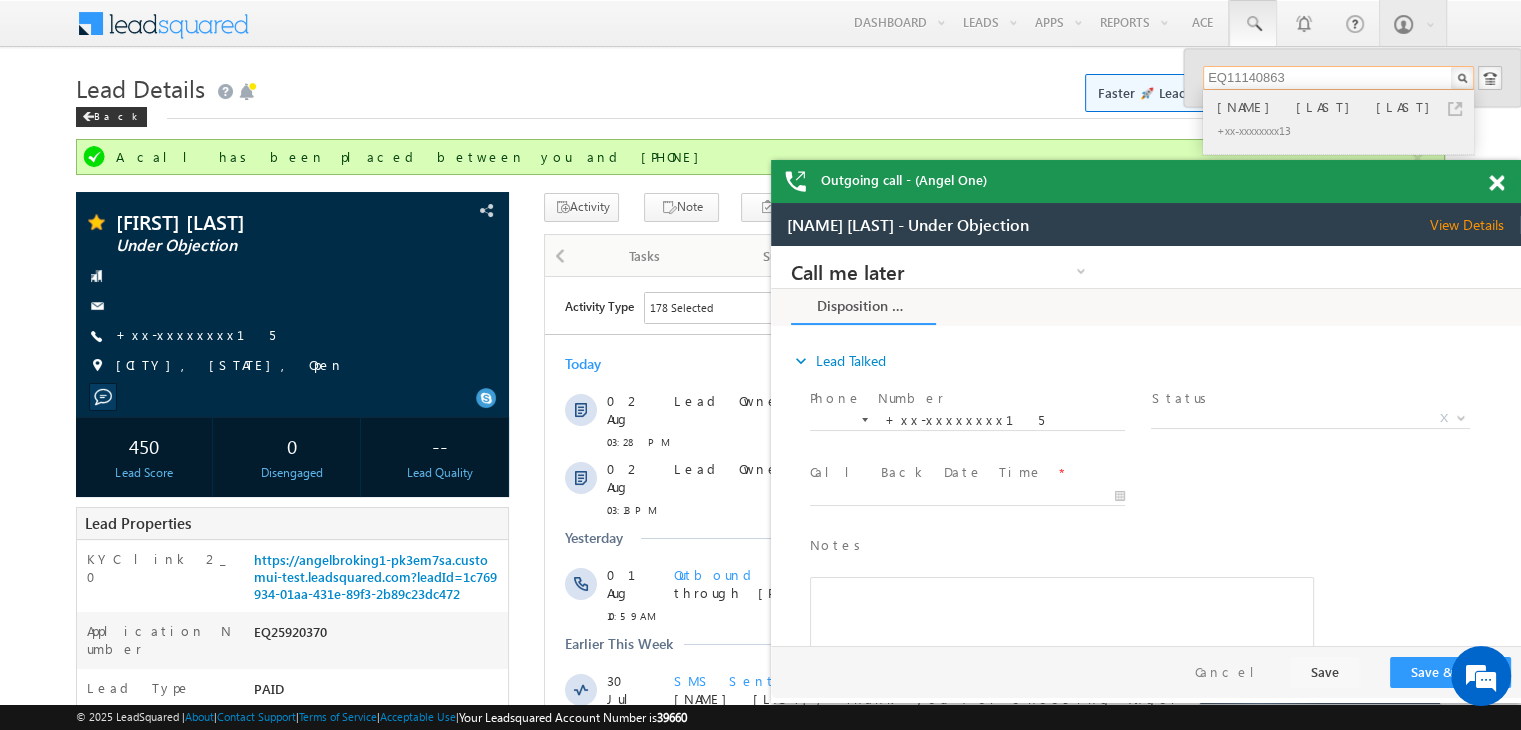 type on "EQ11140863" 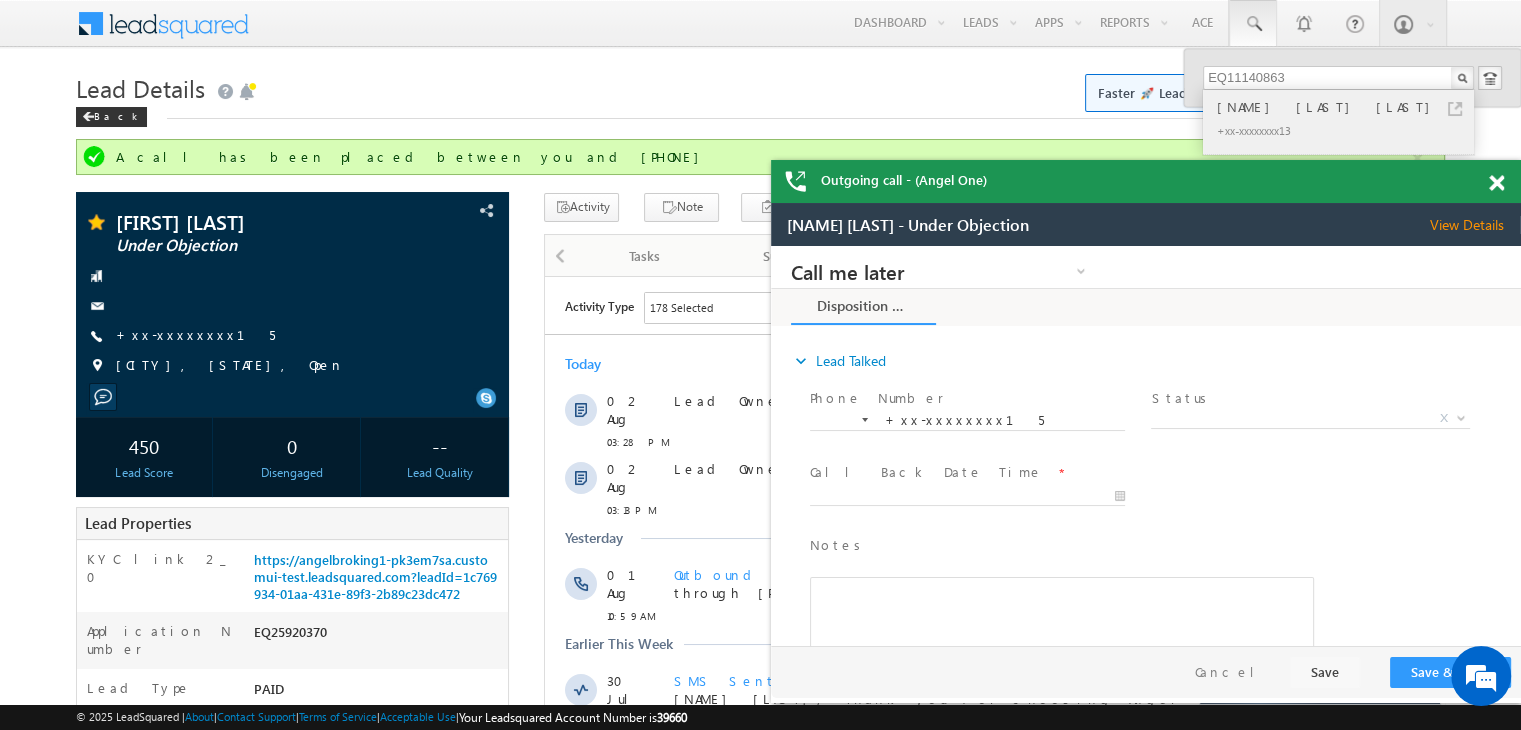 click on "[NAME] [NAME]" at bounding box center (1347, 107) 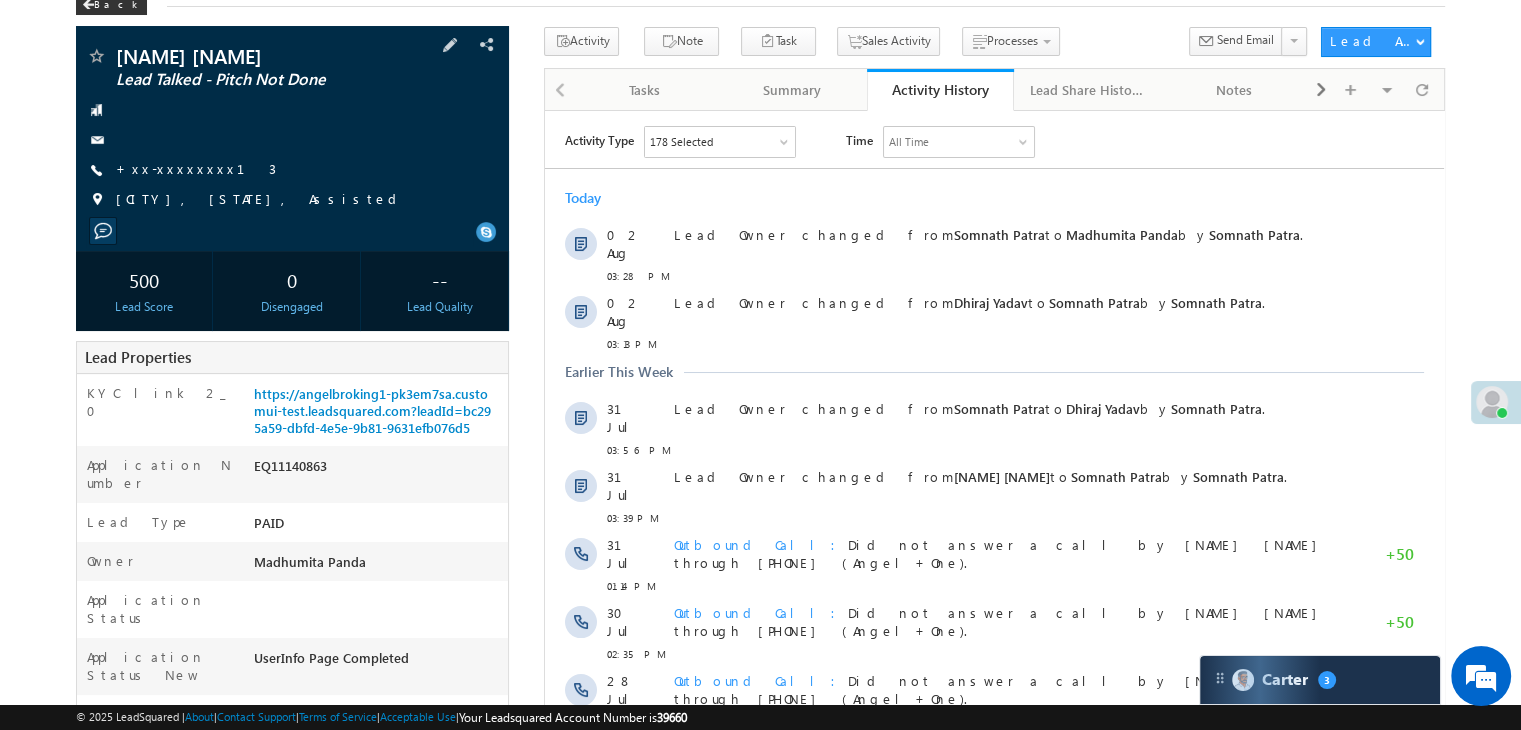scroll, scrollTop: 100, scrollLeft: 0, axis: vertical 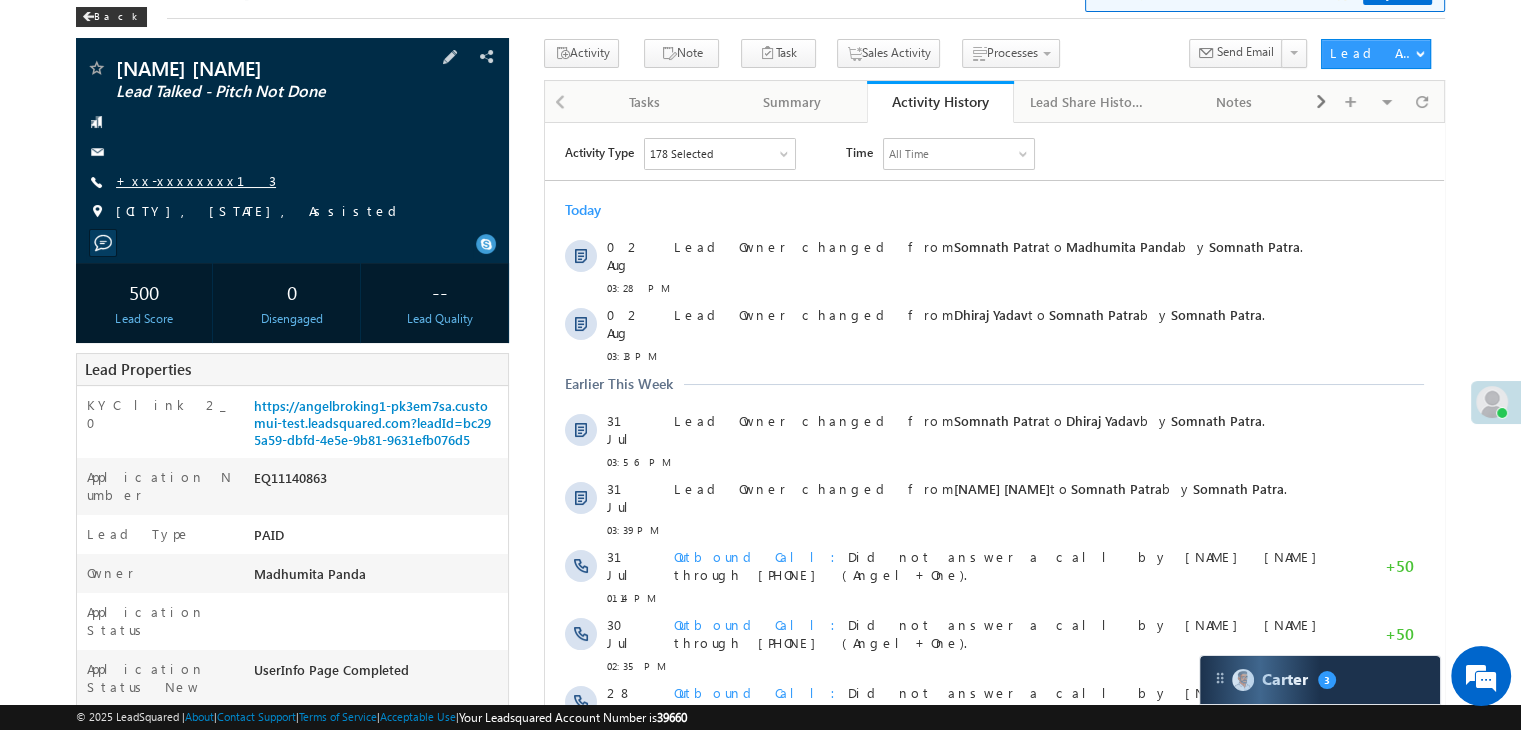 click on "+xx-xxxxxxxx13" at bounding box center [196, 180] 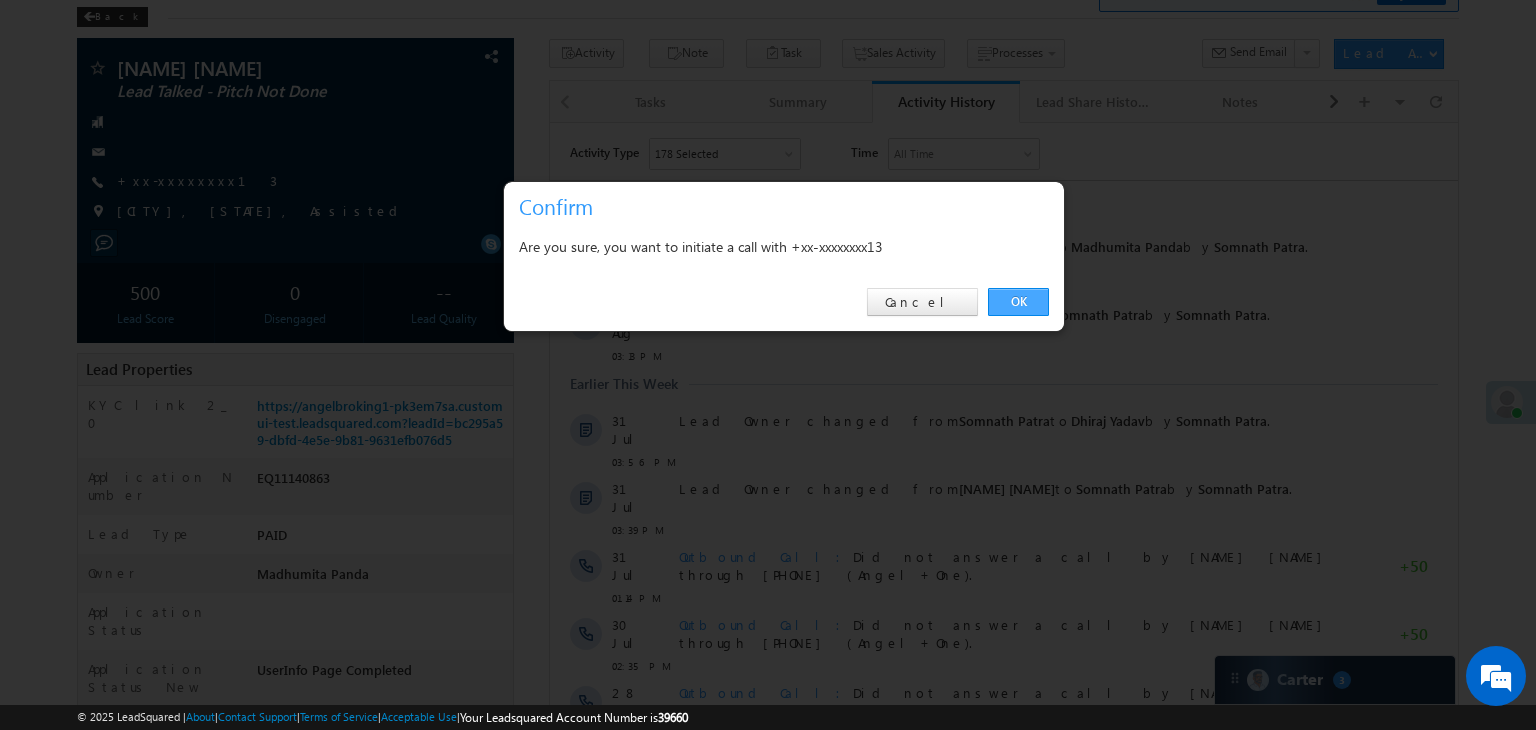 drag, startPoint x: 1028, startPoint y: 302, endPoint x: 407, endPoint y: 202, distance: 629 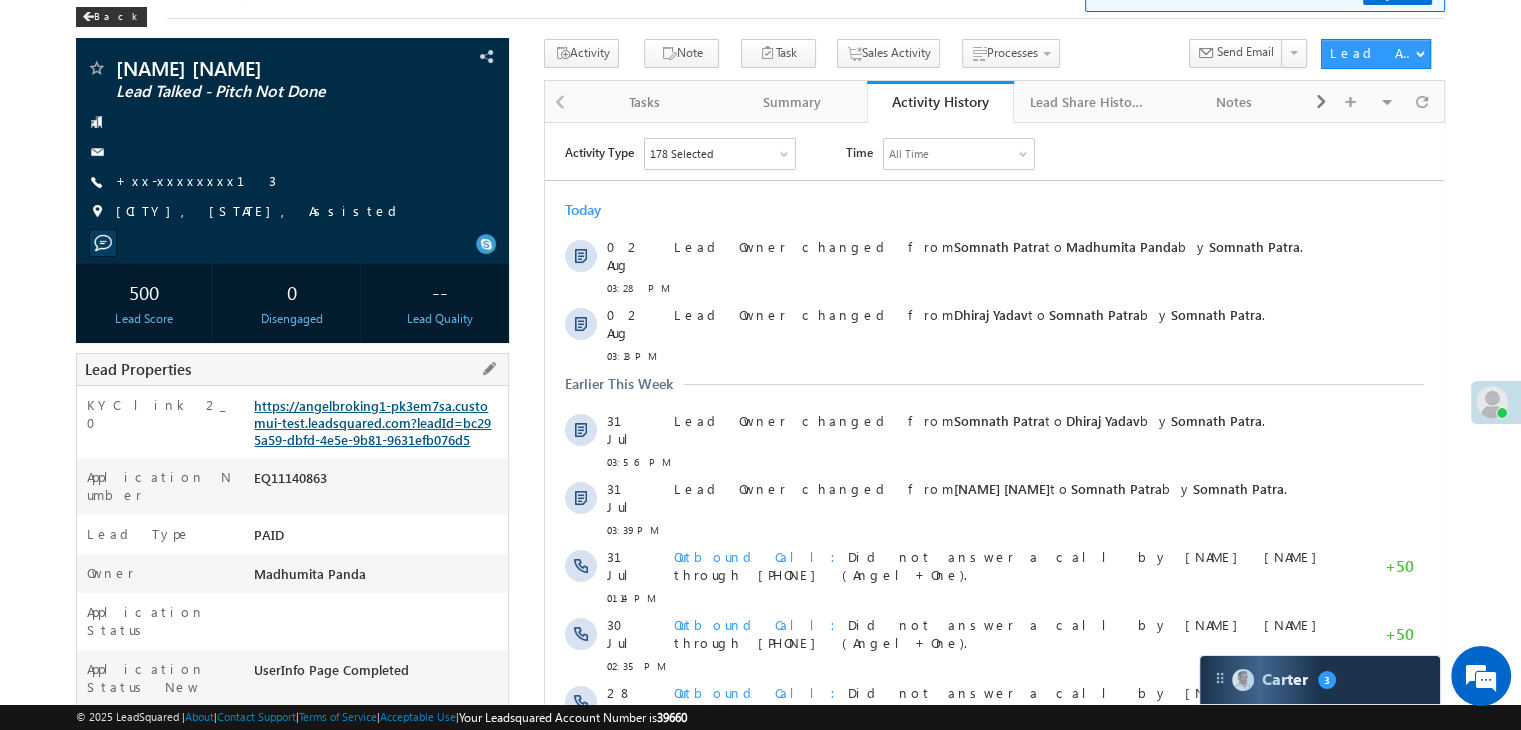 click on "https://angelbroking1-pk3em7sa.customui-test.leadsquared.com?leadId=bc295a59-dbfd-4e5e-9b81-9631efb076d5" at bounding box center (372, 422) 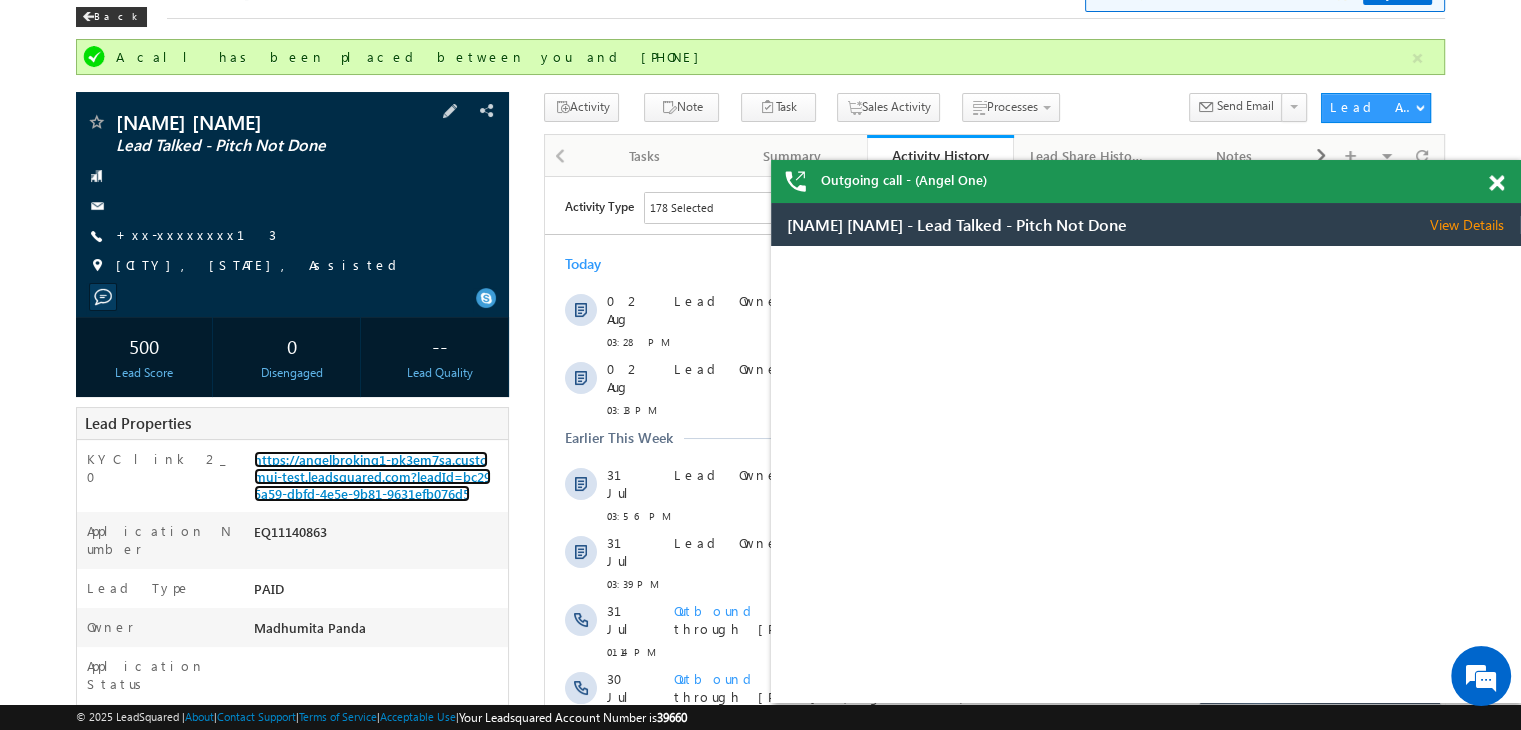 scroll, scrollTop: 0, scrollLeft: 0, axis: both 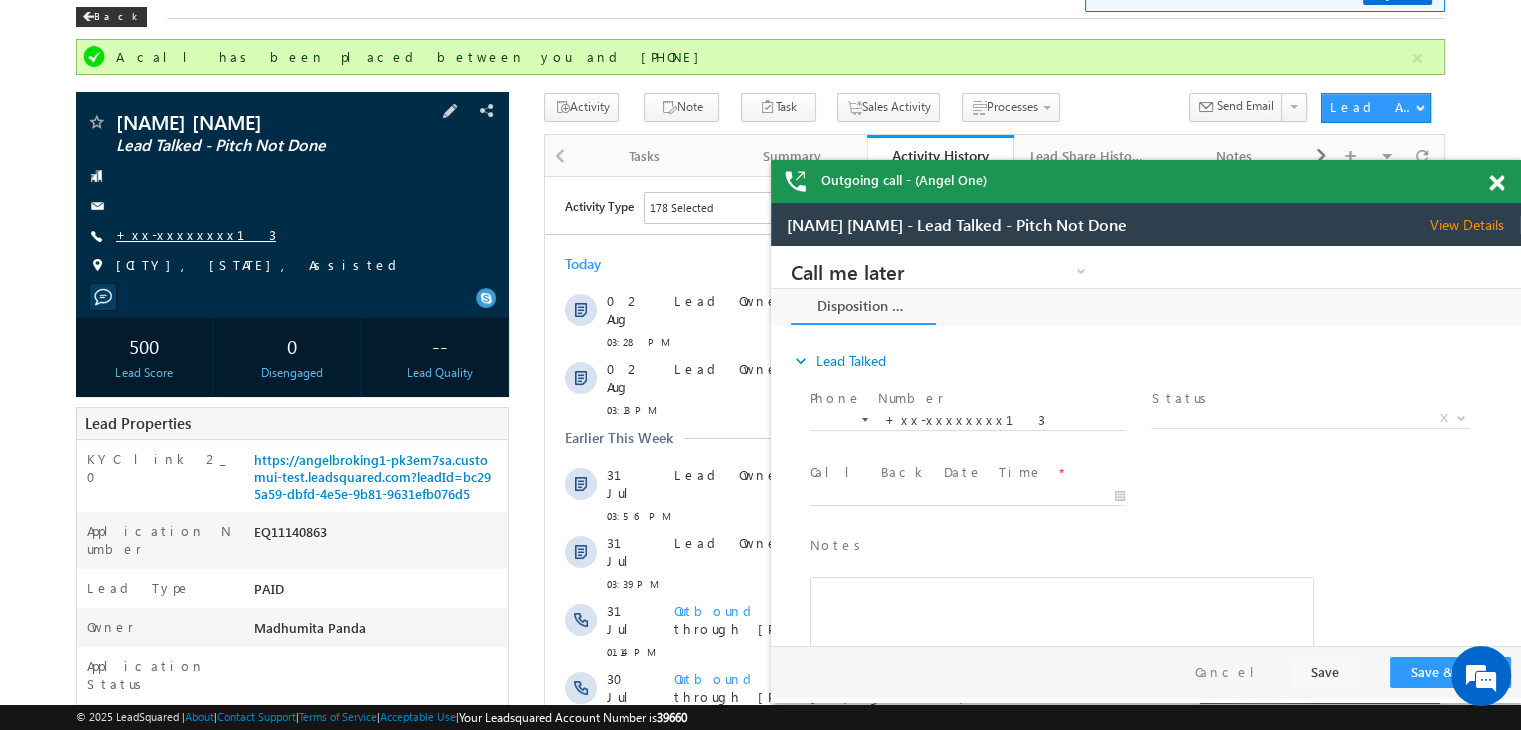 click on "+xx-xxxxxxxx13" at bounding box center (196, 234) 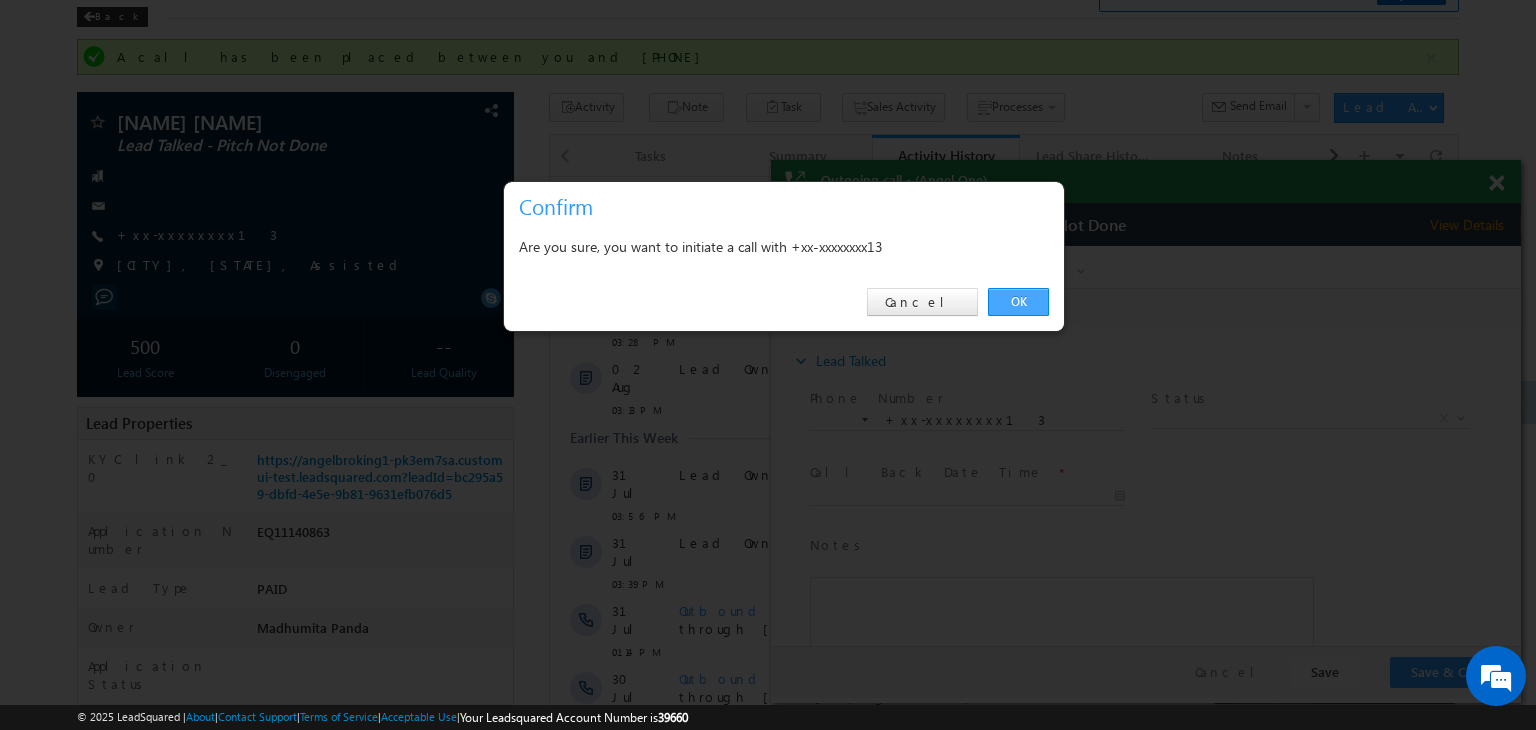 drag, startPoint x: 1016, startPoint y: 301, endPoint x: 209, endPoint y: 18, distance: 855.18304 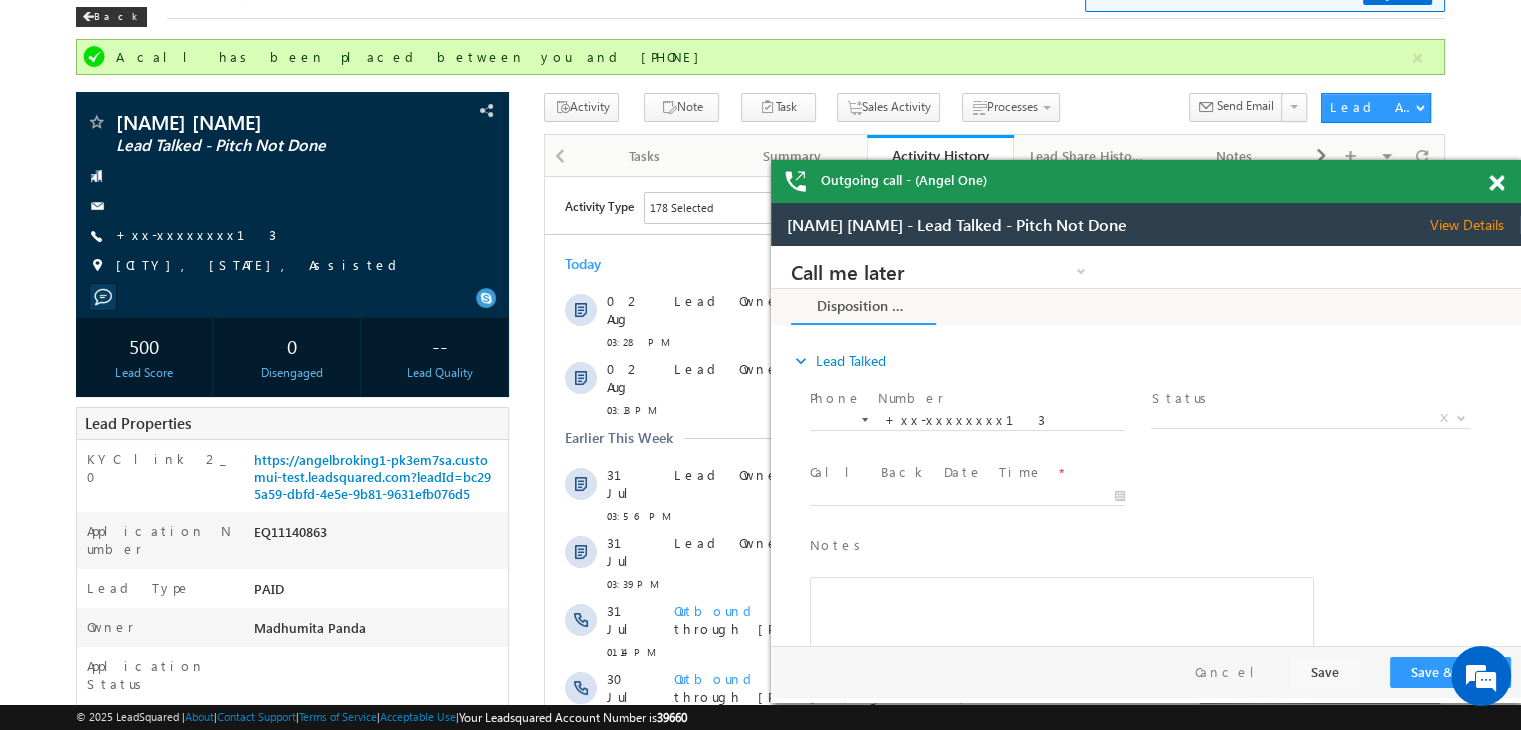 scroll, scrollTop: 0, scrollLeft: 0, axis: both 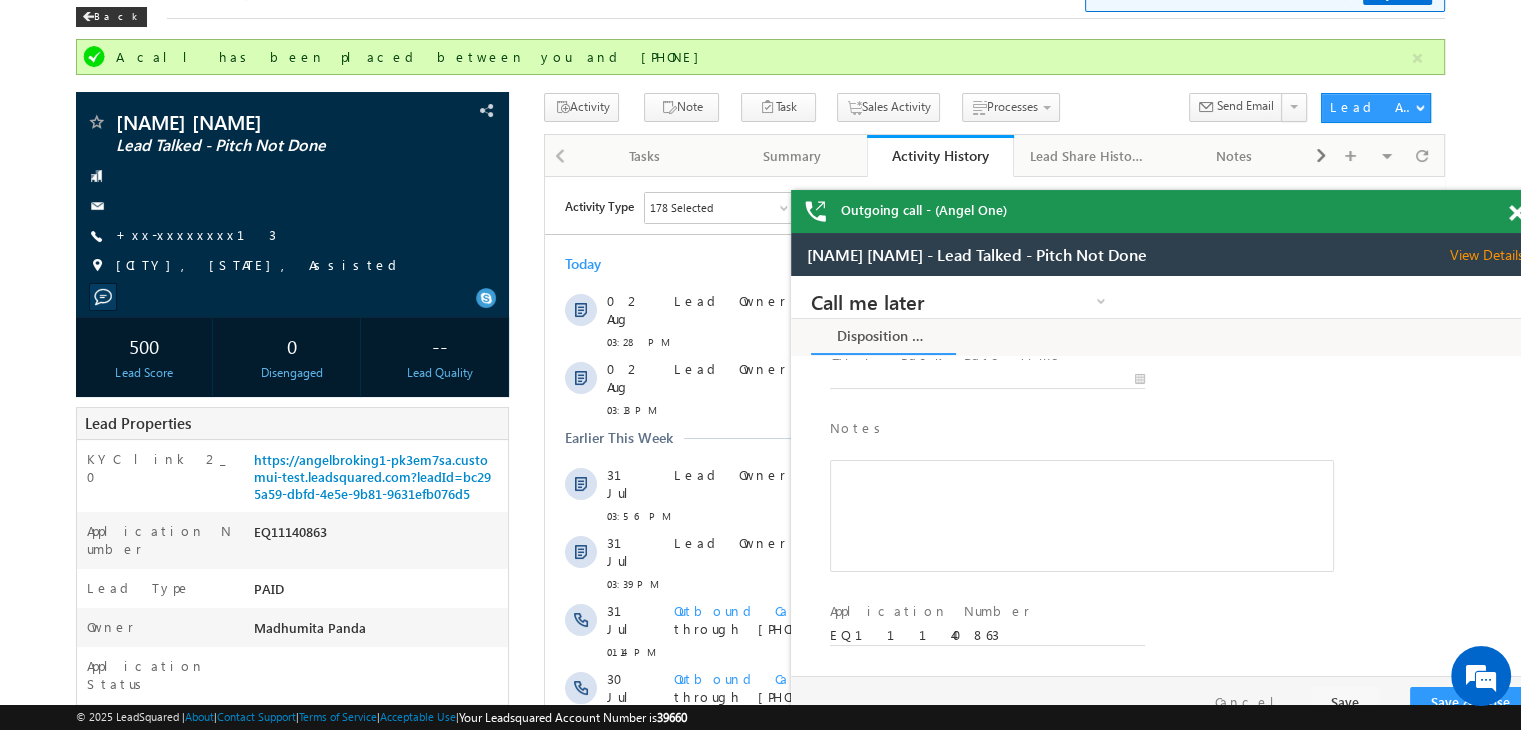 click at bounding box center (1516, 213) 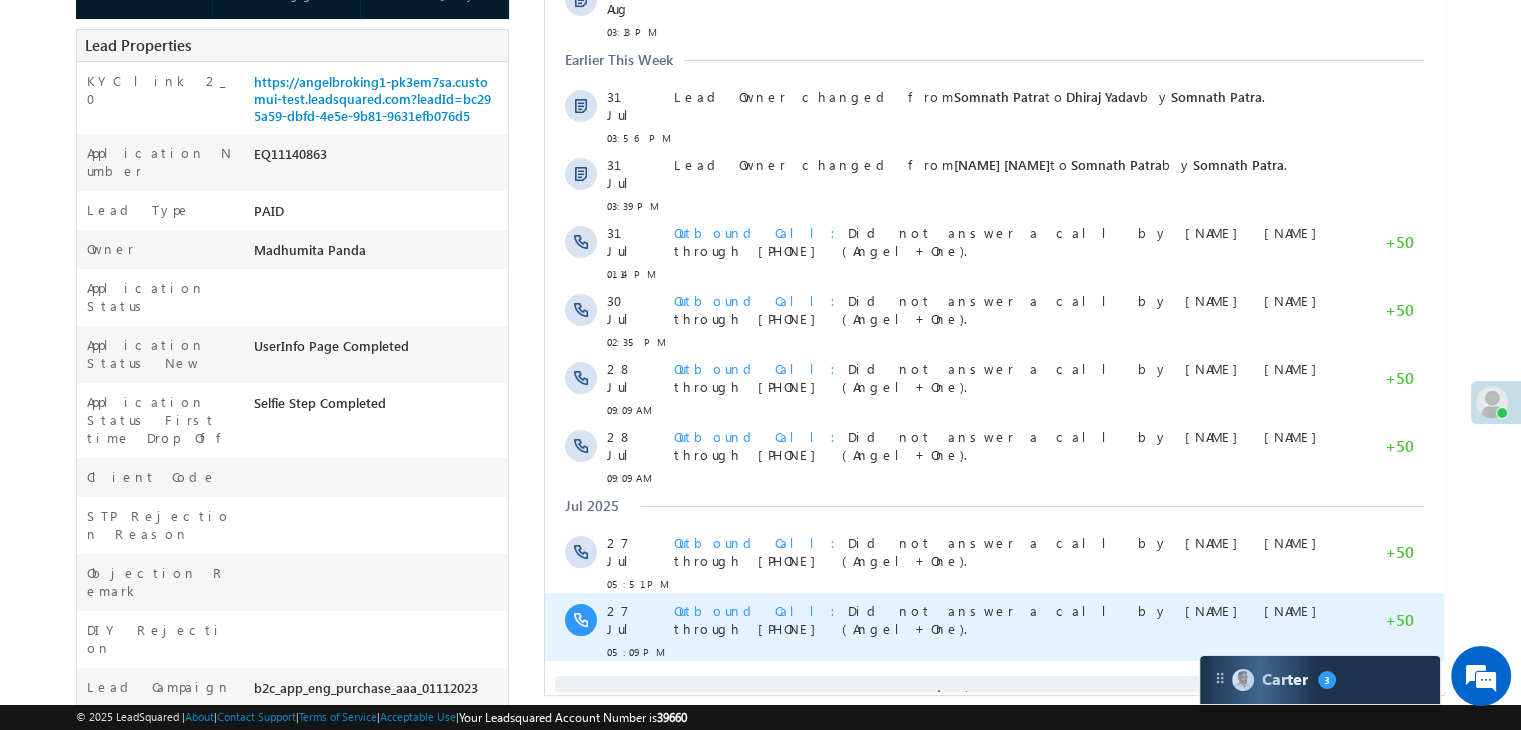 scroll, scrollTop: 600, scrollLeft: 0, axis: vertical 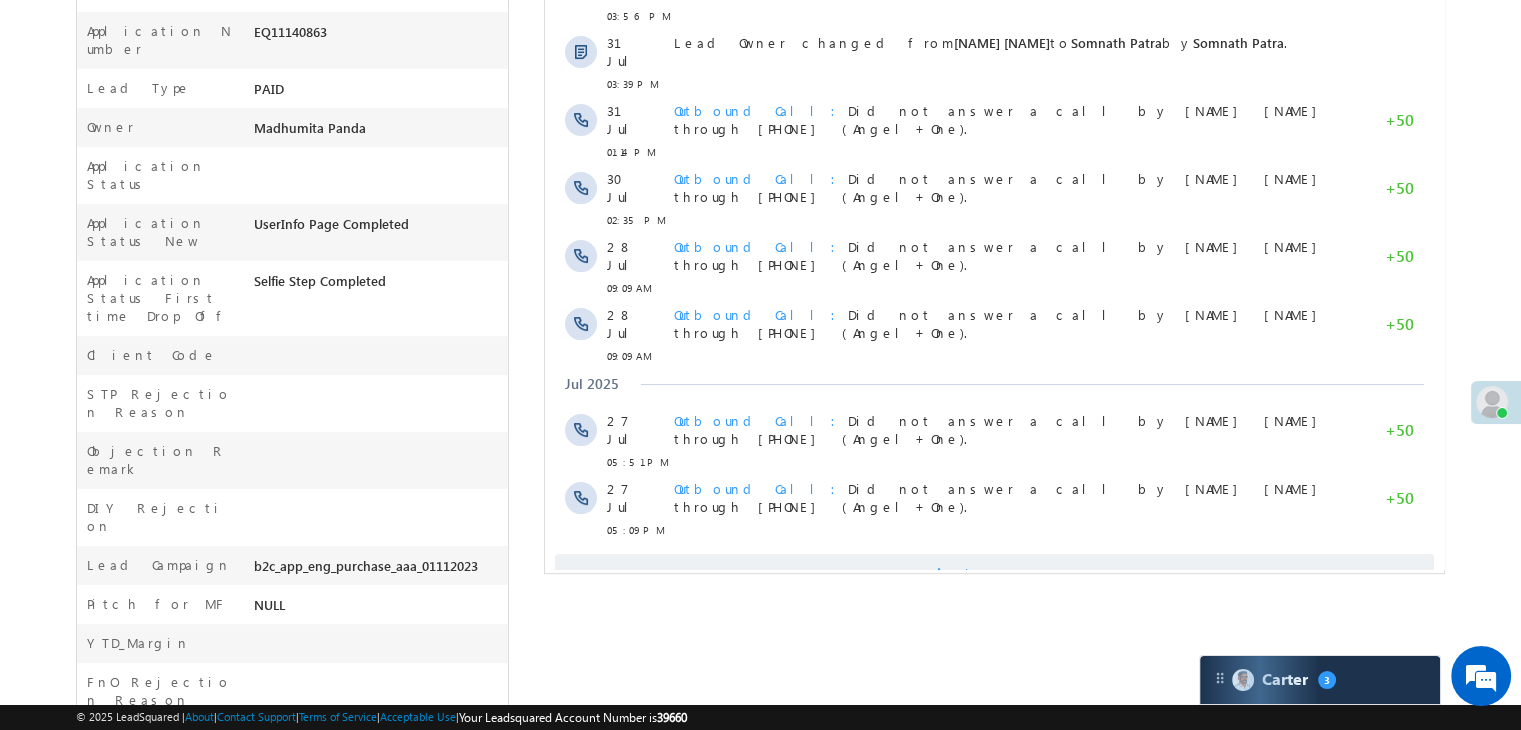 click on "Show More" at bounding box center [1004, 574] 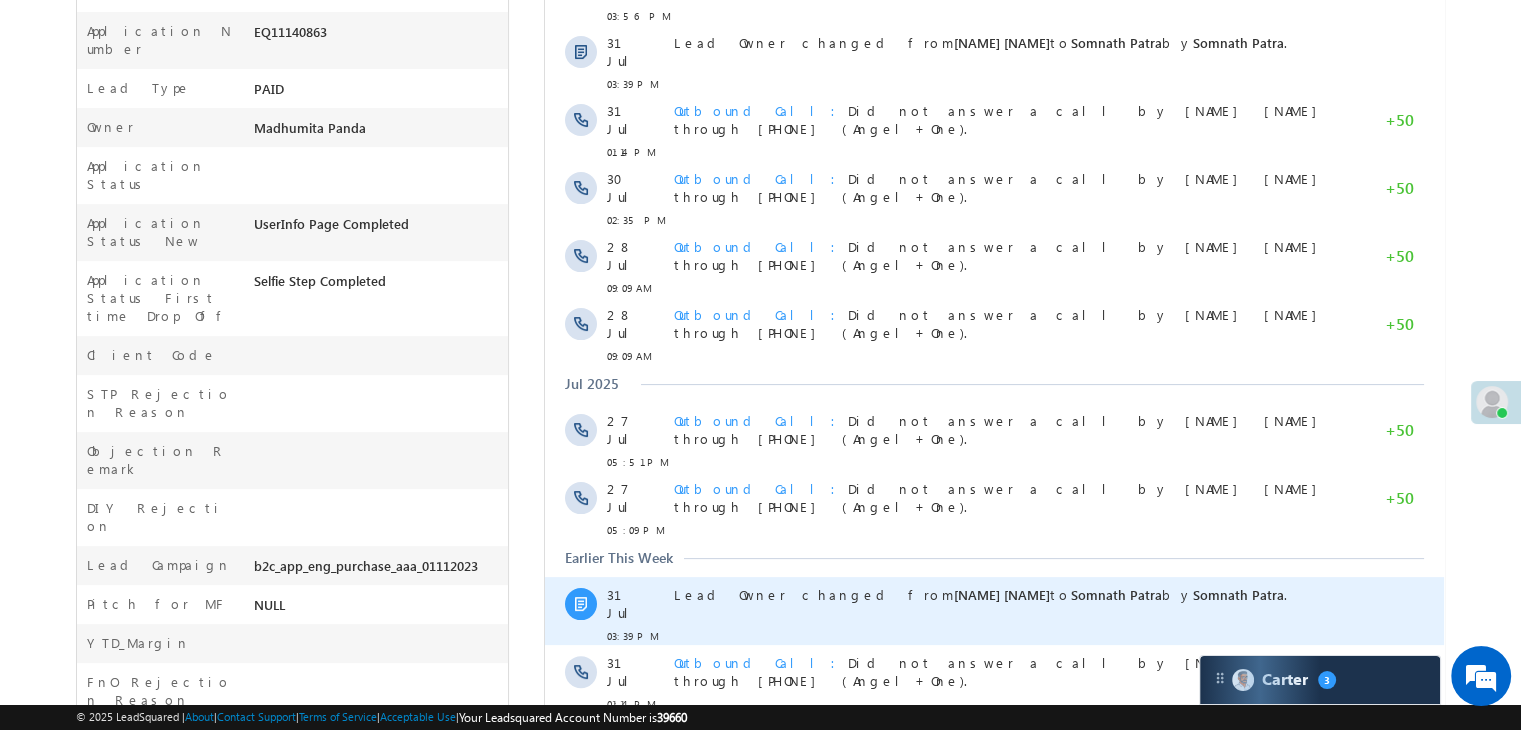 scroll, scrollTop: 1174, scrollLeft: 0, axis: vertical 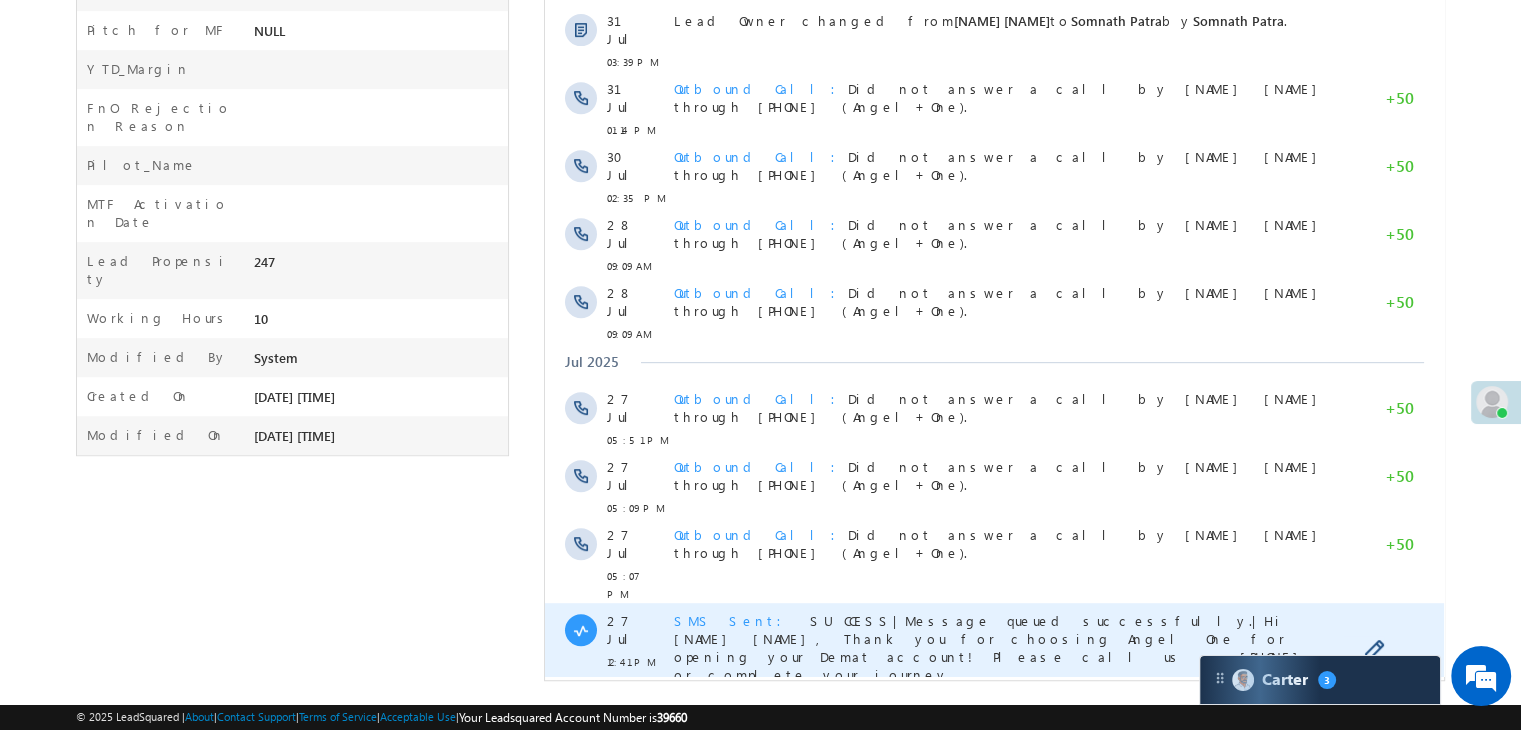 click on "SMS Sent" at bounding box center (734, 620) 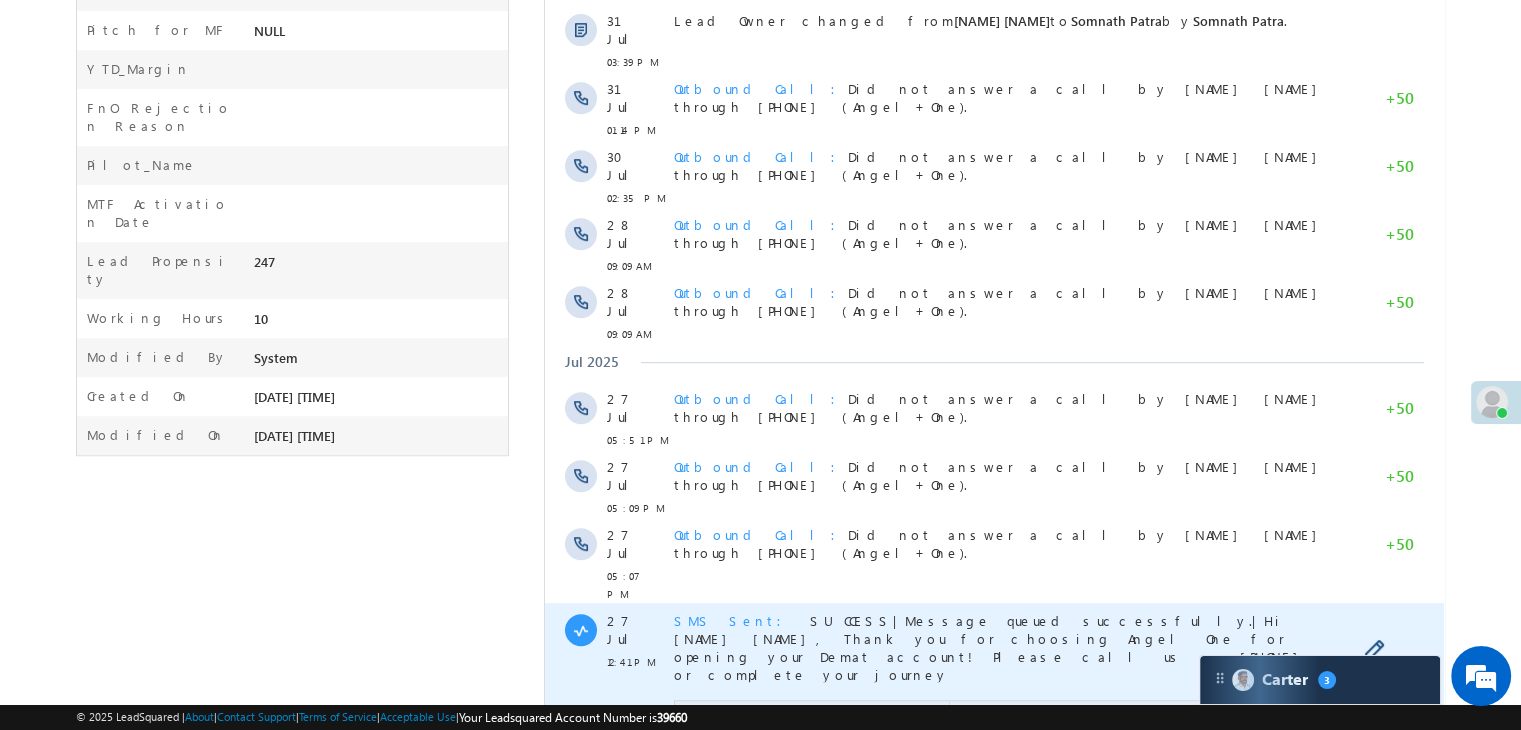 scroll, scrollTop: 1674, scrollLeft: 0, axis: vertical 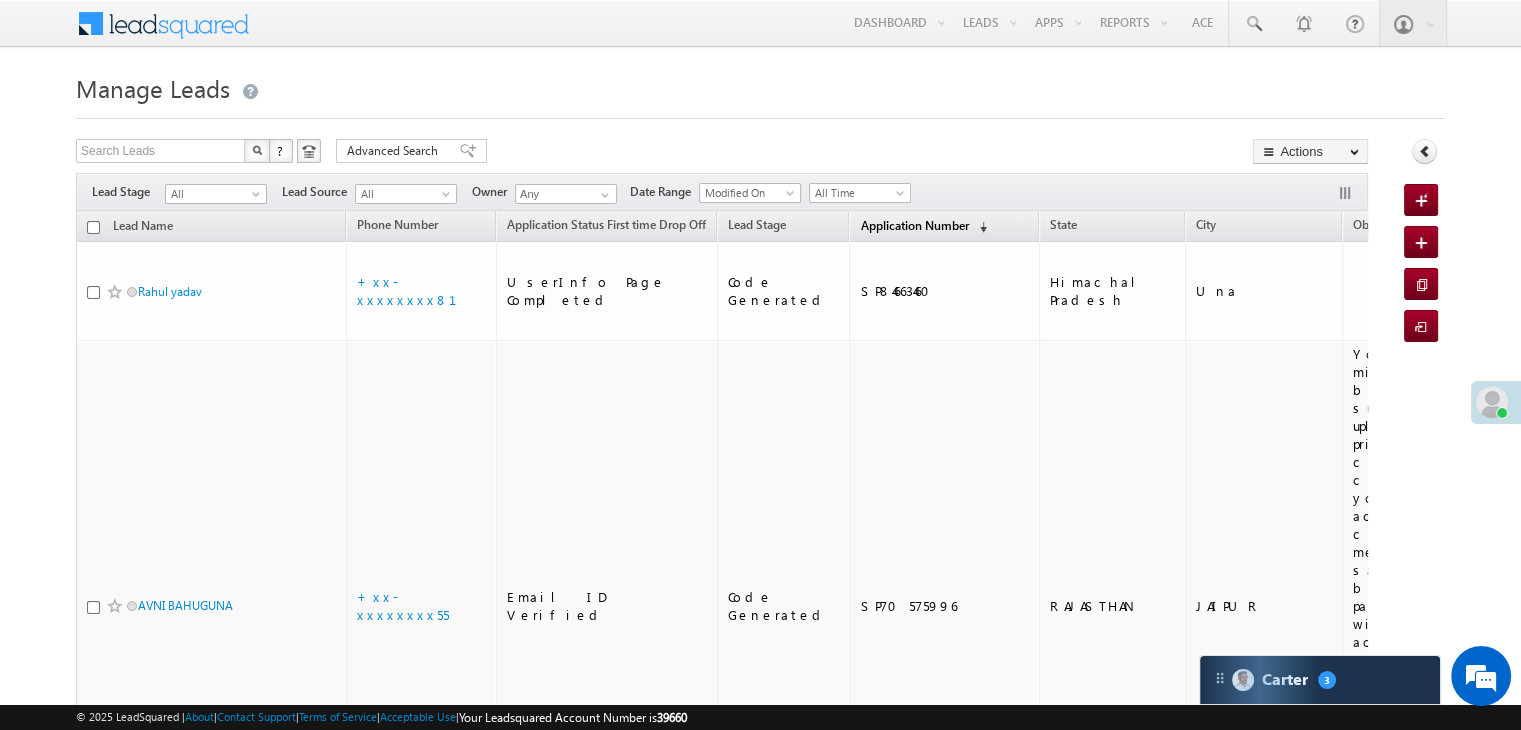 click on "Application Number" at bounding box center (914, 225) 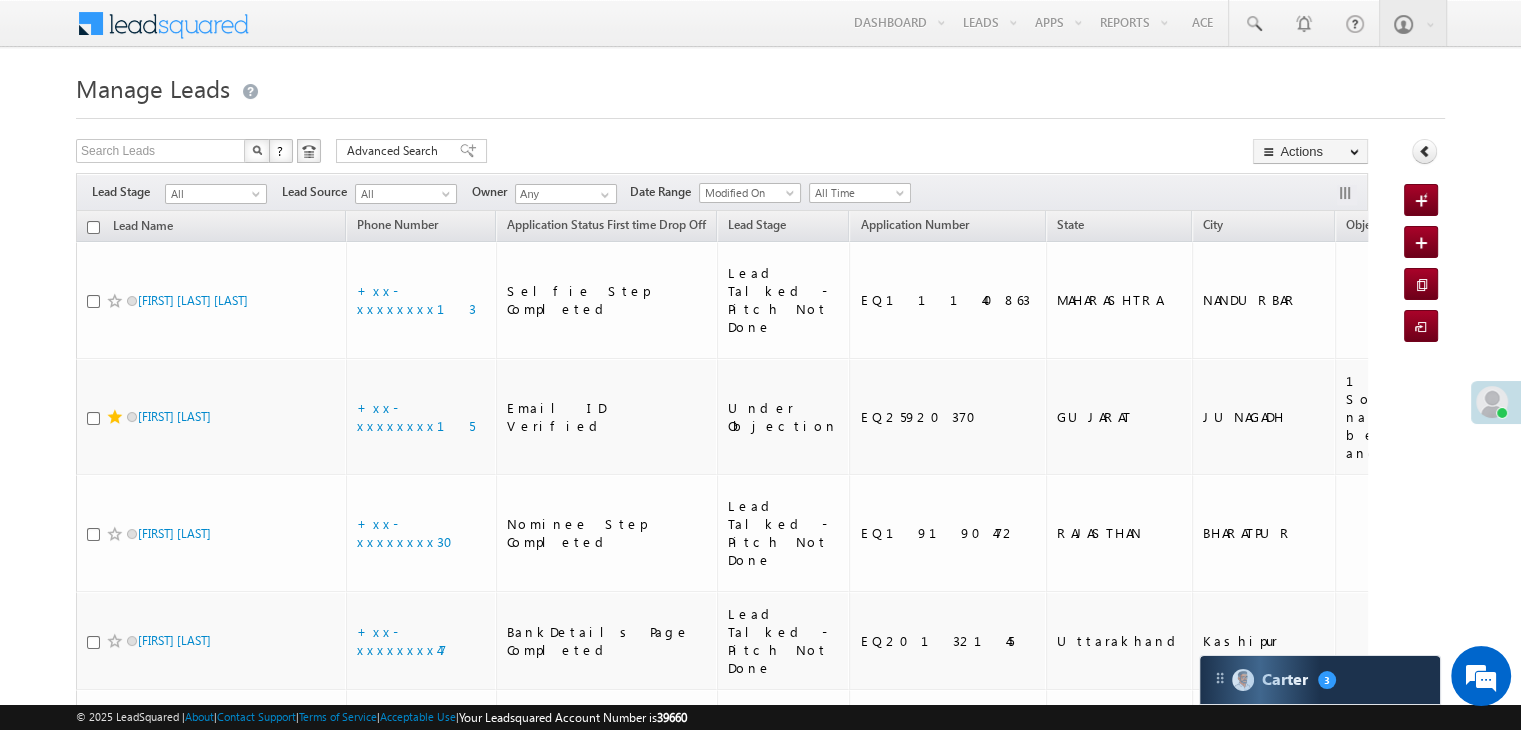 scroll, scrollTop: 0, scrollLeft: 0, axis: both 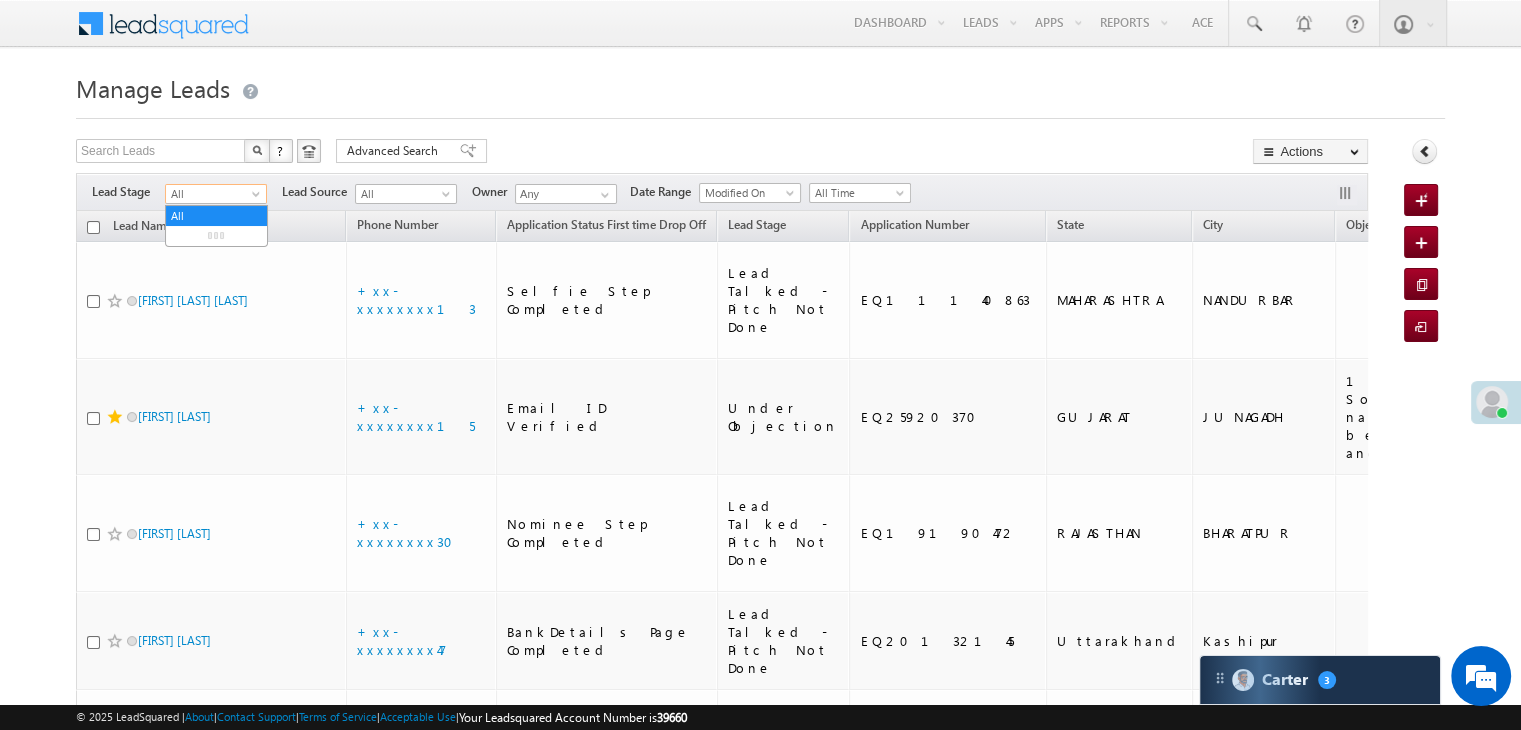 click at bounding box center [258, 198] 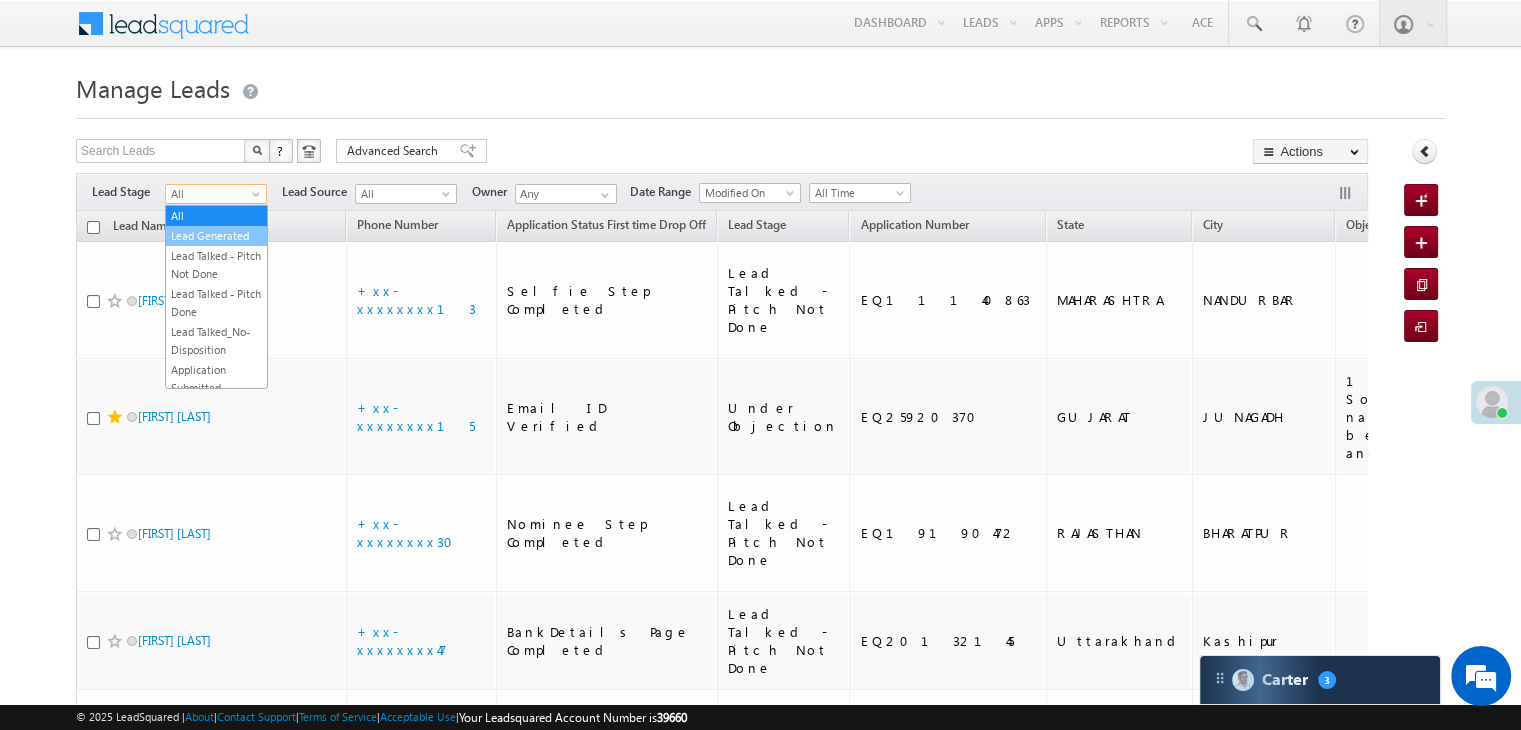 click on "Lead Generated" at bounding box center (216, 236) 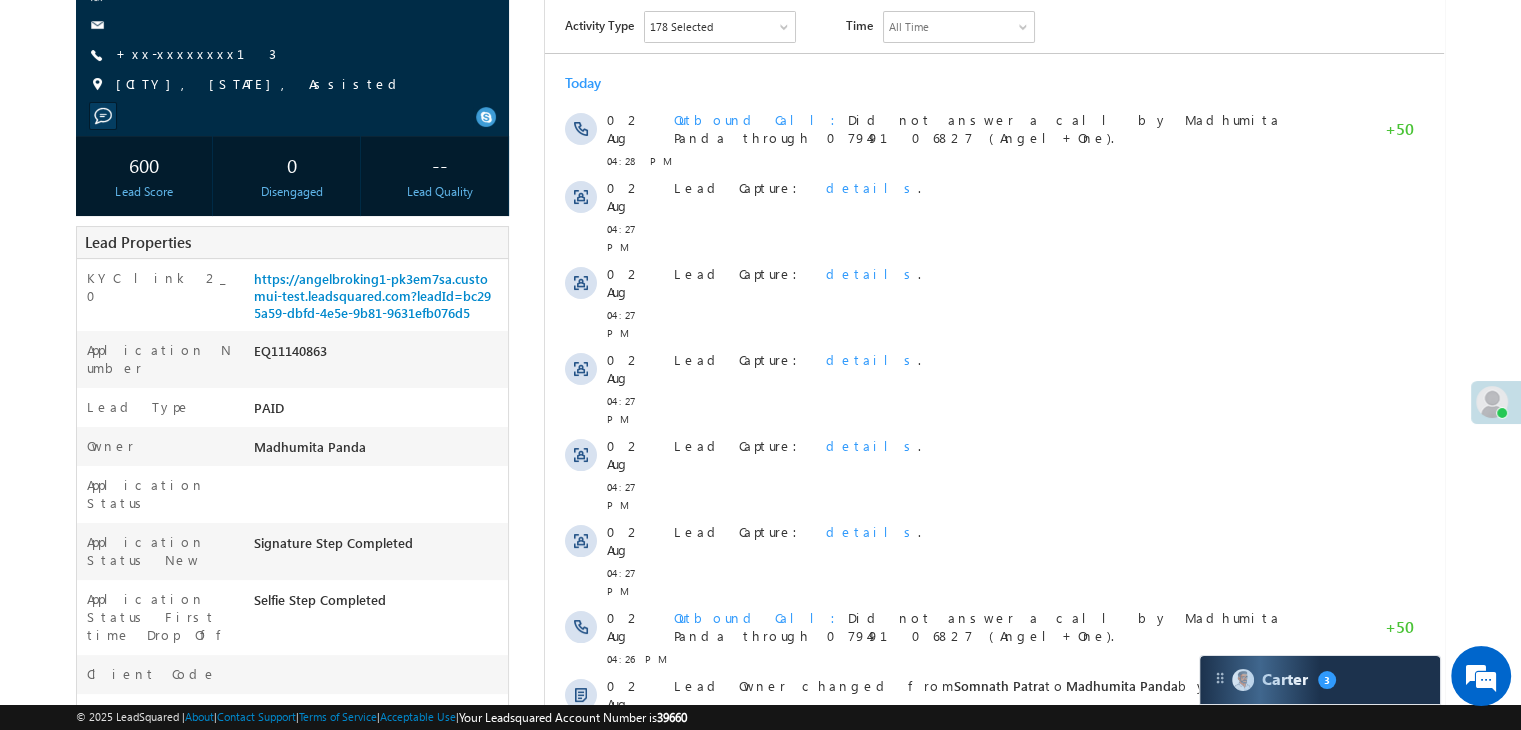 scroll, scrollTop: 0, scrollLeft: 0, axis: both 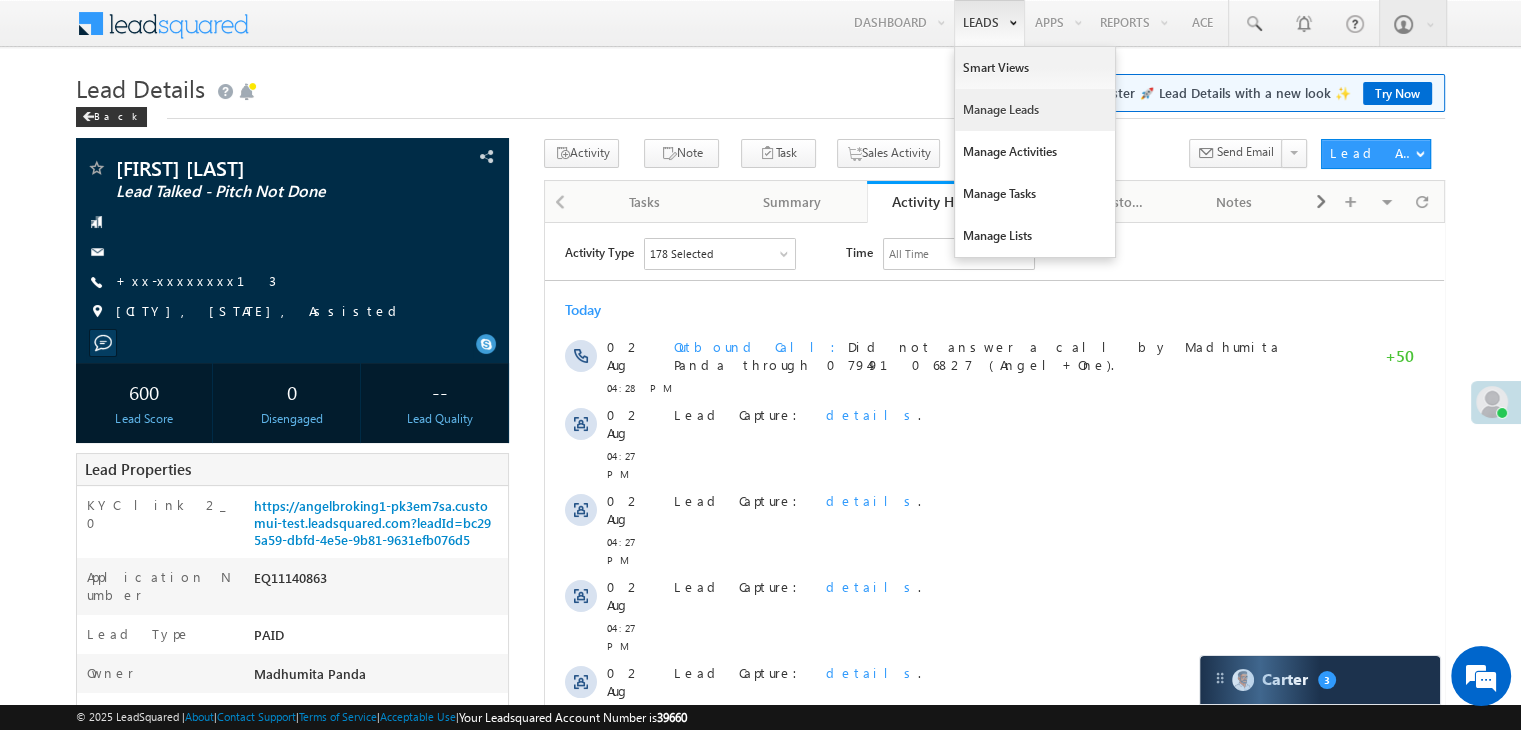 click on "Manage Leads" at bounding box center [1035, 110] 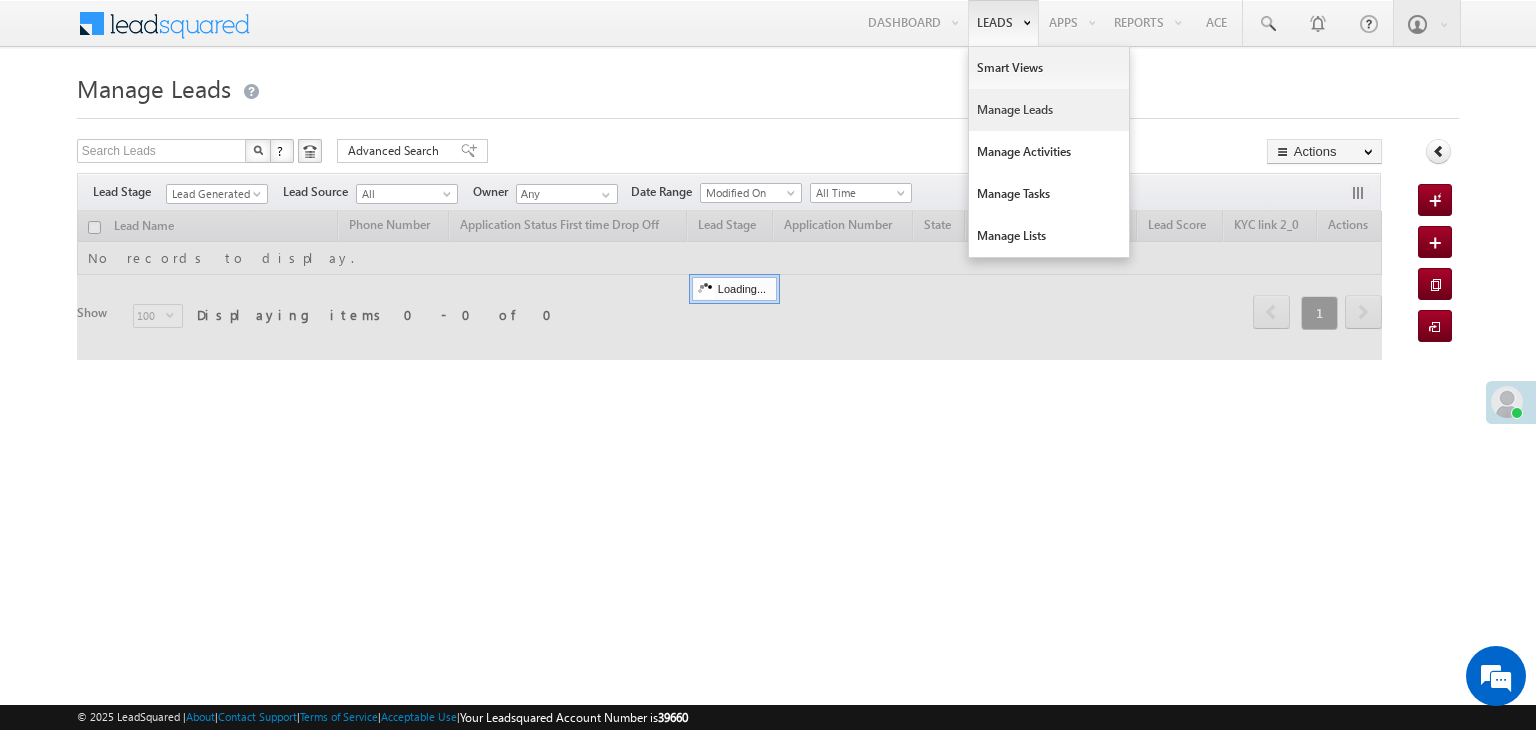 scroll, scrollTop: 0, scrollLeft: 0, axis: both 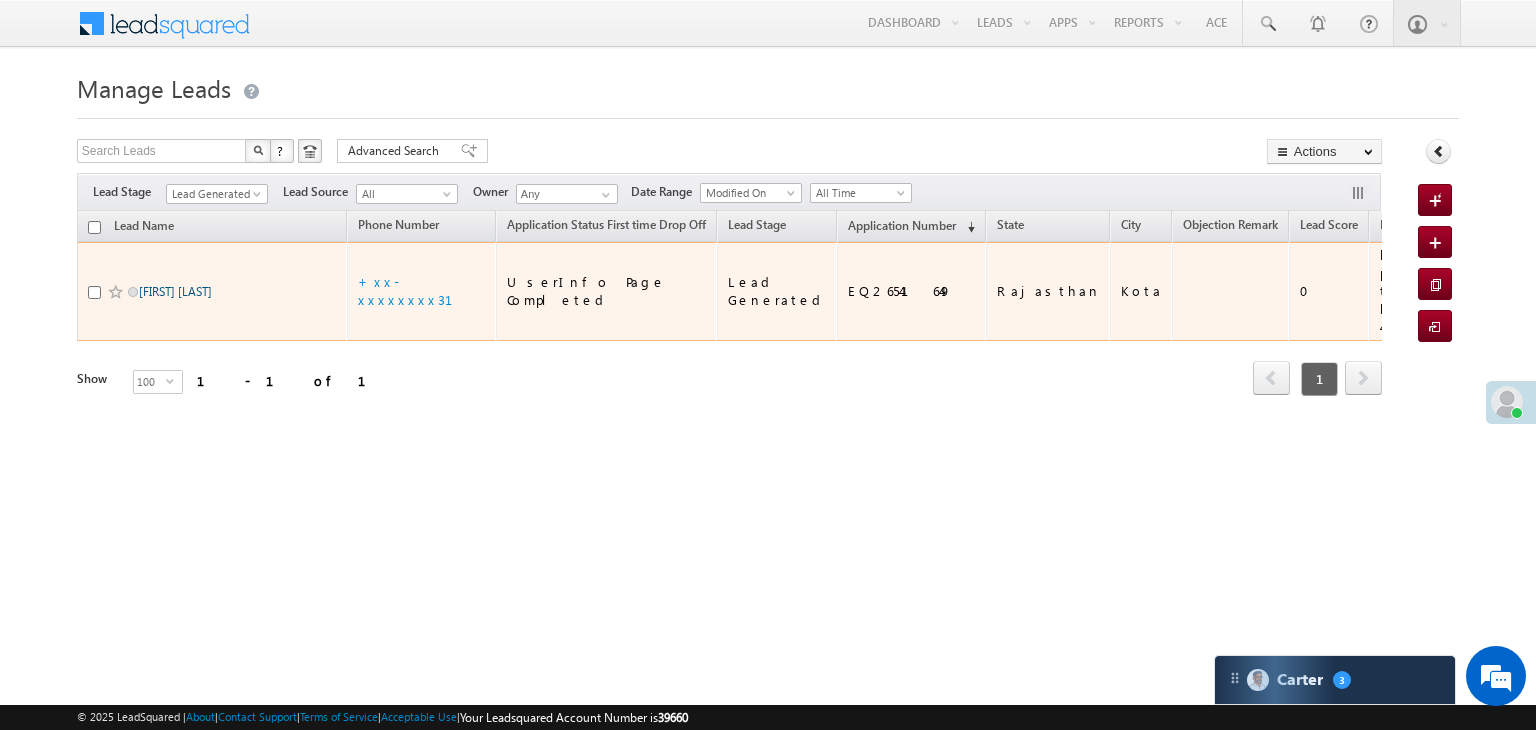 click on "[FIRST] [LAST]" at bounding box center [175, 291] 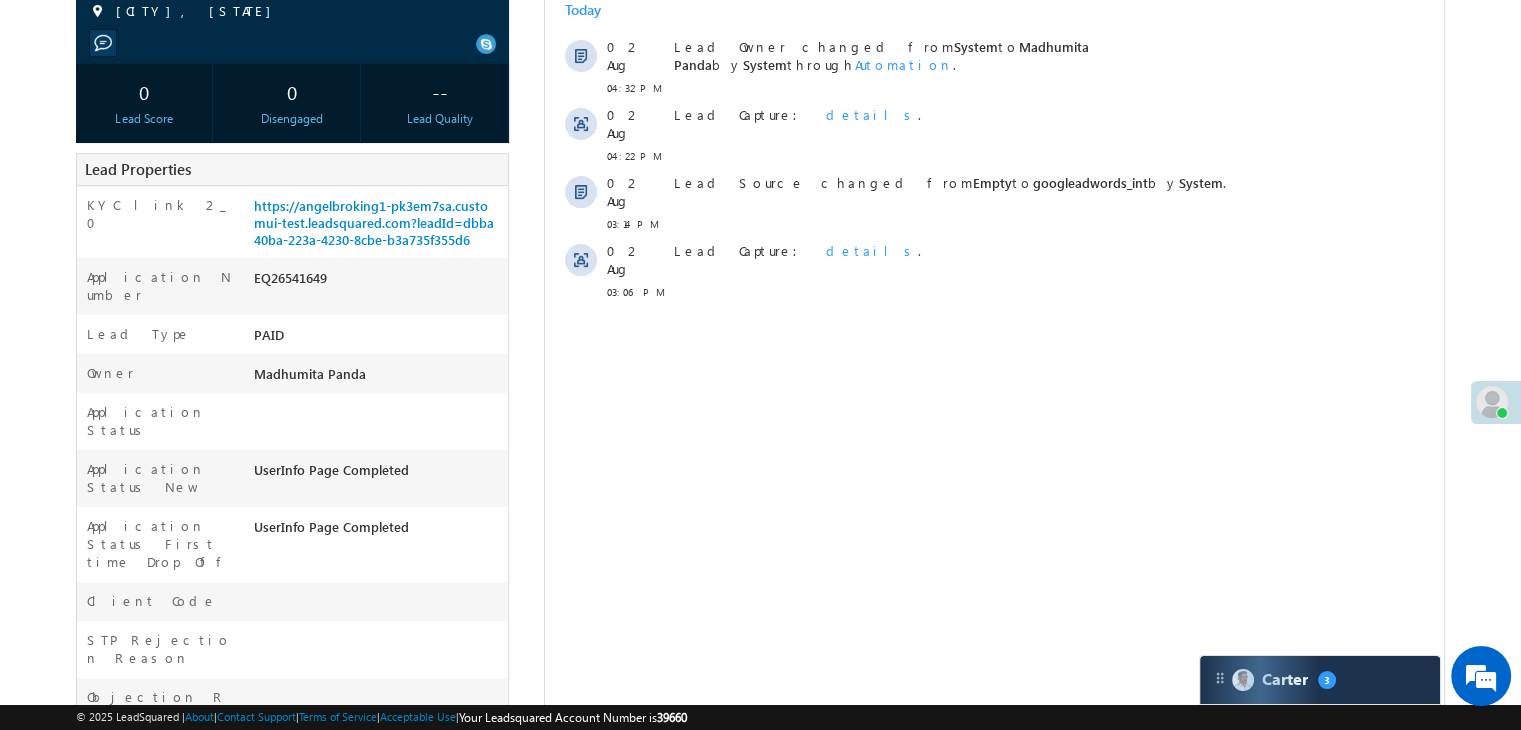 scroll, scrollTop: 0, scrollLeft: 0, axis: both 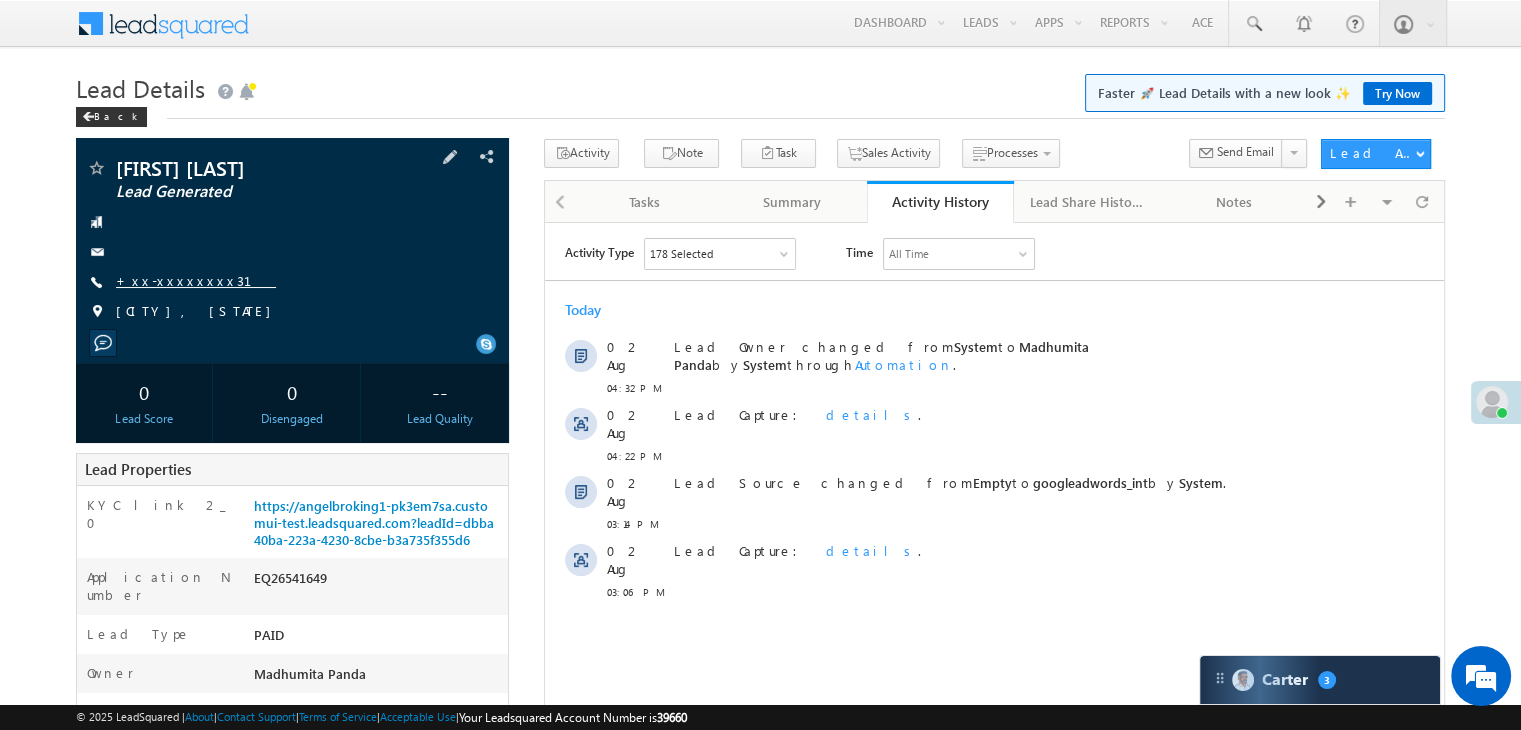 click on "+xx-xxxxxxxx31" at bounding box center (196, 280) 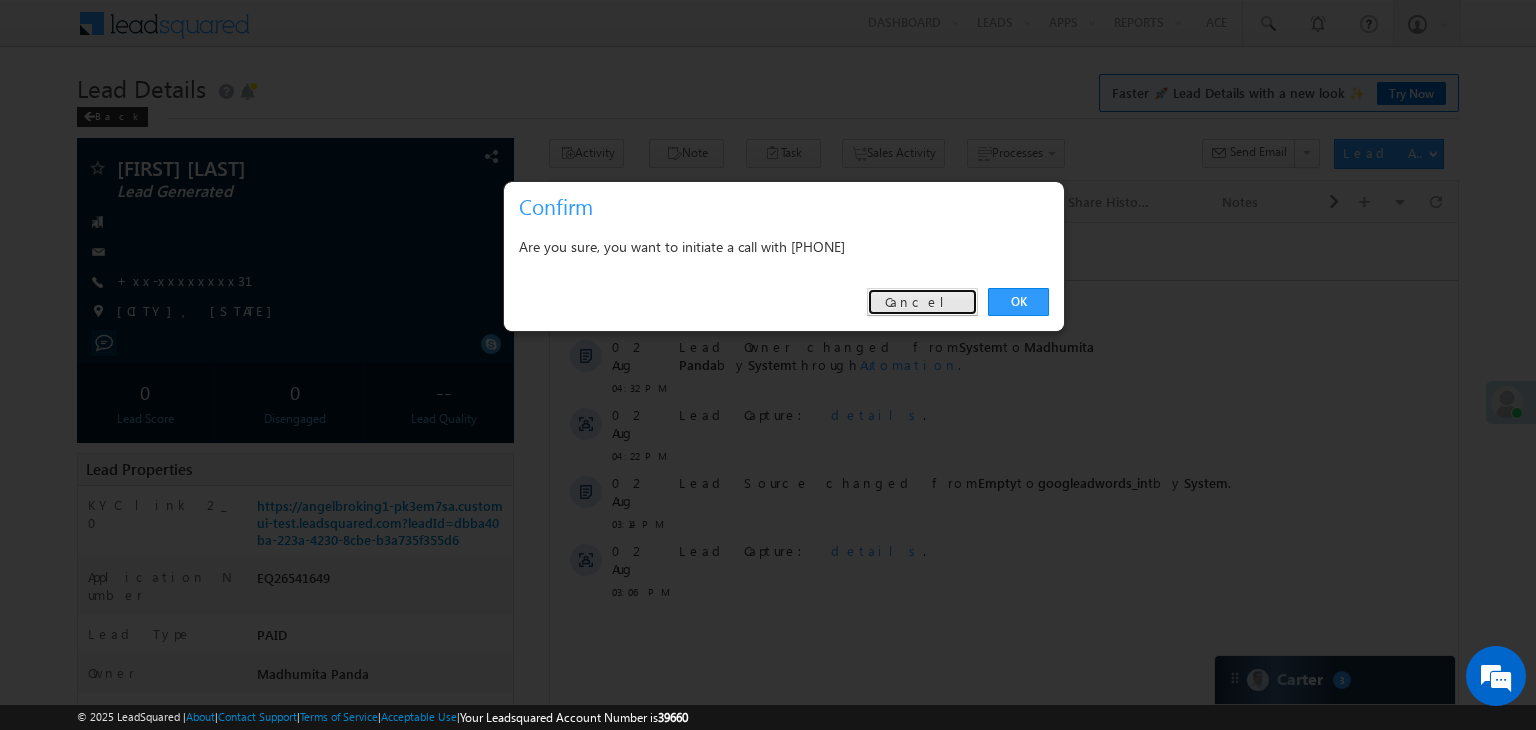 click on "Cancel" at bounding box center [922, 302] 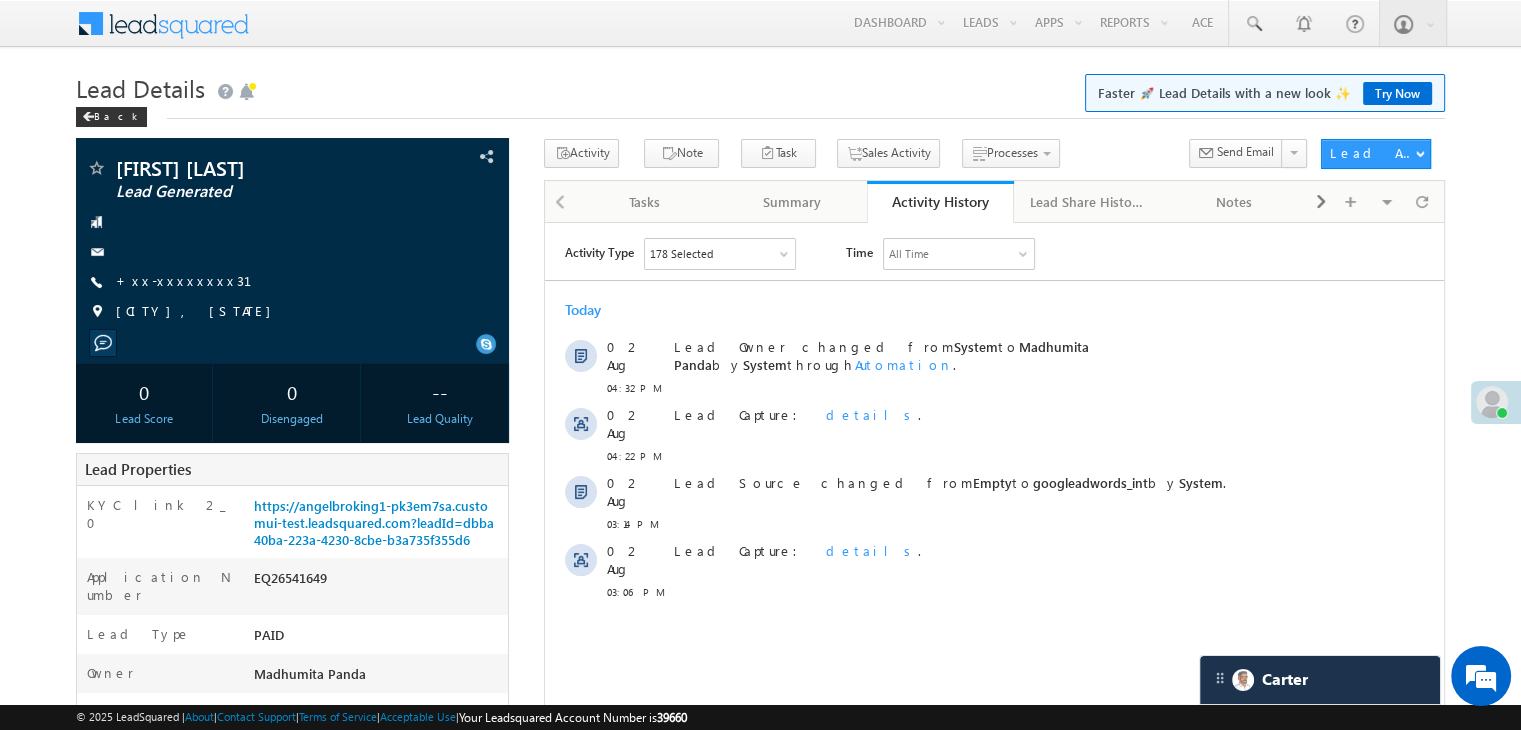 scroll, scrollTop: 0, scrollLeft: 0, axis: both 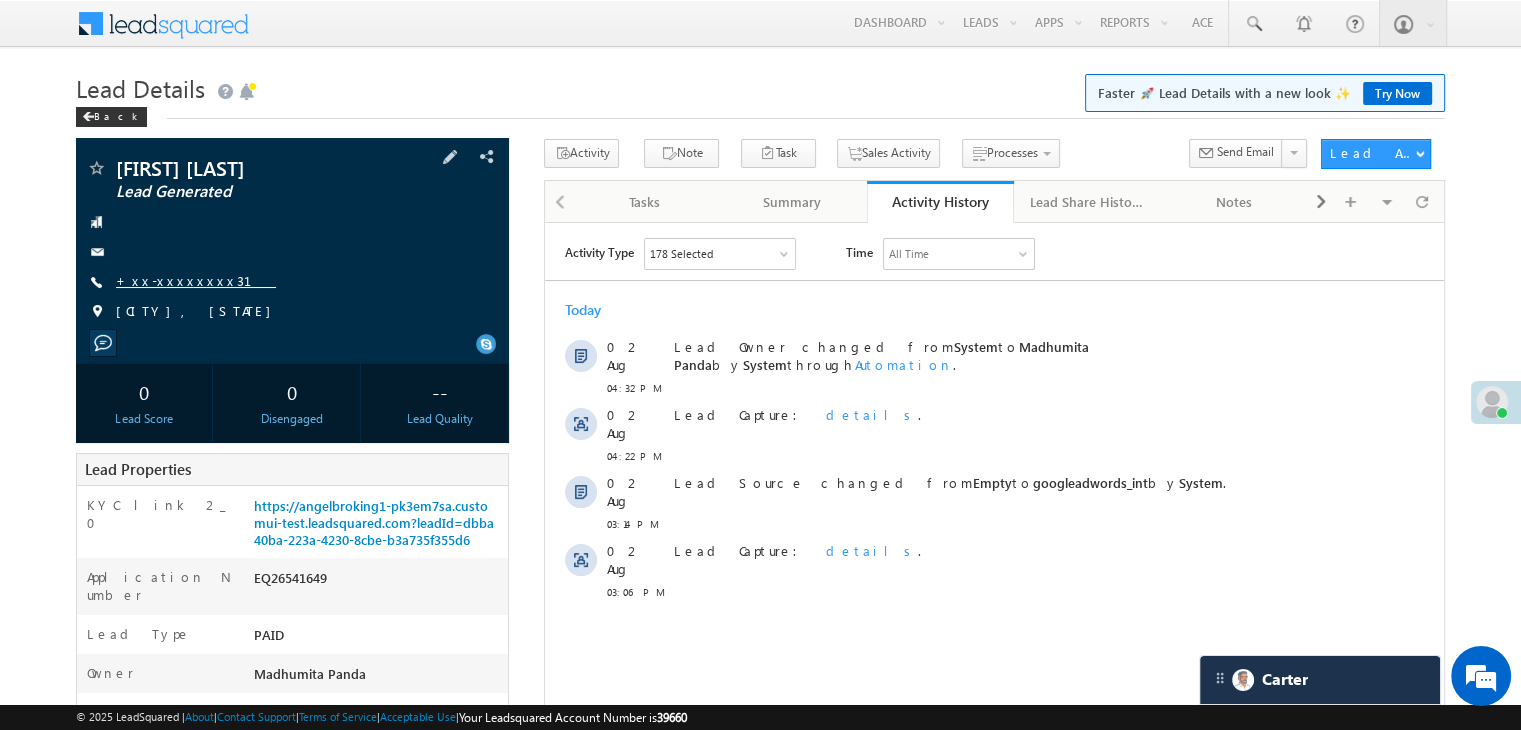 click on "+xx-xxxxxxxx31" at bounding box center [196, 280] 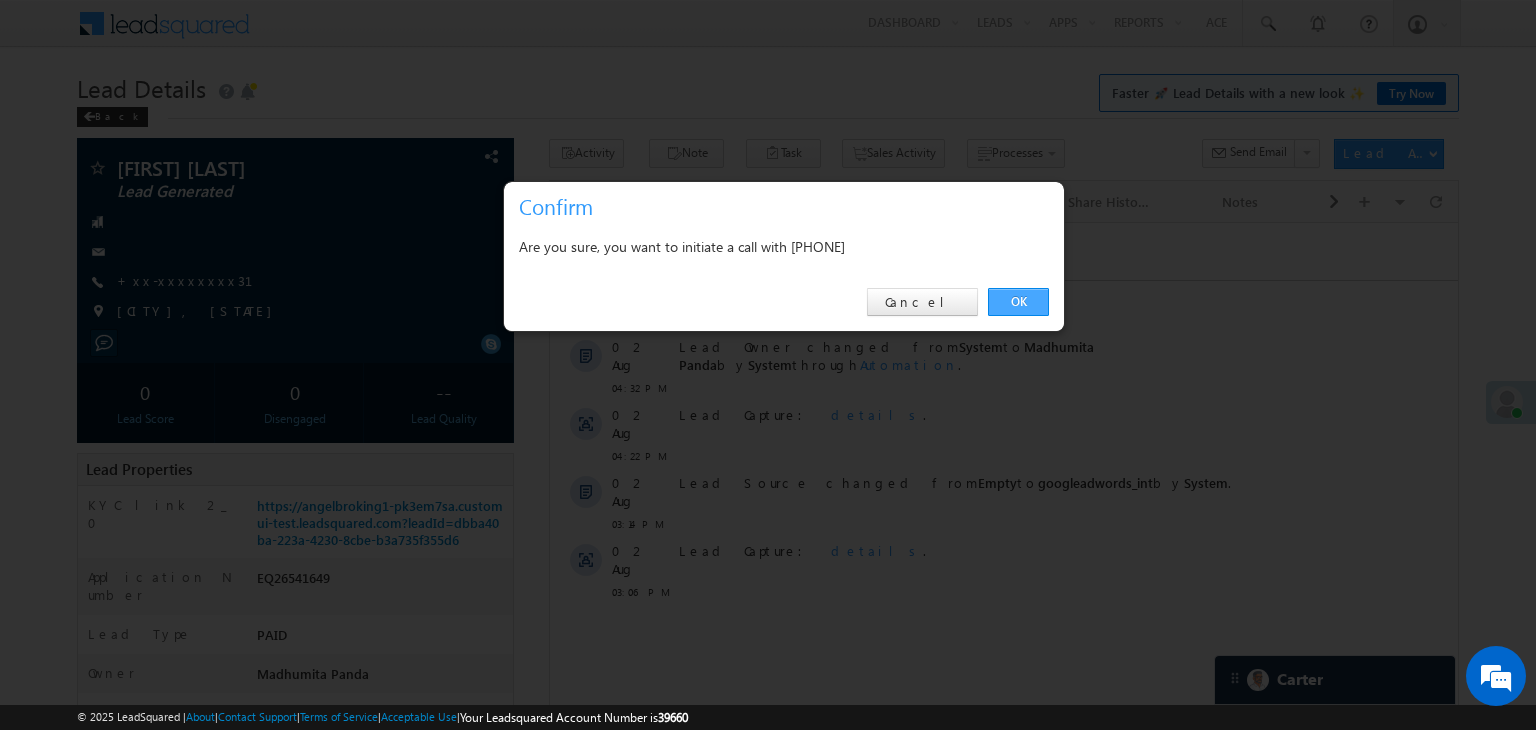 click on "OK" at bounding box center [1018, 302] 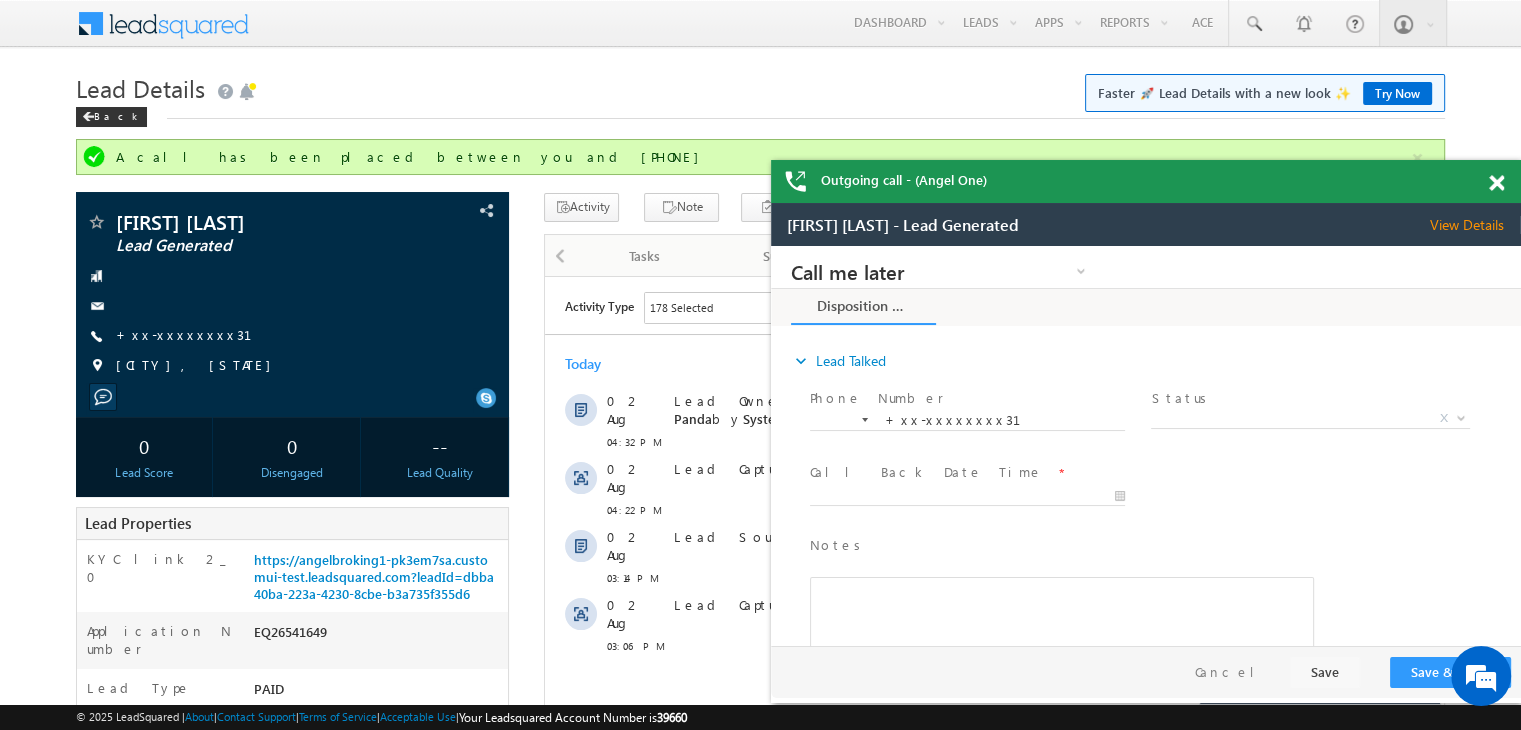 scroll, scrollTop: 0, scrollLeft: 0, axis: both 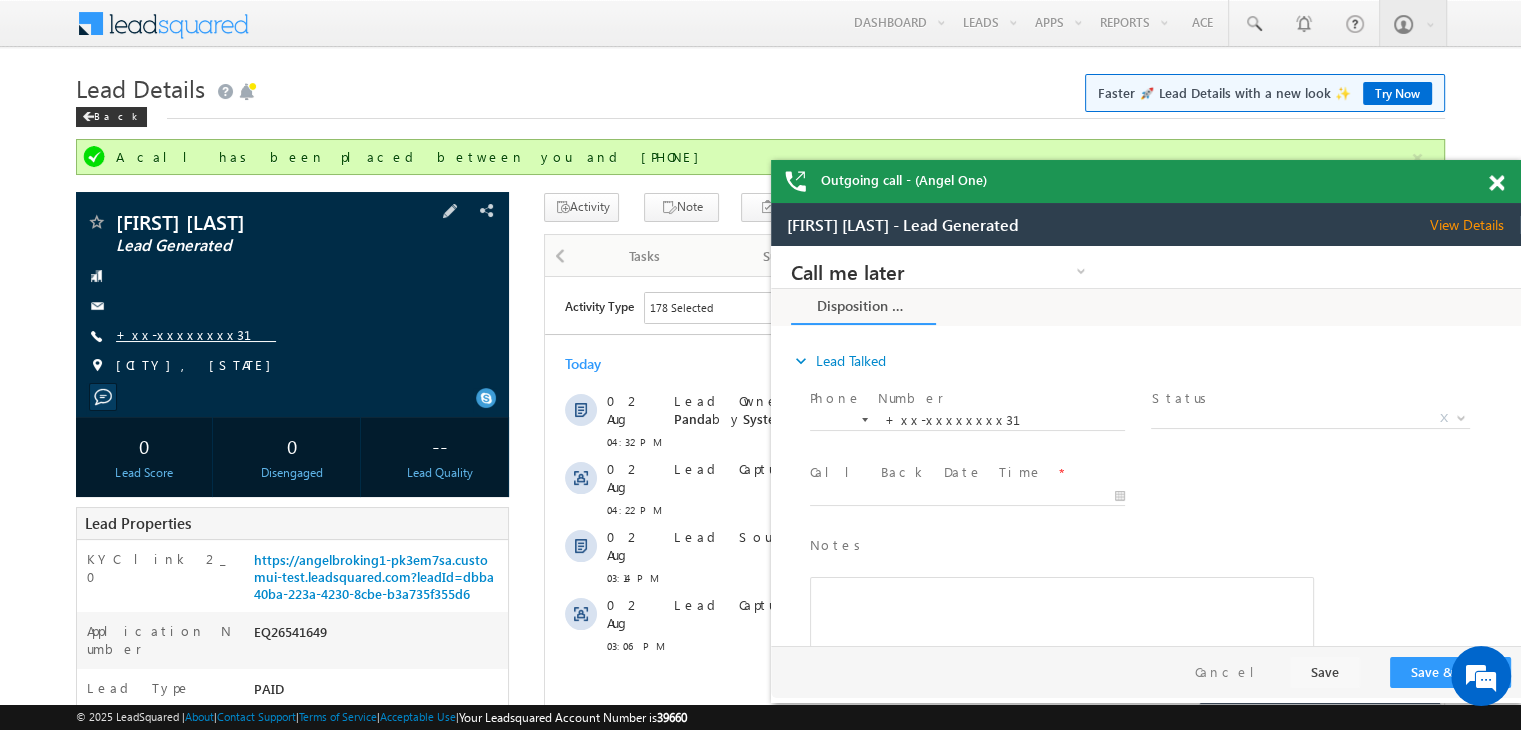 click on "+xx-xxxxxxxx31" at bounding box center (196, 334) 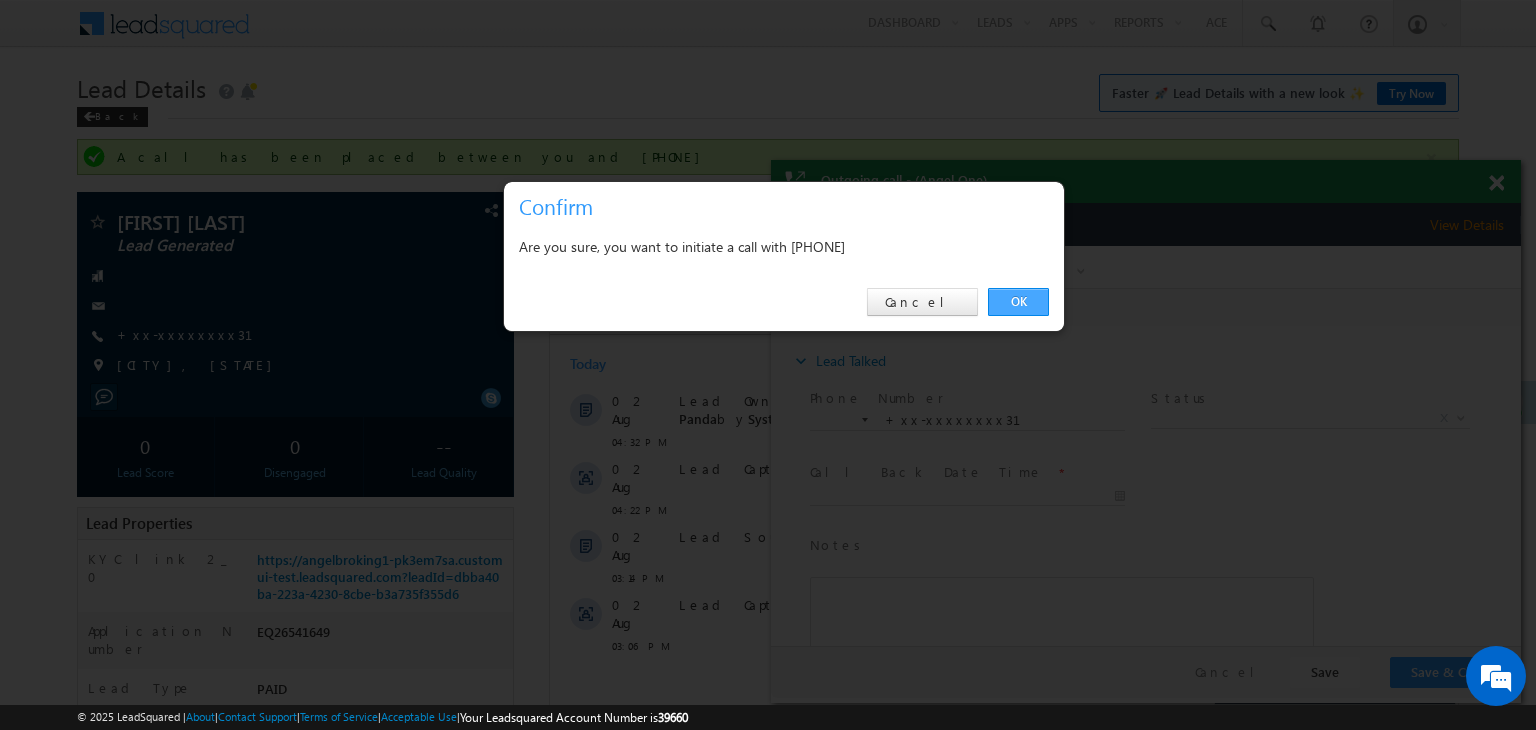 click on "OK" at bounding box center (1018, 302) 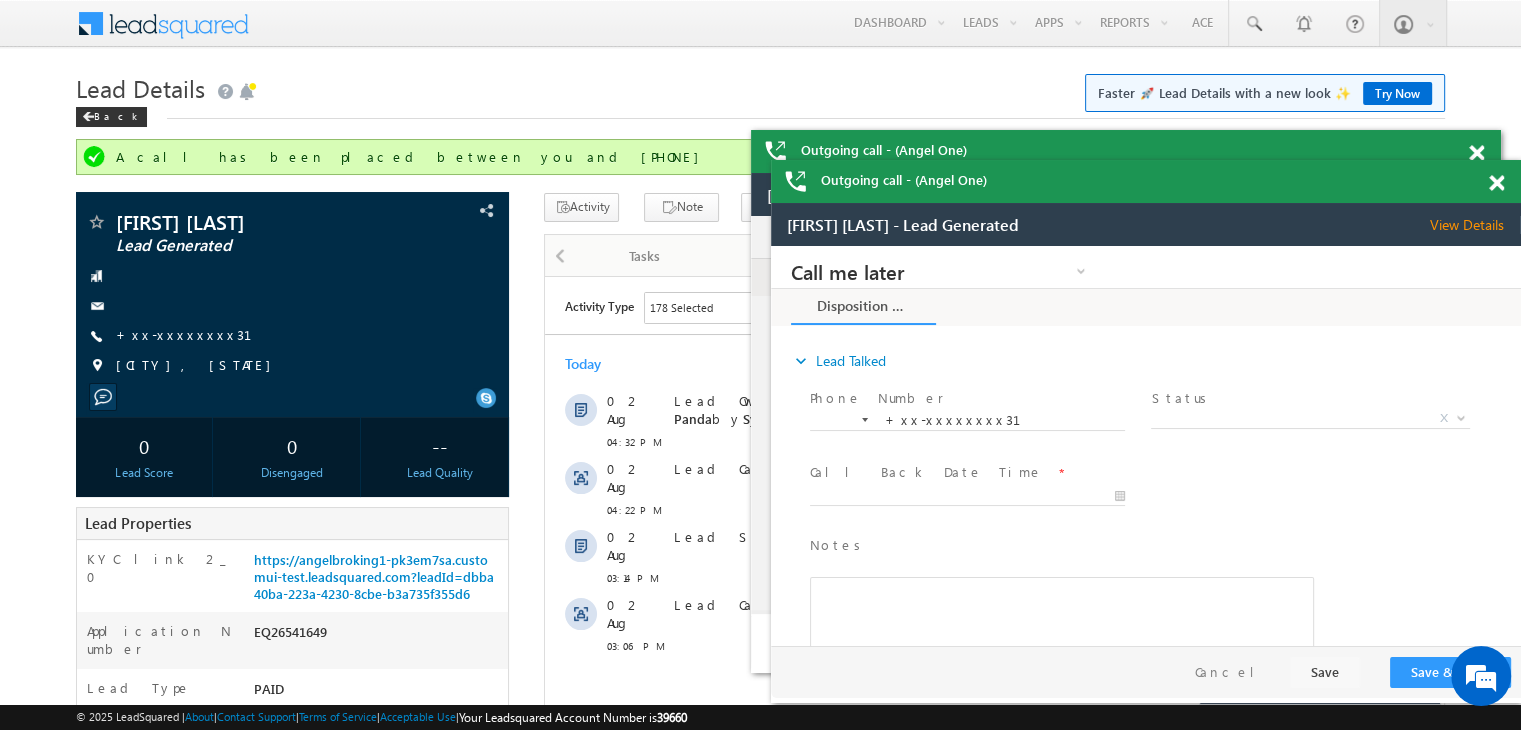 scroll, scrollTop: 0, scrollLeft: 0, axis: both 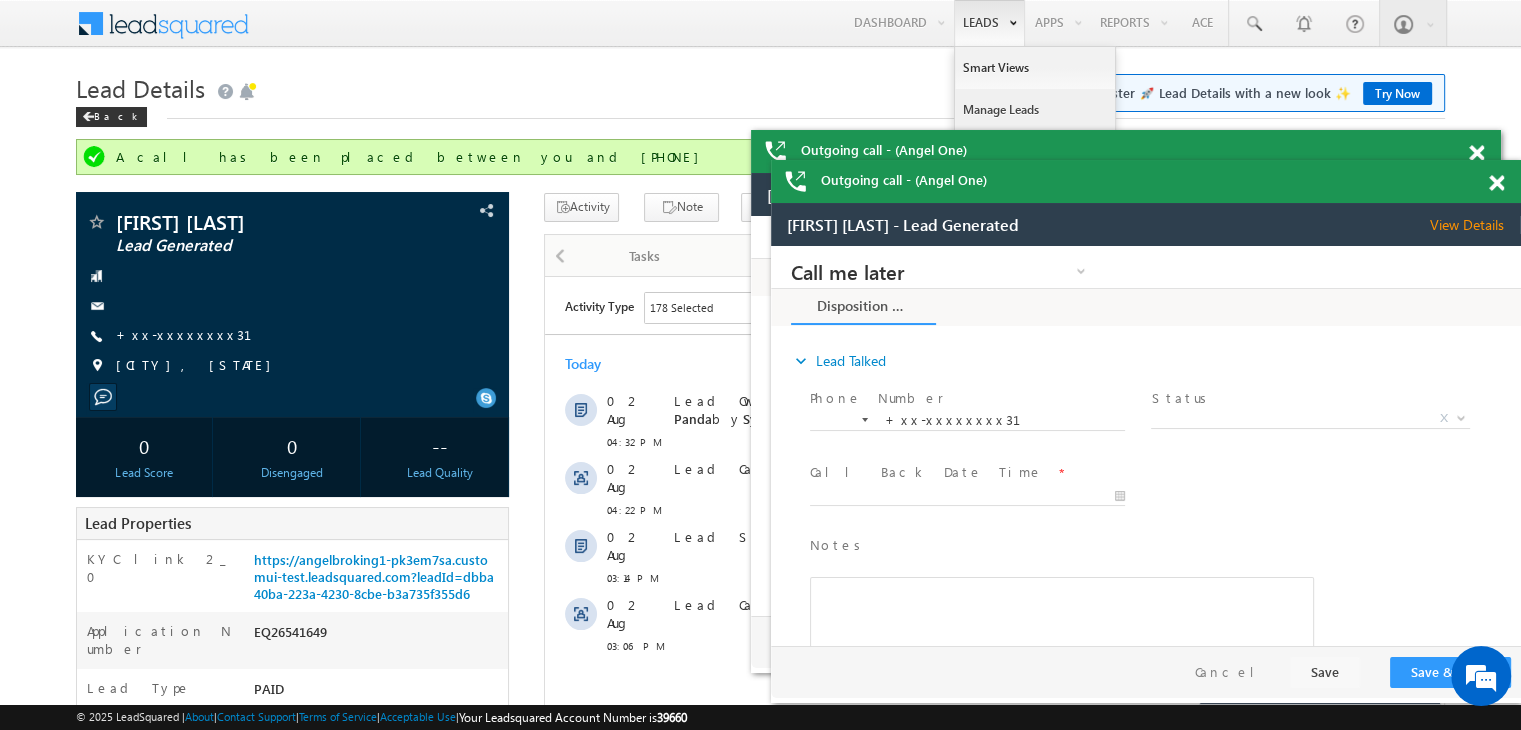 click on "Manage Leads" at bounding box center (1035, 110) 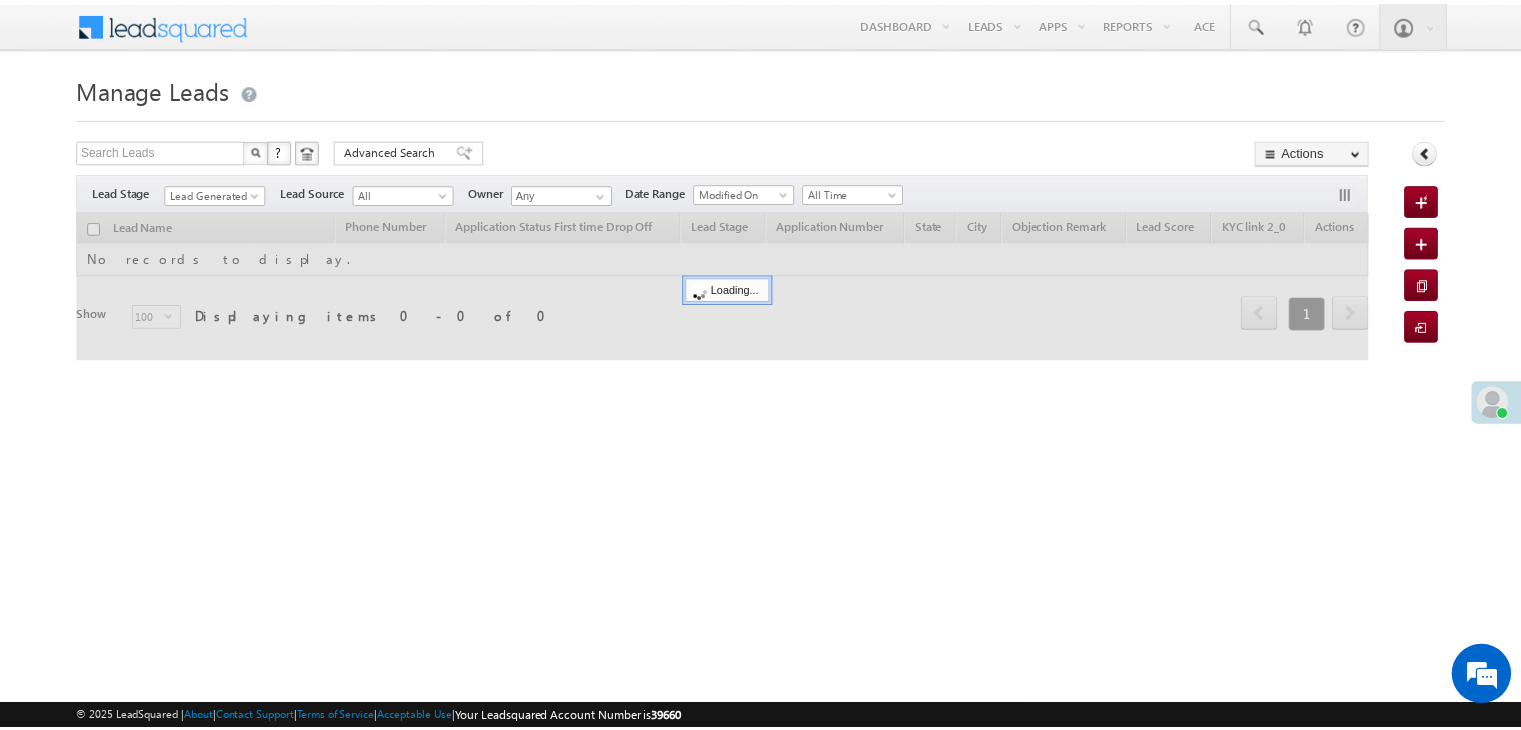 scroll, scrollTop: 0, scrollLeft: 0, axis: both 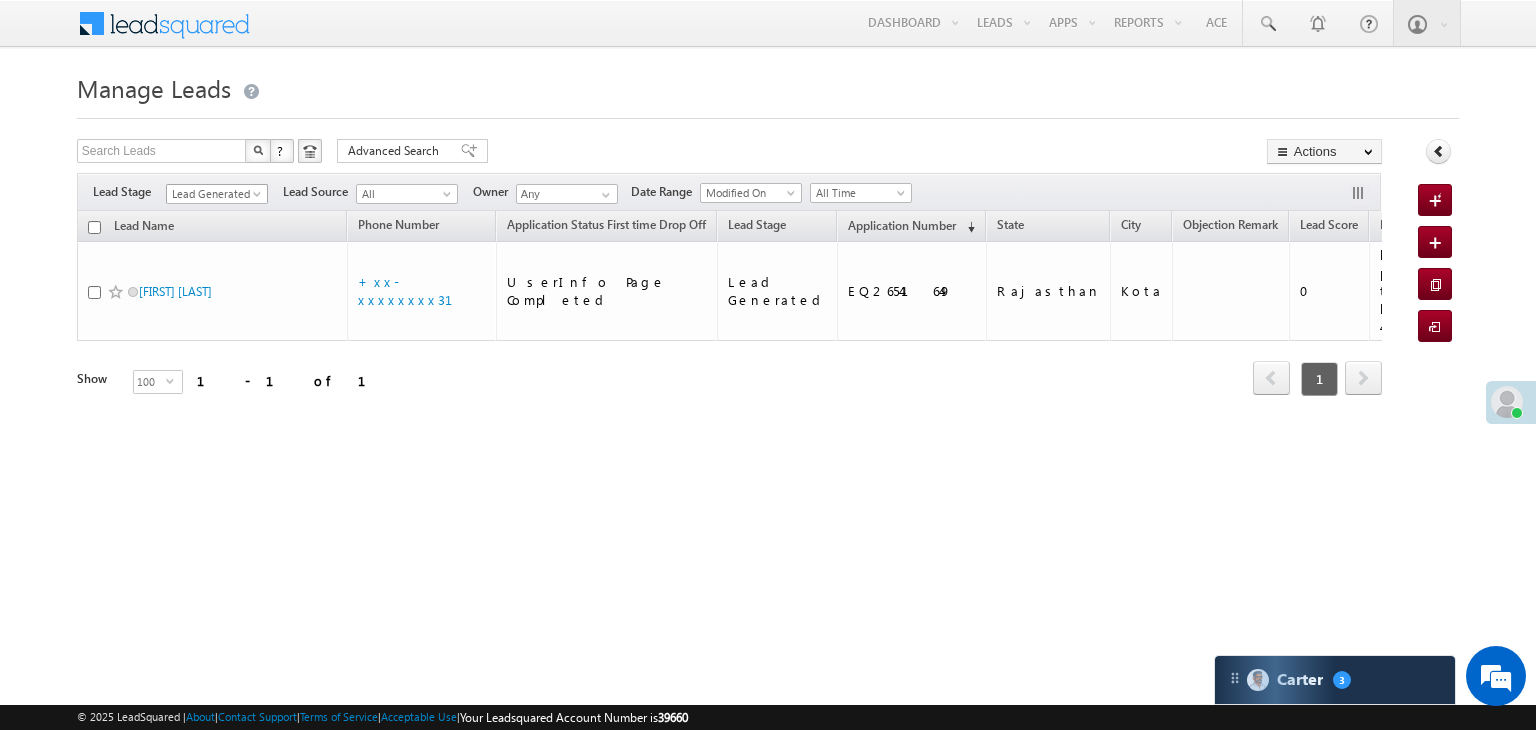click at bounding box center [259, 198] 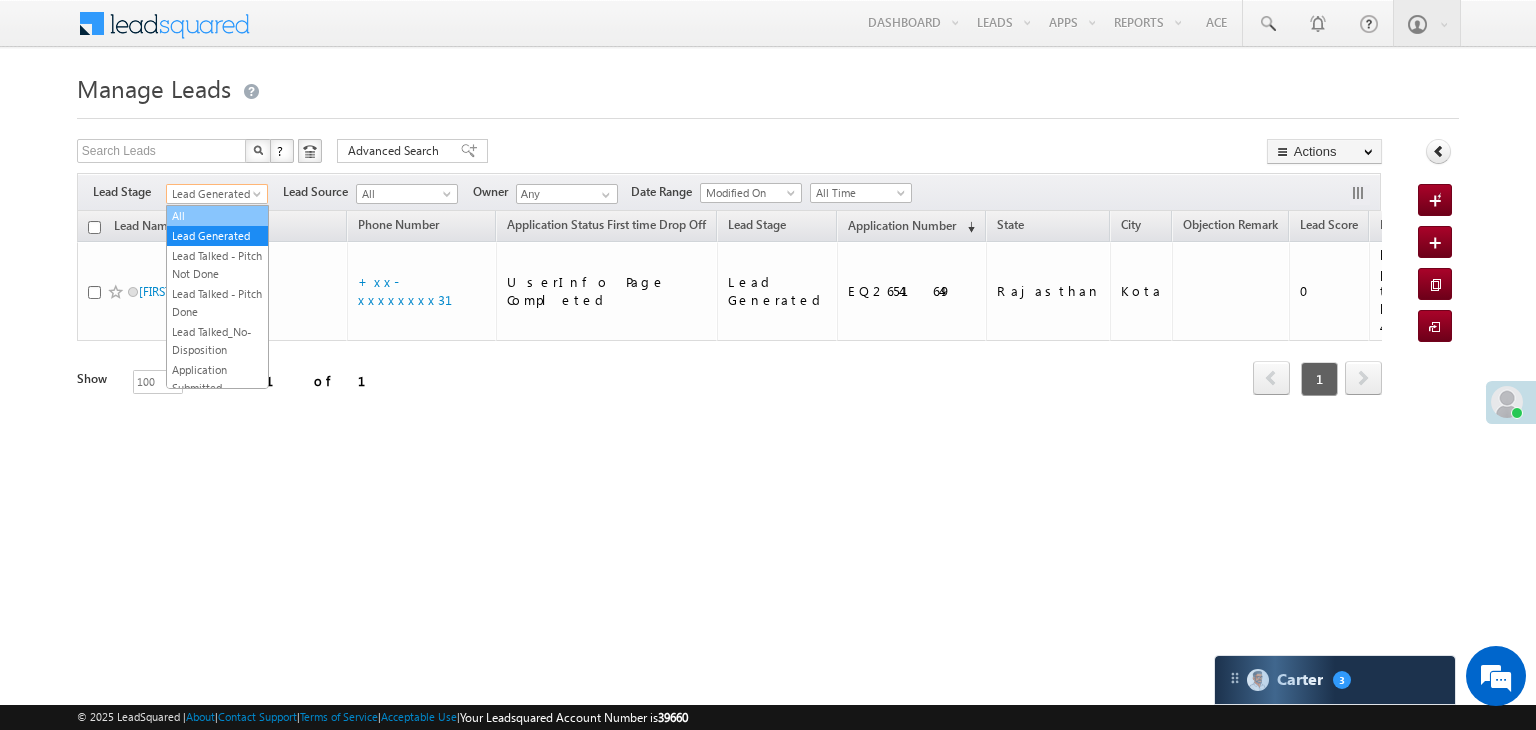 click on "All" at bounding box center (217, 216) 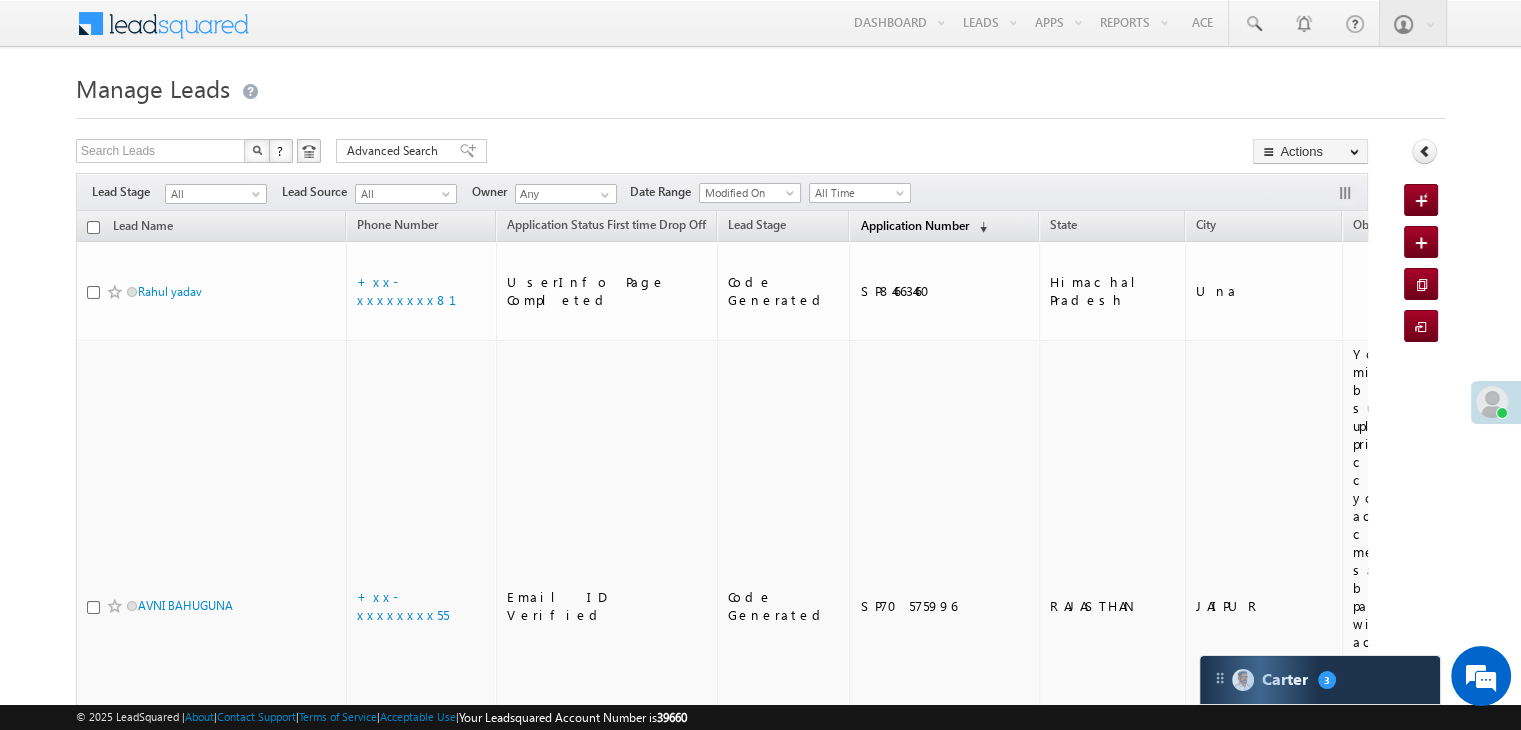 click on "Application Number" at bounding box center [914, 225] 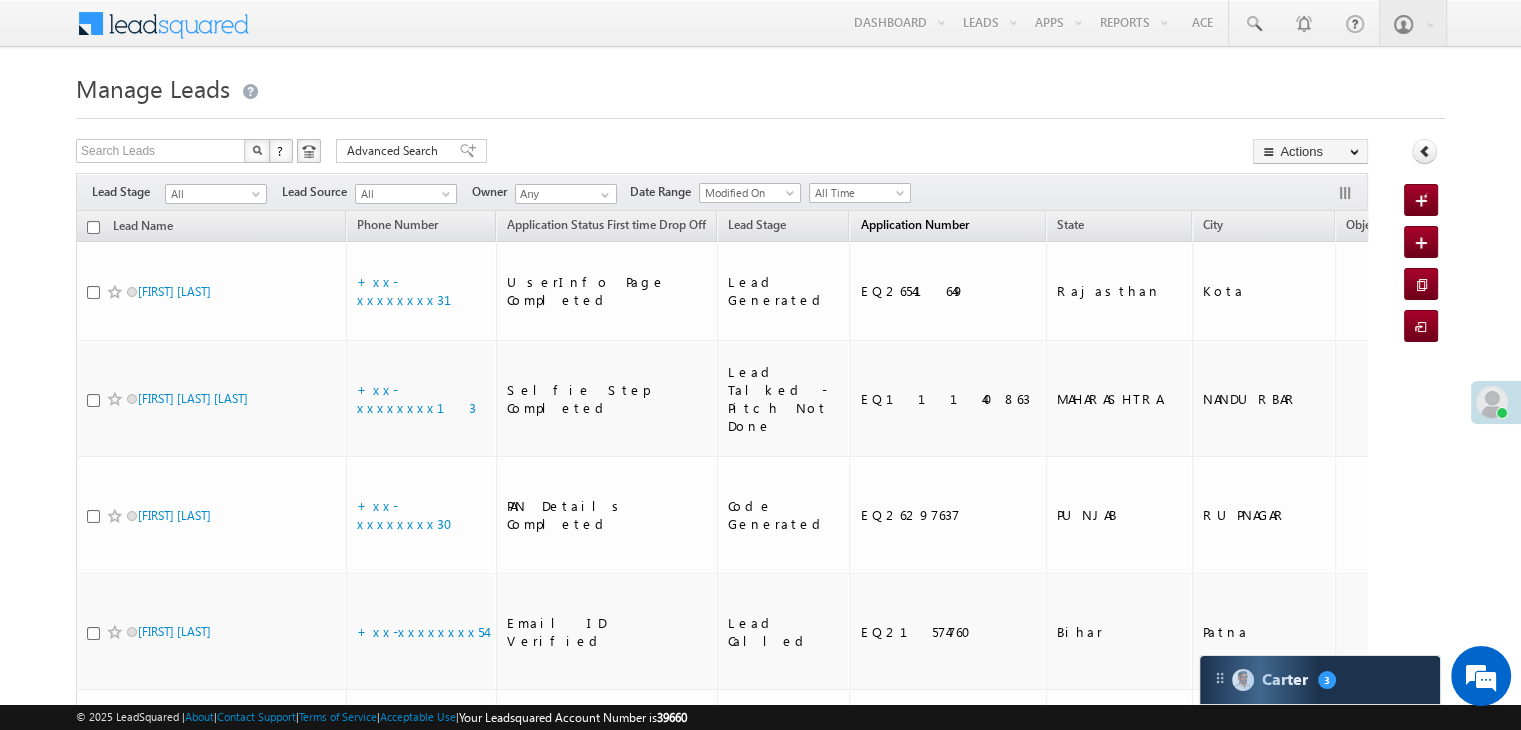 scroll, scrollTop: 0, scrollLeft: 0, axis: both 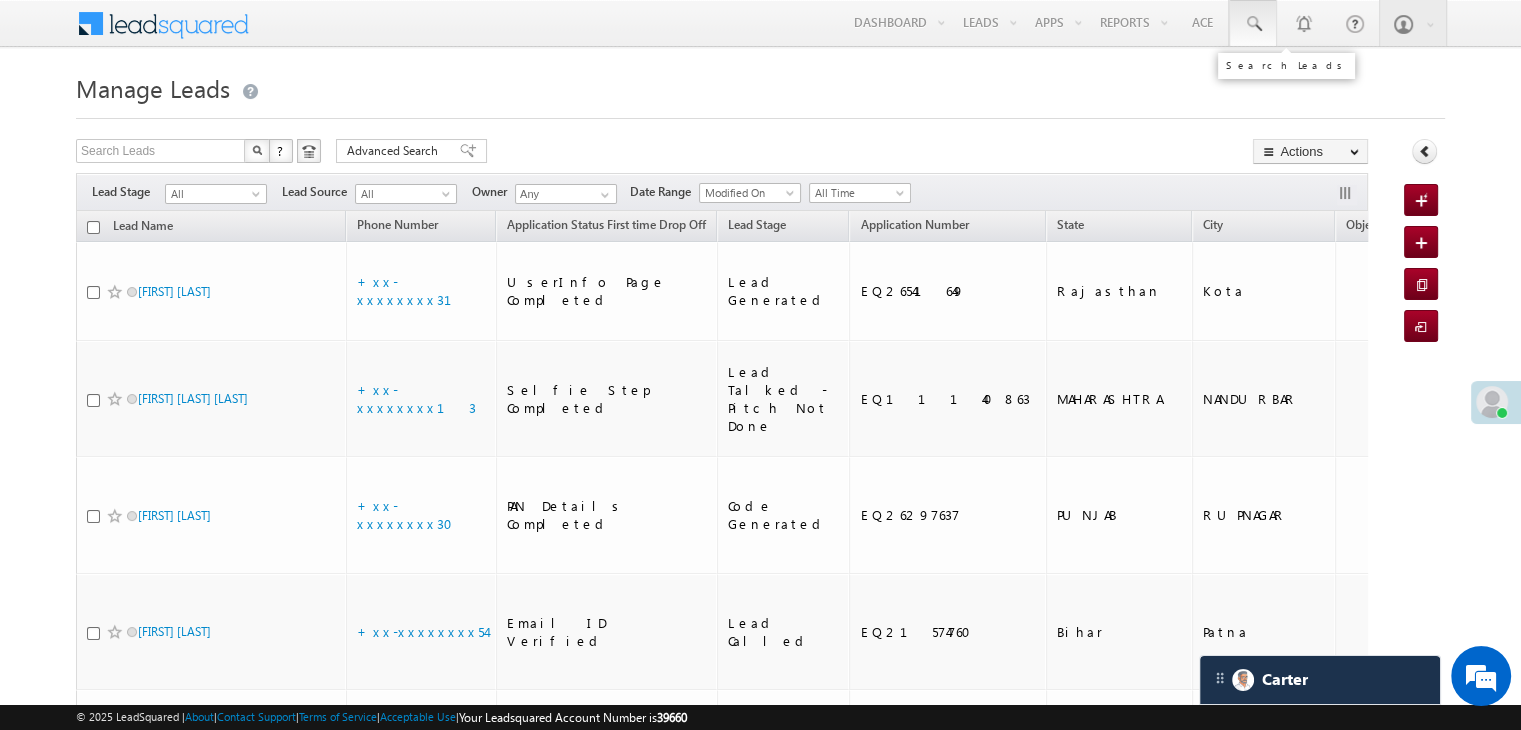 click at bounding box center [1253, 24] 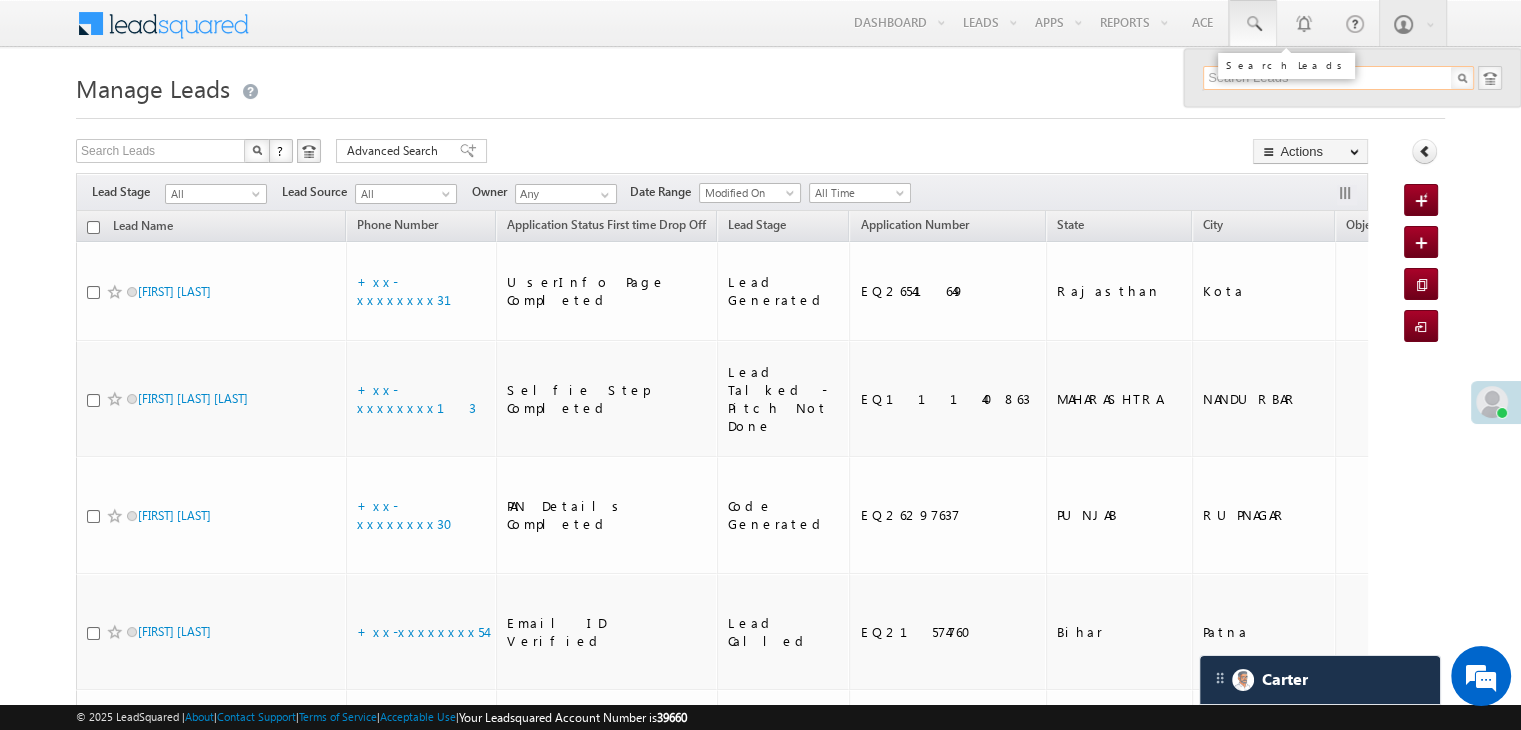 paste on "EQ26348492" 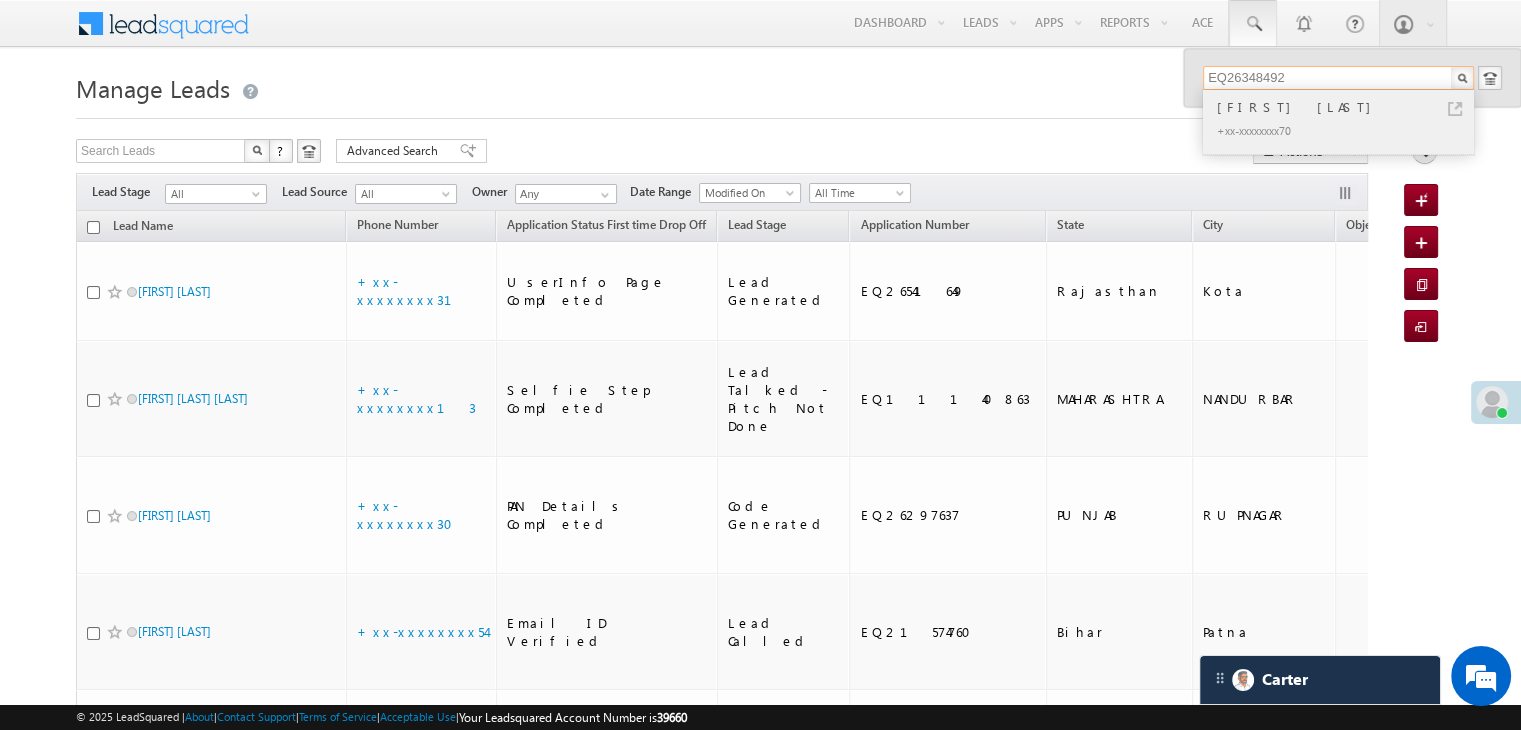 type on "EQ26348492" 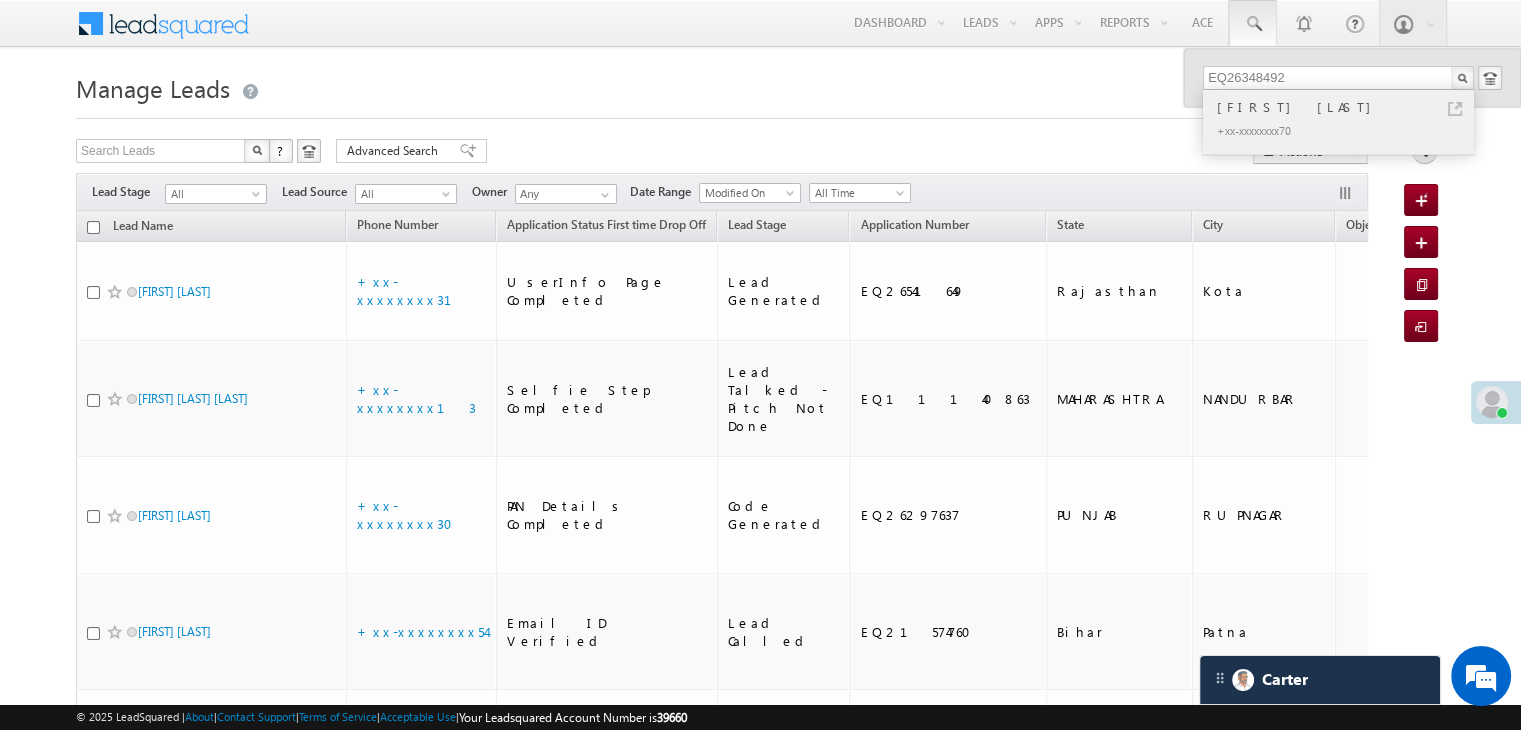 click on "Arun Kumar" at bounding box center (1347, 107) 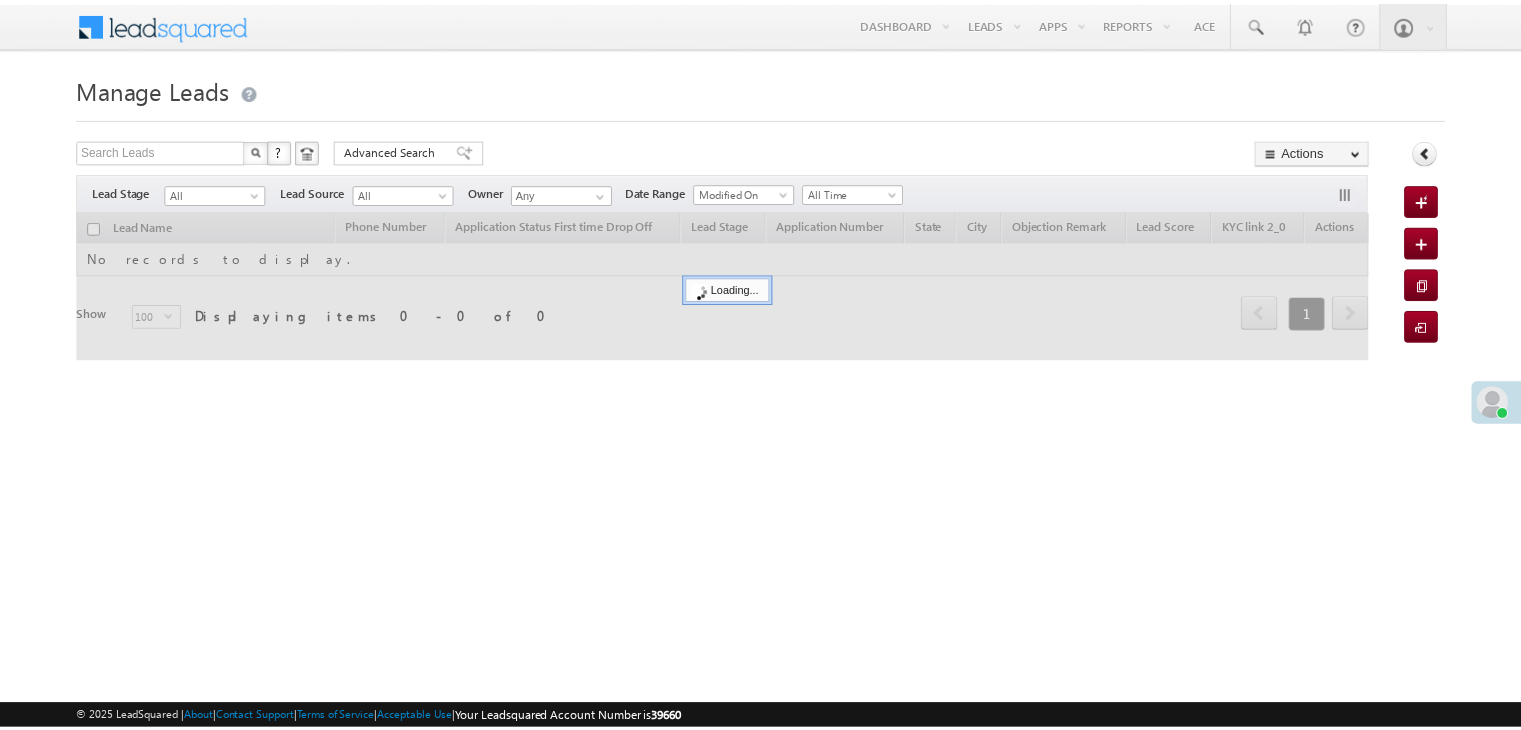 scroll, scrollTop: 0, scrollLeft: 0, axis: both 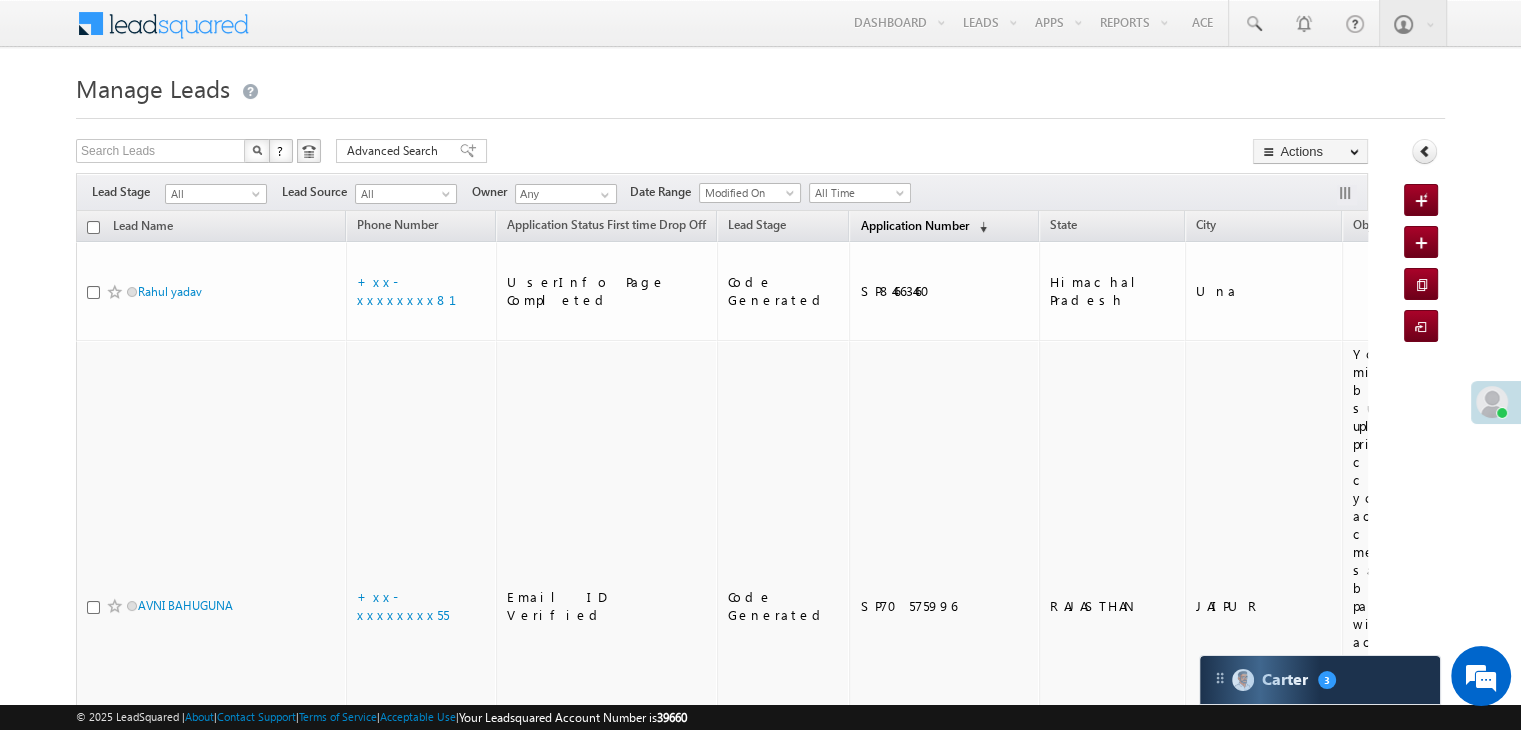 click on "Application Number" at bounding box center [914, 225] 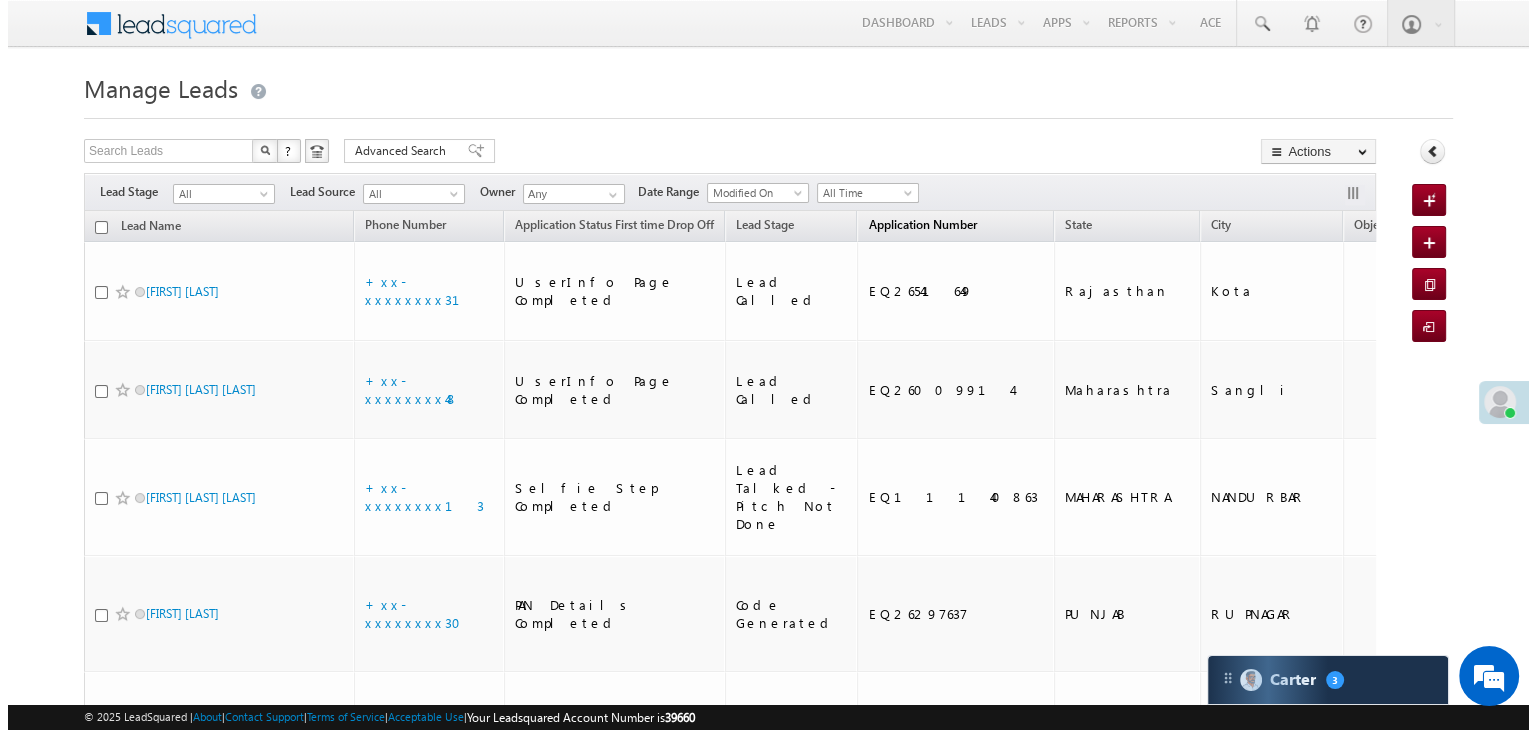 scroll, scrollTop: 0, scrollLeft: 0, axis: both 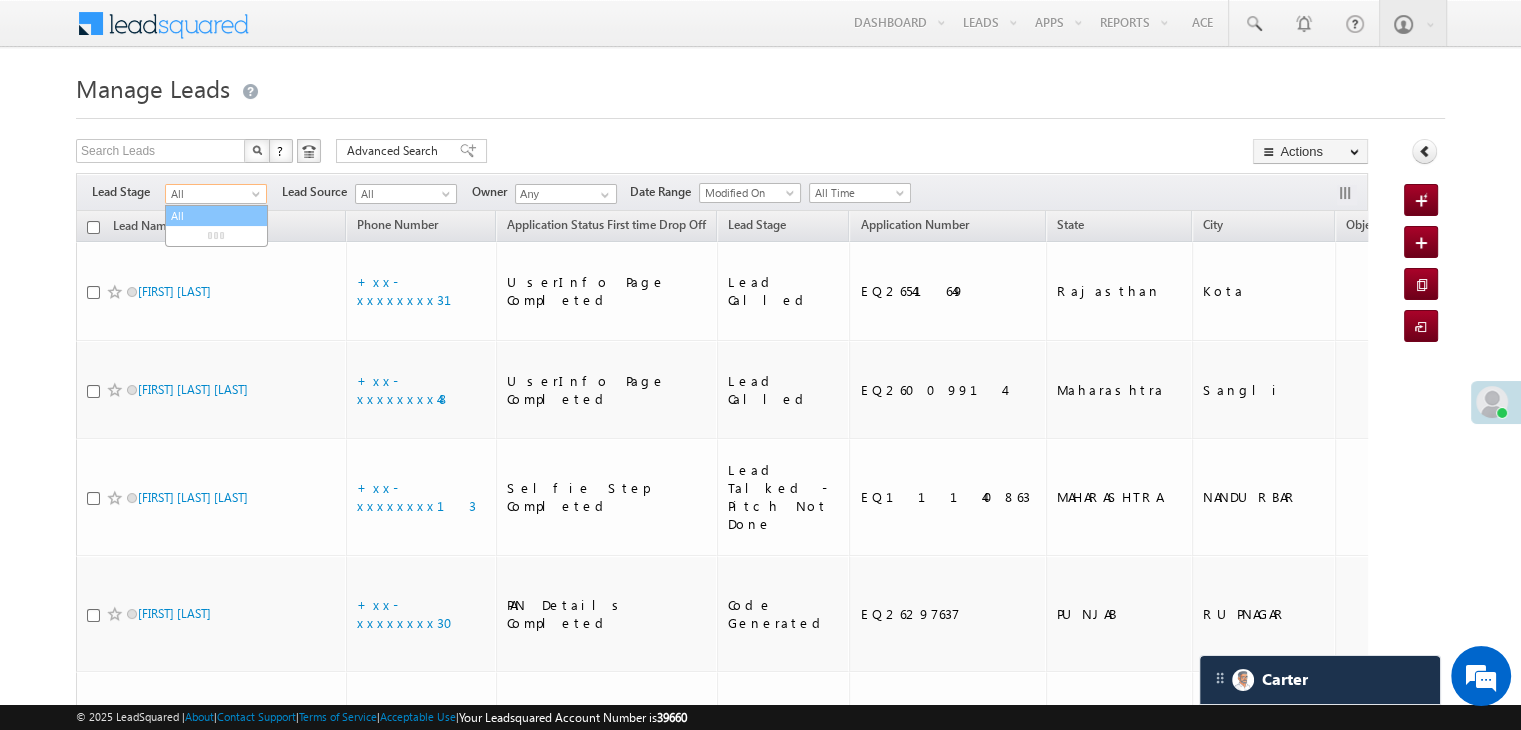 click on "Menu
[FIRST] [LAST]
[FIRST]. [LAST] @example.com" at bounding box center [760, 5848] 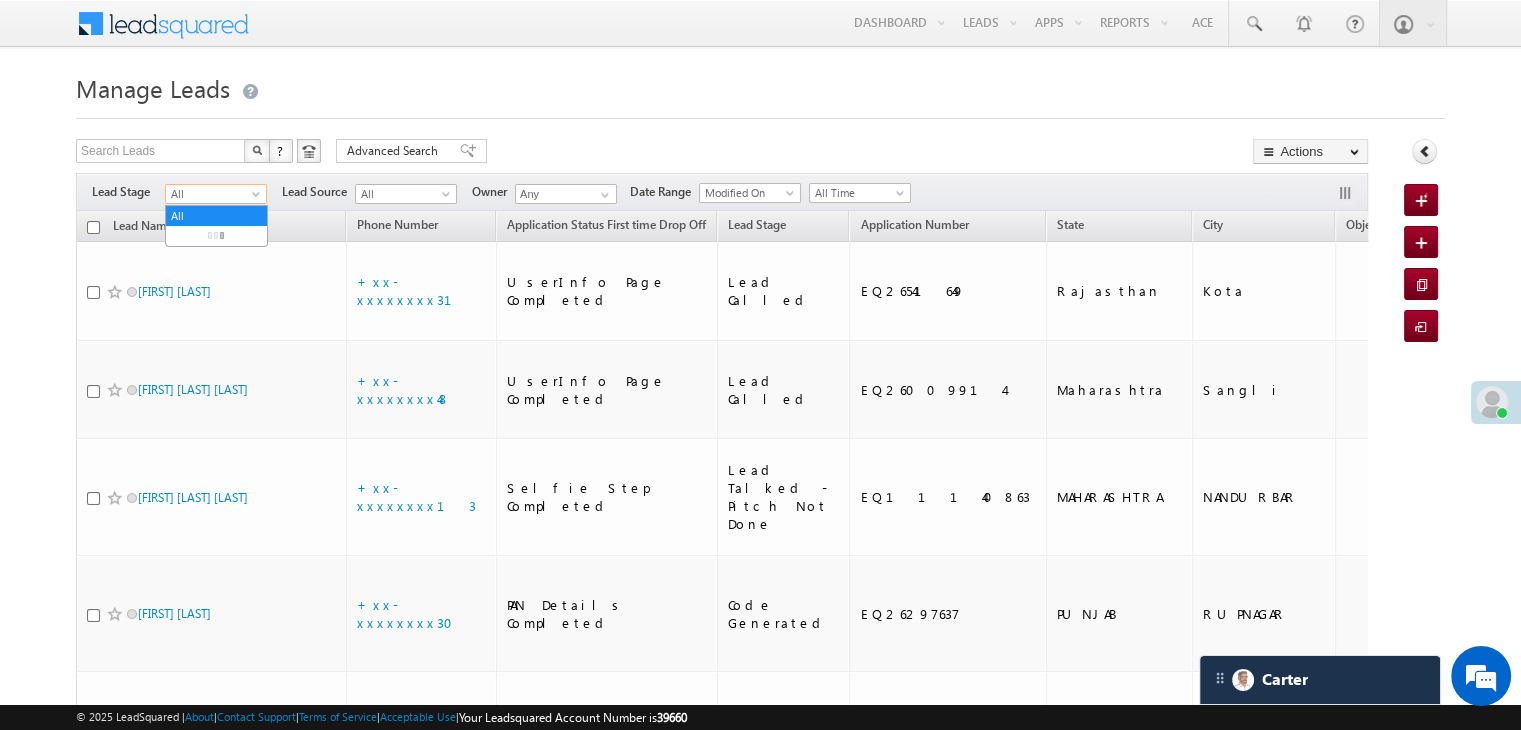 click on "All" at bounding box center (213, 194) 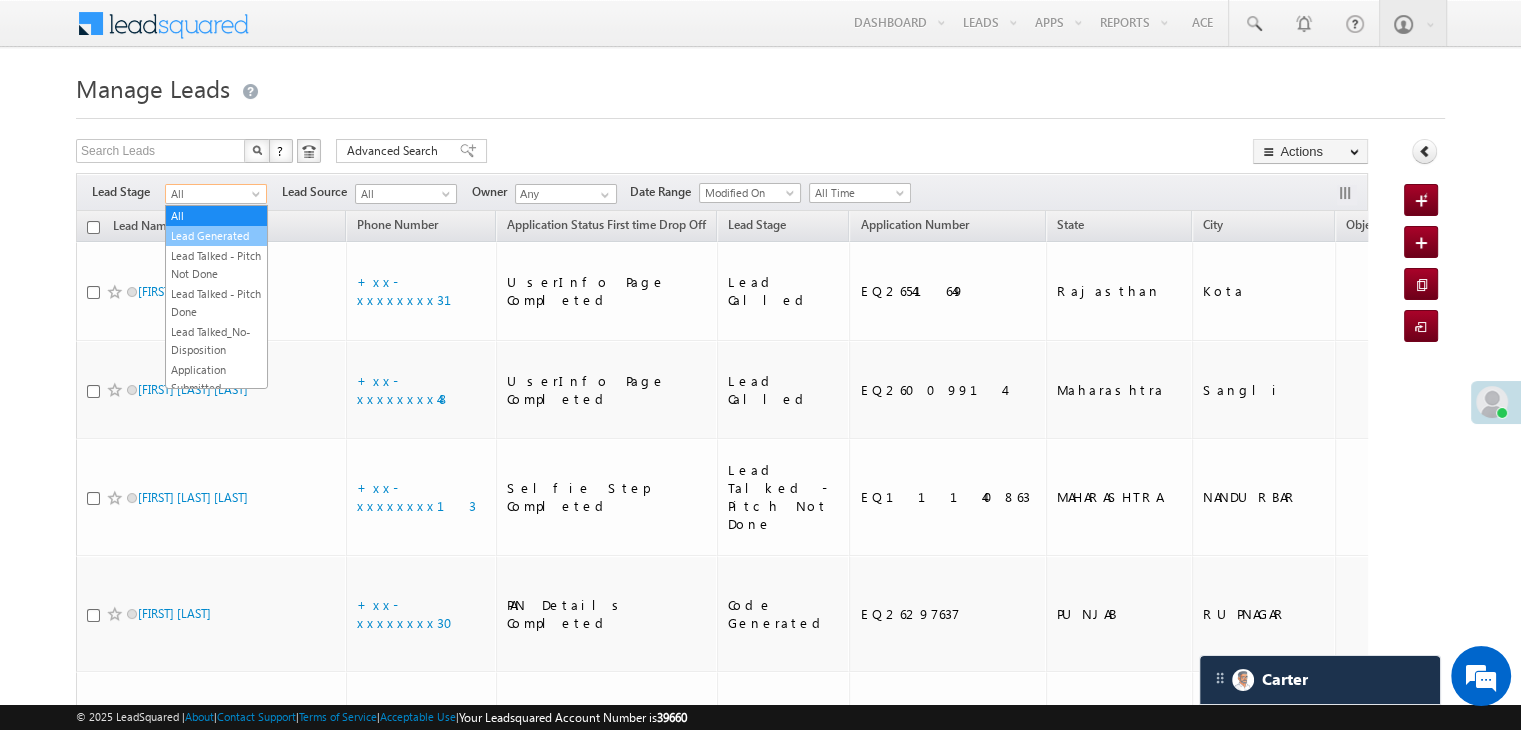 click on "Lead Generated" at bounding box center [216, 236] 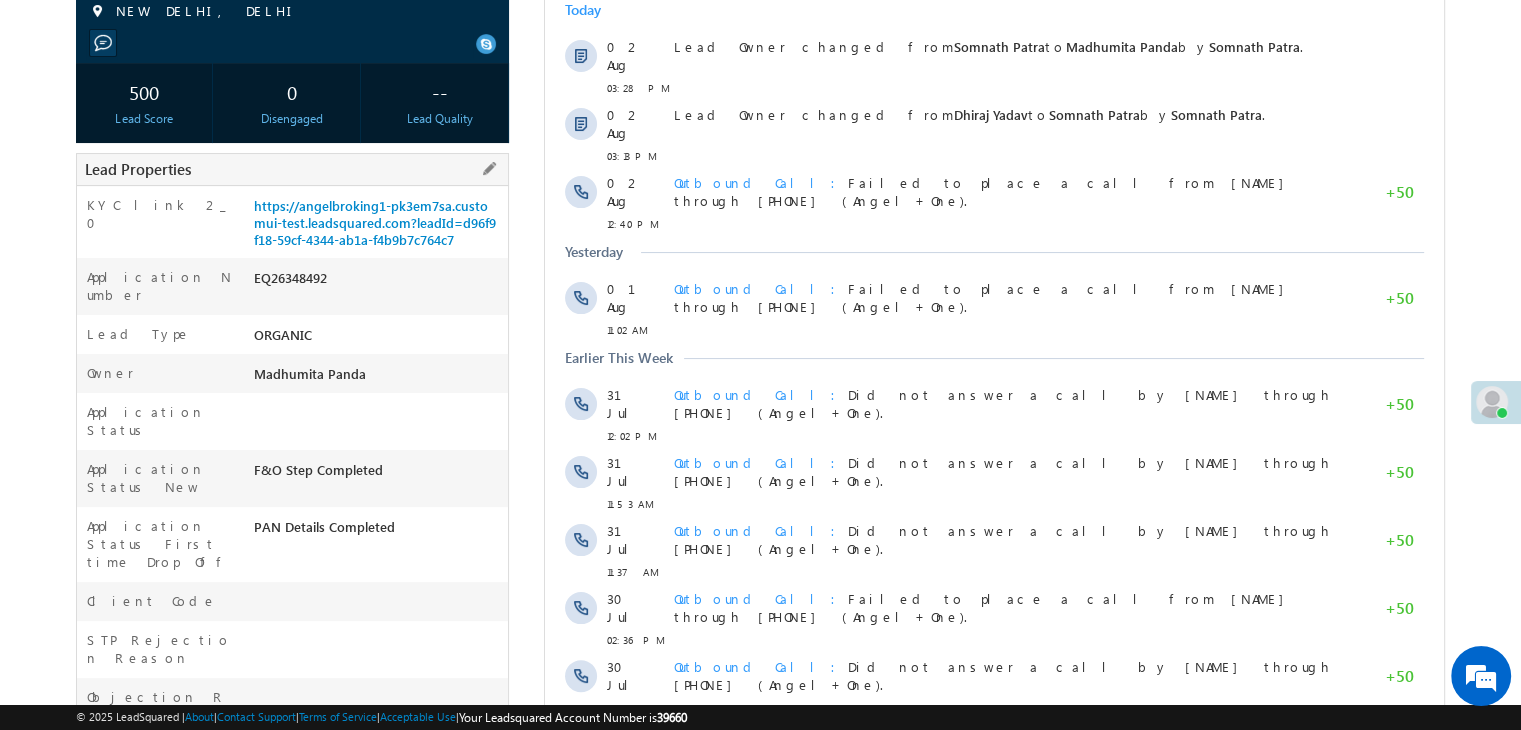scroll, scrollTop: 0, scrollLeft: 0, axis: both 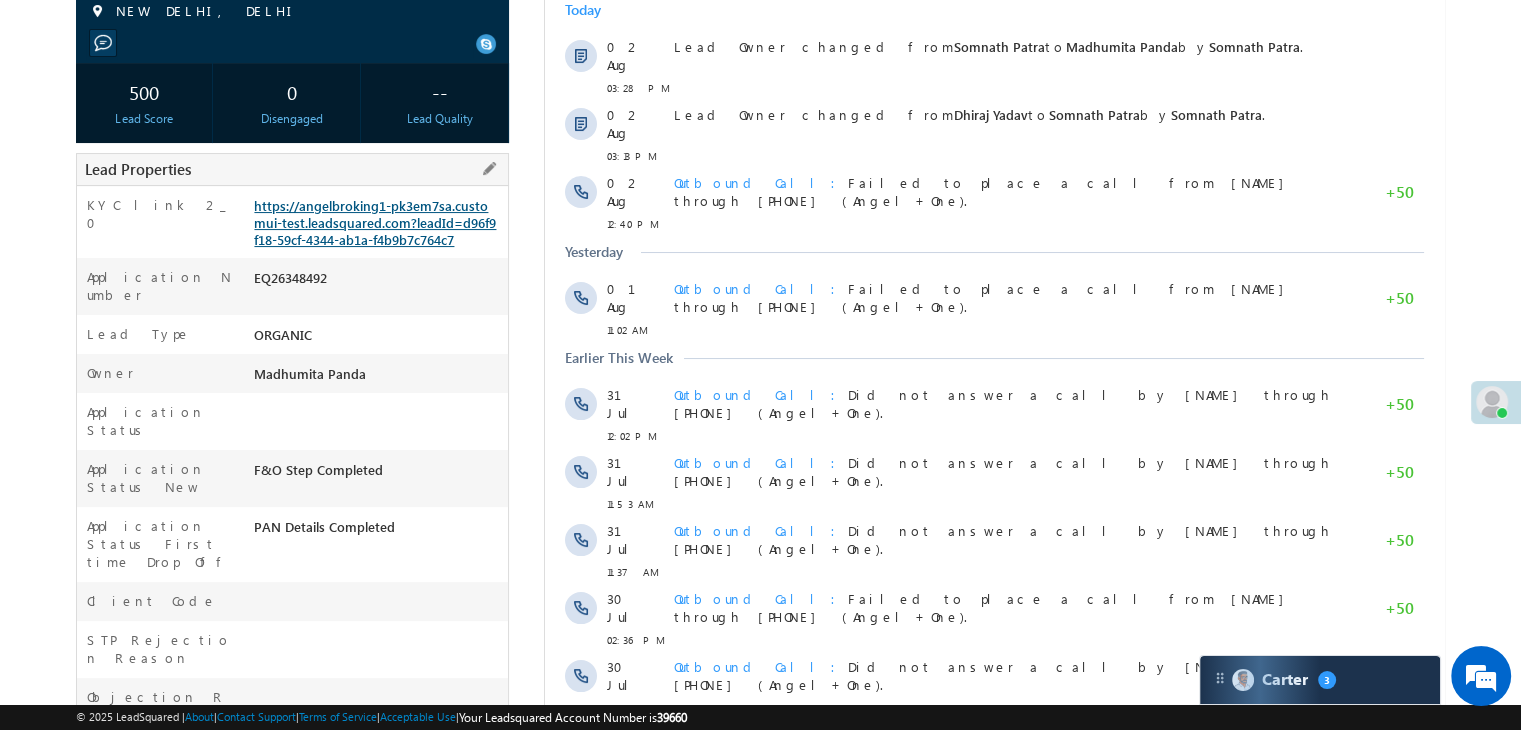 click on "https://angelbroking1-pk3em7sa.customui-test.leadsquared.com?leadId=d96f9f18-59cf-4344-ab1a-f4b9b7c764c7" at bounding box center (375, 222) 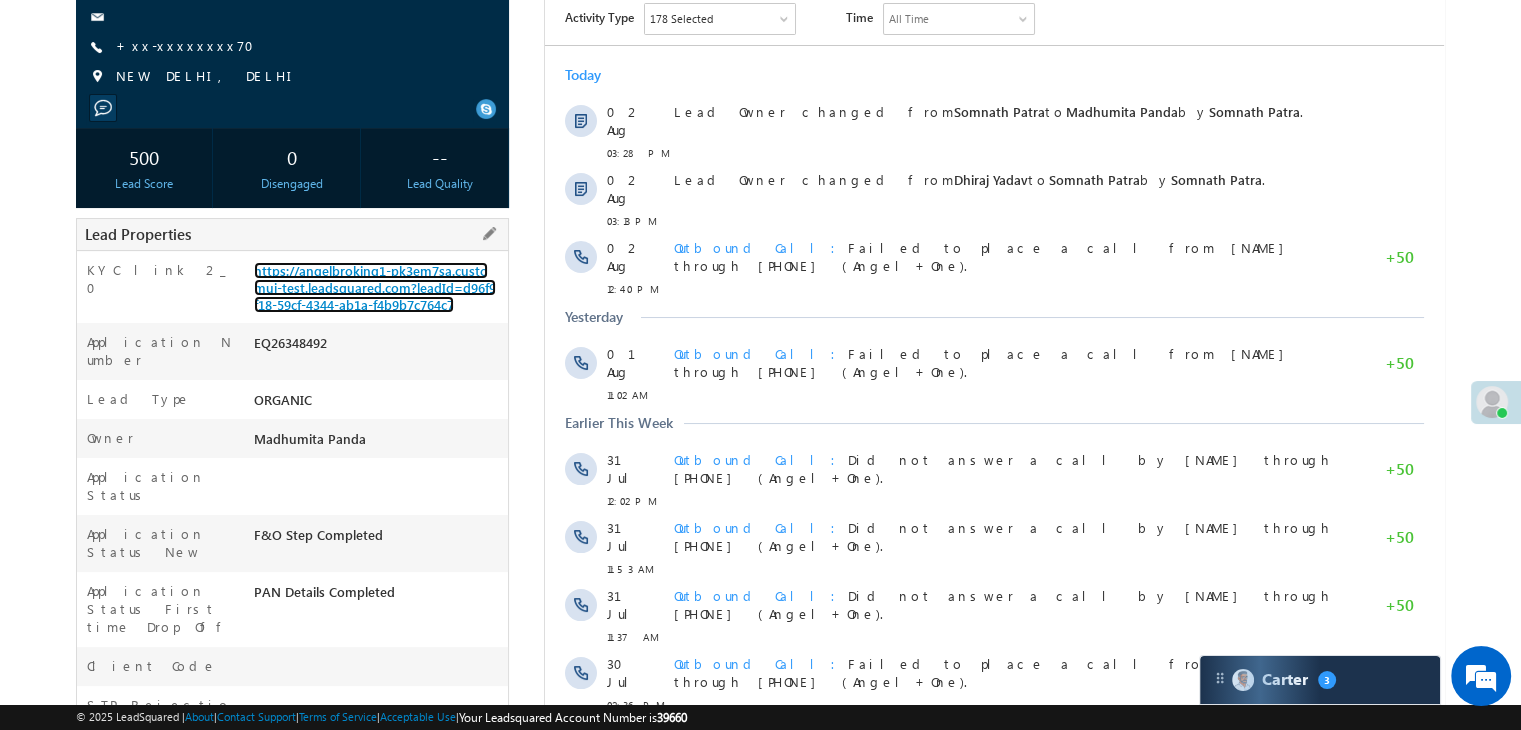 scroll, scrollTop: 200, scrollLeft: 0, axis: vertical 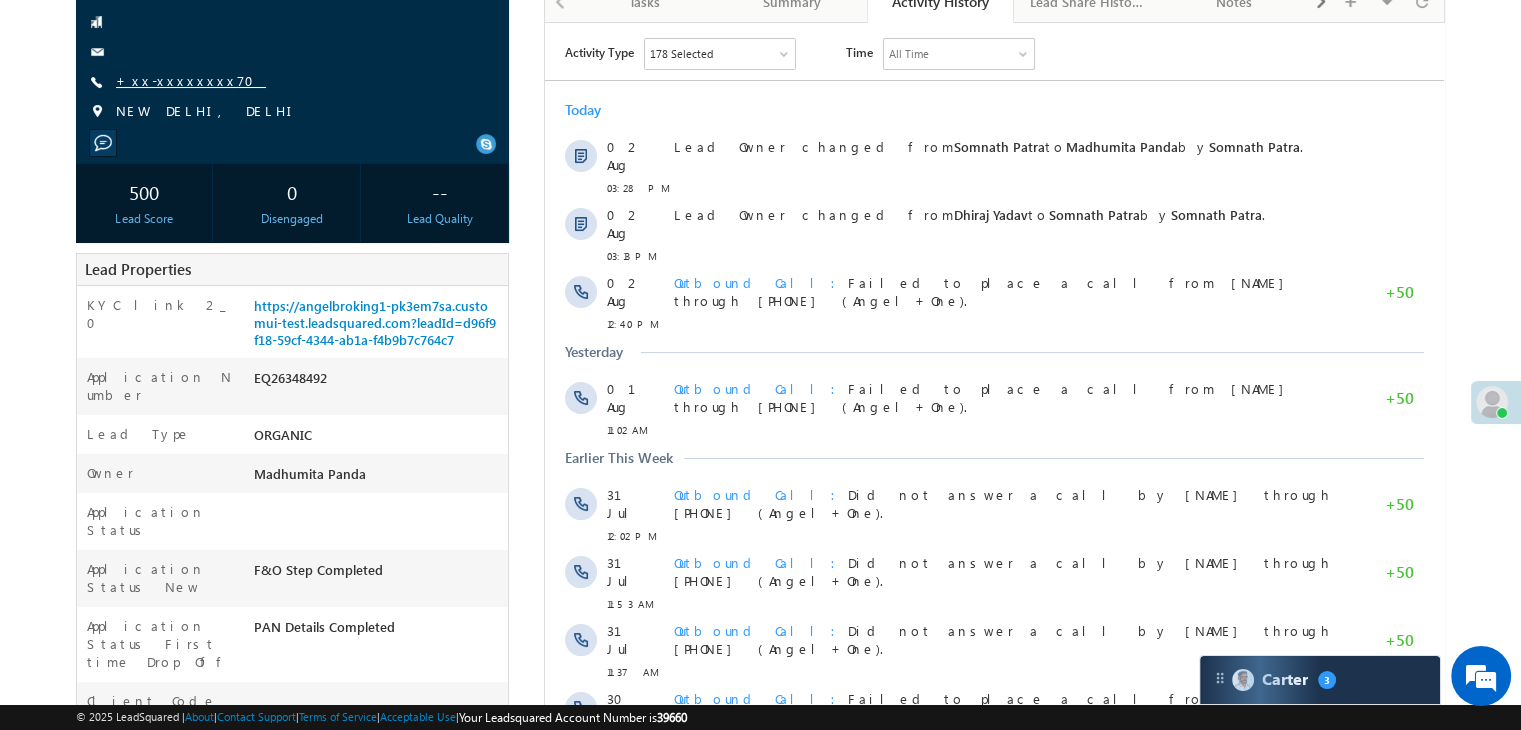 click on "+xx-xxxxxxxx70" at bounding box center [191, 80] 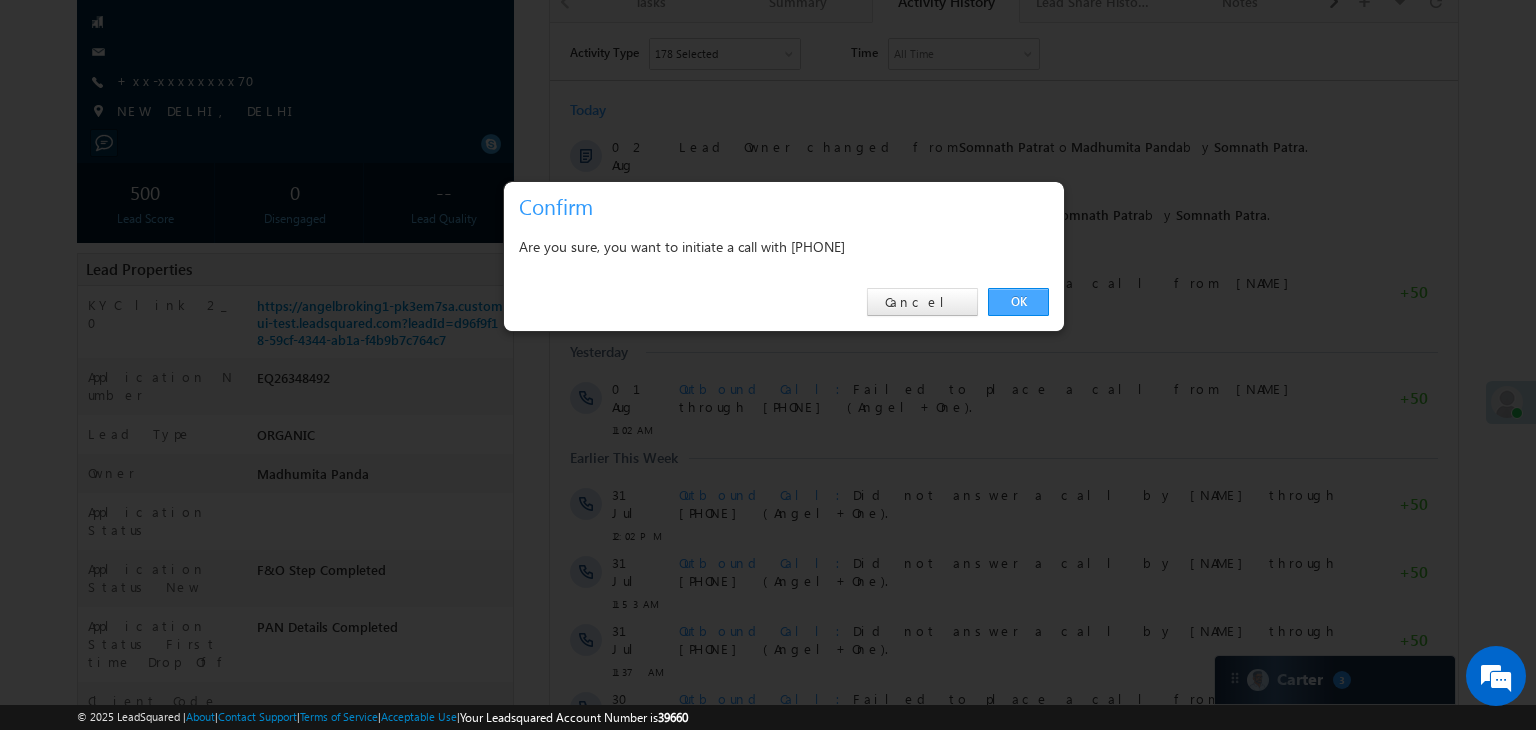 click on "OK" at bounding box center [1018, 302] 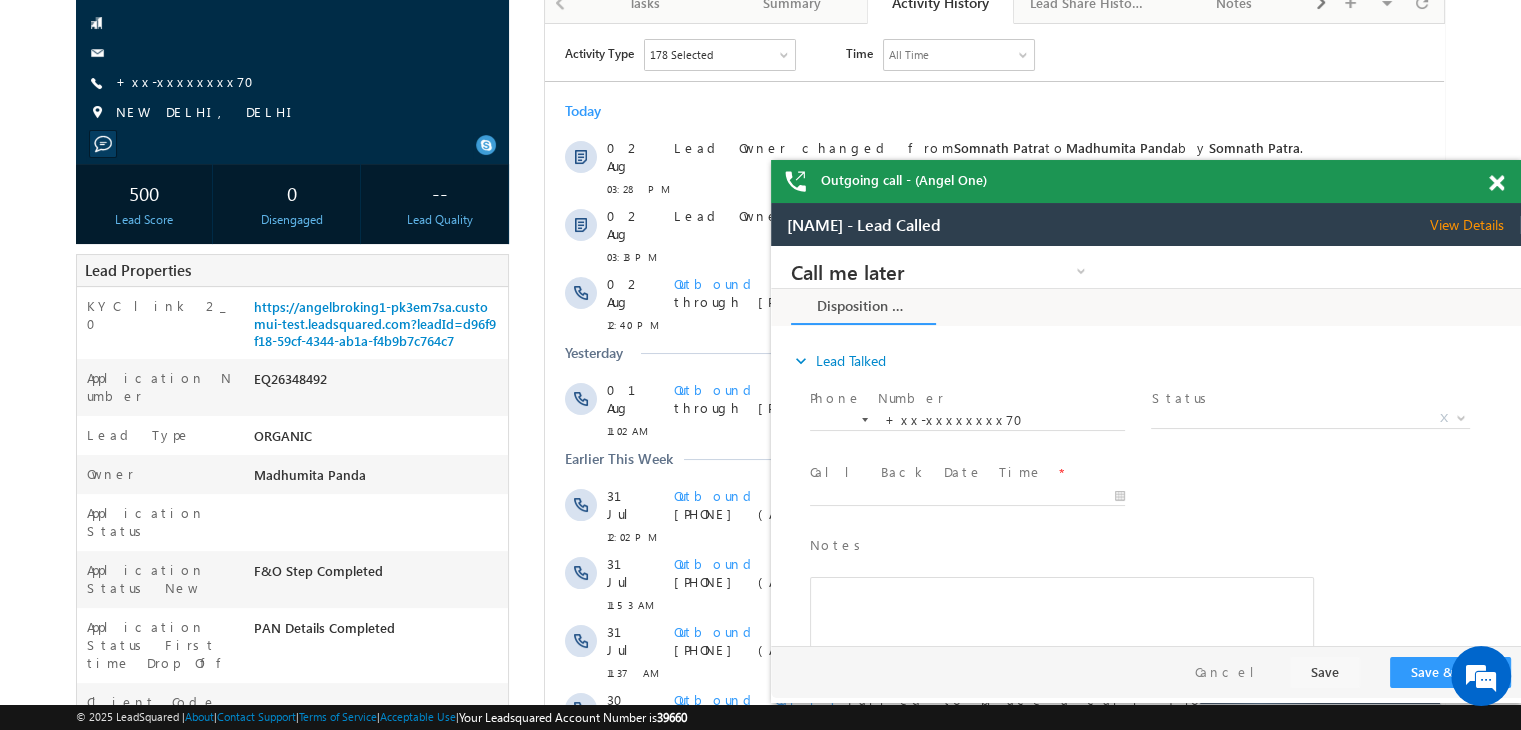 scroll, scrollTop: 0, scrollLeft: 0, axis: both 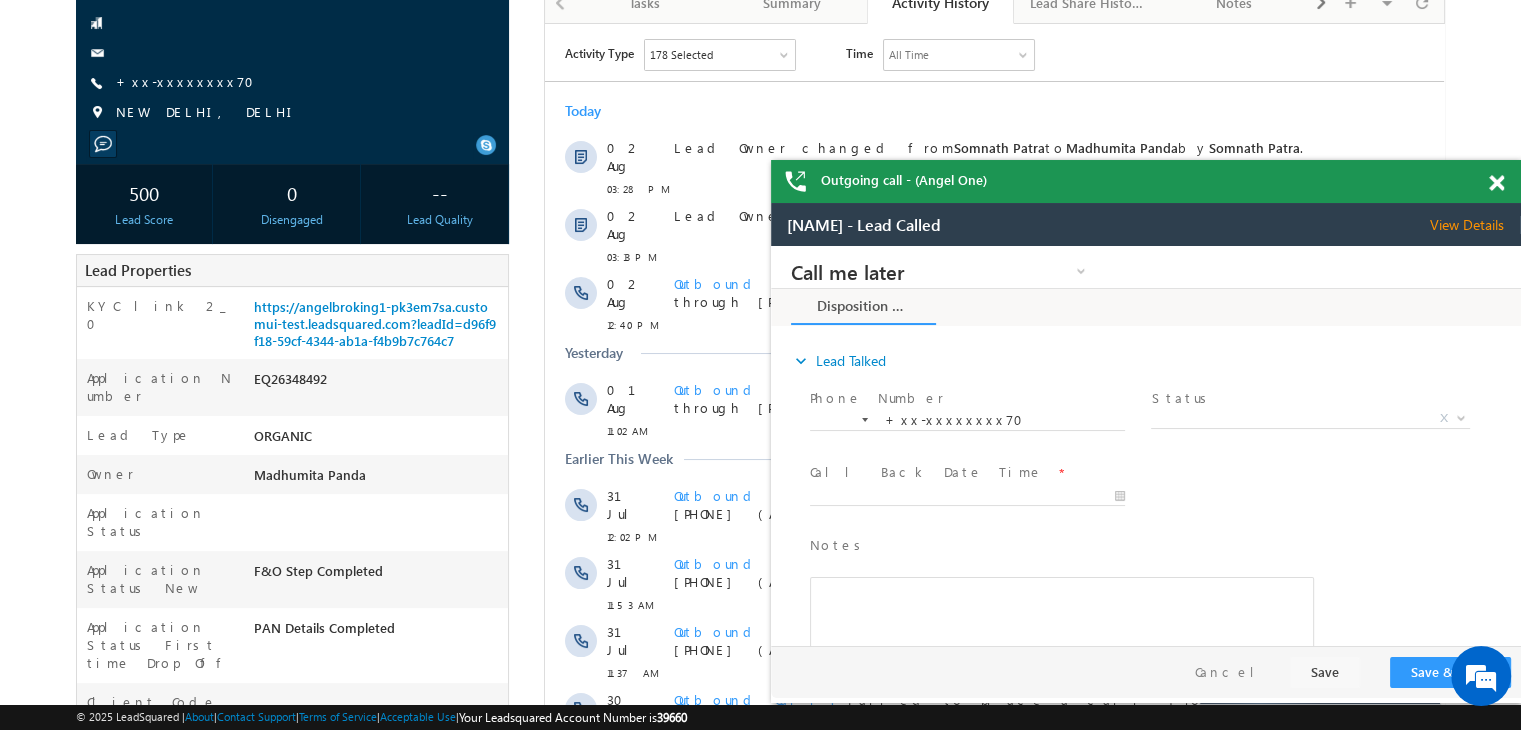 click at bounding box center (1496, 183) 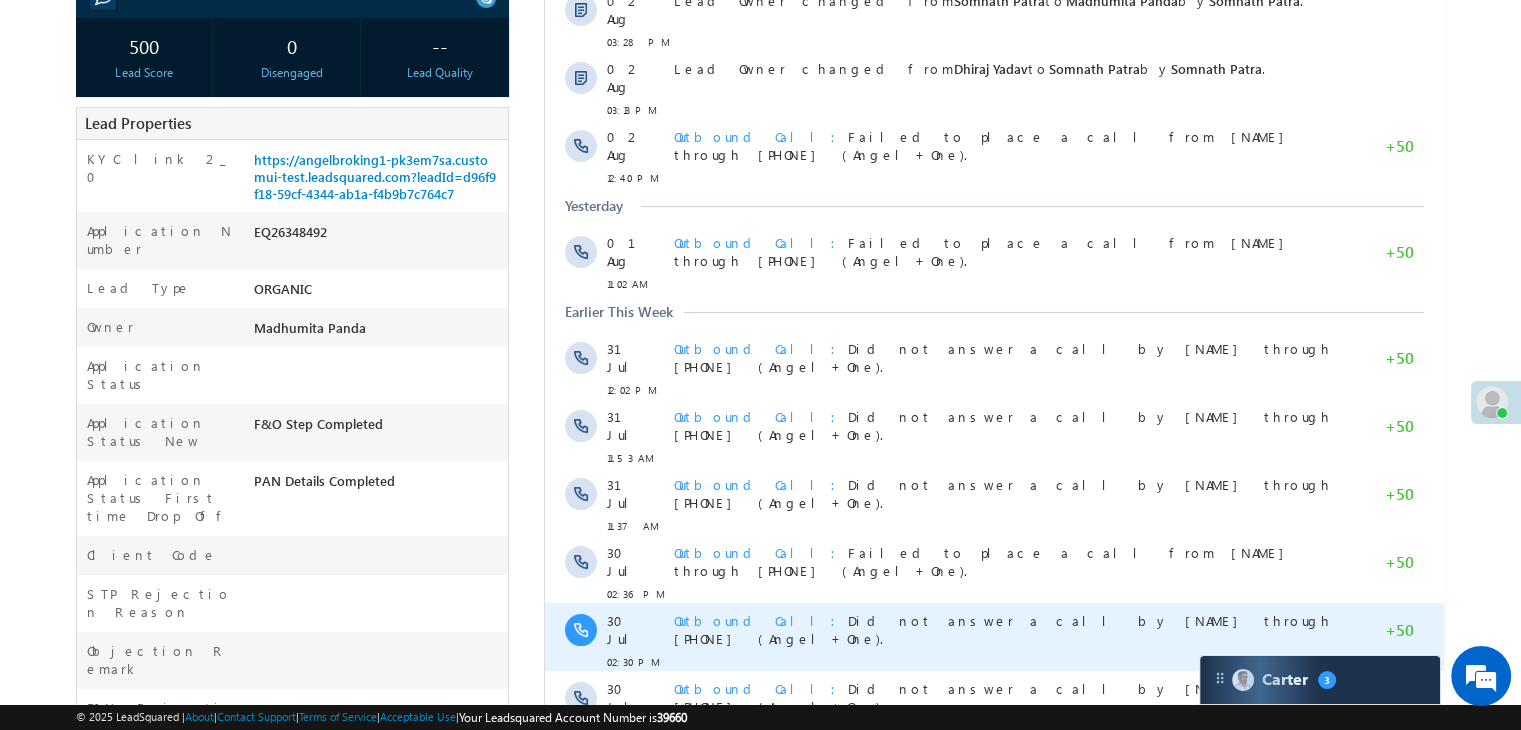 scroll, scrollTop: 653, scrollLeft: 0, axis: vertical 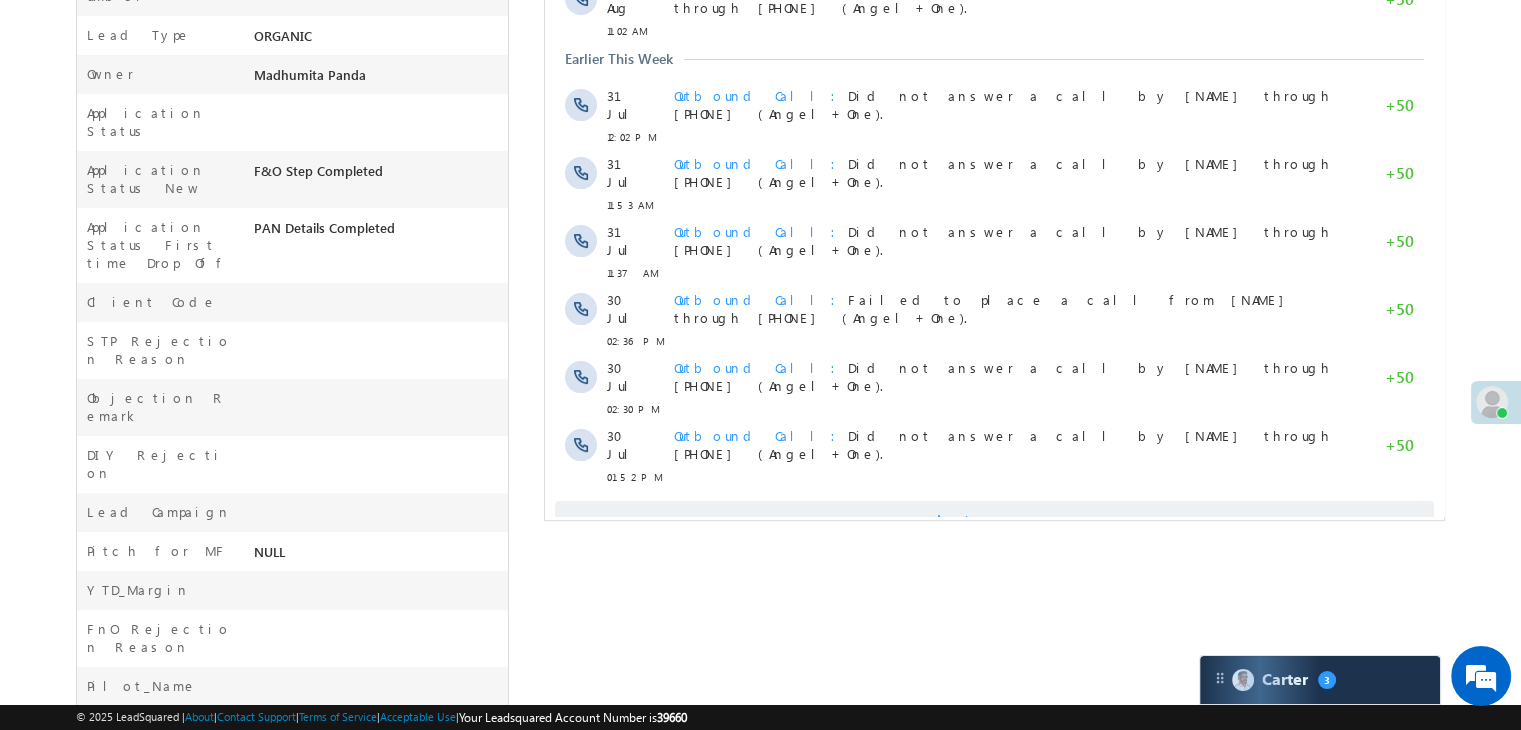 click on "Show More" at bounding box center [1004, 521] 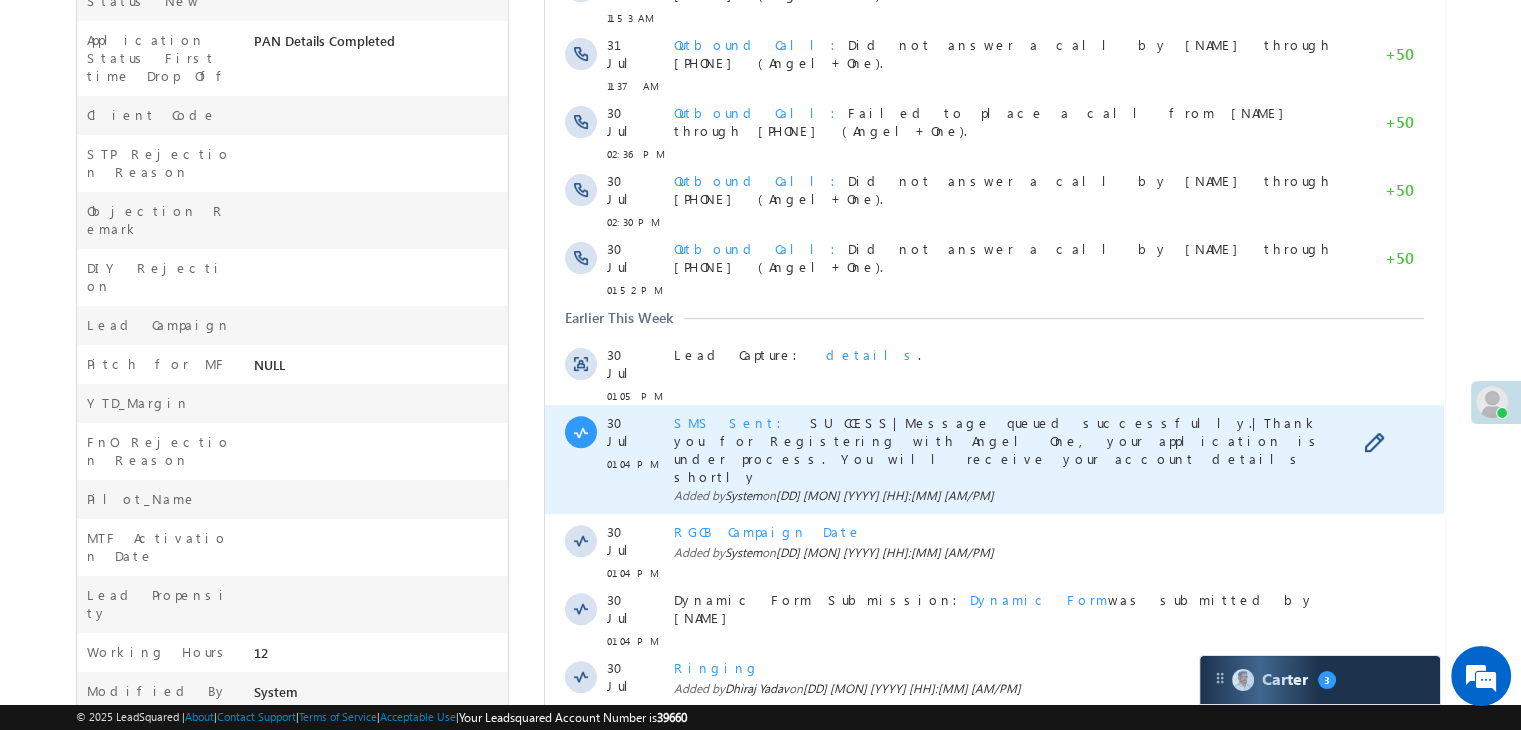 scroll, scrollTop: 818, scrollLeft: 0, axis: vertical 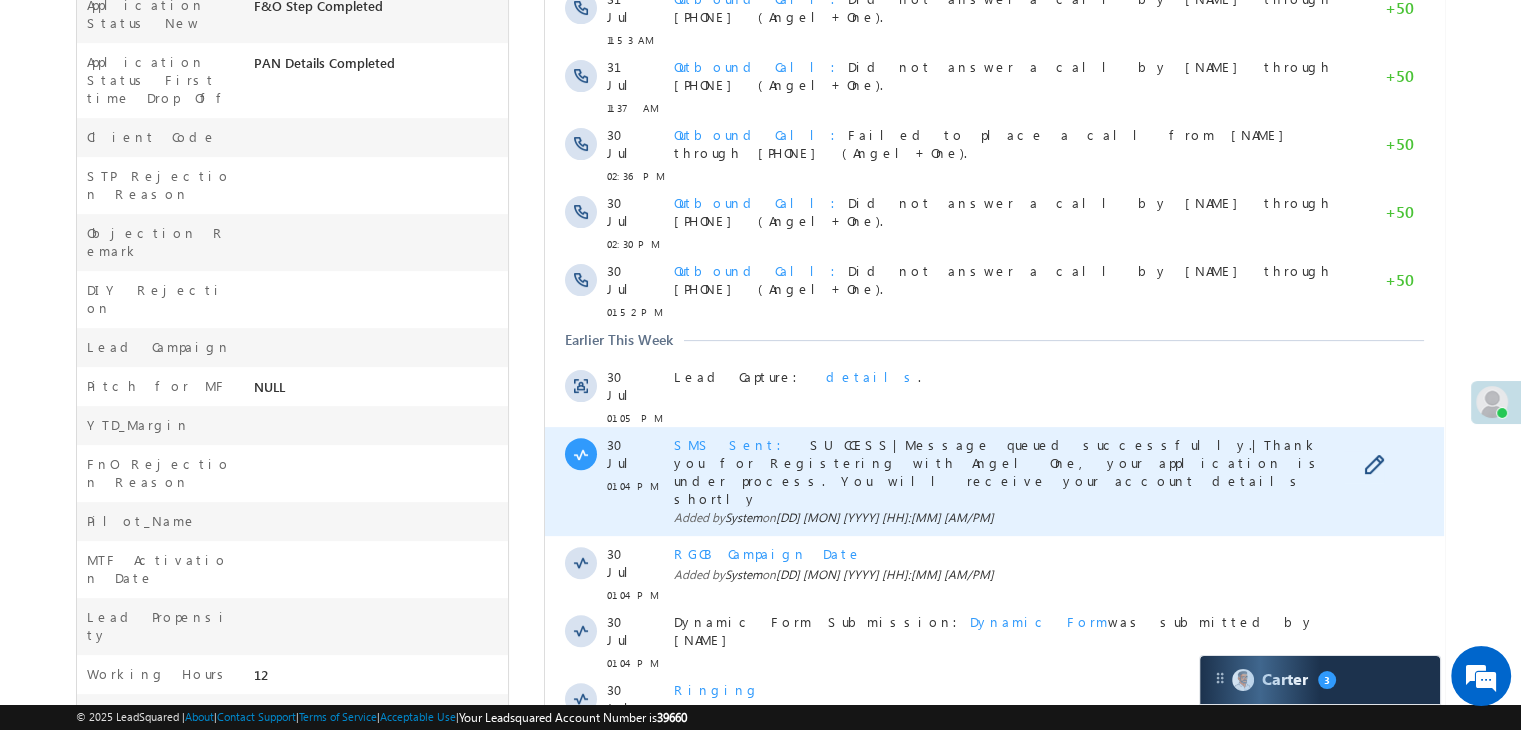 click on "SMS Sent" at bounding box center (734, 444) 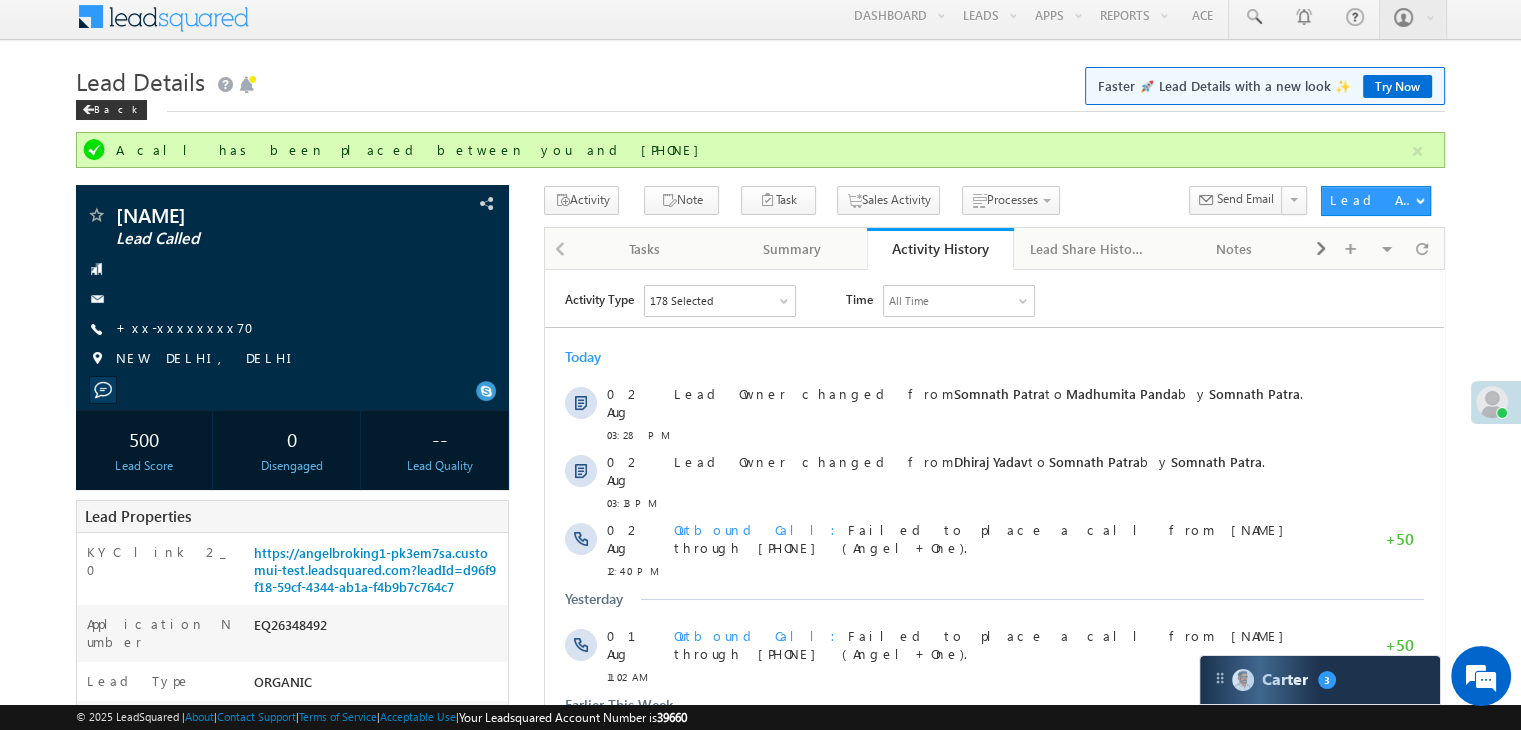 scroll, scrollTop: 0, scrollLeft: 0, axis: both 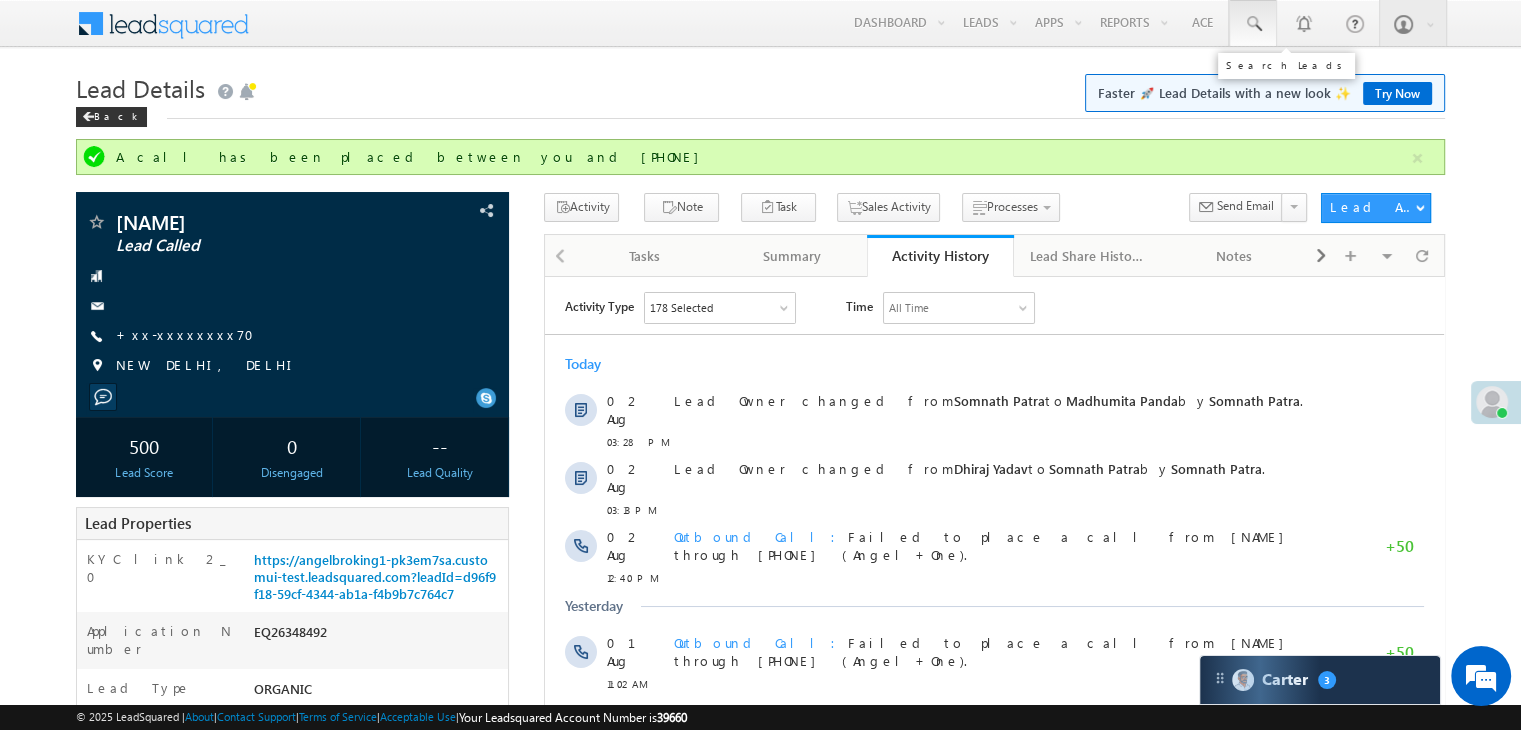 click at bounding box center (1253, 24) 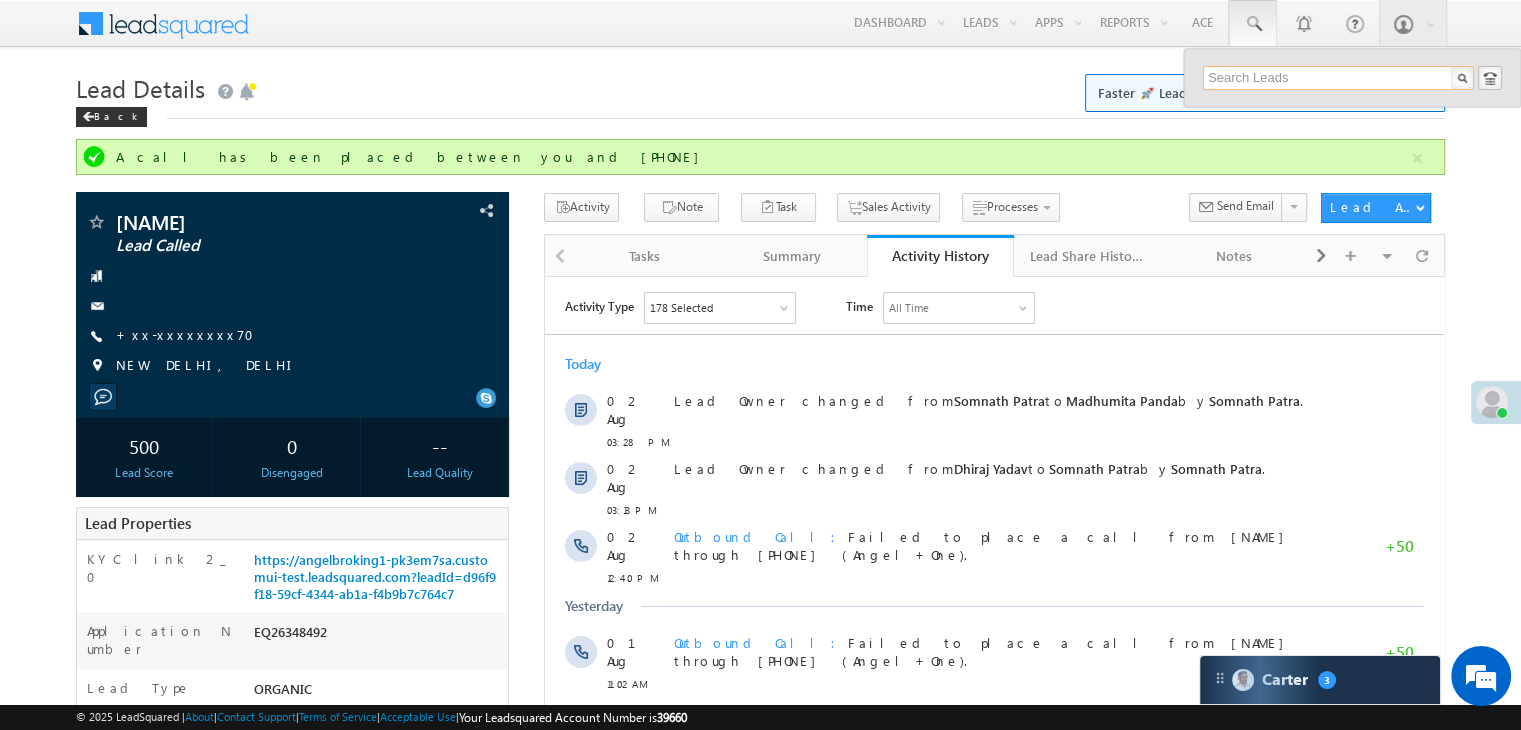 paste on "EQ25972009" 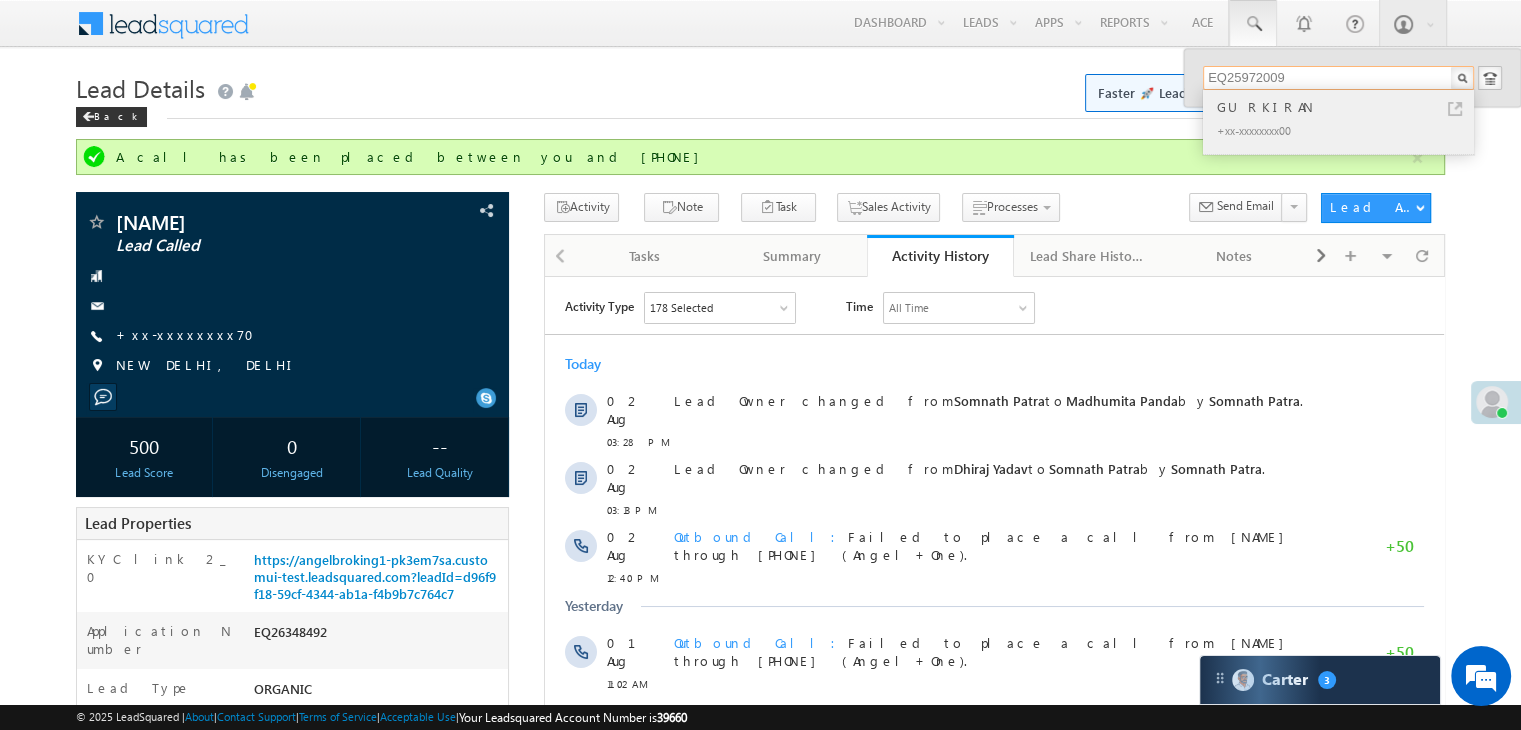 type on "EQ25972009" 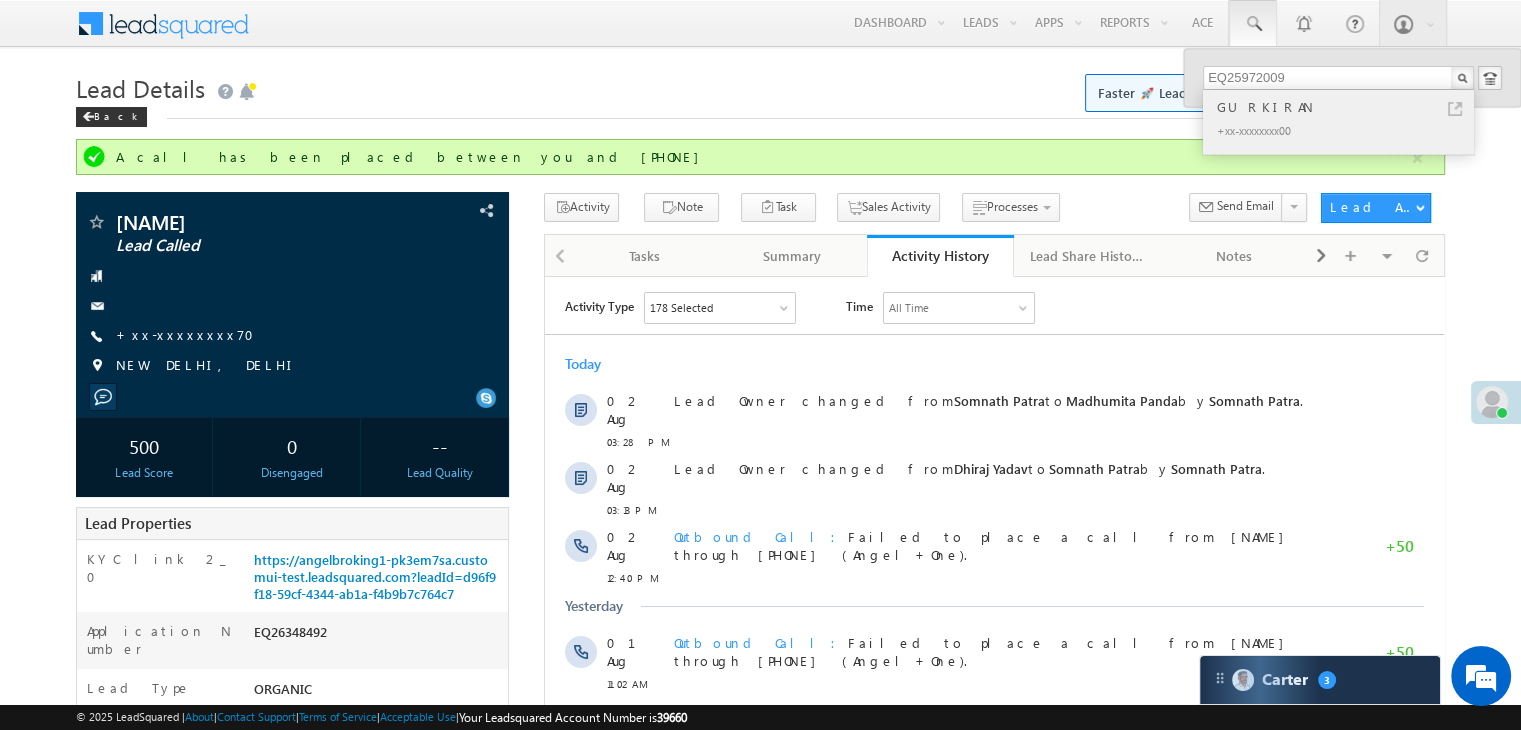click on "GURKIRAN" at bounding box center [1347, 107] 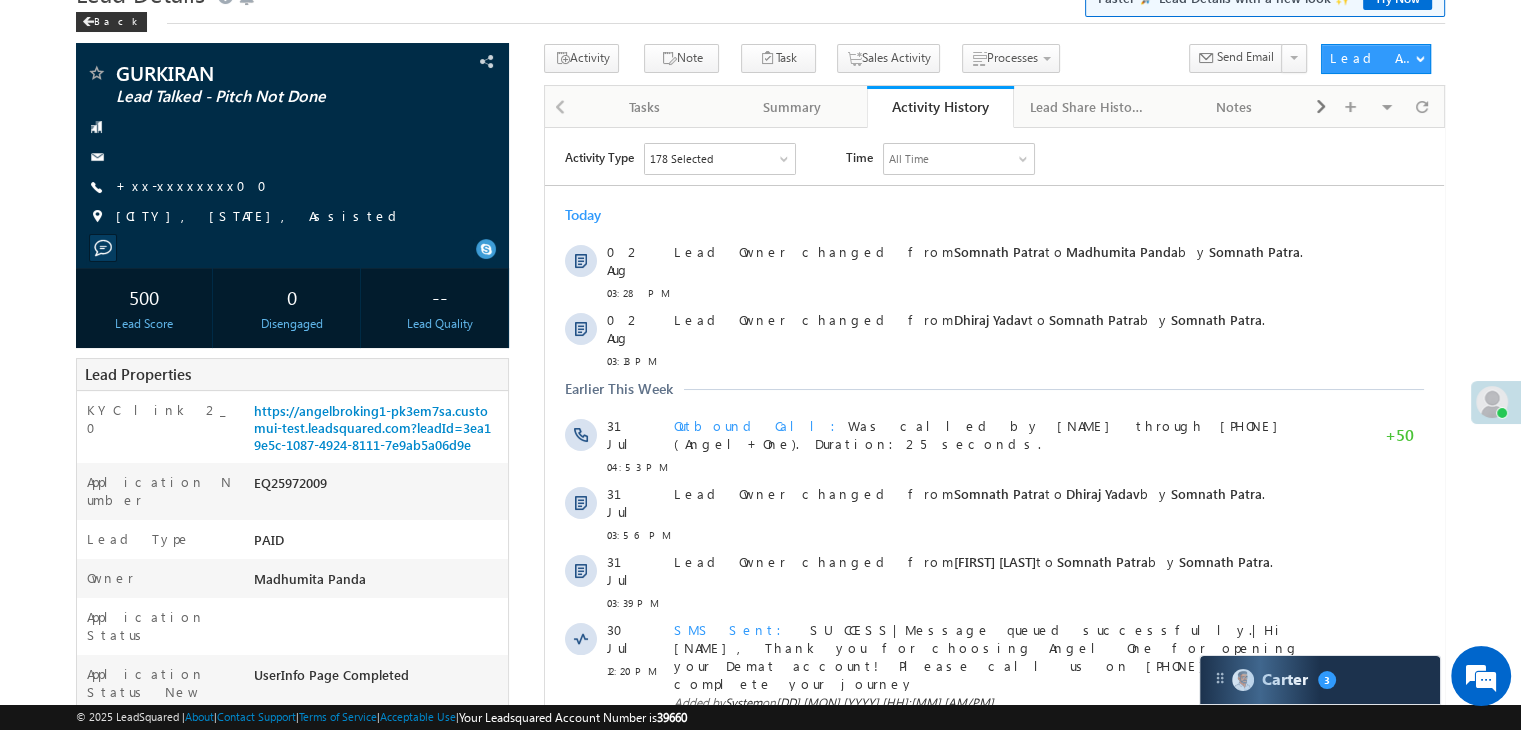 scroll, scrollTop: 0, scrollLeft: 0, axis: both 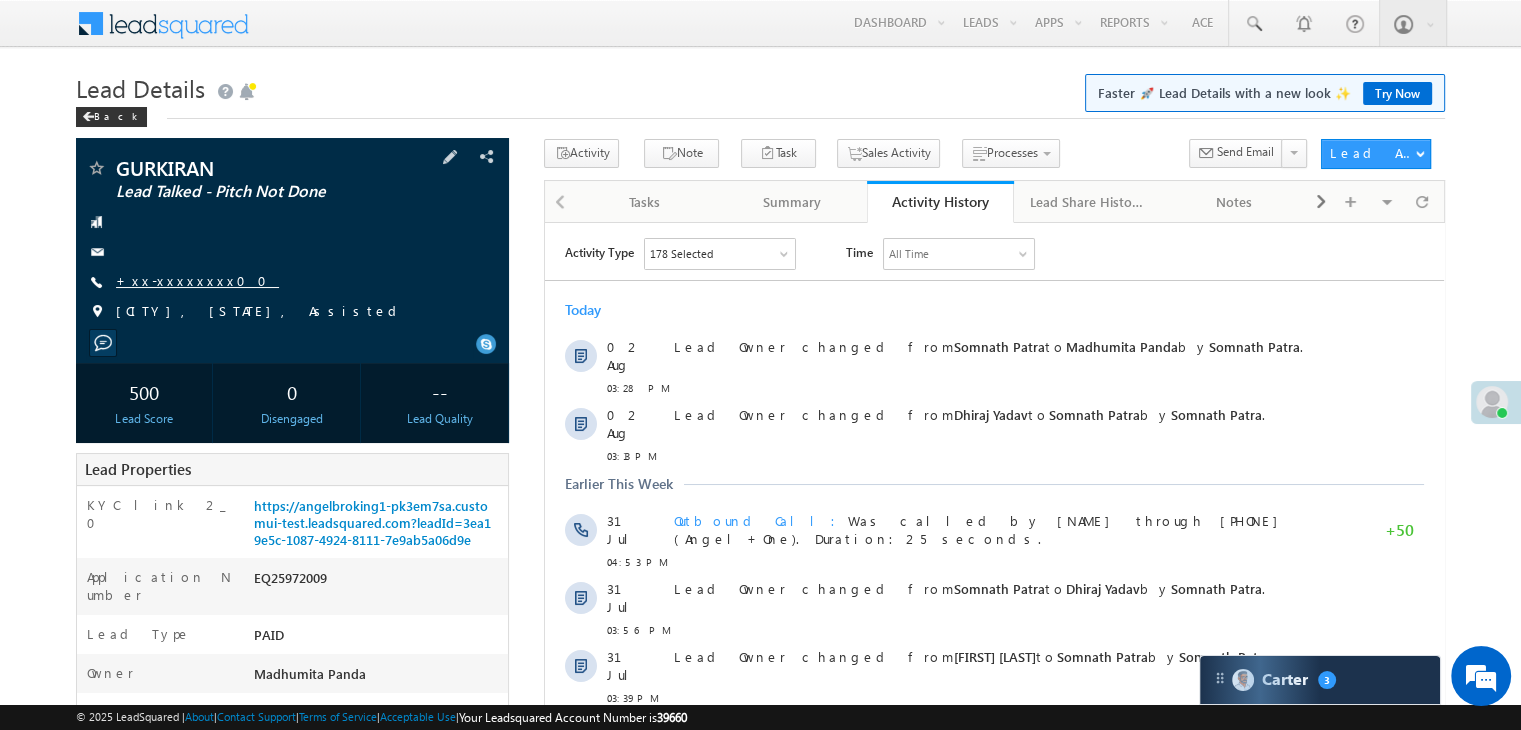 click on "+xx-xxxxxxxx00" at bounding box center [197, 280] 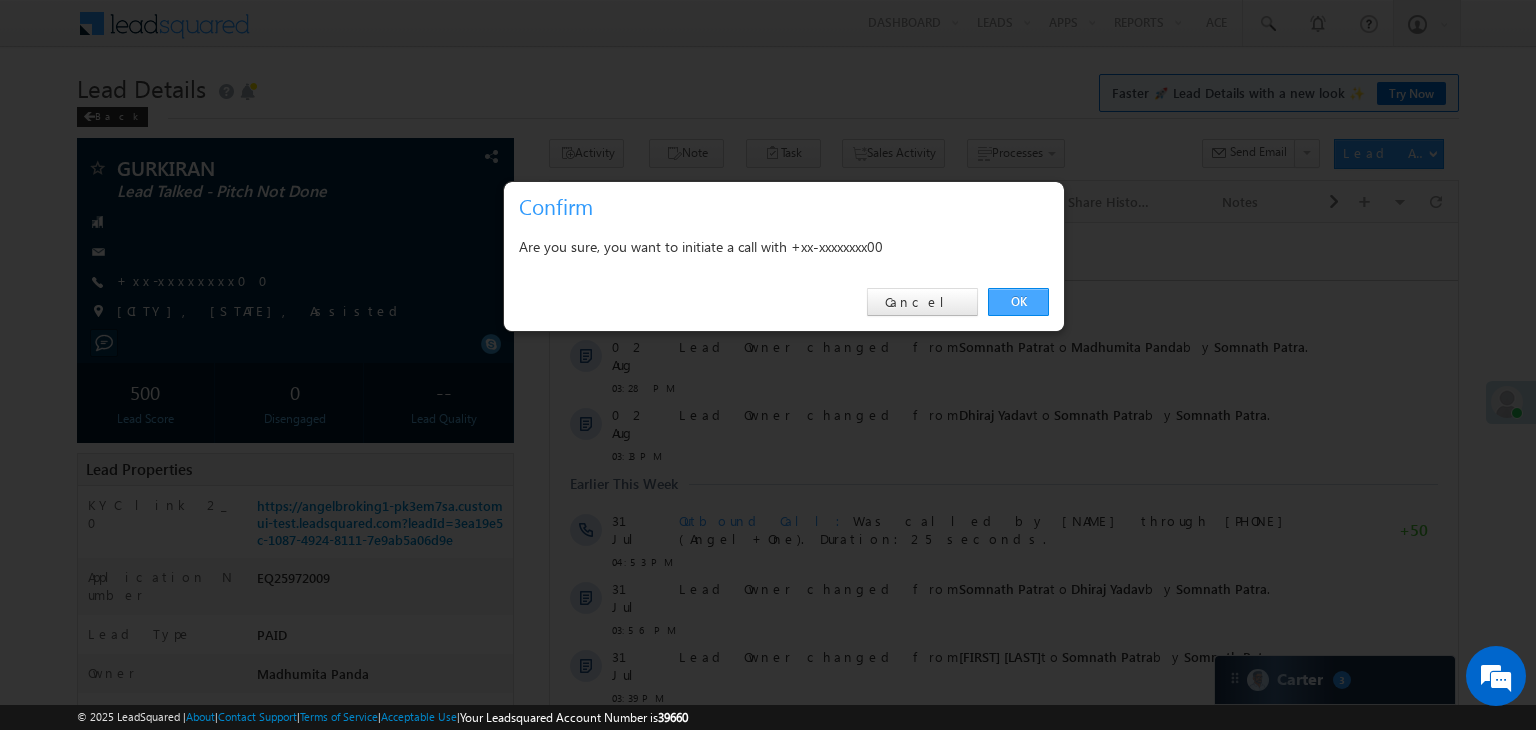 click on "OK" at bounding box center (1018, 302) 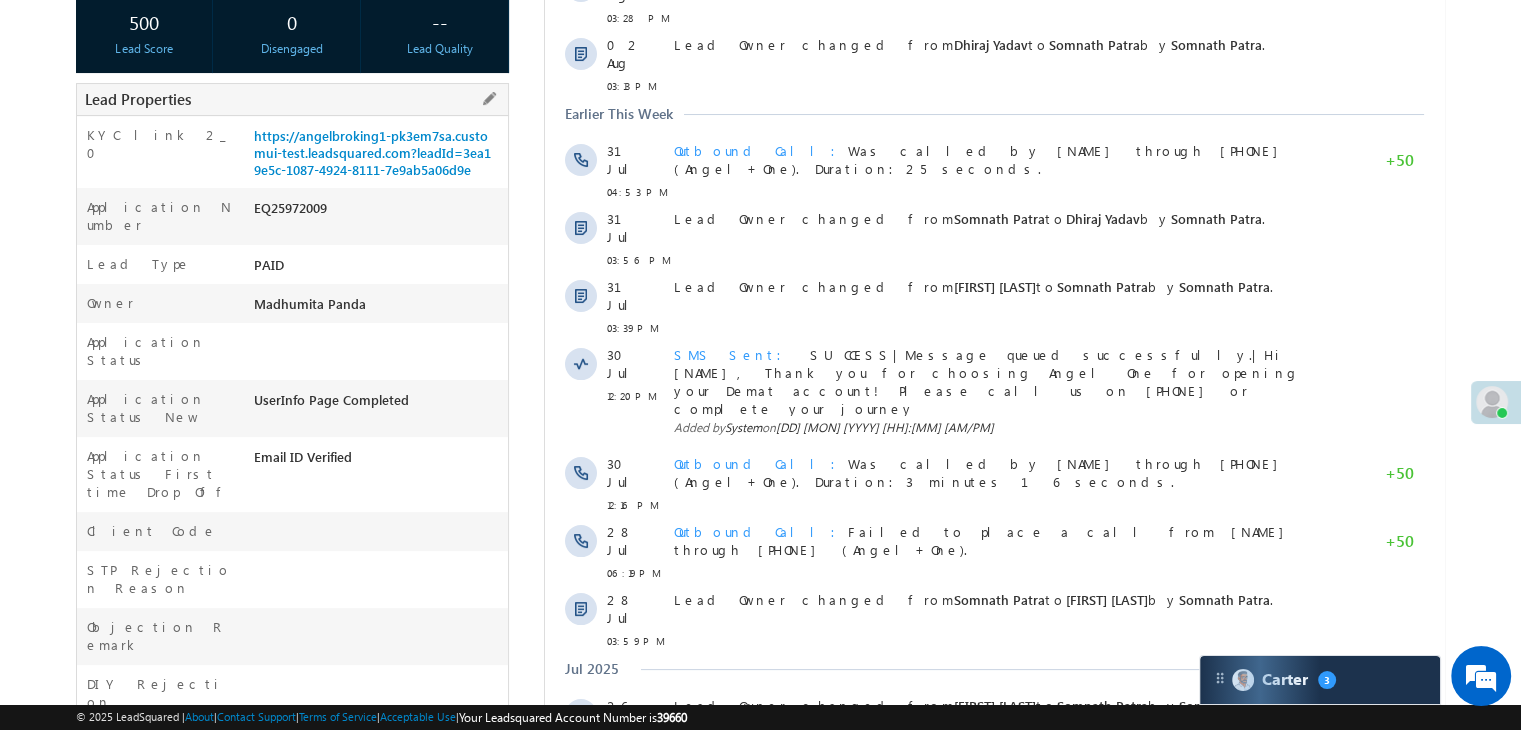 scroll, scrollTop: 400, scrollLeft: 0, axis: vertical 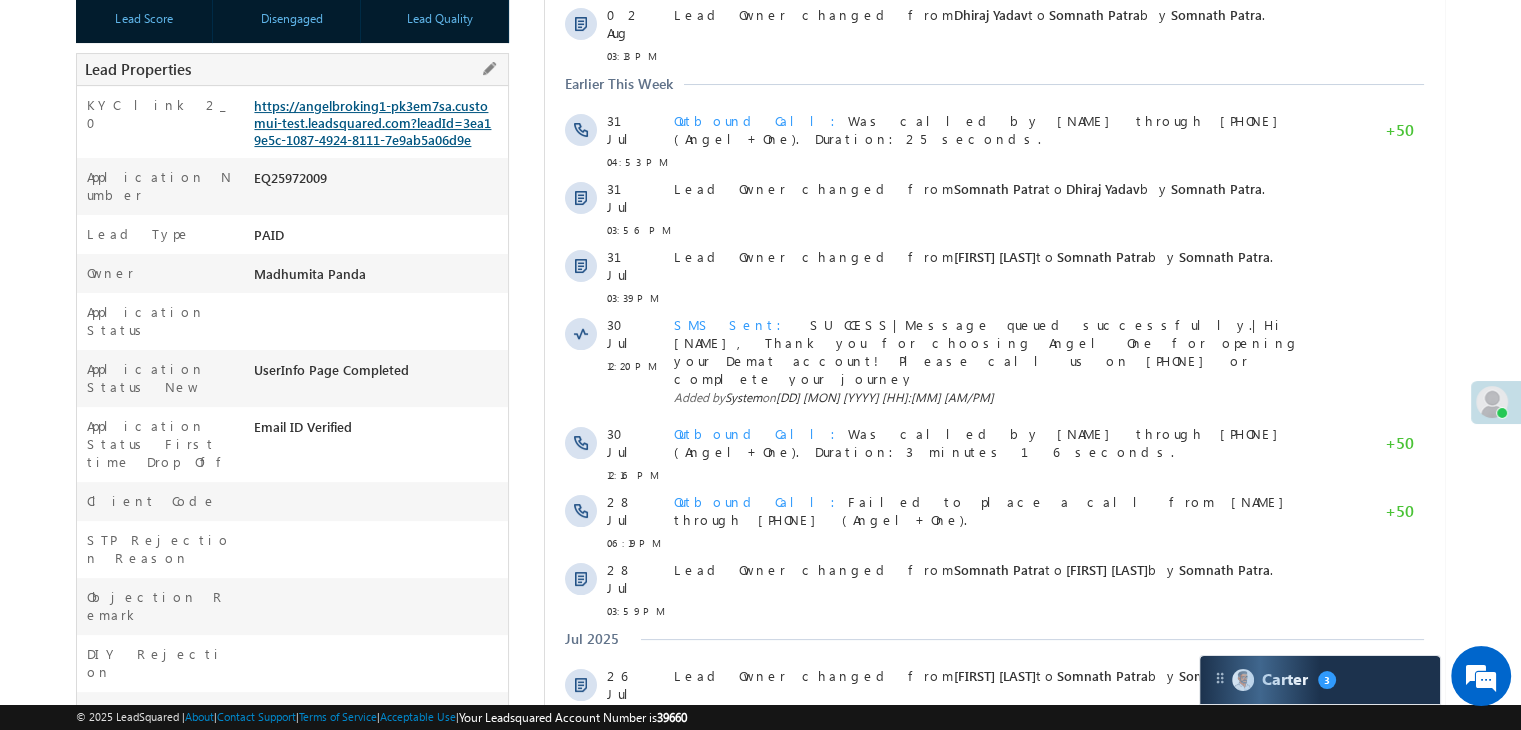 click on "https://angelbroking1-pk3em7sa.customui-test.leadsquared.com?leadId=3ea19e5c-1087-4924-8111-7e9ab5a06d9e" at bounding box center [372, 122] 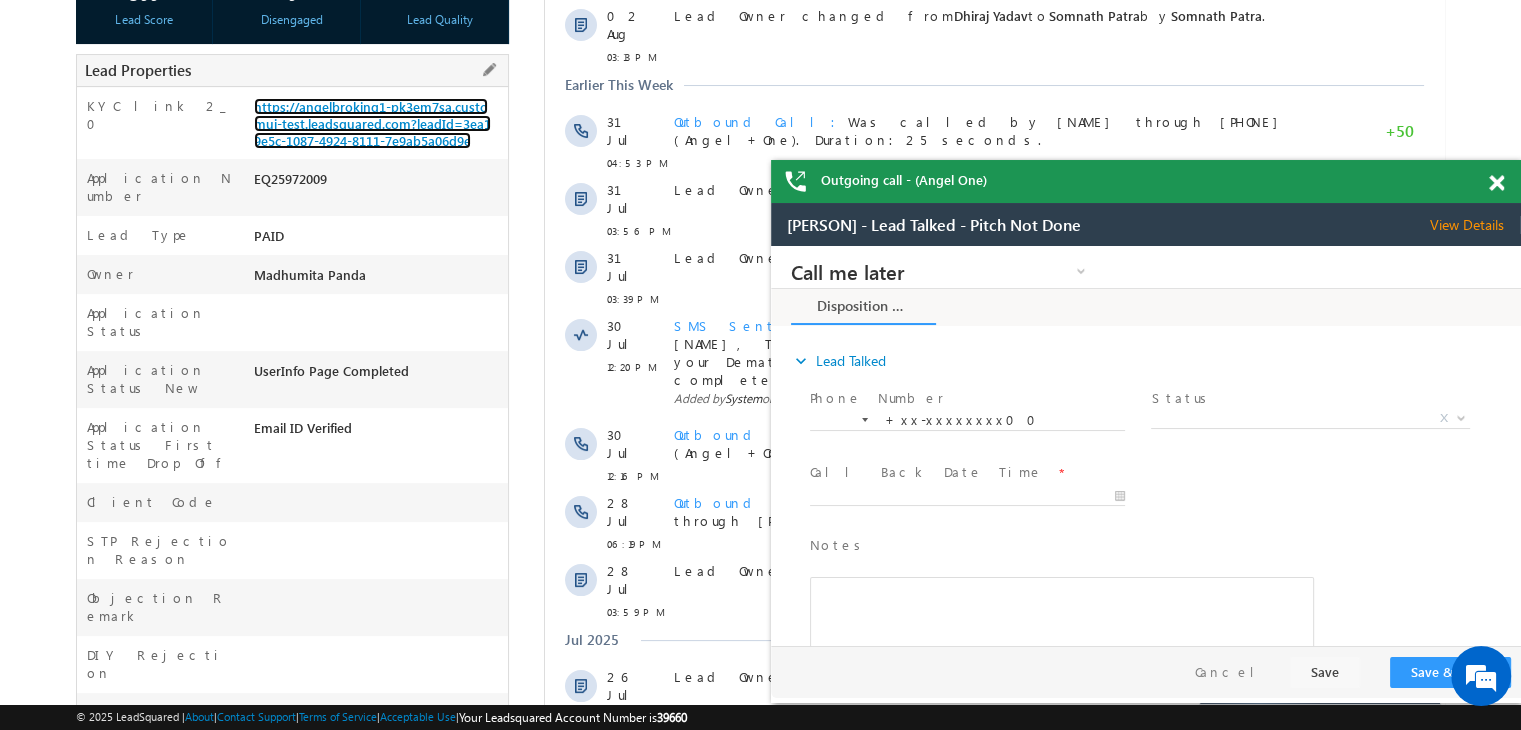 scroll, scrollTop: 0, scrollLeft: 0, axis: both 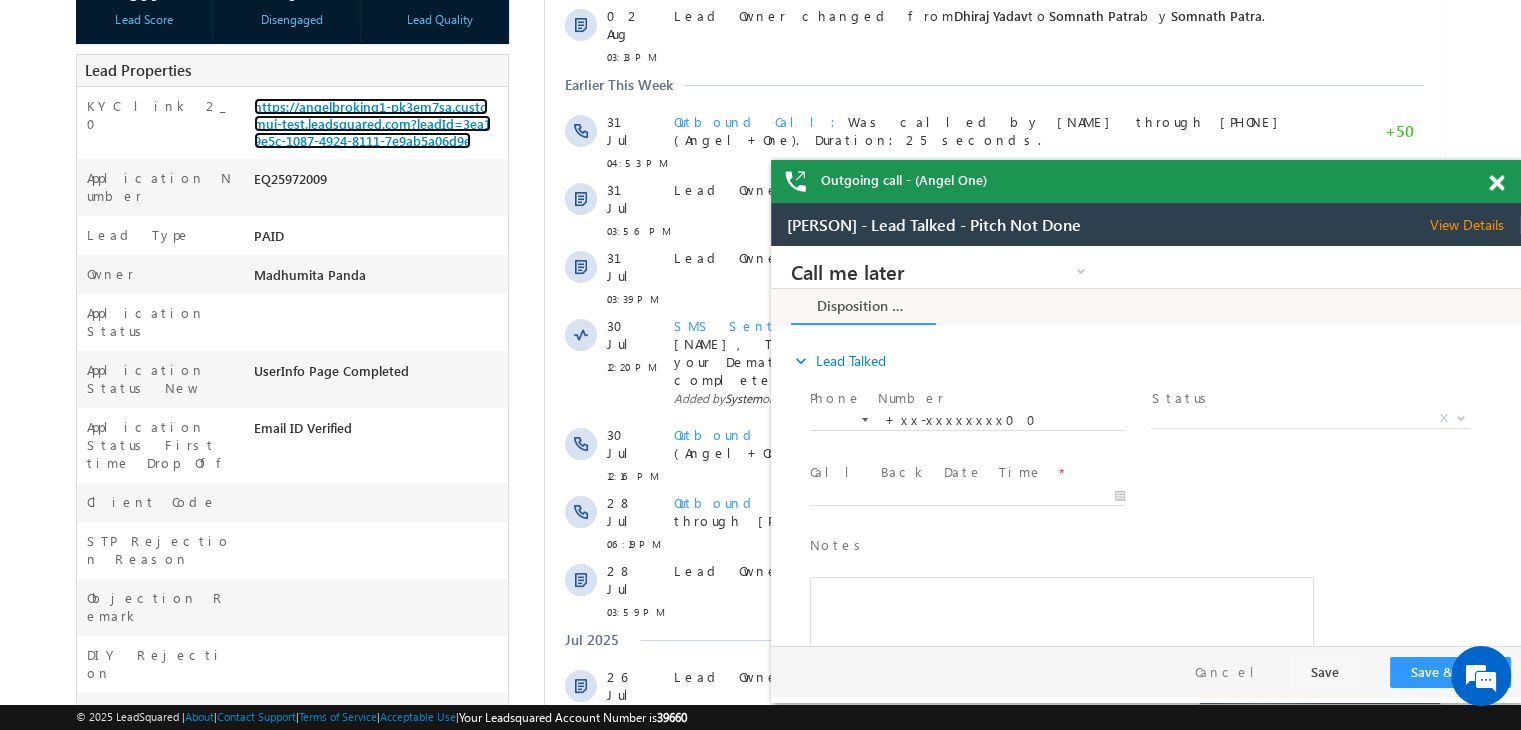 click at bounding box center (1496, 183) 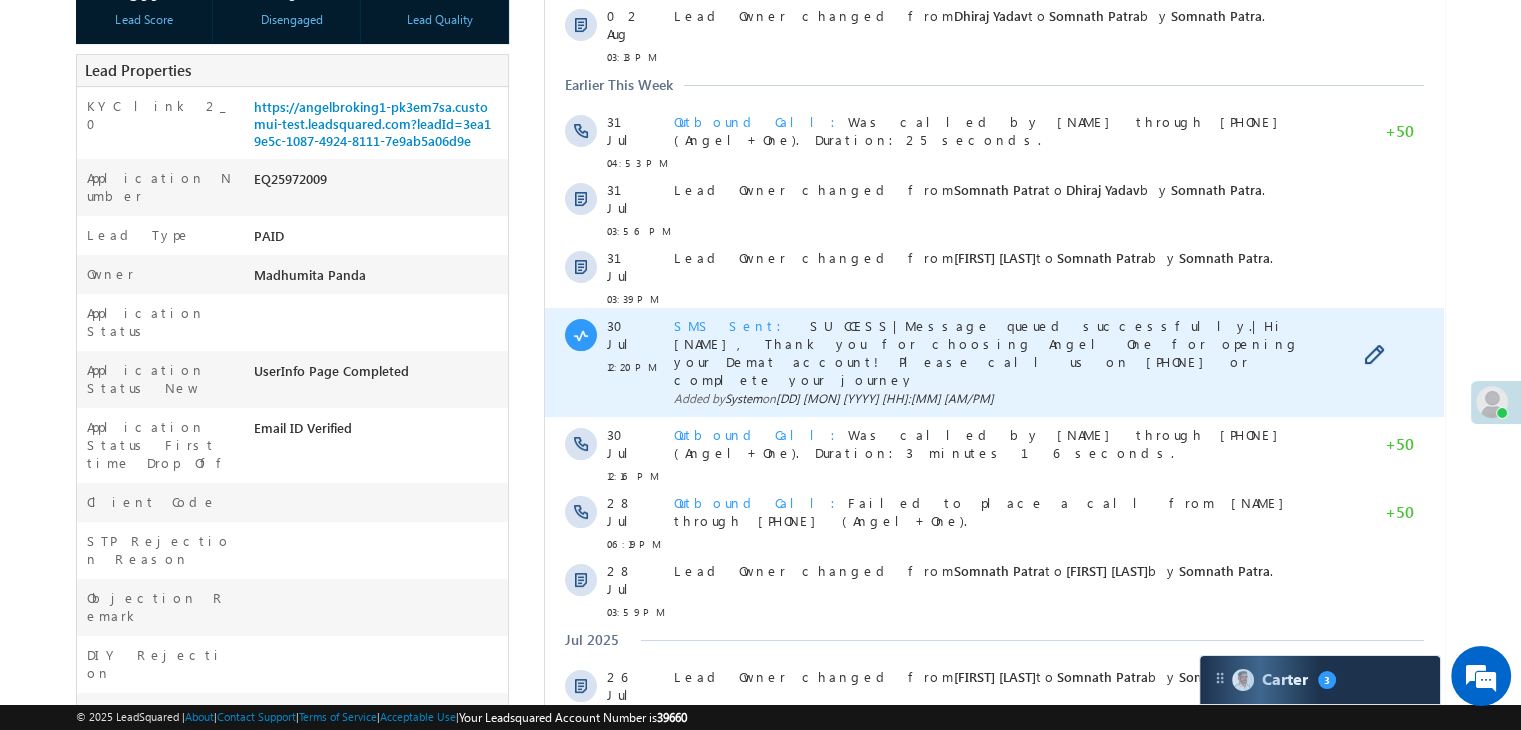 click on "SMS Sent" at bounding box center [734, 325] 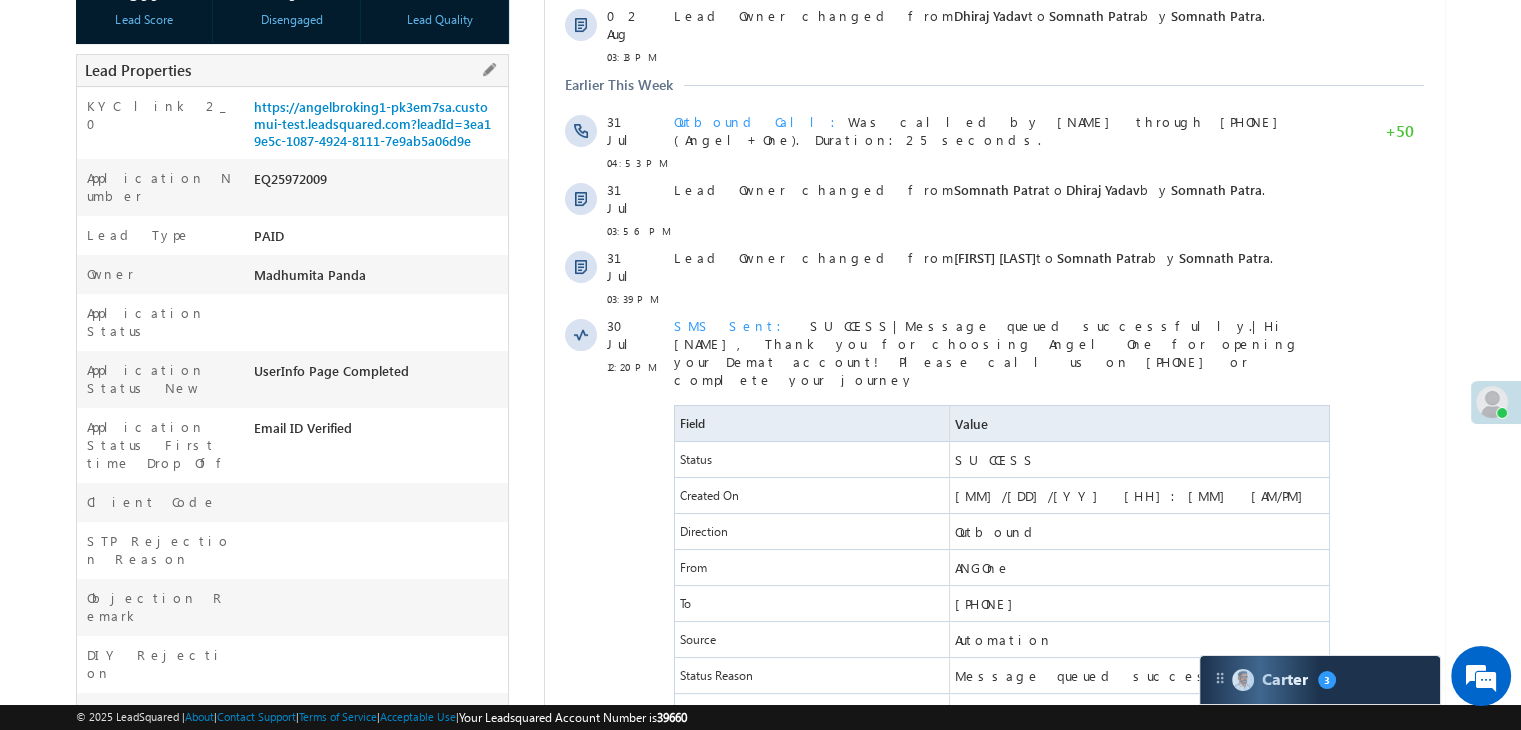 scroll, scrollTop: 0, scrollLeft: 0, axis: both 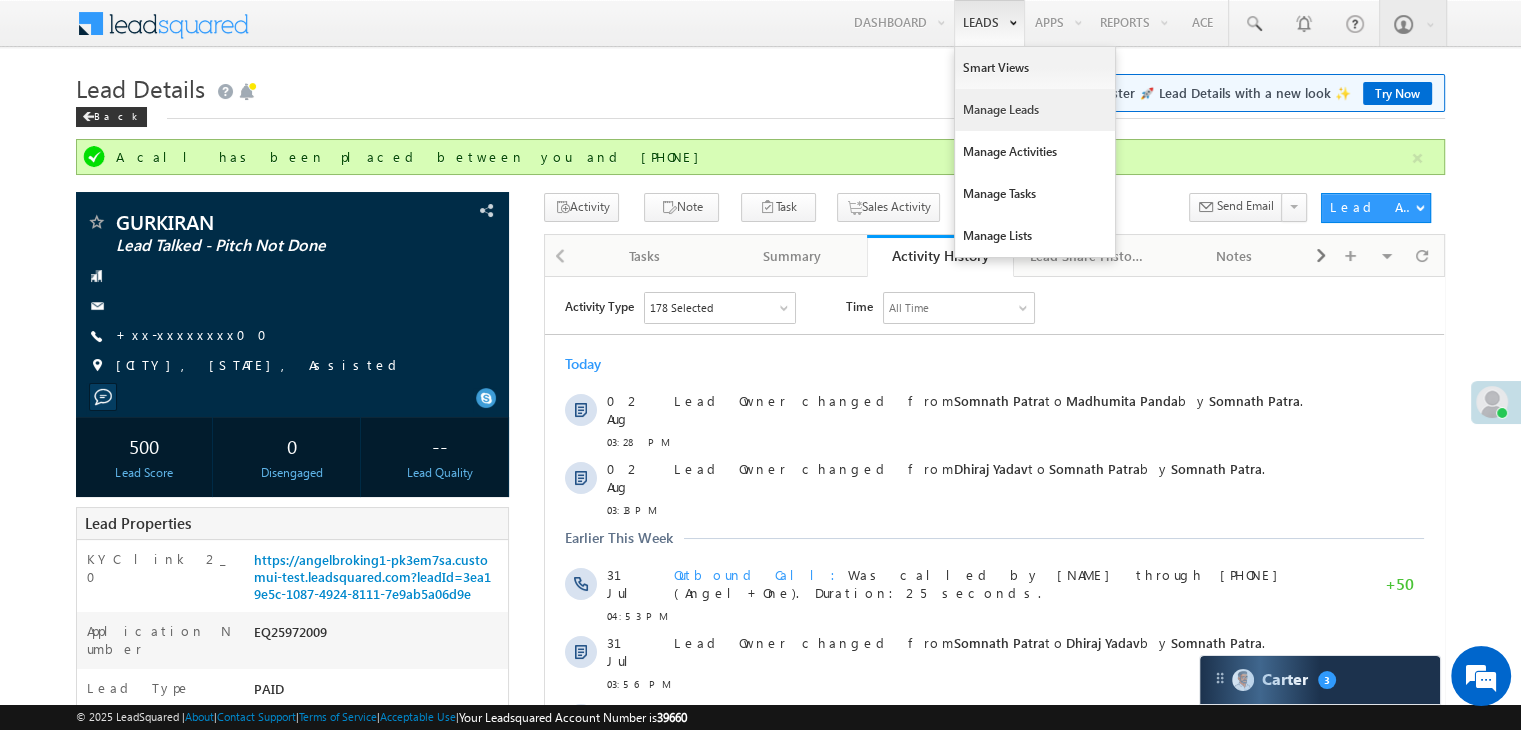 click on "Manage Leads" at bounding box center (1035, 110) 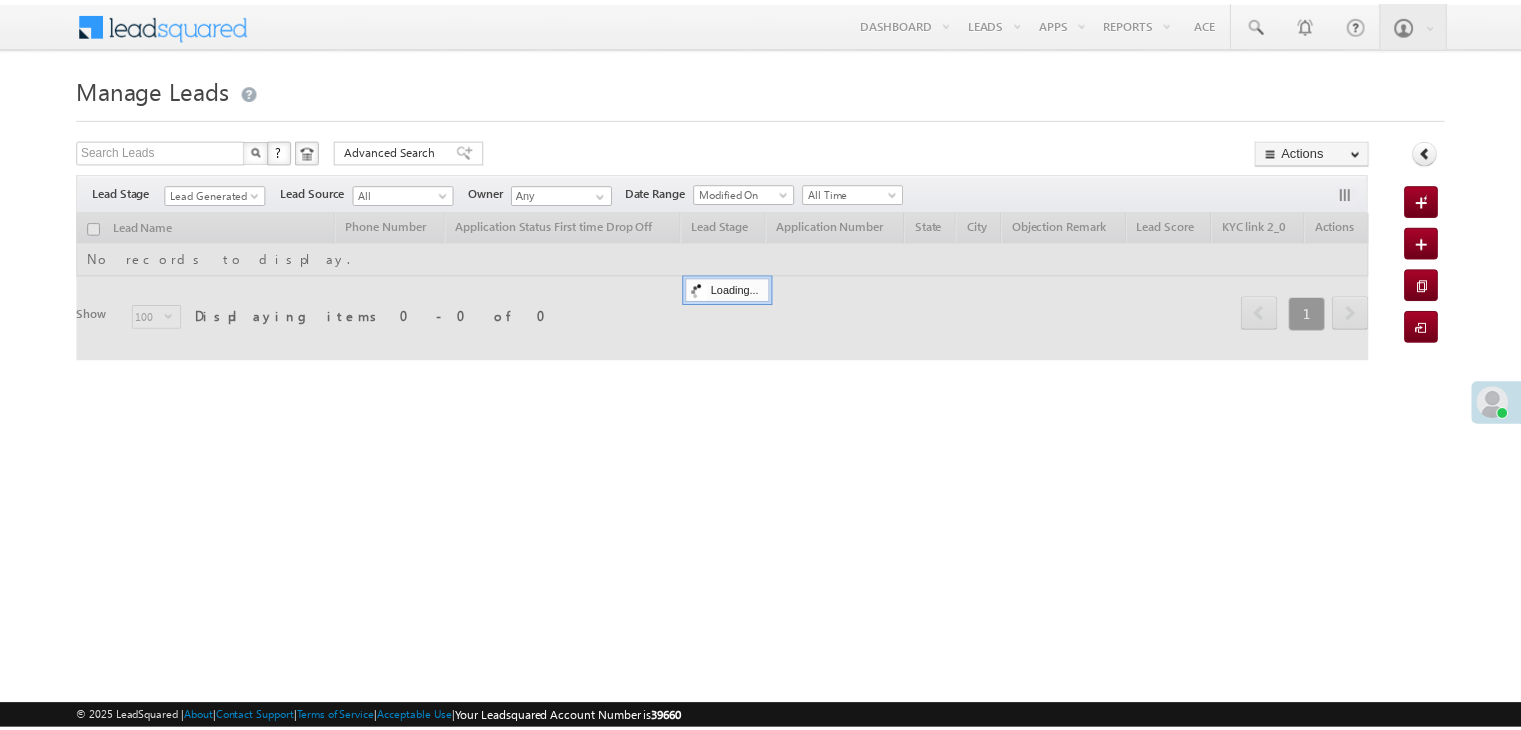 scroll, scrollTop: 0, scrollLeft: 0, axis: both 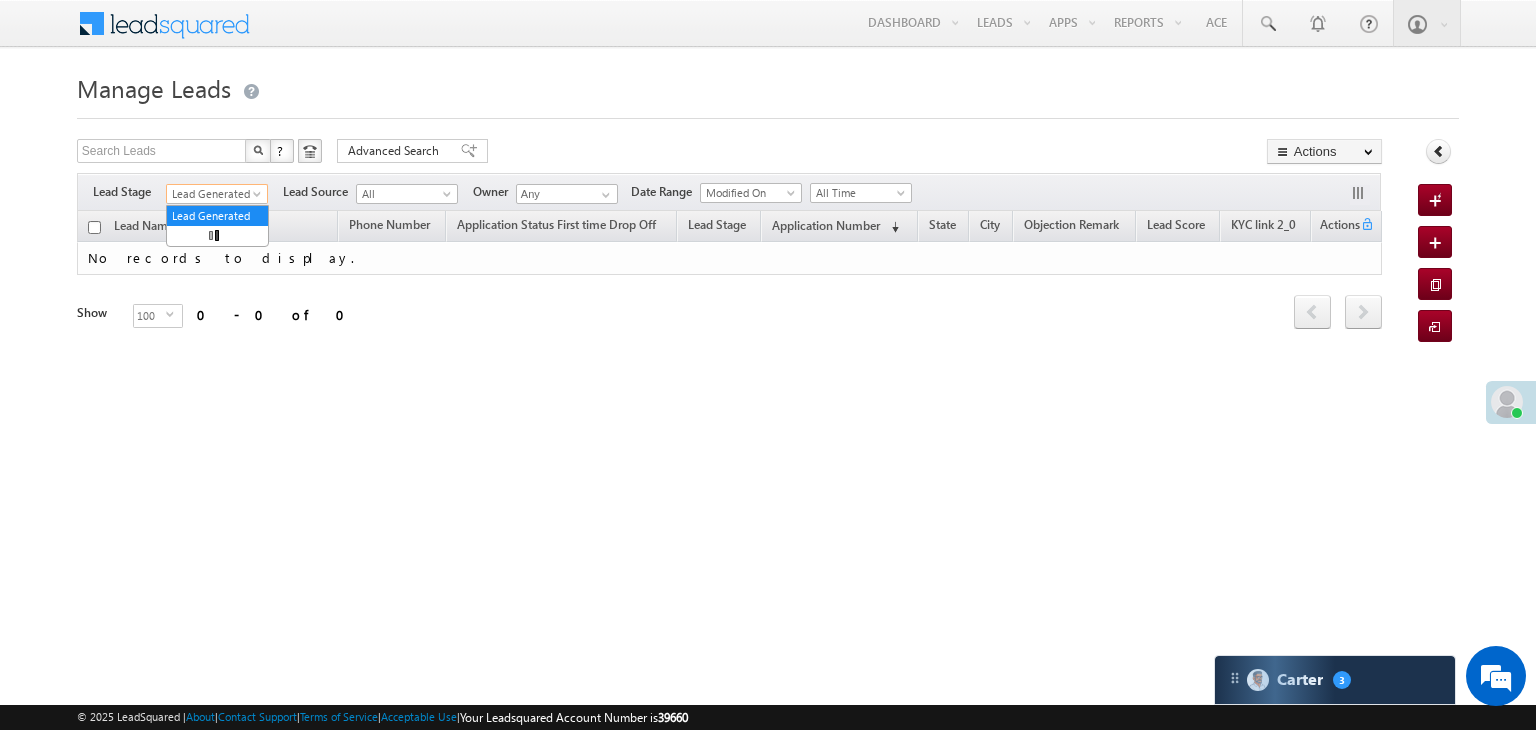 click on "Lead Generated" at bounding box center (214, 194) 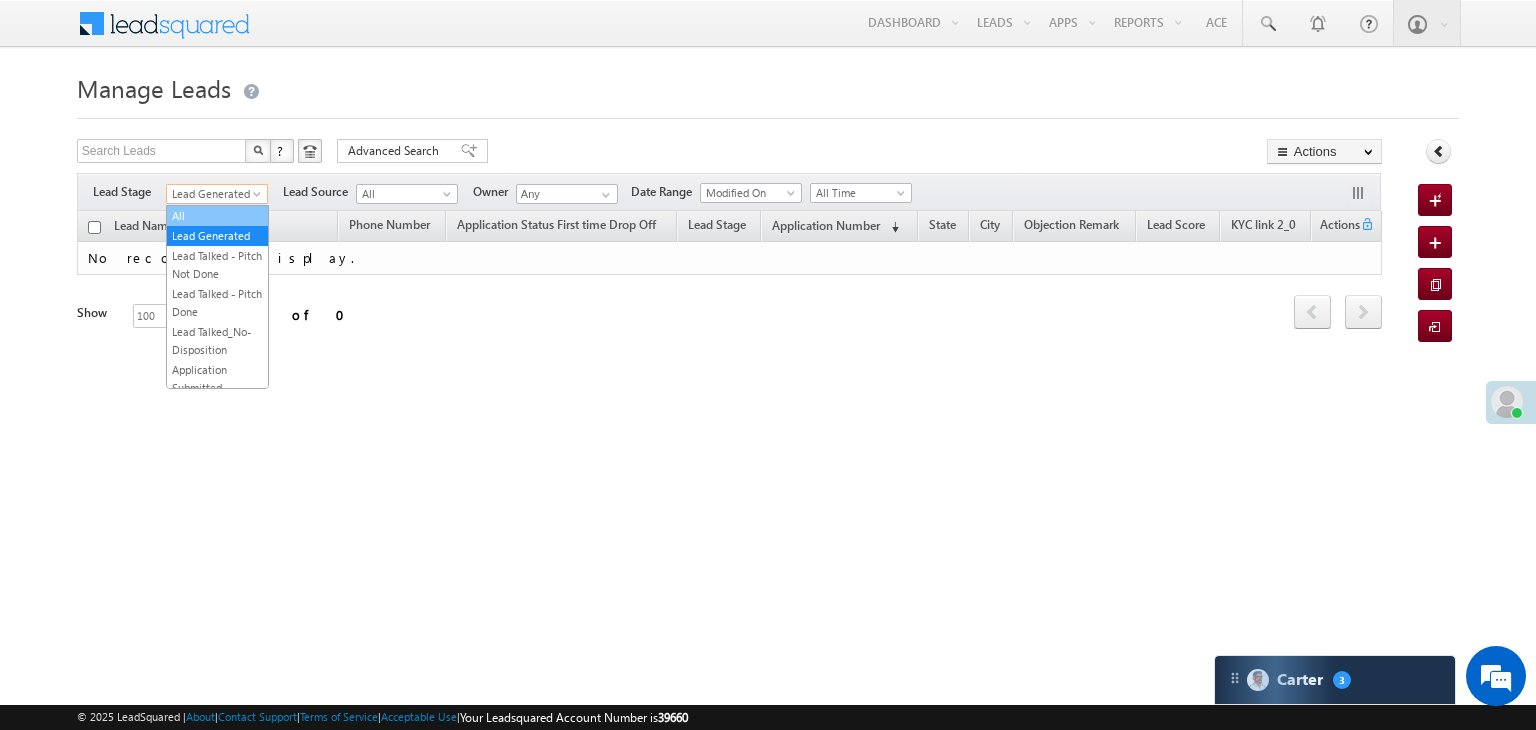 click on "All" at bounding box center [217, 216] 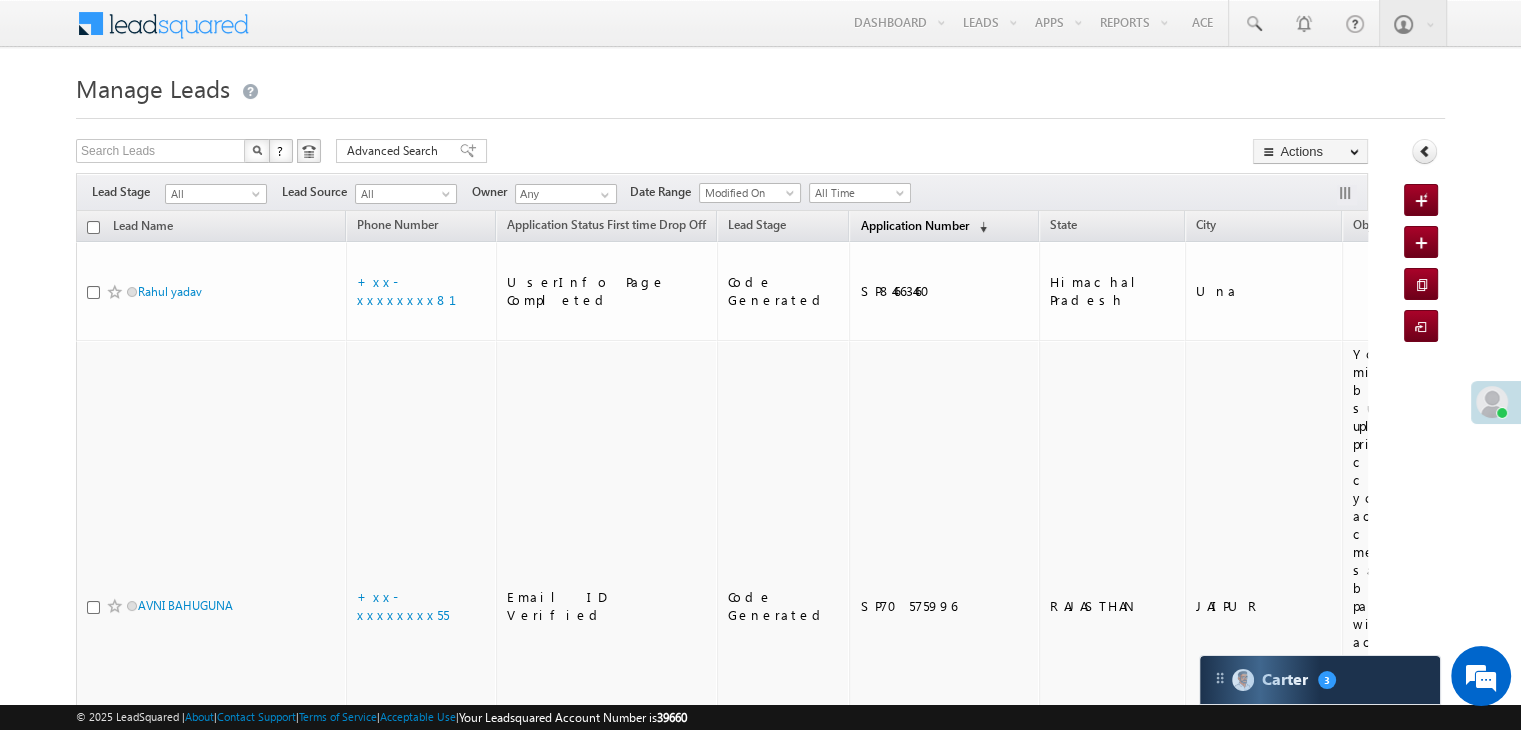 click on "Application Number" at bounding box center [914, 225] 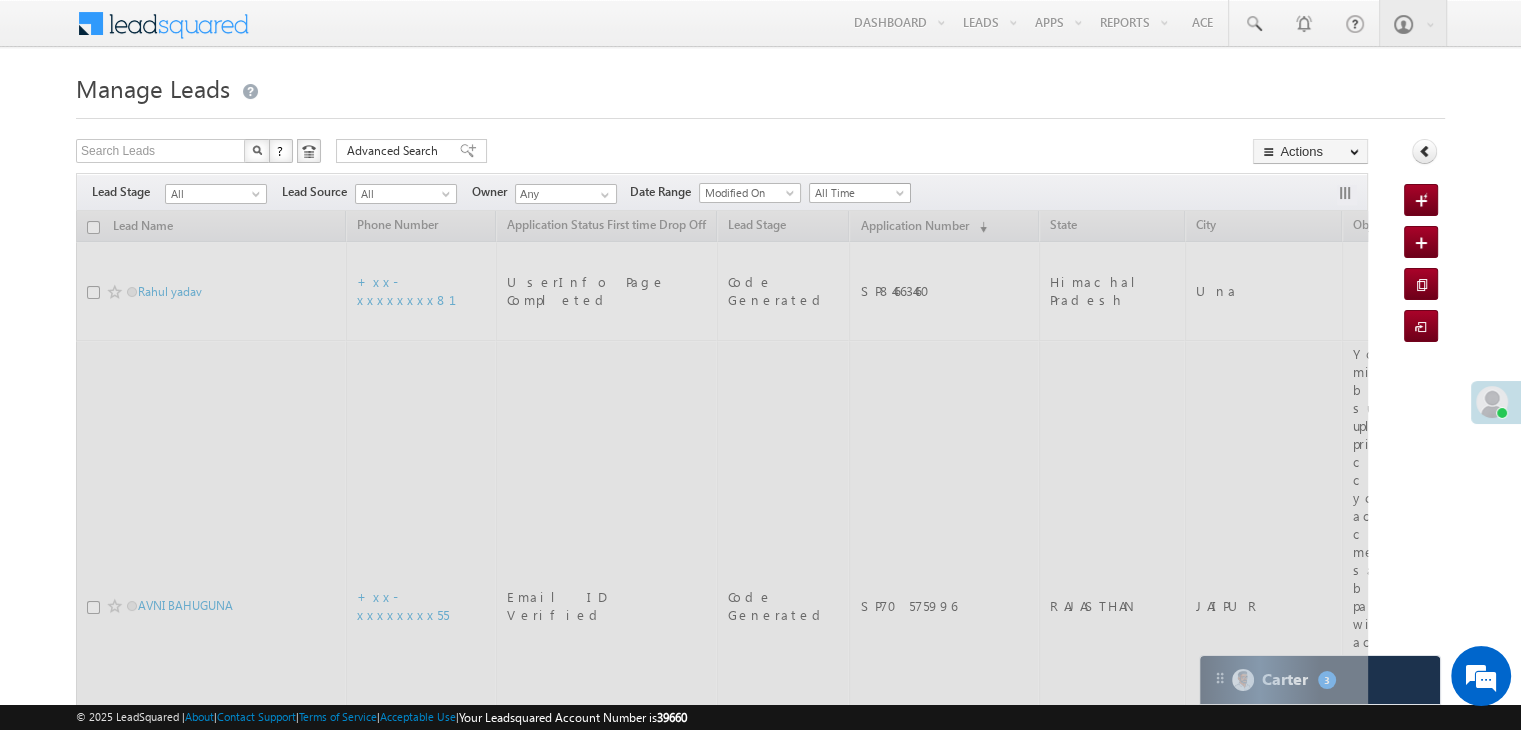 scroll, scrollTop: 0, scrollLeft: 0, axis: both 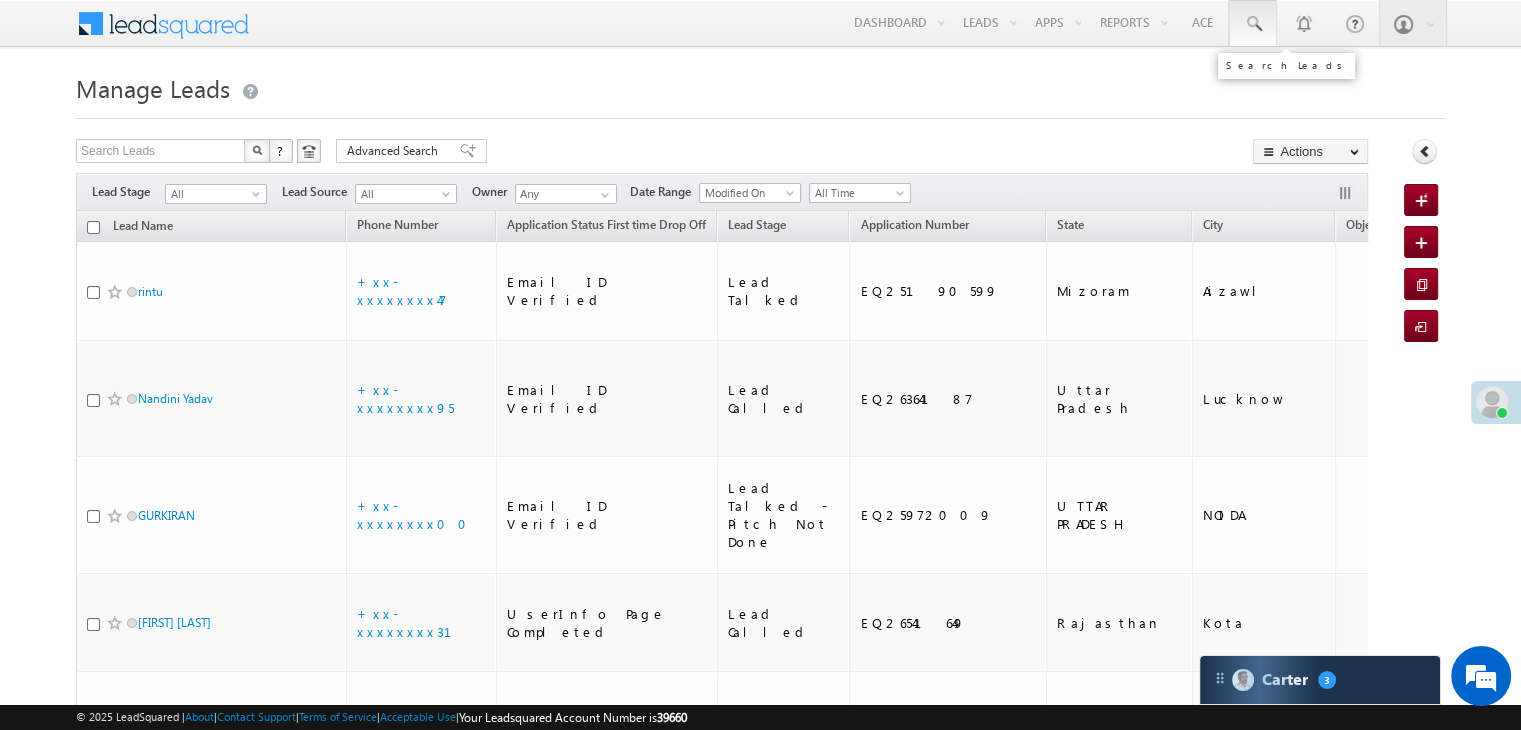 click at bounding box center [1253, 24] 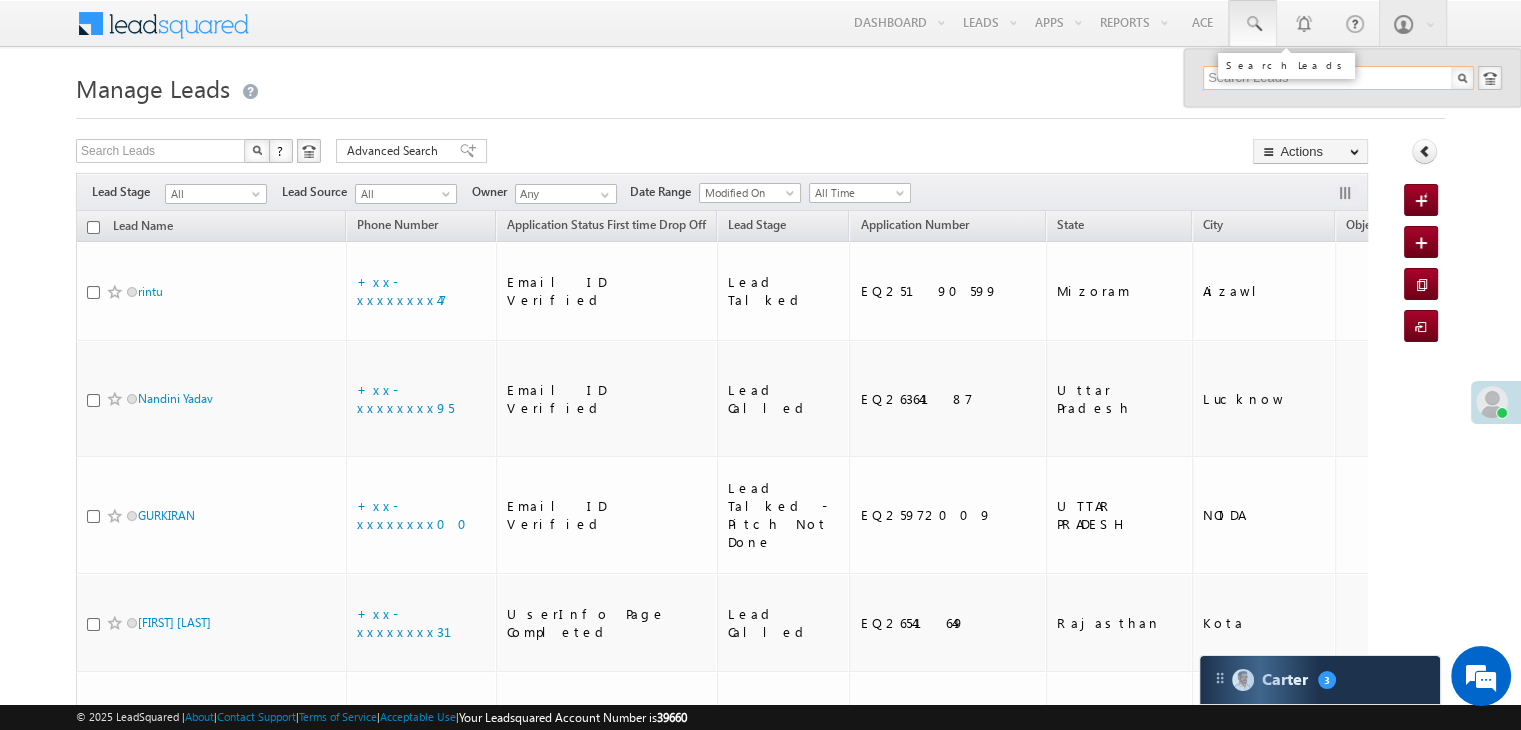 paste on "EQ25818641" 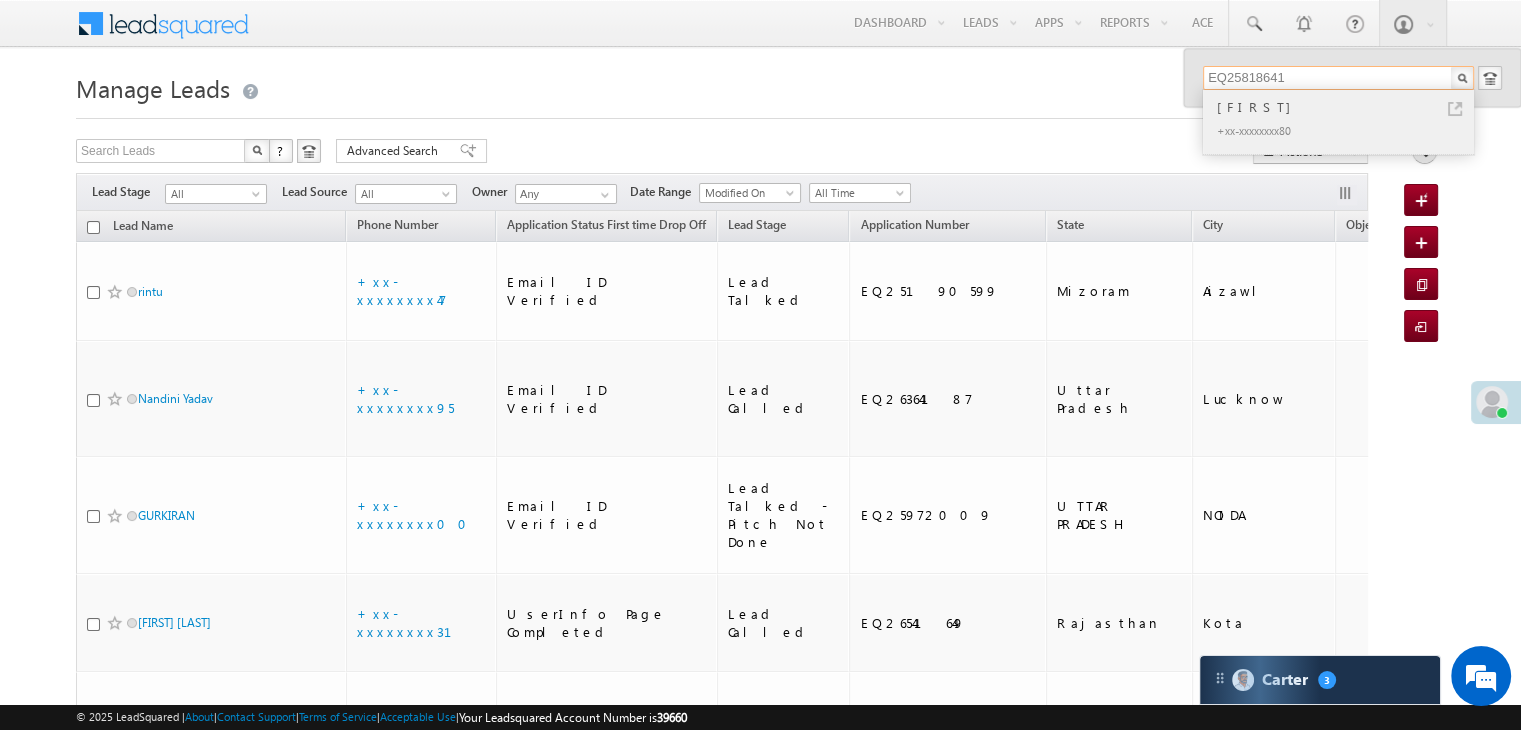 type on "EQ25818641" 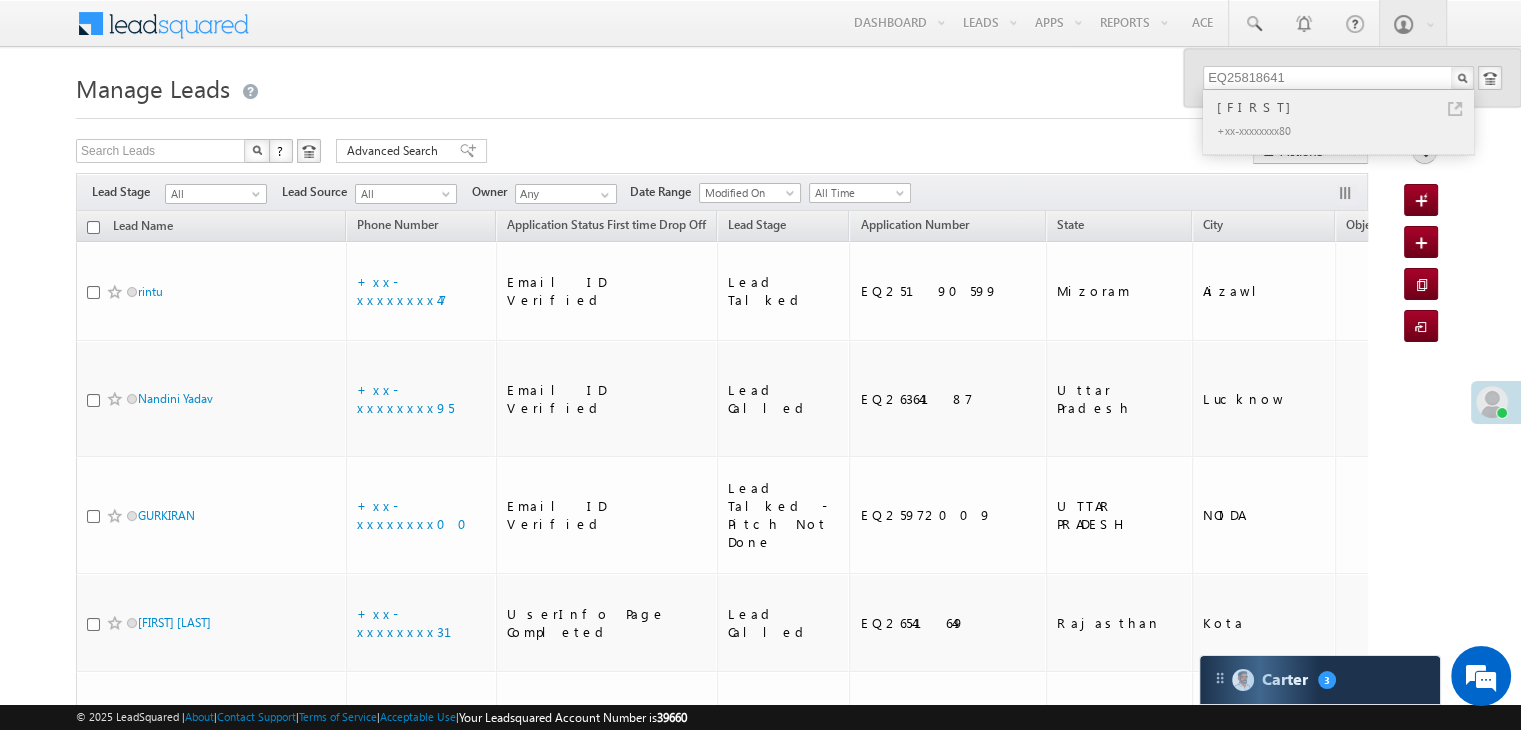 click on "MANSI" at bounding box center (1347, 107) 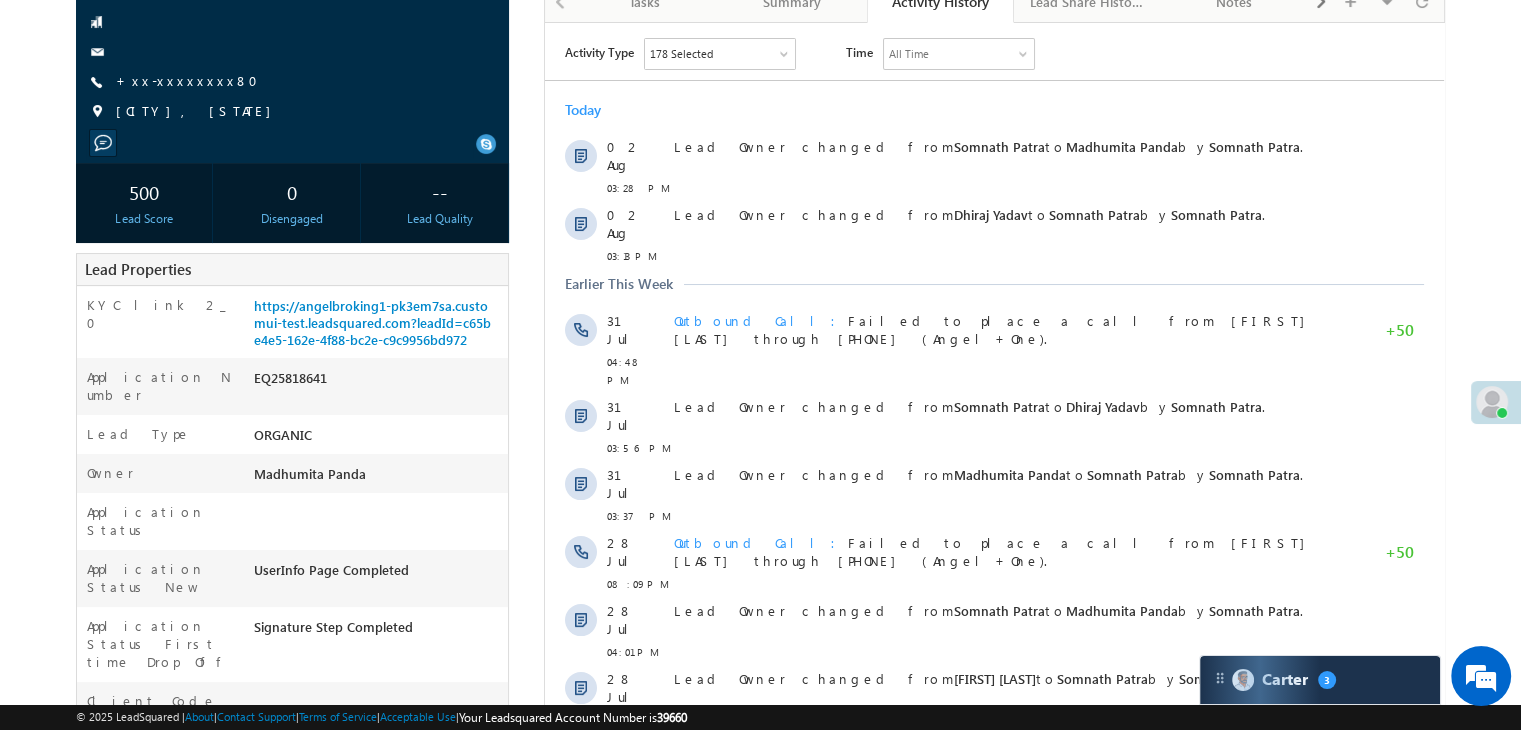 scroll, scrollTop: 100, scrollLeft: 0, axis: vertical 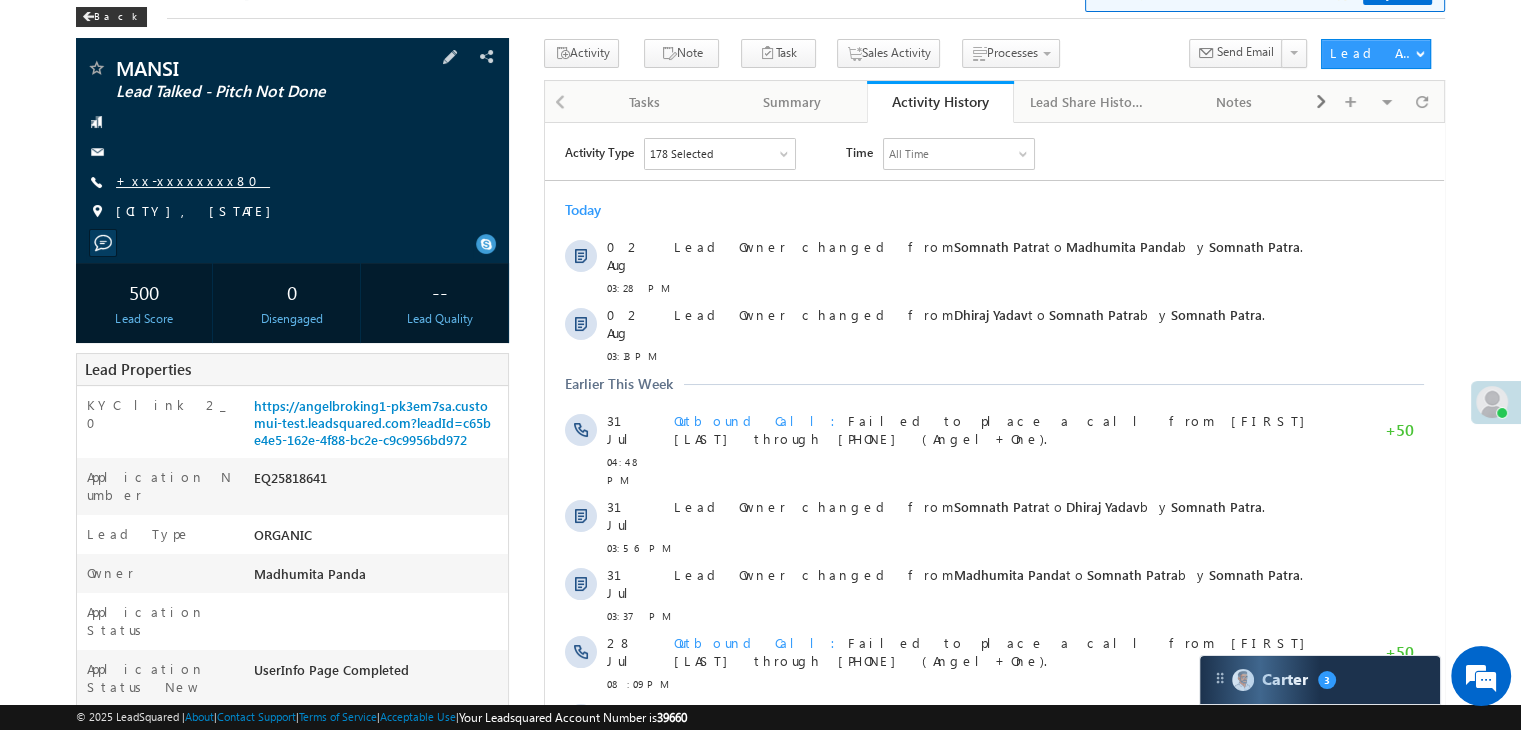 click on "+xx-xxxxxxxx80" at bounding box center [193, 180] 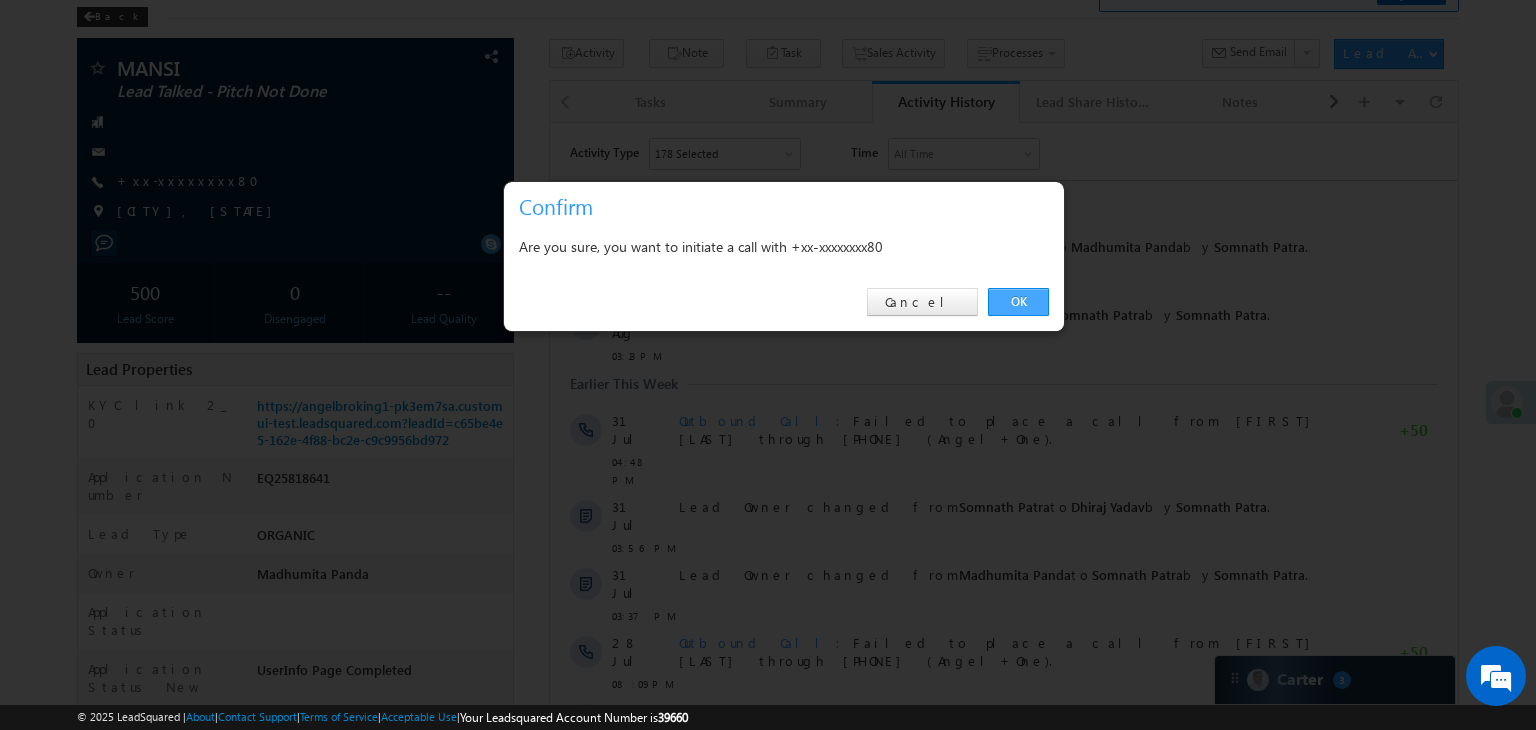 click on "OK" at bounding box center (1018, 302) 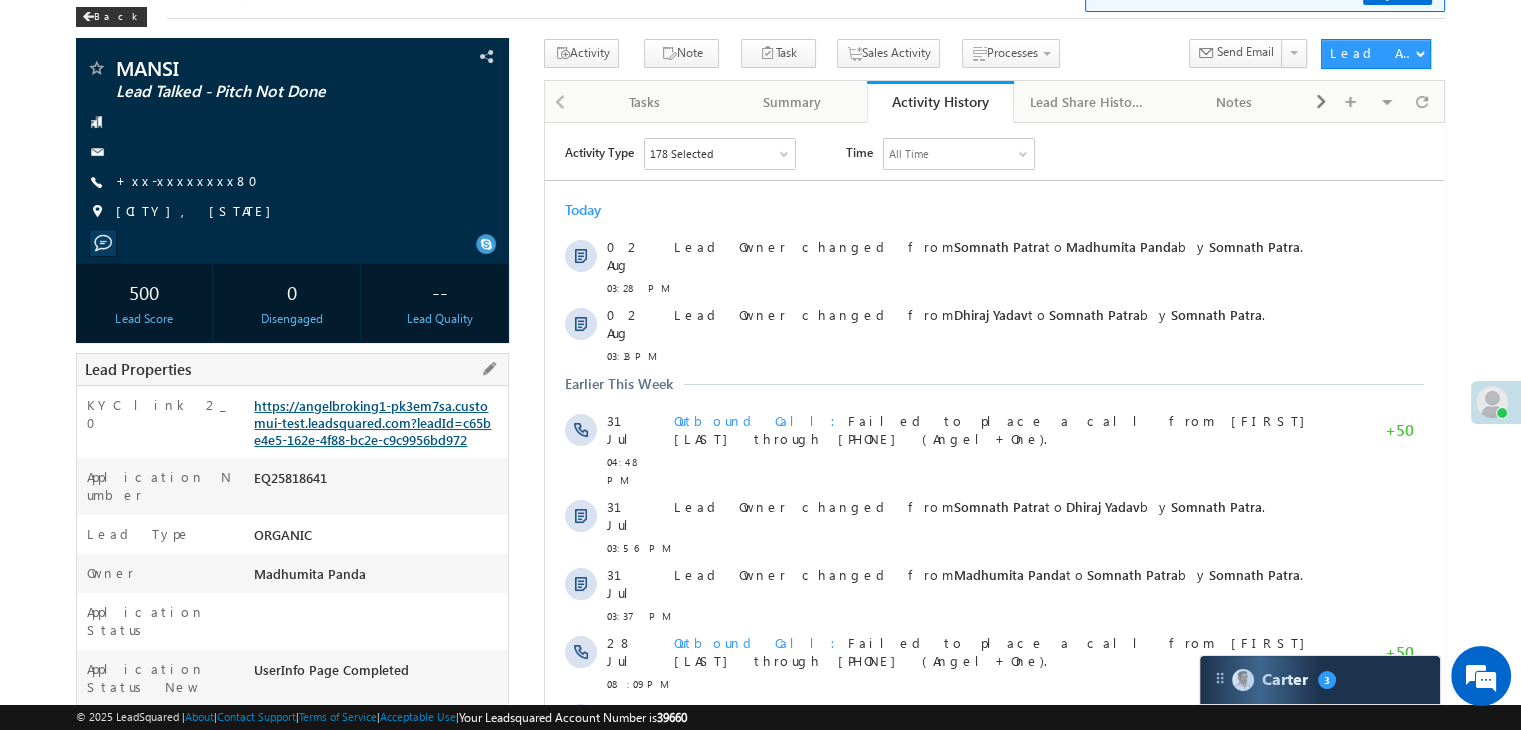 click on "https://angelbroking1-pk3em7sa.customui-test.leadsquared.com?leadId=c65be4e5-162e-4f88-bc2e-c9c9956bd972" at bounding box center [372, 422] 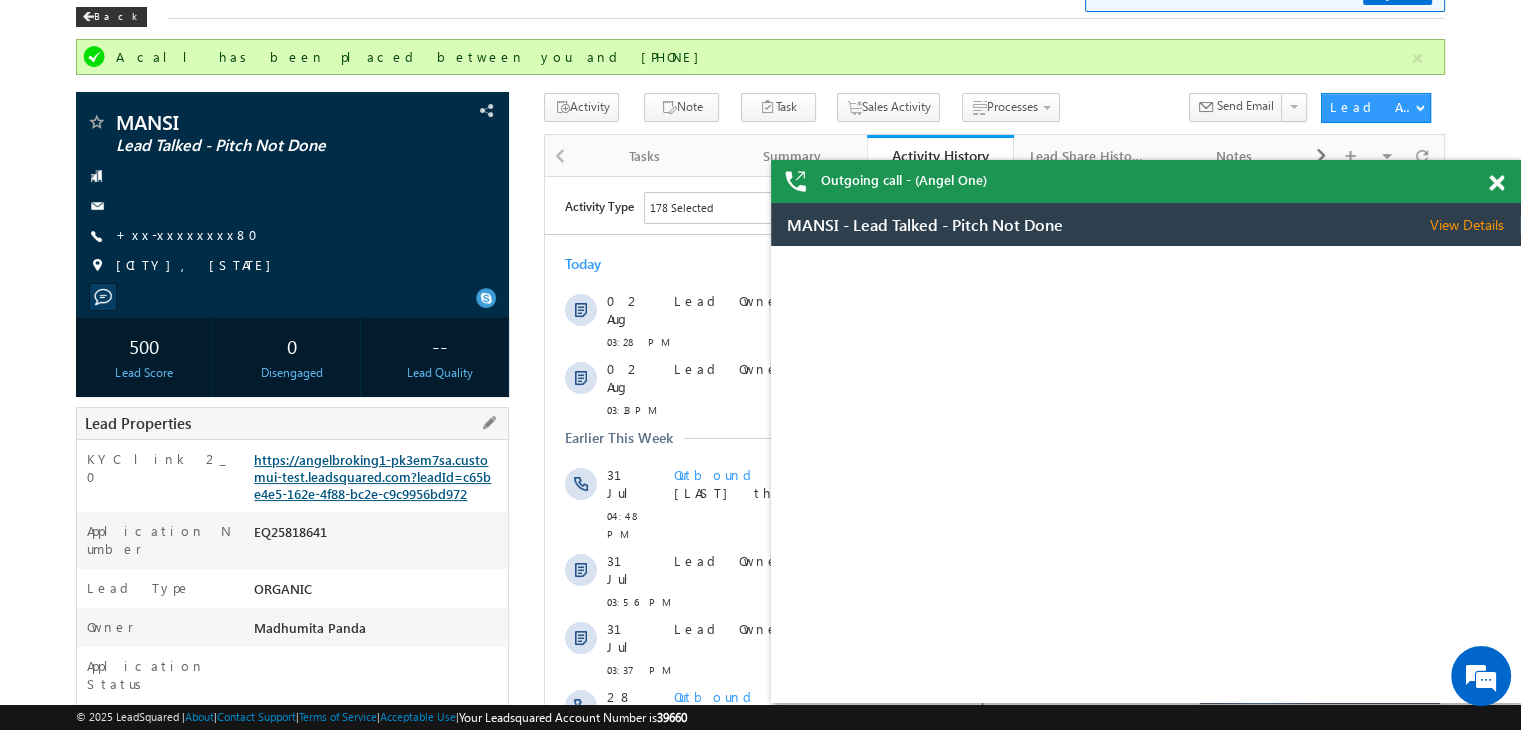 scroll, scrollTop: 0, scrollLeft: 0, axis: both 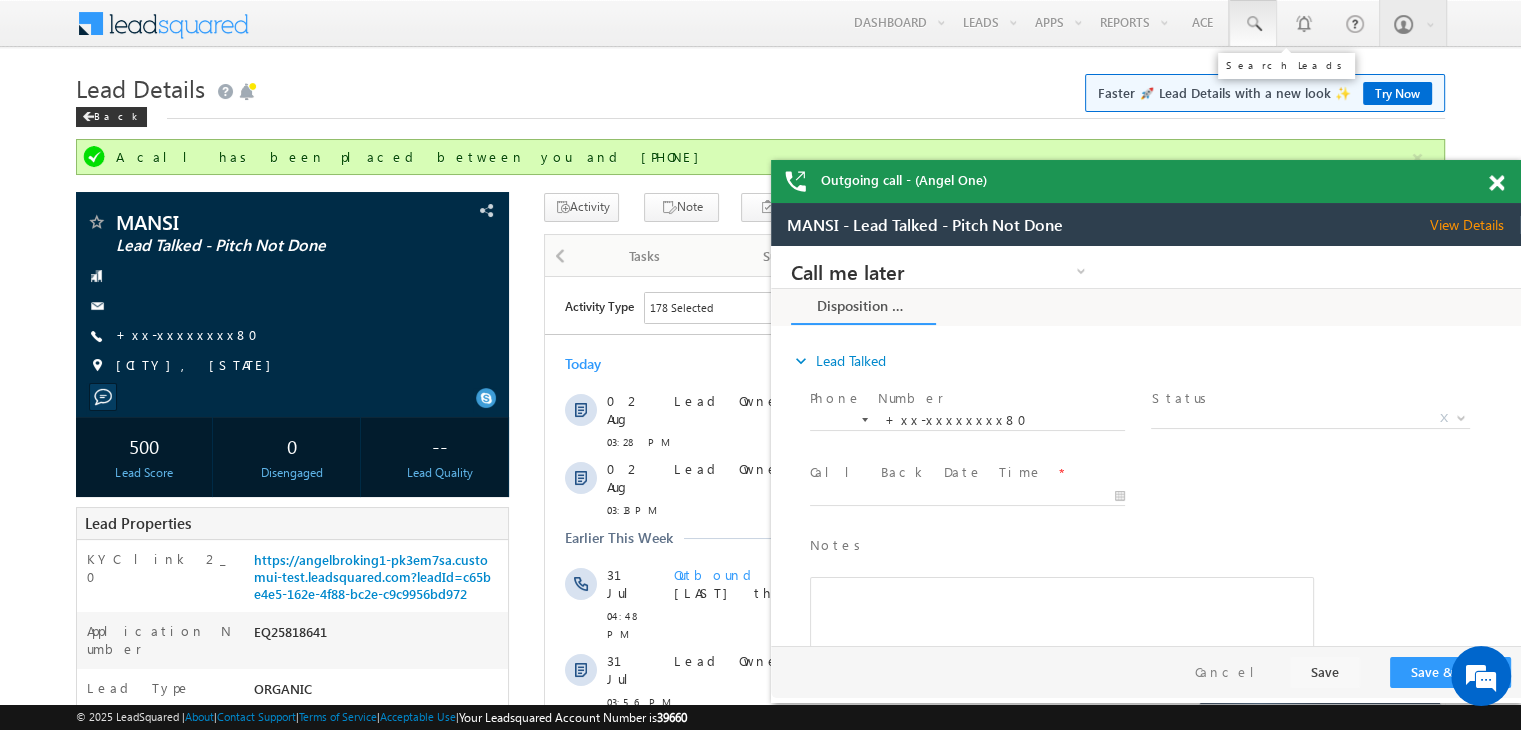 click at bounding box center [1253, 24] 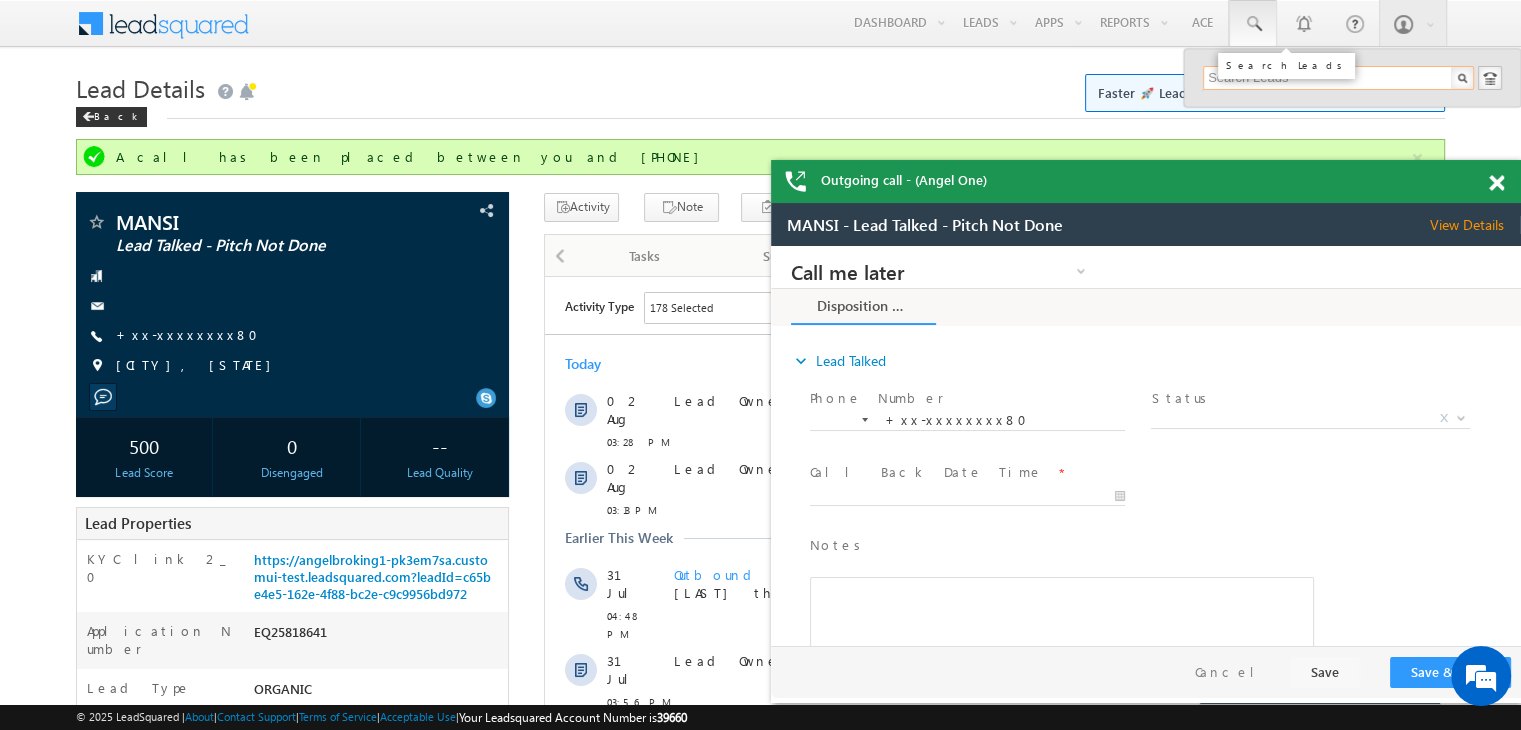 paste on "EQ26152414" 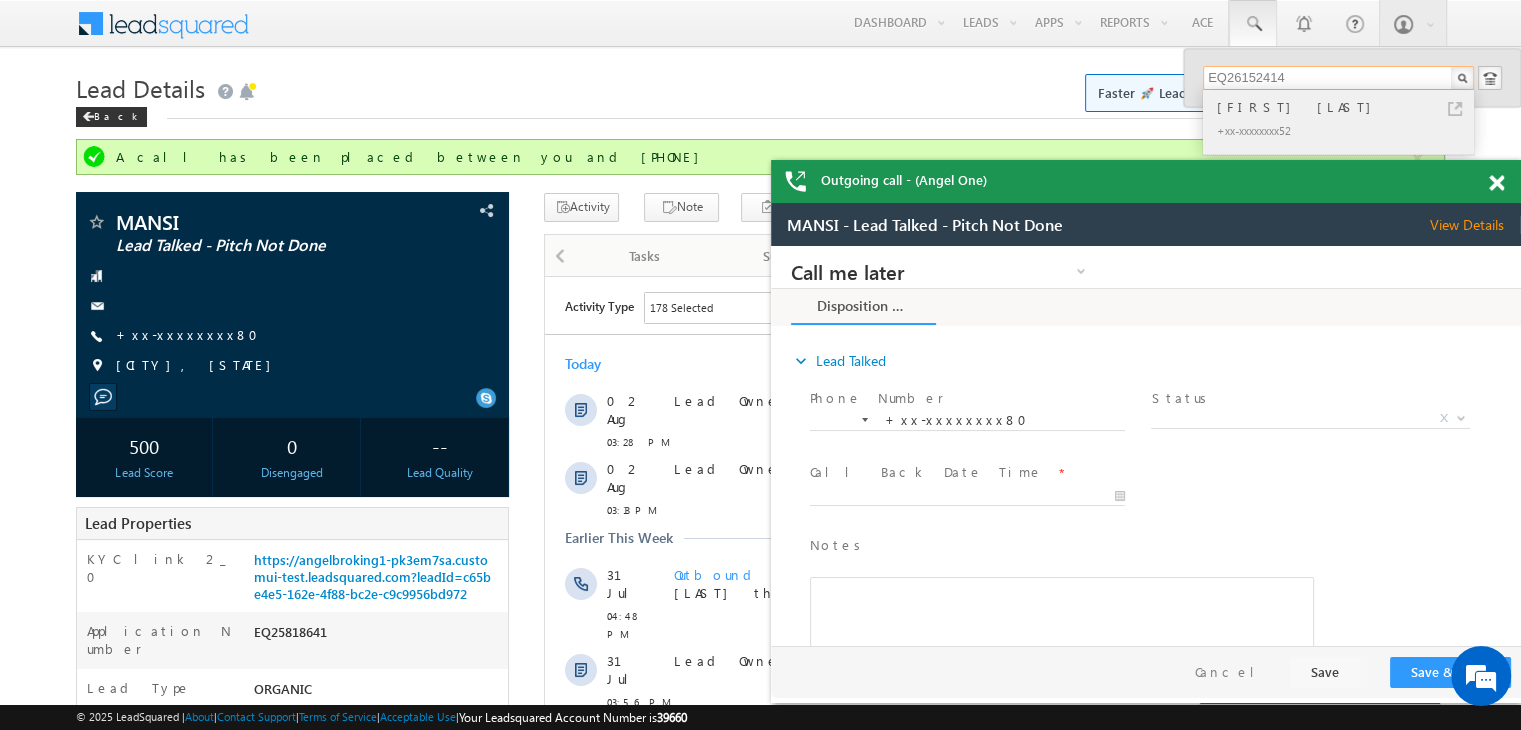 type on "EQ26152414" 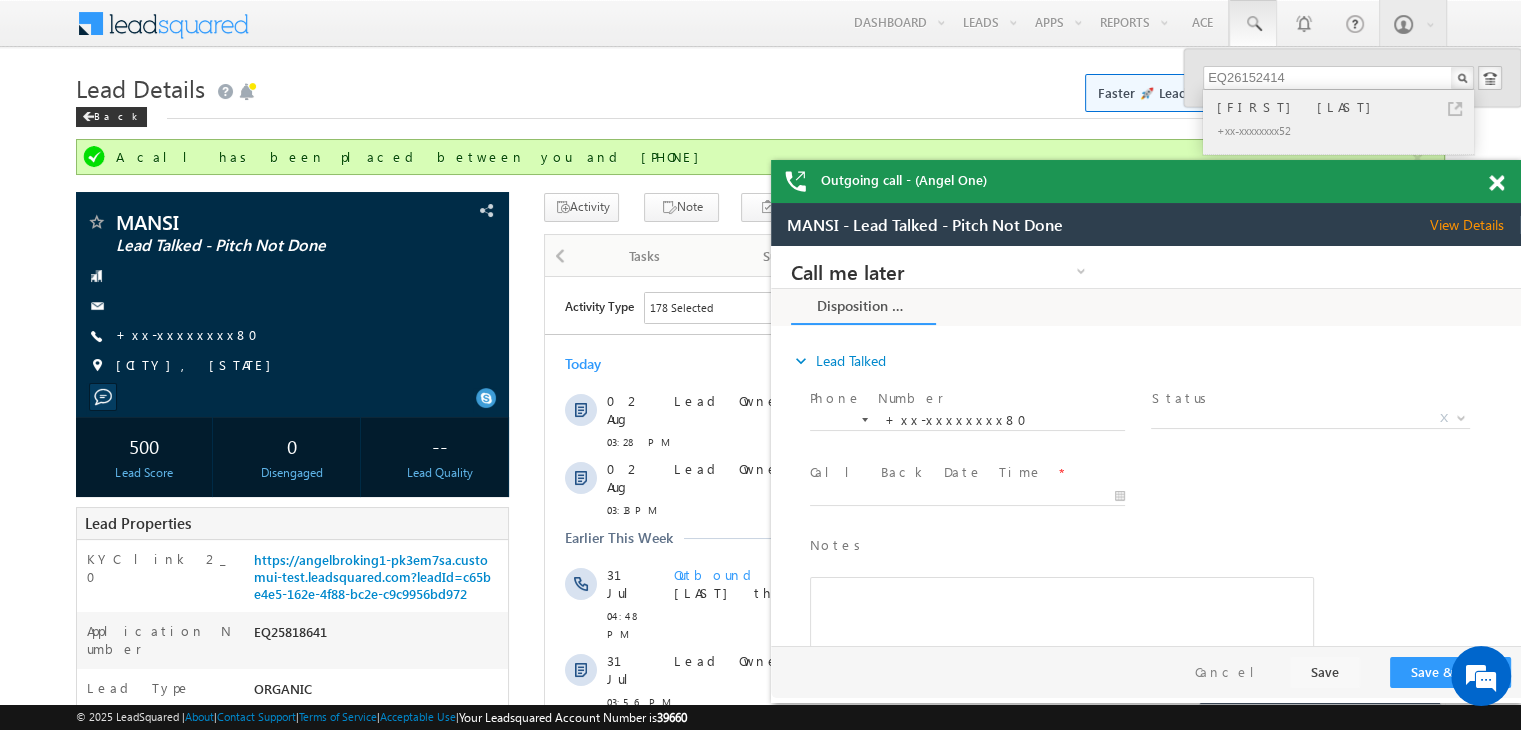 click on "Tithi Nag" at bounding box center (1347, 107) 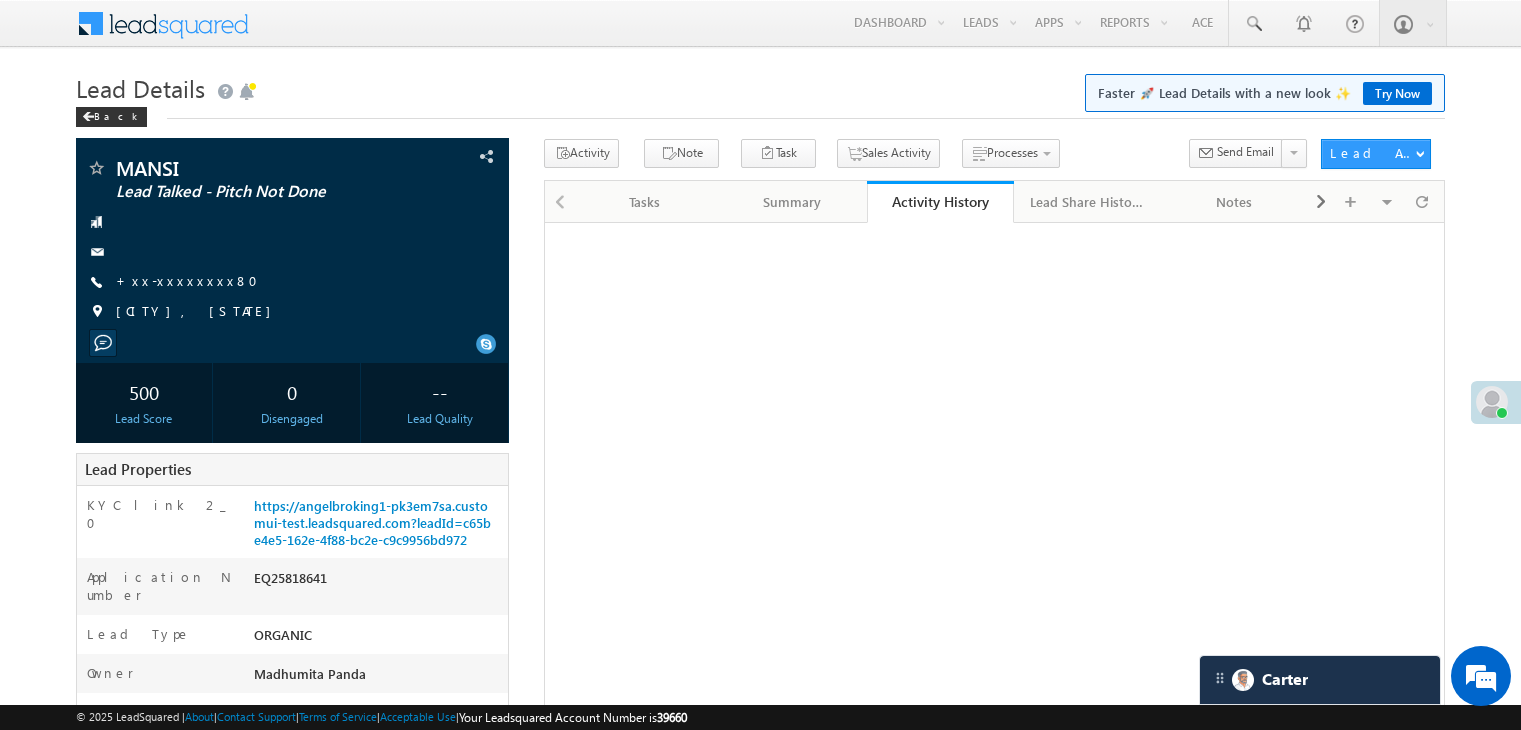 scroll, scrollTop: 0, scrollLeft: 0, axis: both 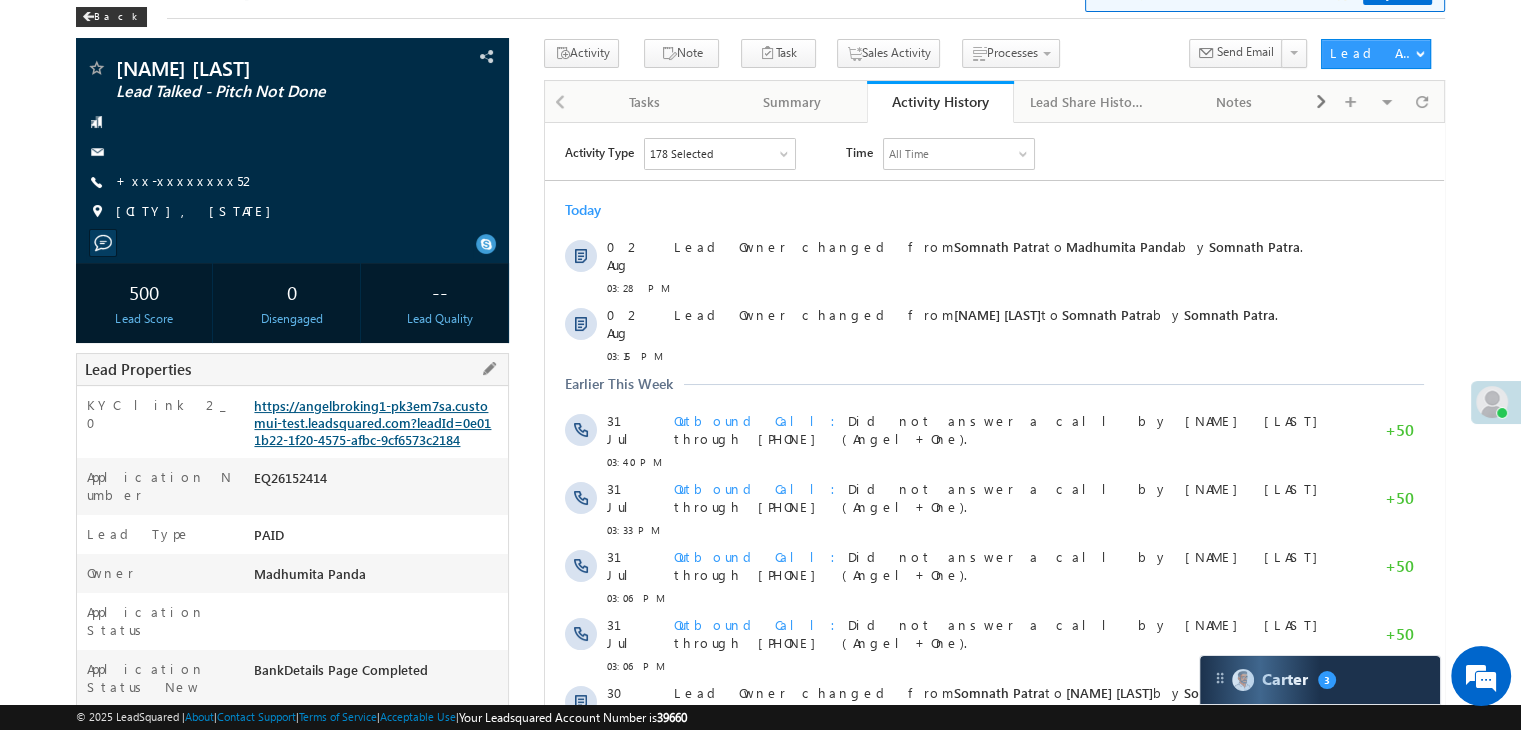 click on "https://angelbroking1-pk3em7sa.customui-test.leadsquared.com?leadId=0e011b22-1f20-4575-afbc-9cf6573c2184" at bounding box center [372, 422] 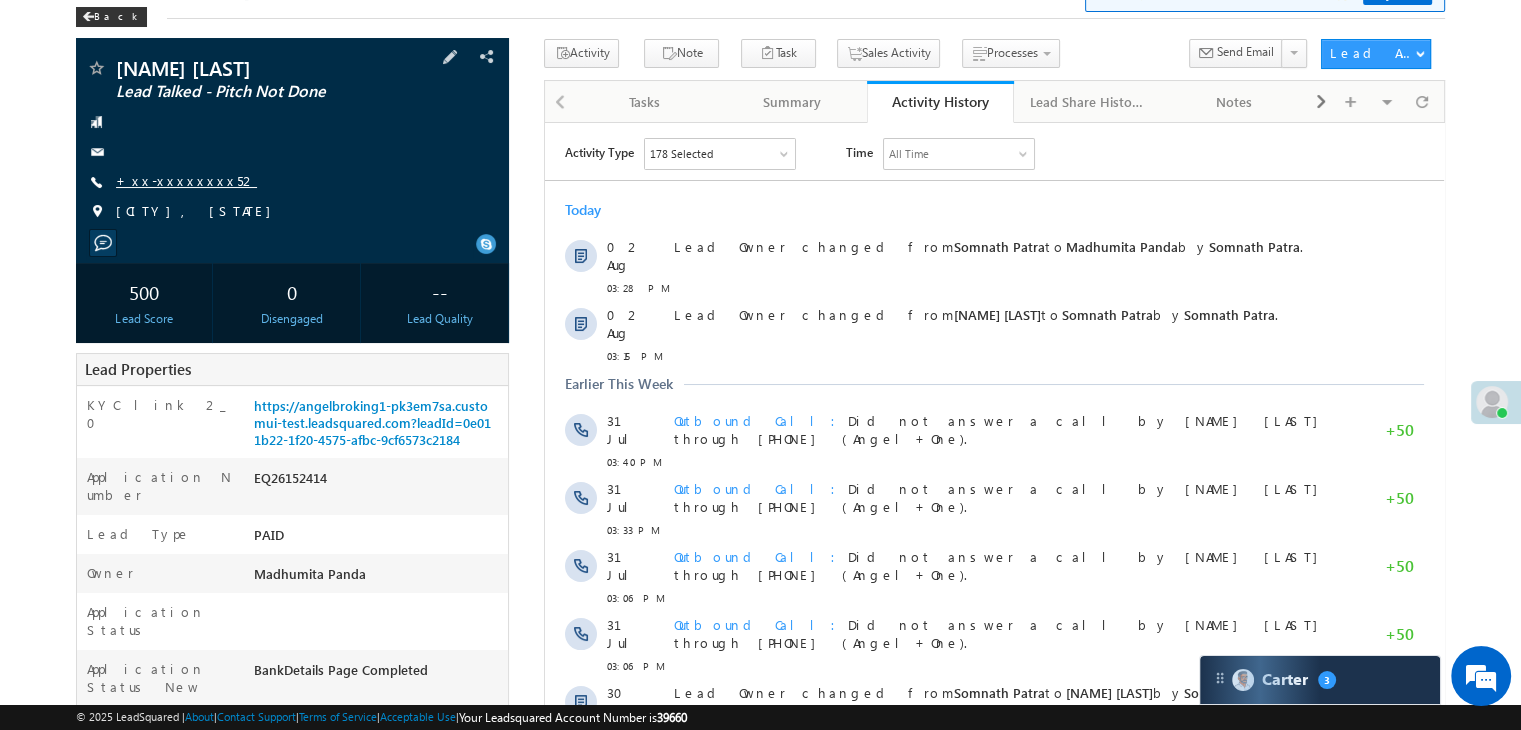 click on "+xx-xxxxxxxx52" at bounding box center [186, 180] 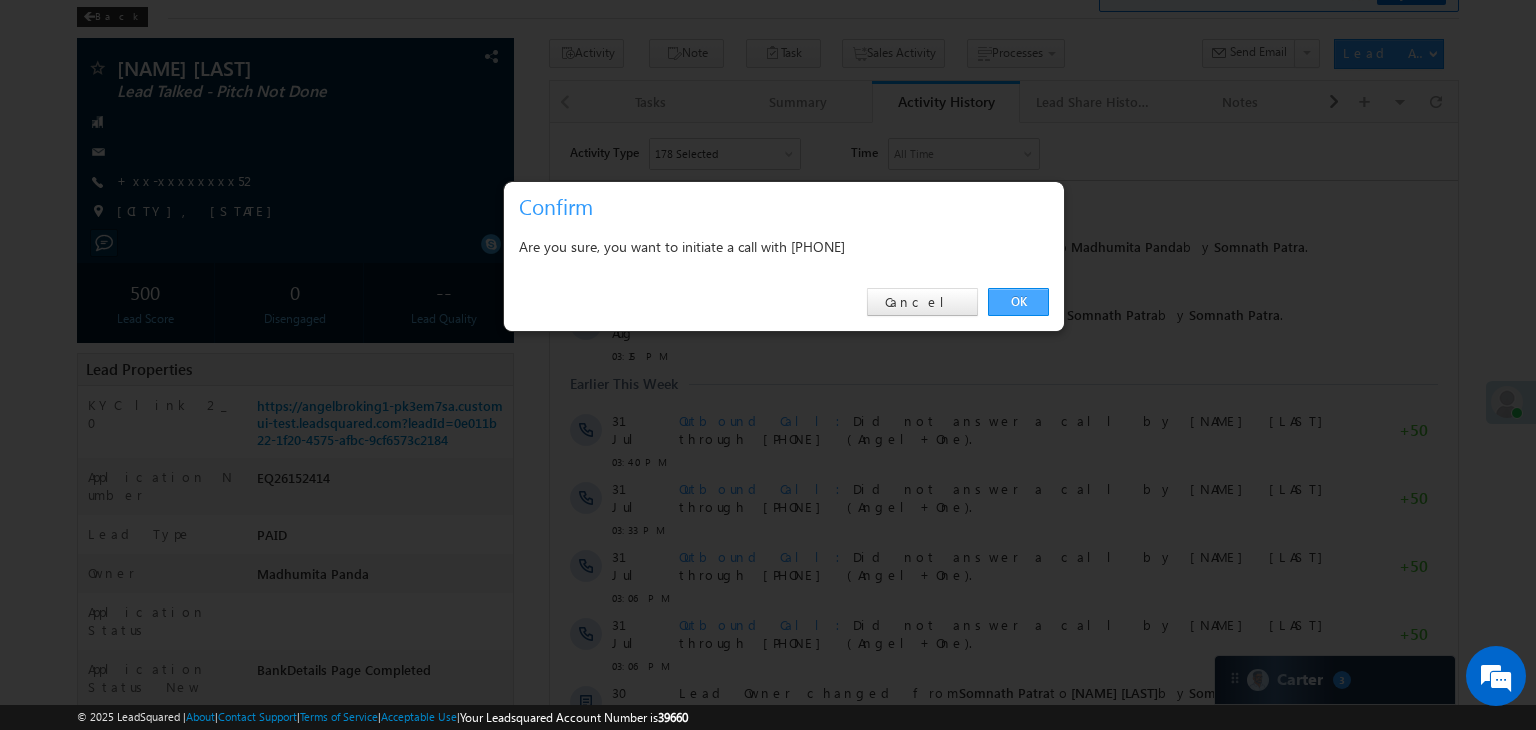 click on "OK" at bounding box center (1018, 302) 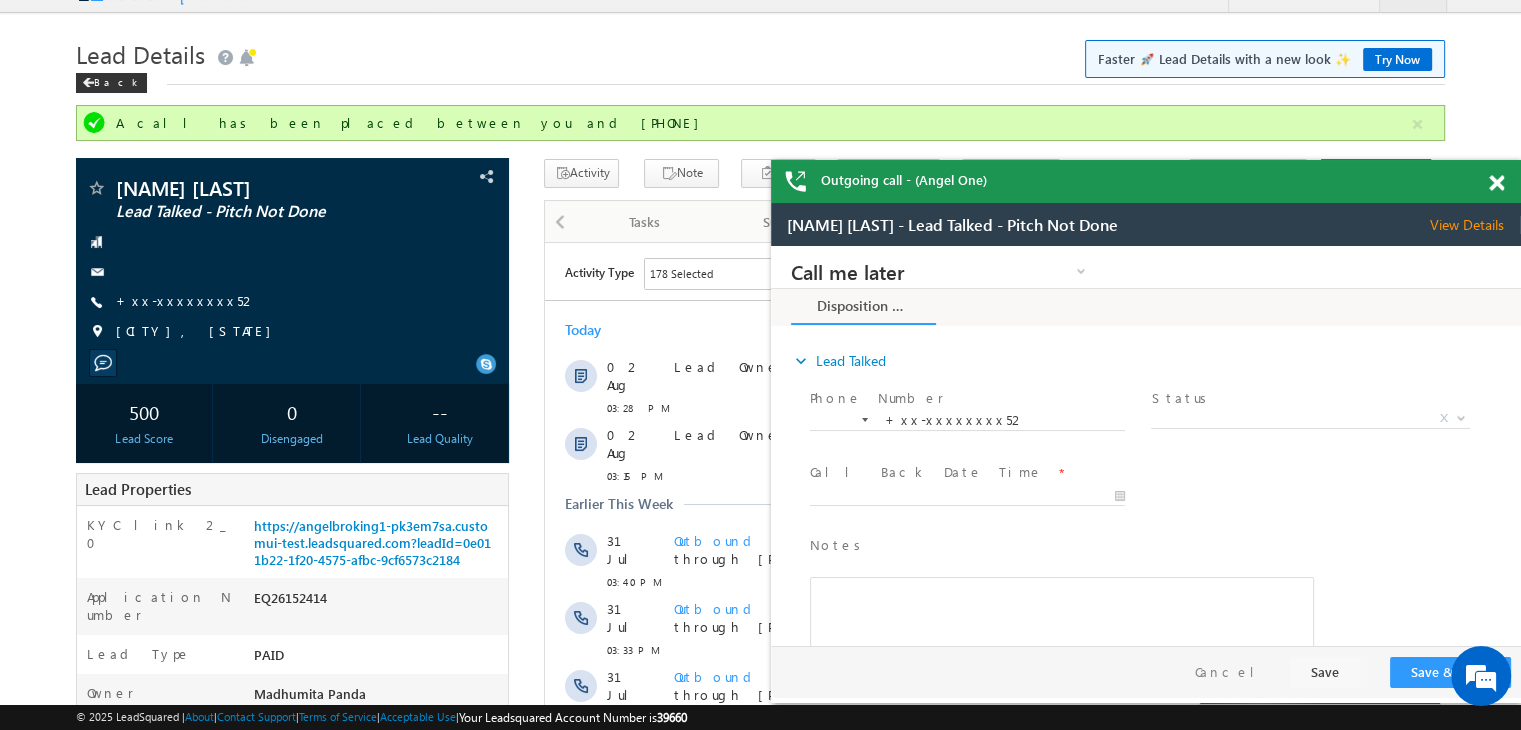 scroll, scrollTop: 0, scrollLeft: 0, axis: both 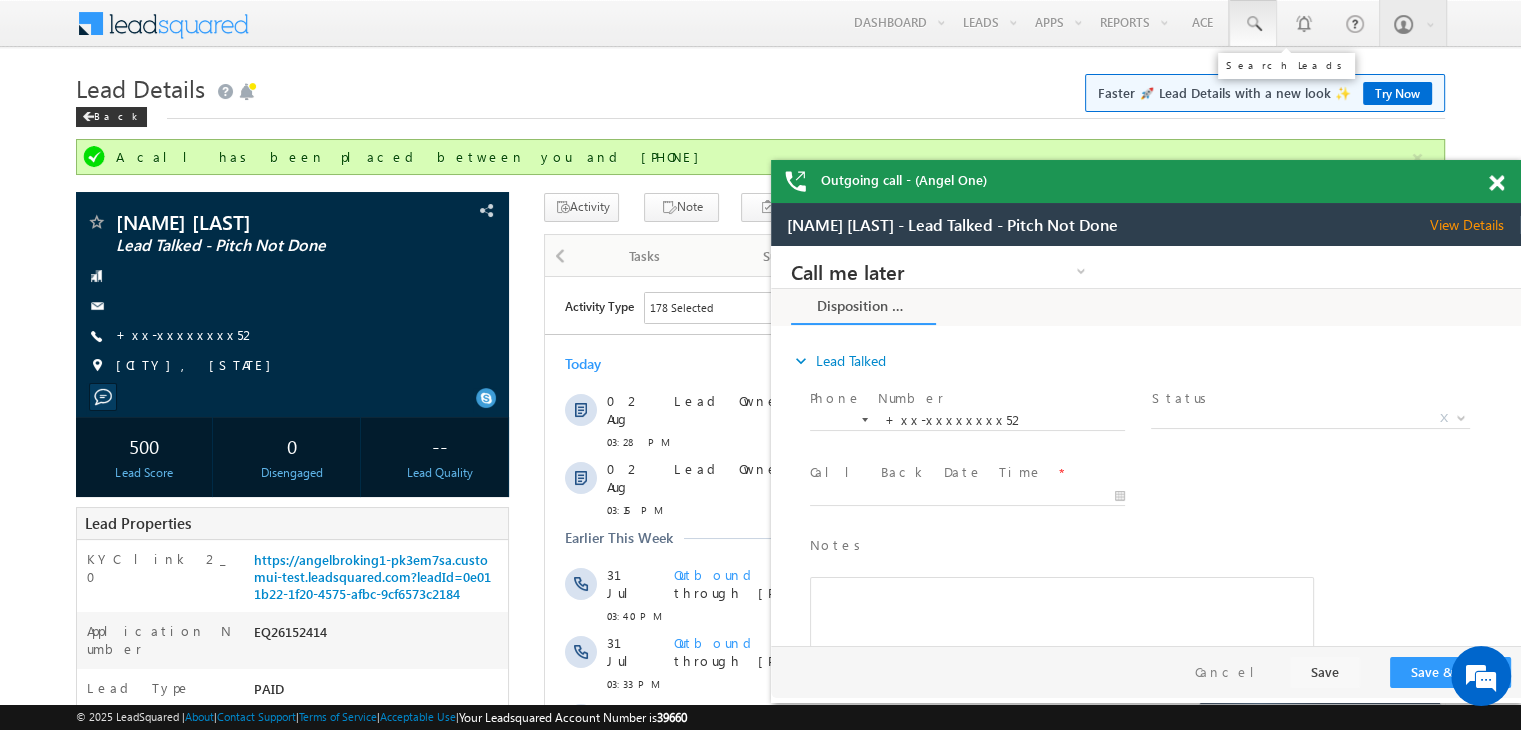click at bounding box center (1253, 24) 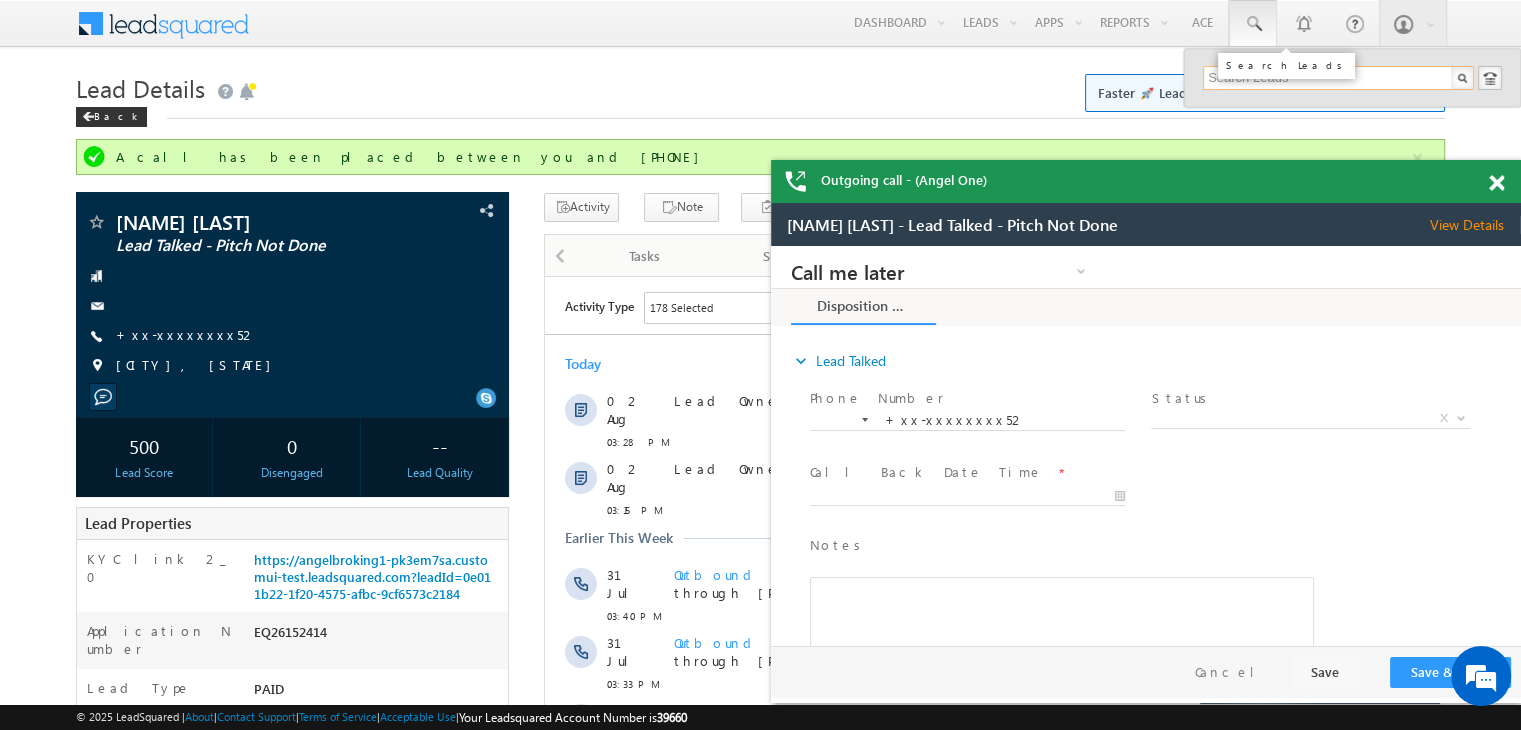 paste on "EQ26032848" 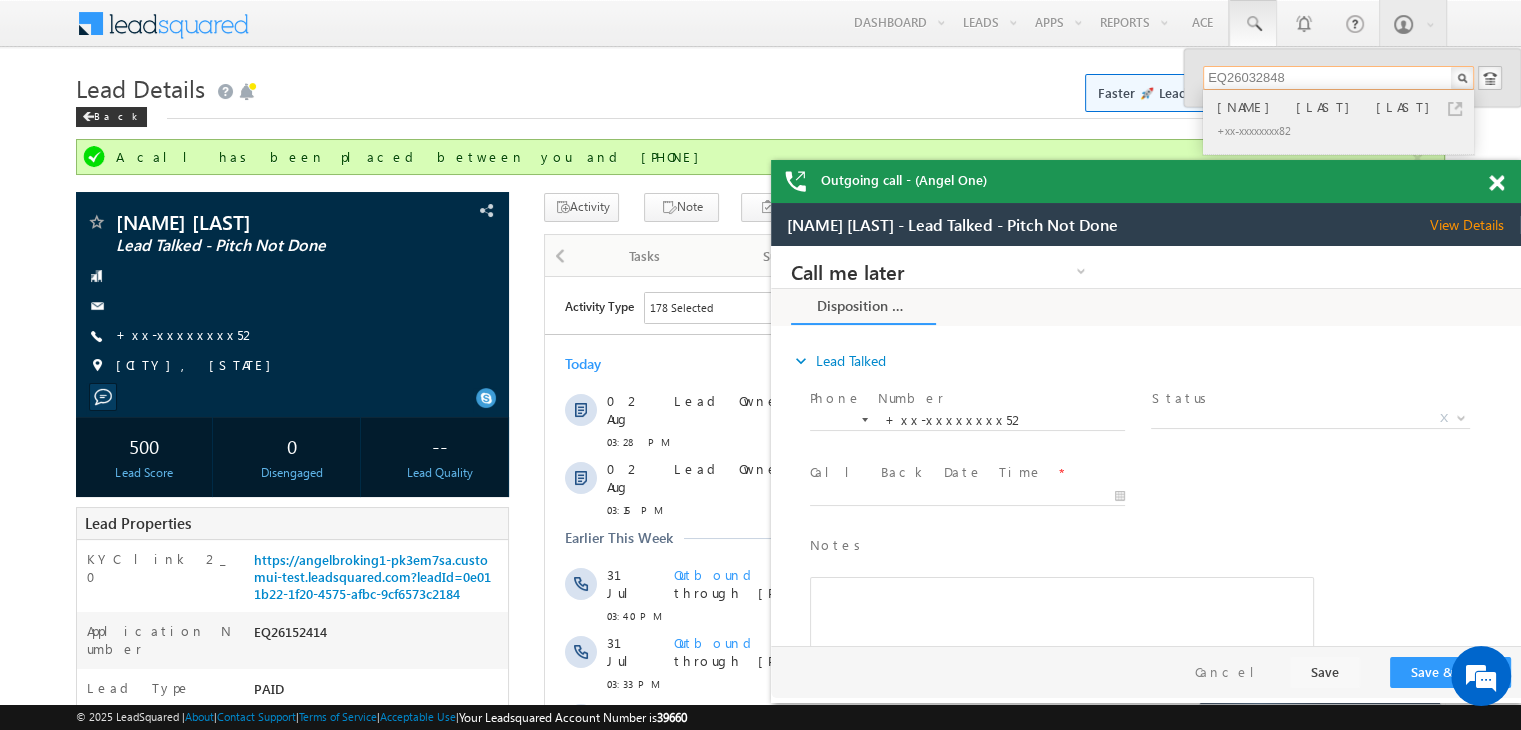 type on "EQ26032848" 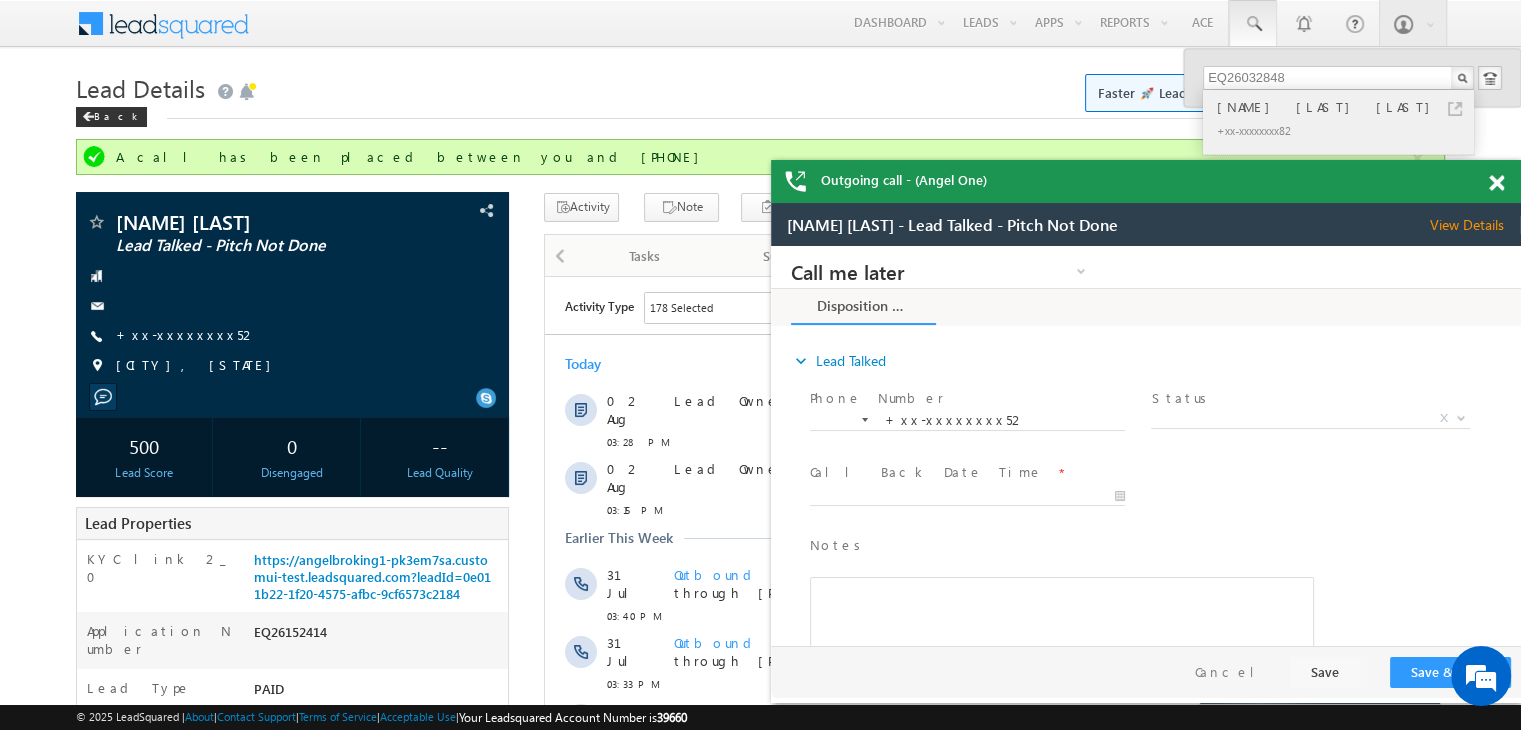 click on "[FIRST] [LAST] [LAST]" at bounding box center (1347, 107) 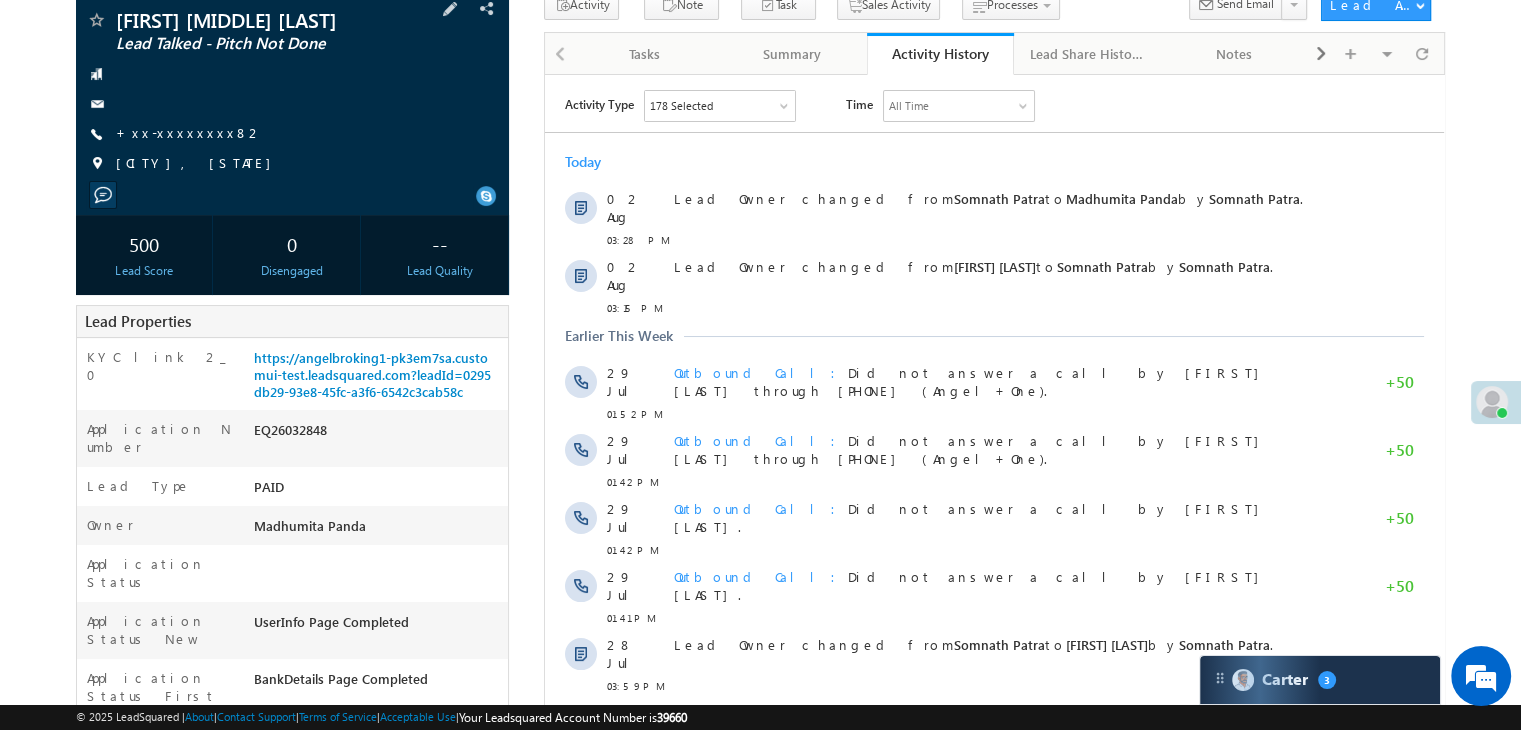 scroll, scrollTop: 100, scrollLeft: 0, axis: vertical 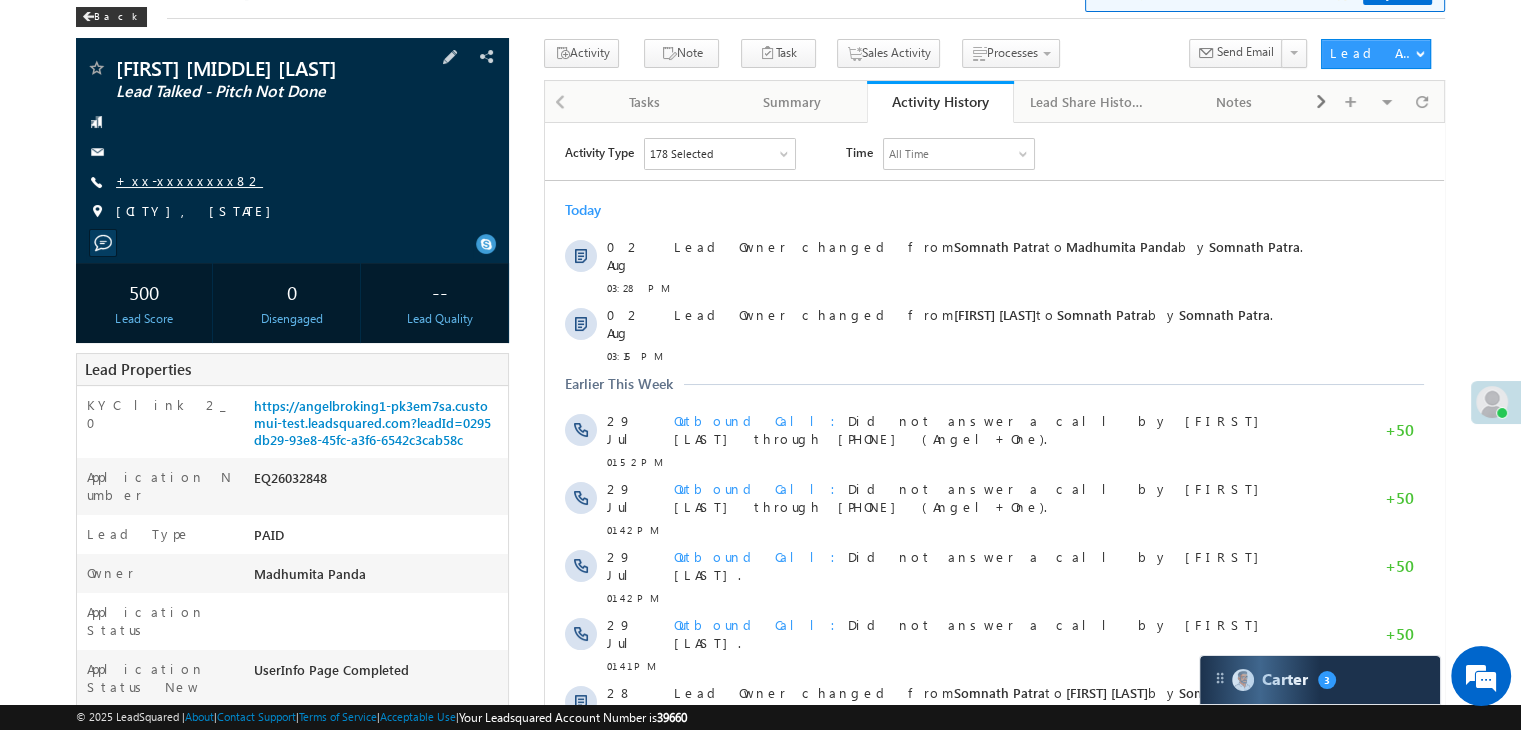 click on "+xx-xxxxxxxx82" at bounding box center [189, 180] 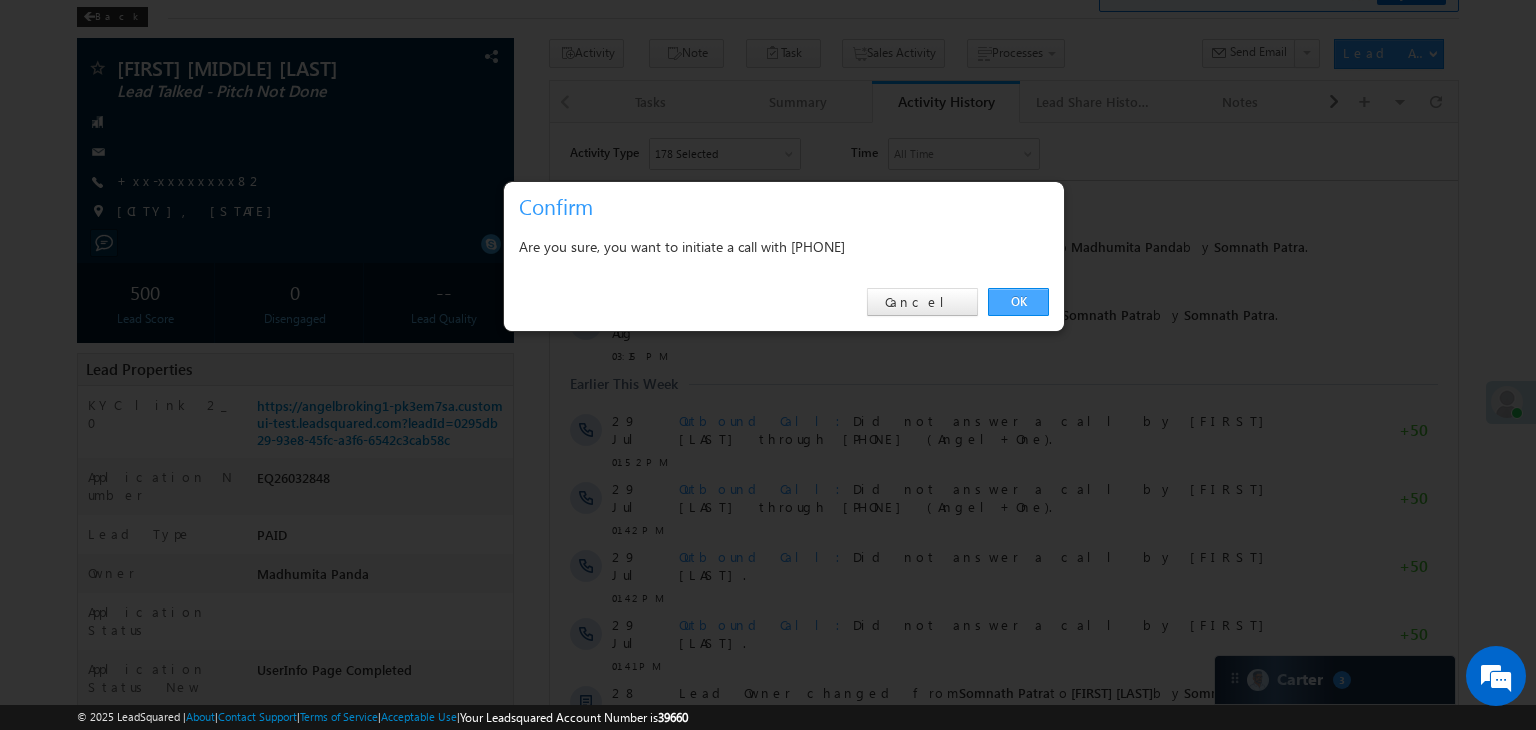 click on "OK" at bounding box center [1018, 302] 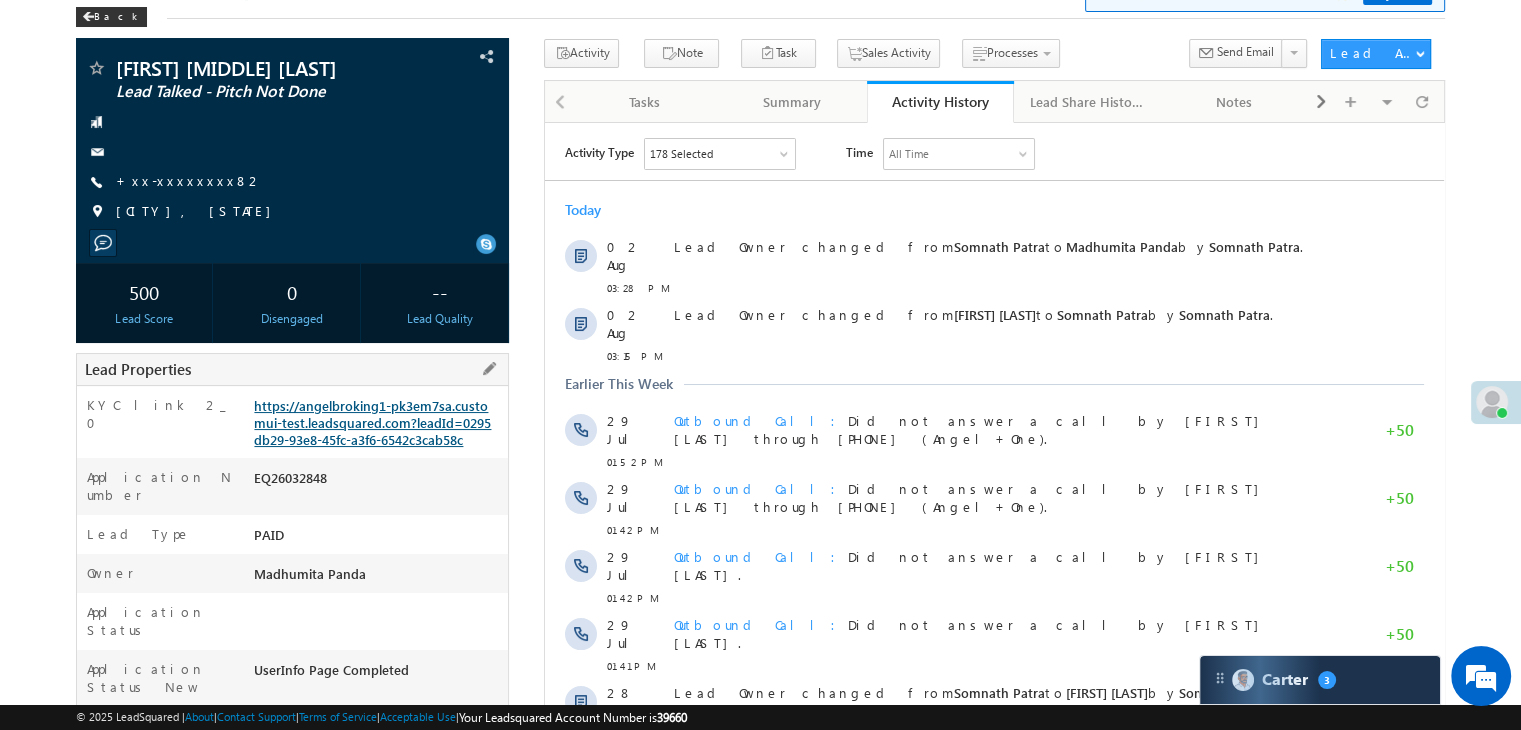 click on "https://angelbroking1-pk3em7sa.customui-test.leadsquared.com?leadId=0295db29-93e8-45fc-a3f6-6542c3cab58c" at bounding box center (372, 422) 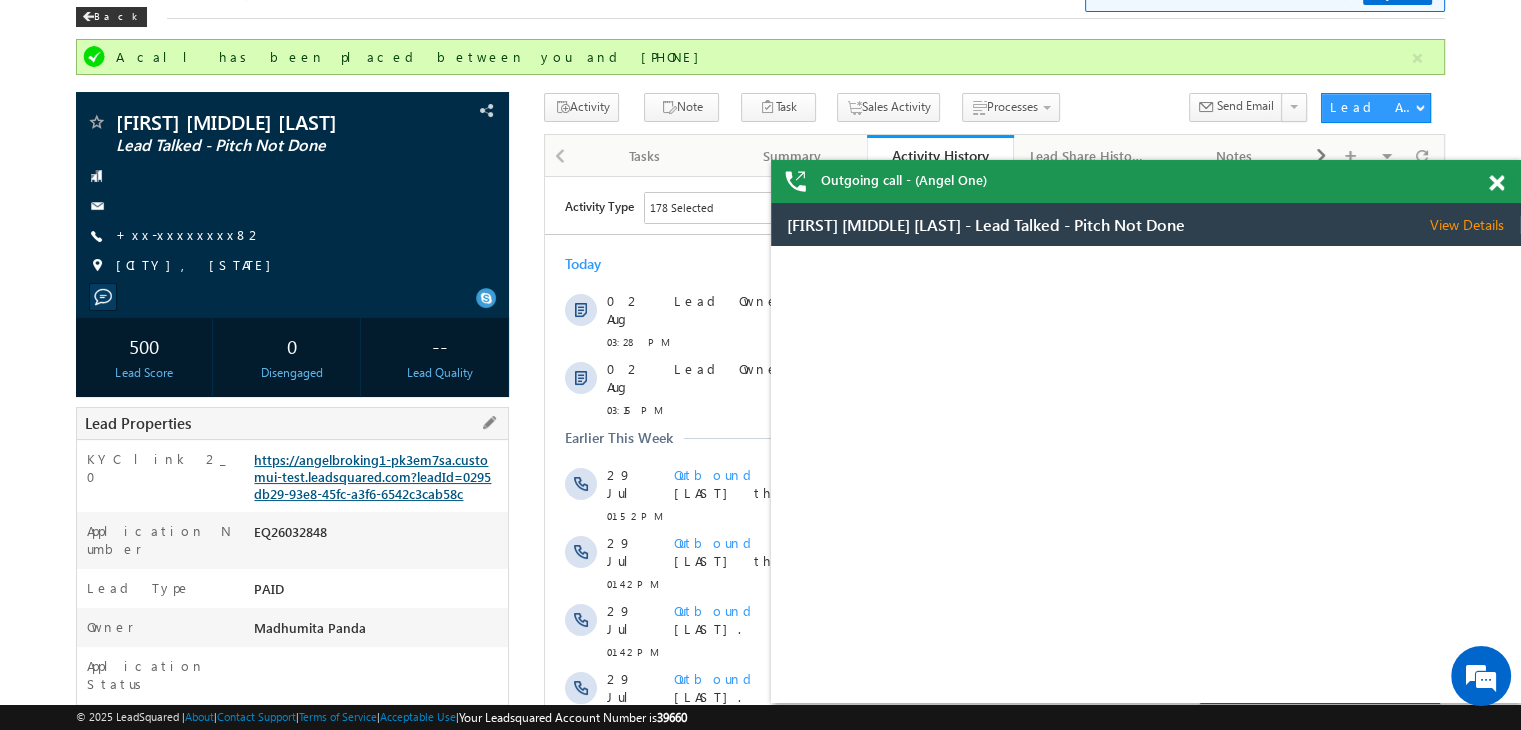 scroll, scrollTop: 0, scrollLeft: 0, axis: both 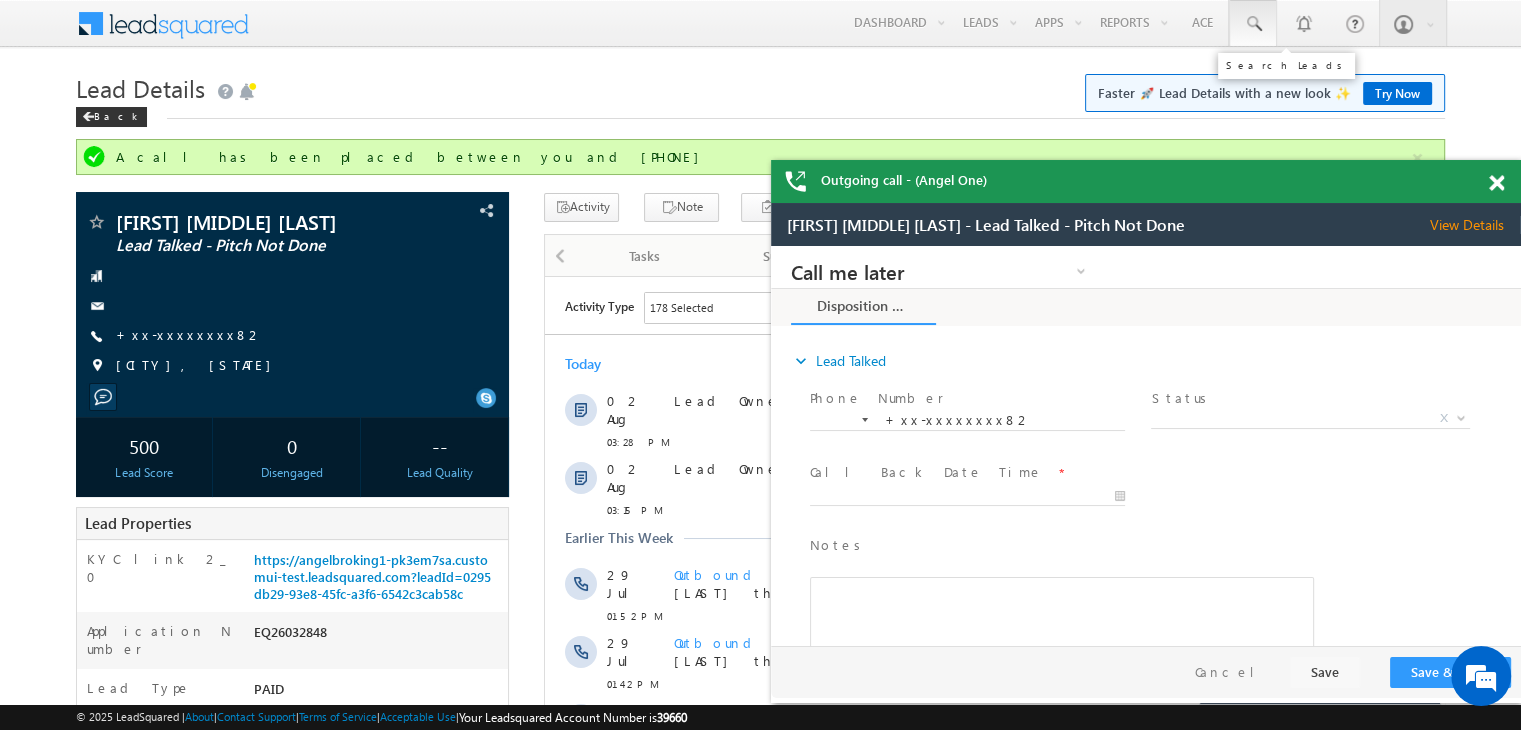 click at bounding box center [1253, 24] 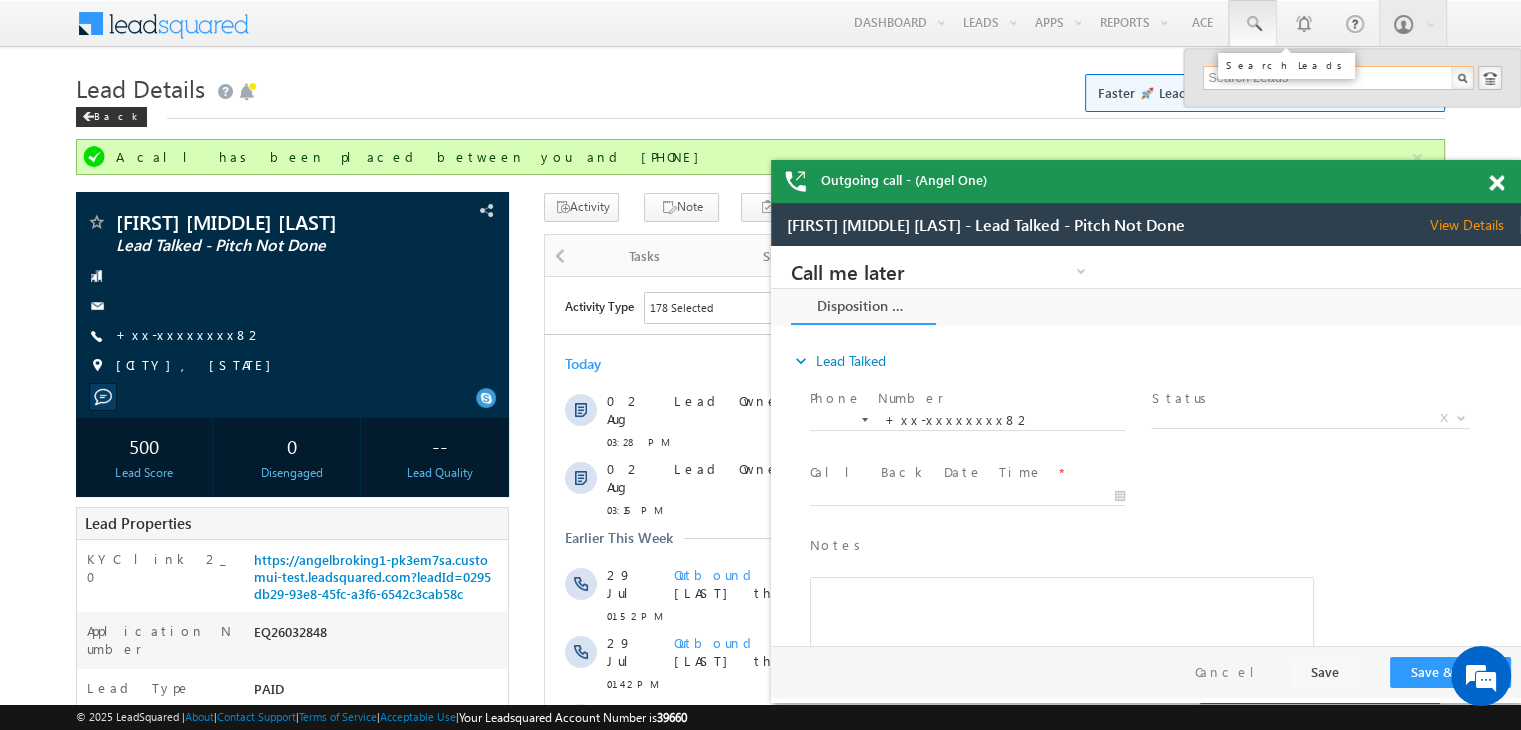 paste on "EQ15979872" 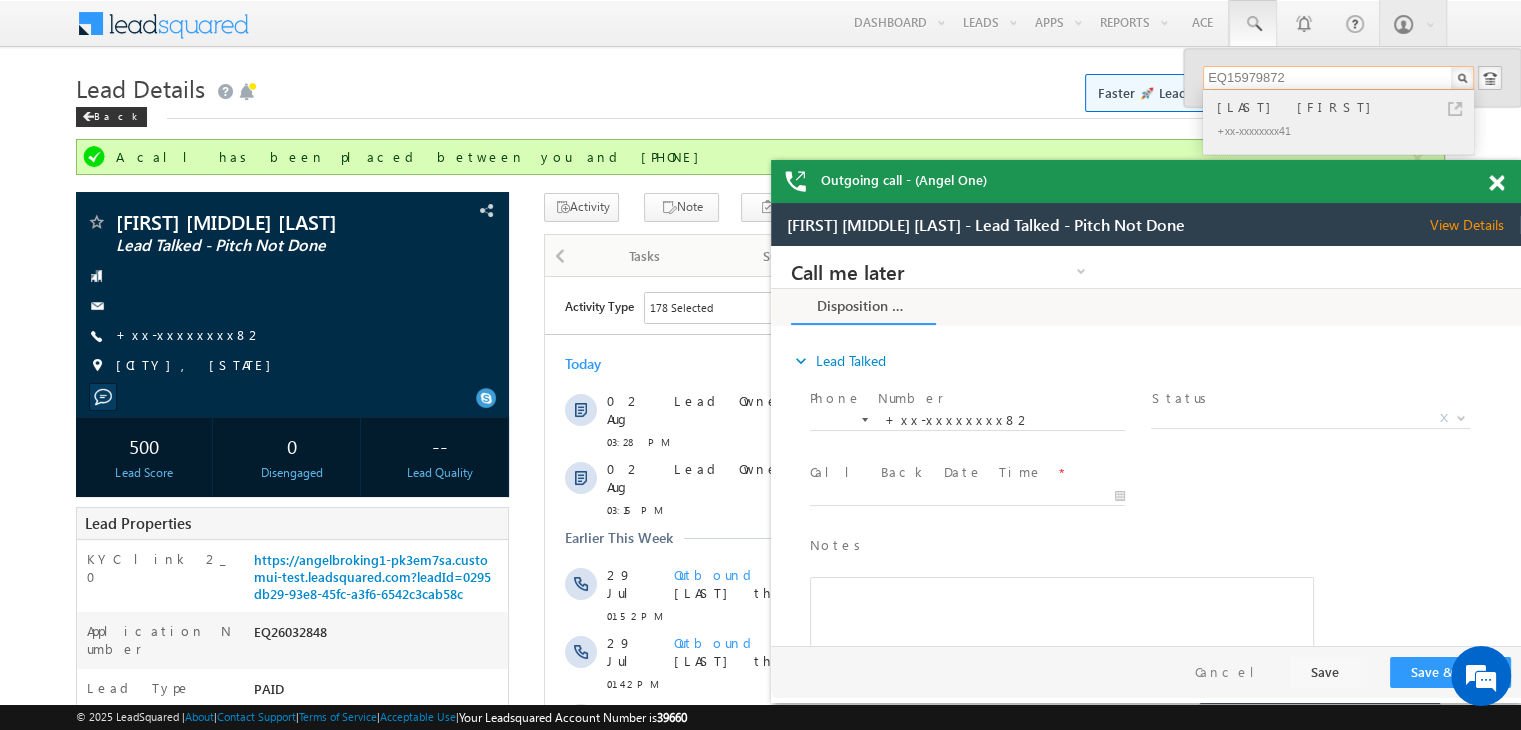 type on "EQ15979872" 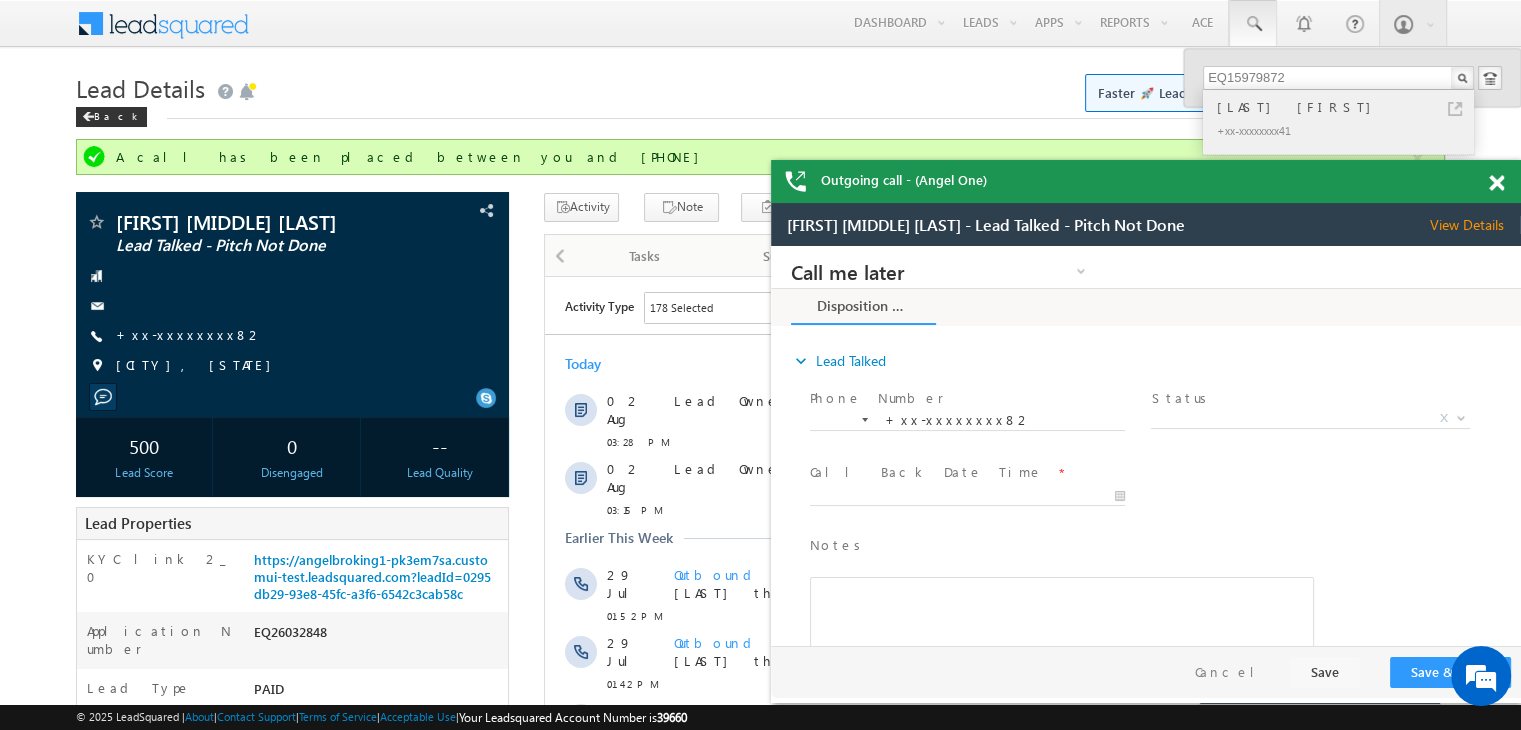 click on "[LAST] [FIRST]" at bounding box center (1347, 107) 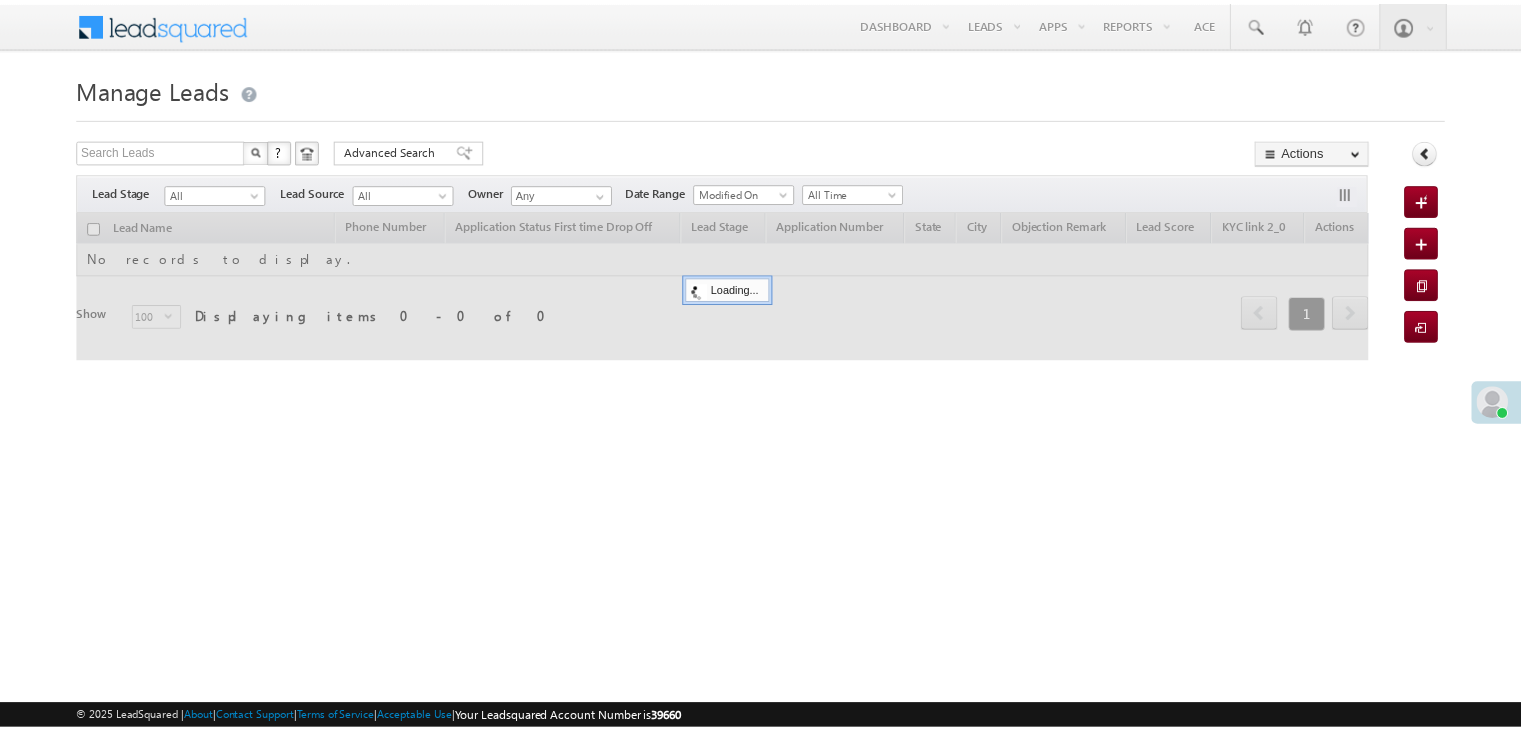 scroll, scrollTop: 0, scrollLeft: 0, axis: both 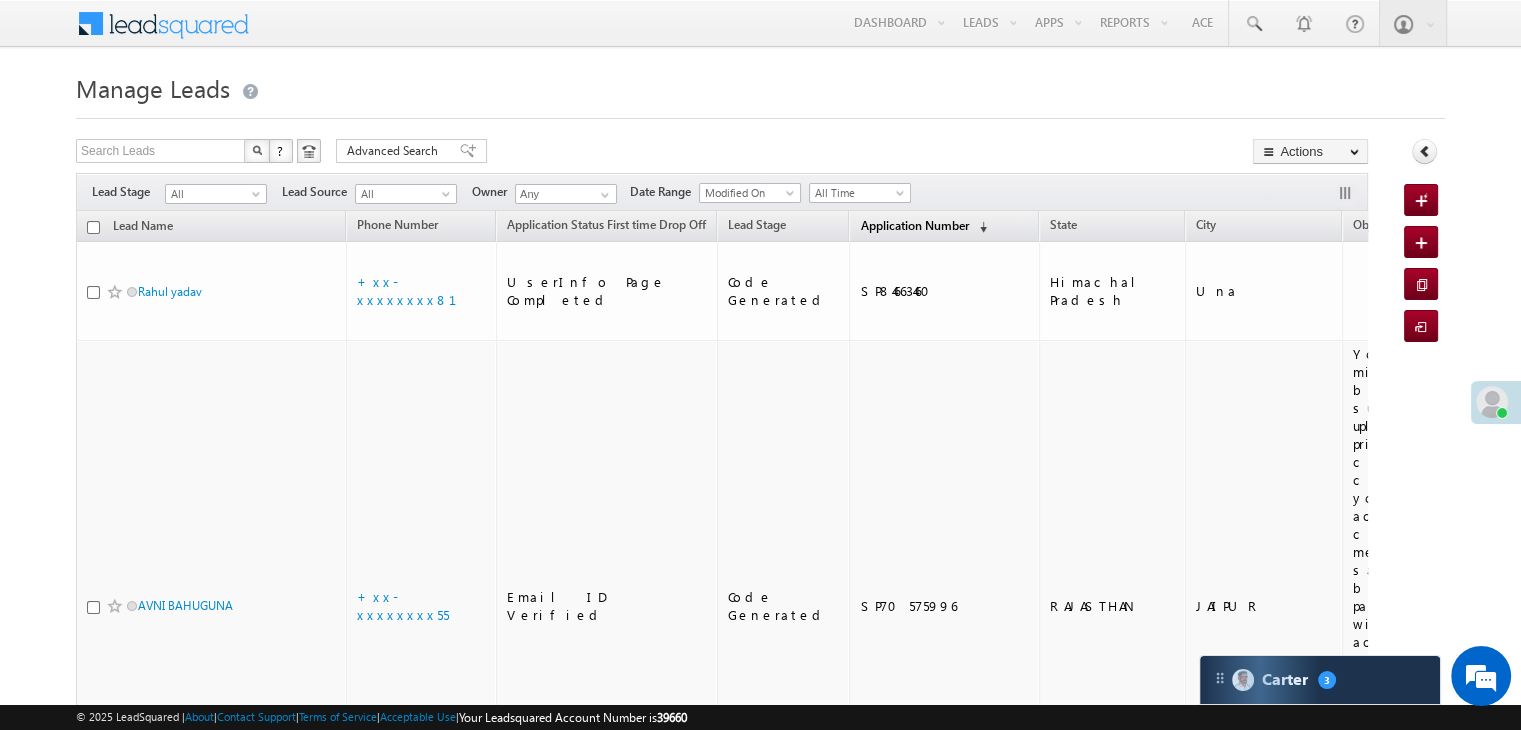 click on "Application Number" at bounding box center [914, 225] 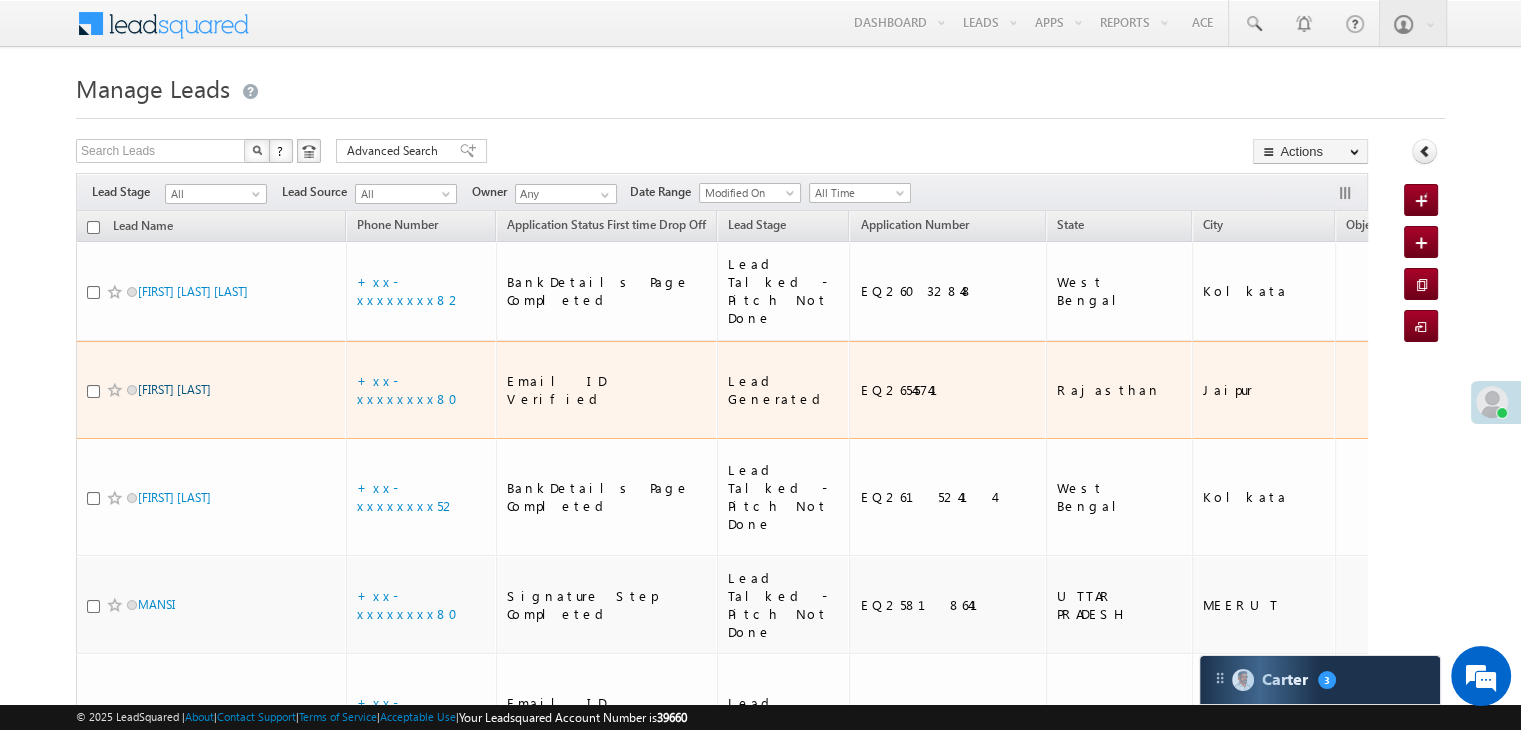 click on "[FIRST] [LAST]" at bounding box center (174, 389) 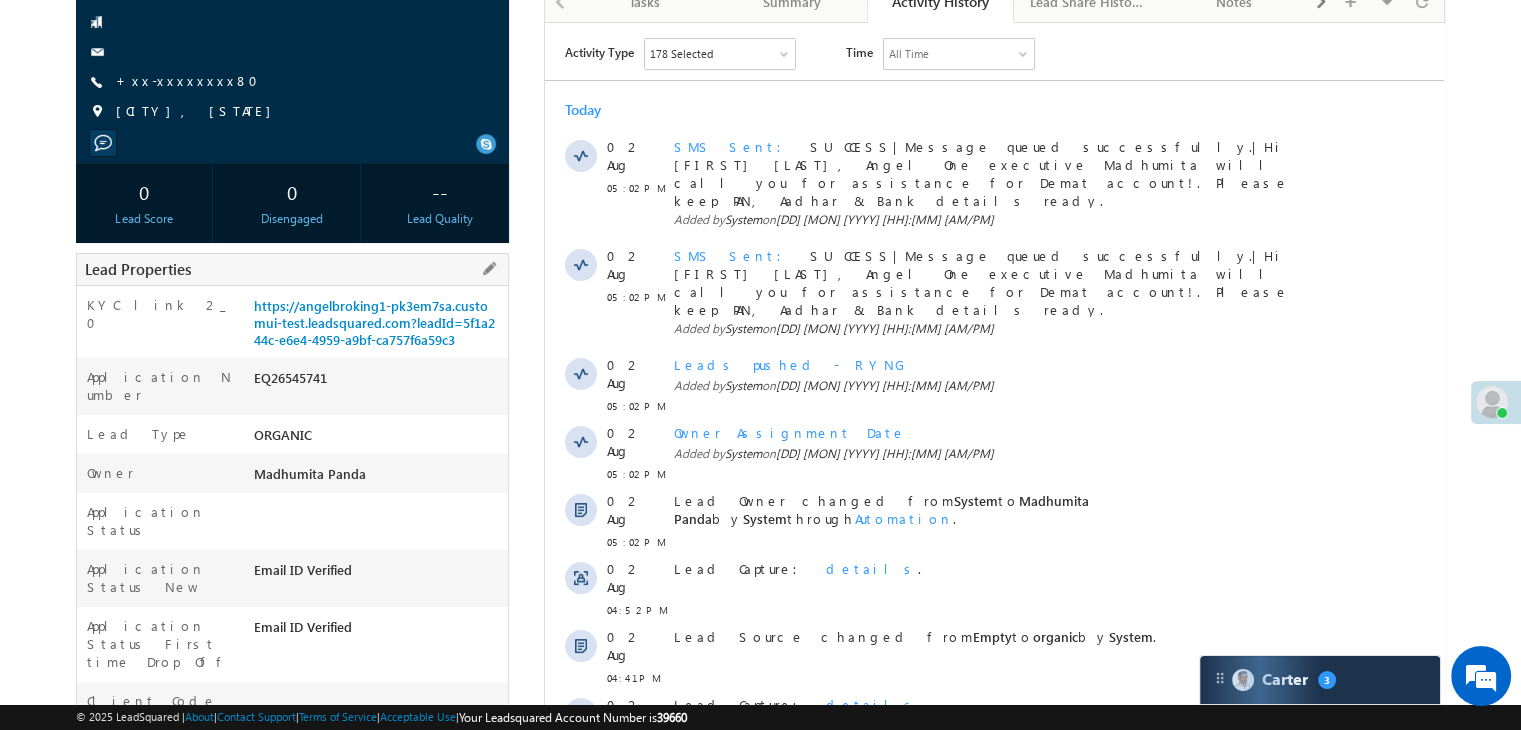 scroll, scrollTop: 100, scrollLeft: 0, axis: vertical 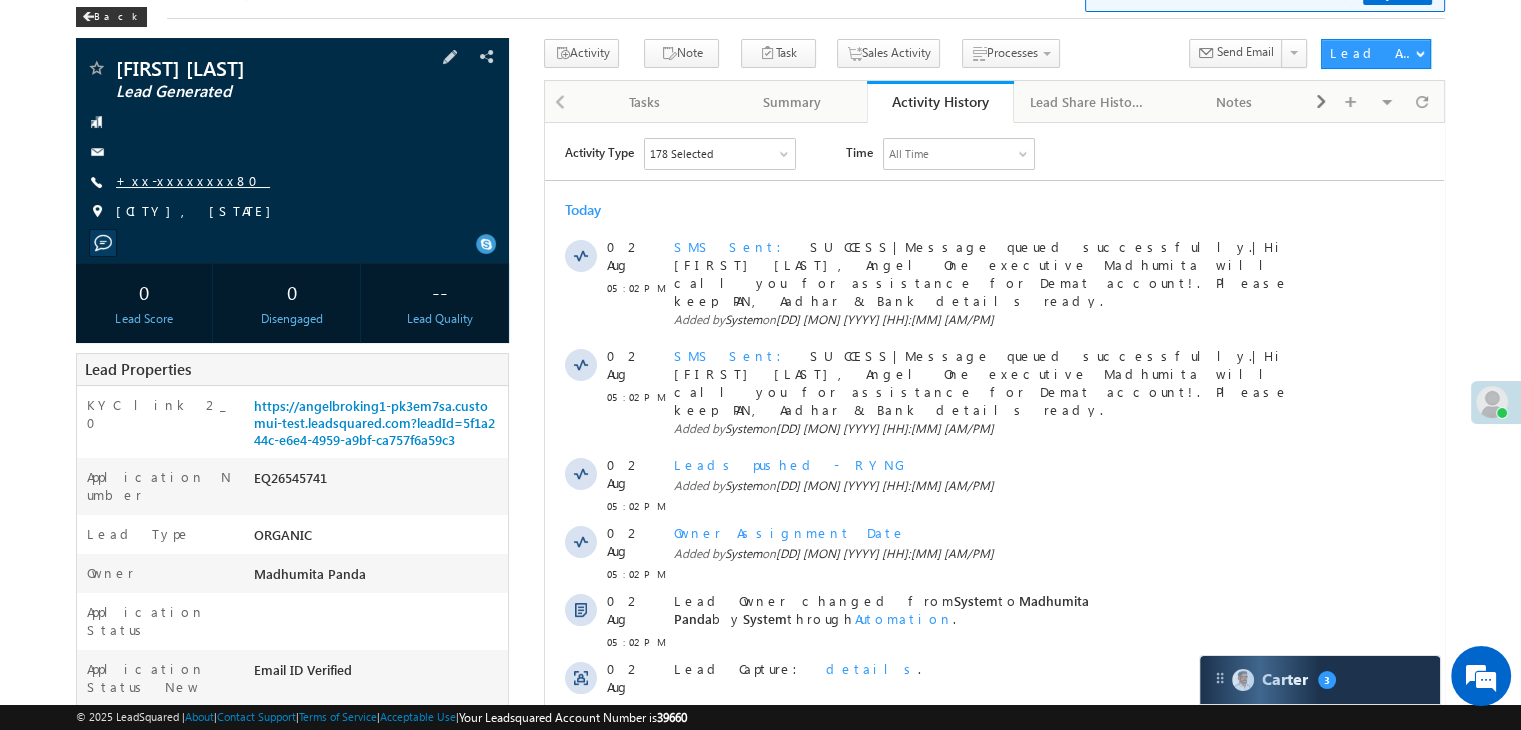 click on "+xx-xxxxxxxx80" at bounding box center [193, 180] 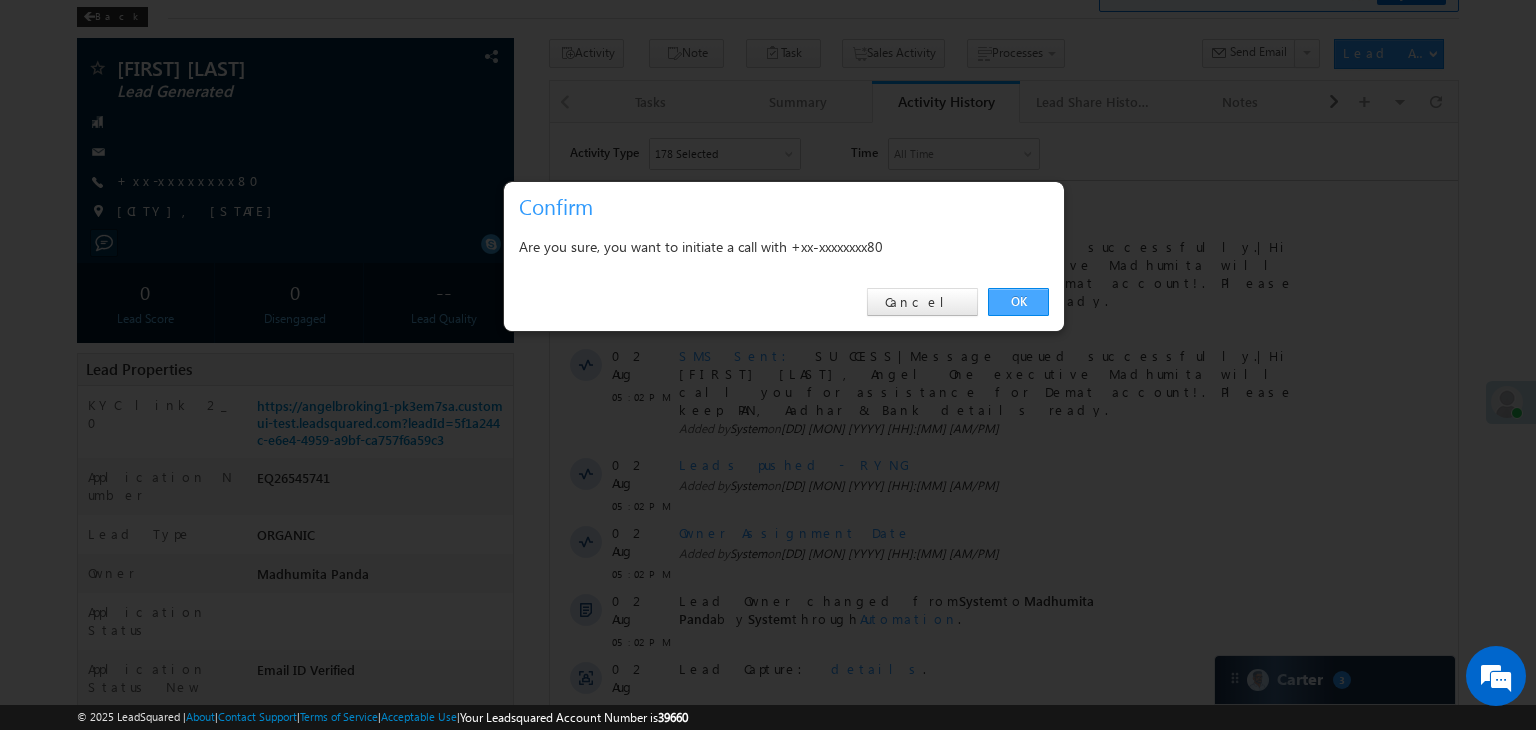 click on "OK" at bounding box center [1018, 302] 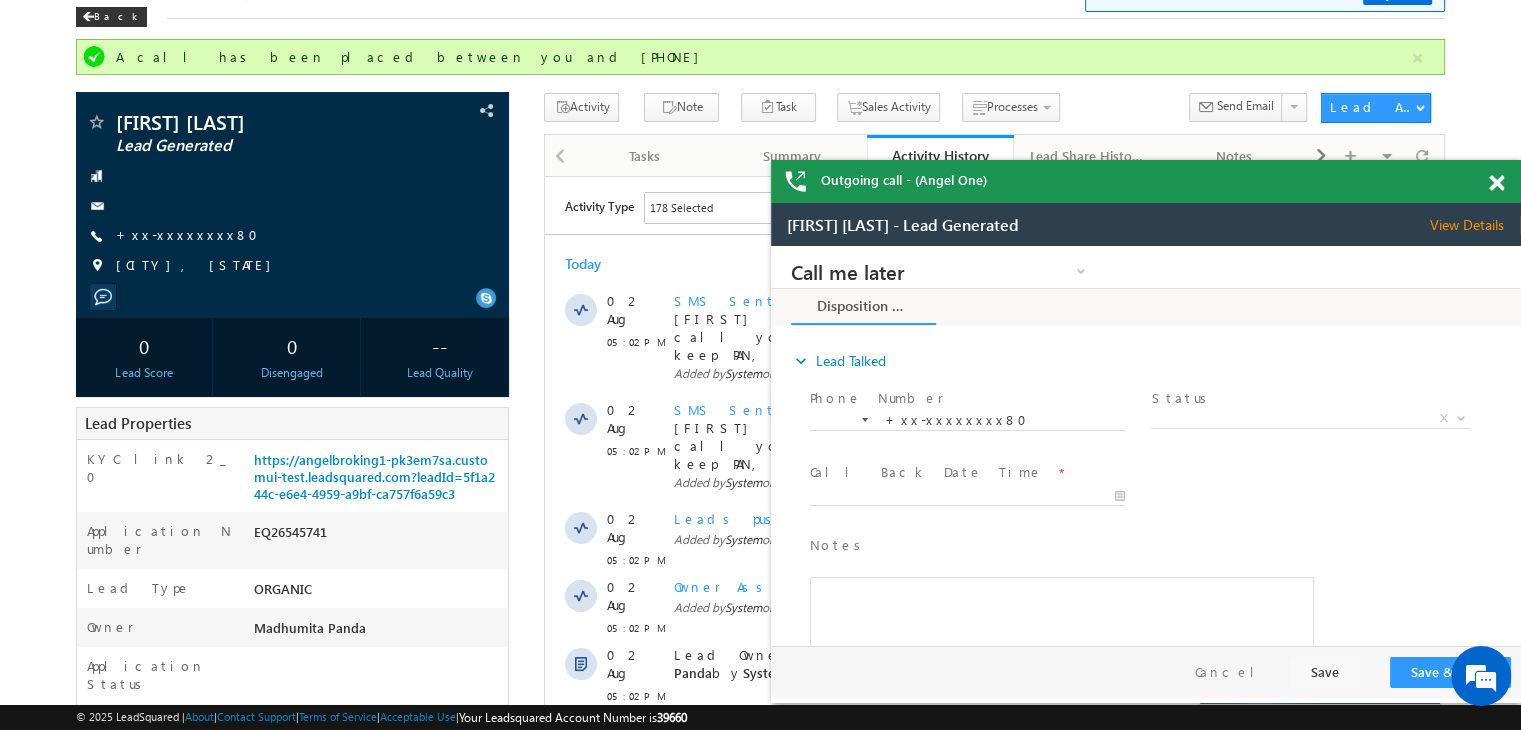 scroll, scrollTop: 0, scrollLeft: 0, axis: both 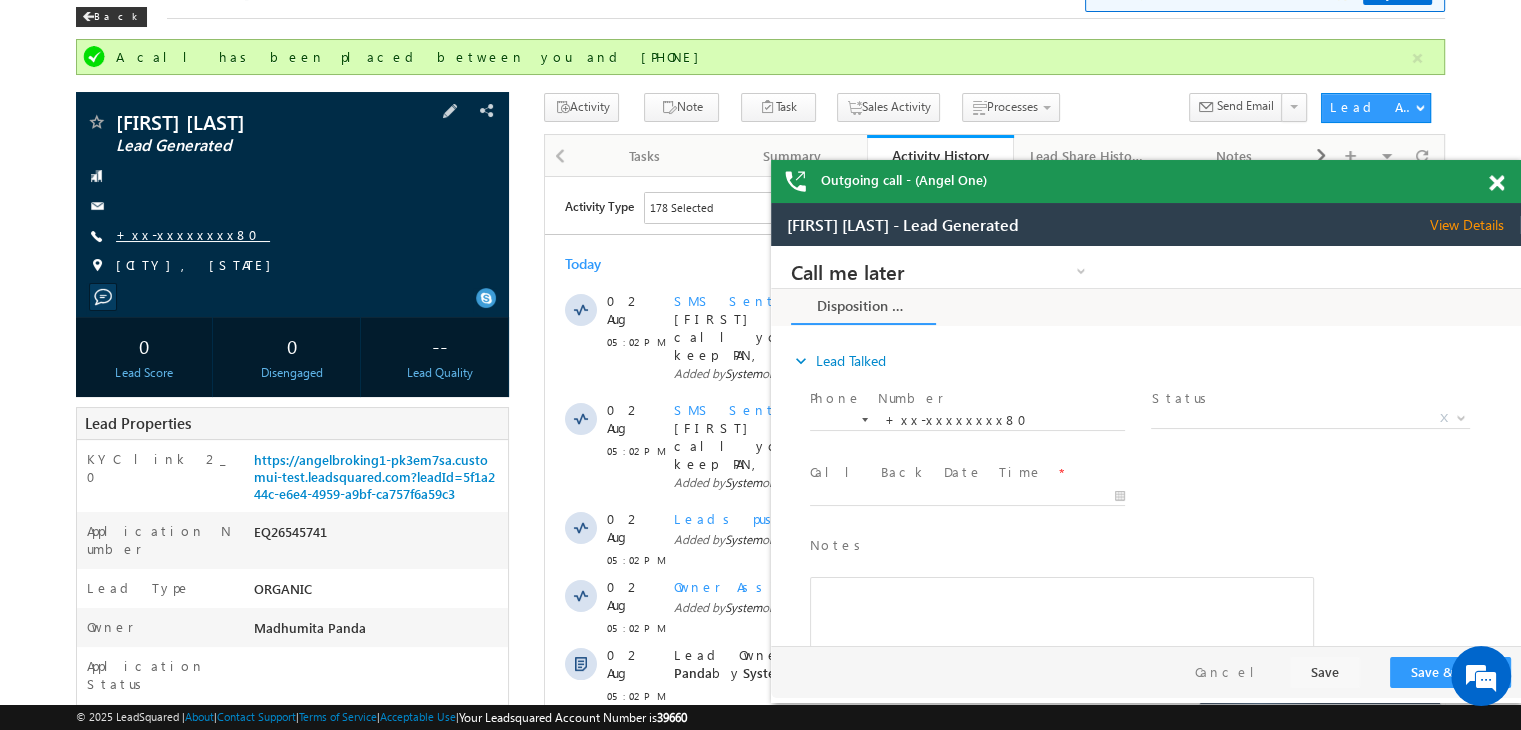 click on "+xx-xxxxxxxx80" at bounding box center [193, 234] 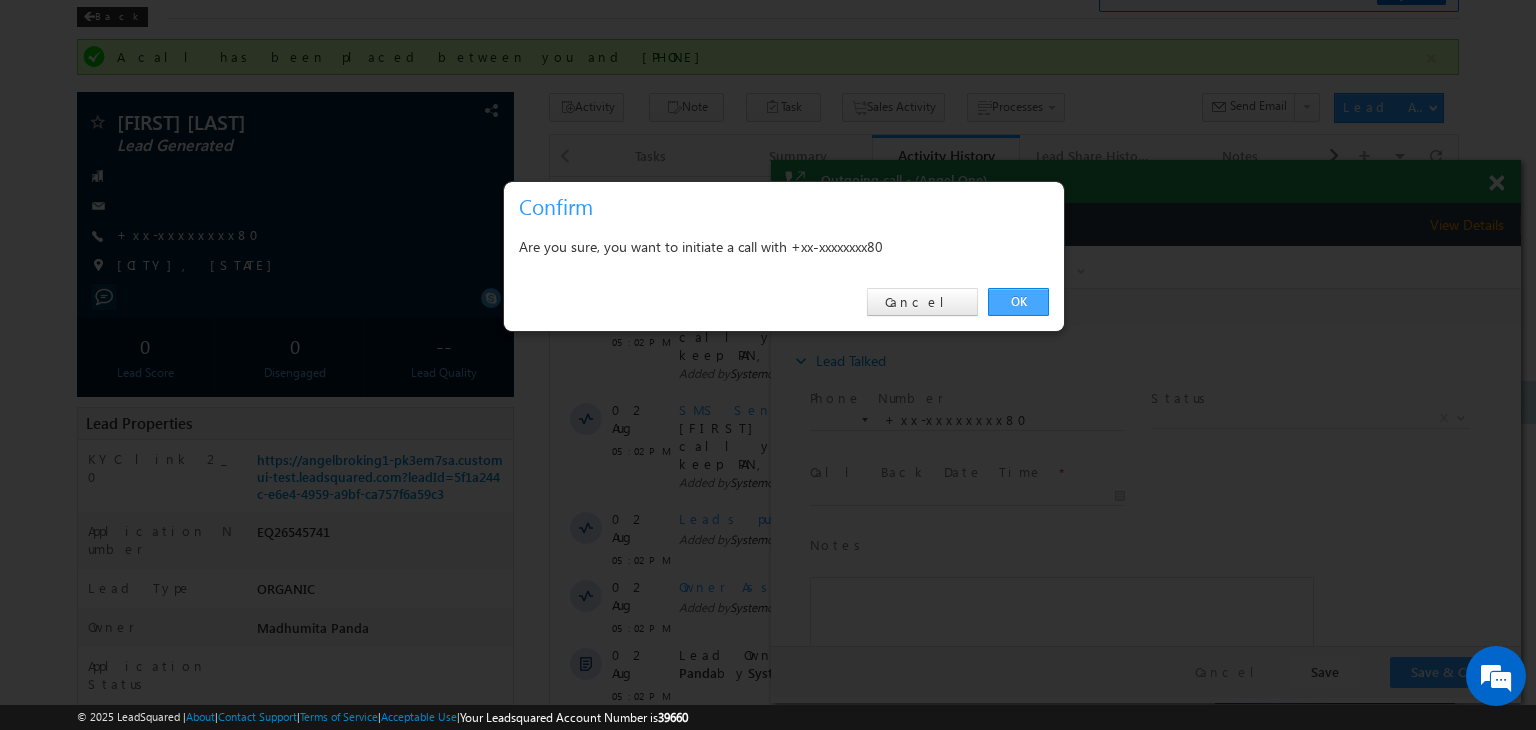 click on "OK" at bounding box center [1018, 302] 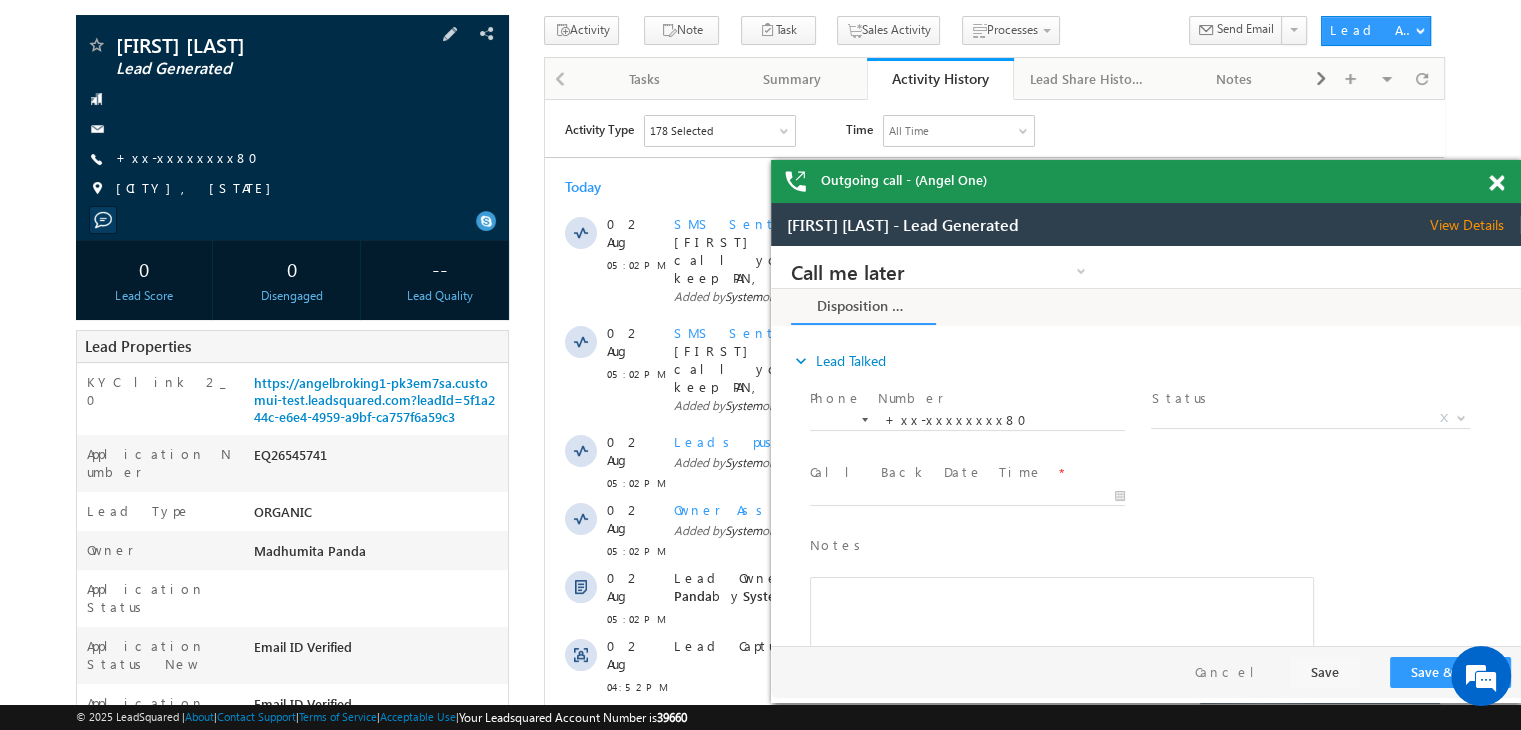 scroll, scrollTop: 300, scrollLeft: 0, axis: vertical 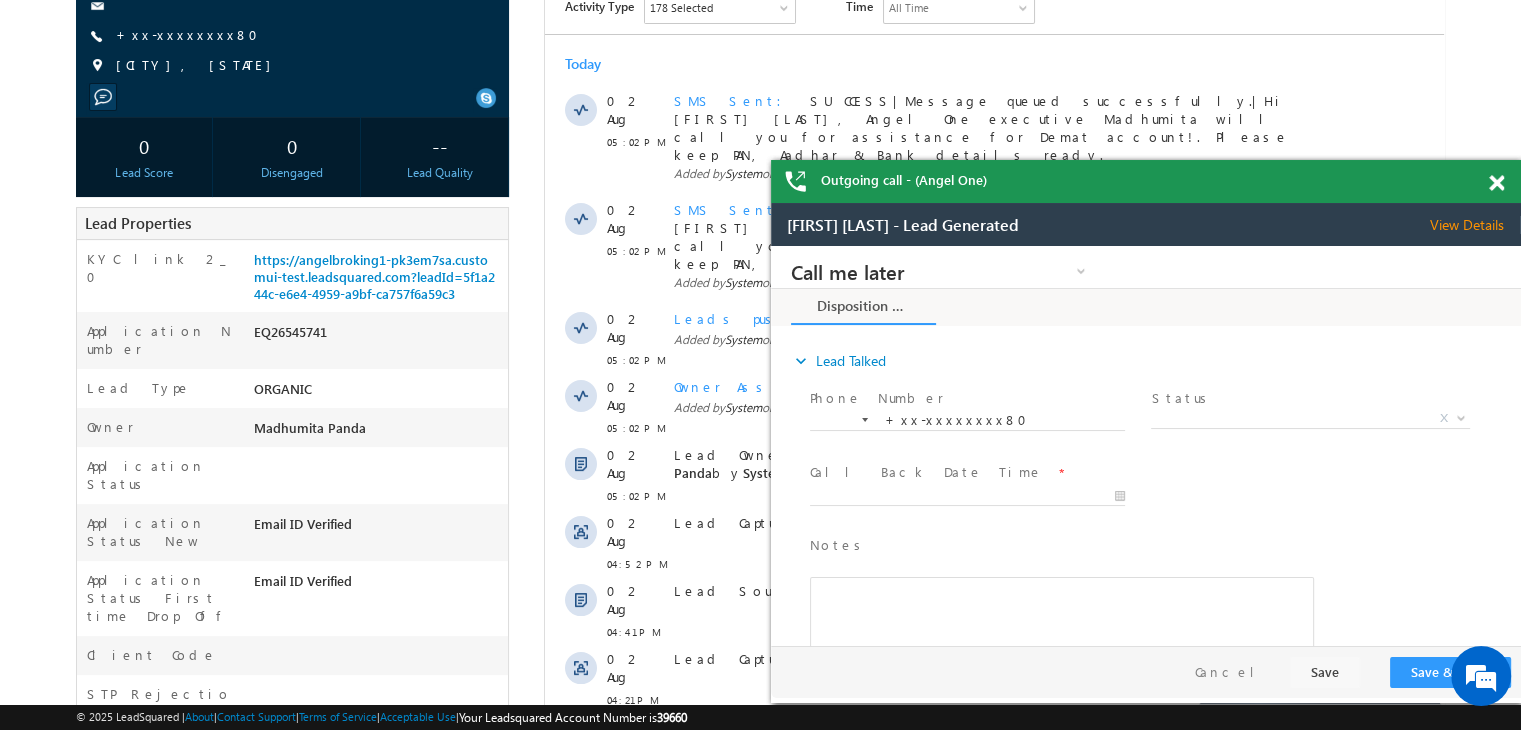 click at bounding box center [1496, 183] 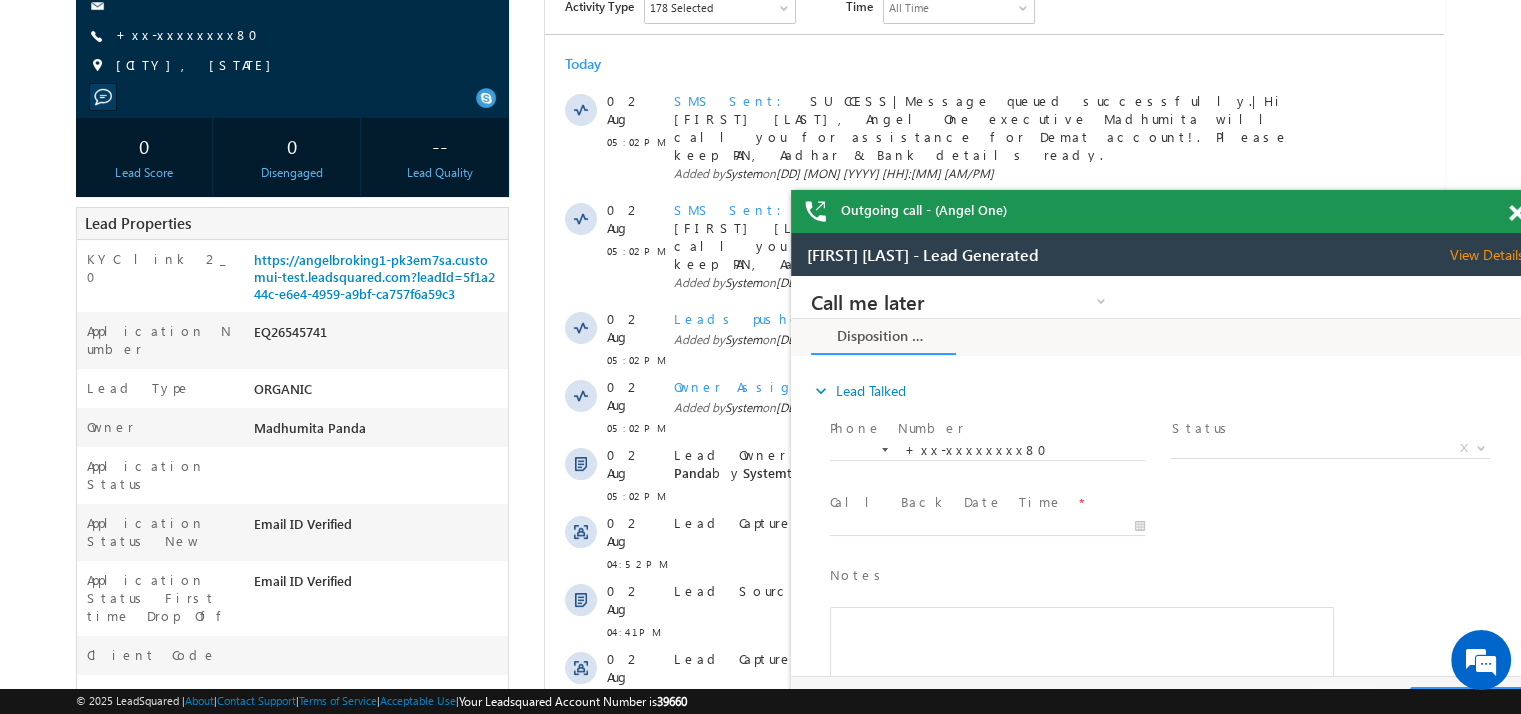 click at bounding box center (1516, 213) 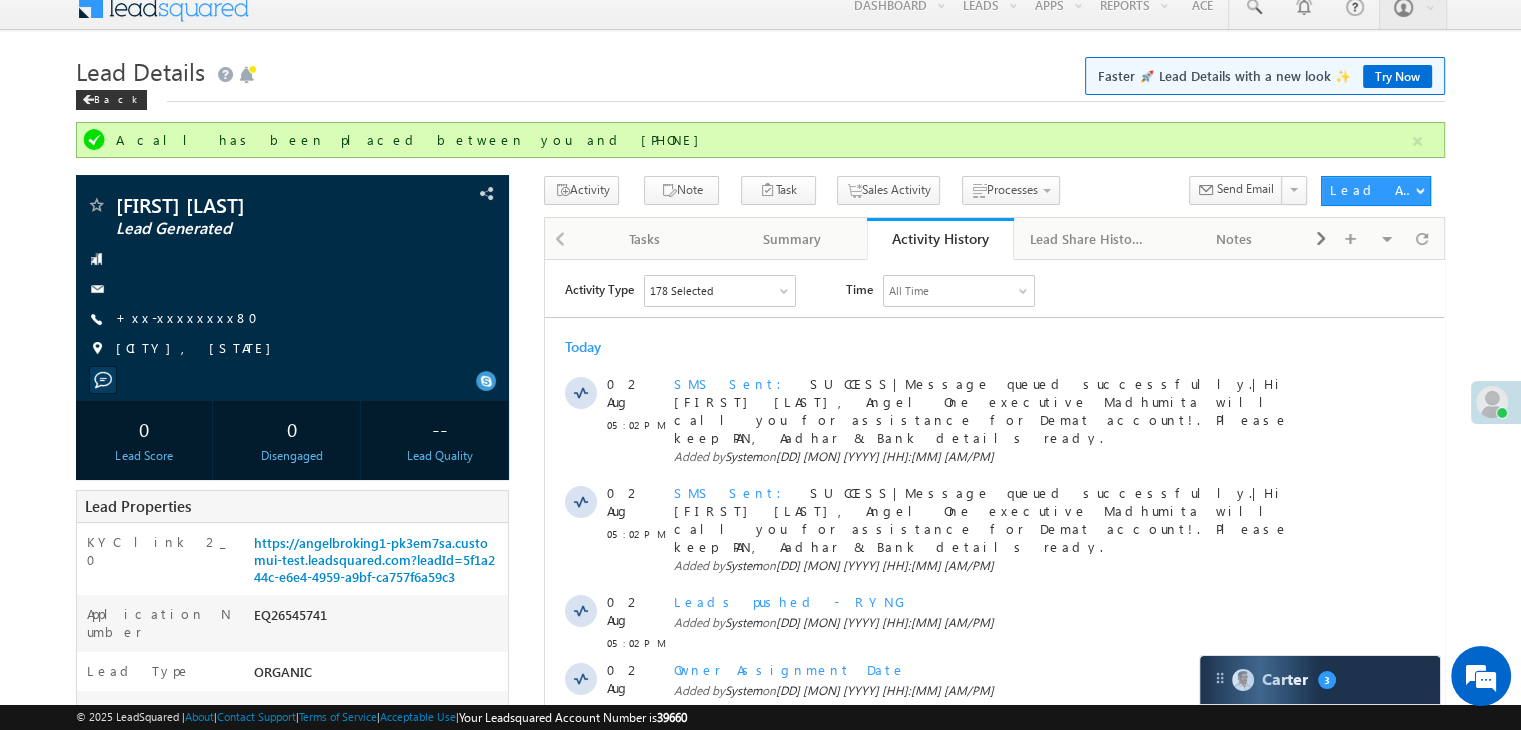 scroll, scrollTop: 0, scrollLeft: 0, axis: both 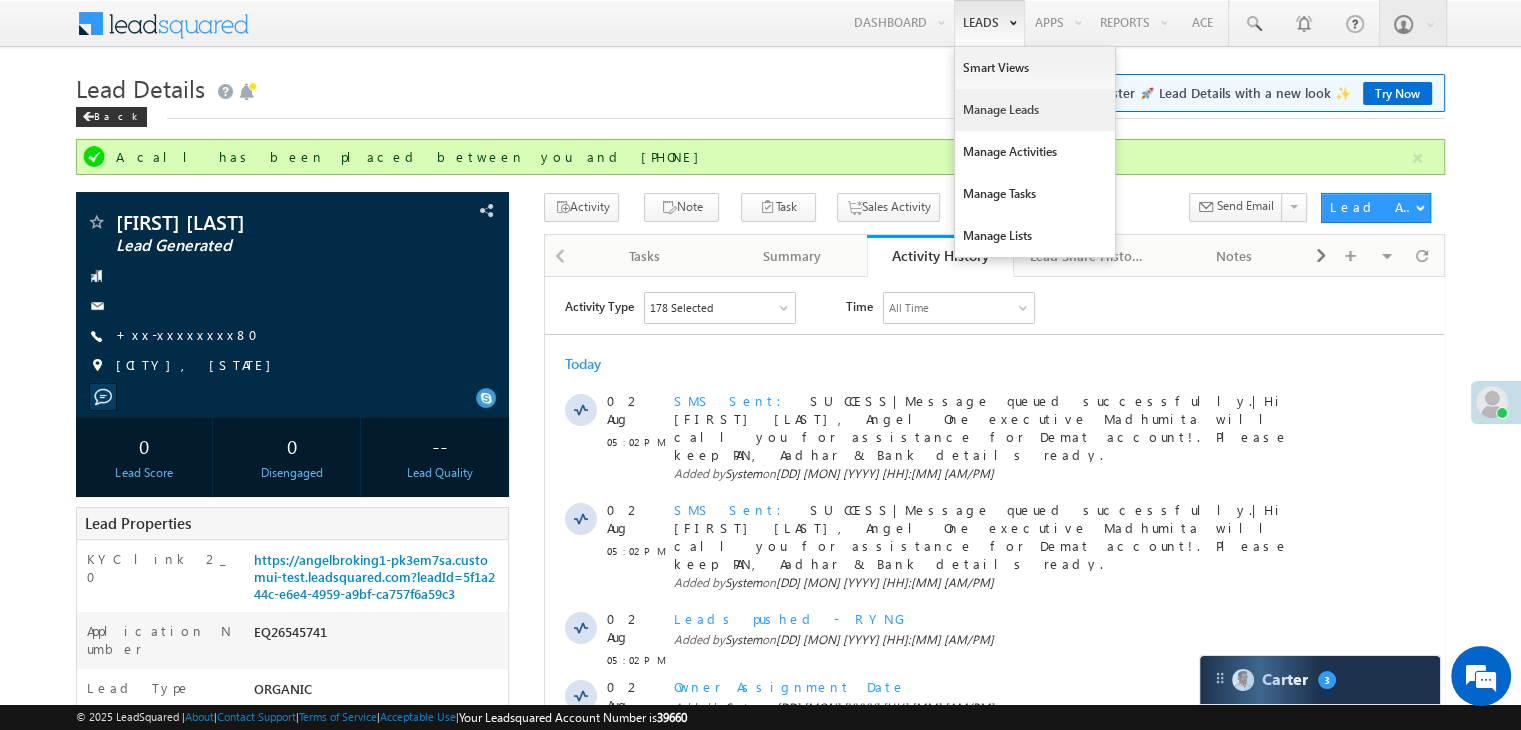 click on "Manage Leads" at bounding box center [1035, 110] 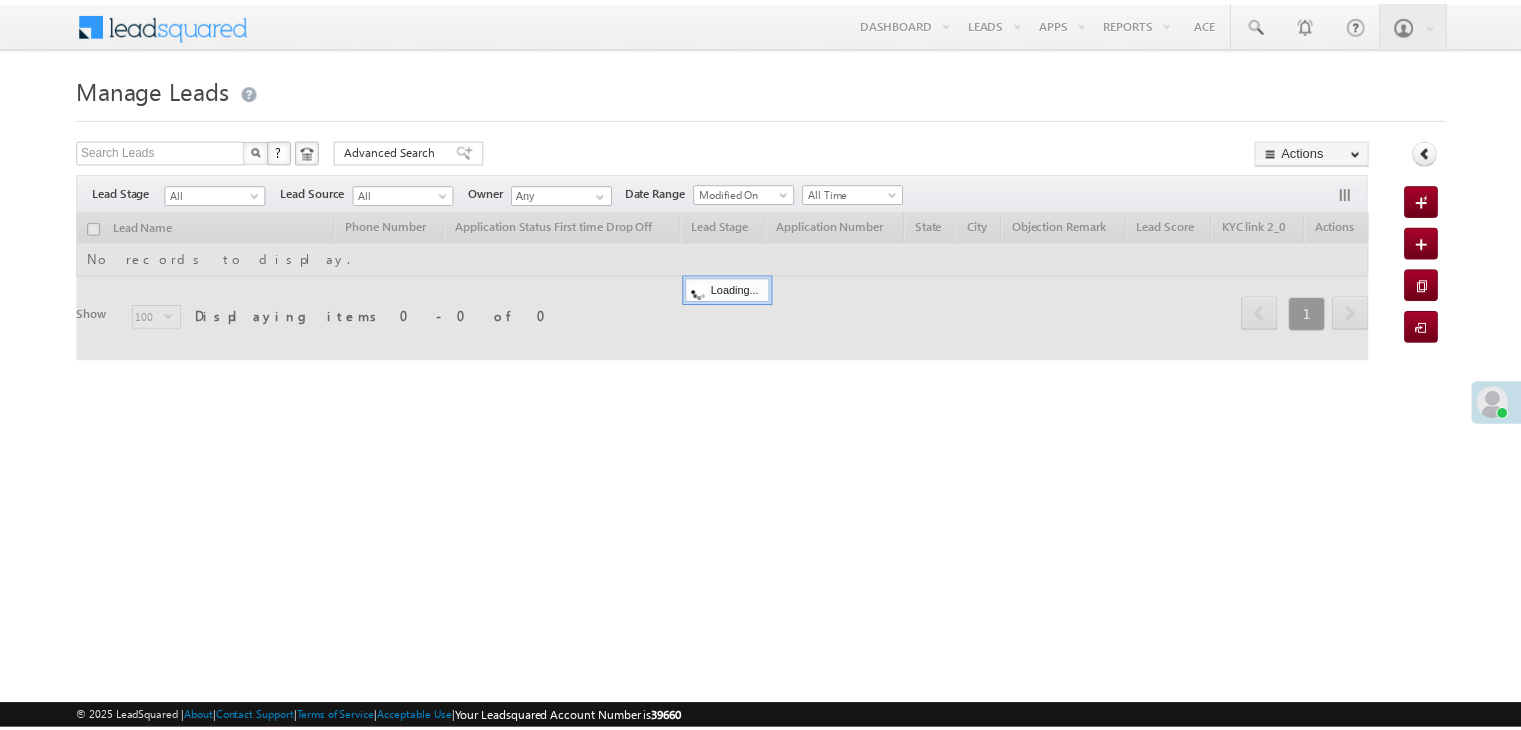 scroll, scrollTop: 0, scrollLeft: 0, axis: both 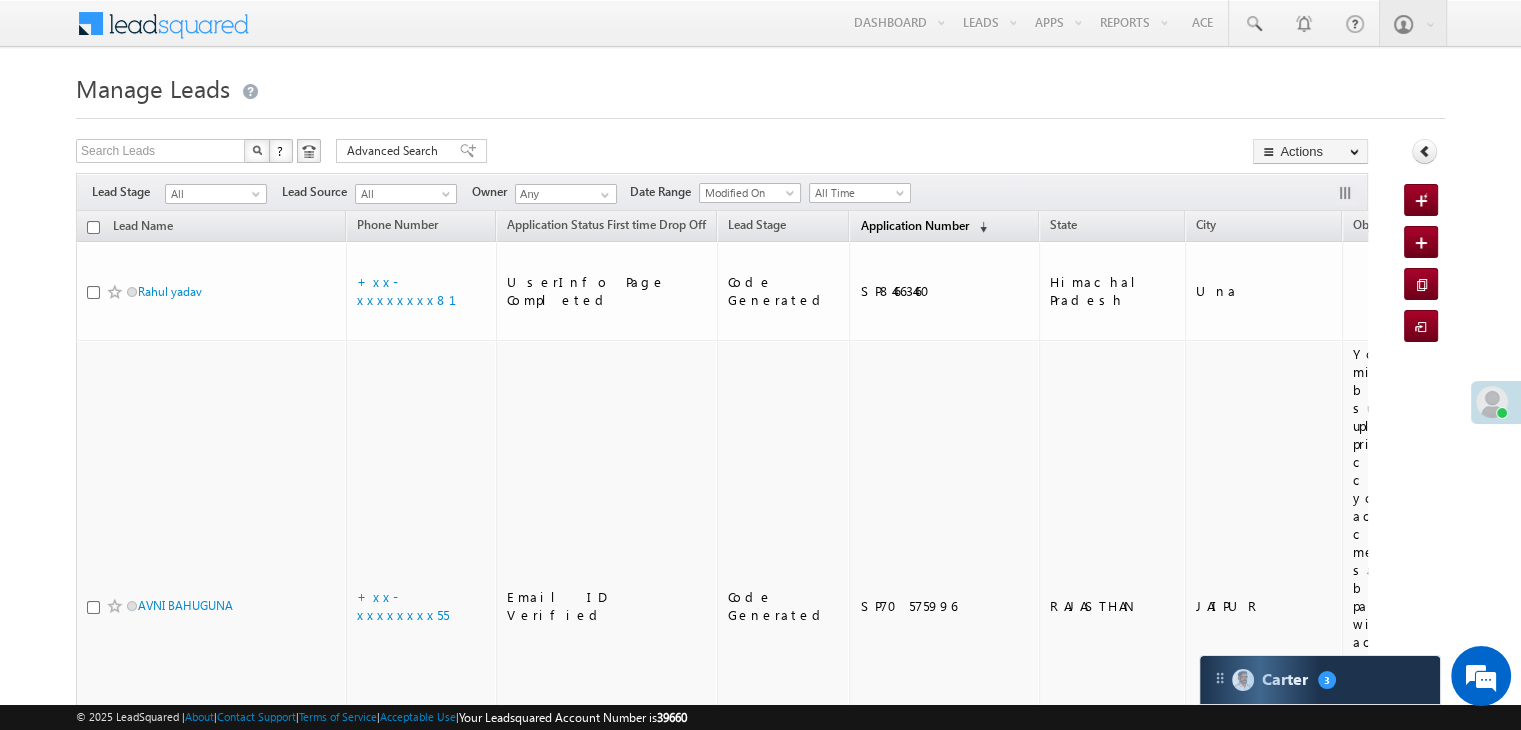 click on "Application Number" at bounding box center (914, 225) 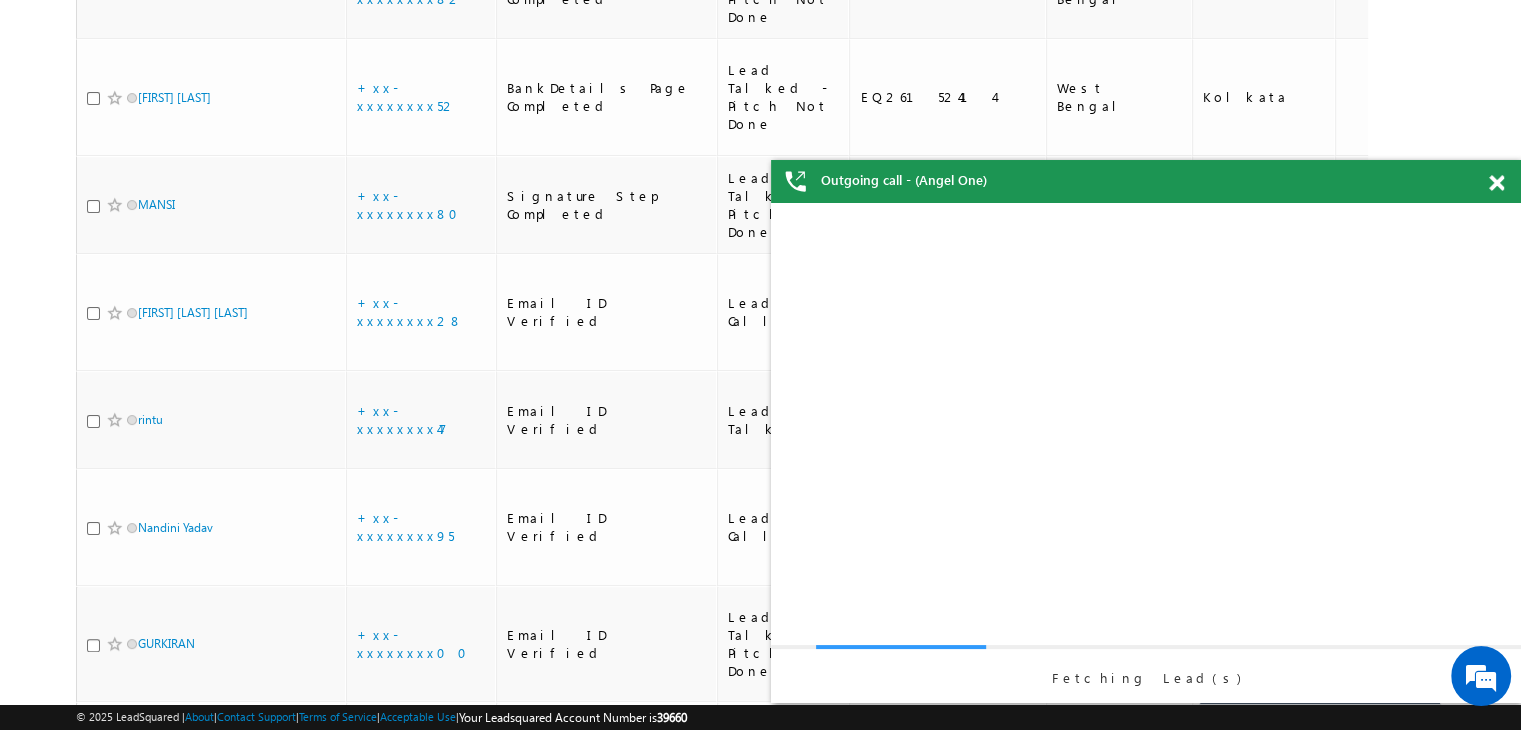 scroll, scrollTop: 0, scrollLeft: 0, axis: both 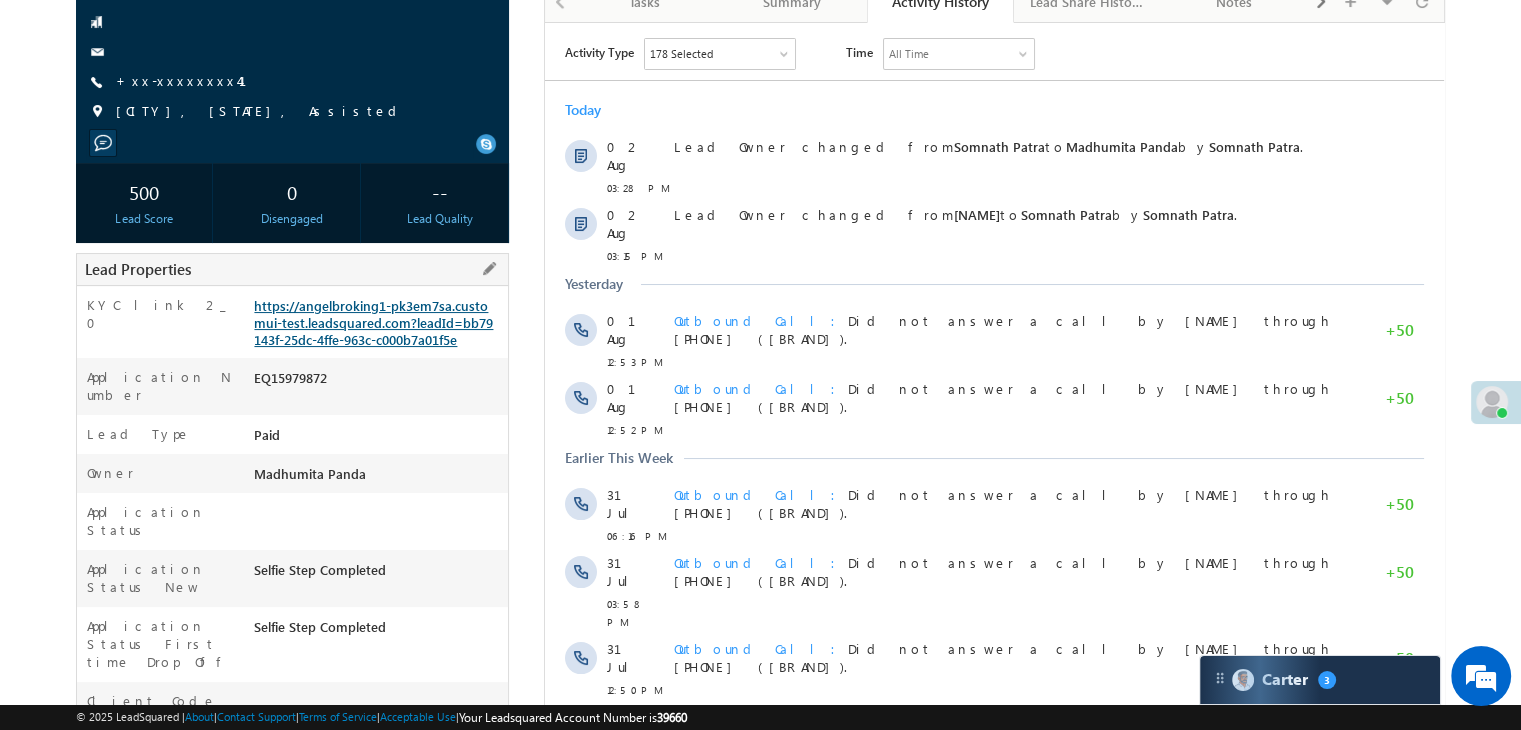 click on "https://angelbroking1-pk3em7sa.customui-test.leadsquared.com?leadId=bb79143f-25dc-4ffe-963c-c000b7a01f5e" at bounding box center (373, 322) 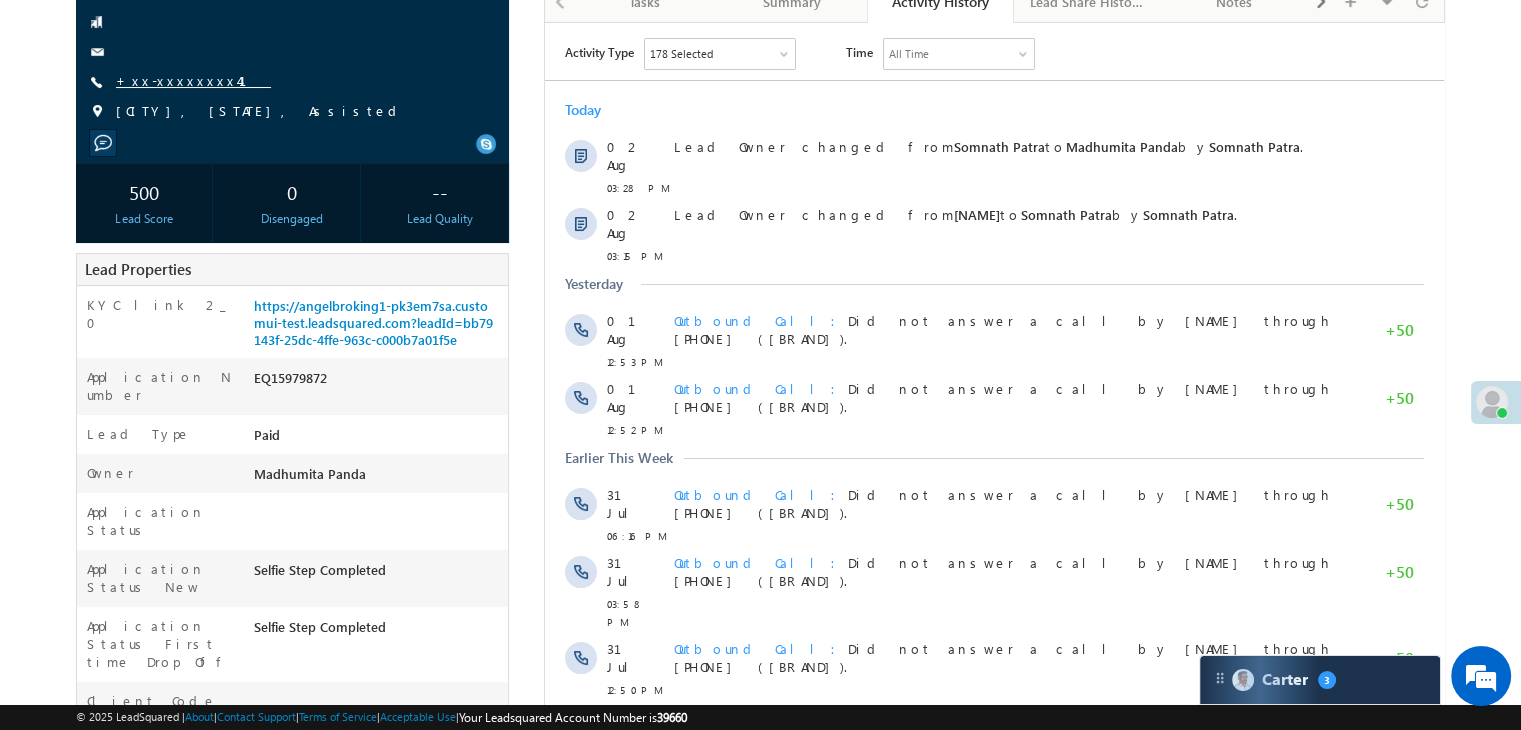 click on "+xx-xxxxxxxx41" at bounding box center [193, 80] 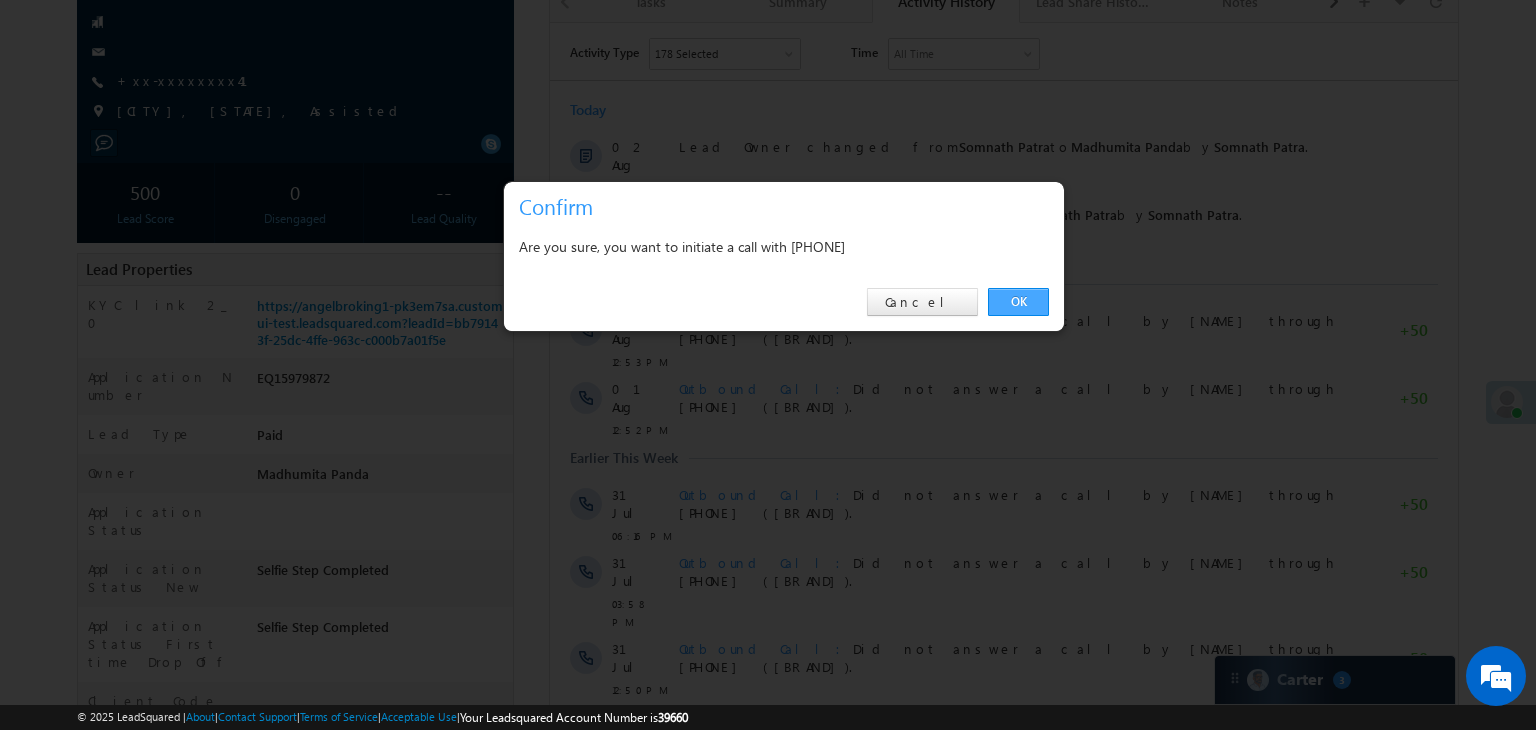 click on "OK" at bounding box center [1018, 302] 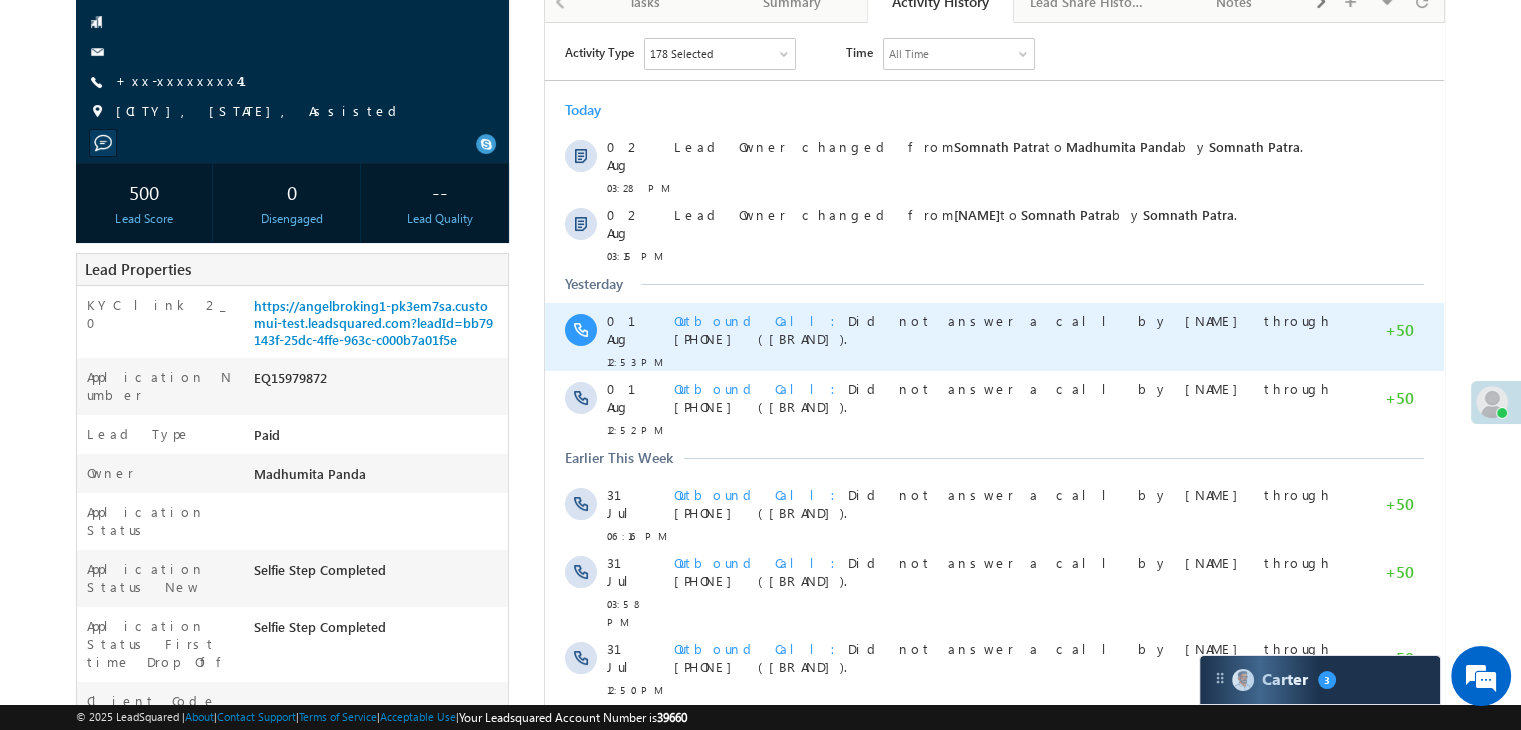 scroll, scrollTop: 0, scrollLeft: 0, axis: both 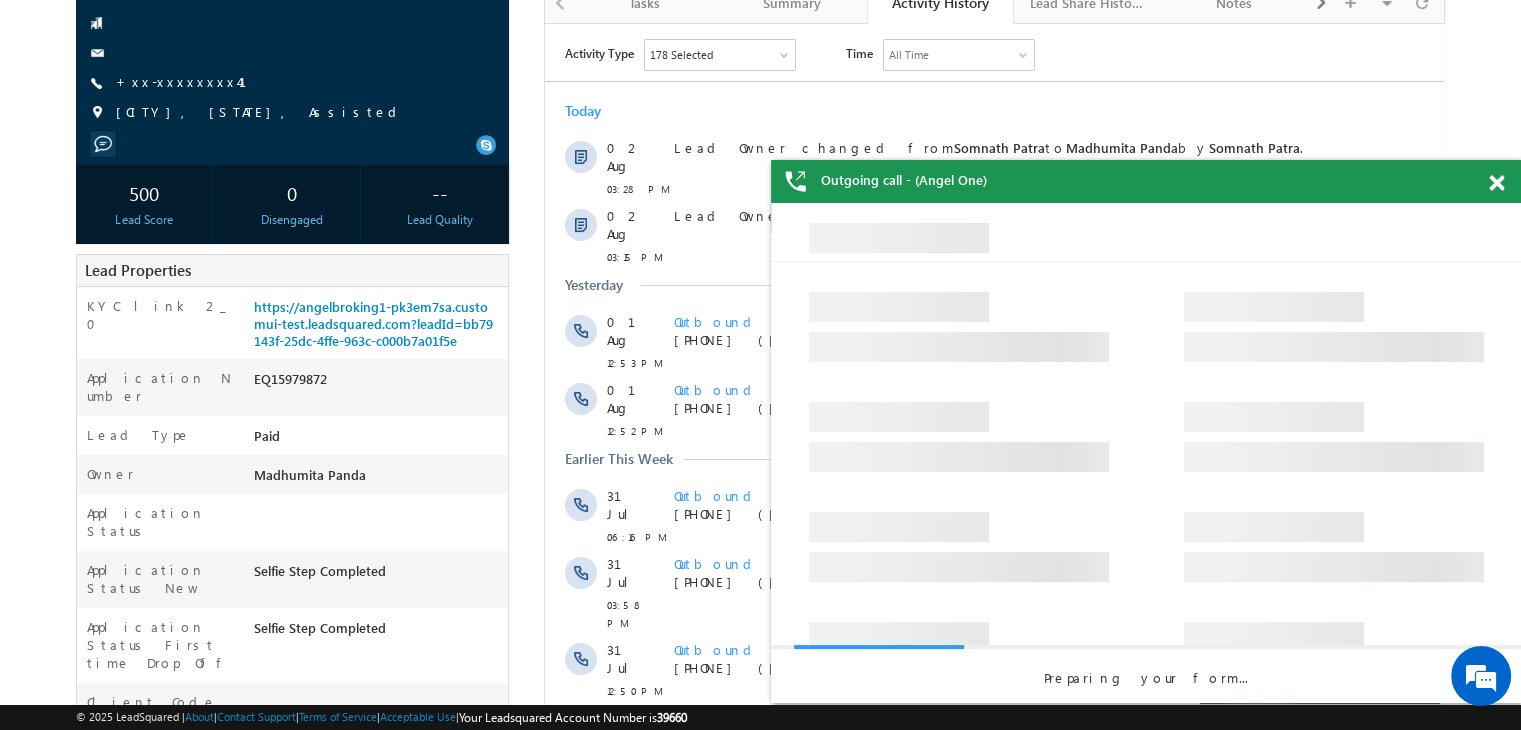 click at bounding box center [1496, 183] 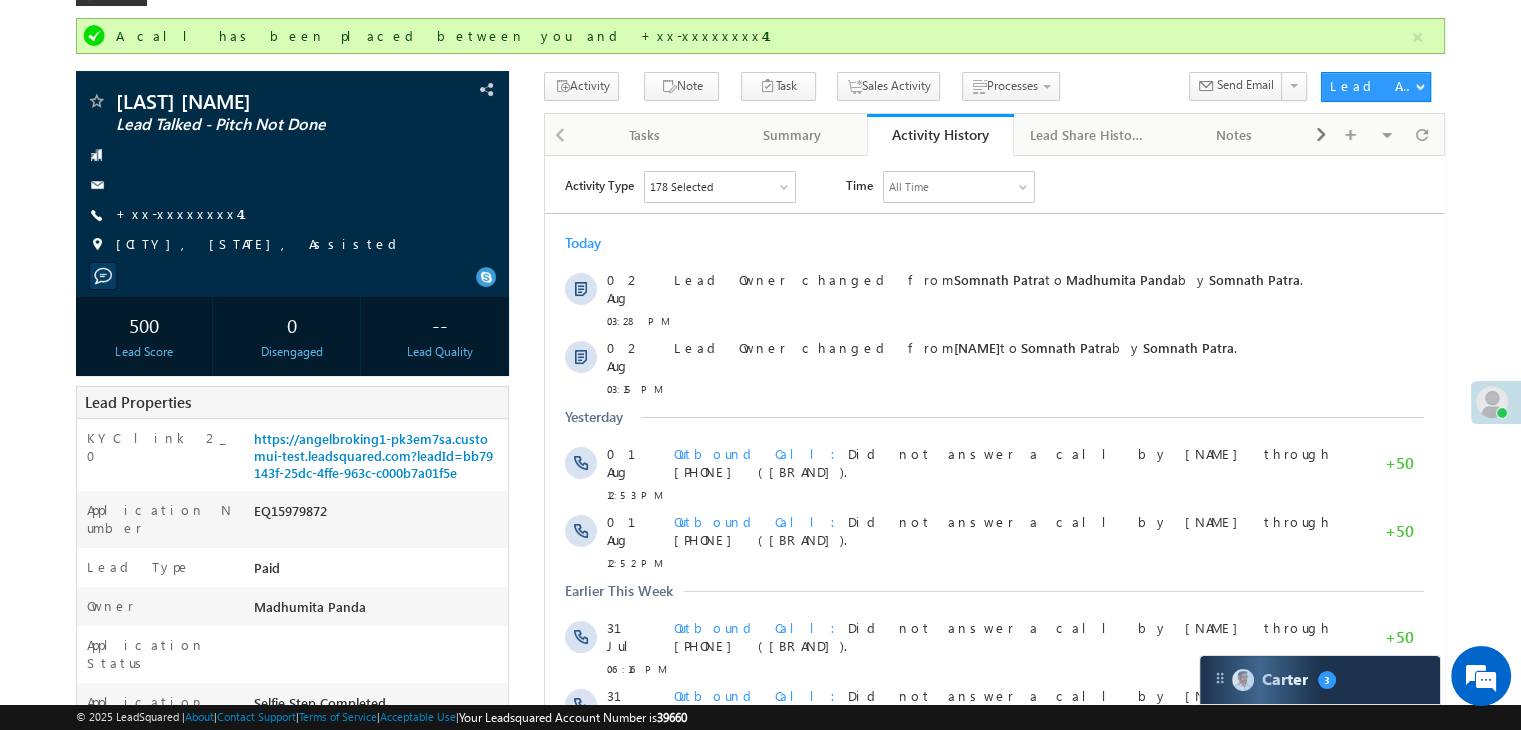 scroll, scrollTop: 0, scrollLeft: 0, axis: both 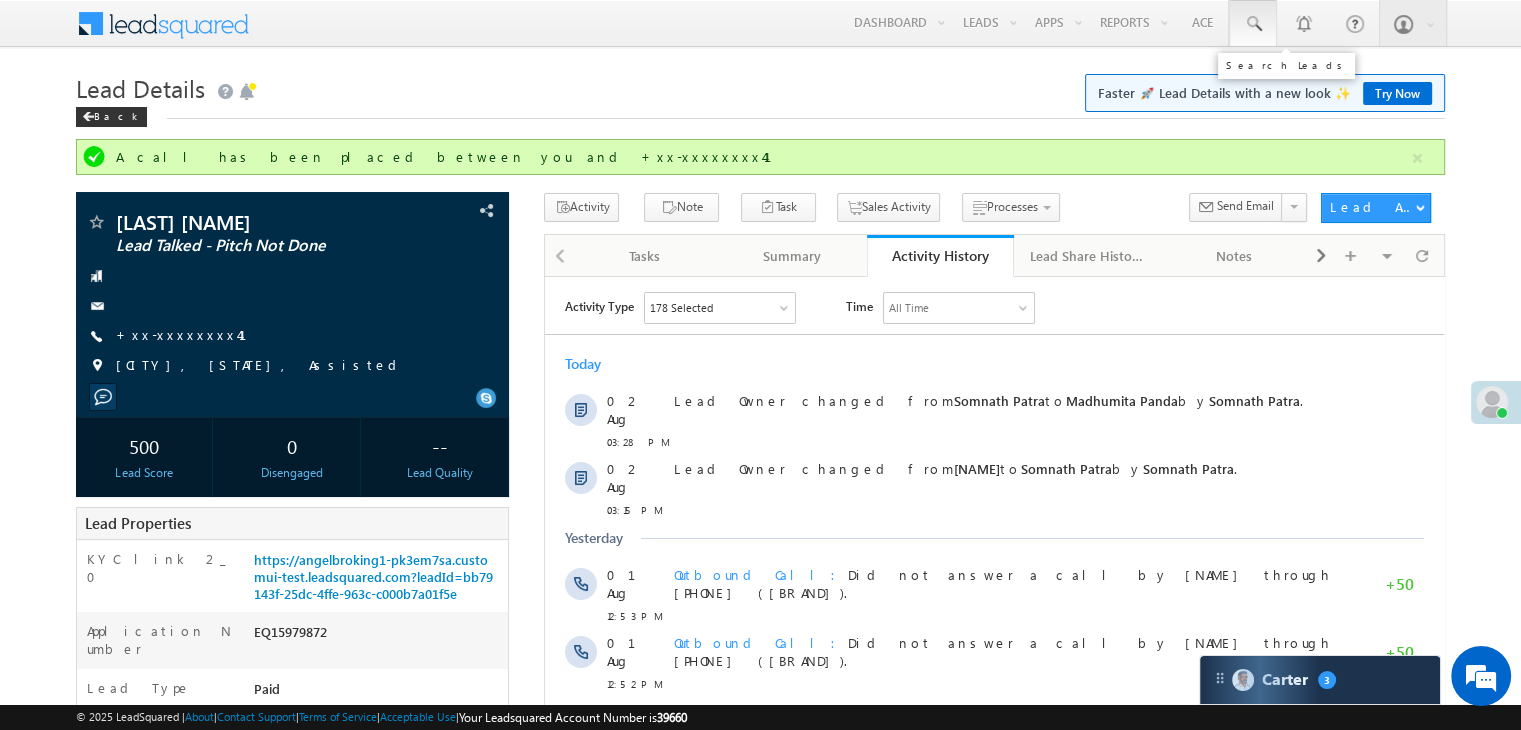 click at bounding box center [1253, 24] 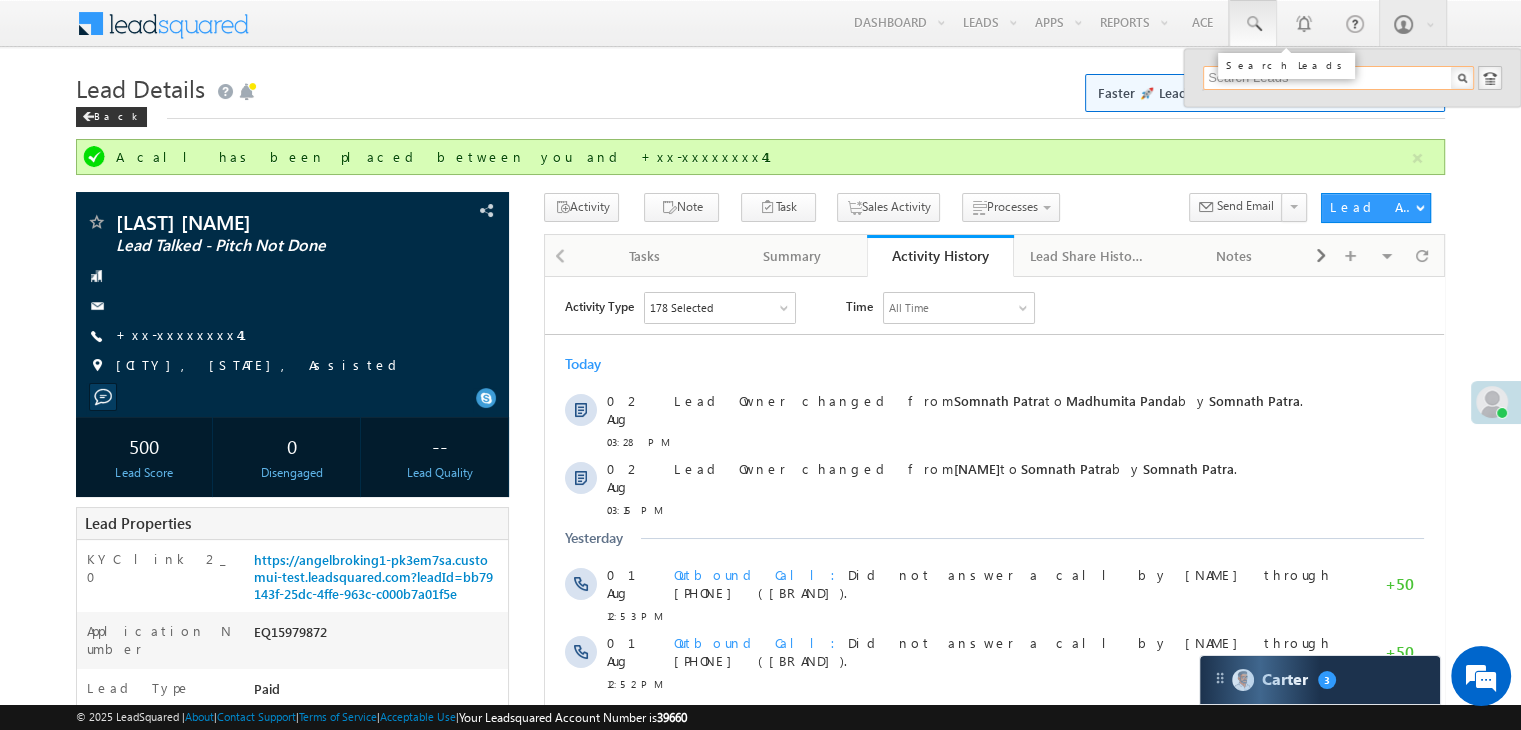 paste on "EQ26236333" 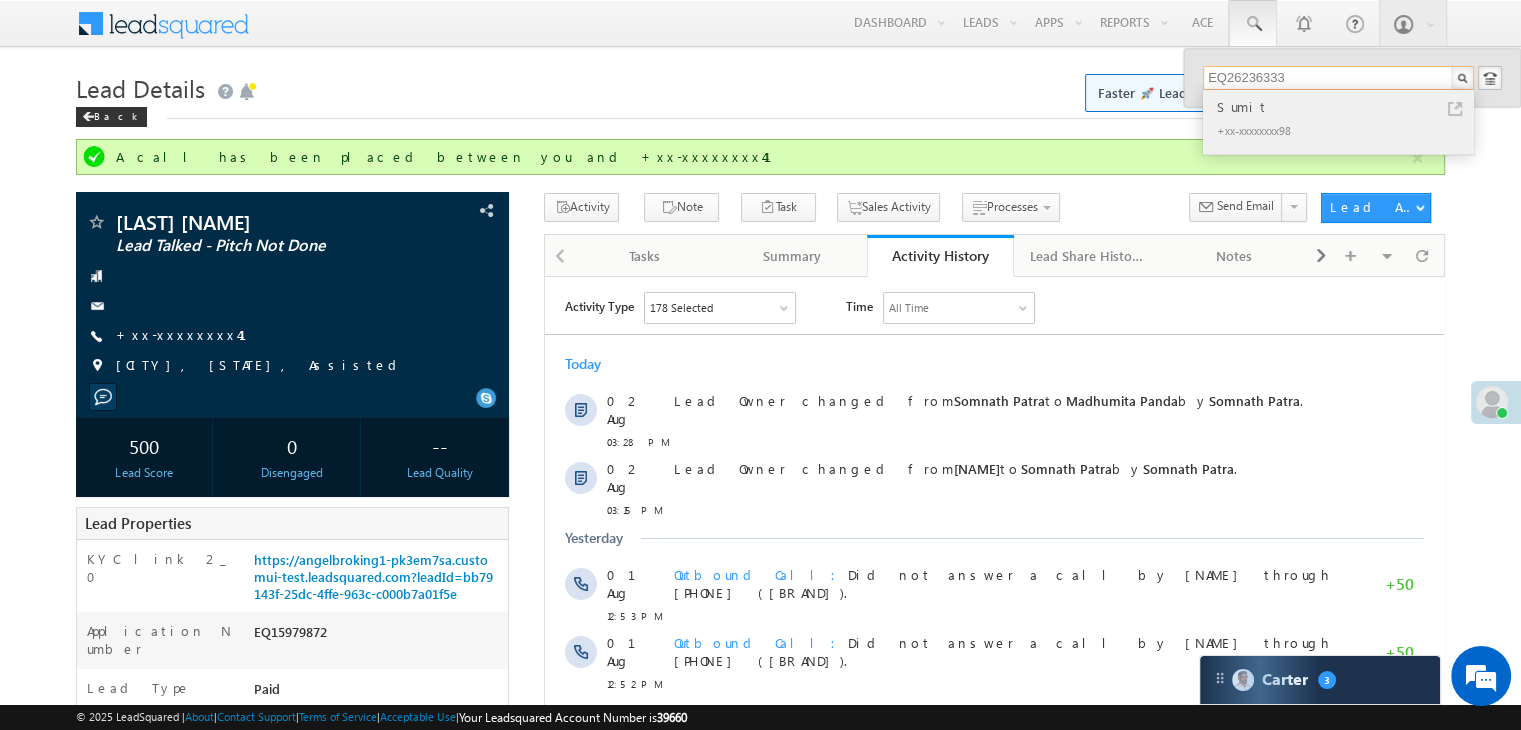 type on "EQ26236333" 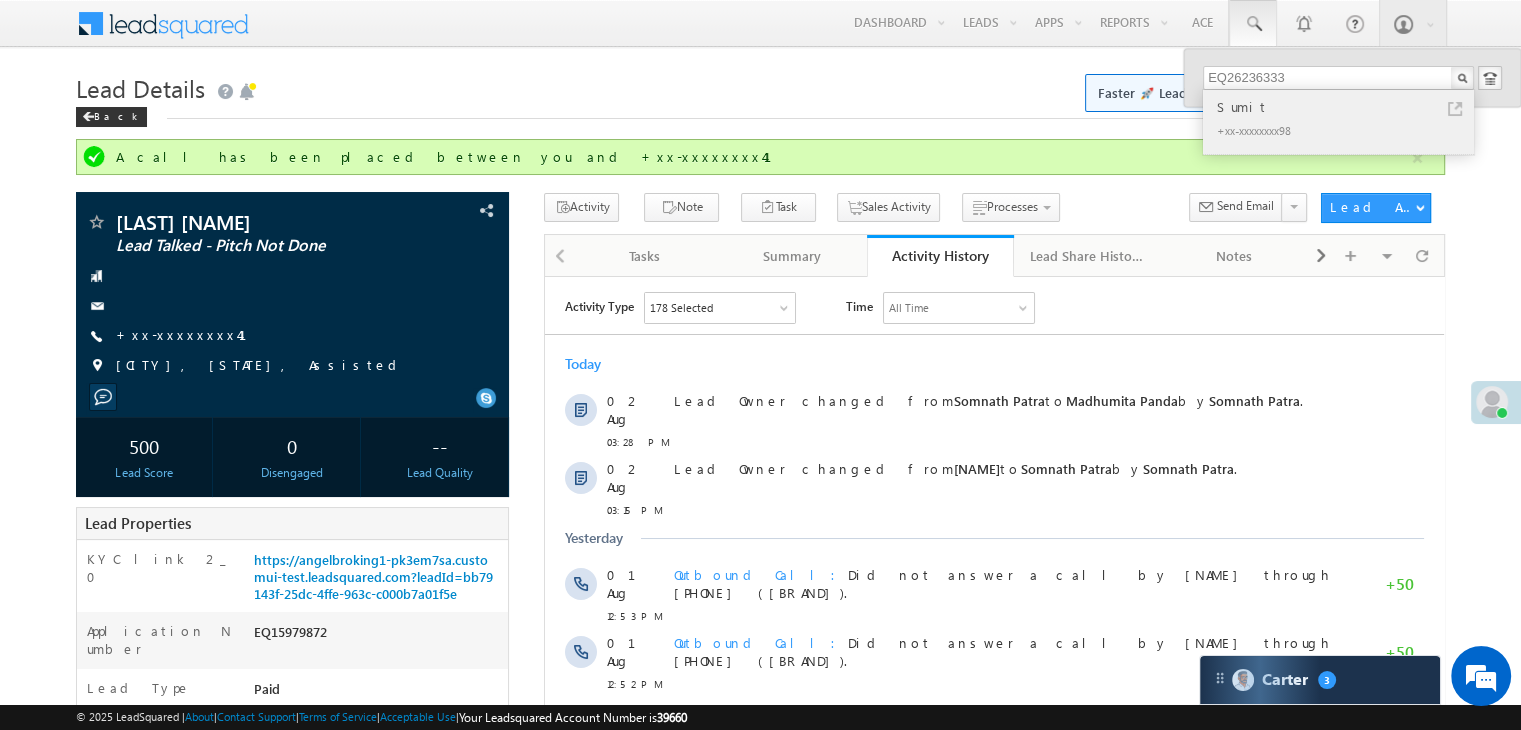 click on "Sumit" at bounding box center (1347, 107) 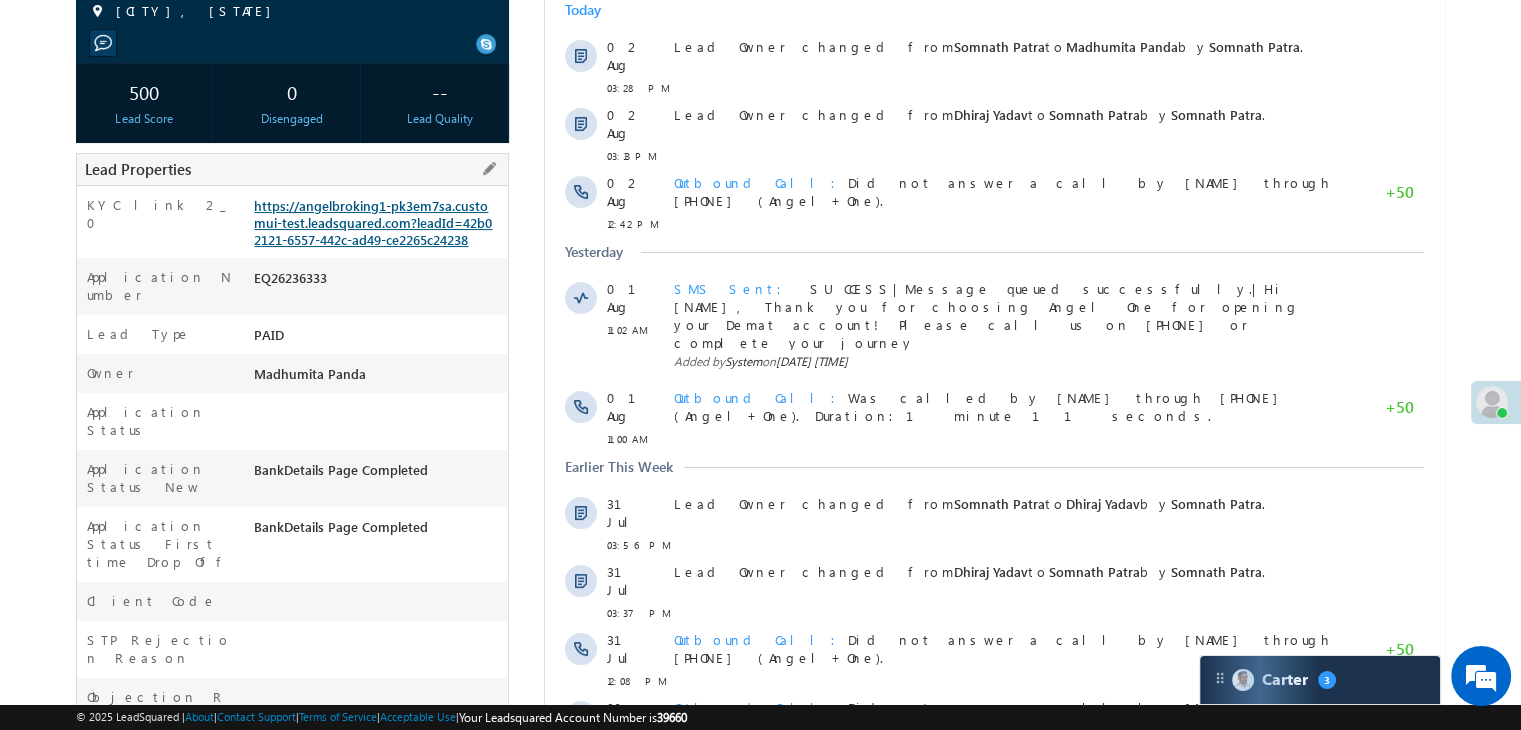scroll, scrollTop: 0, scrollLeft: 0, axis: both 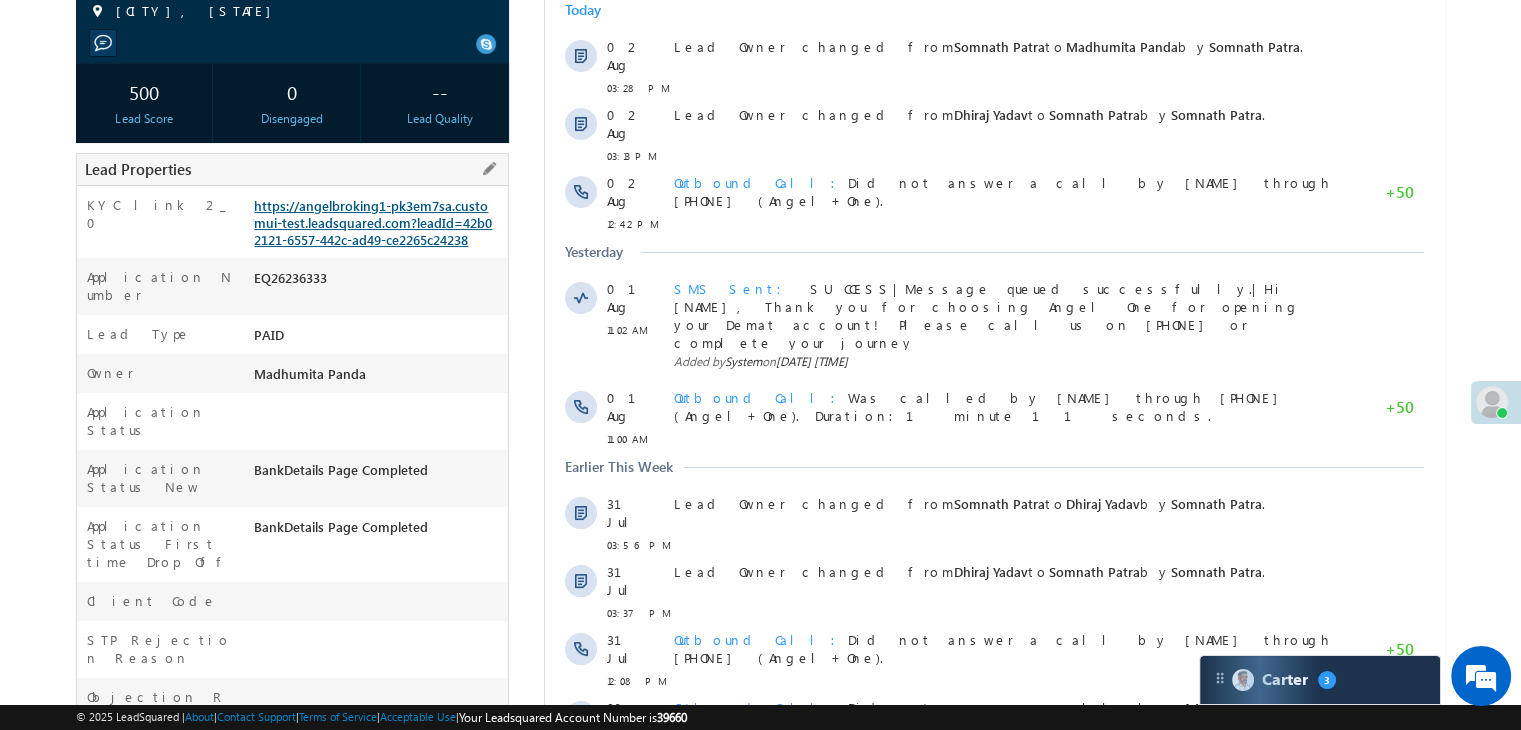 click on "https://angelbroking1-pk3em7sa.customui-test.leadsquared.com?leadId=42b02121-6557-442c-ad49-ce2265c24238" at bounding box center [373, 222] 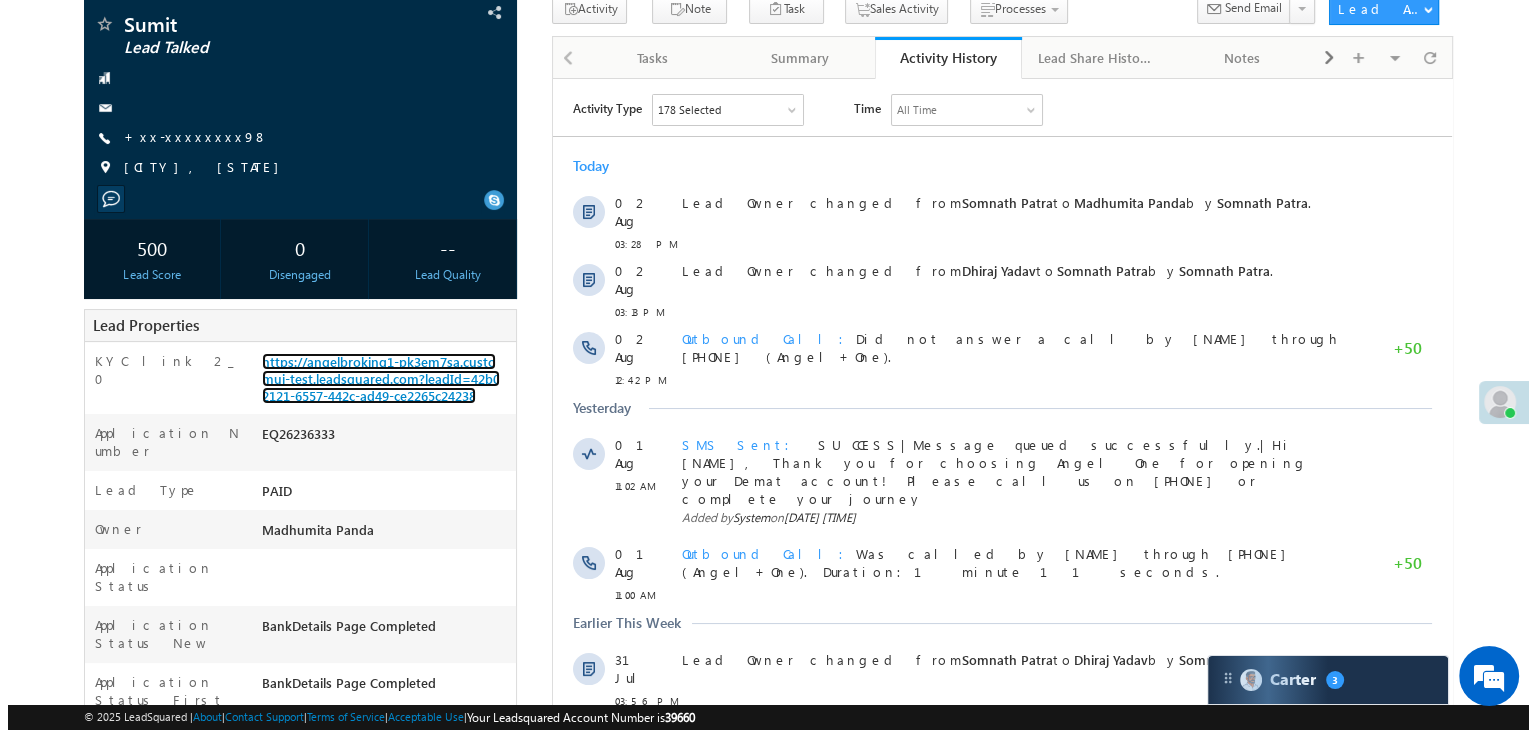scroll, scrollTop: 100, scrollLeft: 0, axis: vertical 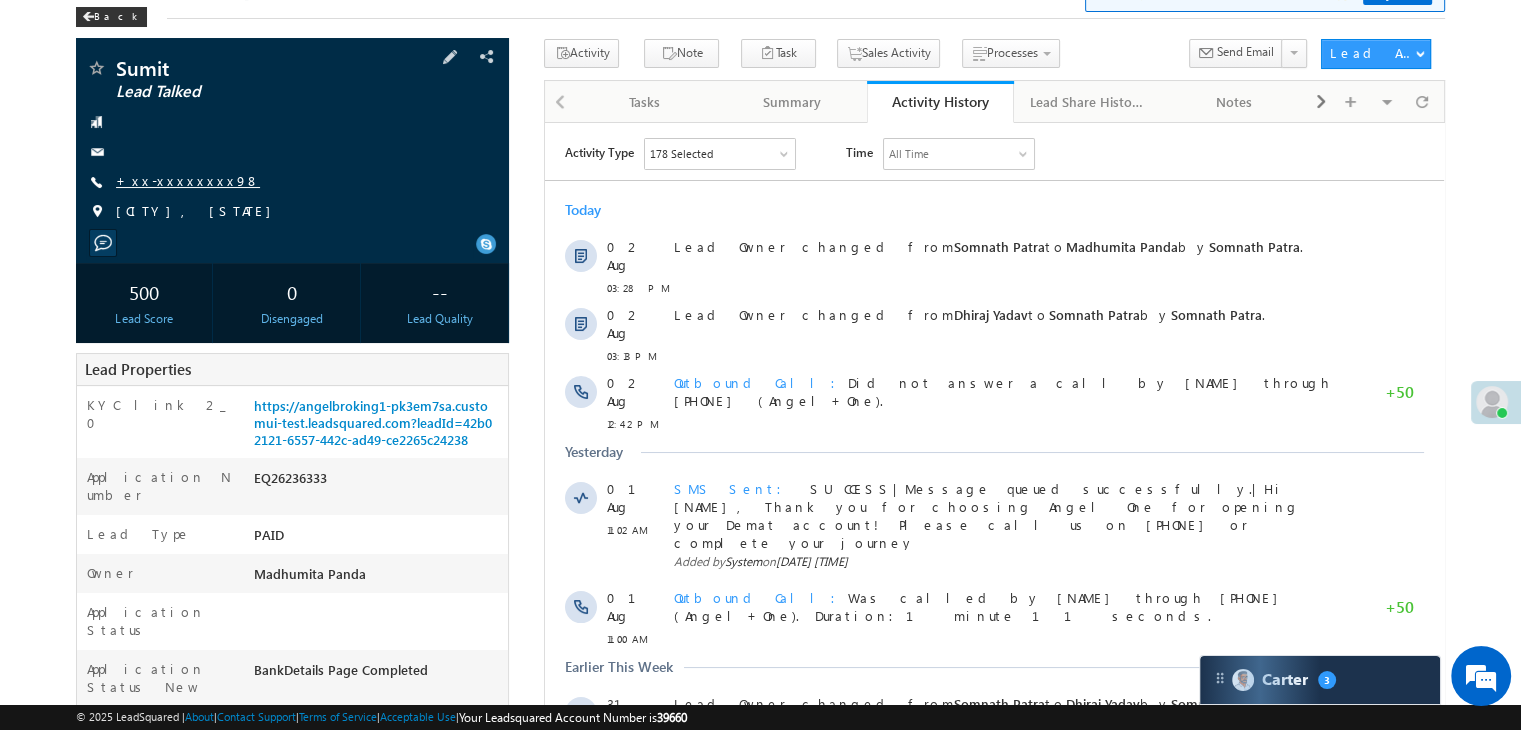 click on "+xx-xxxxxxxx98" at bounding box center [188, 180] 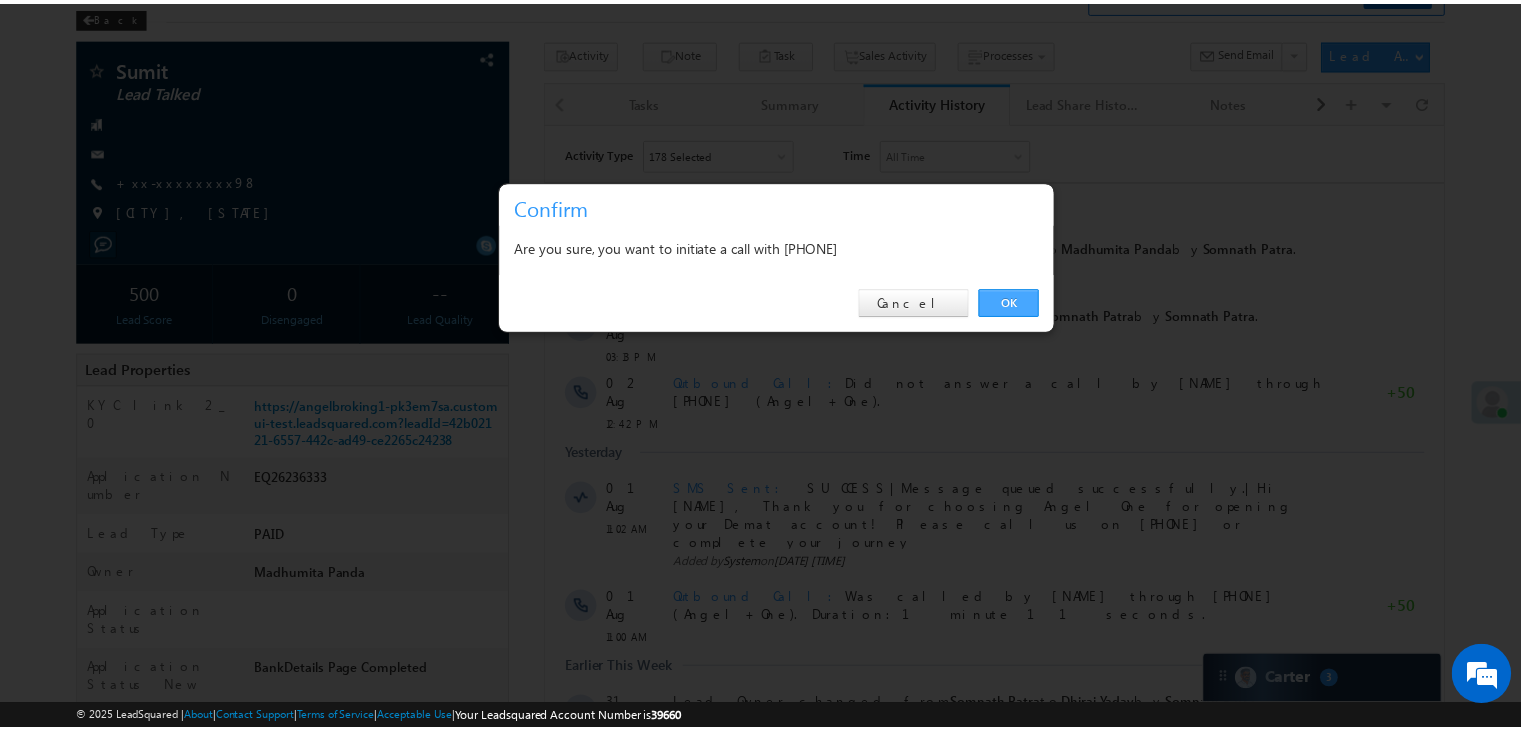 scroll, scrollTop: 0, scrollLeft: 0, axis: both 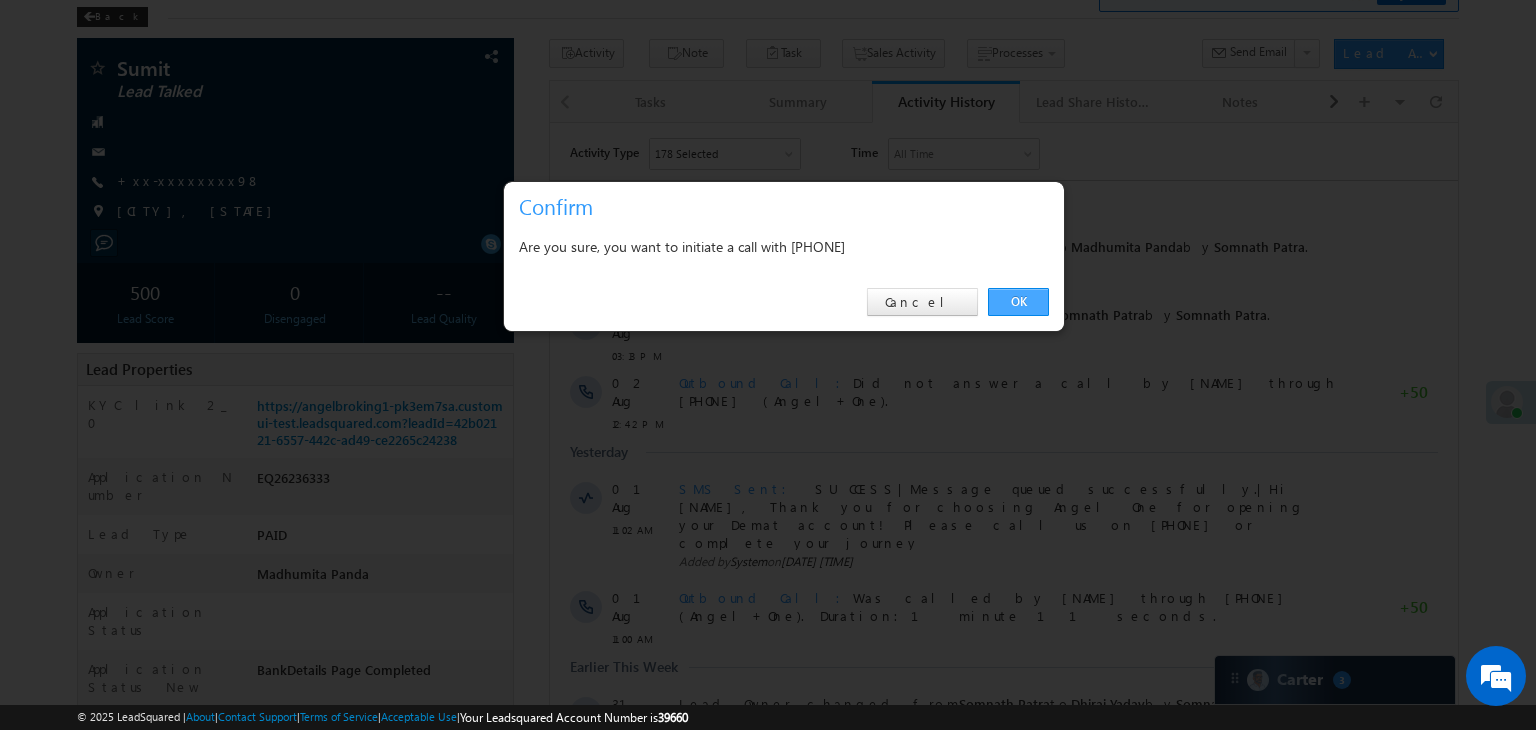 click on "OK" at bounding box center [1018, 302] 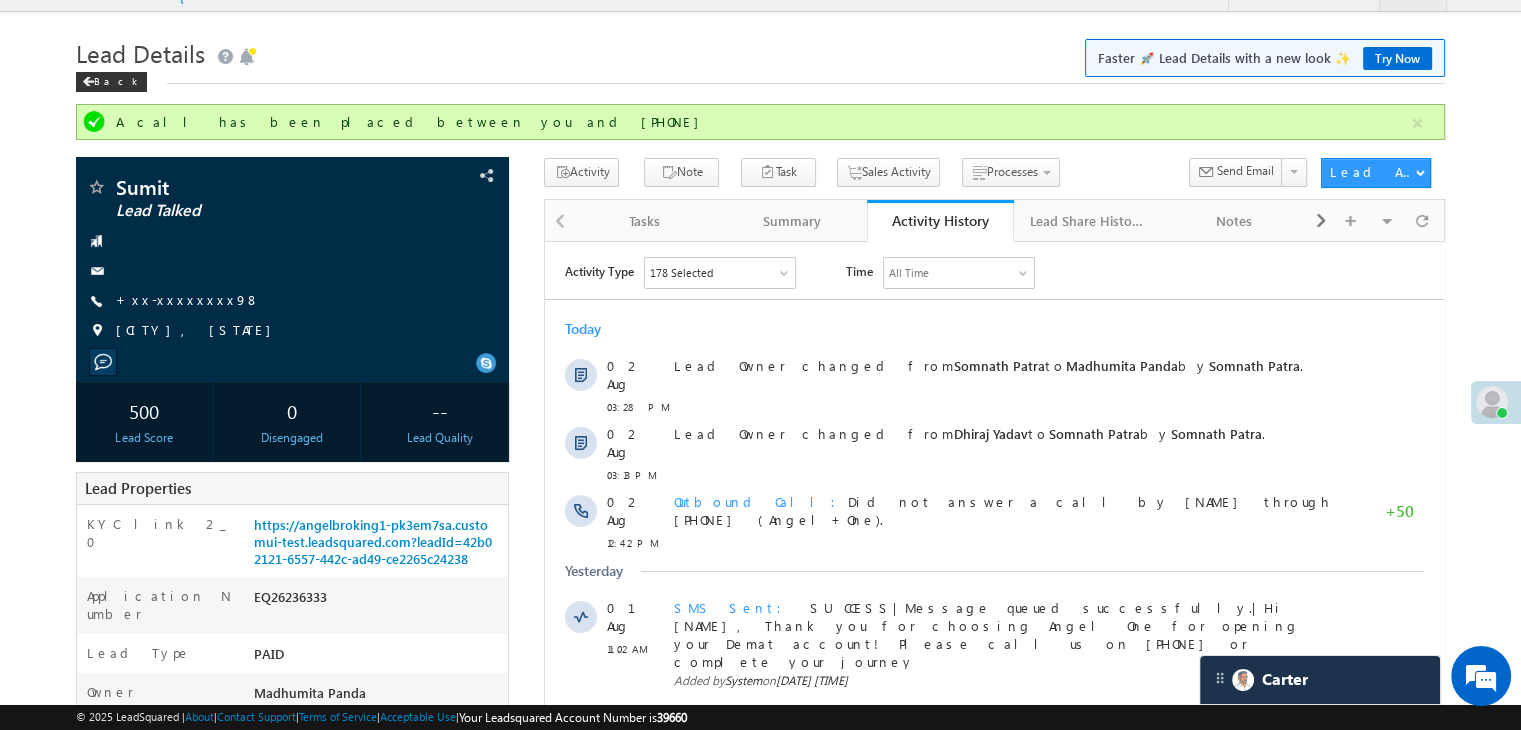 scroll, scrollTop: 0, scrollLeft: 0, axis: both 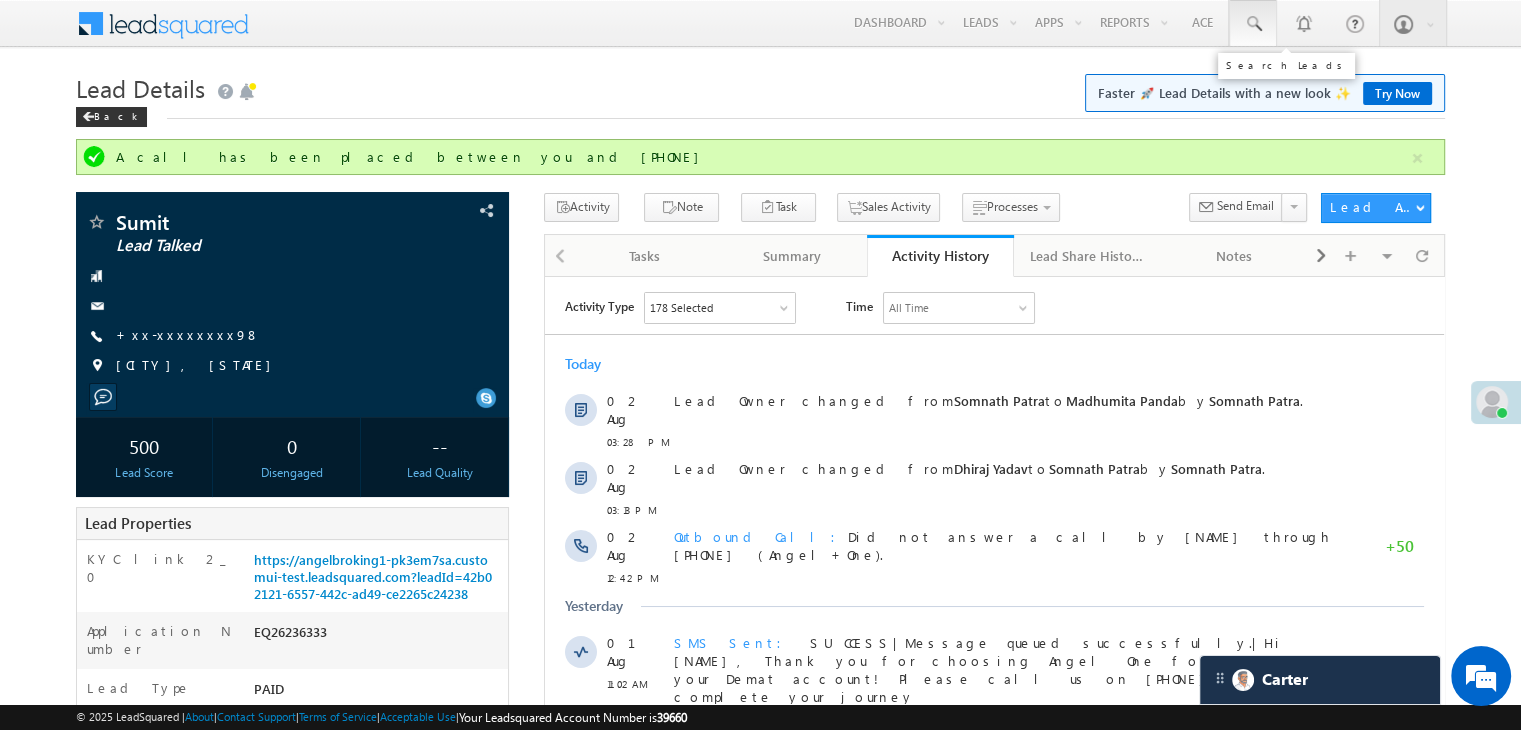 click at bounding box center (1253, 24) 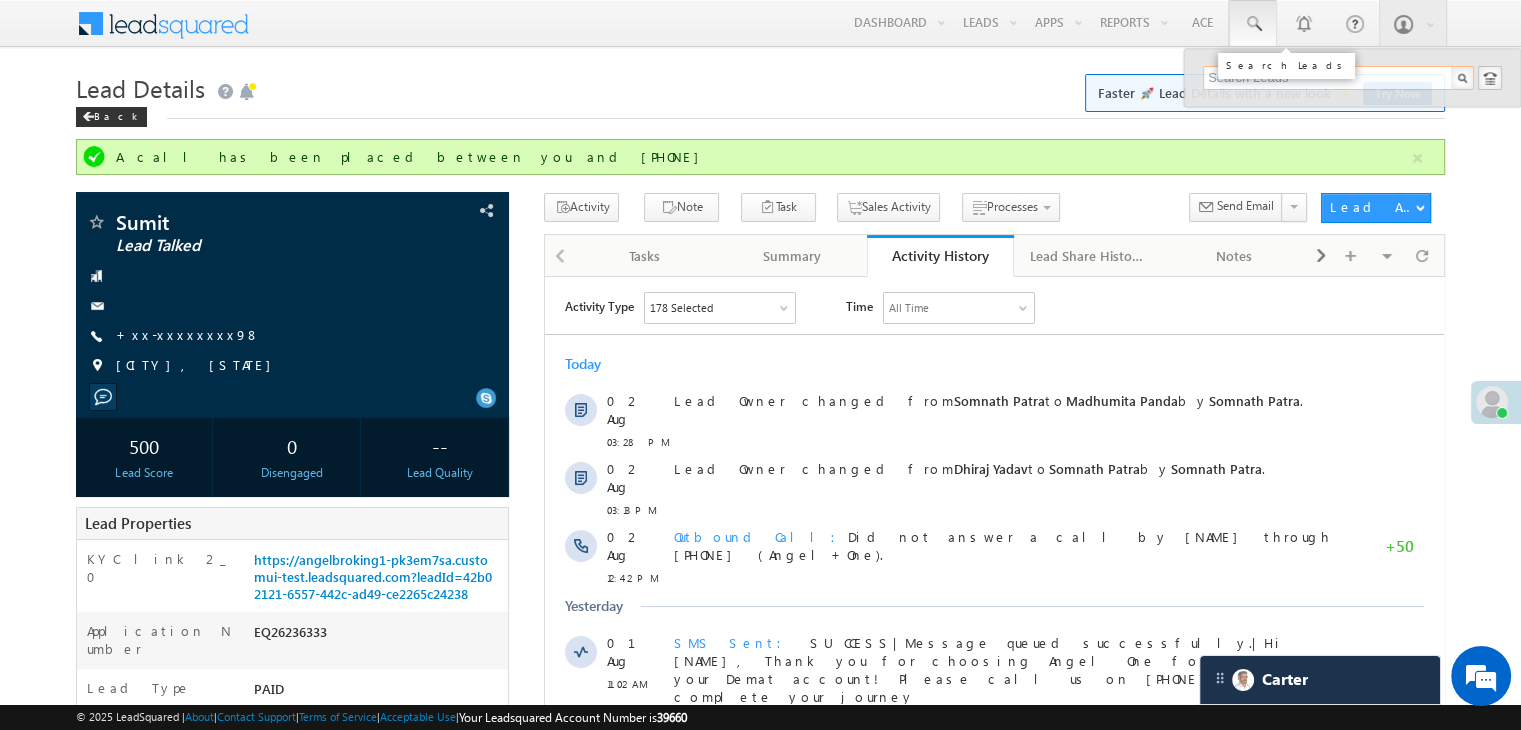 paste on "EQ26025630" 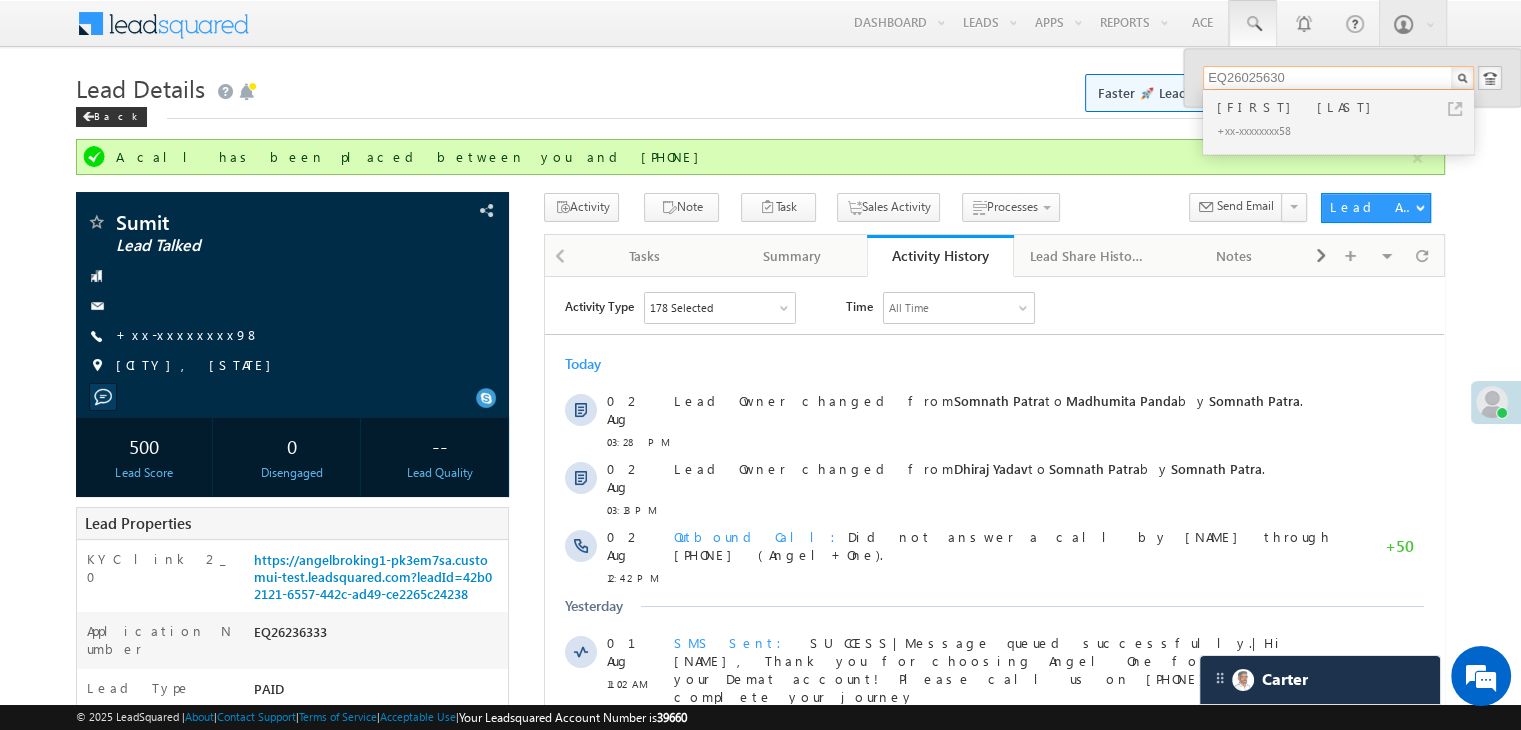 type on "EQ26025630" 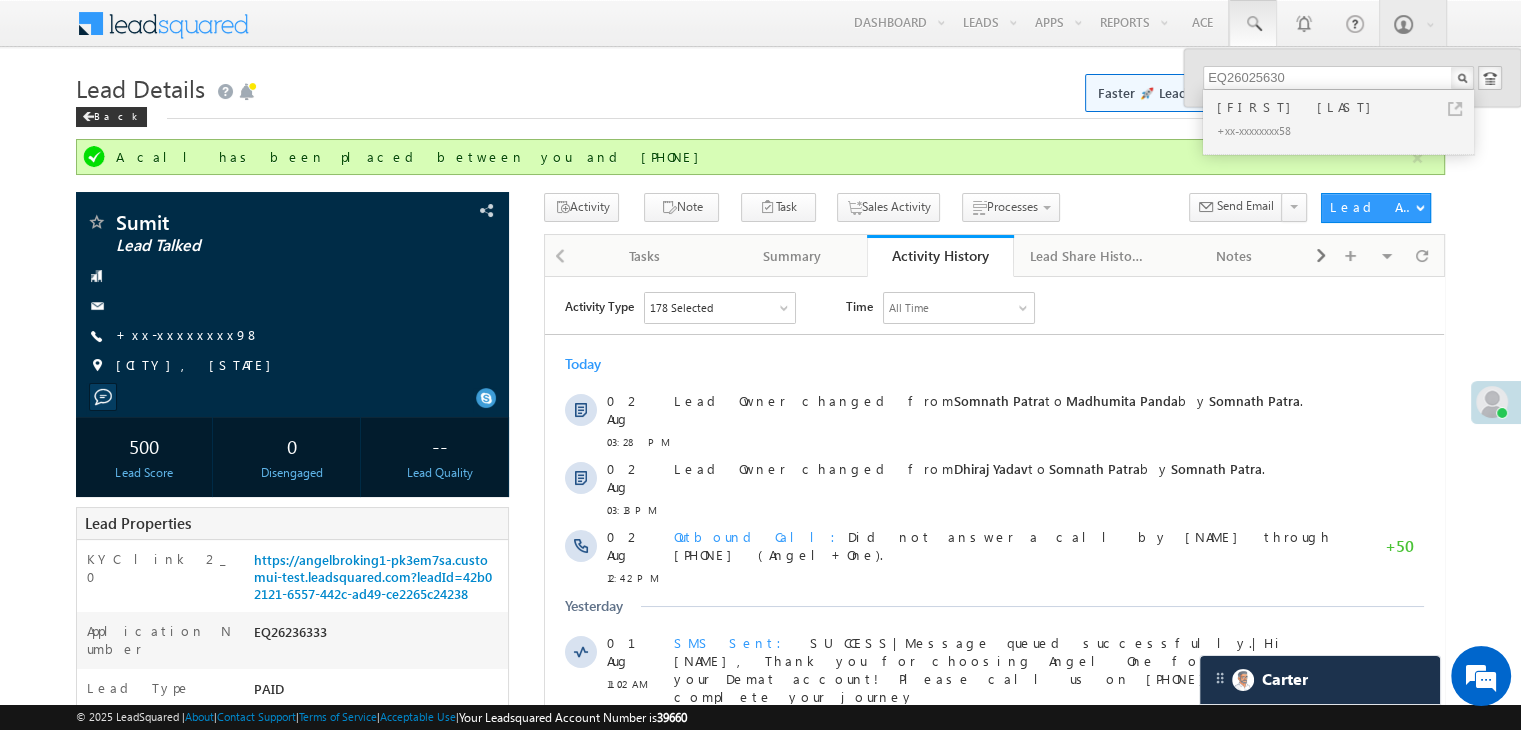 click on "DIPALI KANDEKAR" at bounding box center (1347, 107) 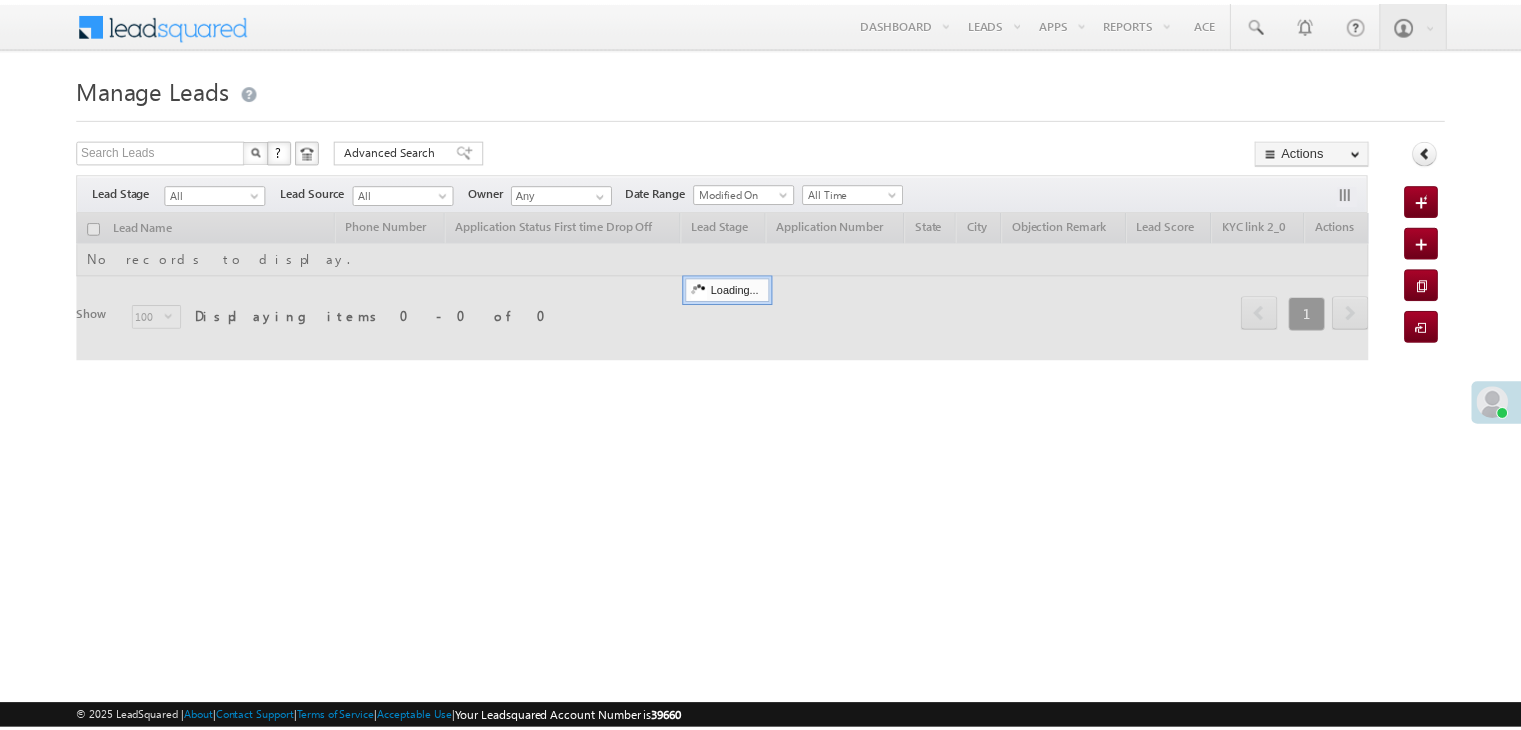 scroll, scrollTop: 0, scrollLeft: 0, axis: both 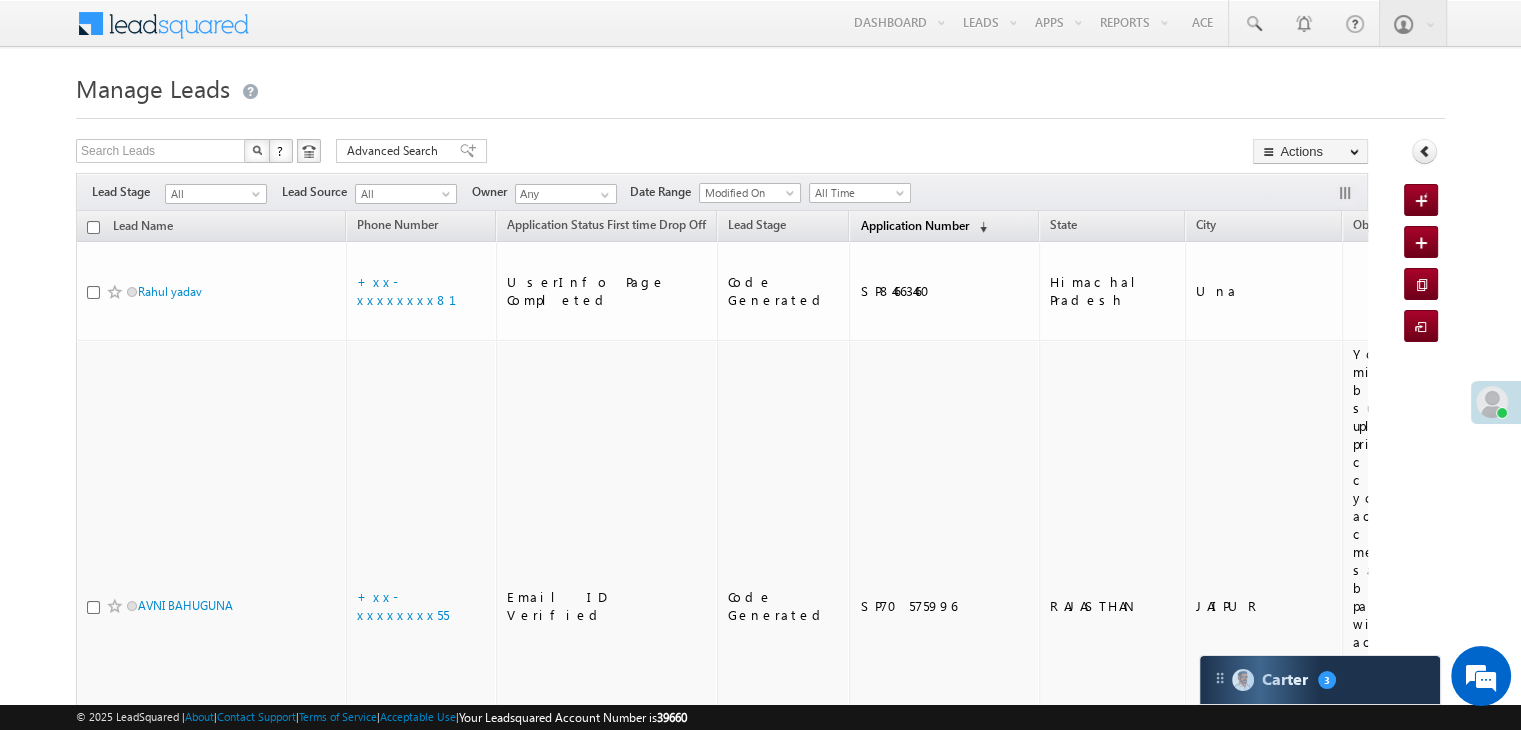 click on "Application Number" at bounding box center (914, 225) 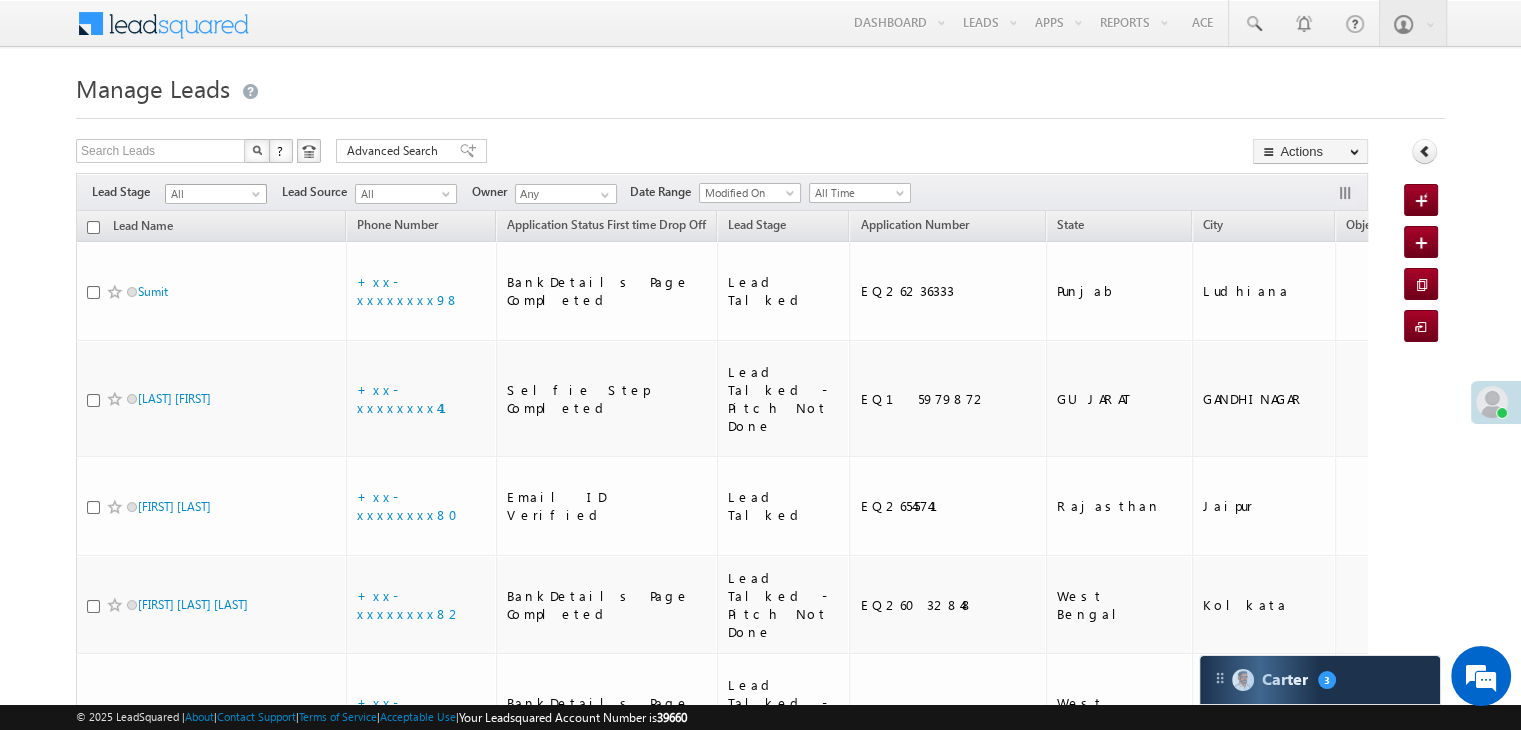scroll, scrollTop: 0, scrollLeft: 0, axis: both 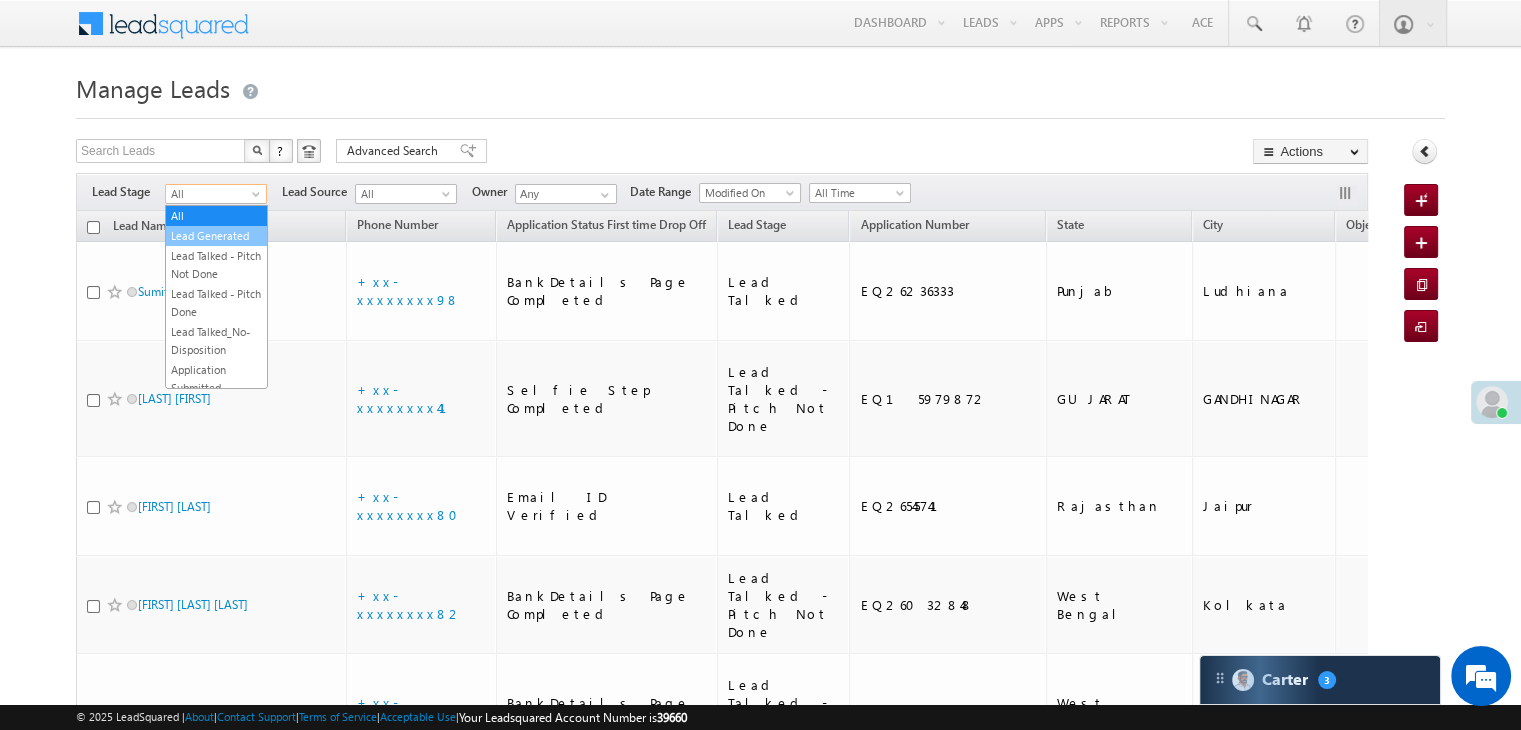 click on "Lead Generated" at bounding box center [216, 236] 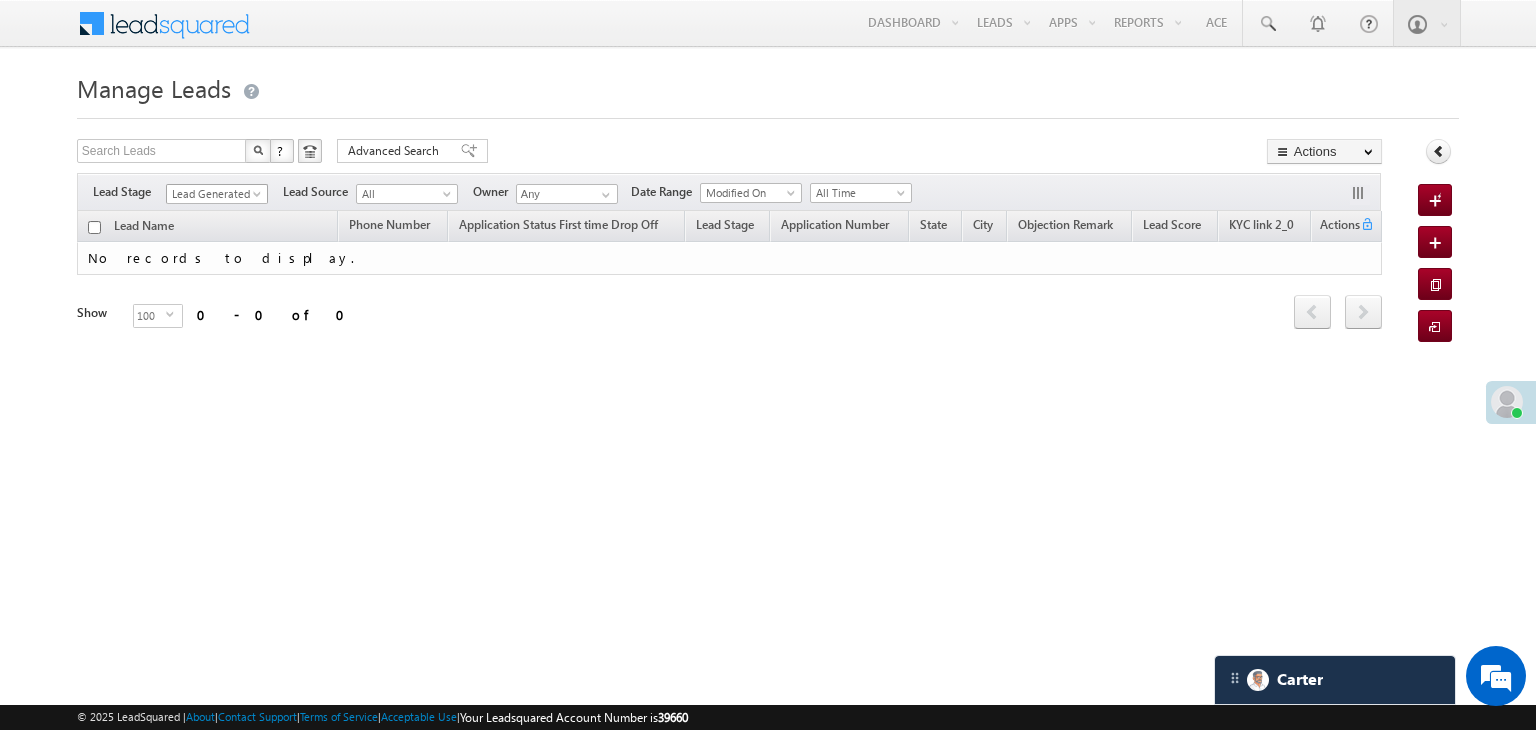 click on "Lead Generated" at bounding box center [214, 194] 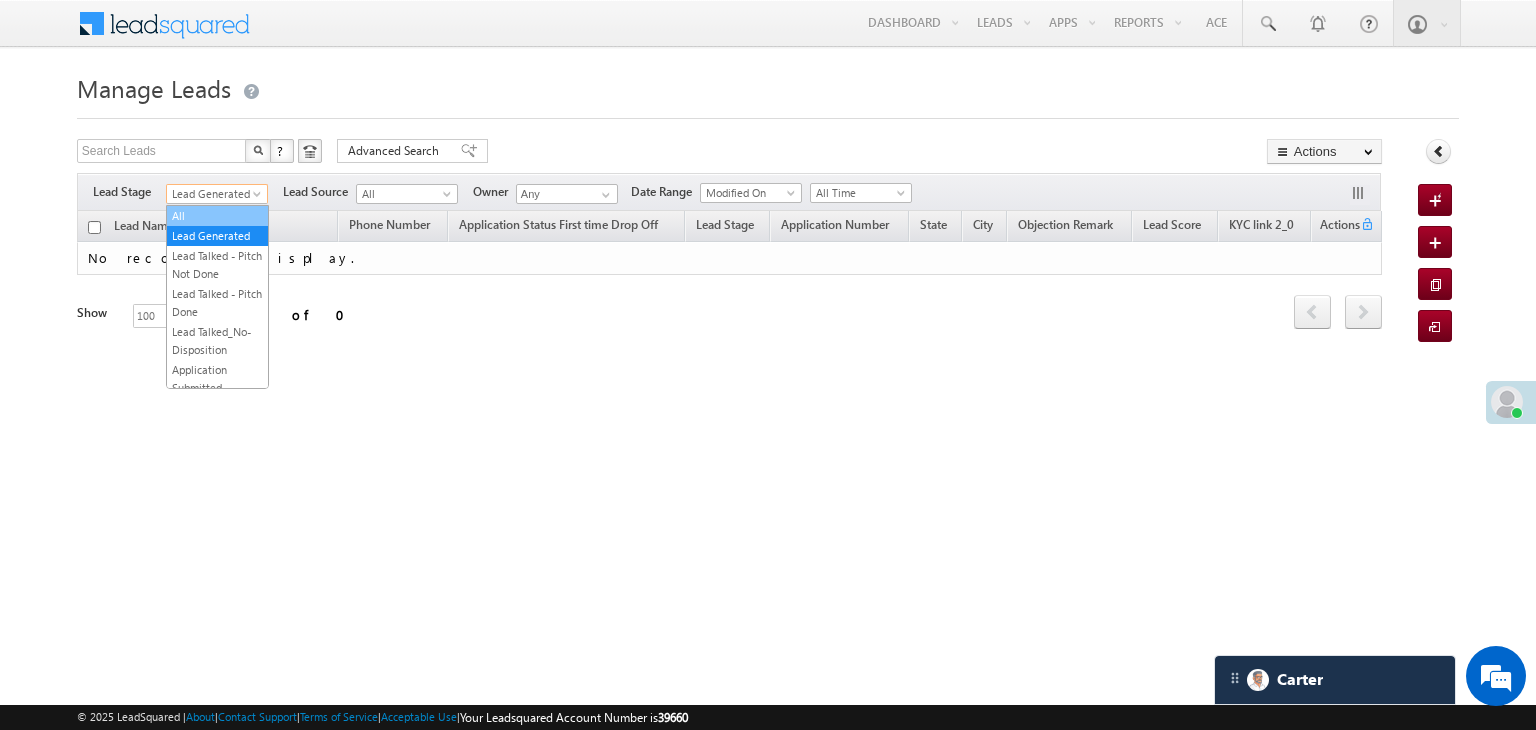click on "All" at bounding box center [217, 216] 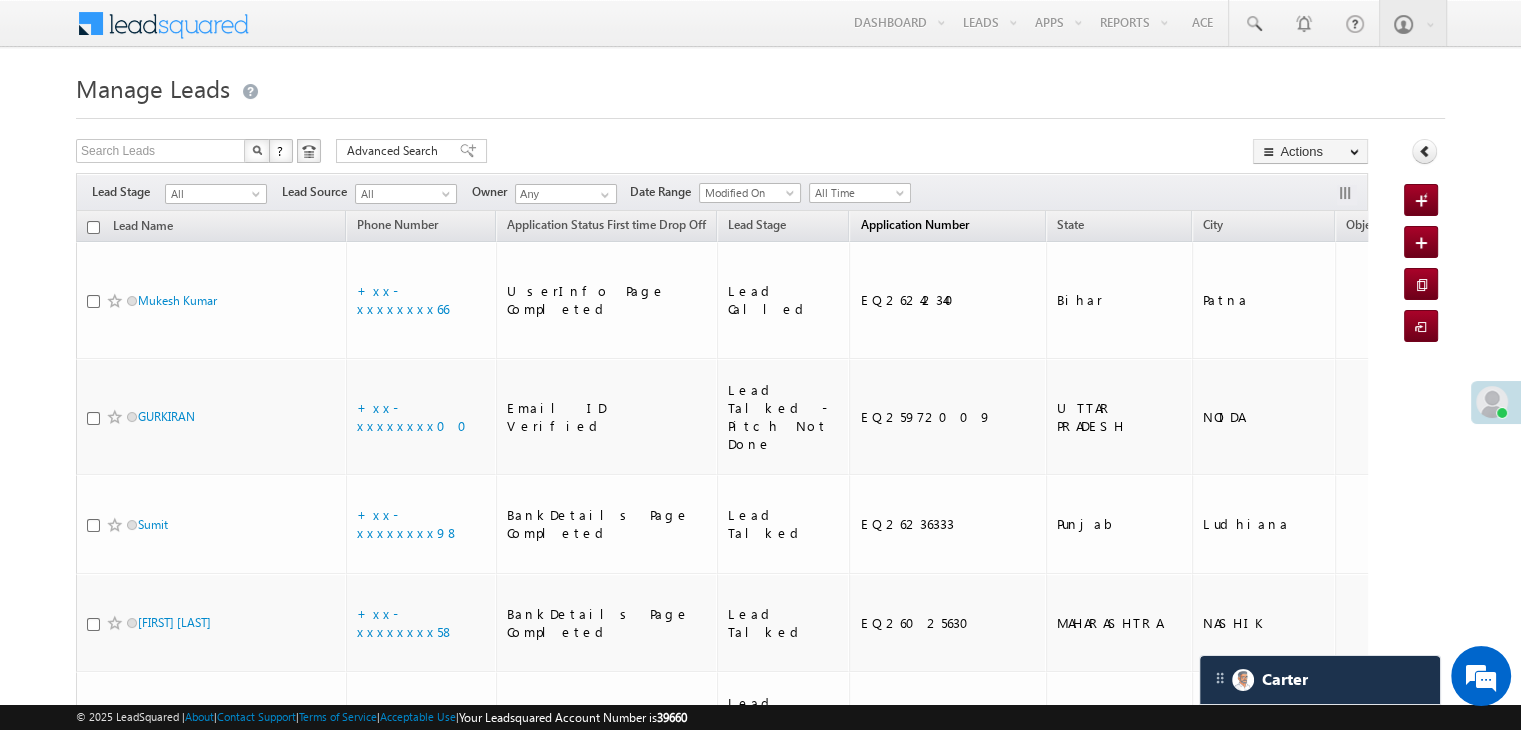 click on "Application Number" at bounding box center [914, 224] 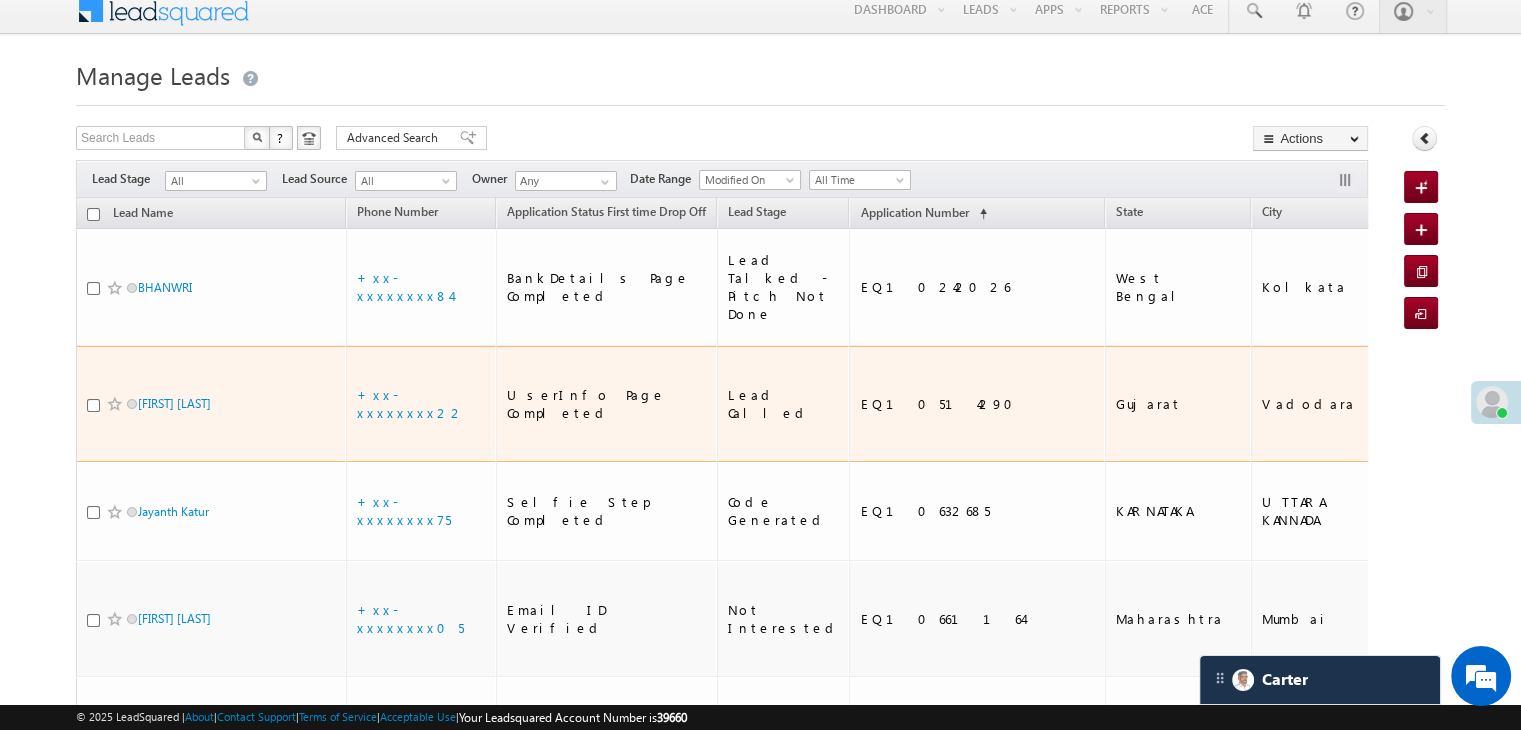 scroll, scrollTop: 0, scrollLeft: 0, axis: both 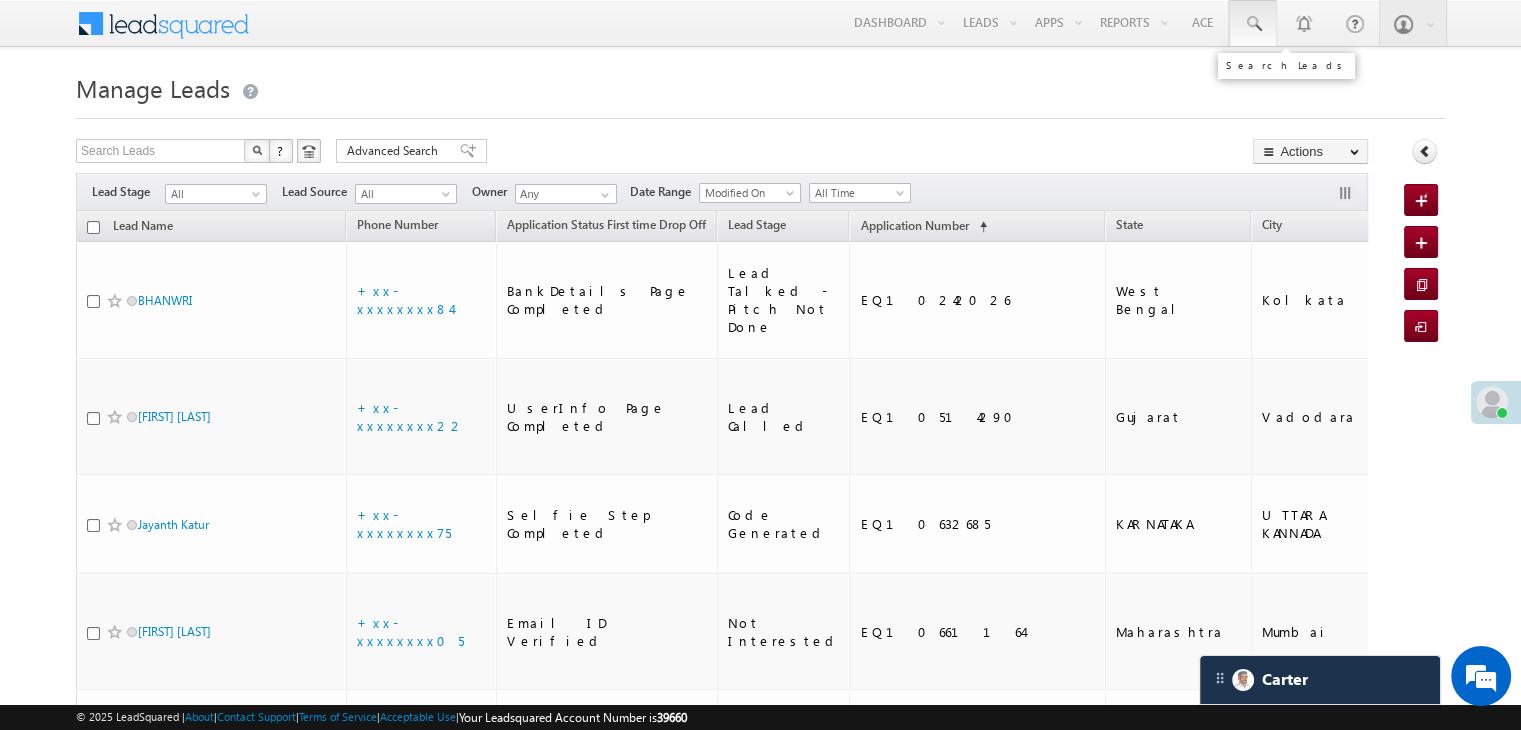 click at bounding box center (1253, 24) 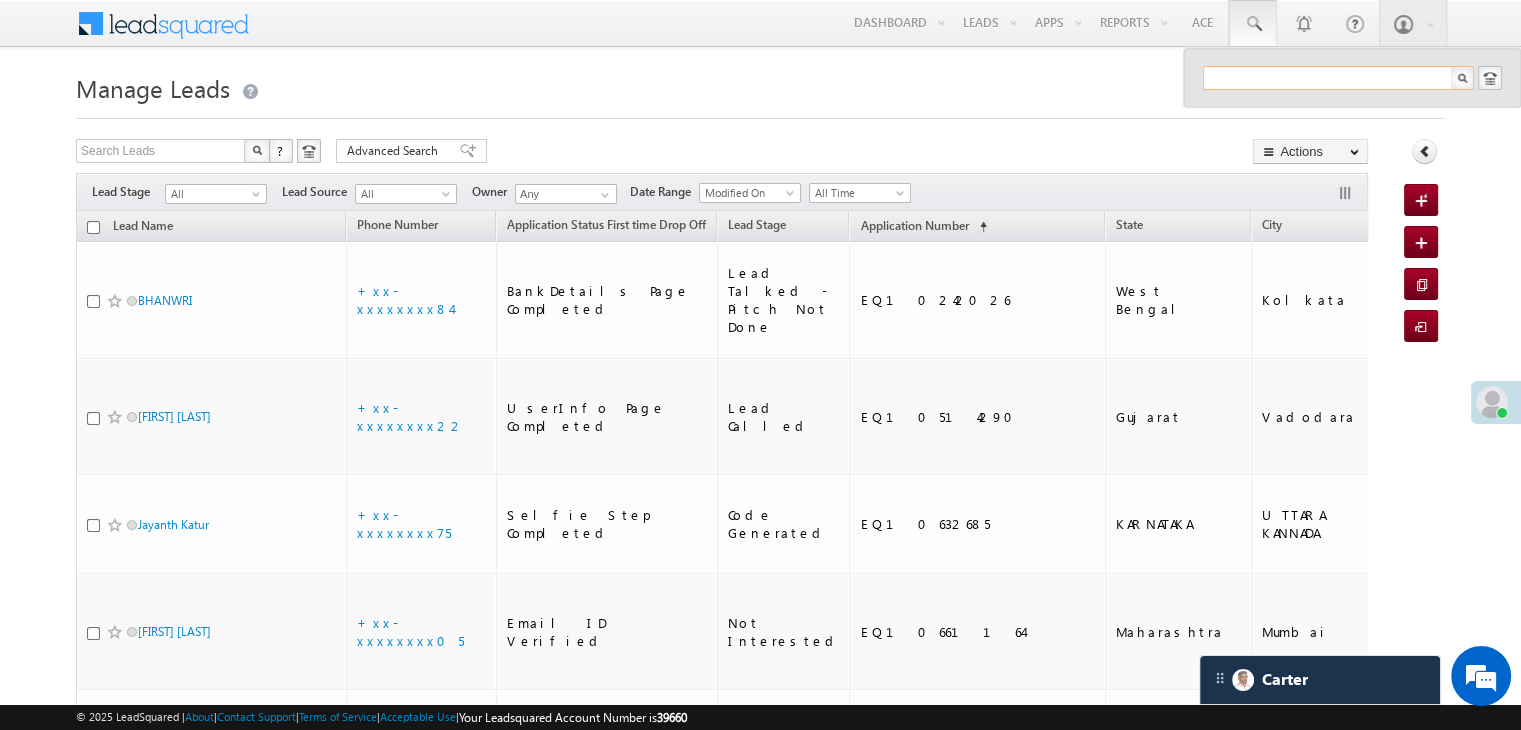 click at bounding box center (1338, 78) 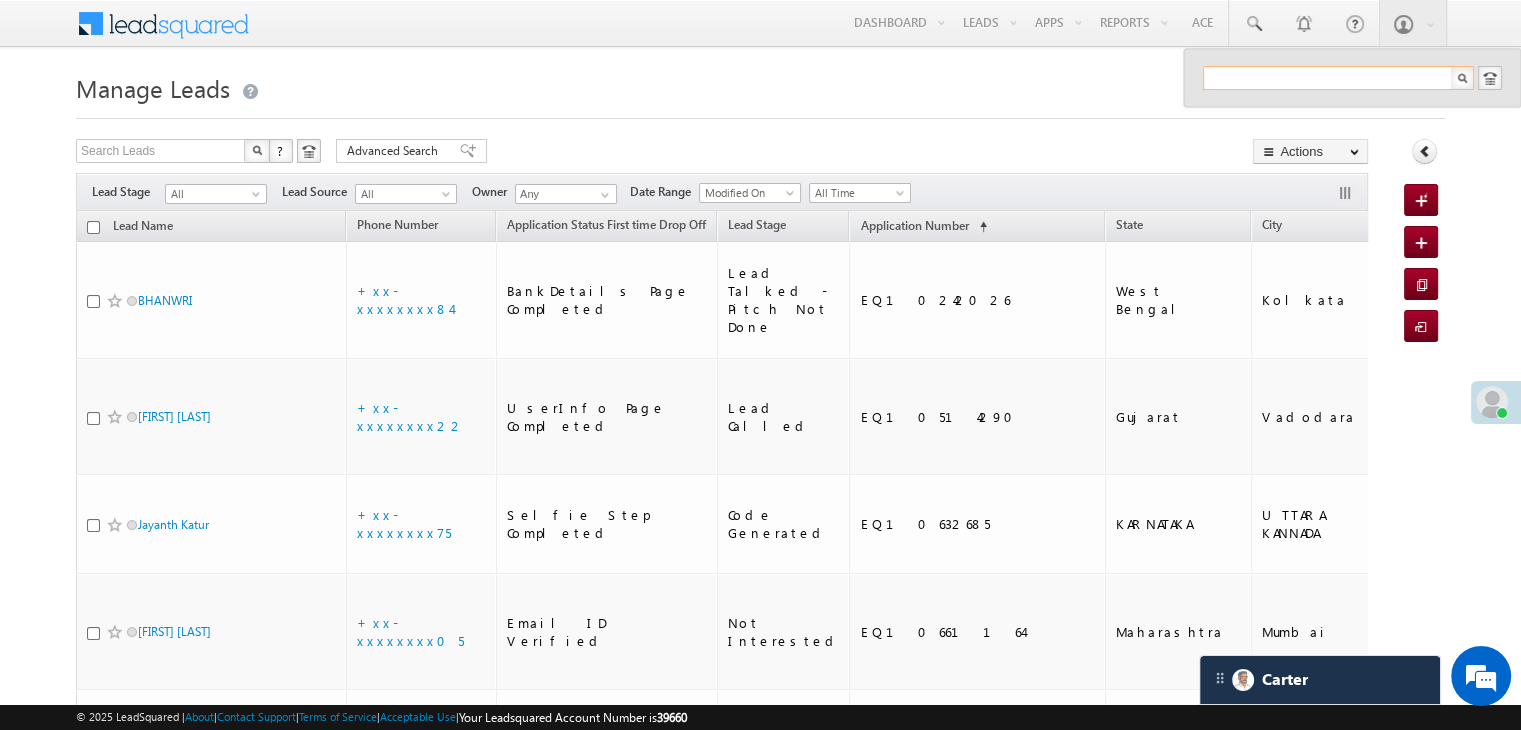 paste on "EQ25972009" 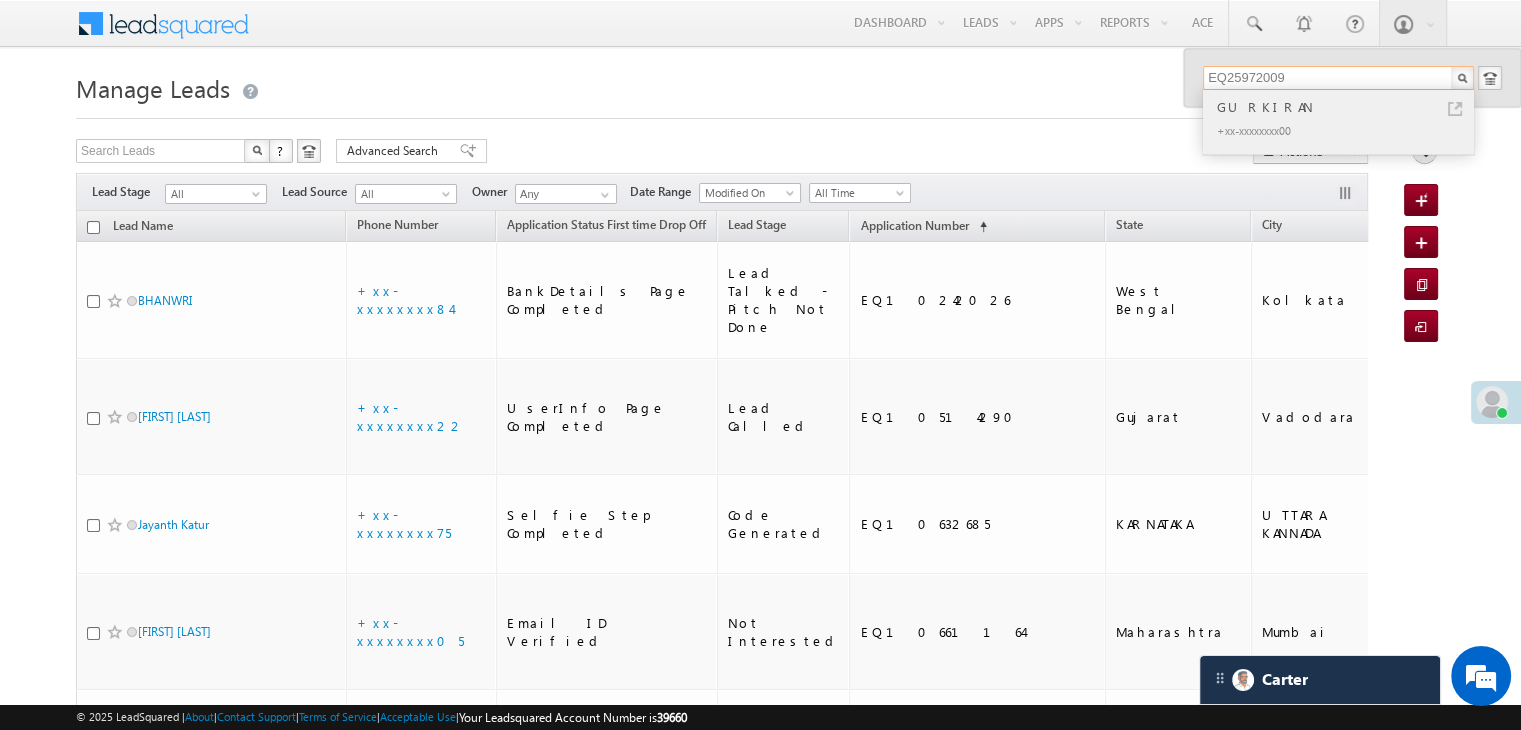 type on "EQ25972009" 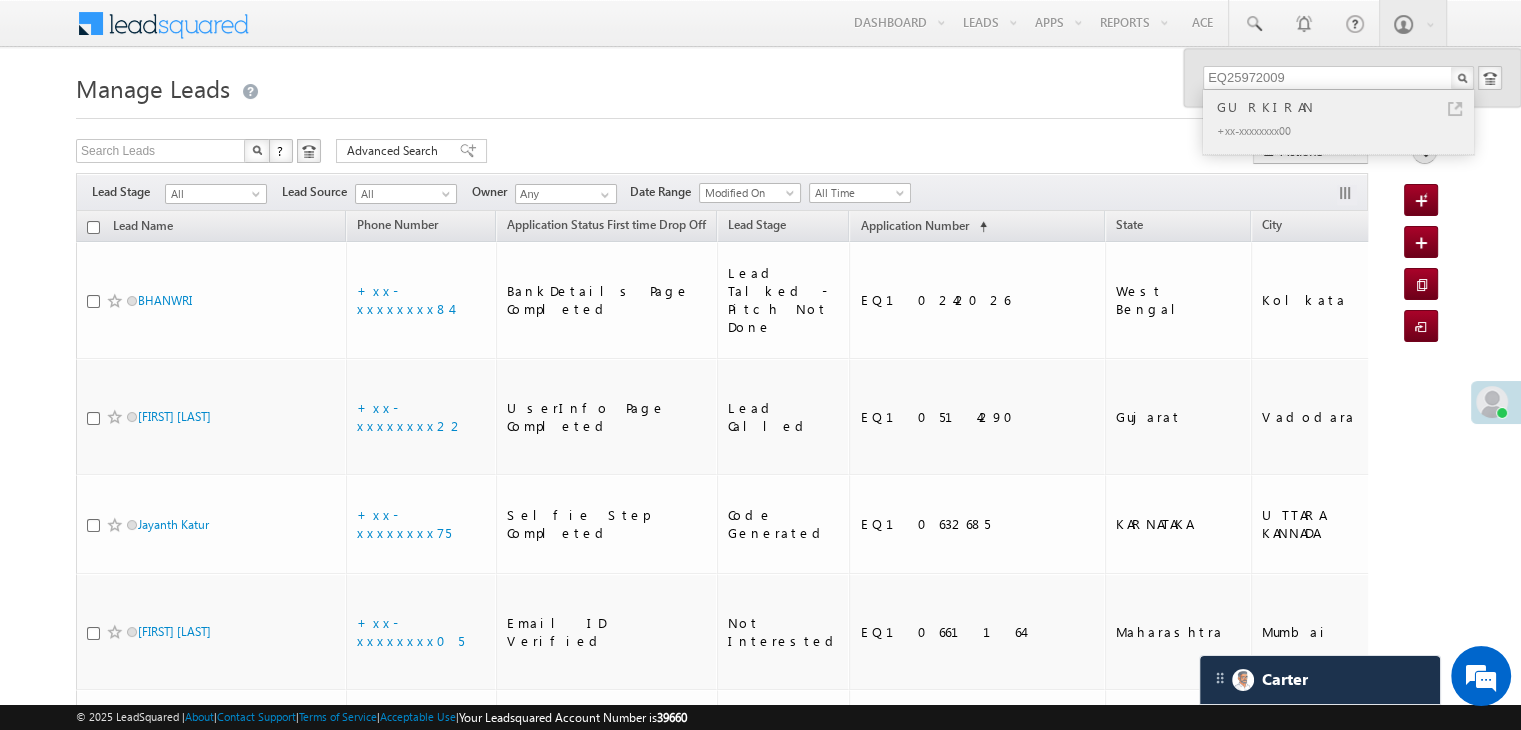 click on "GURKIRAN" at bounding box center (1347, 107) 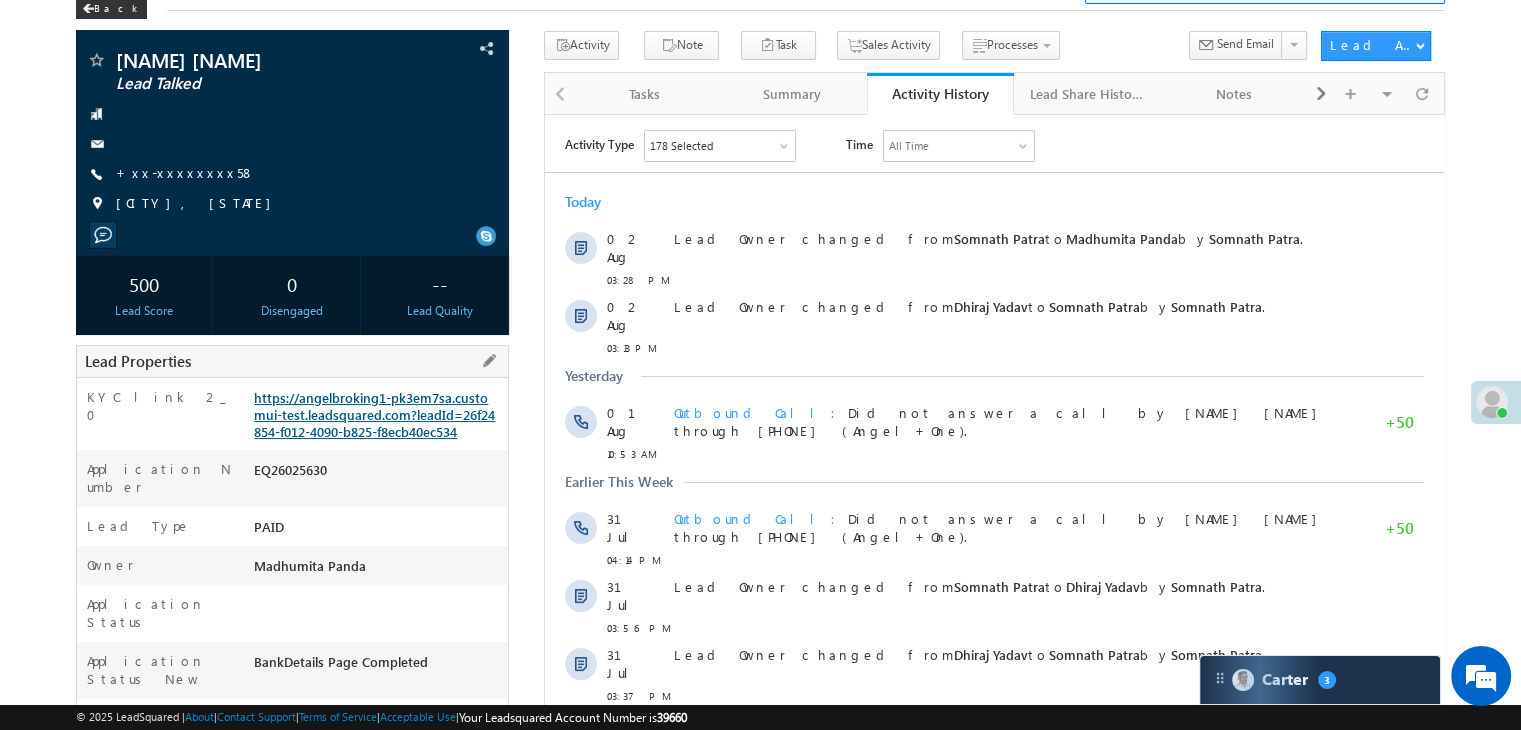 scroll, scrollTop: 300, scrollLeft: 0, axis: vertical 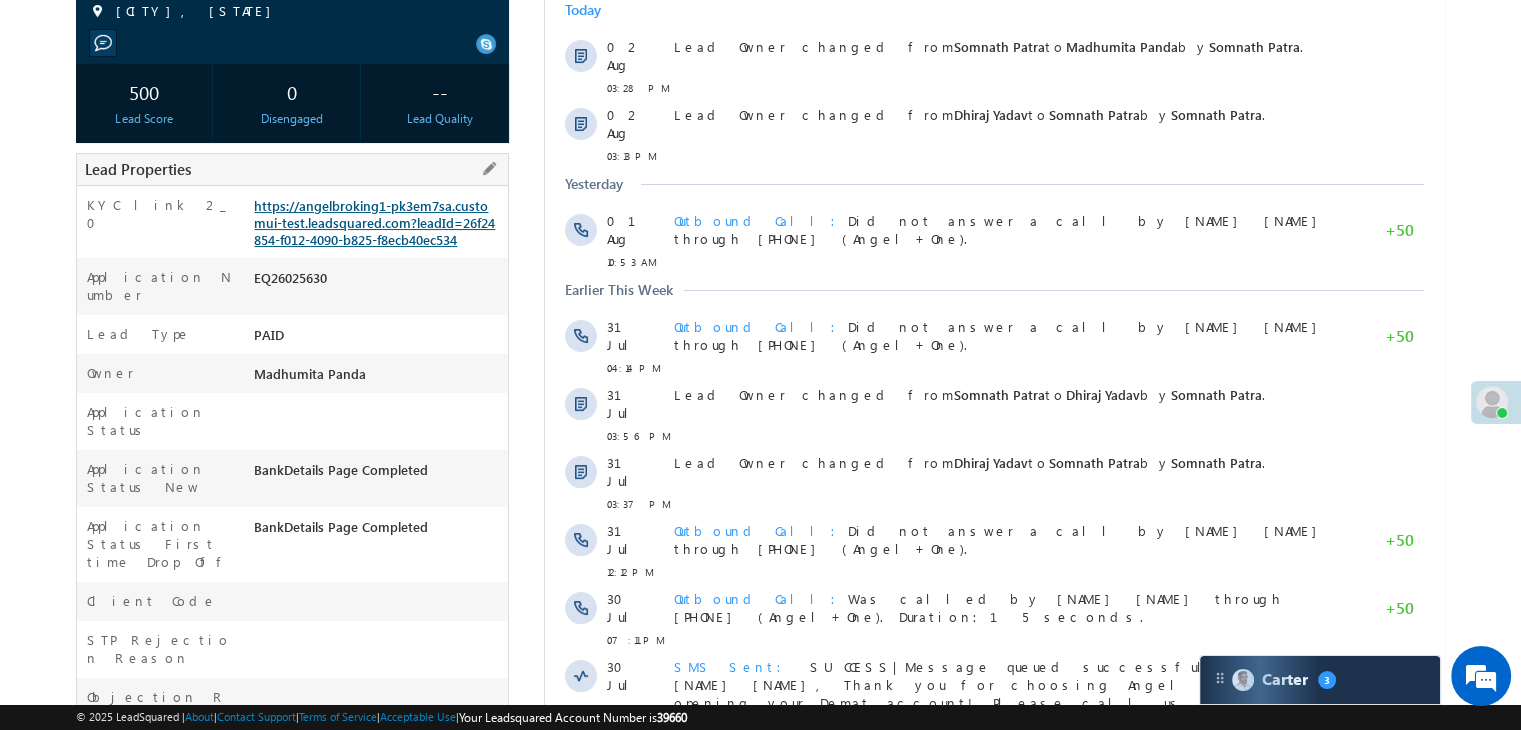 click on "https://angelbroking1-pk3em7sa.customui-test.leadsquared.com?leadId=26f24854-f012-4090-b825-f8ecb40ec534" at bounding box center (374, 222) 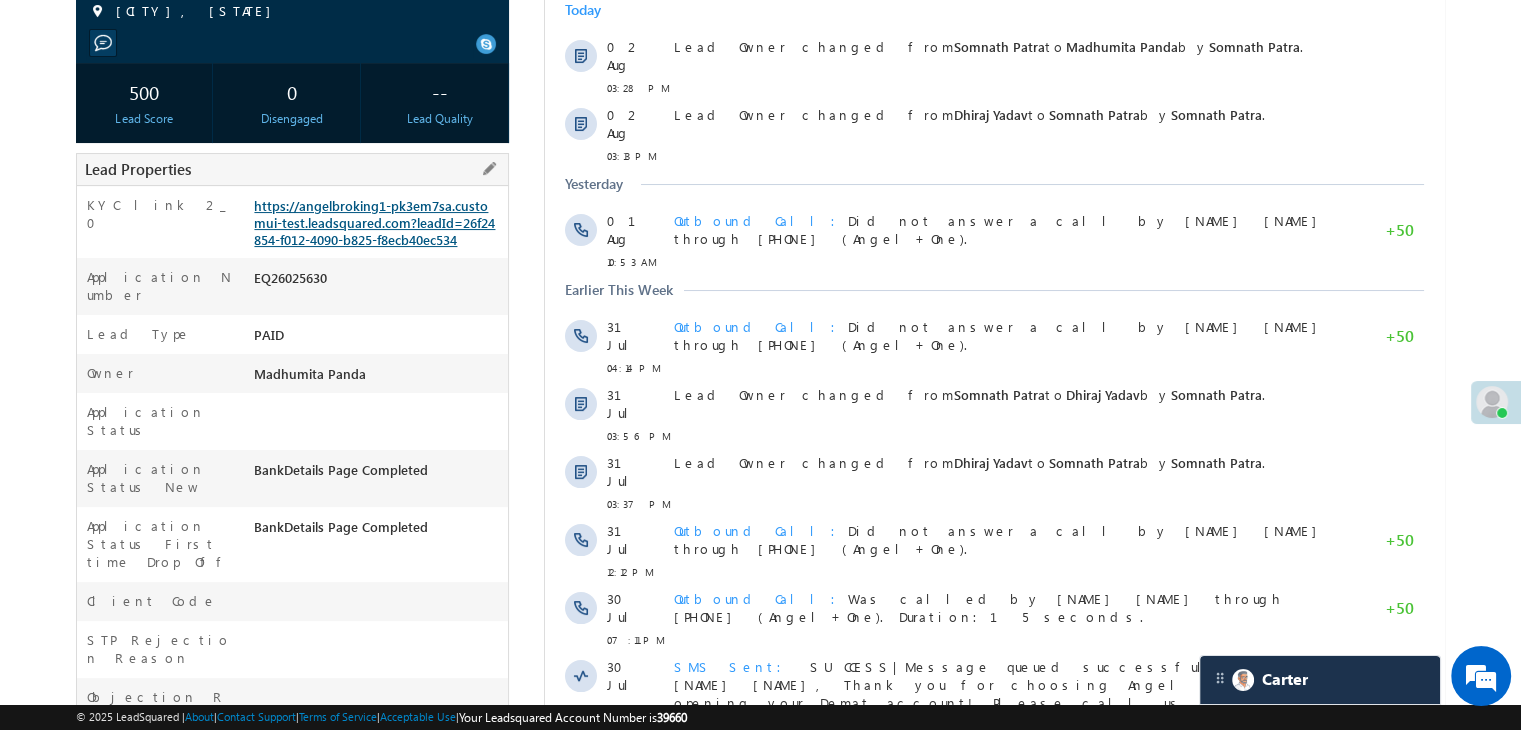 scroll, scrollTop: 0, scrollLeft: 0, axis: both 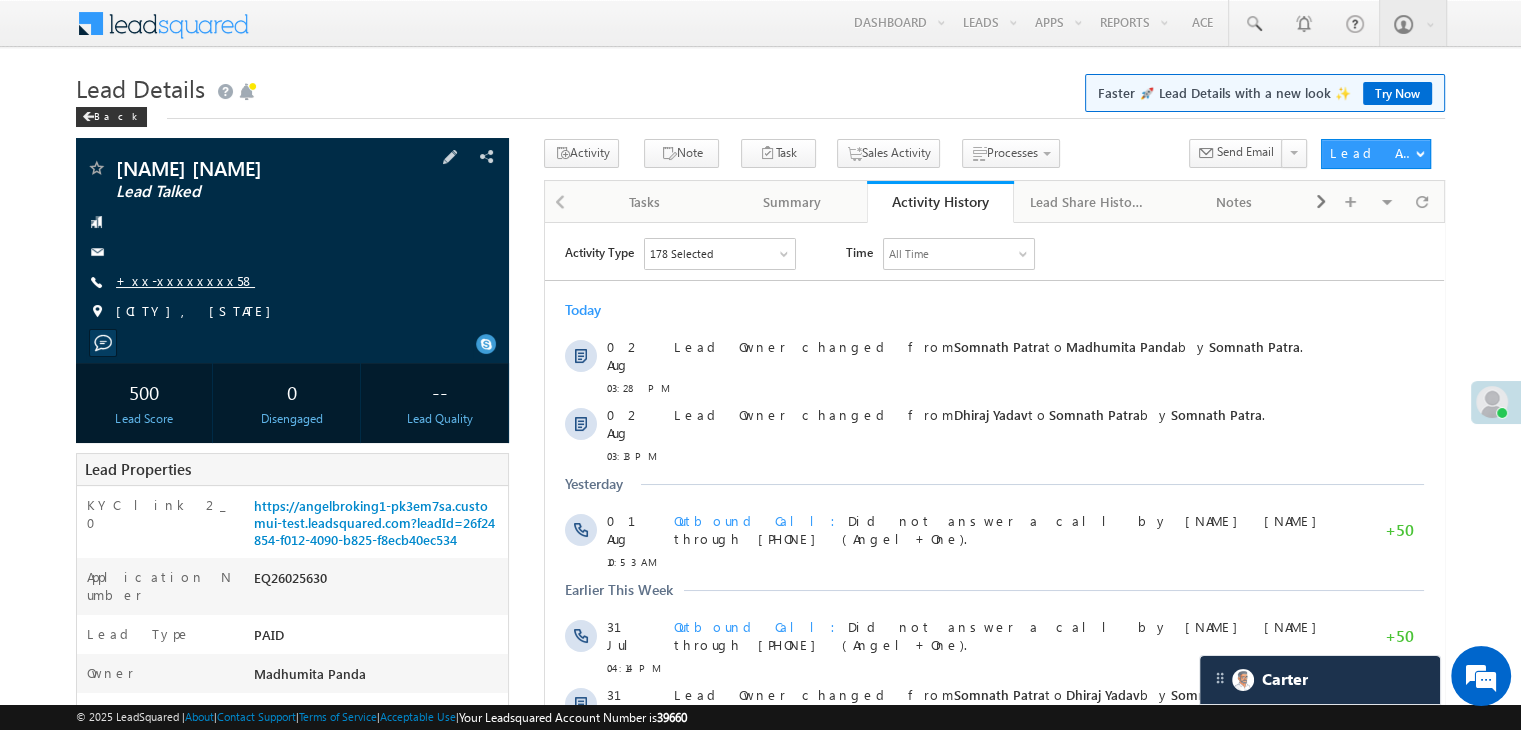 click on "+xx-xxxxxxxx58" at bounding box center [185, 280] 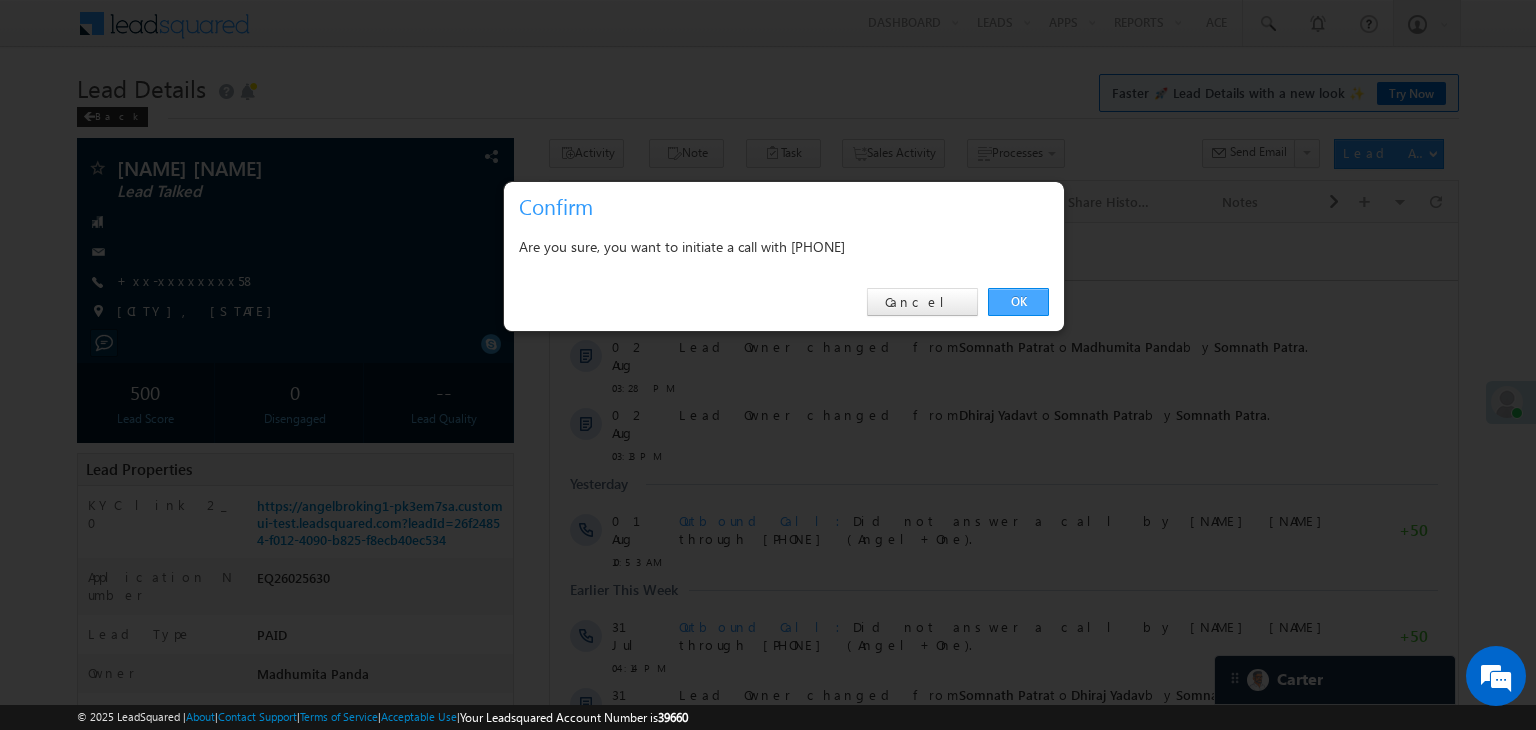 click on "OK" at bounding box center (1018, 302) 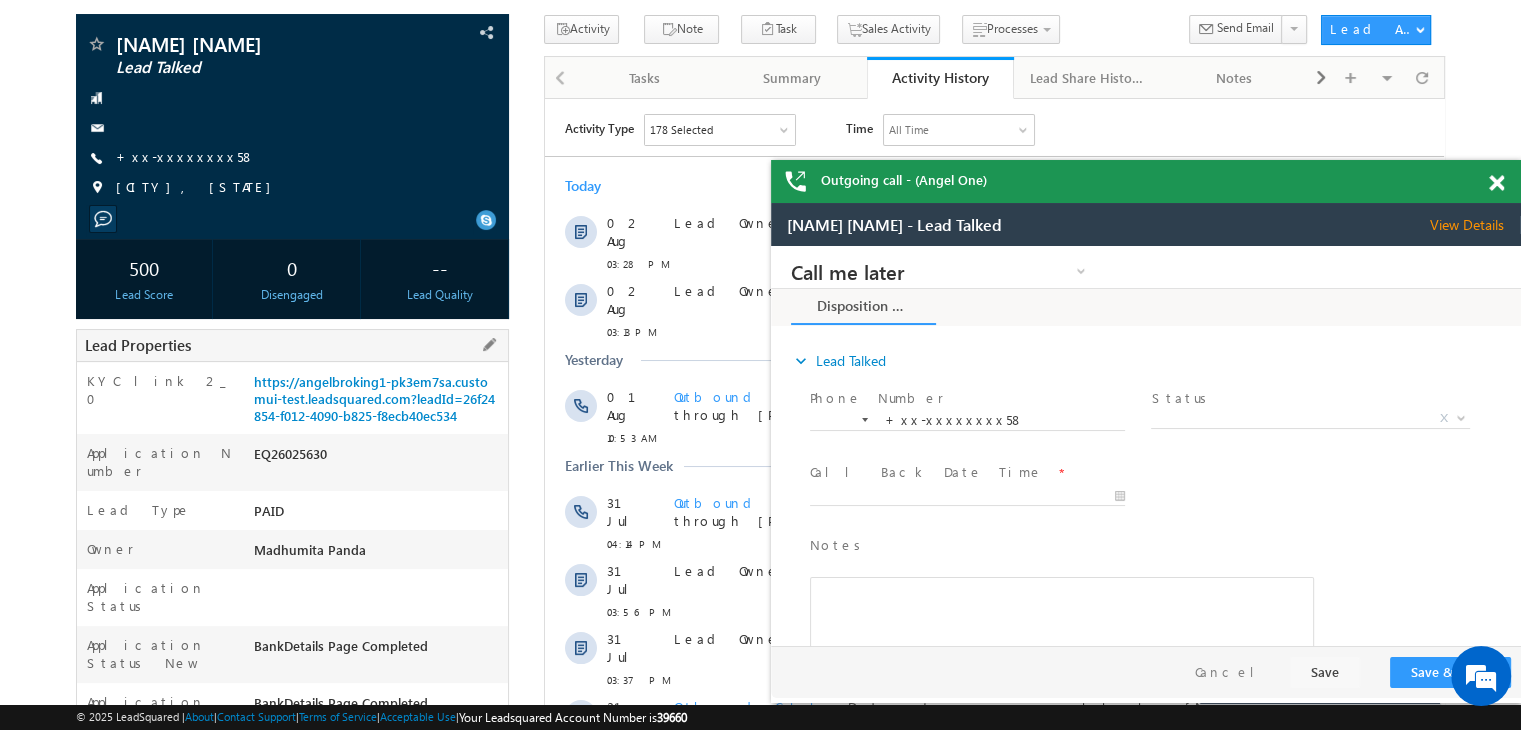 scroll, scrollTop: 300, scrollLeft: 0, axis: vertical 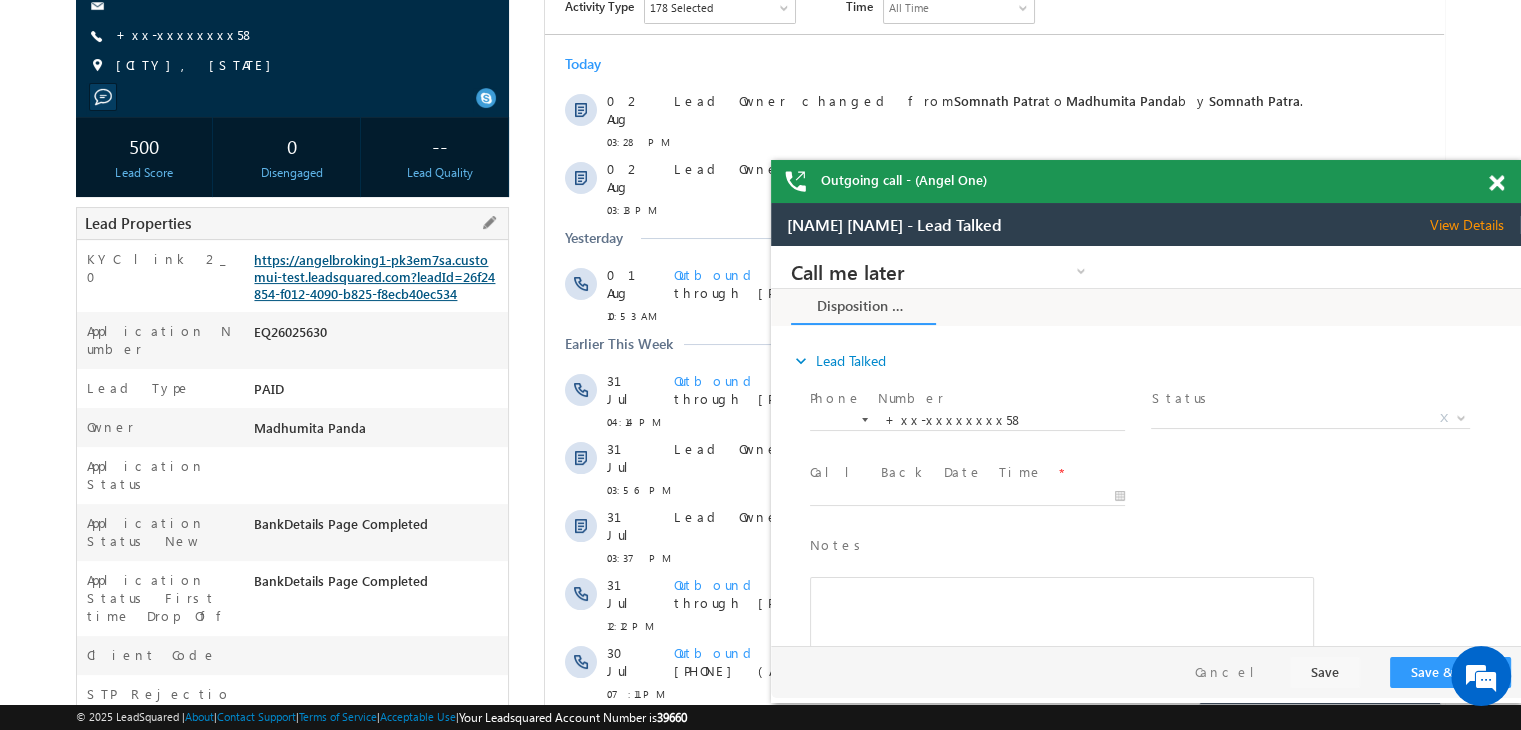 click on "https://angelbroking1-pk3em7sa.customui-test.leadsquared.com?leadId=26f24854-f012-4090-b825-f8ecb40ec534" at bounding box center [374, 276] 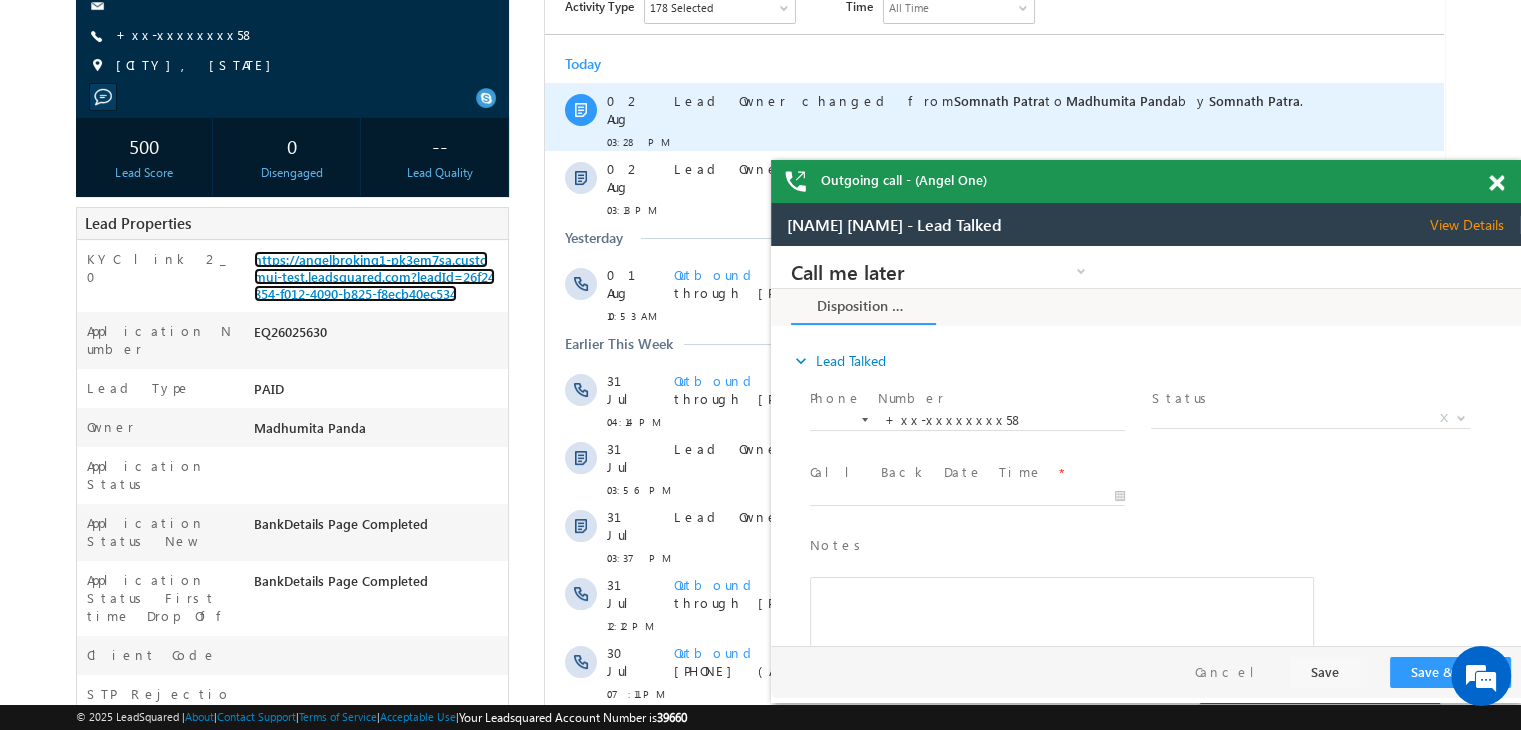 scroll, scrollTop: 0, scrollLeft: 0, axis: both 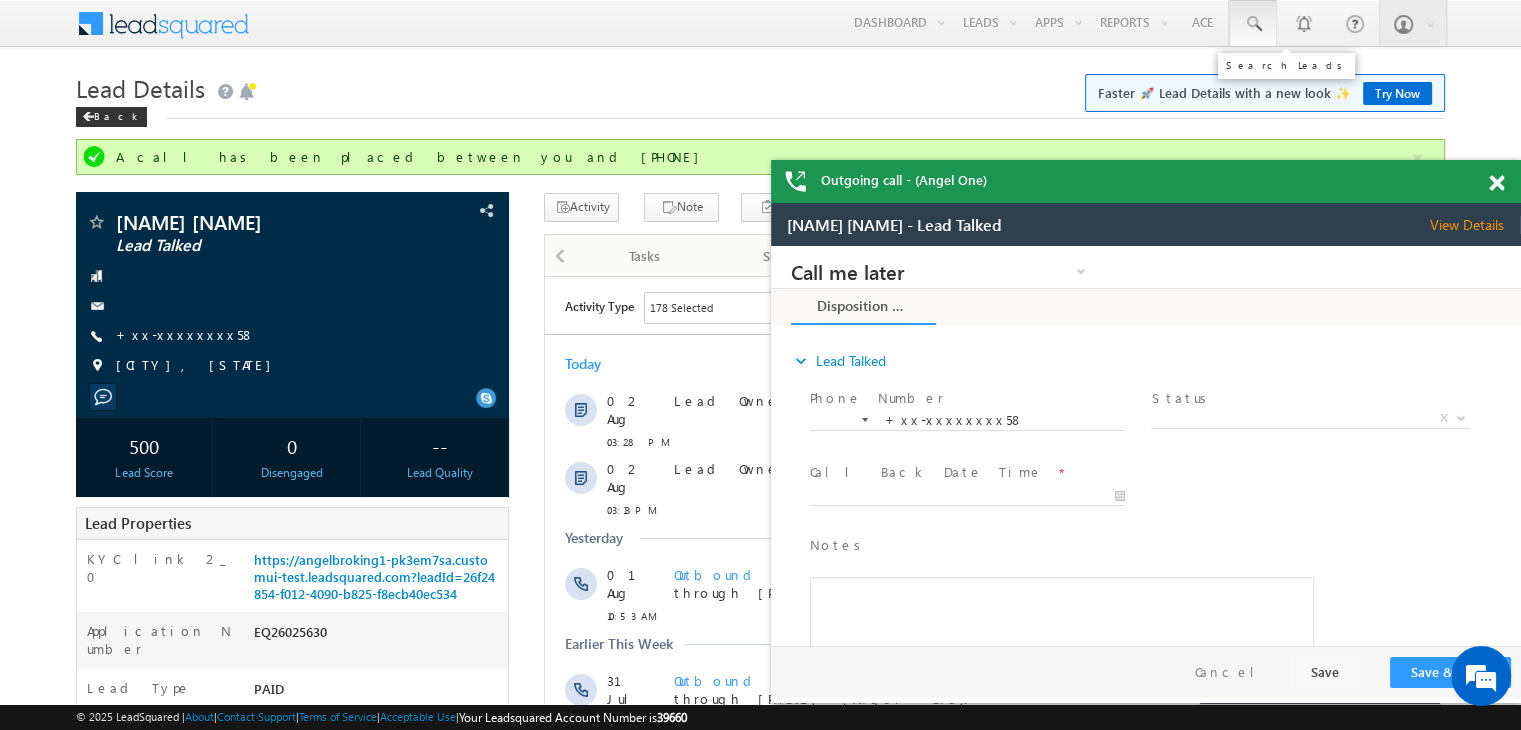 click at bounding box center [1253, 24] 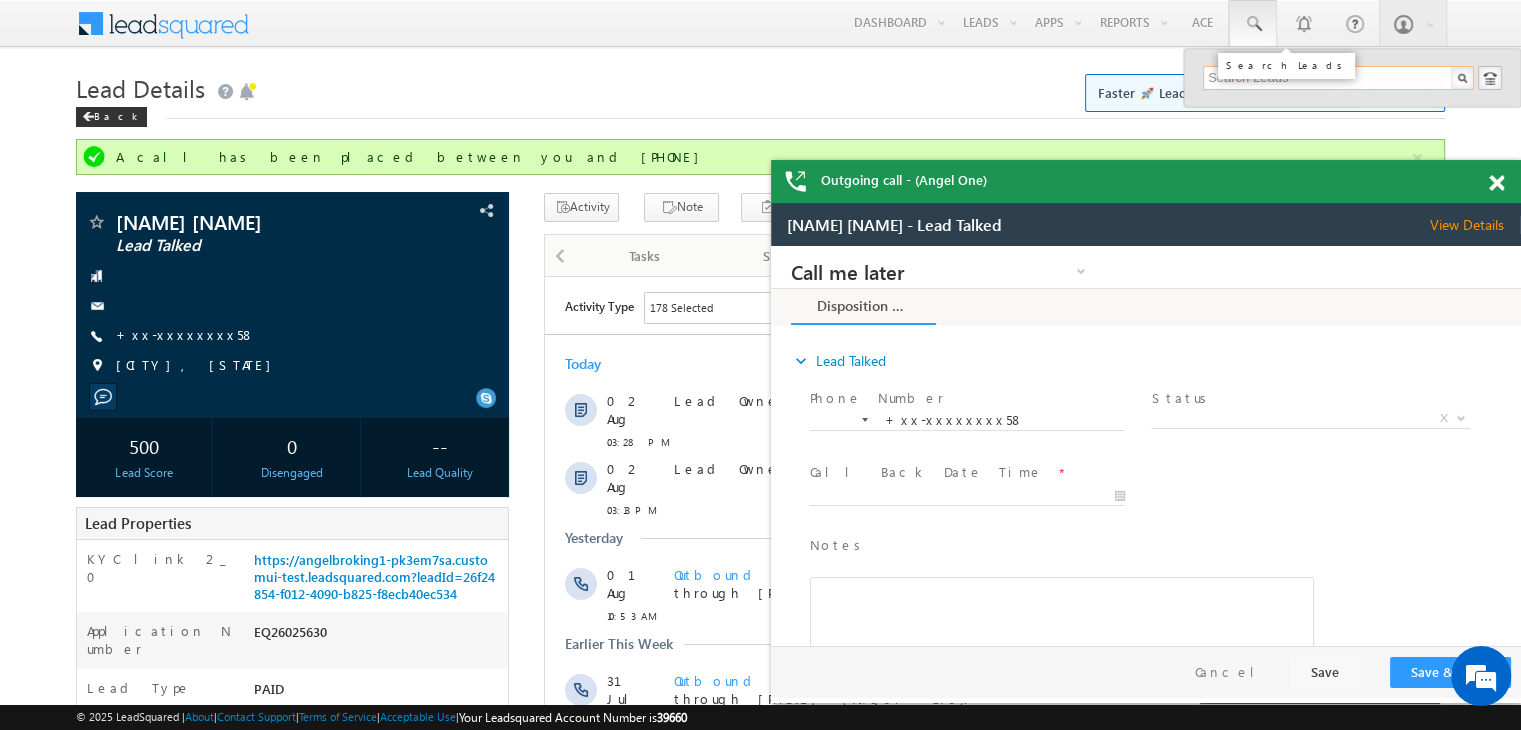 paste on "EQ26044191" 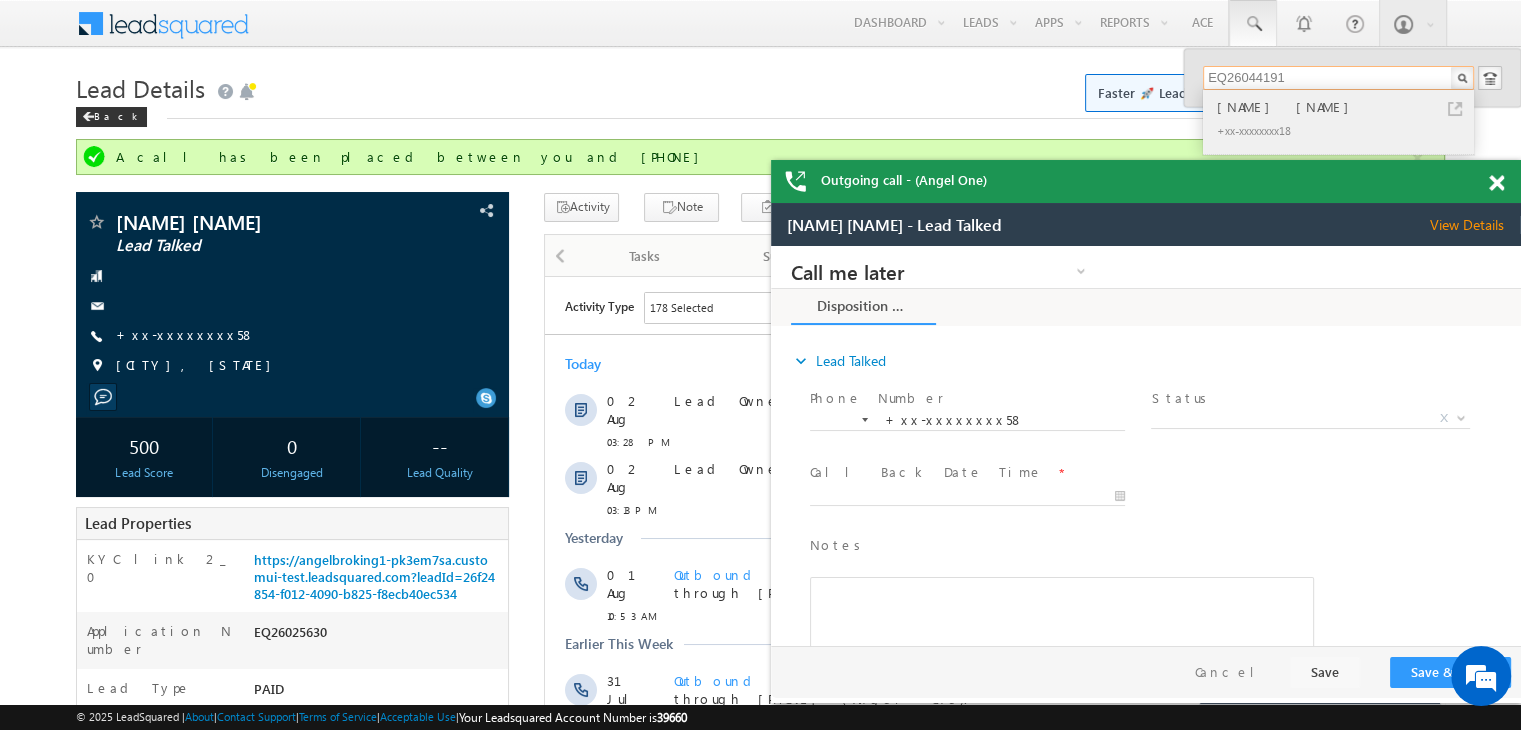 type on "EQ26044191" 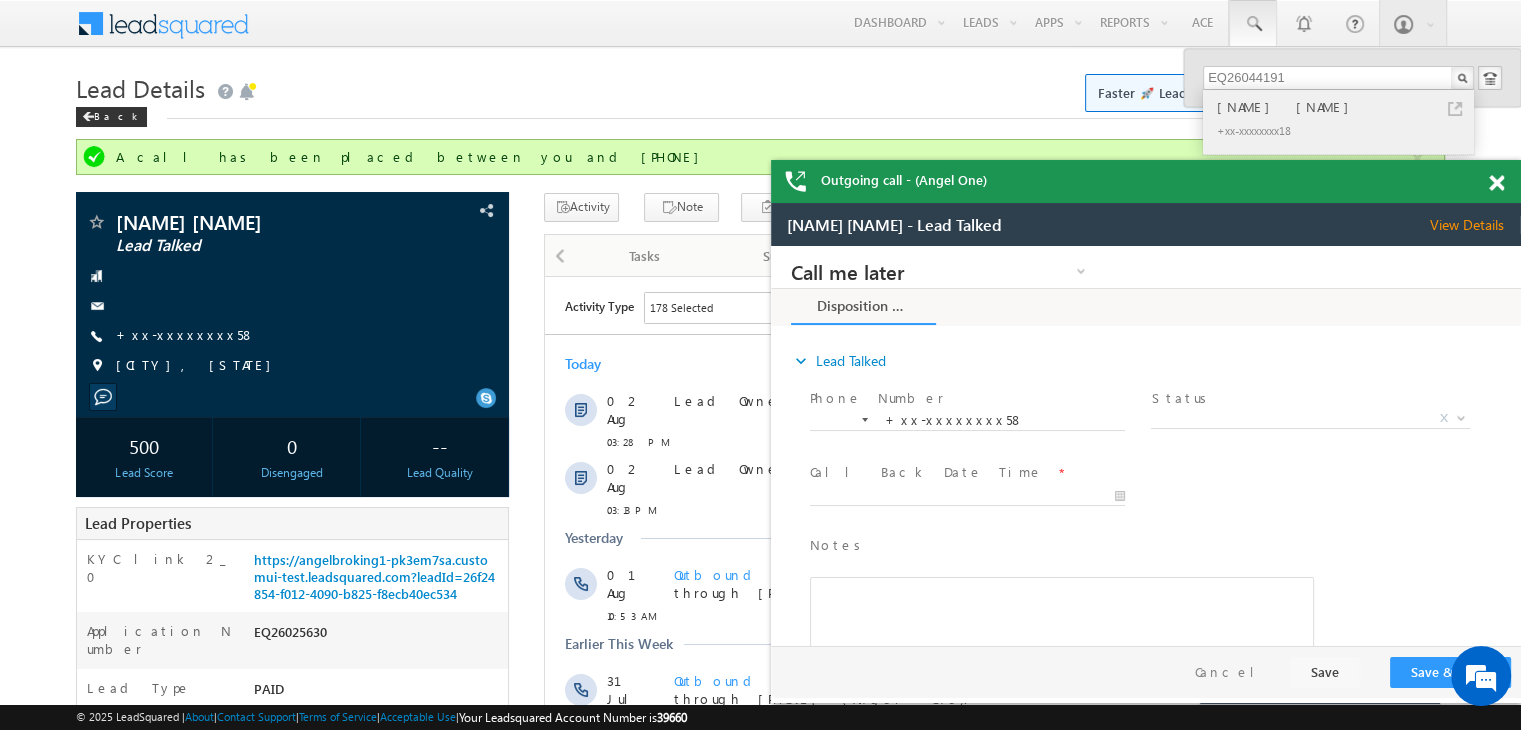 click on "[FIRST] [FIRST]" at bounding box center (1347, 107) 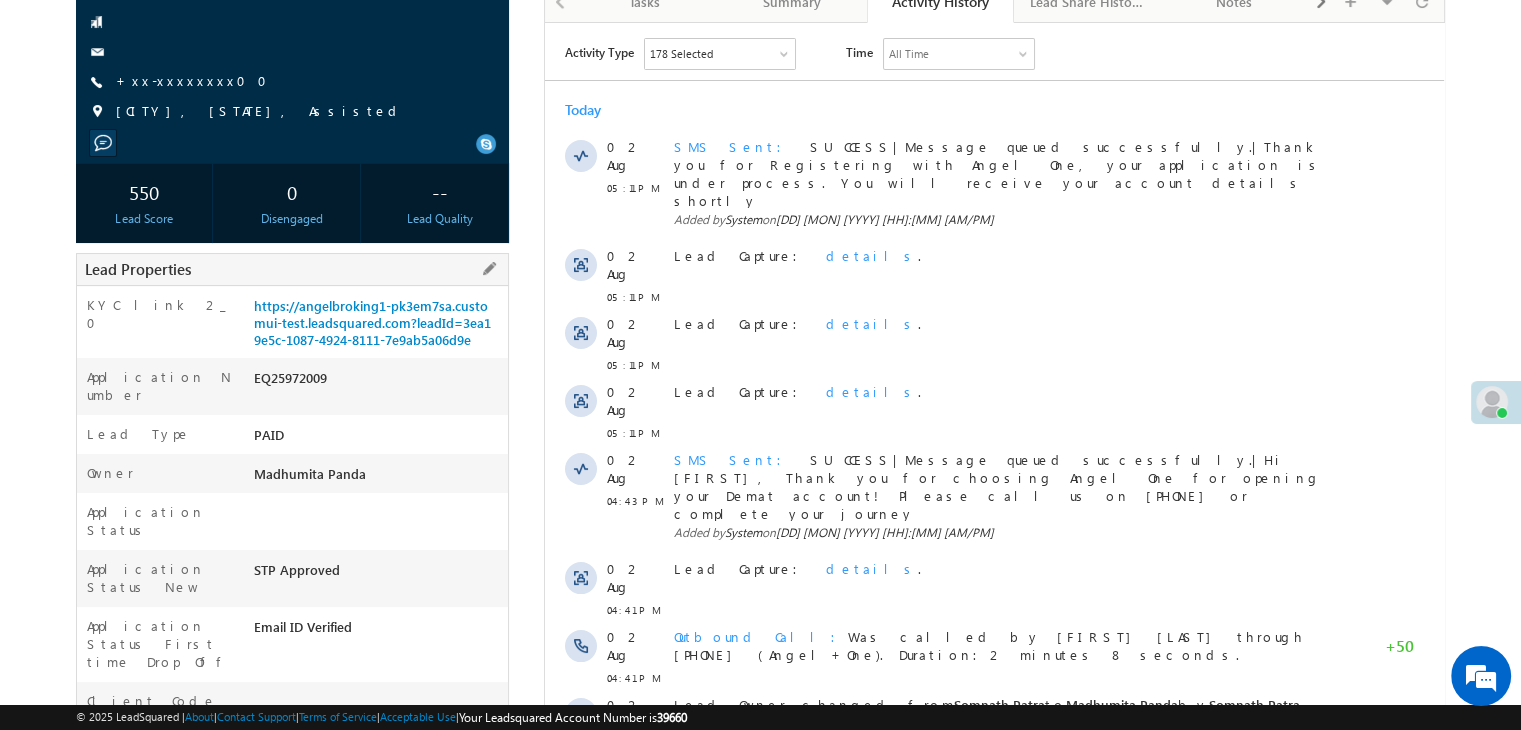 scroll, scrollTop: 0, scrollLeft: 0, axis: both 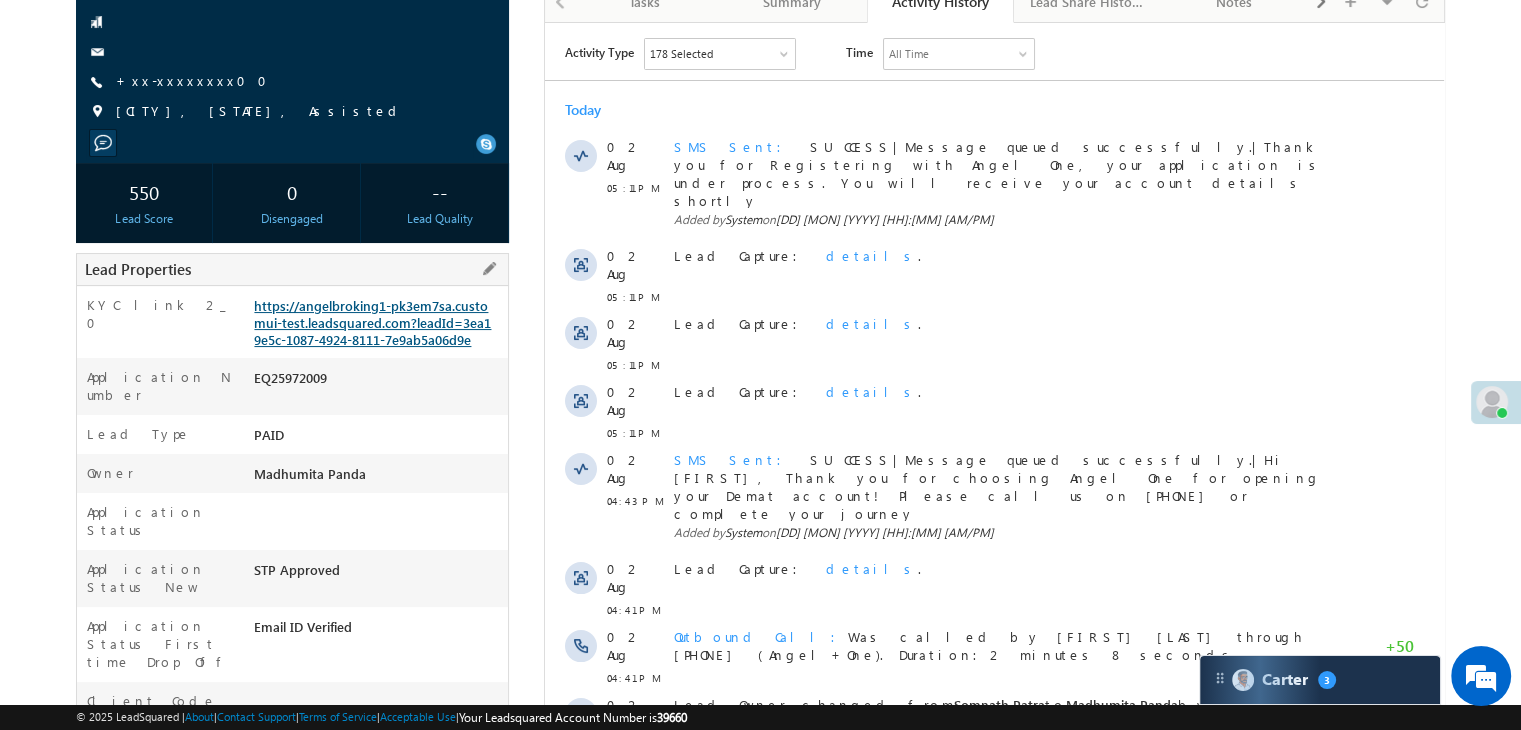 click on "https://angelbroking1-pk3em7sa.customui-test.leadsquared.com?leadId=3ea19e5c-1087-4924-8111-7e9ab5a06d9e" at bounding box center (372, 322) 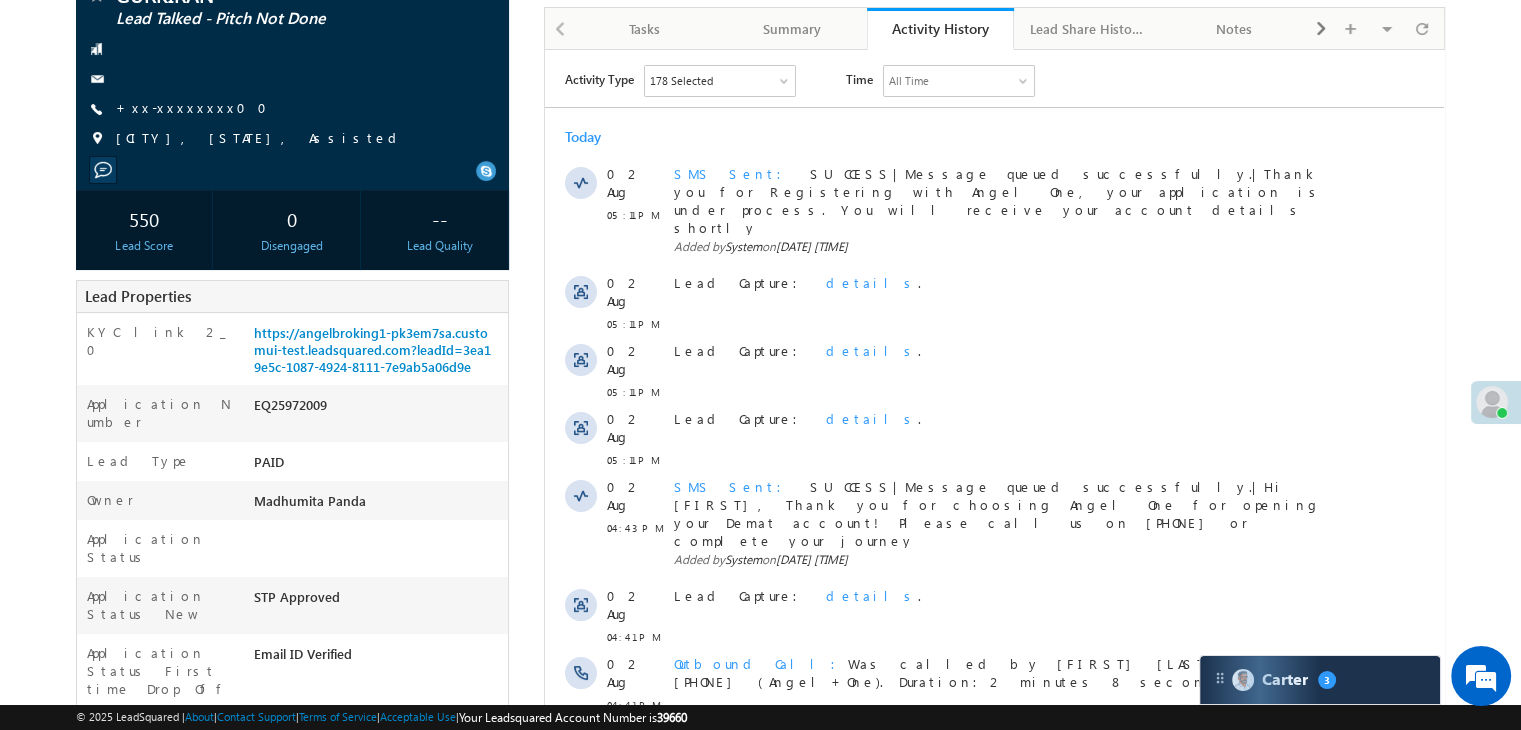 scroll, scrollTop: 304, scrollLeft: 0, axis: vertical 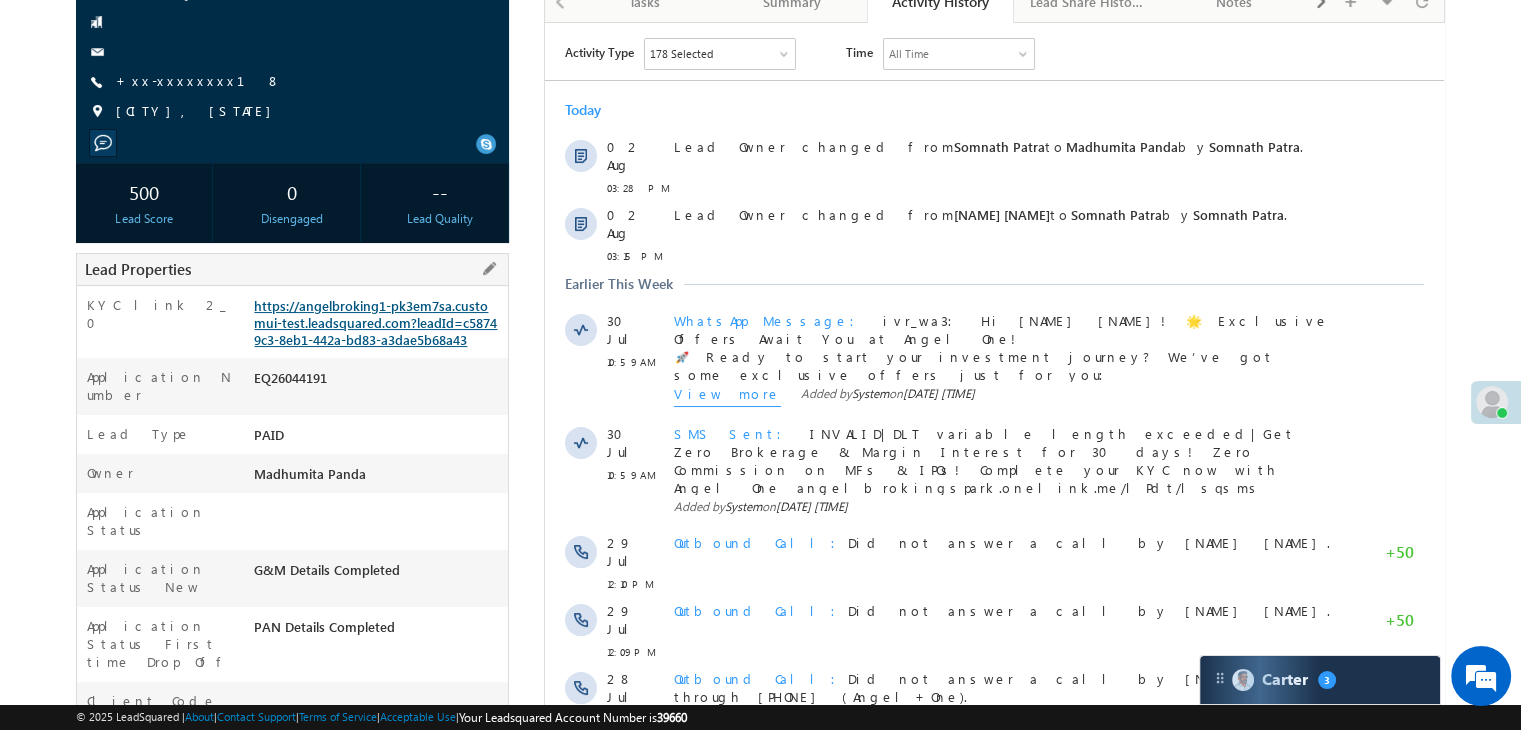 click on "https://angelbroking1-pk3em7sa.customui-test.leadsquared.com?leadId=c58749c3-8eb1-442a-bd83-a3dae5b68a43" at bounding box center [375, 322] 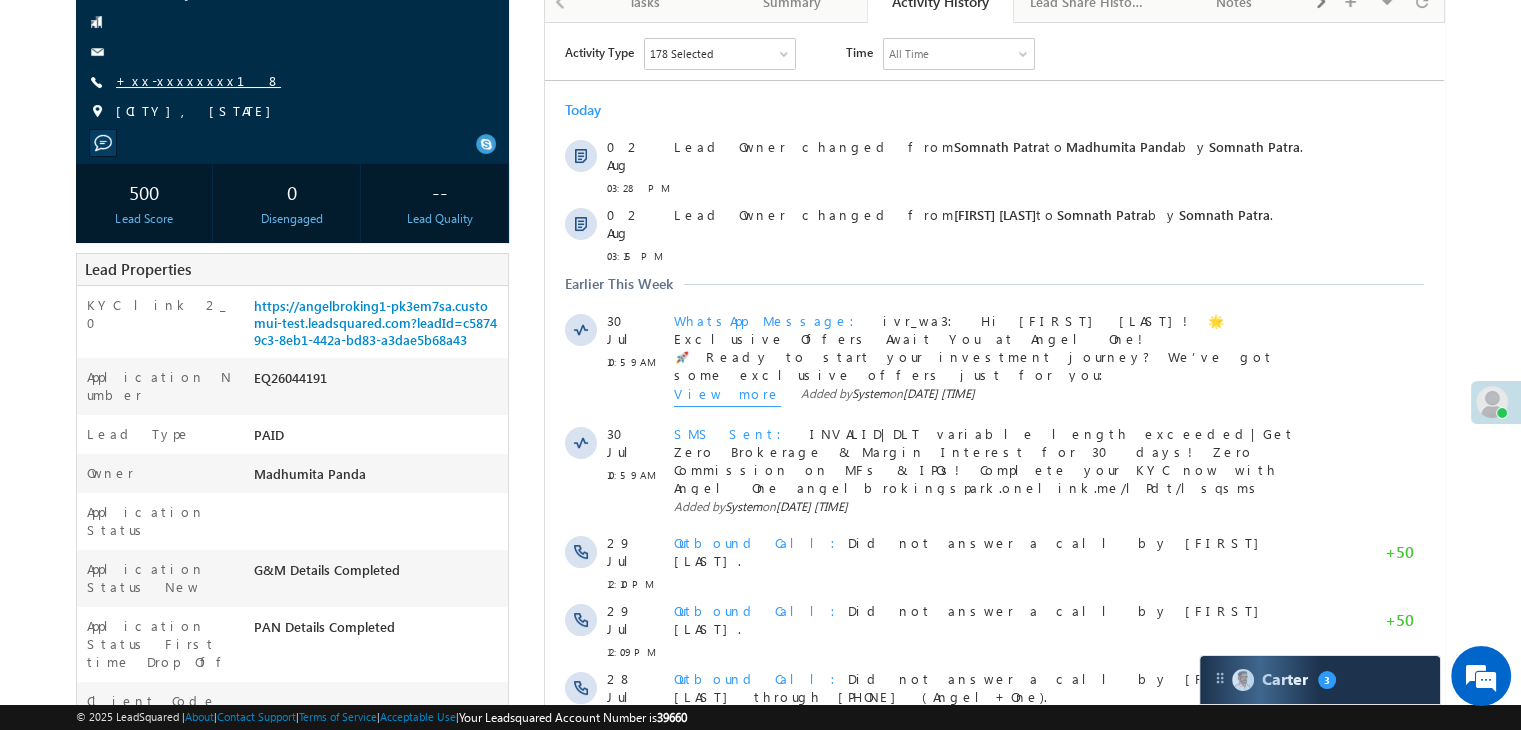 click on "+xx-xxxxxxxx18" 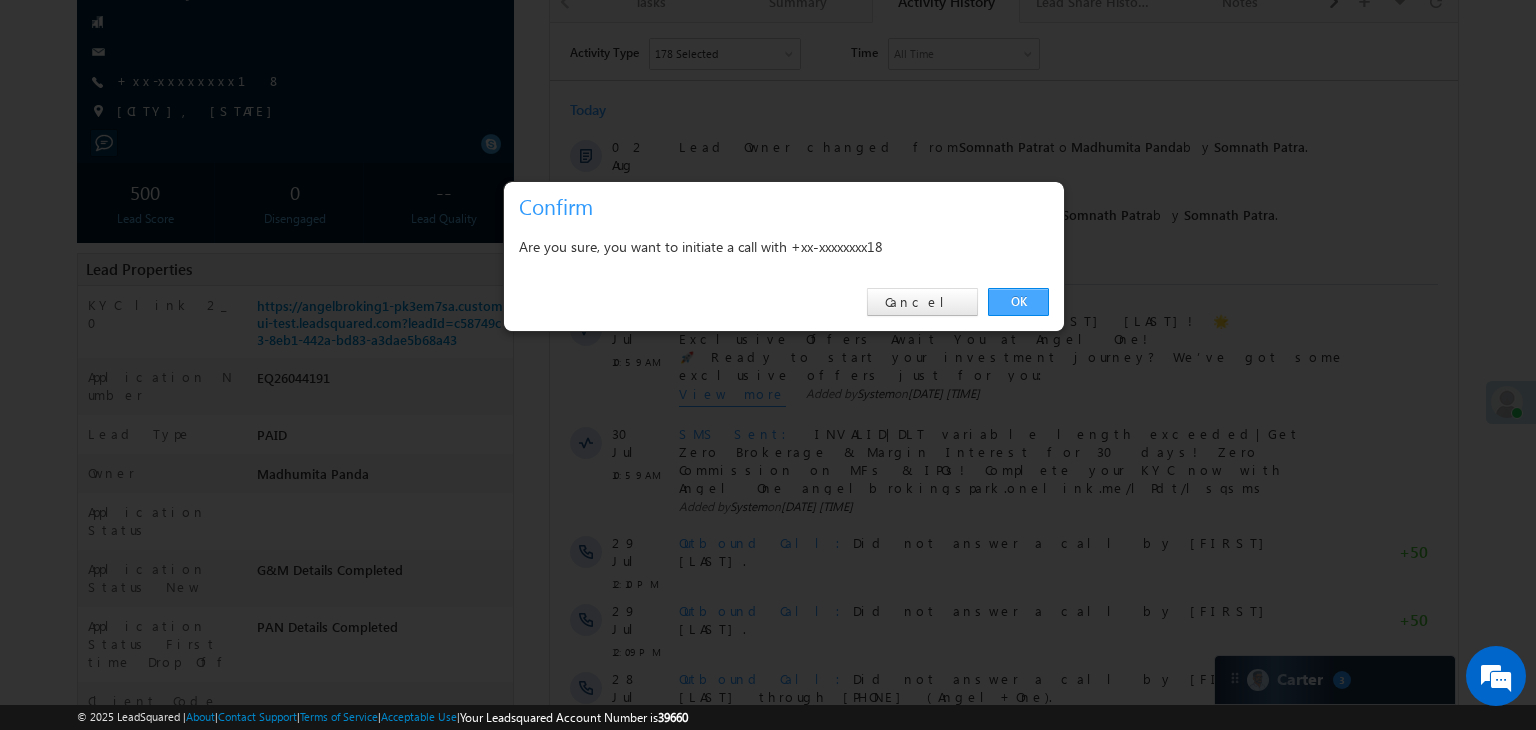drag, startPoint x: 1026, startPoint y: 298, endPoint x: 480, endPoint y: 273, distance: 546.572 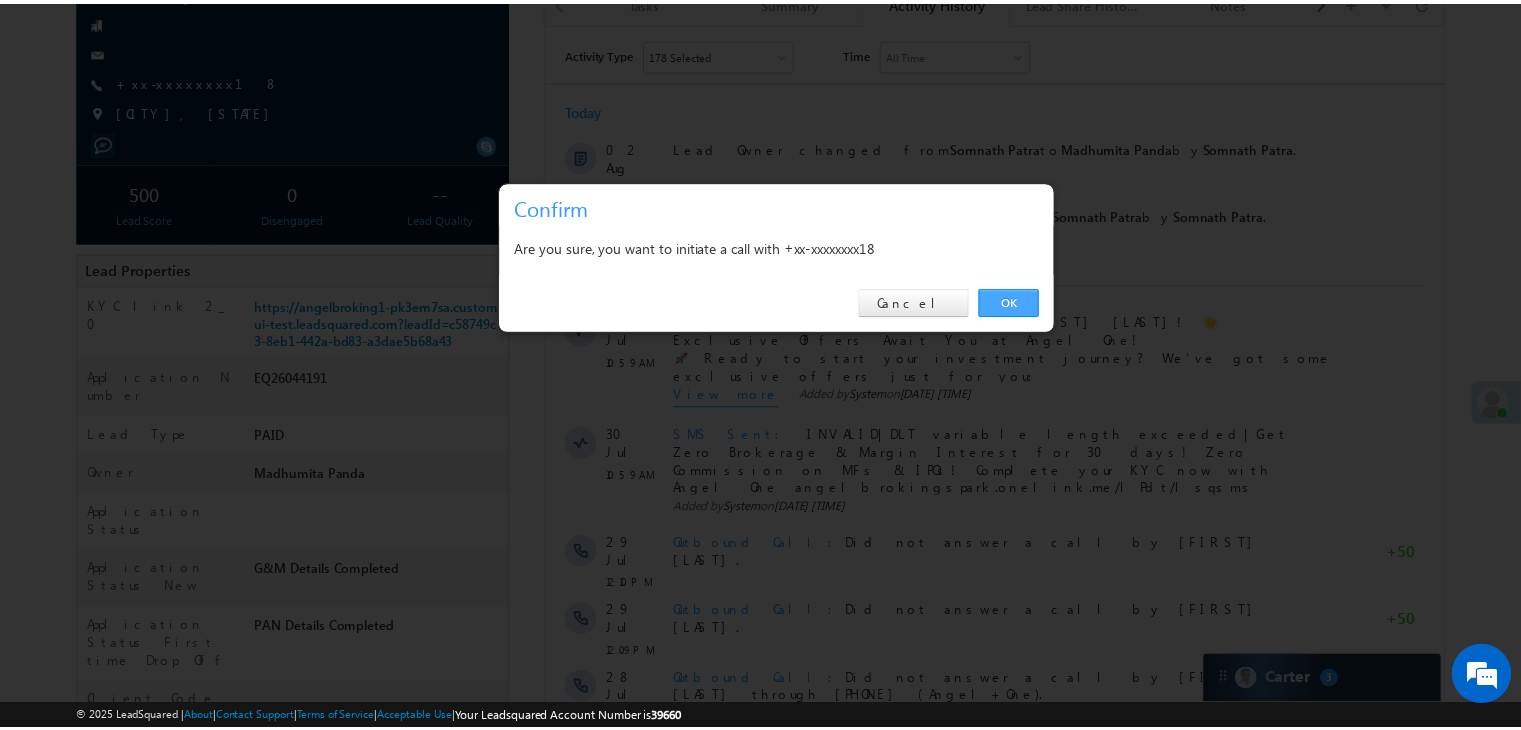 scroll, scrollTop: 0, scrollLeft: 0, axis: both 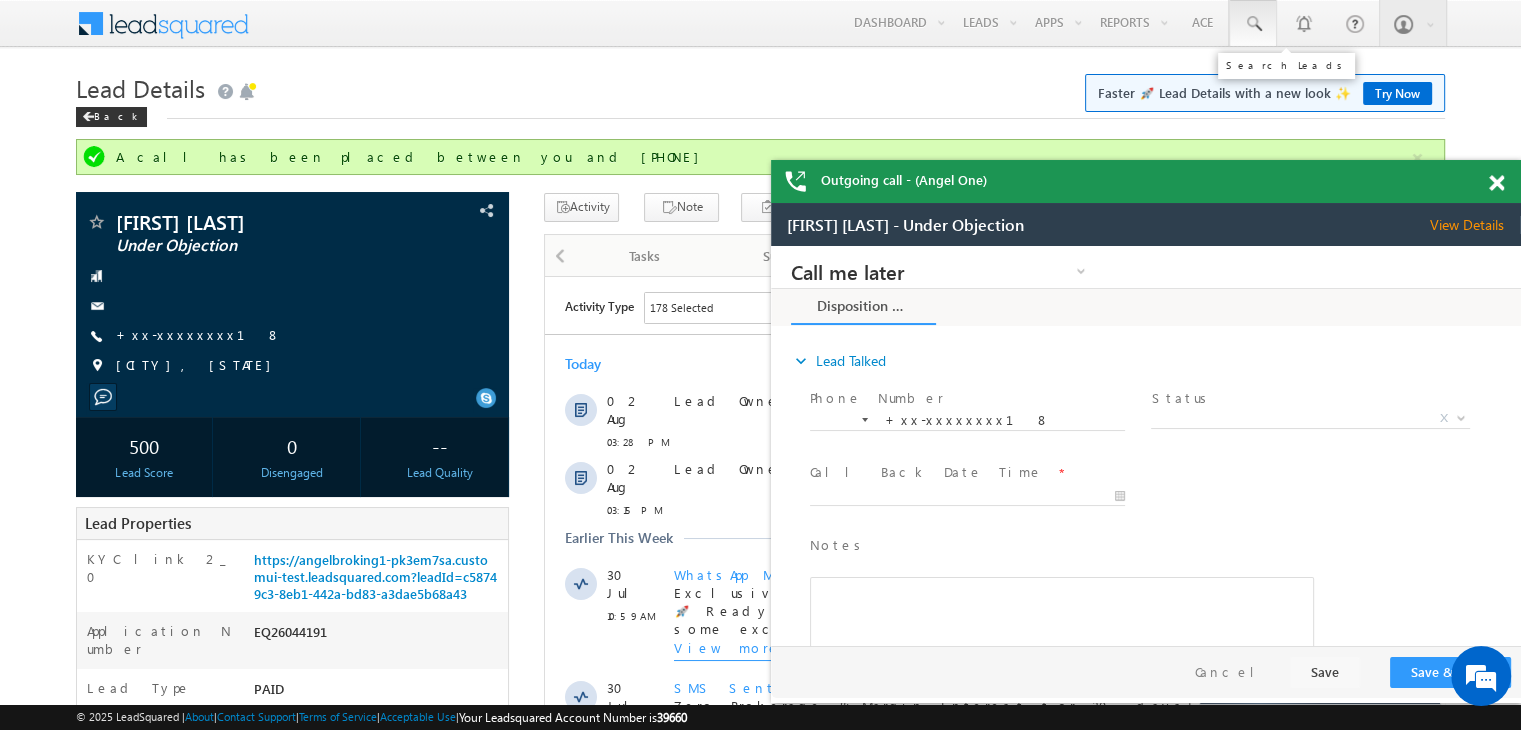 click 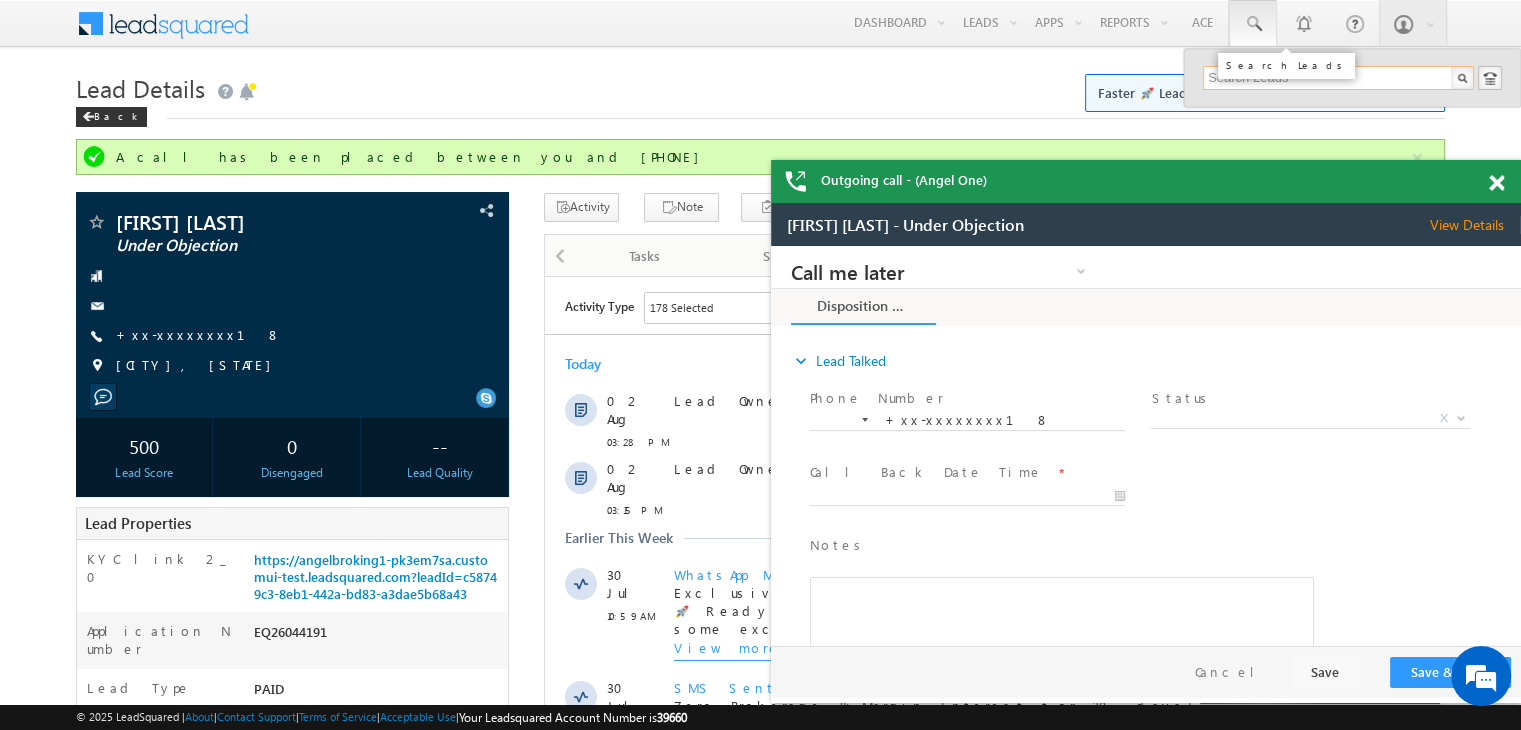 paste on "EQ25435283" 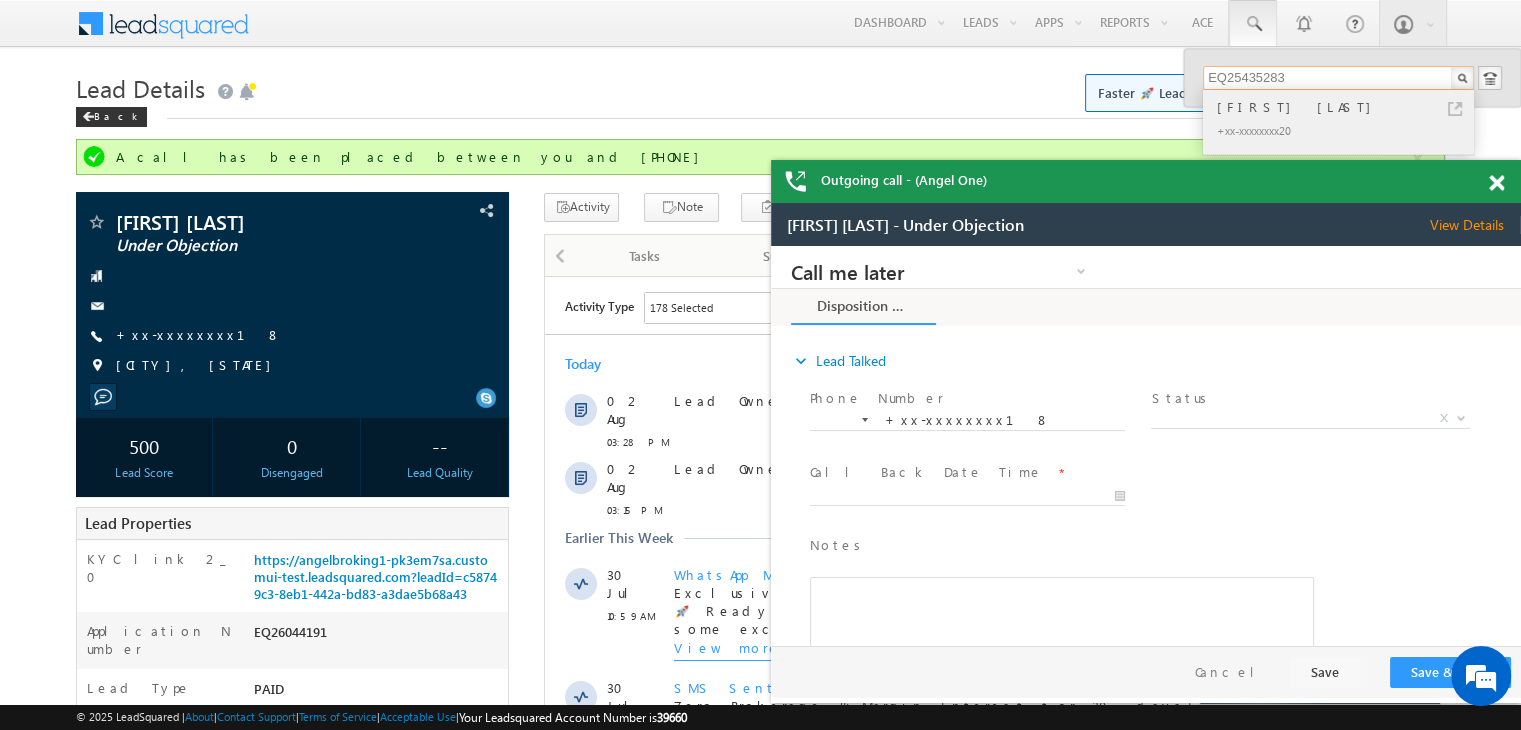 type on "EQ25435283" 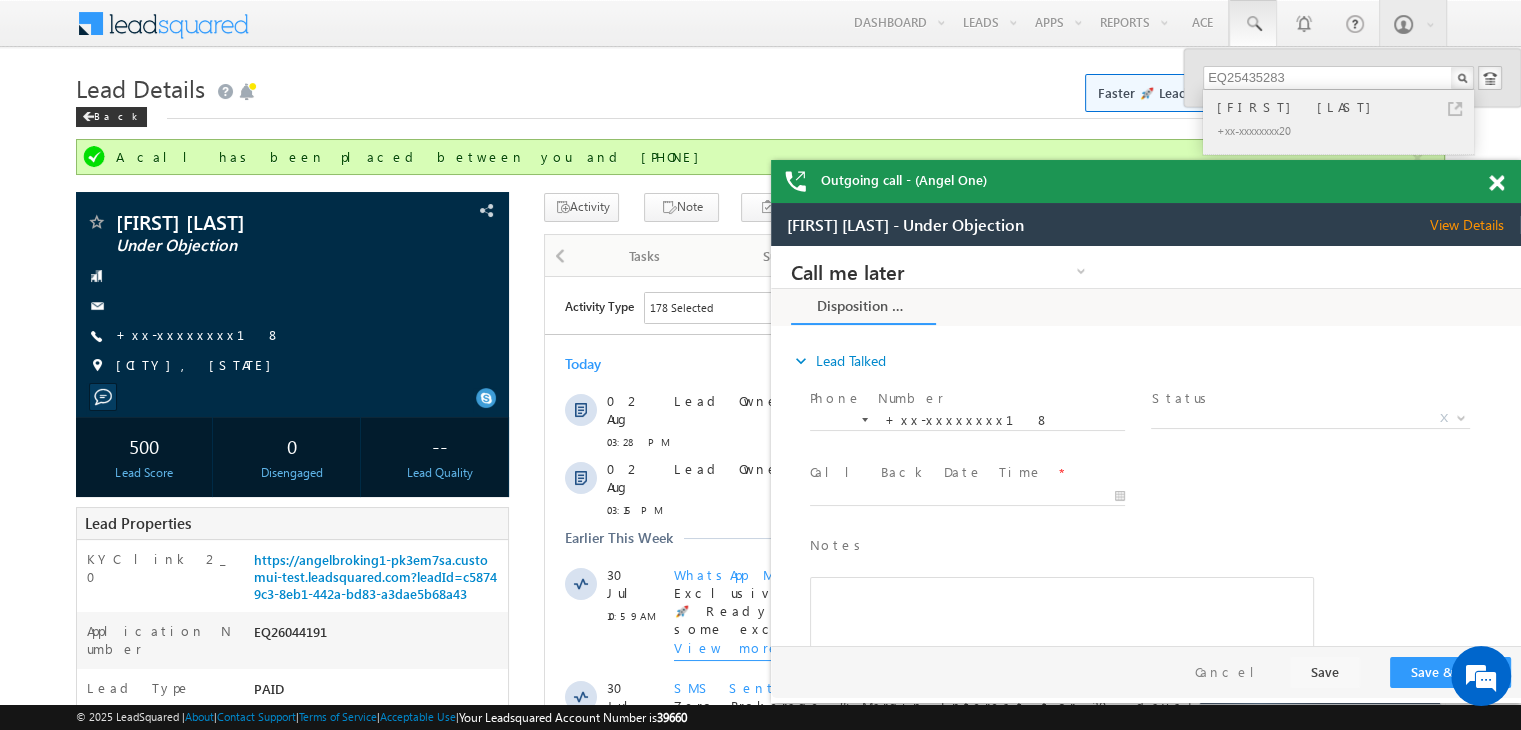 click on "sanjivan Kumar" 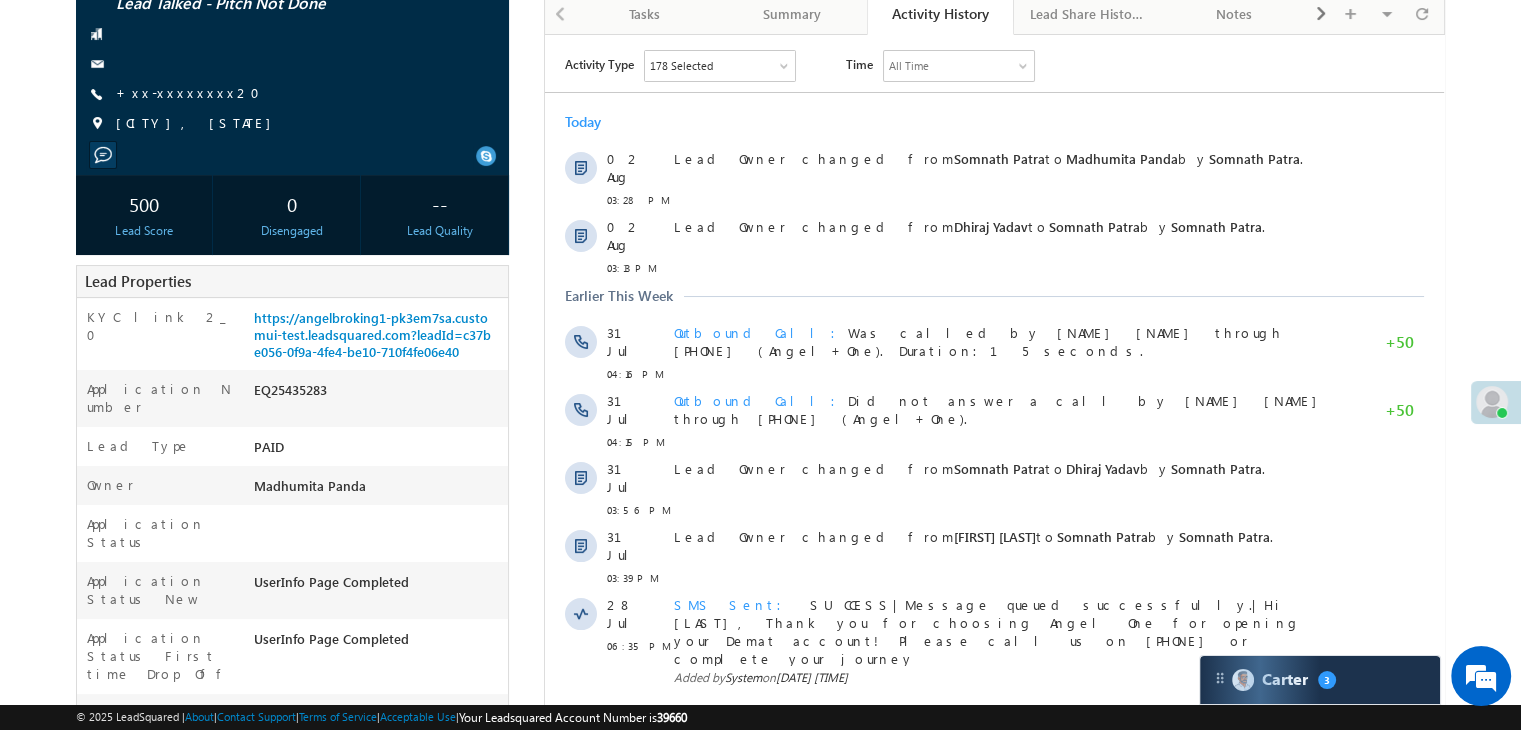 scroll, scrollTop: 300, scrollLeft: 0, axis: vertical 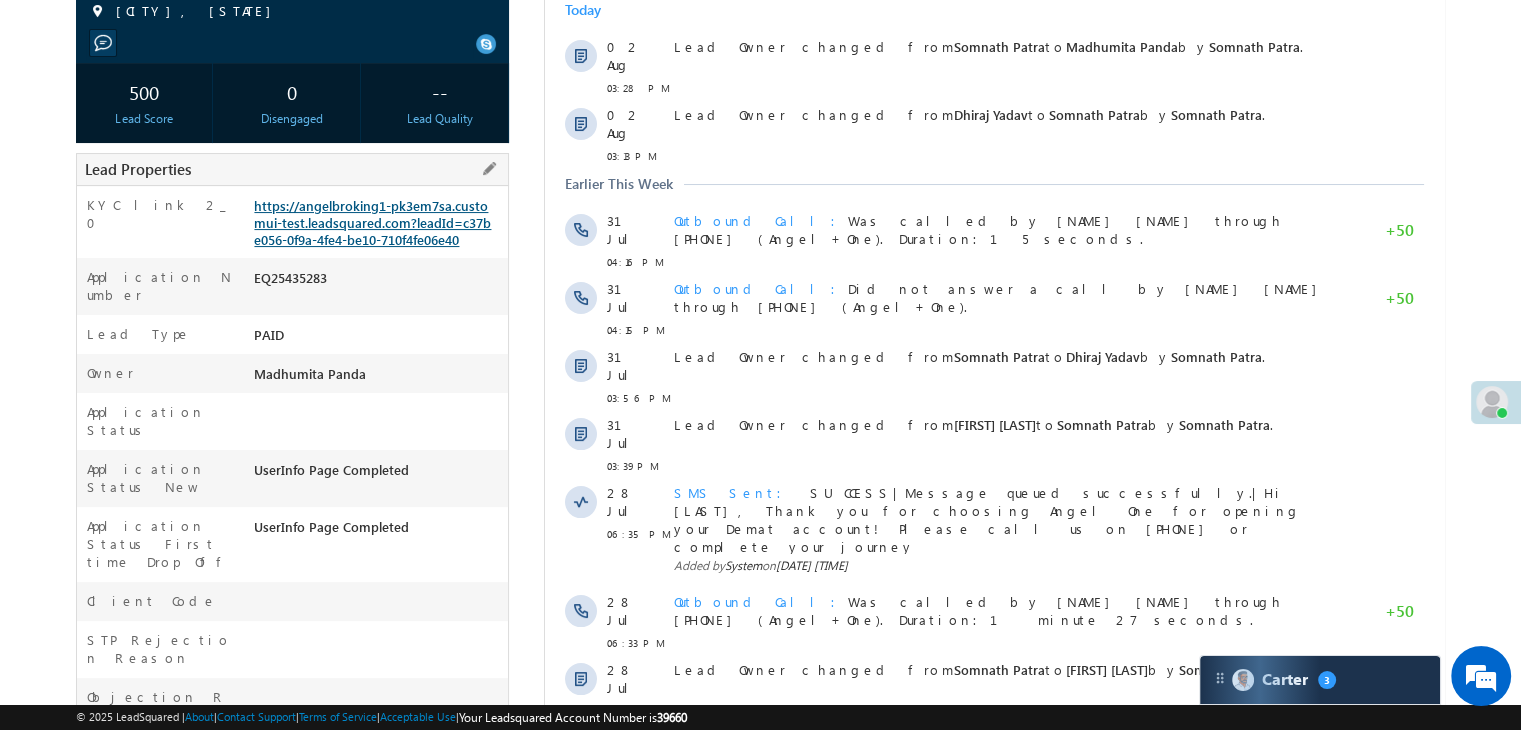 click on "https://angelbroking1-pk3em7sa.customui-test.leadsquared.com?leadId=c37be056-0f9a-4fe4-be10-710f4fe06e40" at bounding box center (372, 222) 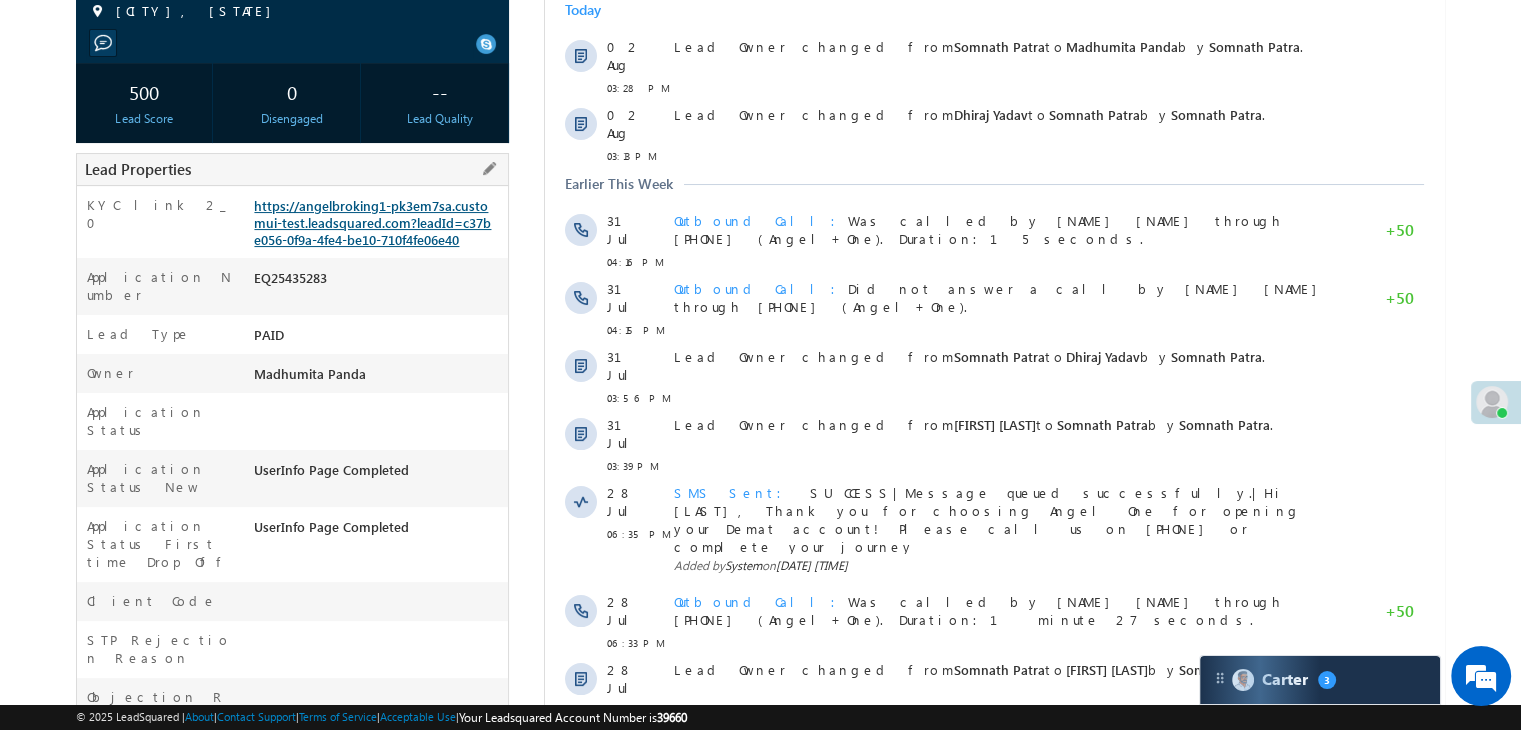 scroll, scrollTop: 100, scrollLeft: 0, axis: vertical 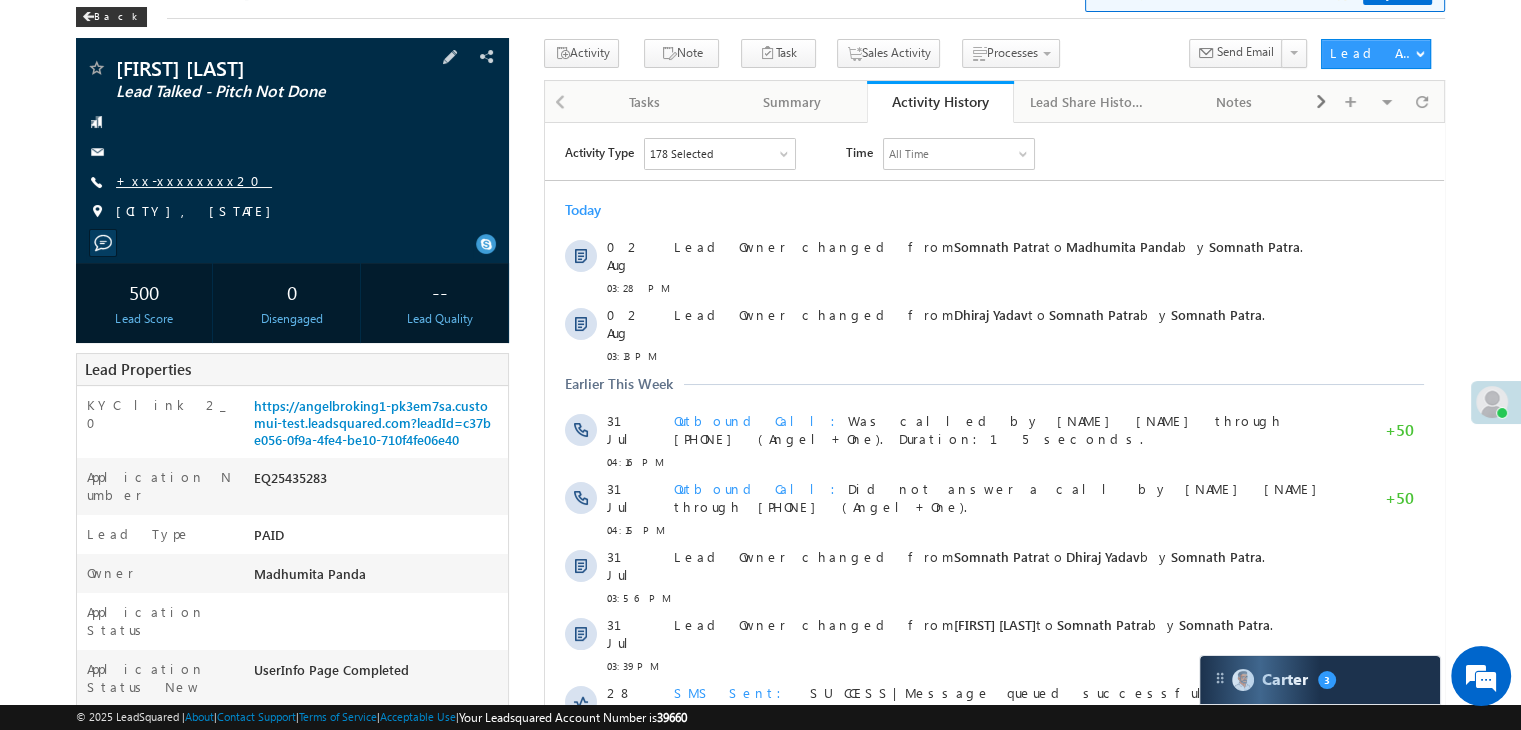 click on "+xx-xxxxxxxx20" at bounding box center [194, 180] 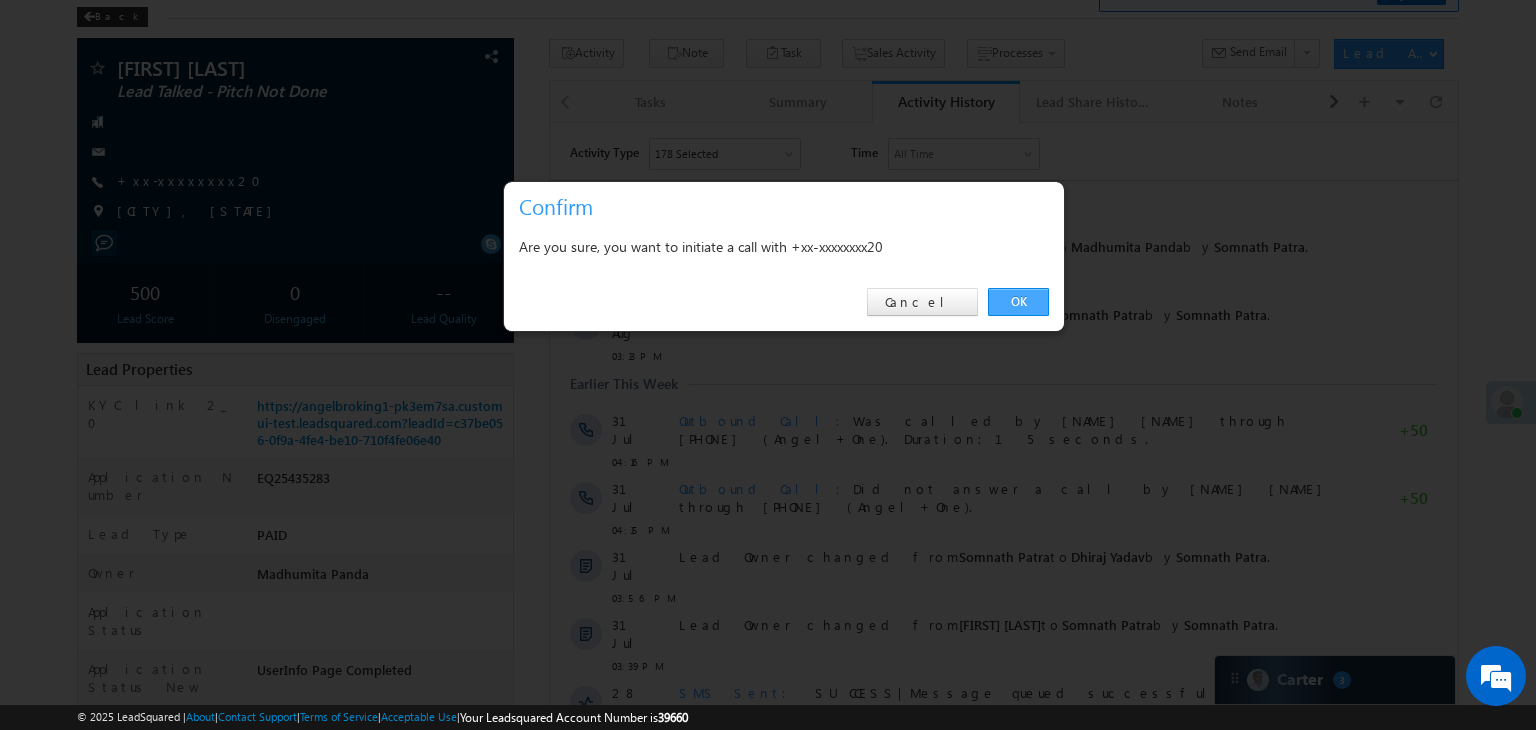 drag, startPoint x: 1025, startPoint y: 301, endPoint x: 412, endPoint y: 96, distance: 646.3699 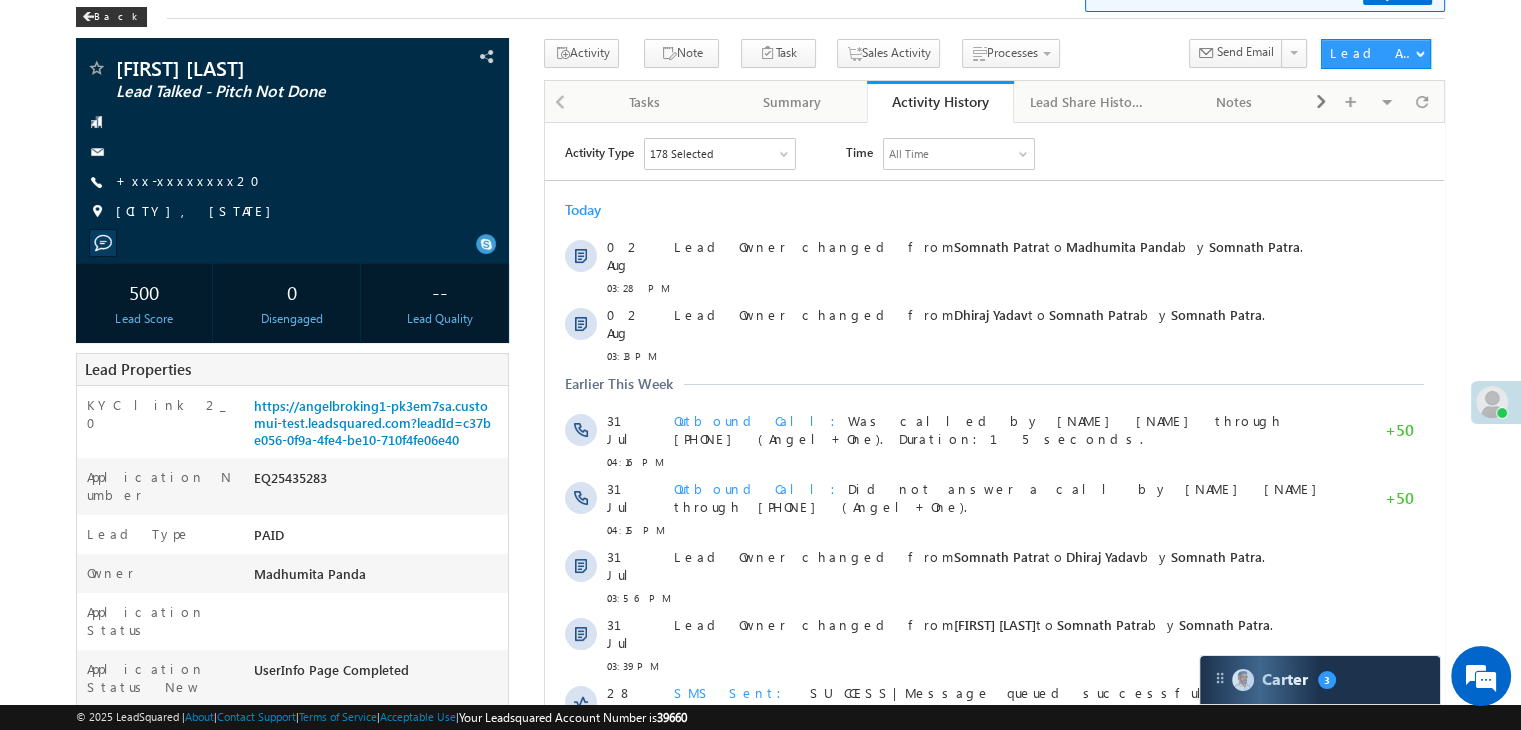 scroll, scrollTop: 0, scrollLeft: 0, axis: both 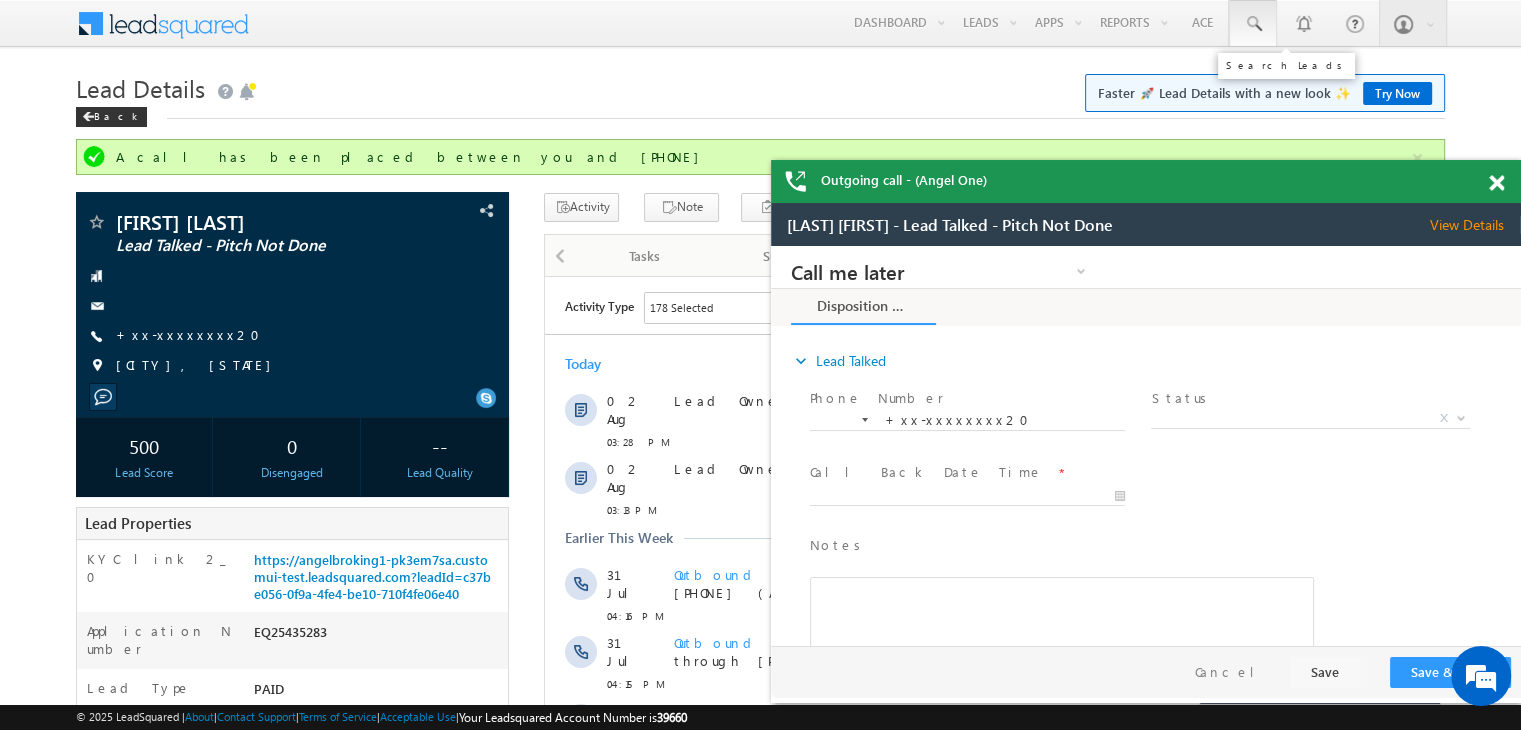 click at bounding box center [1253, 24] 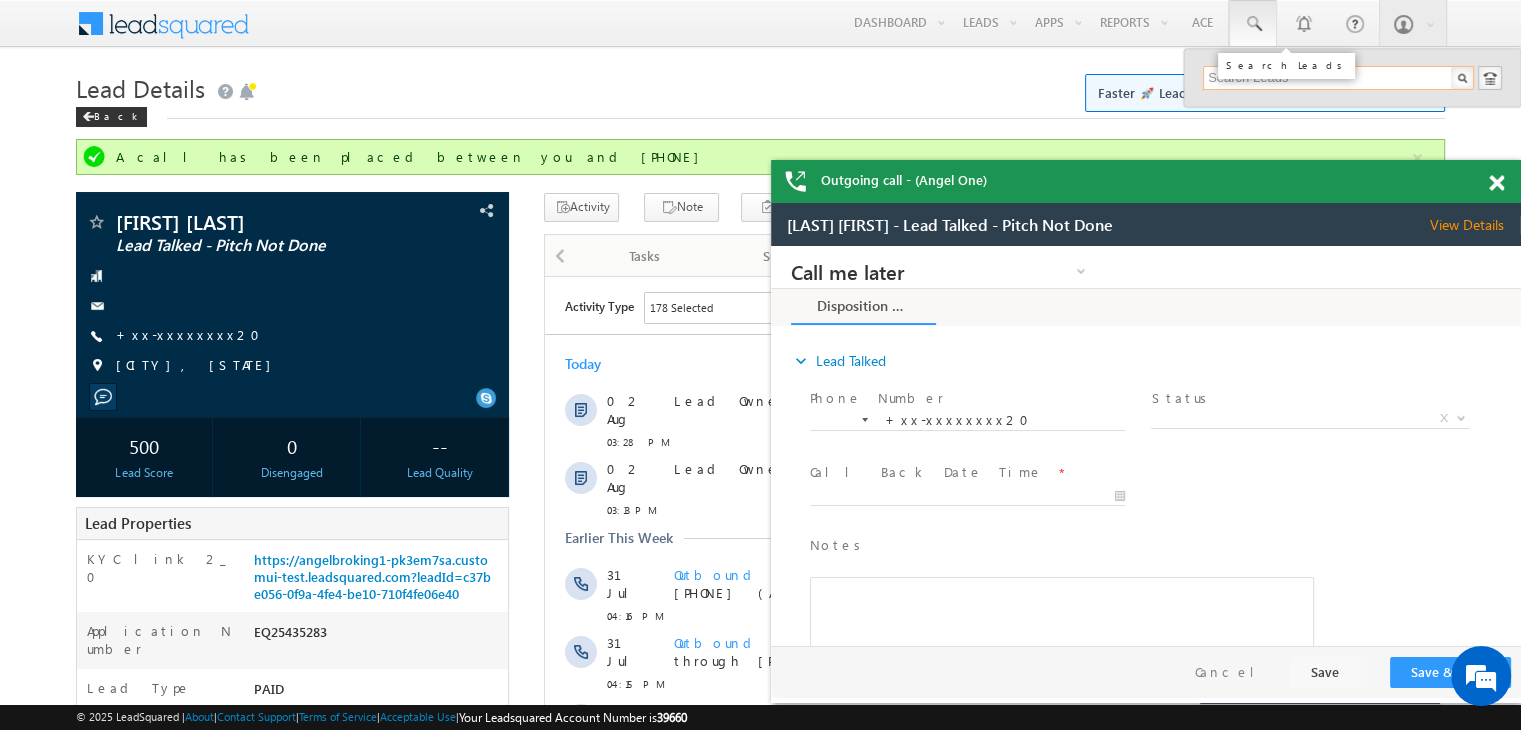 paste on "EQ25960835" 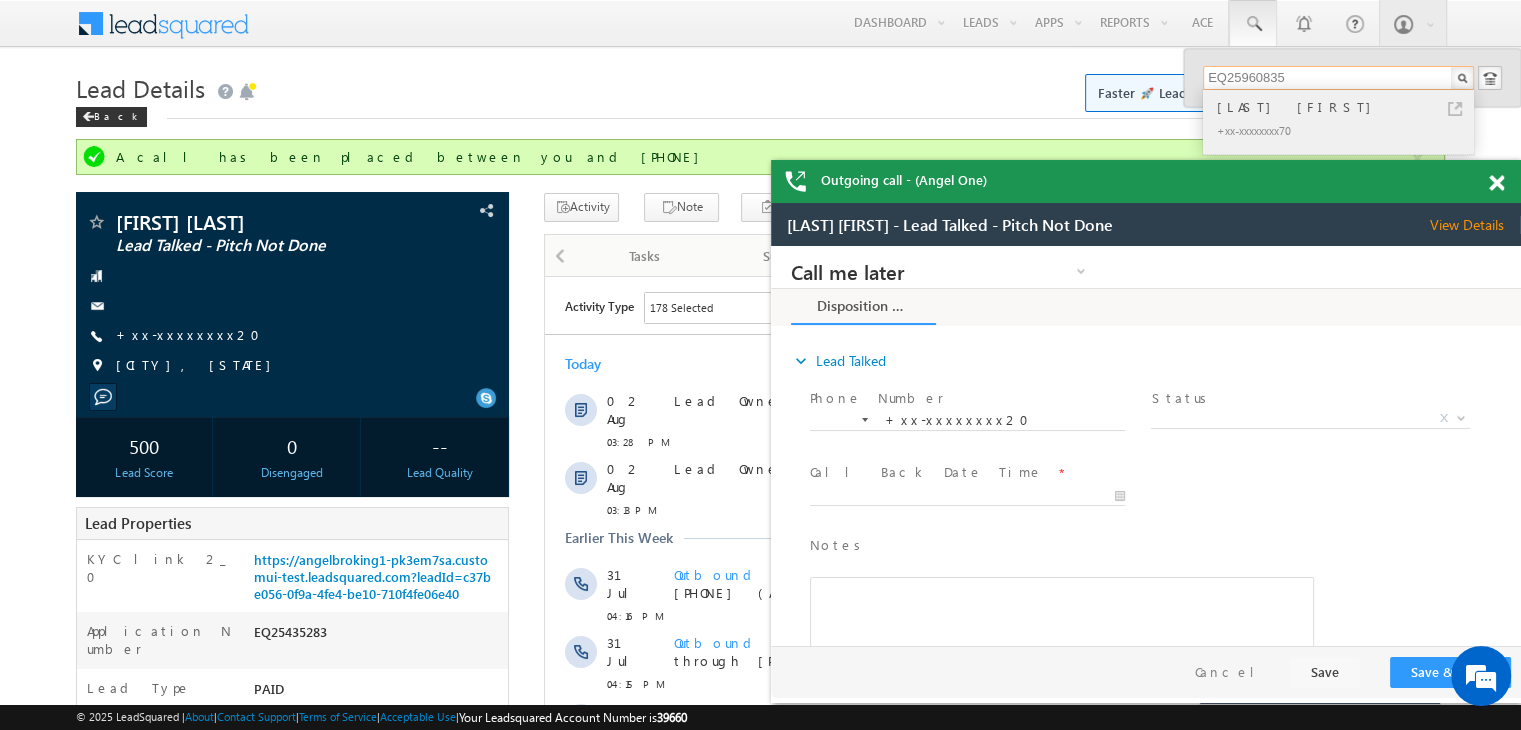 type on "EQ25960835" 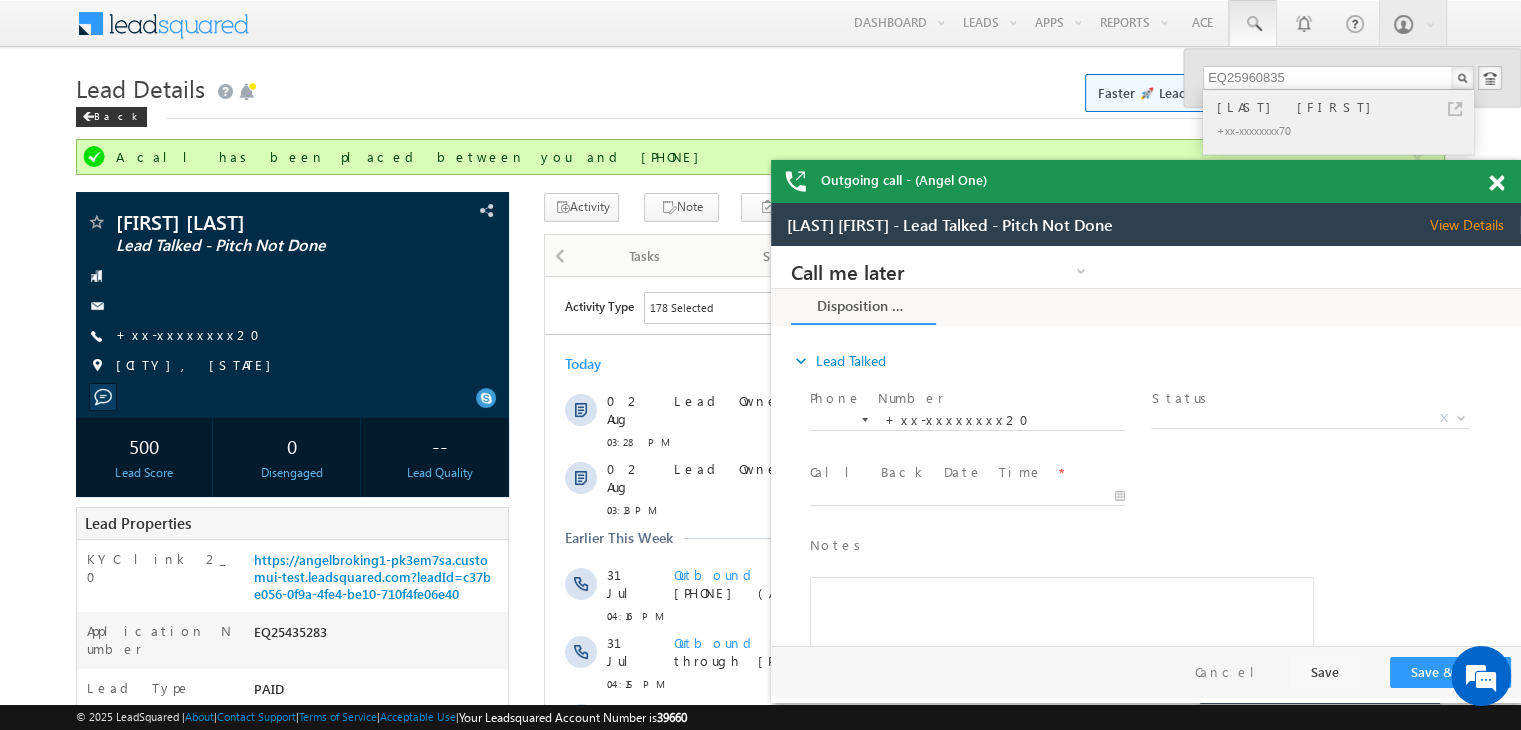 click on "SK ALAMIN" at bounding box center (1347, 107) 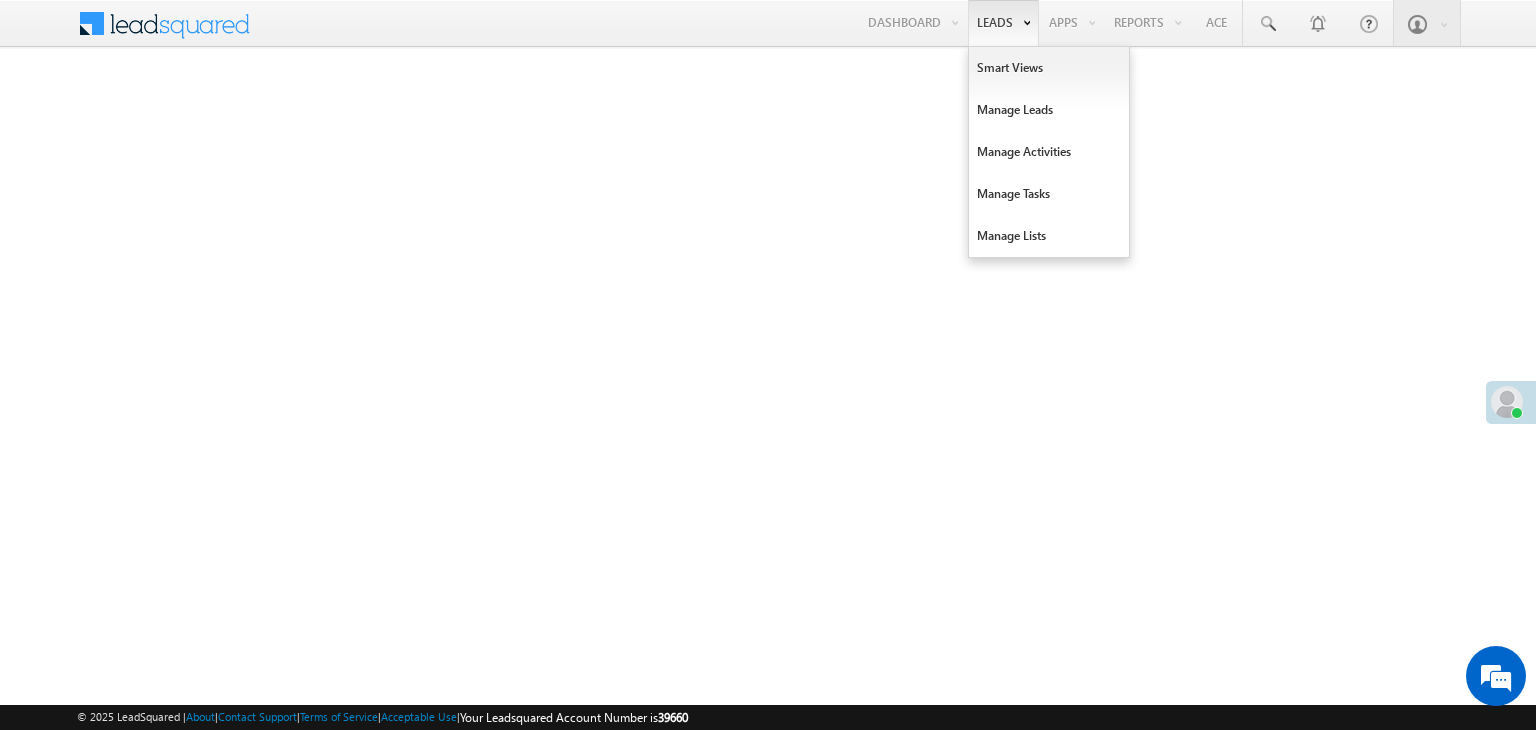 scroll, scrollTop: 0, scrollLeft: 0, axis: both 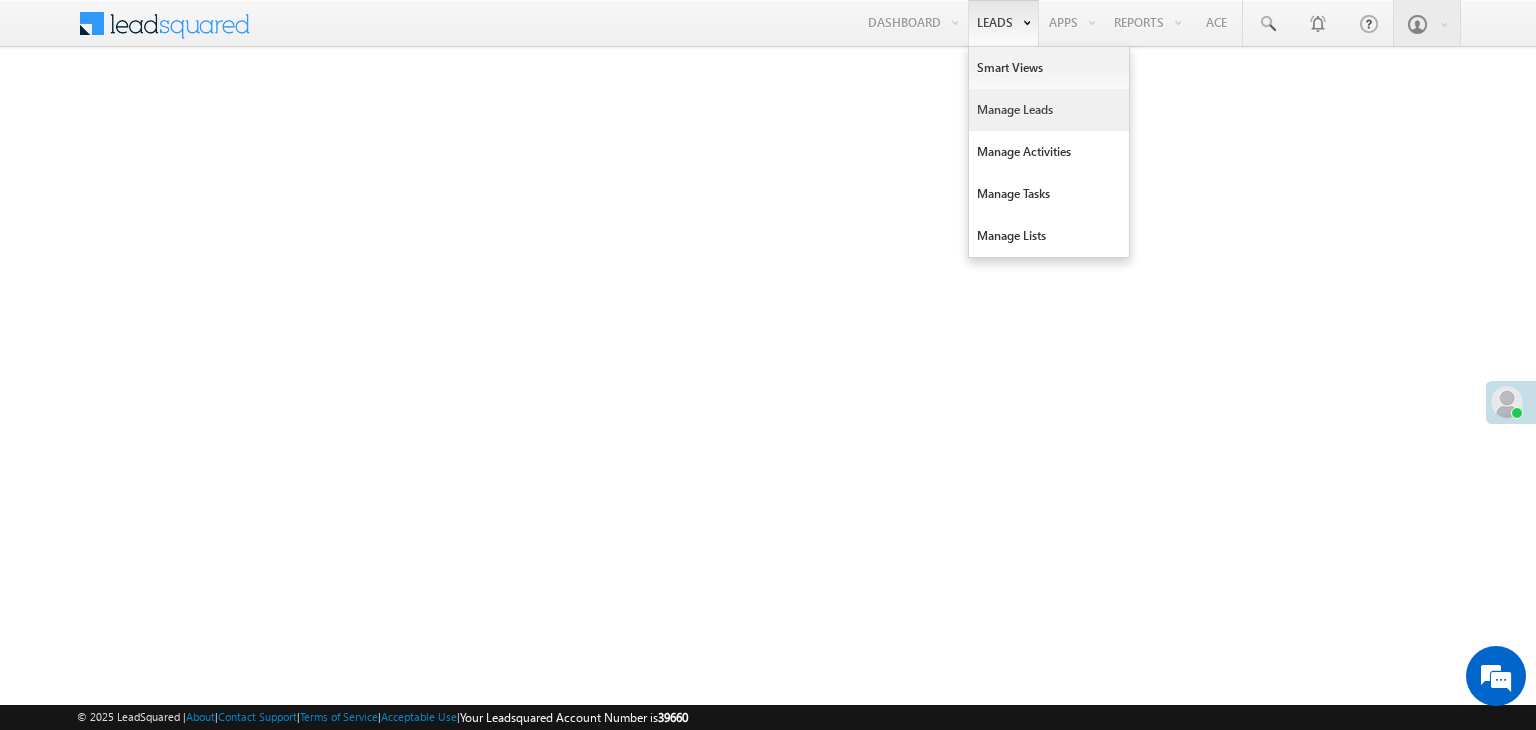 click on "Manage Leads" at bounding box center (1049, 110) 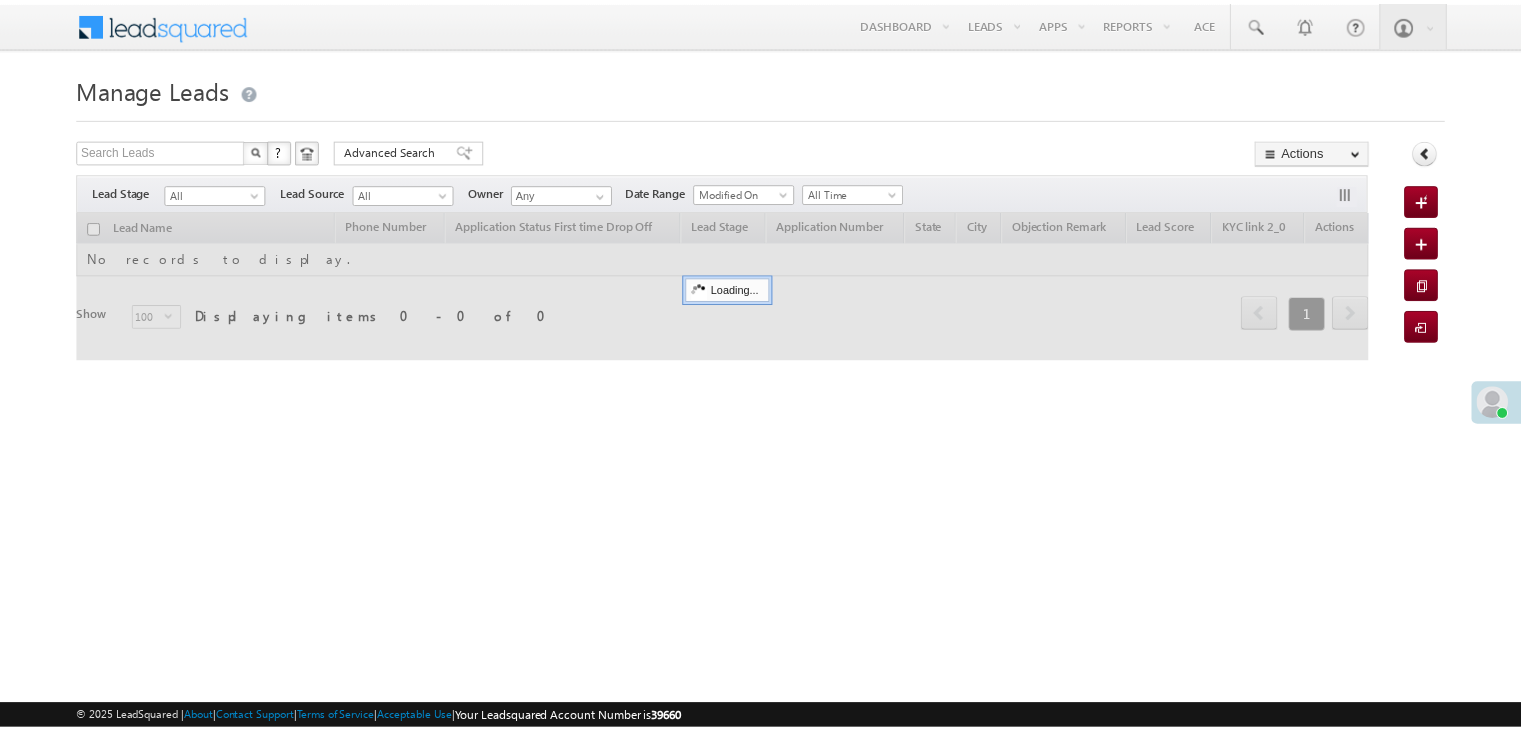 scroll, scrollTop: 0, scrollLeft: 0, axis: both 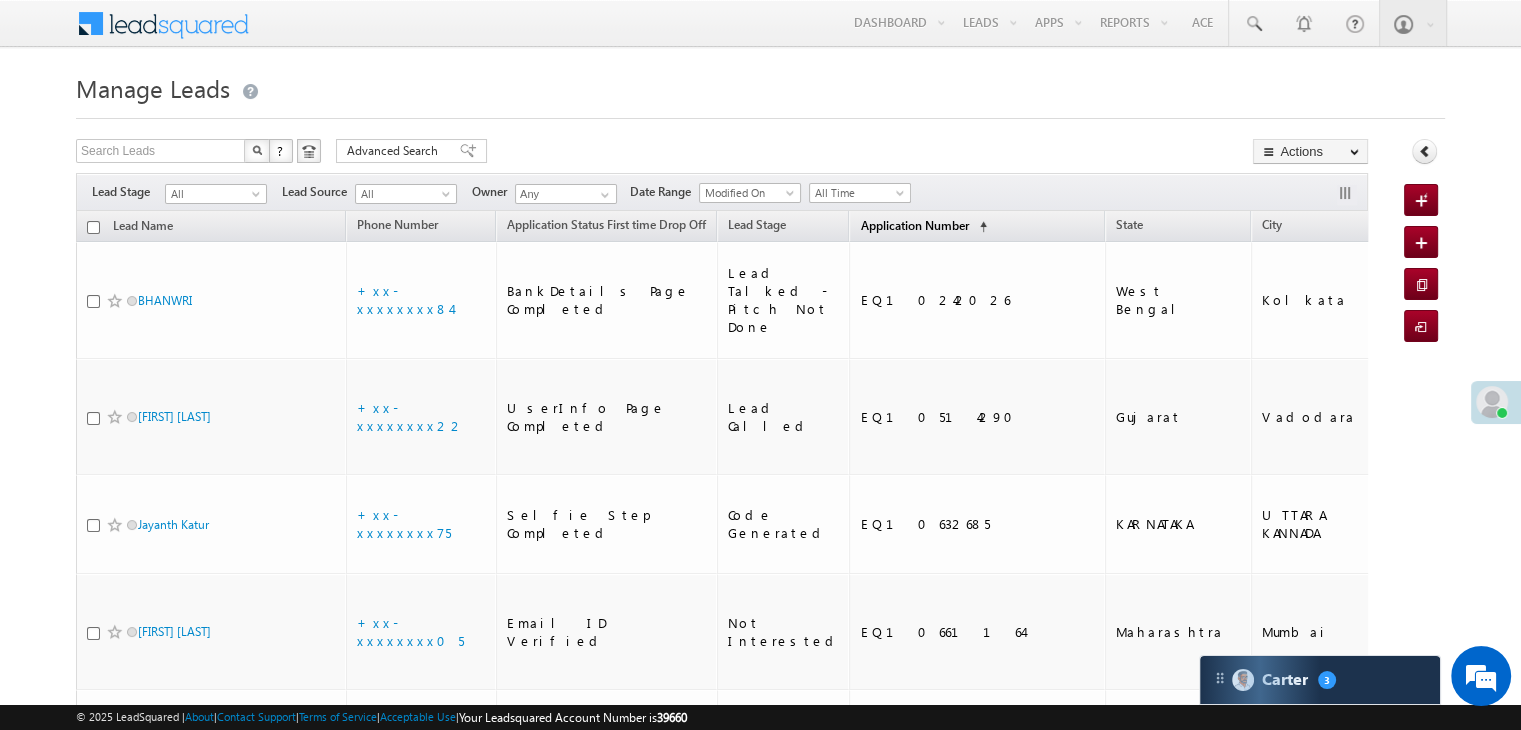 click on "Application Number" at bounding box center (914, 225) 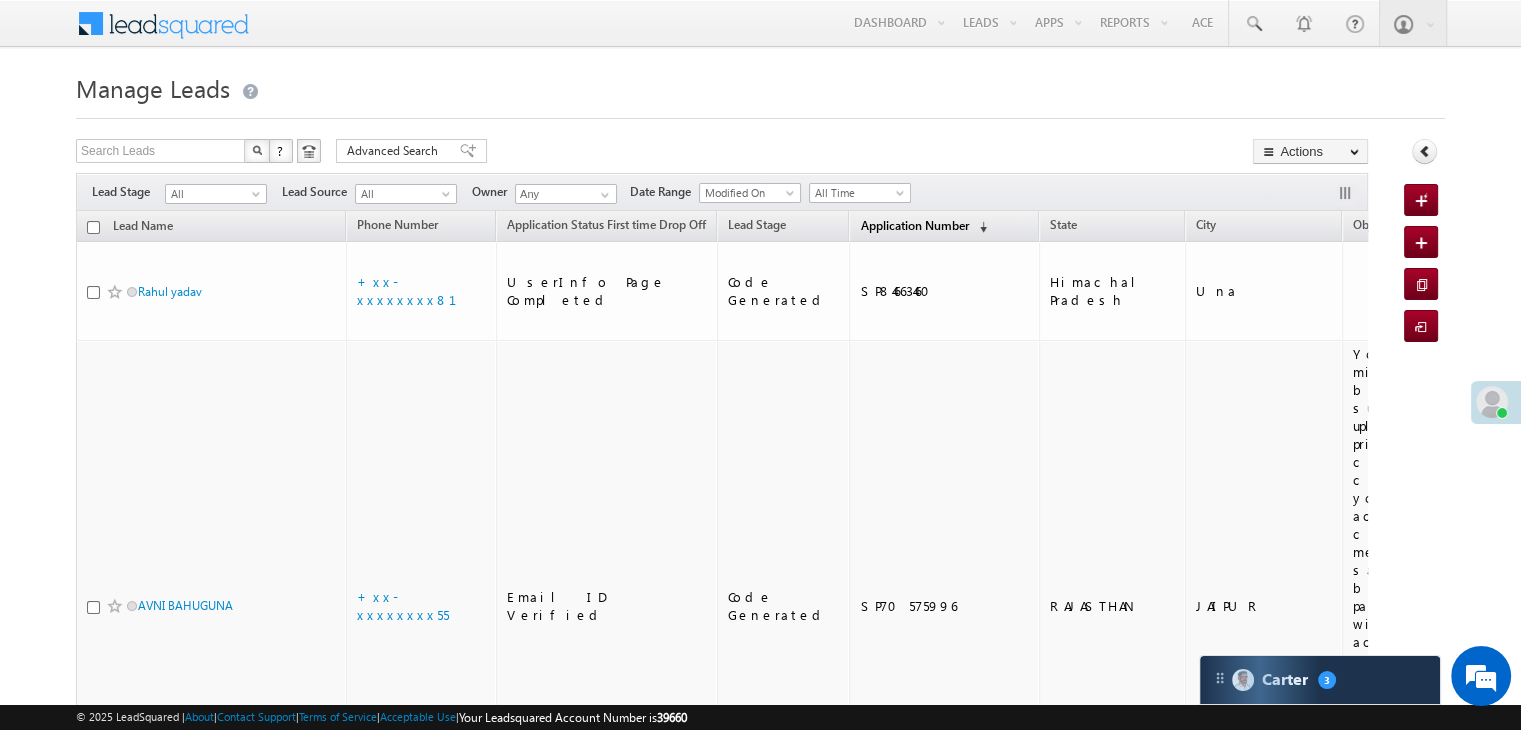 click on "Application Number
(sorted descending)" at bounding box center (923, 227) 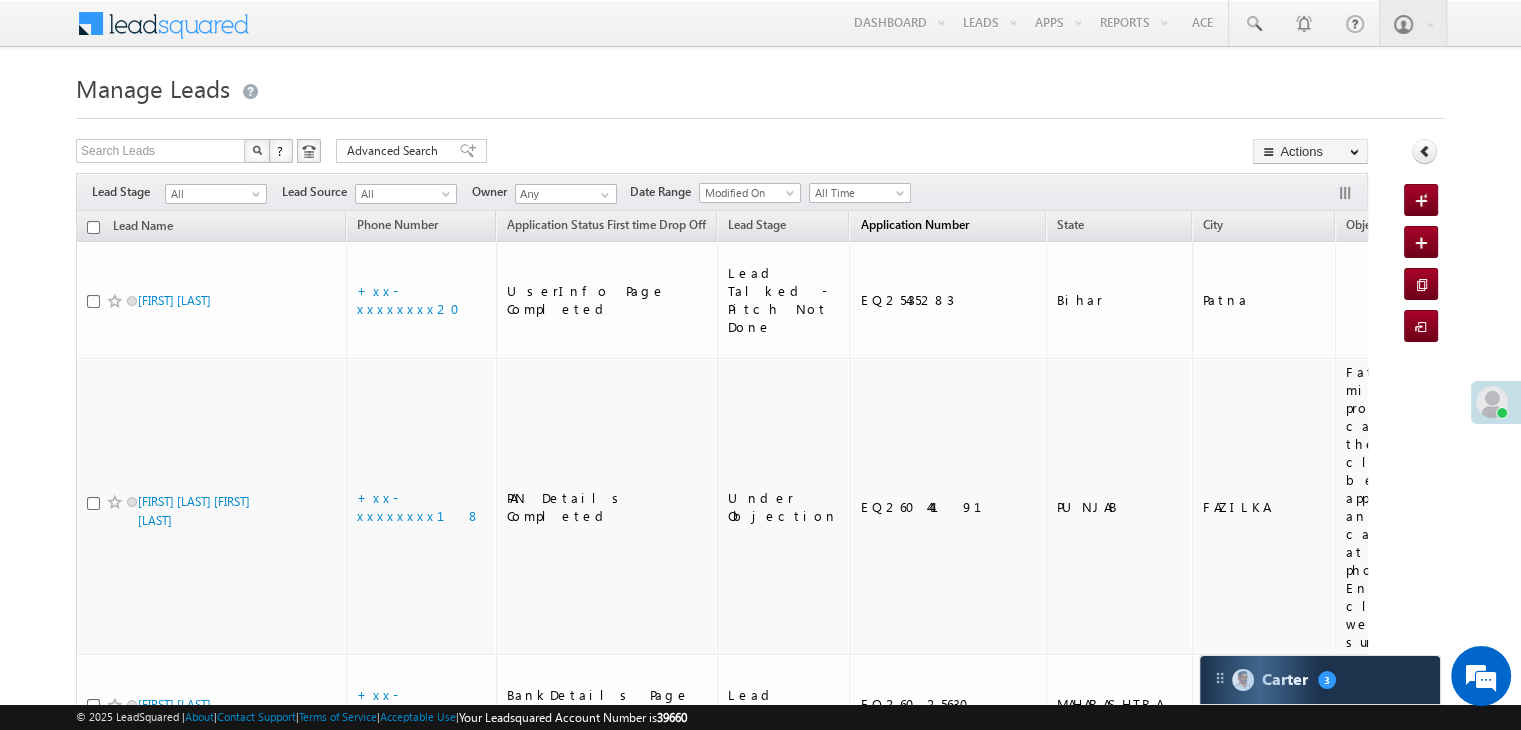 scroll, scrollTop: 0, scrollLeft: 0, axis: both 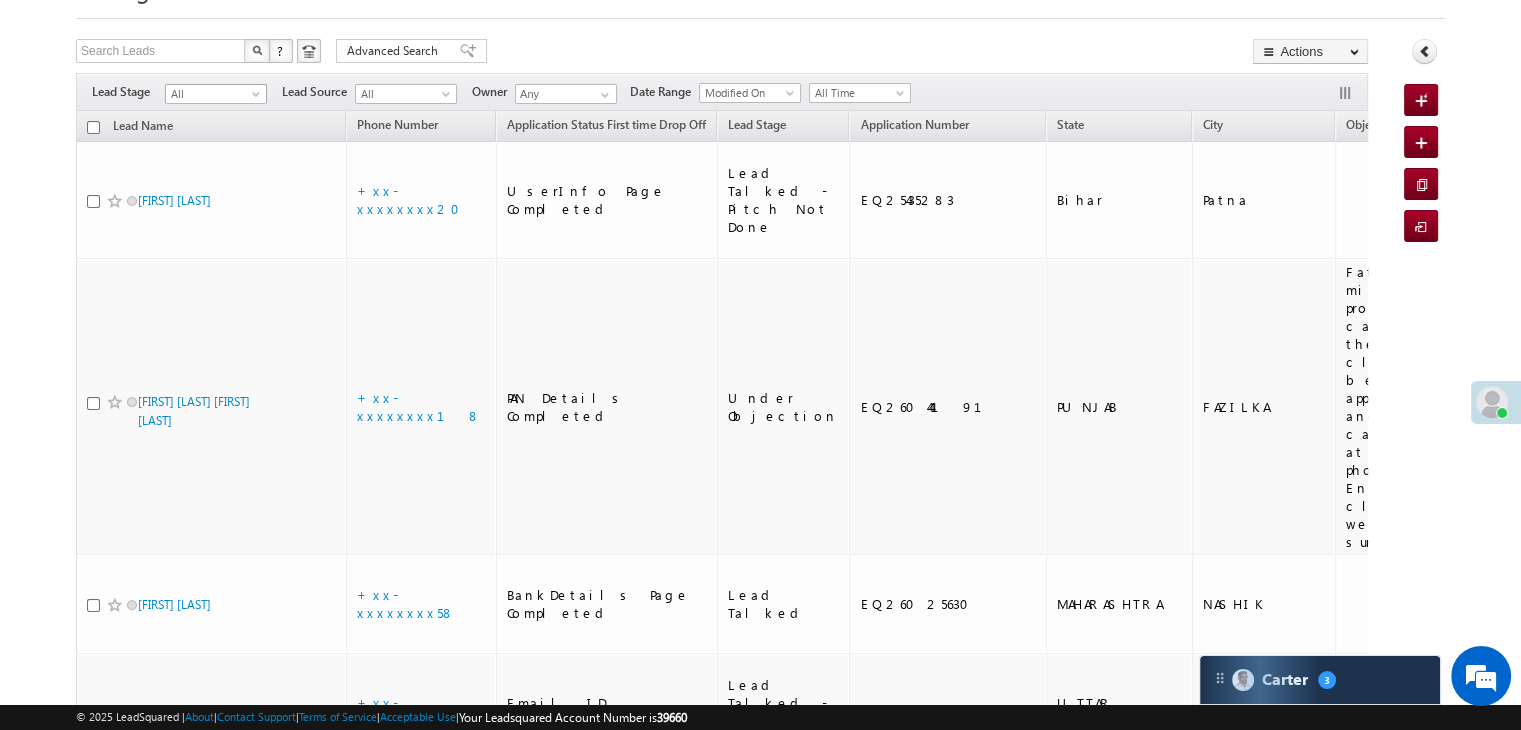 click at bounding box center [258, 98] 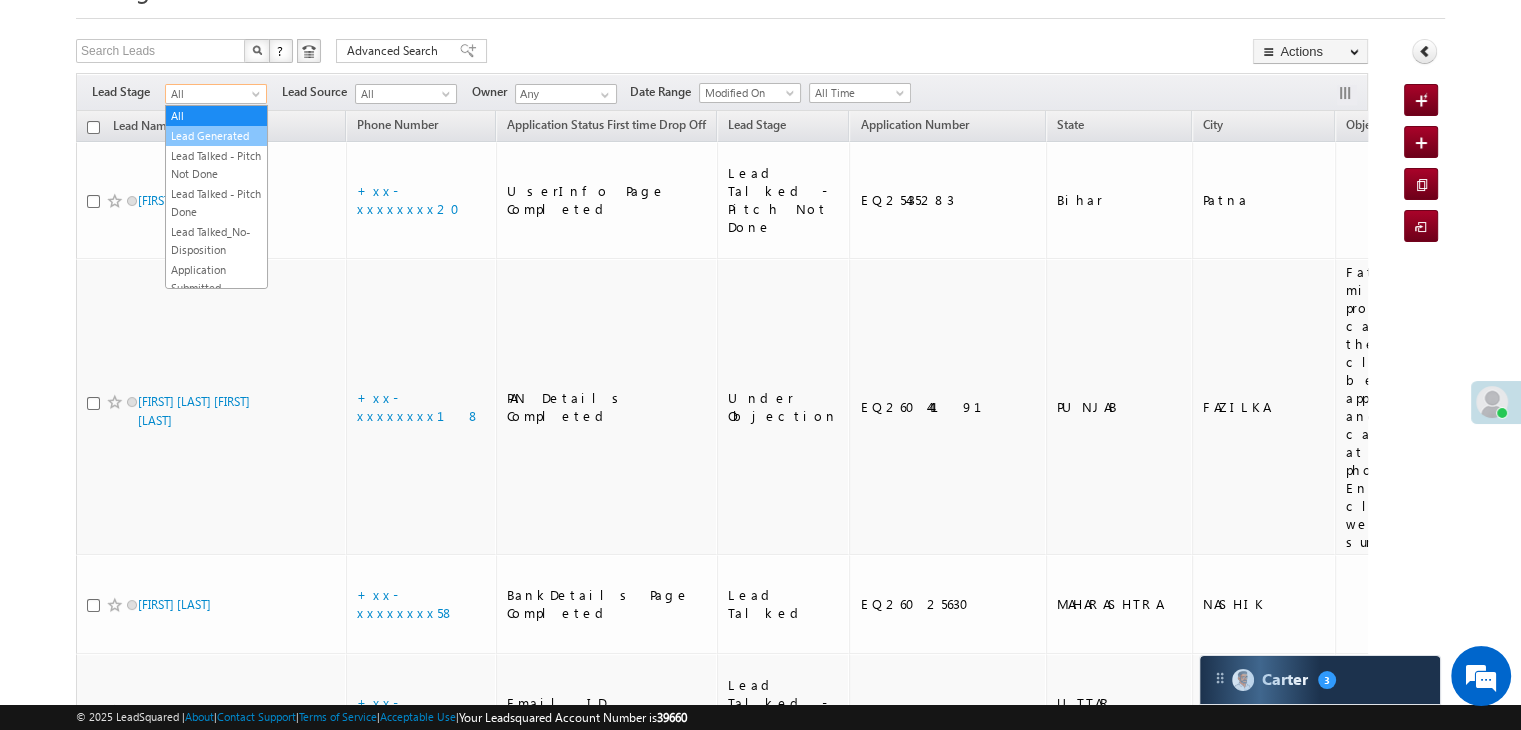 click on "Lead Generated" at bounding box center [216, 136] 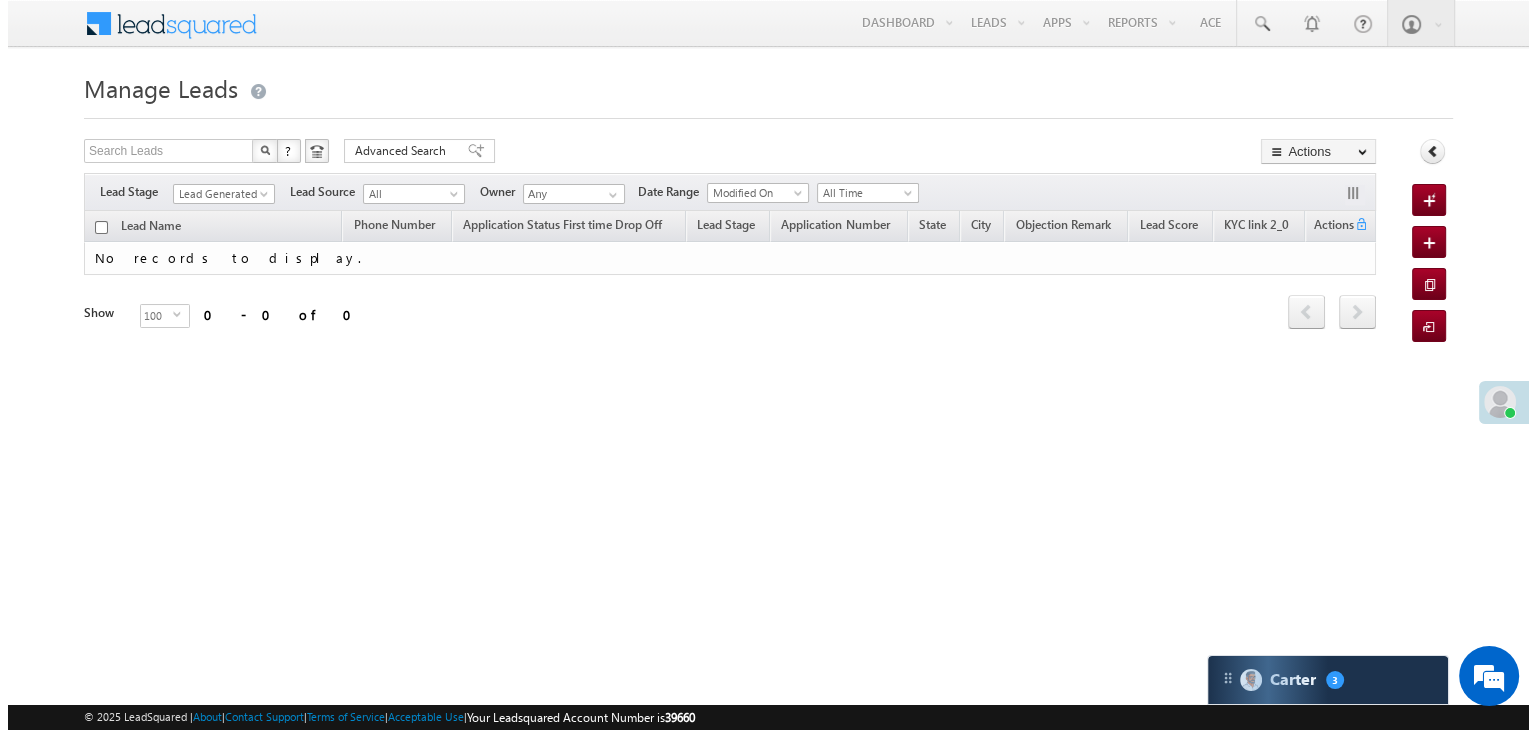 scroll, scrollTop: 0, scrollLeft: 0, axis: both 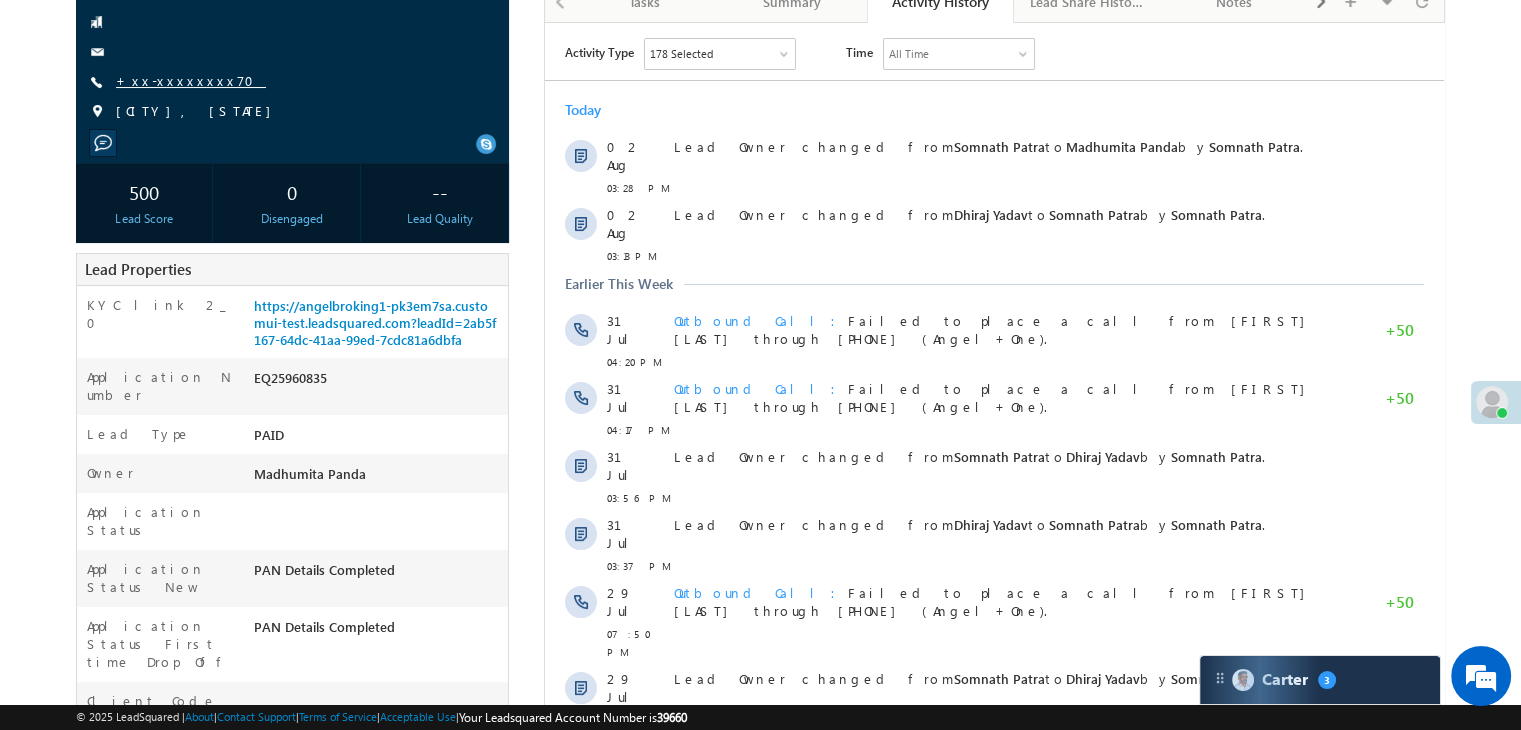 click on "+xx-xxxxxxxx70" at bounding box center [191, 80] 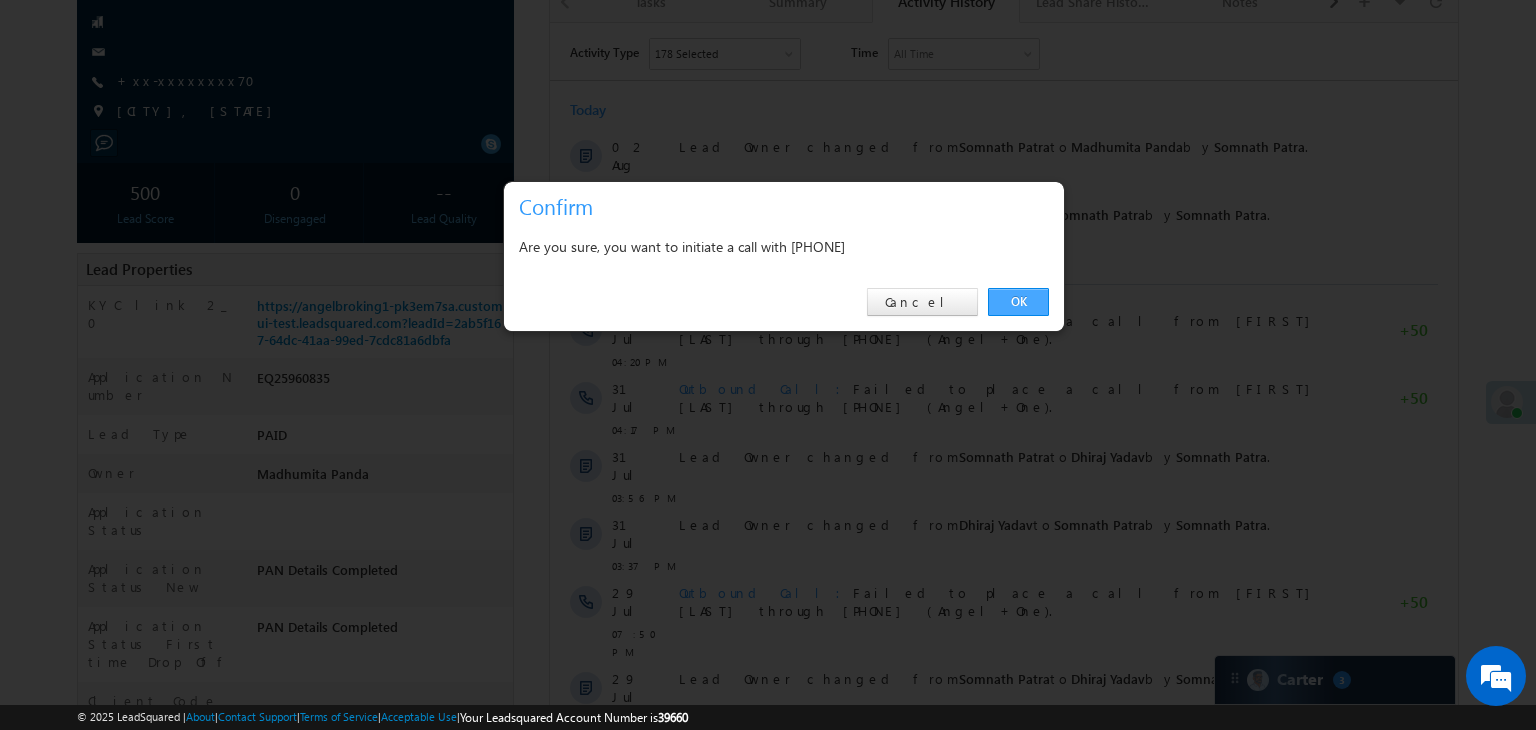 click on "OK" at bounding box center [1018, 302] 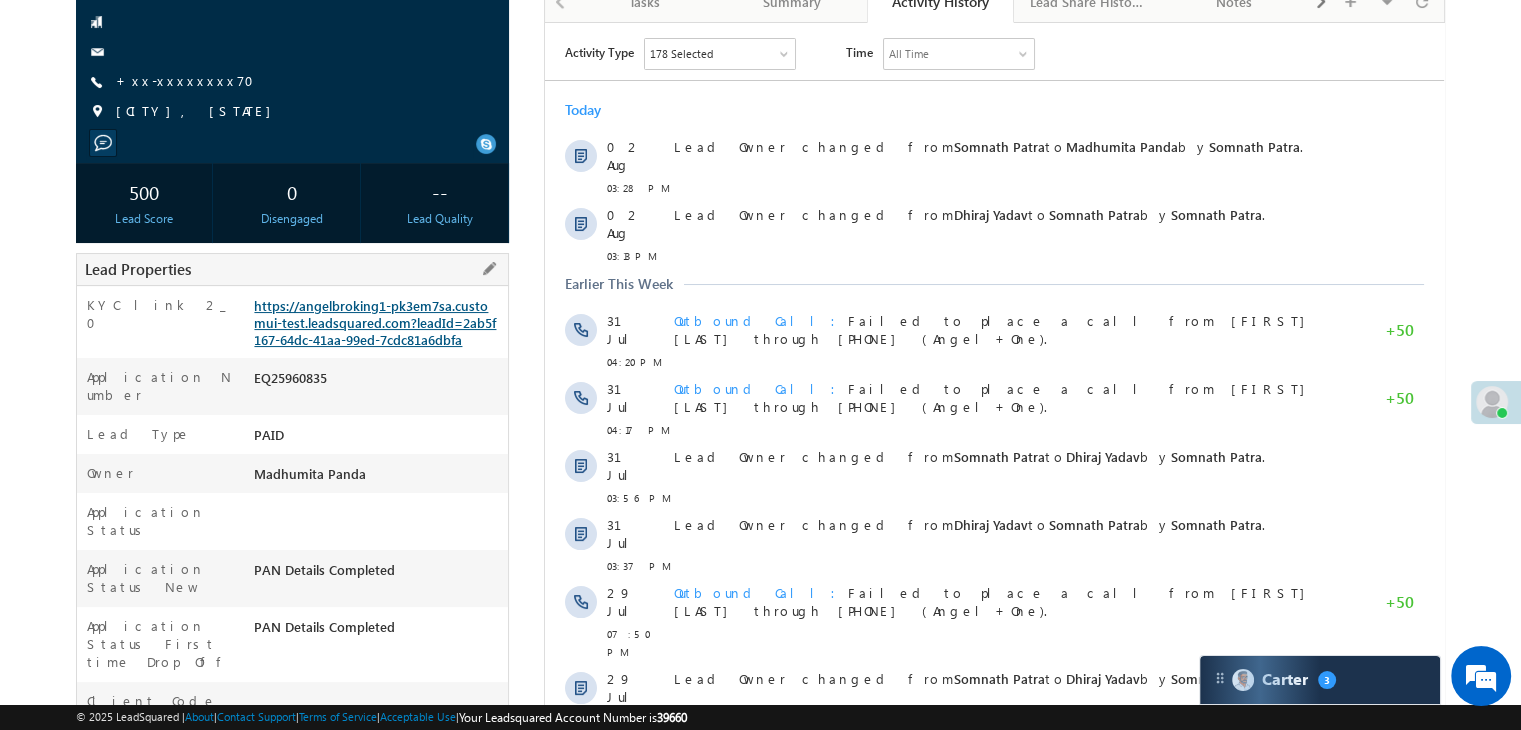 click on "https://angelbroking1-pk3em7sa.customui-test.leadsquared.com?leadId=2ab5f167-64dc-41aa-99ed-7cdc81a6dbfa" at bounding box center (375, 322) 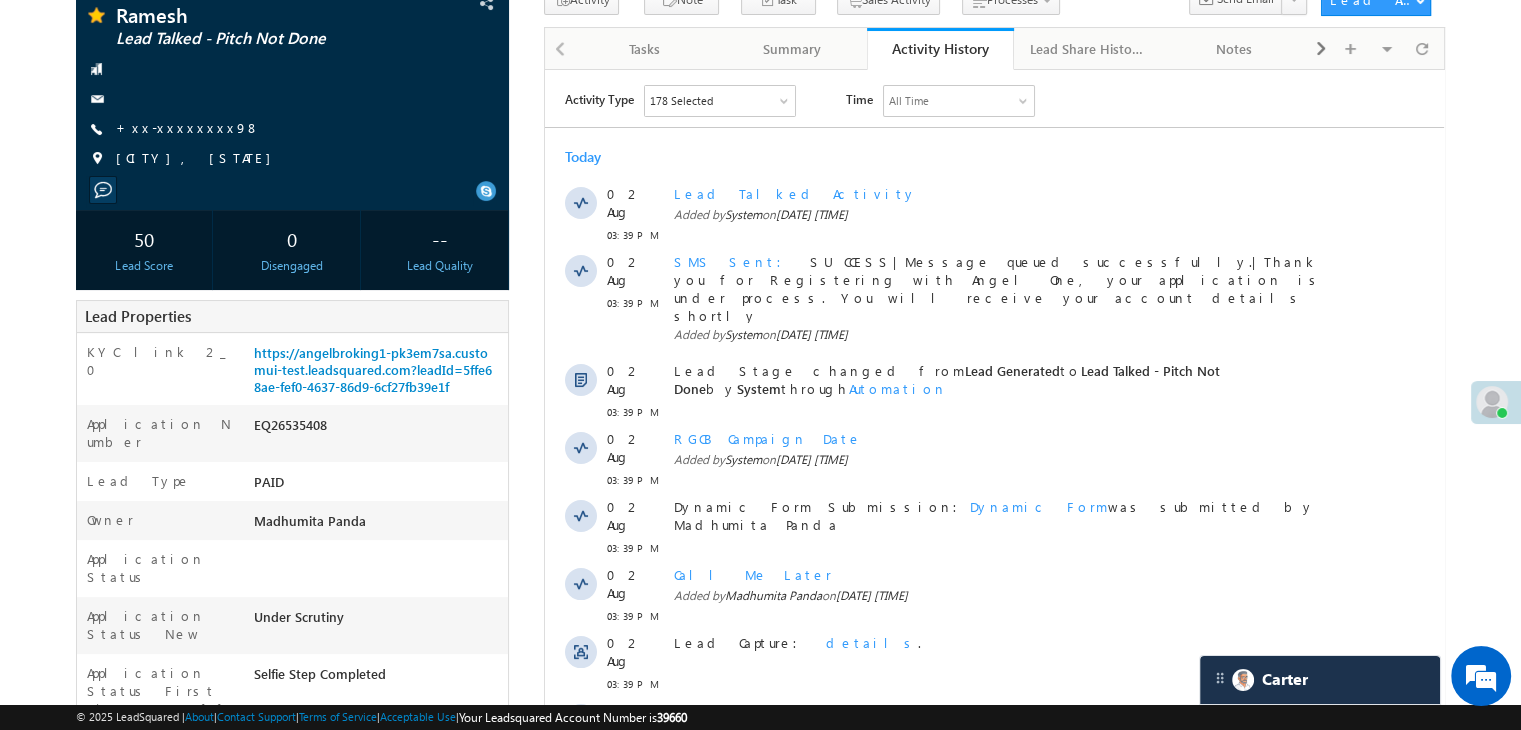 scroll, scrollTop: 0, scrollLeft: 0, axis: both 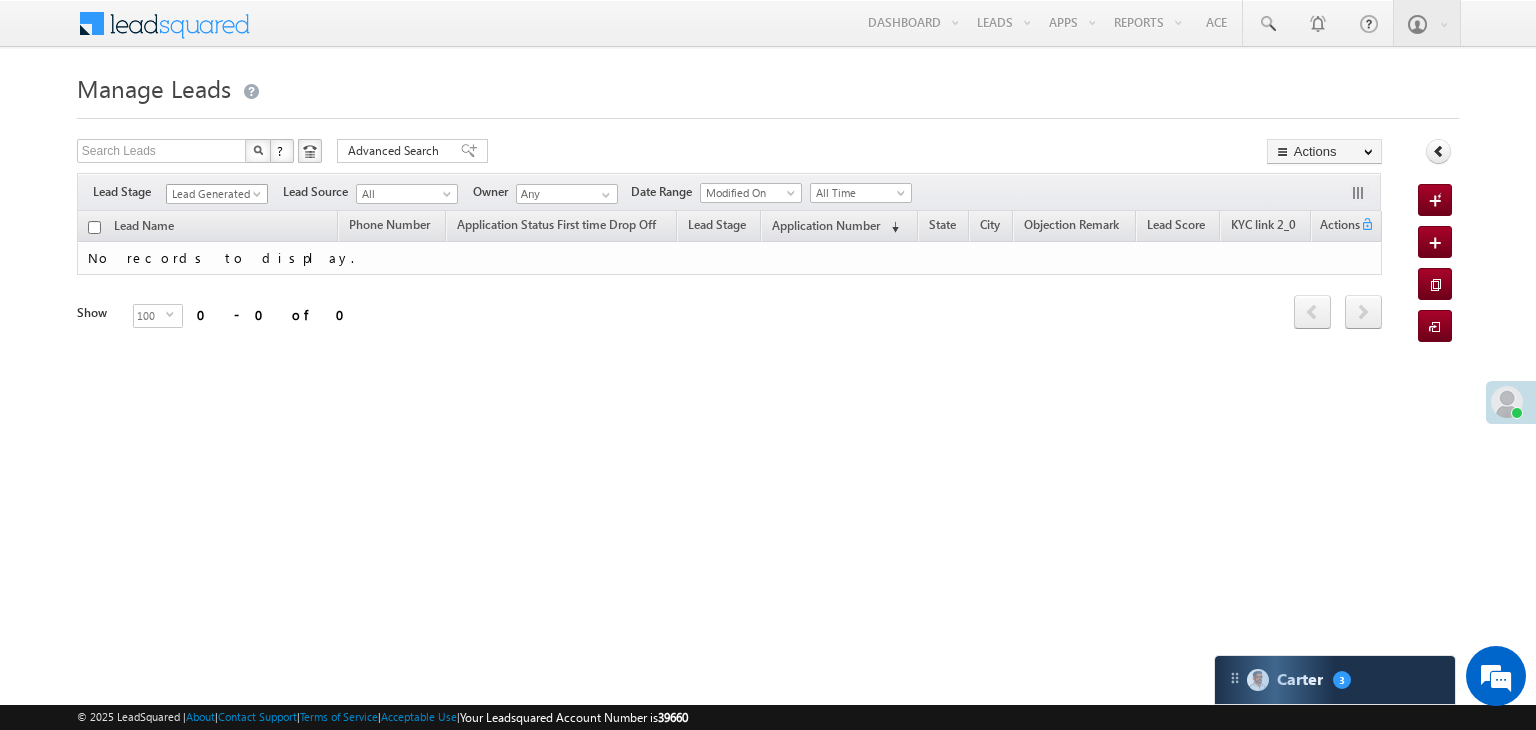 click on "Lead Generated" at bounding box center [214, 194] 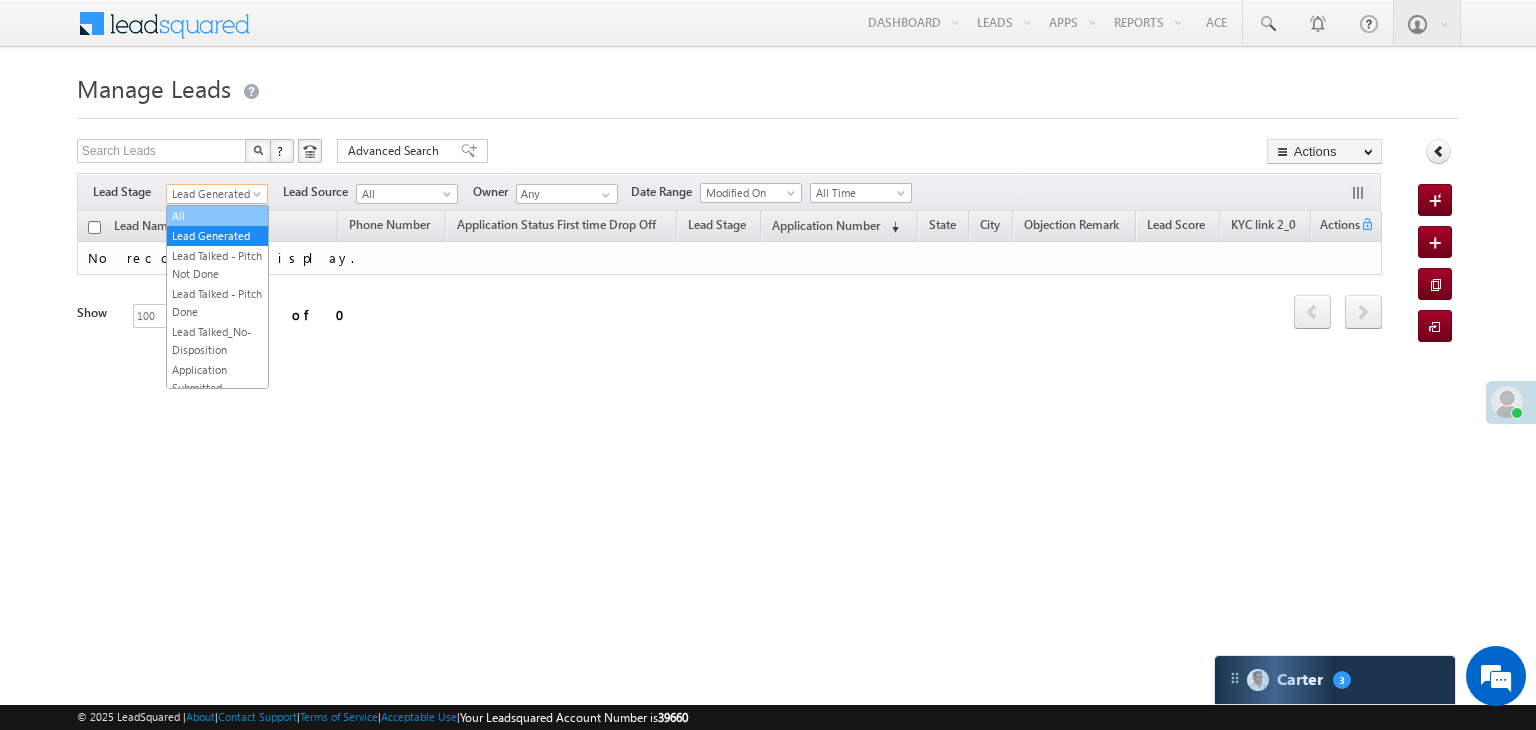 click on "All" at bounding box center (217, 216) 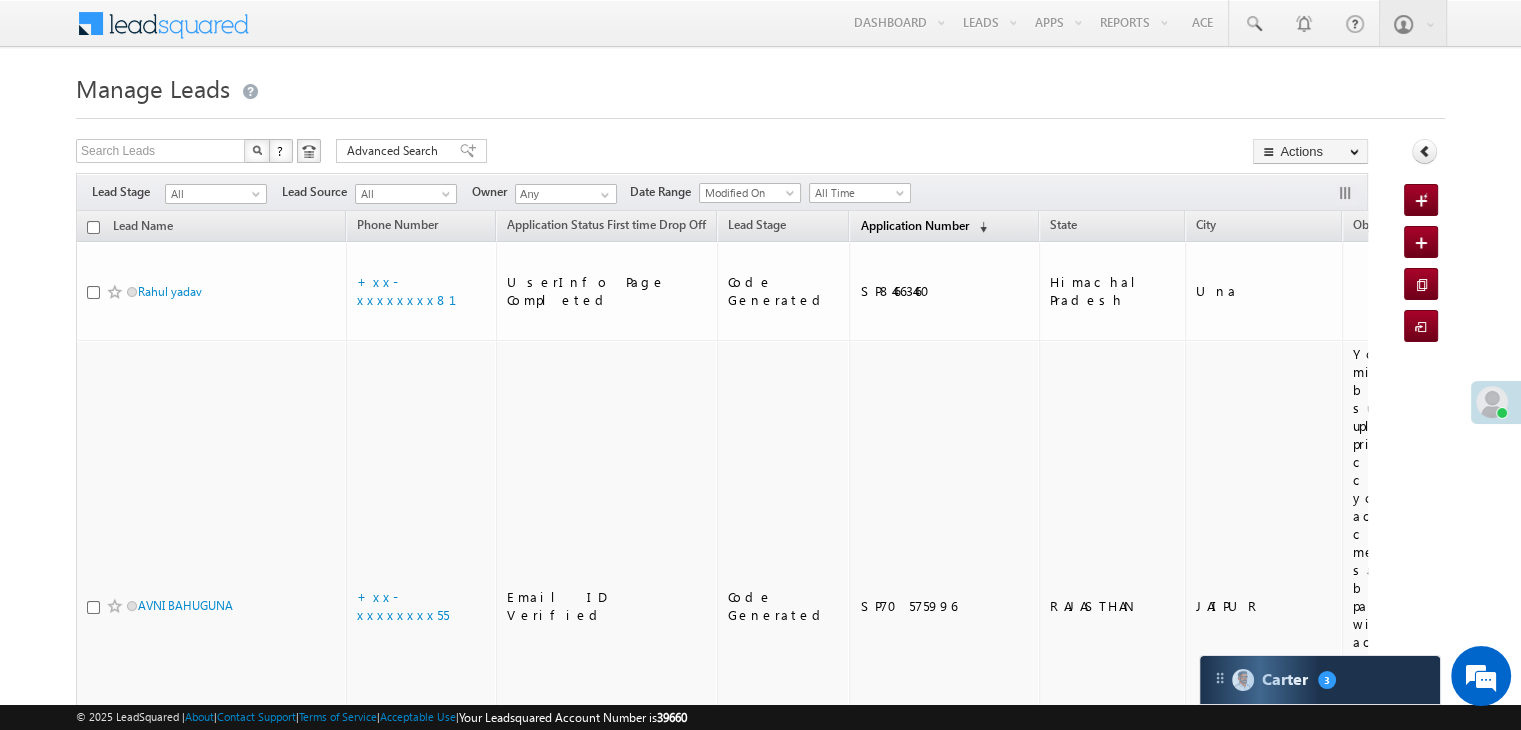 click on "Application Number" at bounding box center [914, 225] 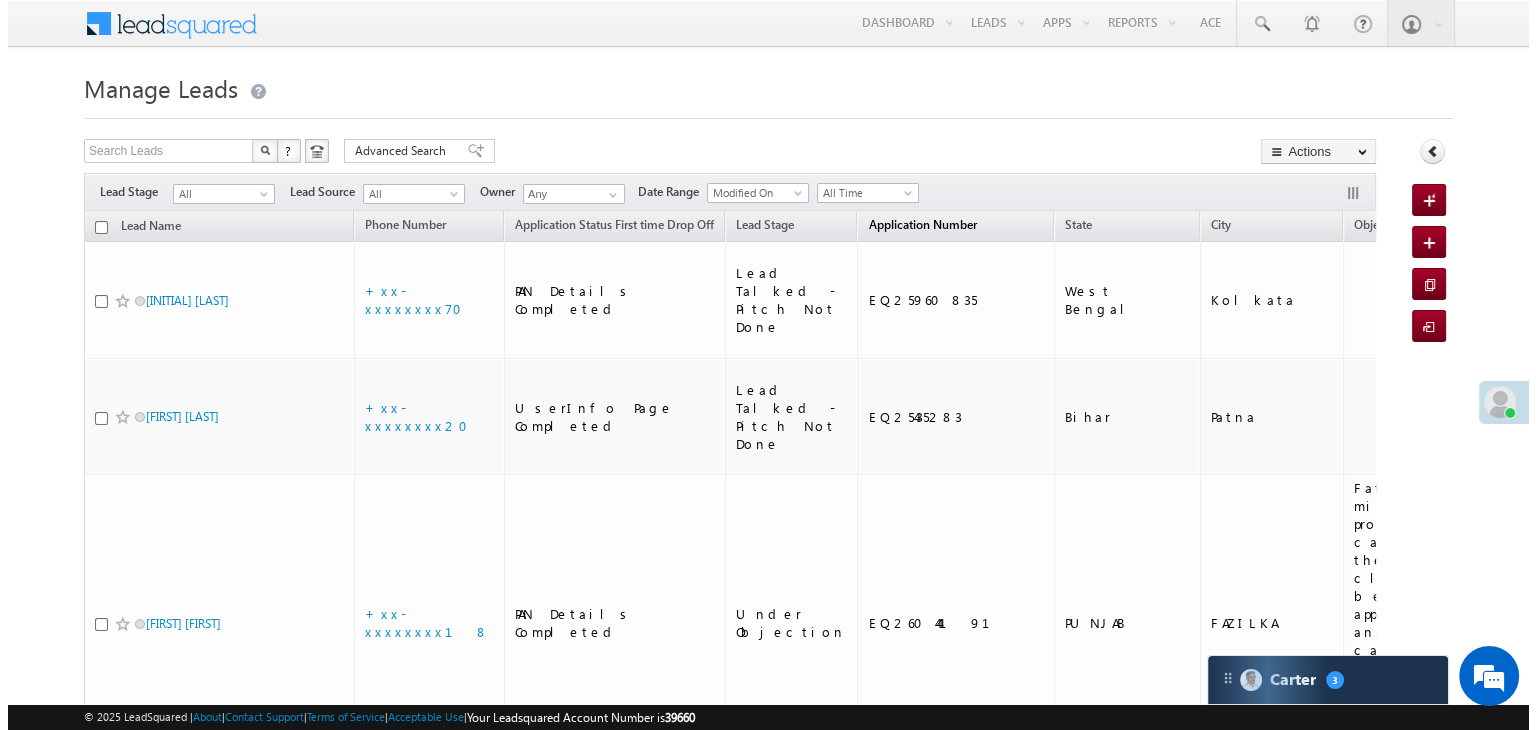 scroll, scrollTop: 0, scrollLeft: 0, axis: both 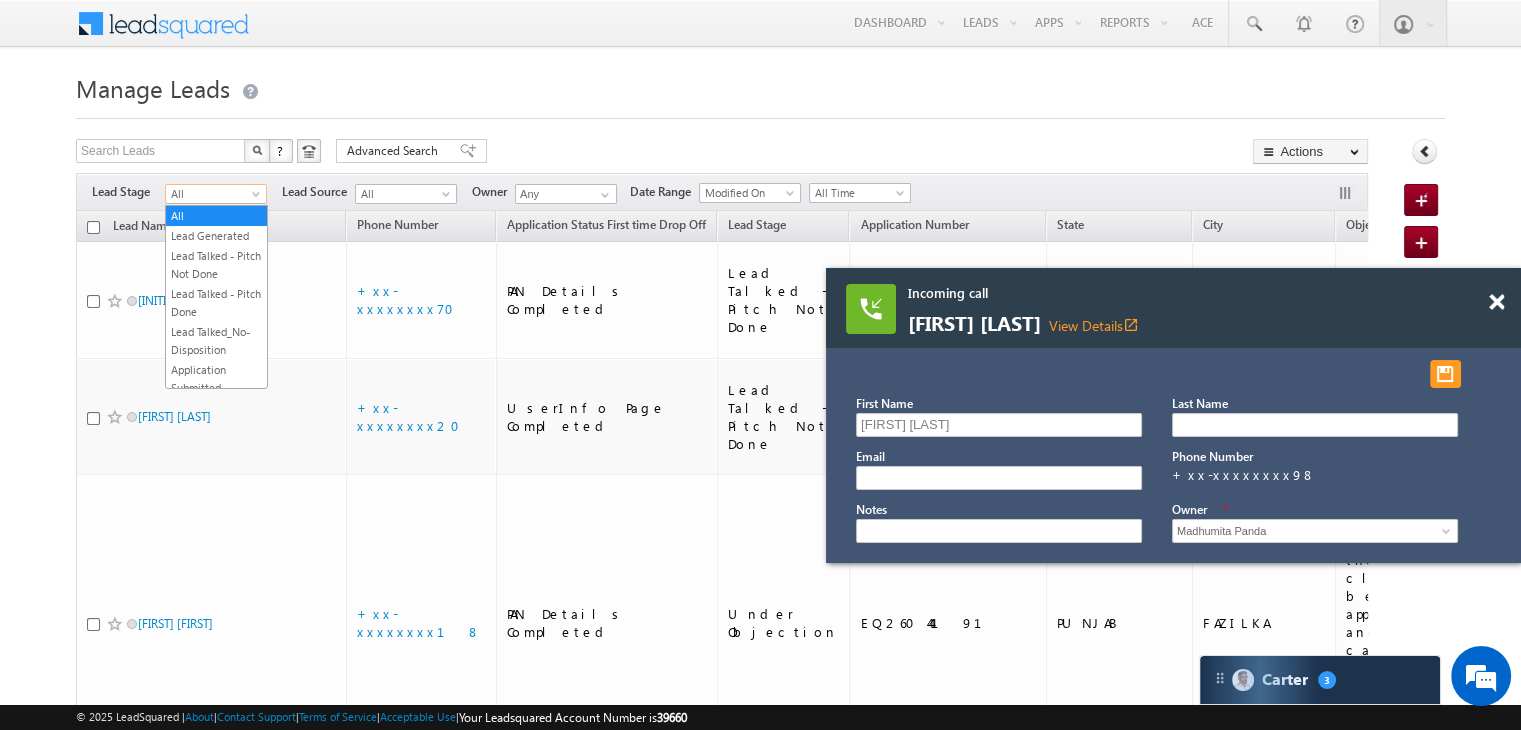click at bounding box center [258, 198] 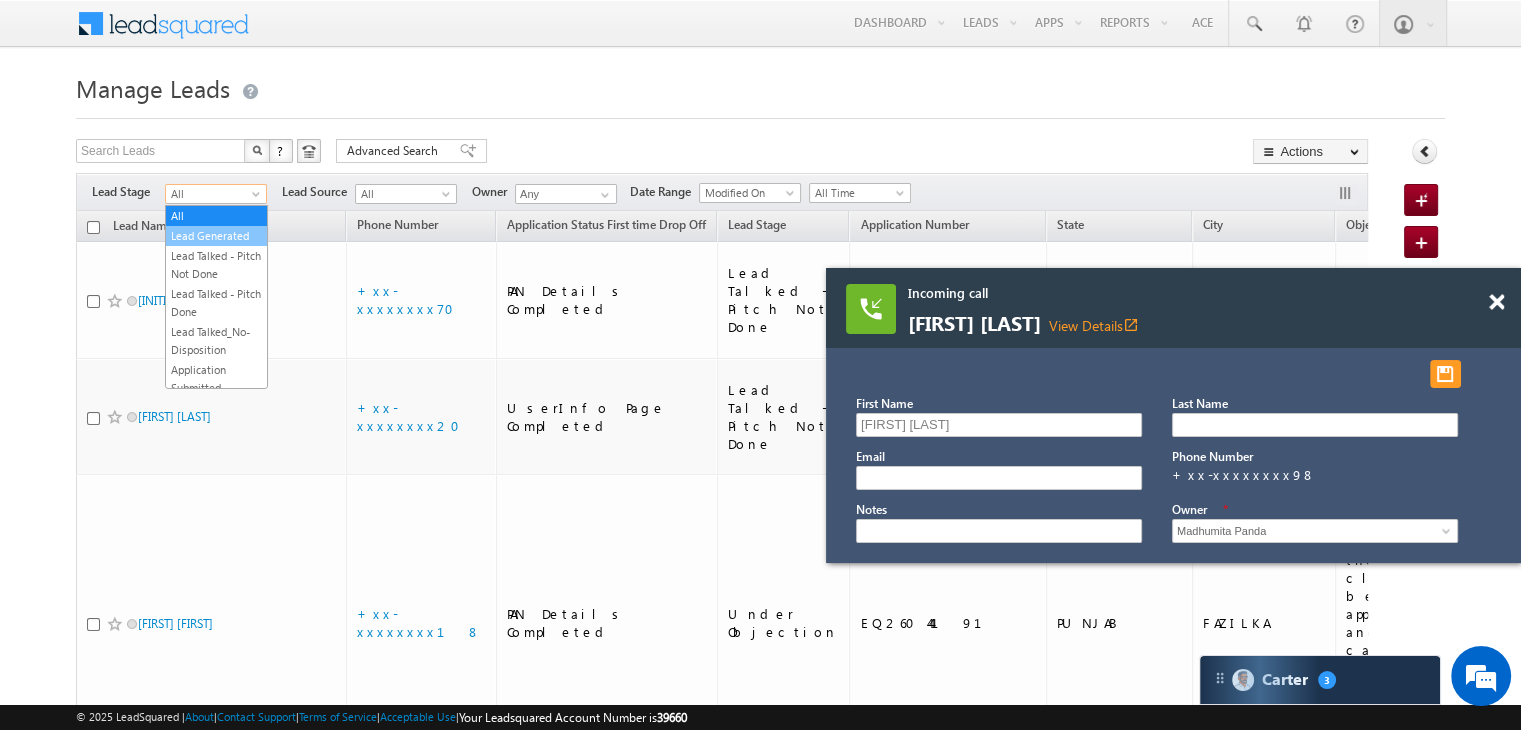 click on "Lead Generated" at bounding box center [216, 236] 